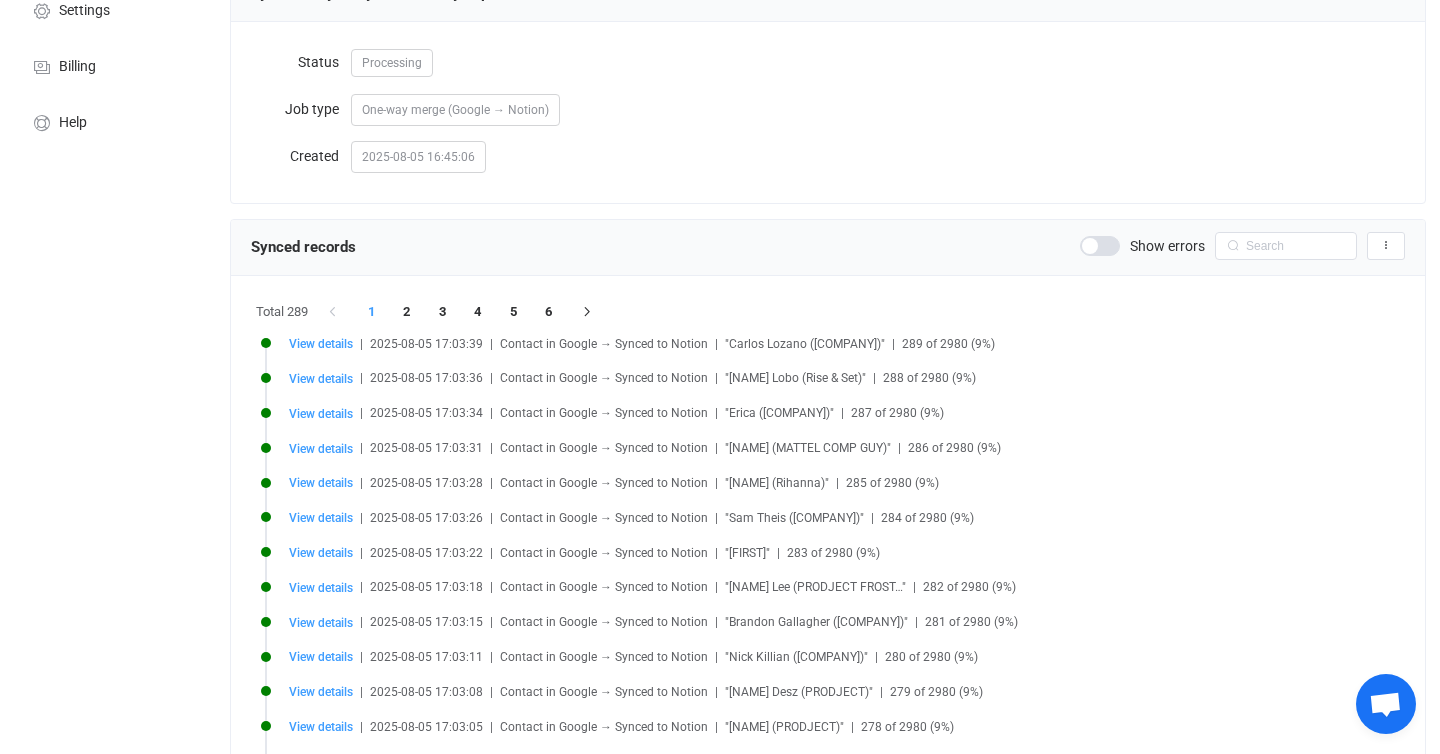 scroll, scrollTop: 223, scrollLeft: 0, axis: vertical 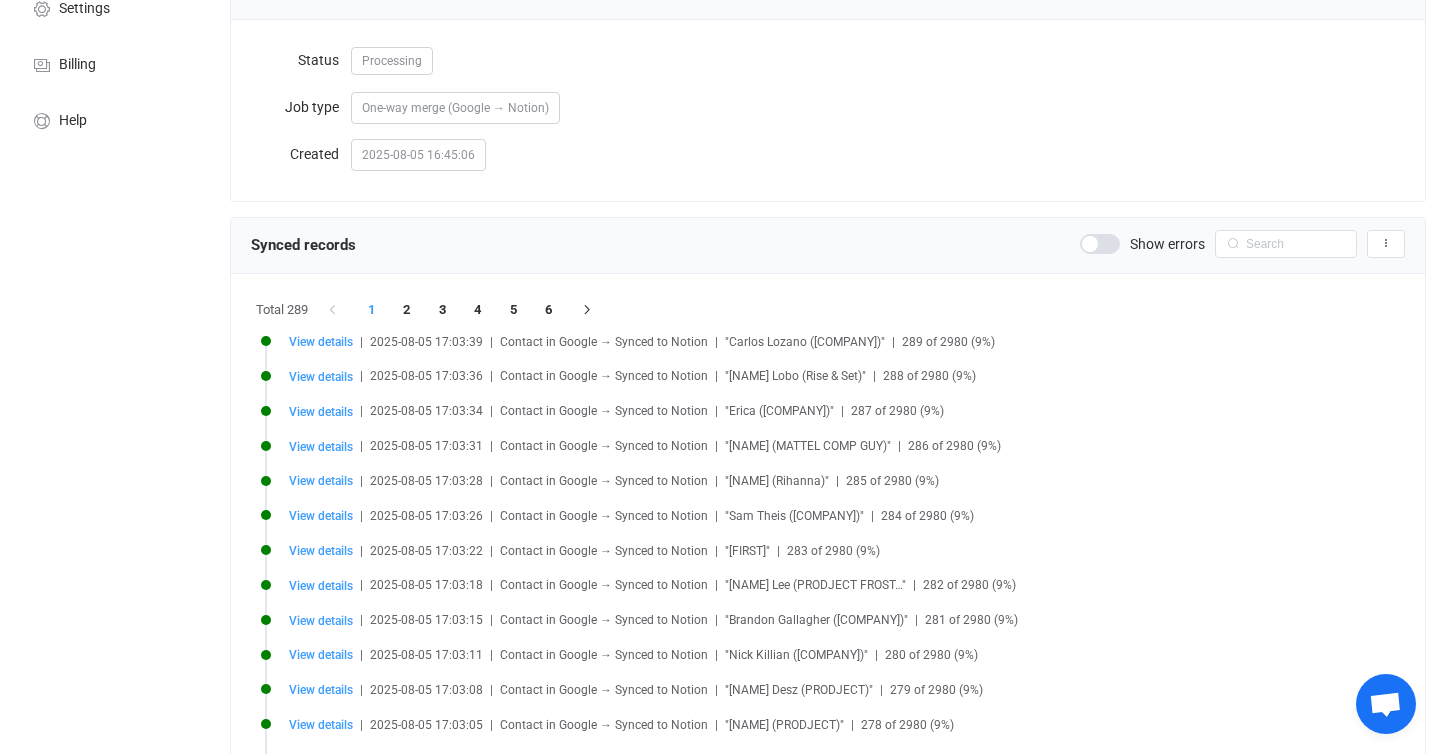 click at bounding box center [1100, 244] 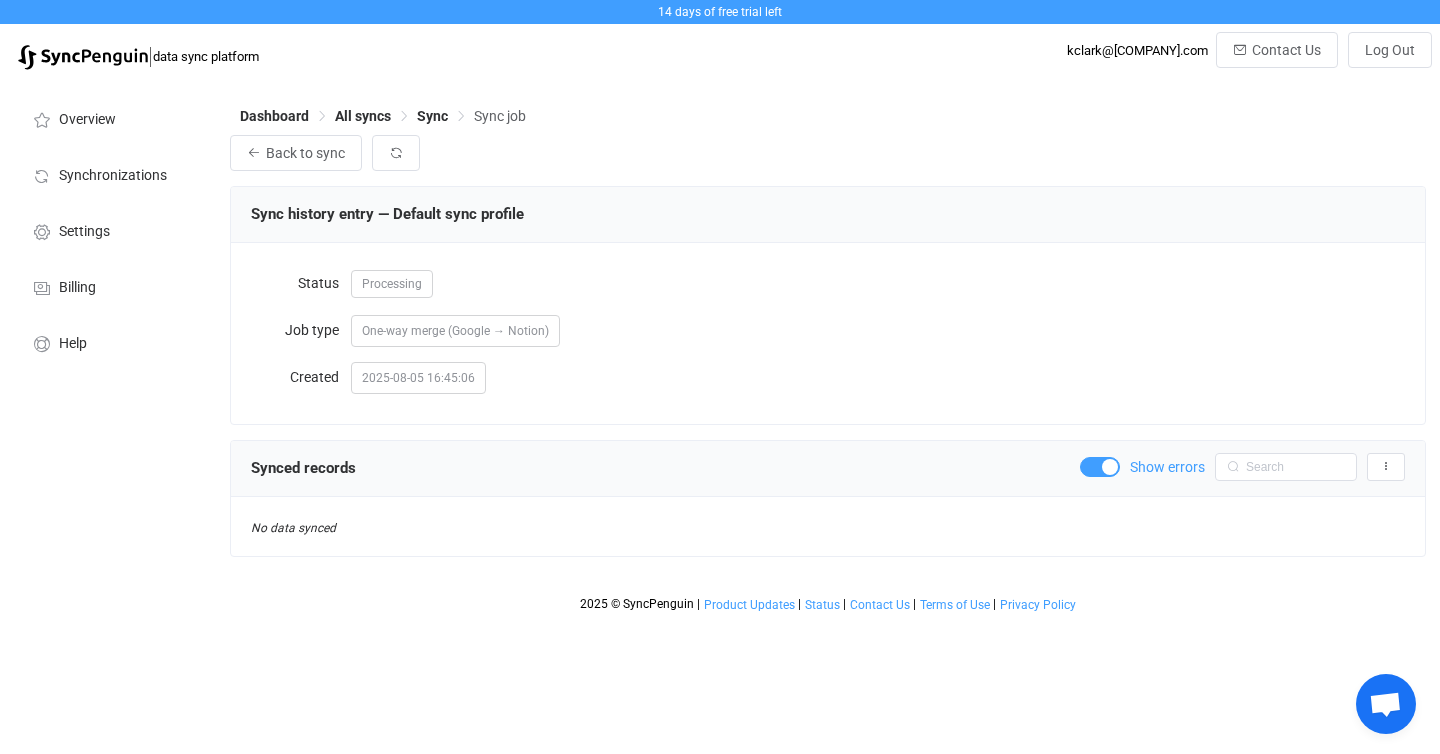 click on "Back to sync Sync history entry — Default sync profile Status Processing Job type One-way merge (Google → Notion) Created 2025-08-05 16:45:06 Synced records Show errors Export records to CSV No data synced" at bounding box center [828, 346] 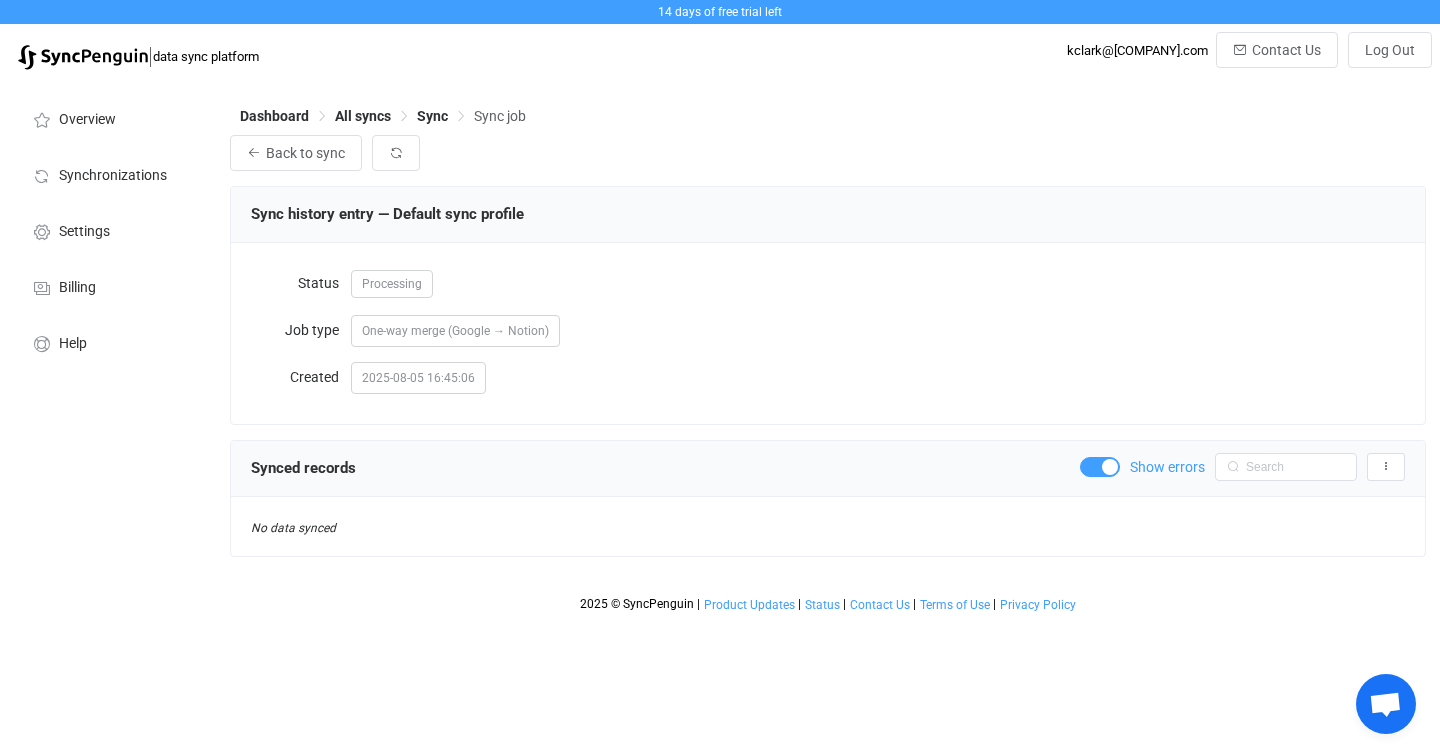 click at bounding box center [1100, 467] 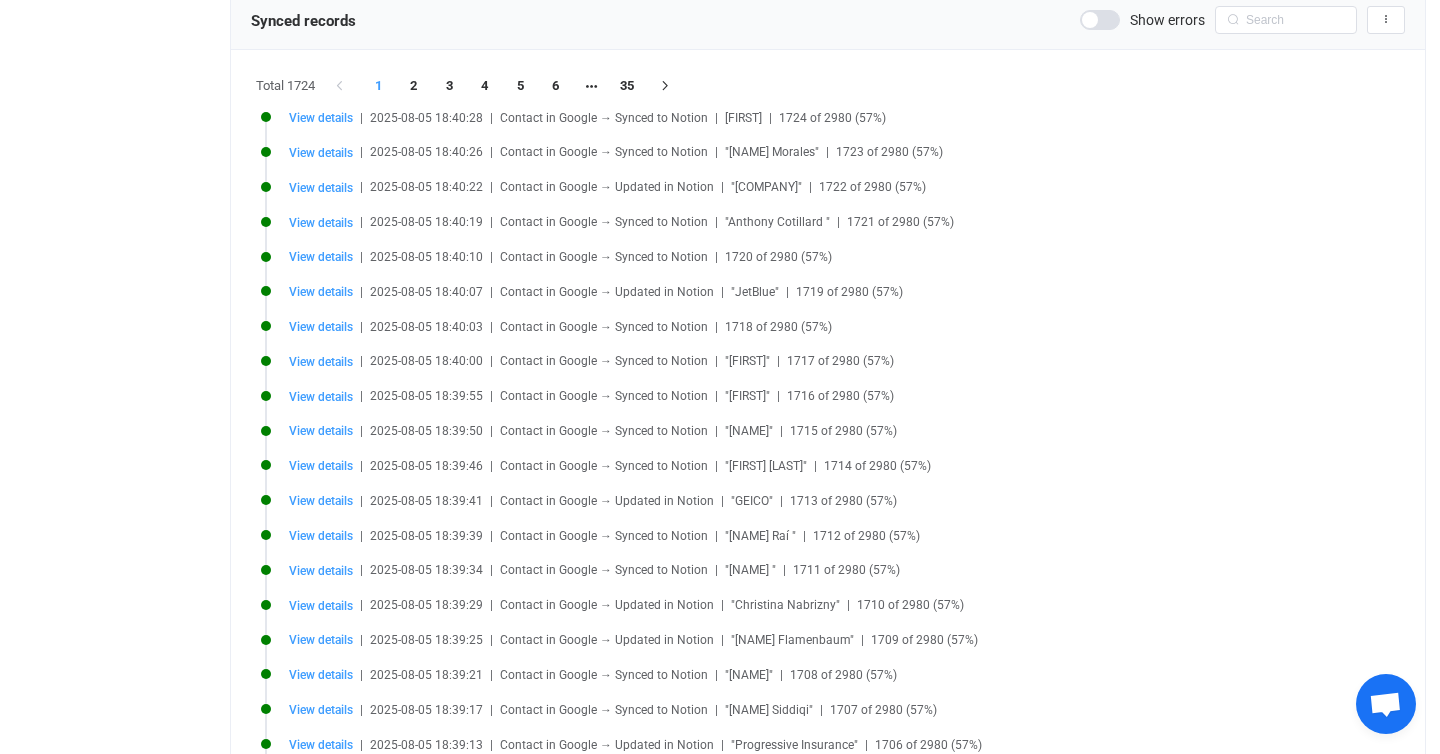 scroll, scrollTop: 0, scrollLeft: 0, axis: both 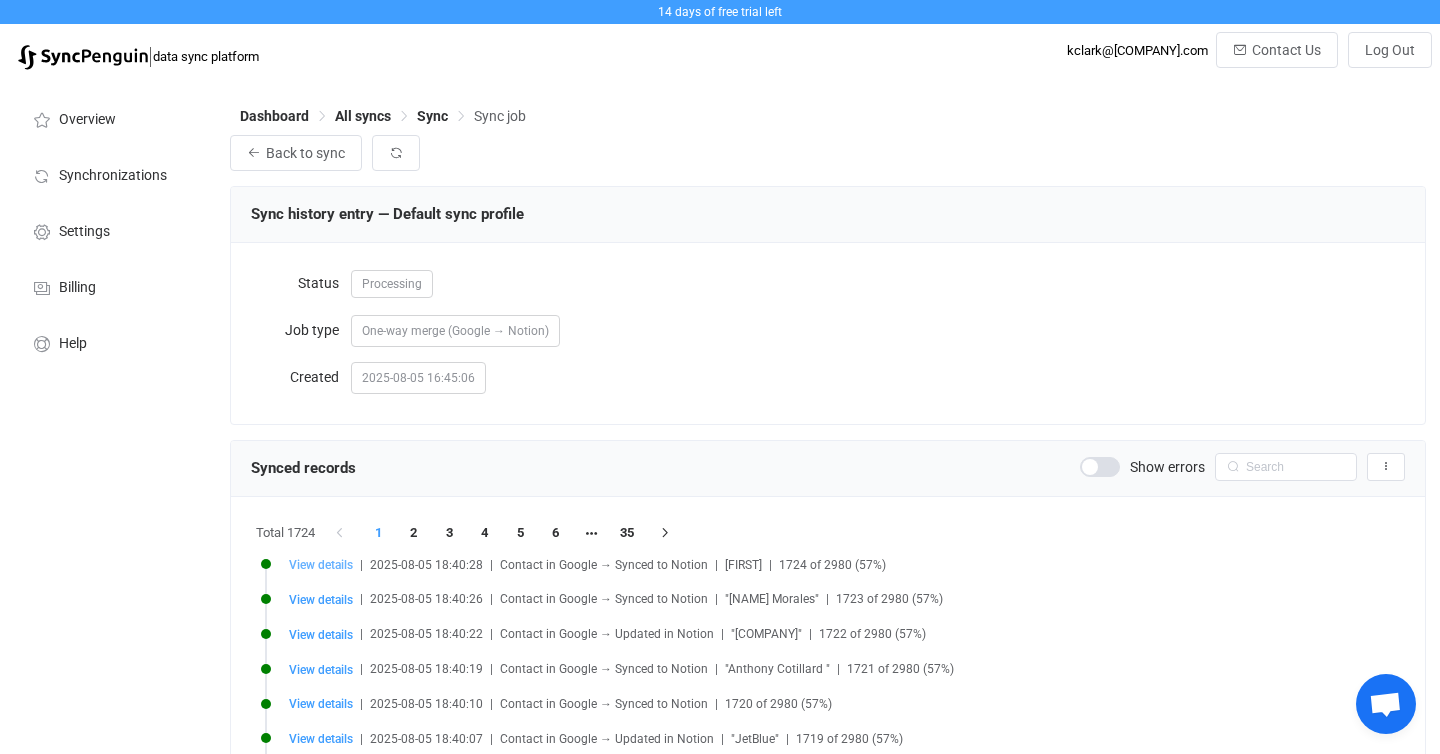 click on "View details" at bounding box center [321, 565] 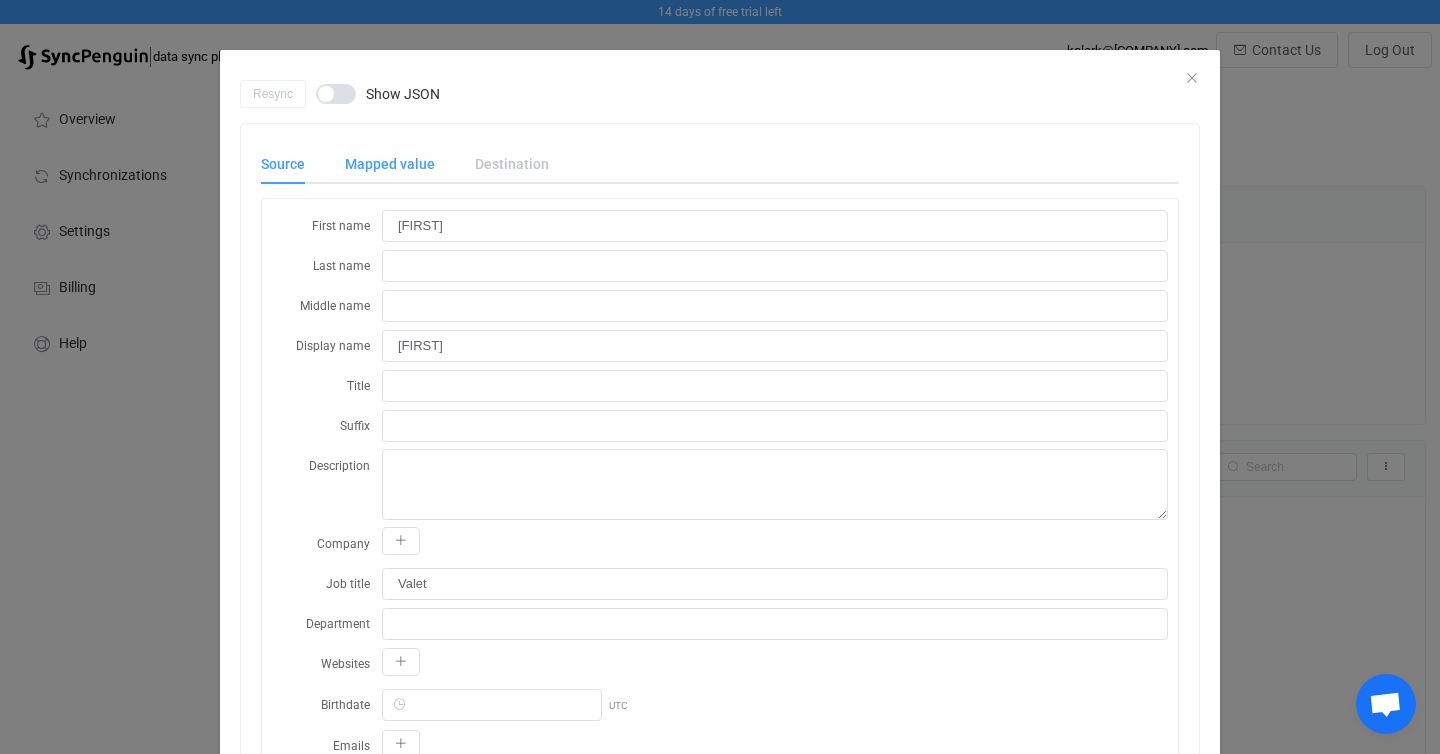 click on "Mapped value" at bounding box center (390, 164) 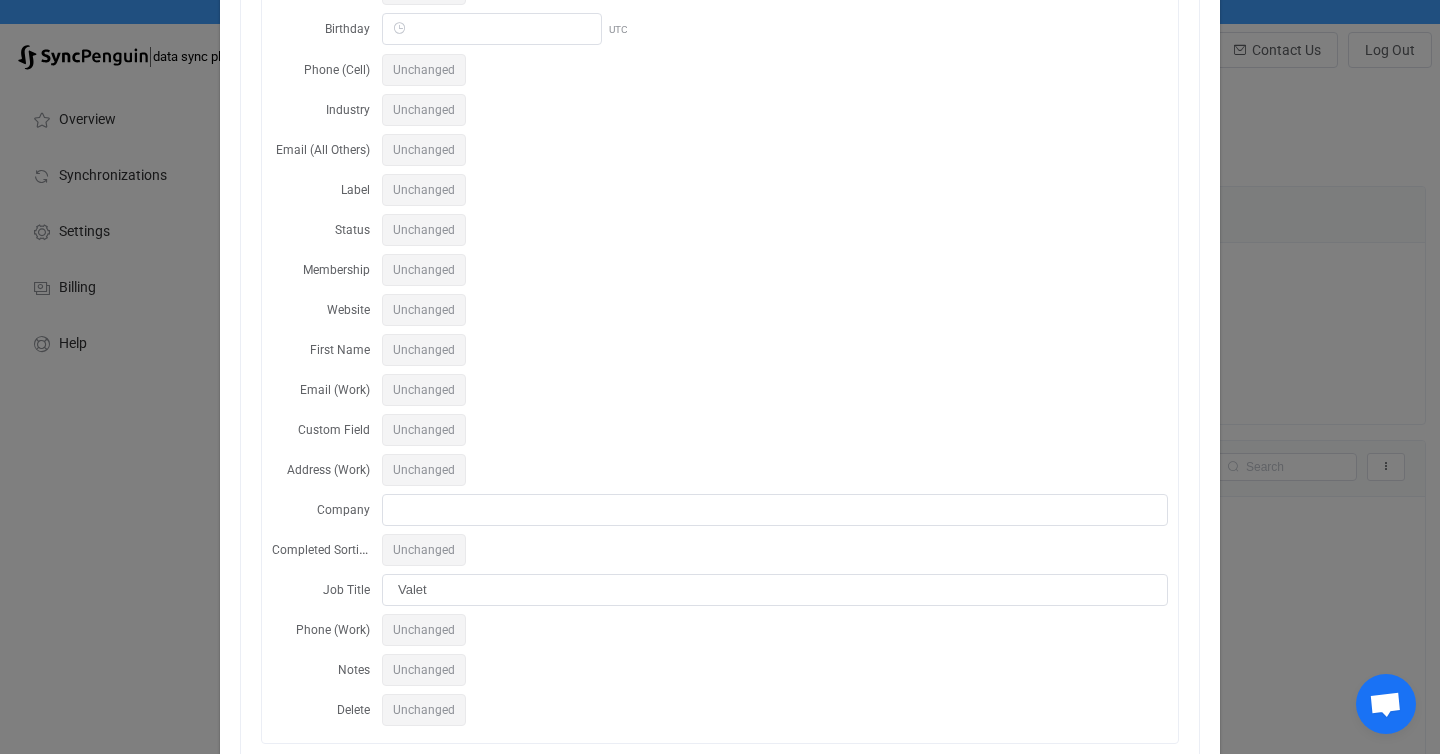 scroll, scrollTop: 719, scrollLeft: 0, axis: vertical 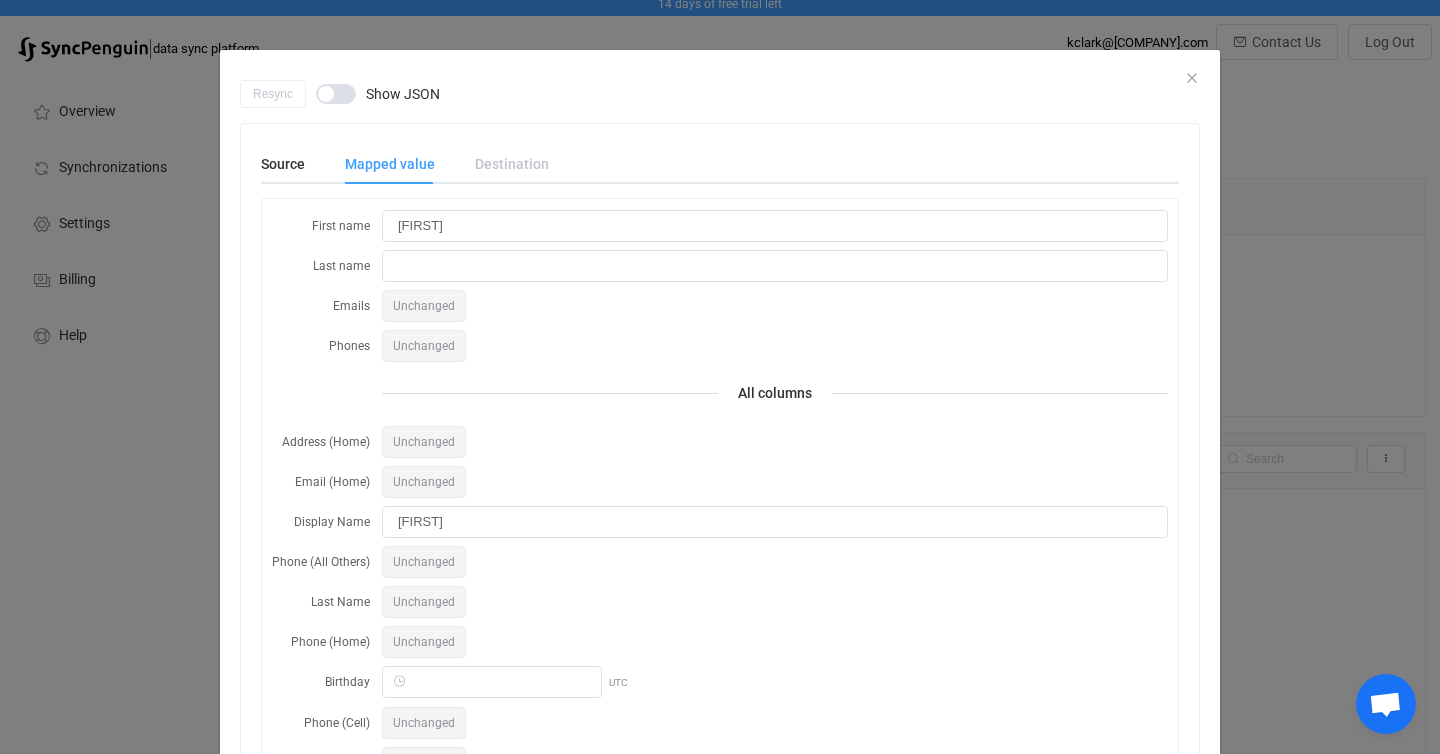 click on "Unchanged" at bounding box center [424, 562] 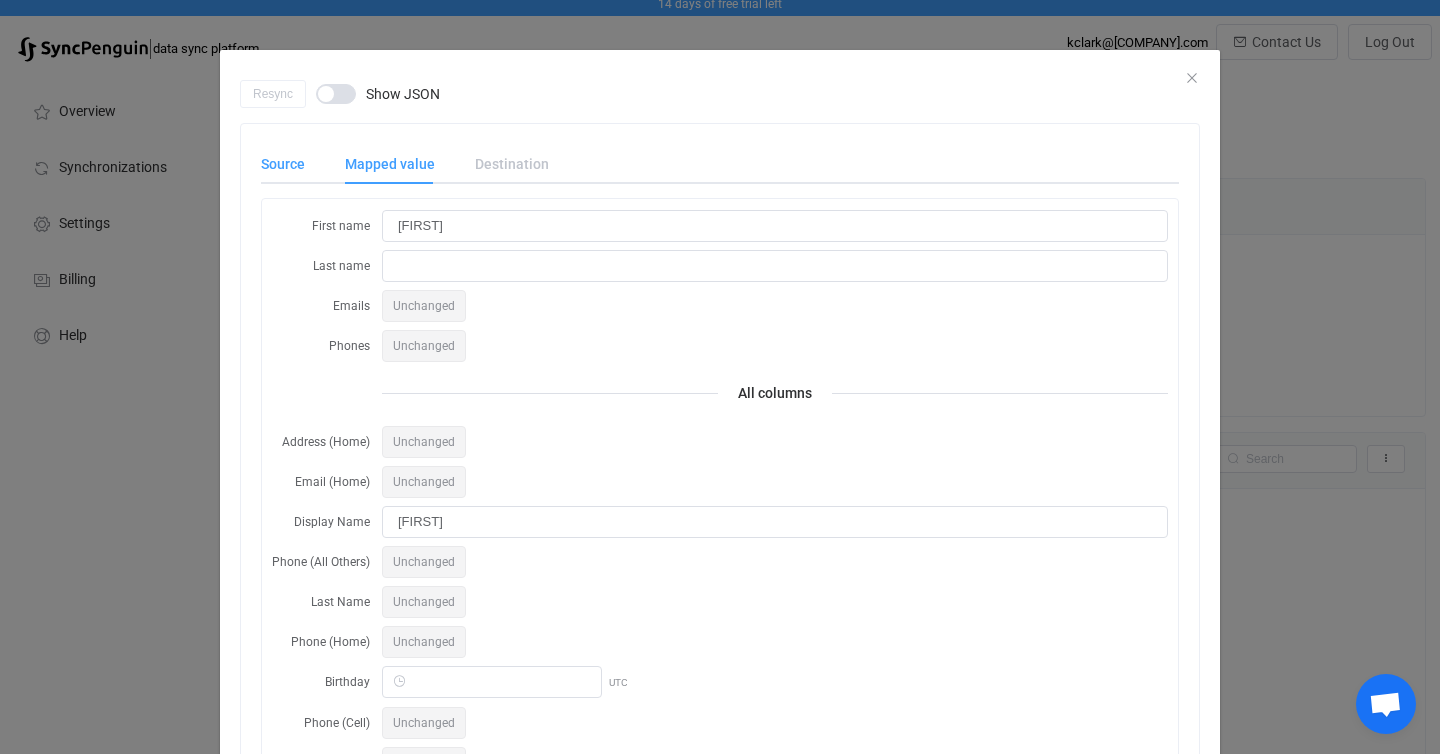 click on "Source" at bounding box center [293, 164] 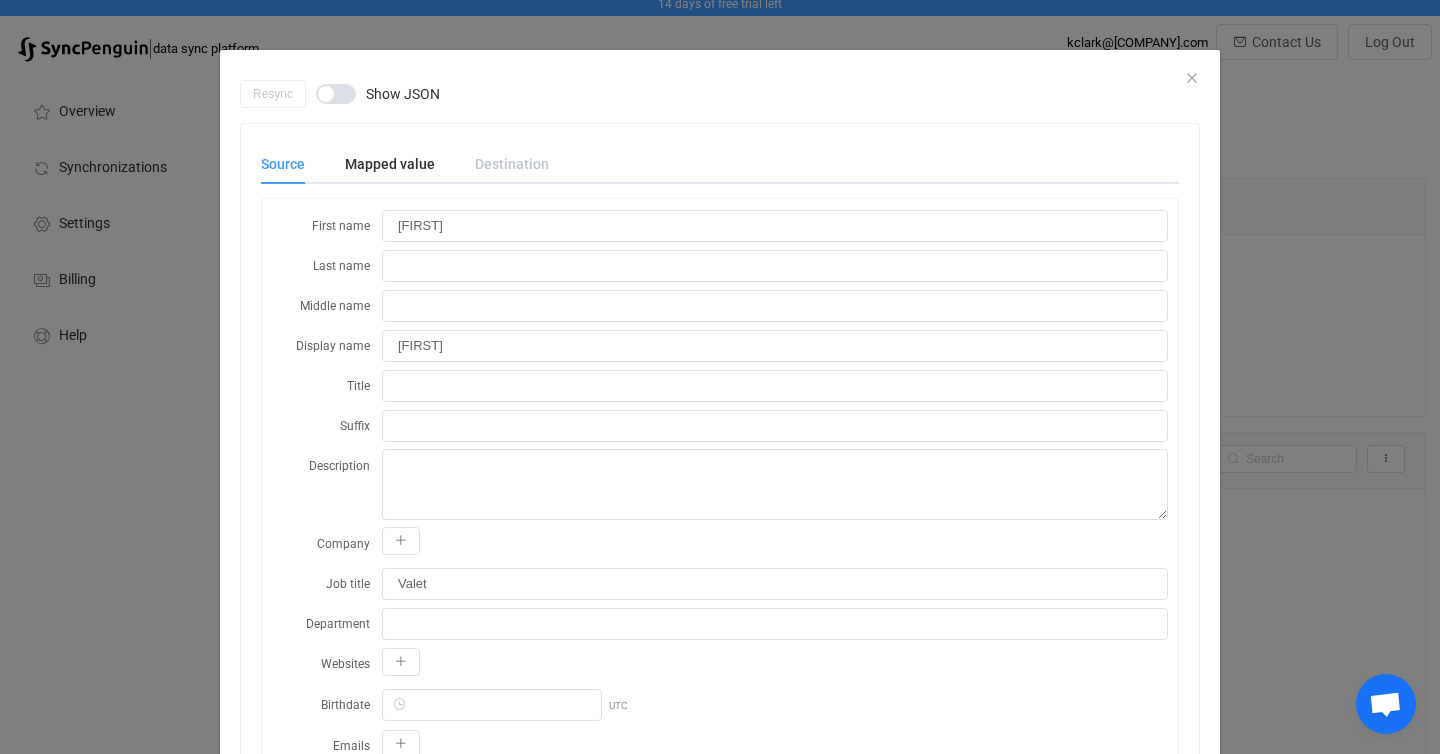 click at bounding box center (336, 94) 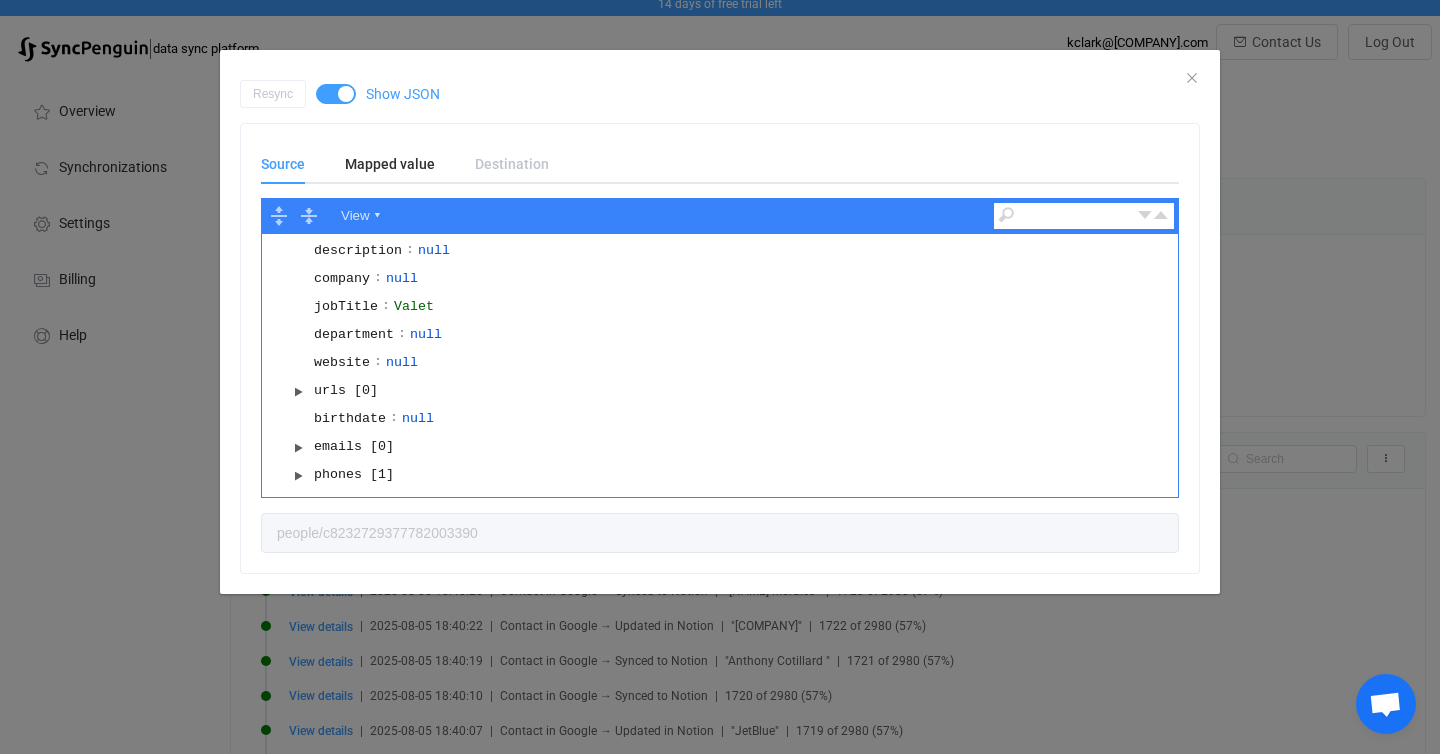 scroll, scrollTop: 194, scrollLeft: 0, axis: vertical 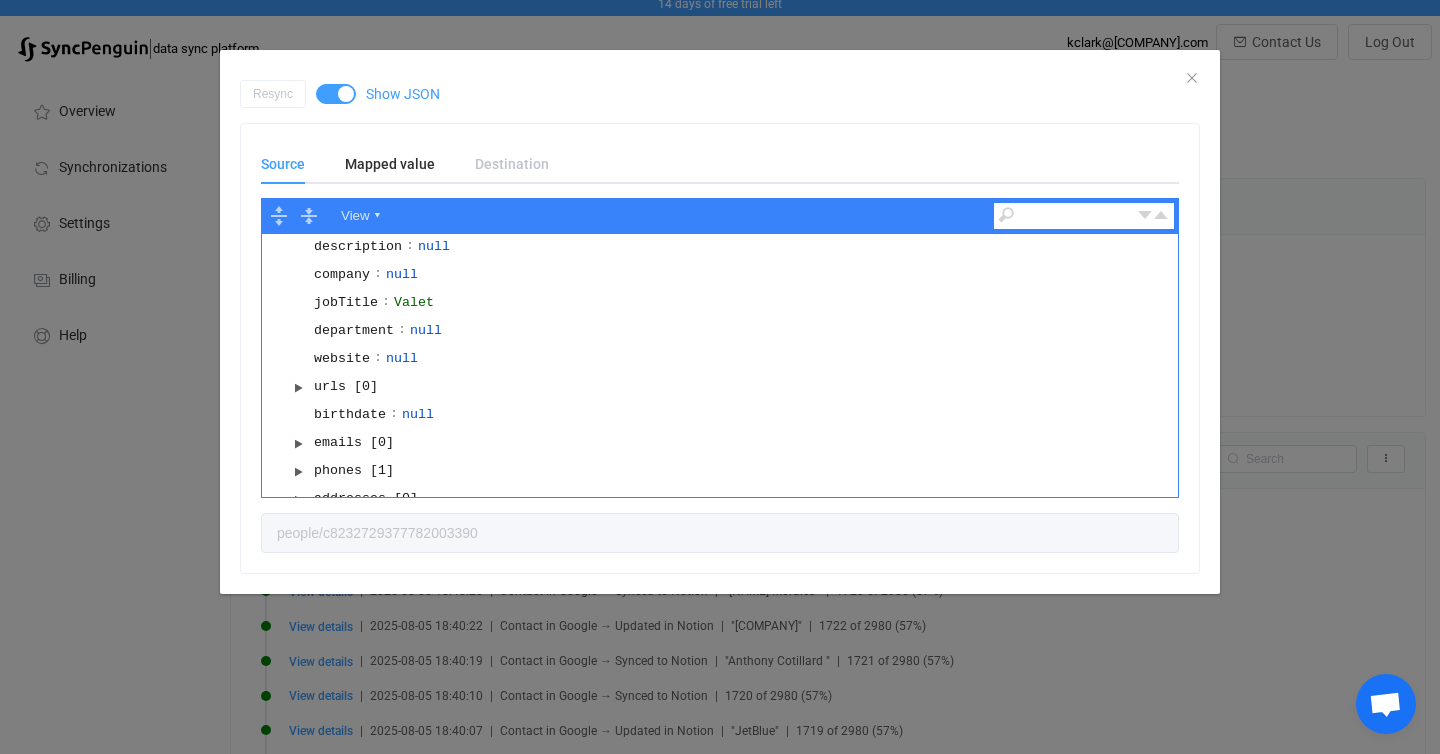 click at bounding box center (336, 94) 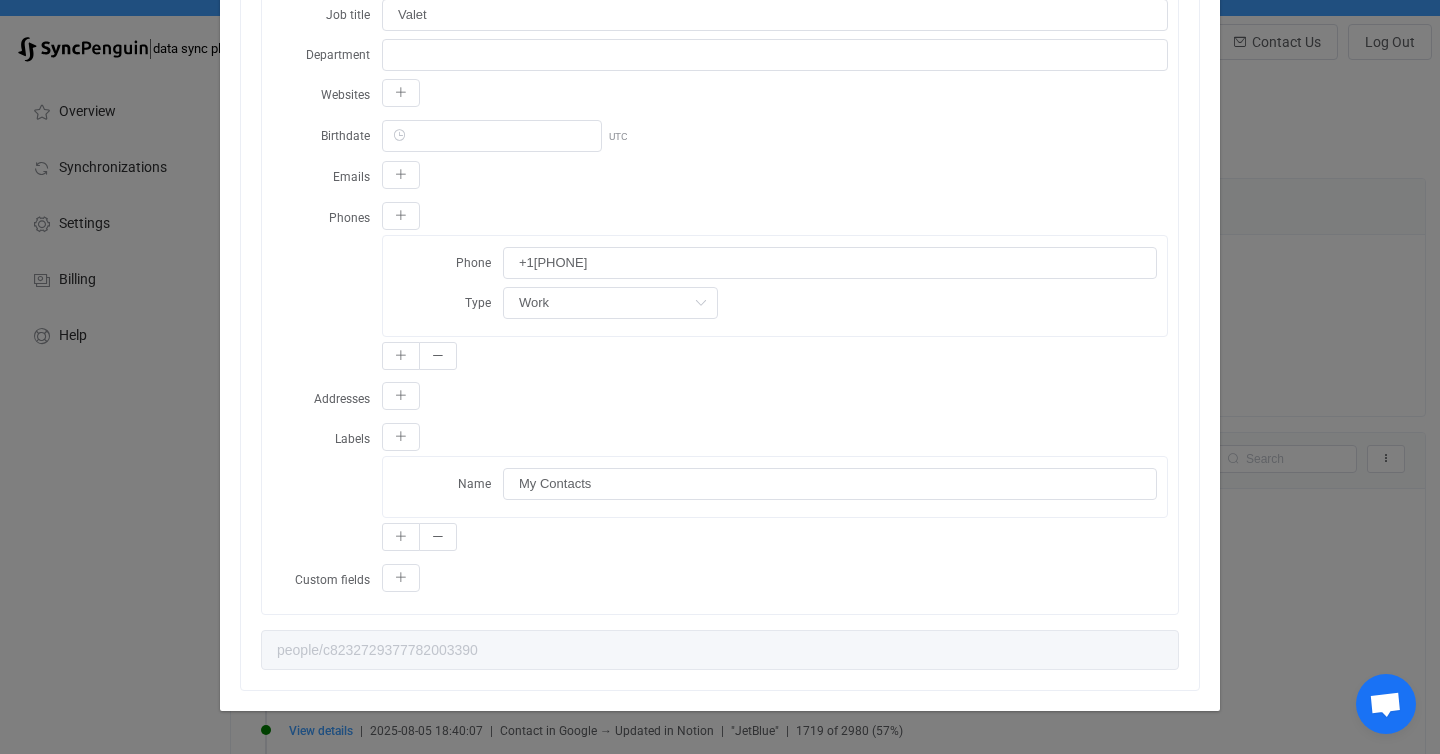 scroll, scrollTop: 0, scrollLeft: 0, axis: both 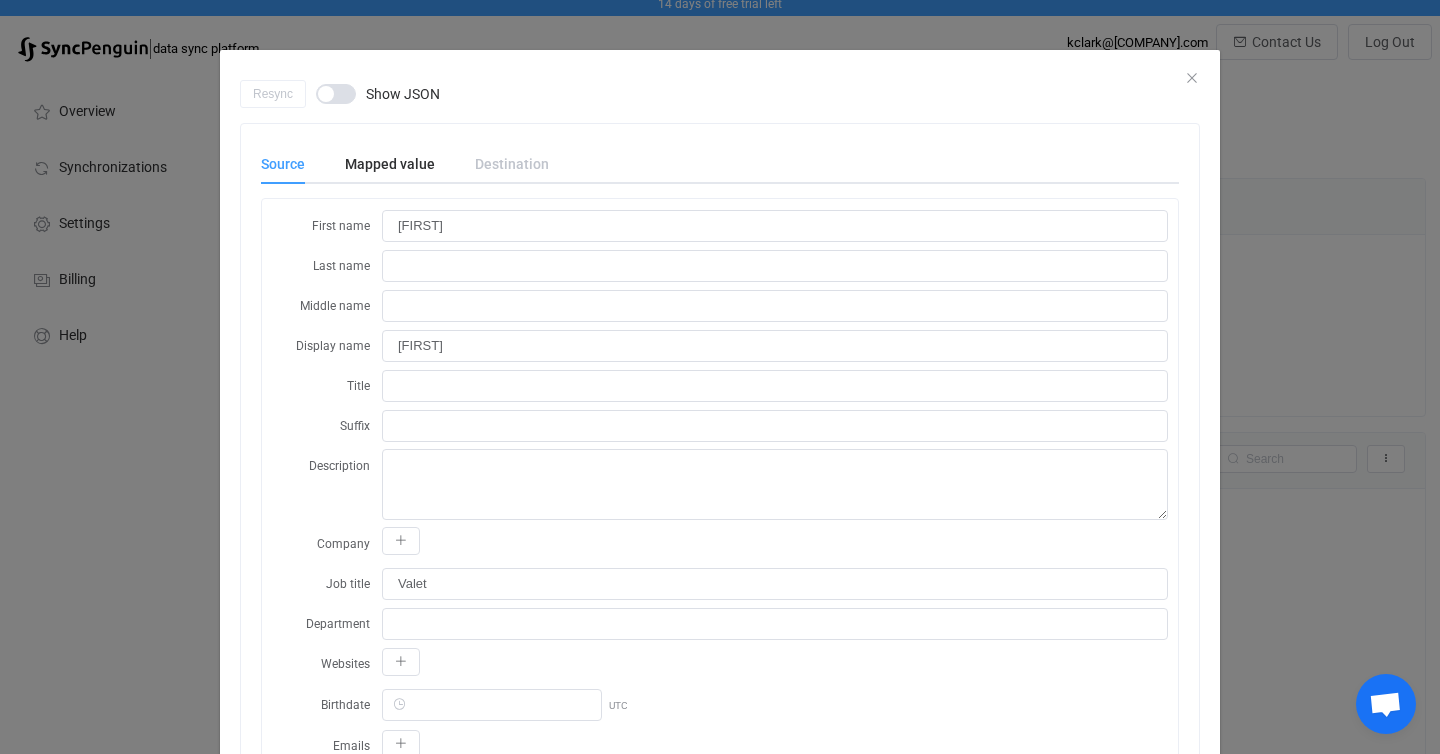 click on "Resync Show JSON" at bounding box center (720, 94) 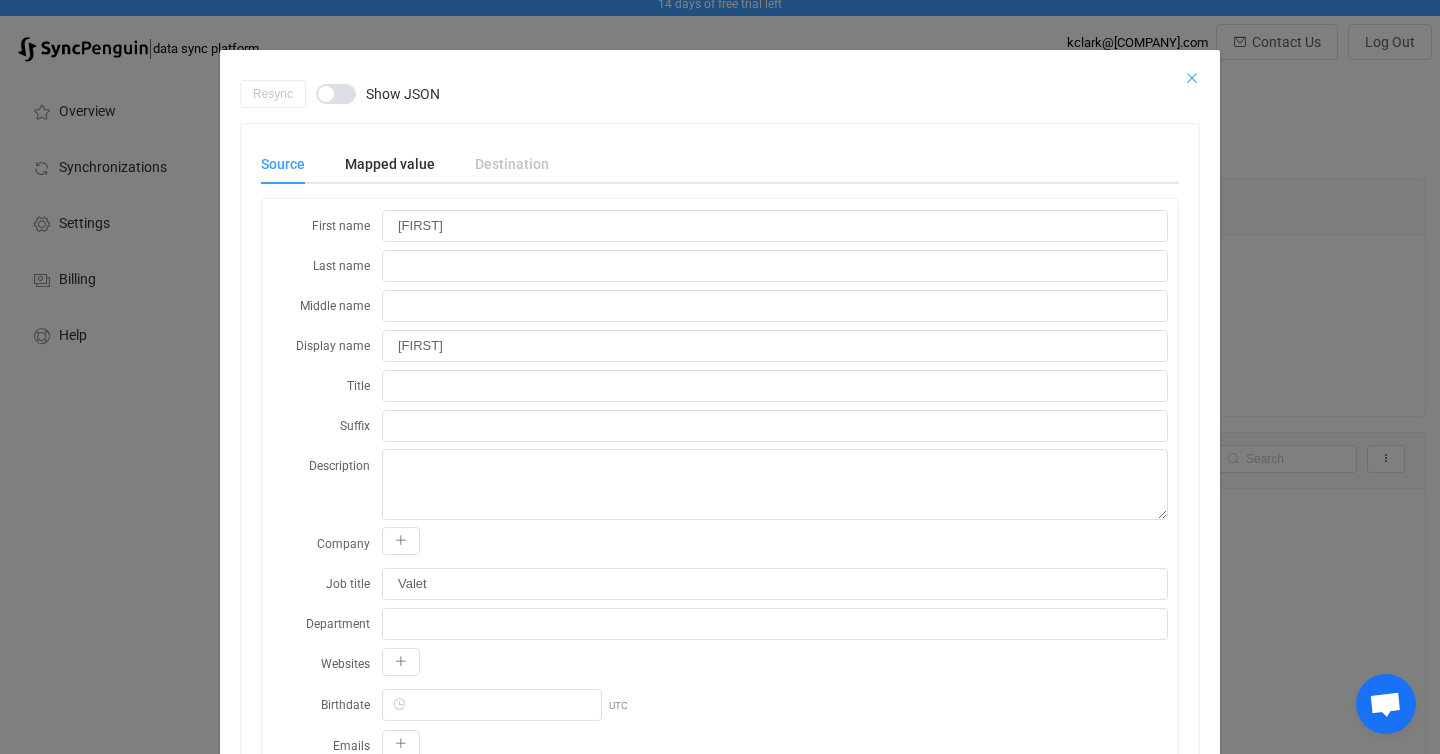 click at bounding box center [1192, 78] 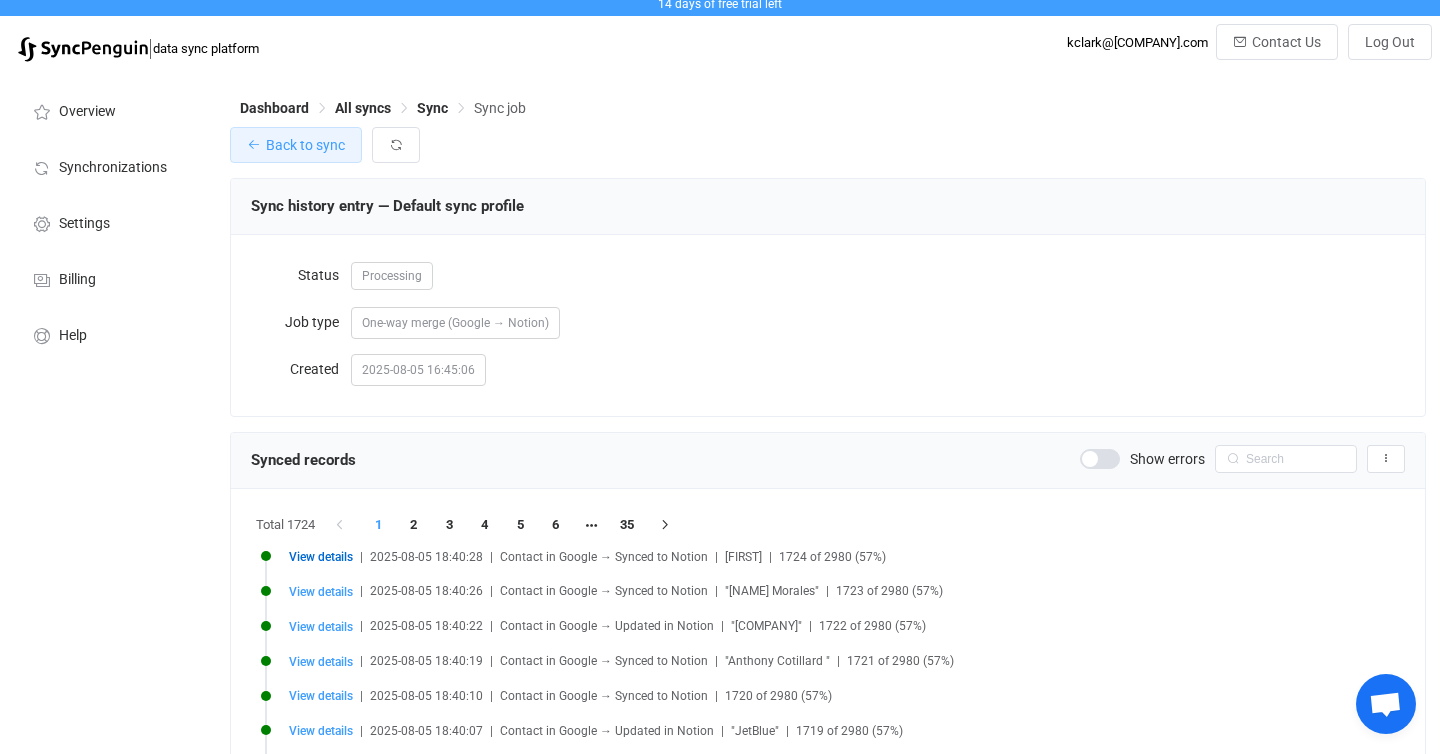 click on "Back to sync" at bounding box center (305, 145) 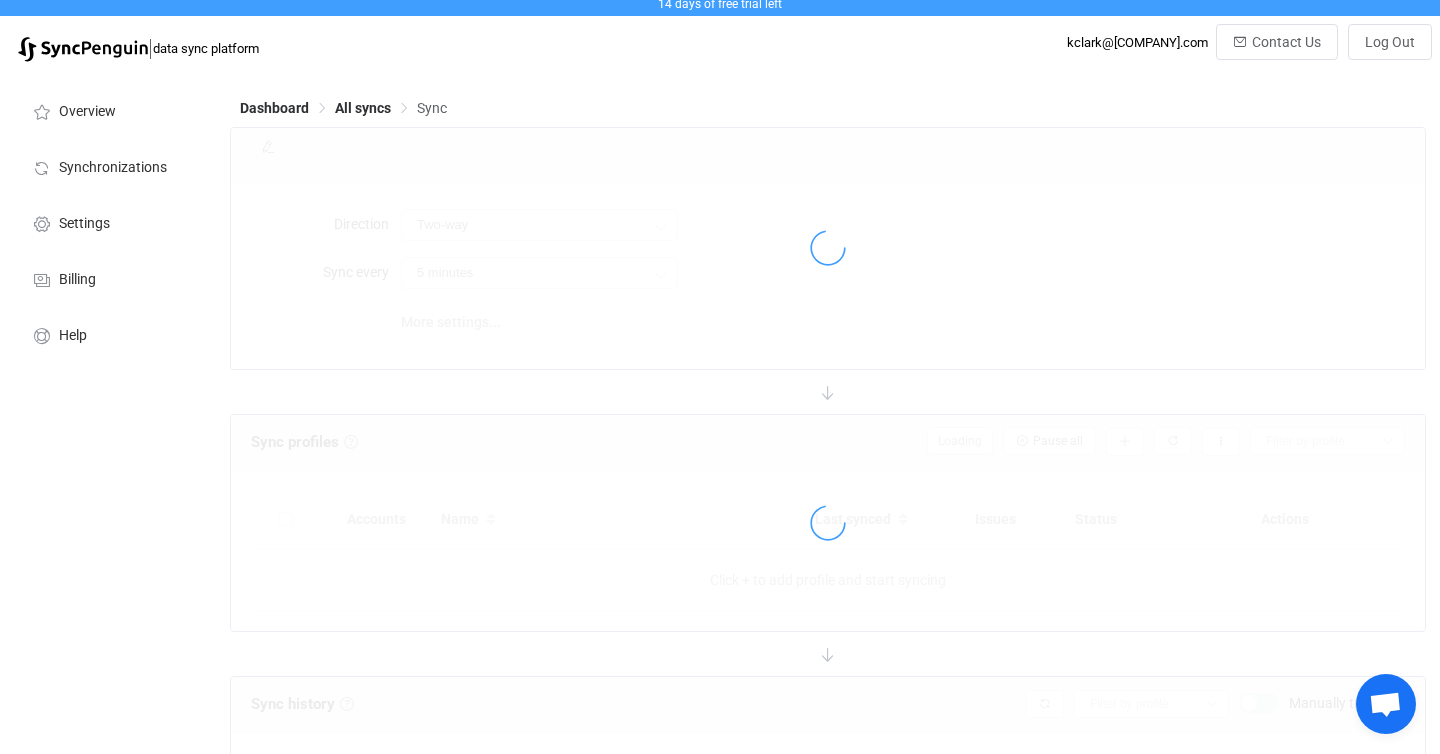 scroll, scrollTop: 0, scrollLeft: 0, axis: both 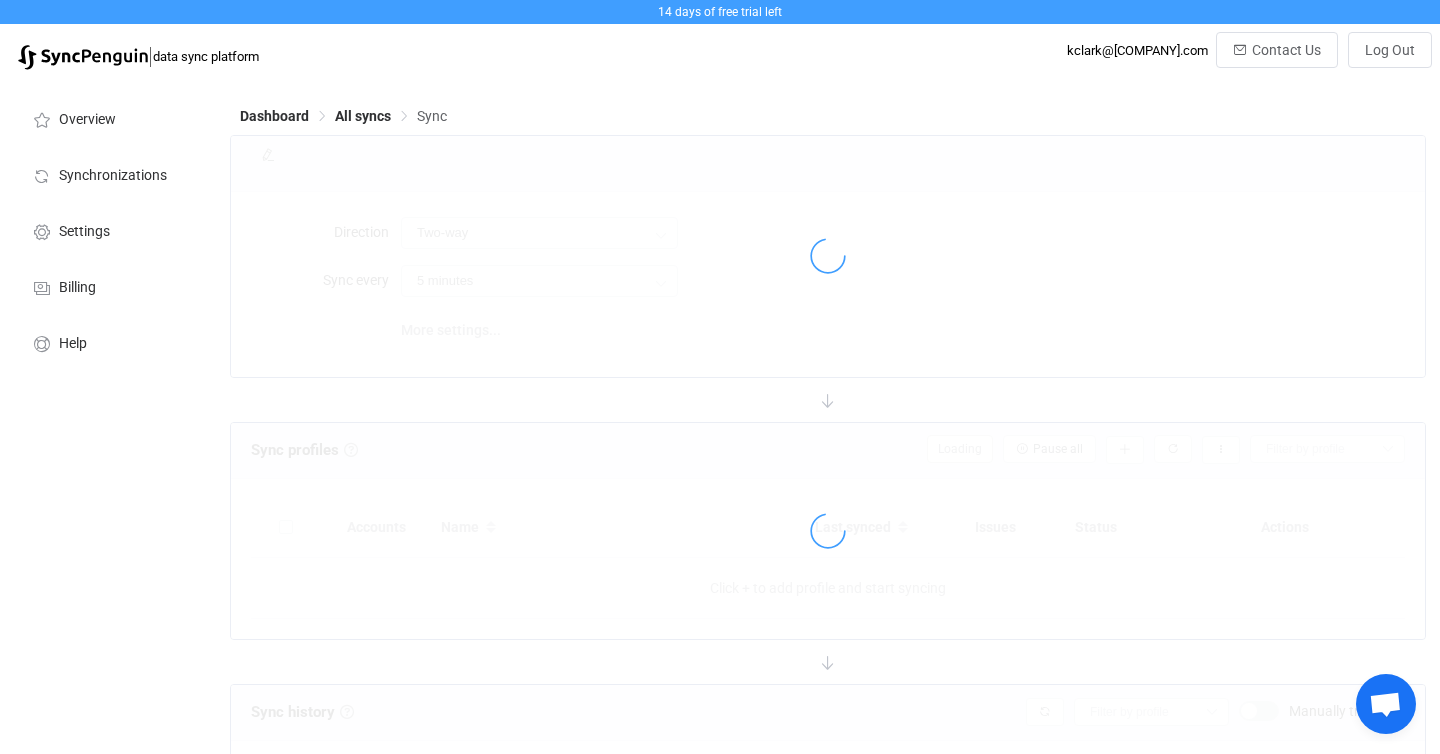 type on "Google → Notion" 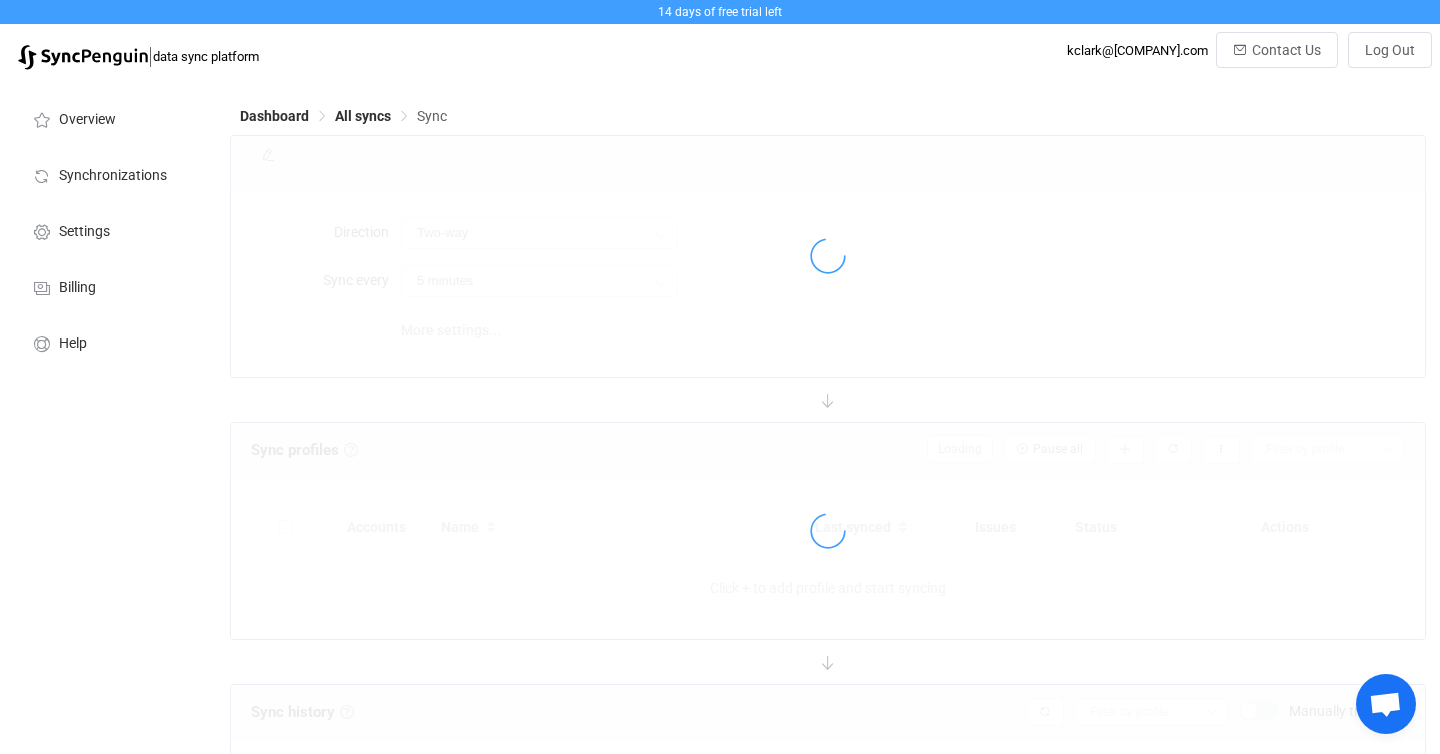 type on "10 minutes" 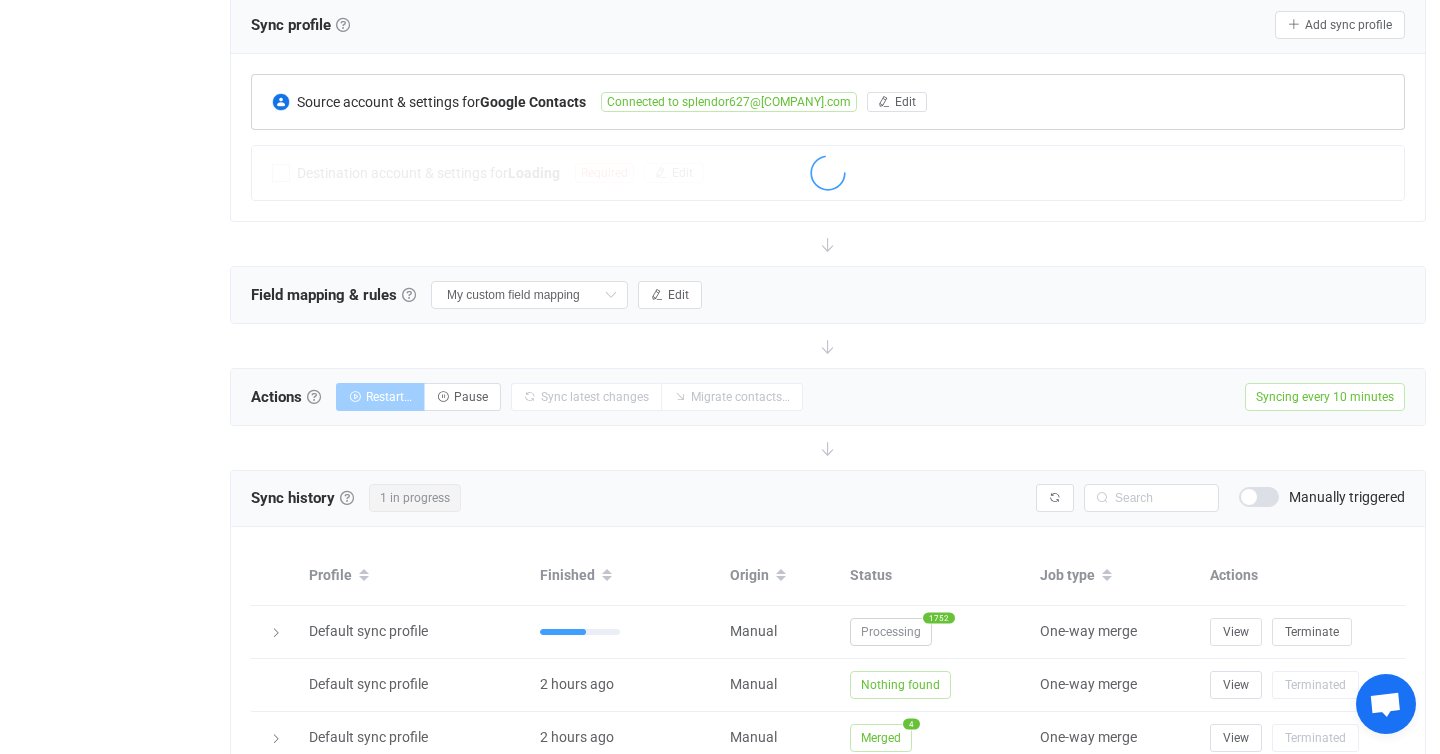 scroll, scrollTop: 587, scrollLeft: 0, axis: vertical 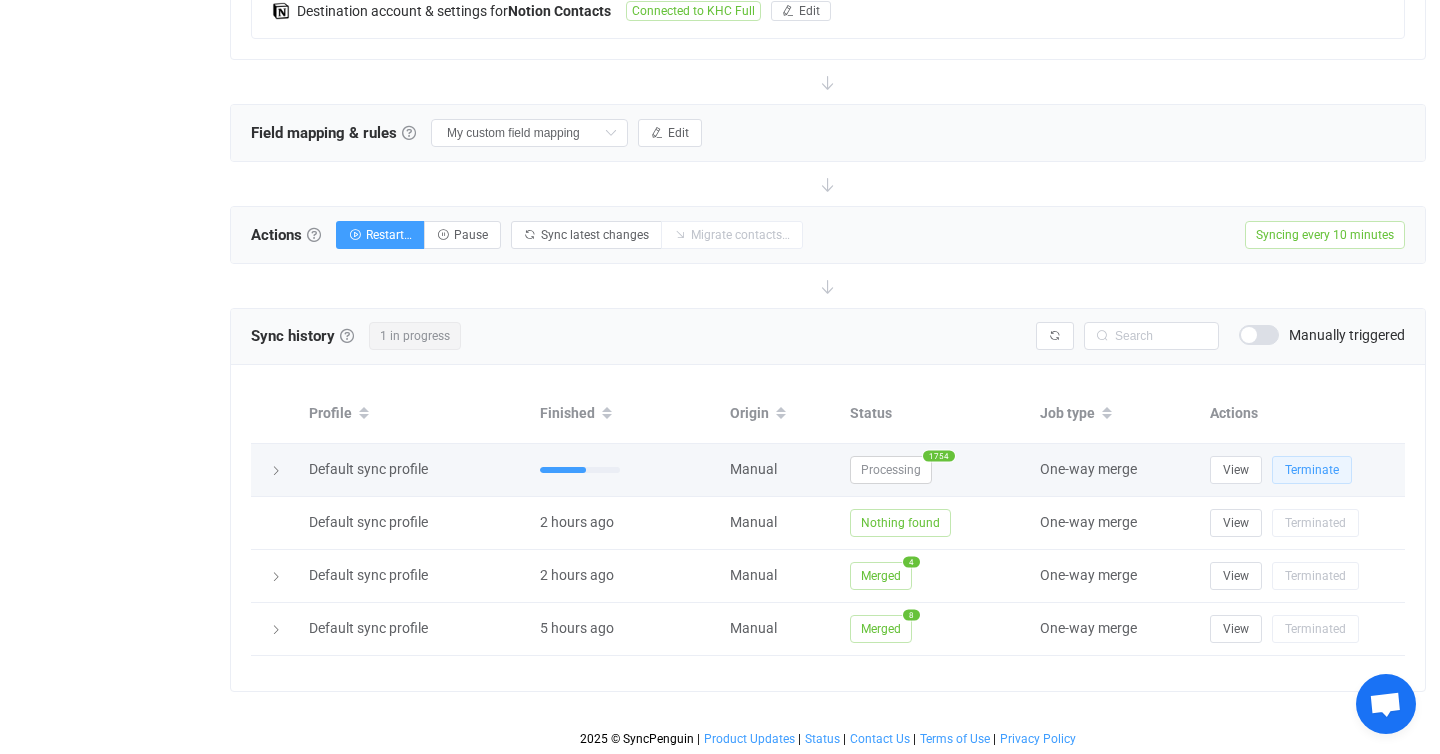 click on "Terminate" at bounding box center (1312, 470) 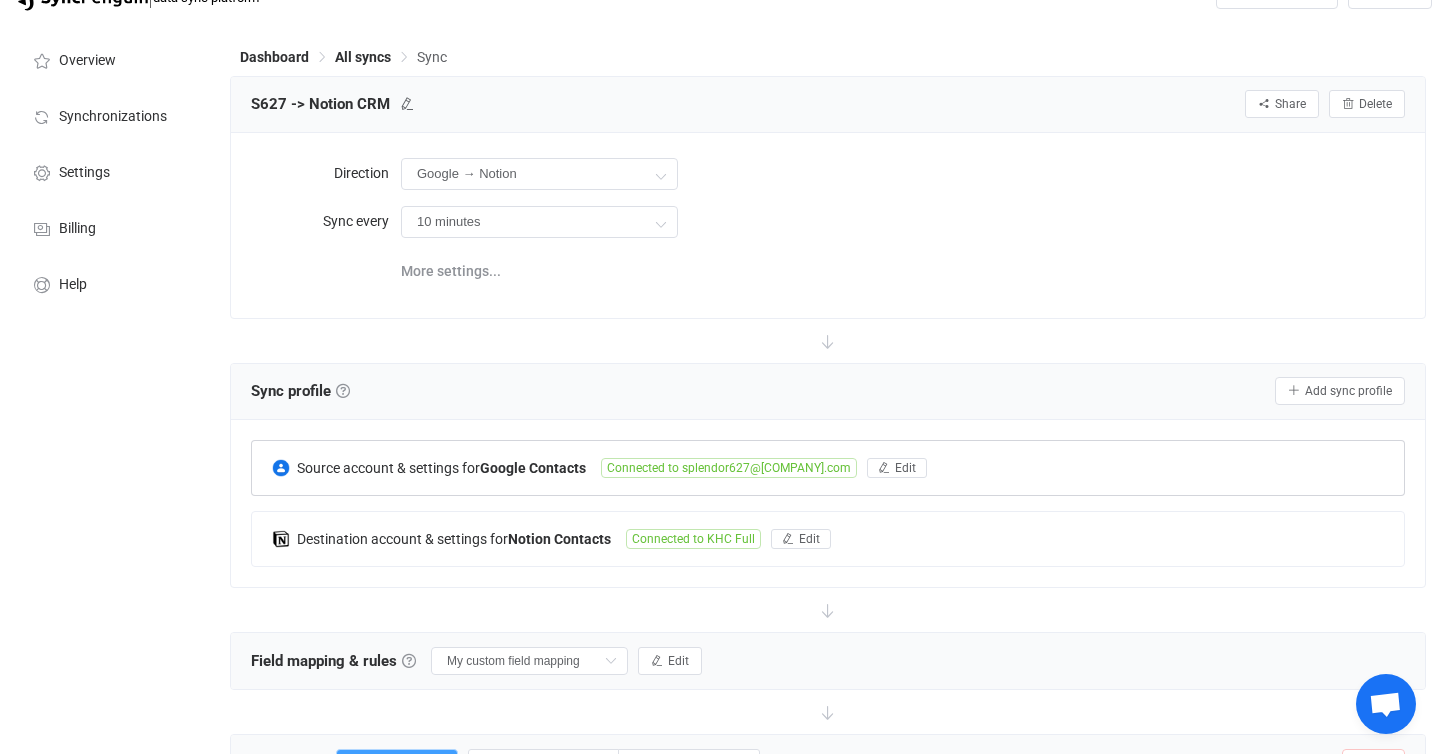 scroll, scrollTop: 58, scrollLeft: 0, axis: vertical 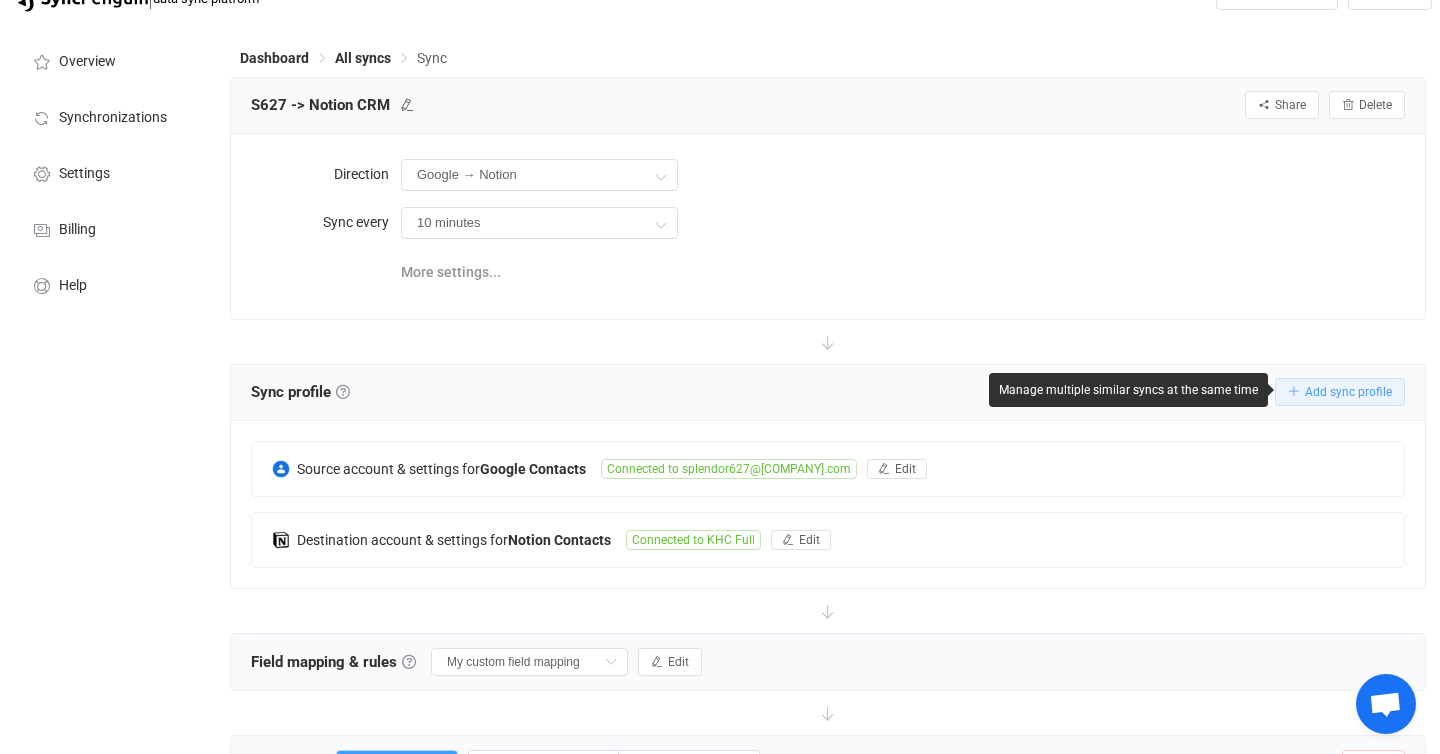 click on "Add sync profile" at bounding box center (1348, 392) 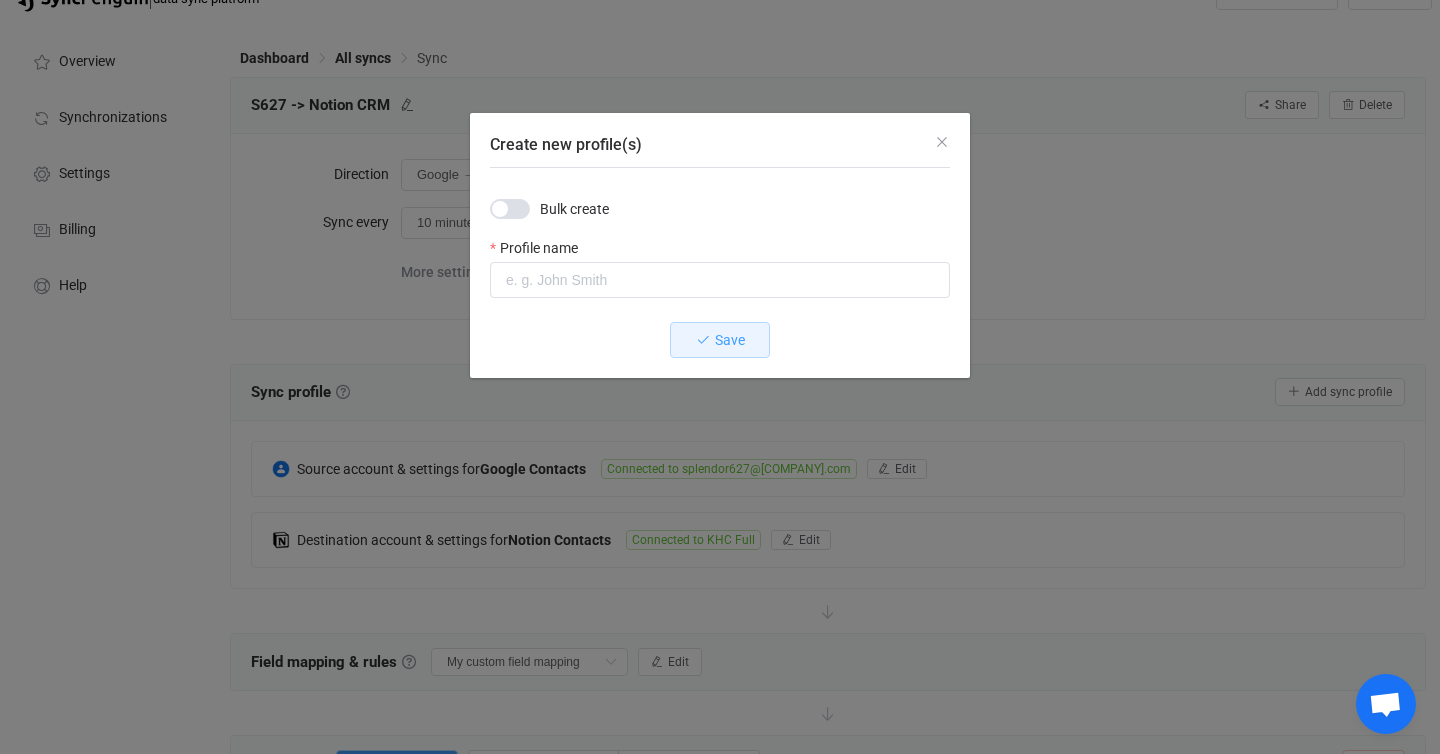 click at bounding box center [510, 209] 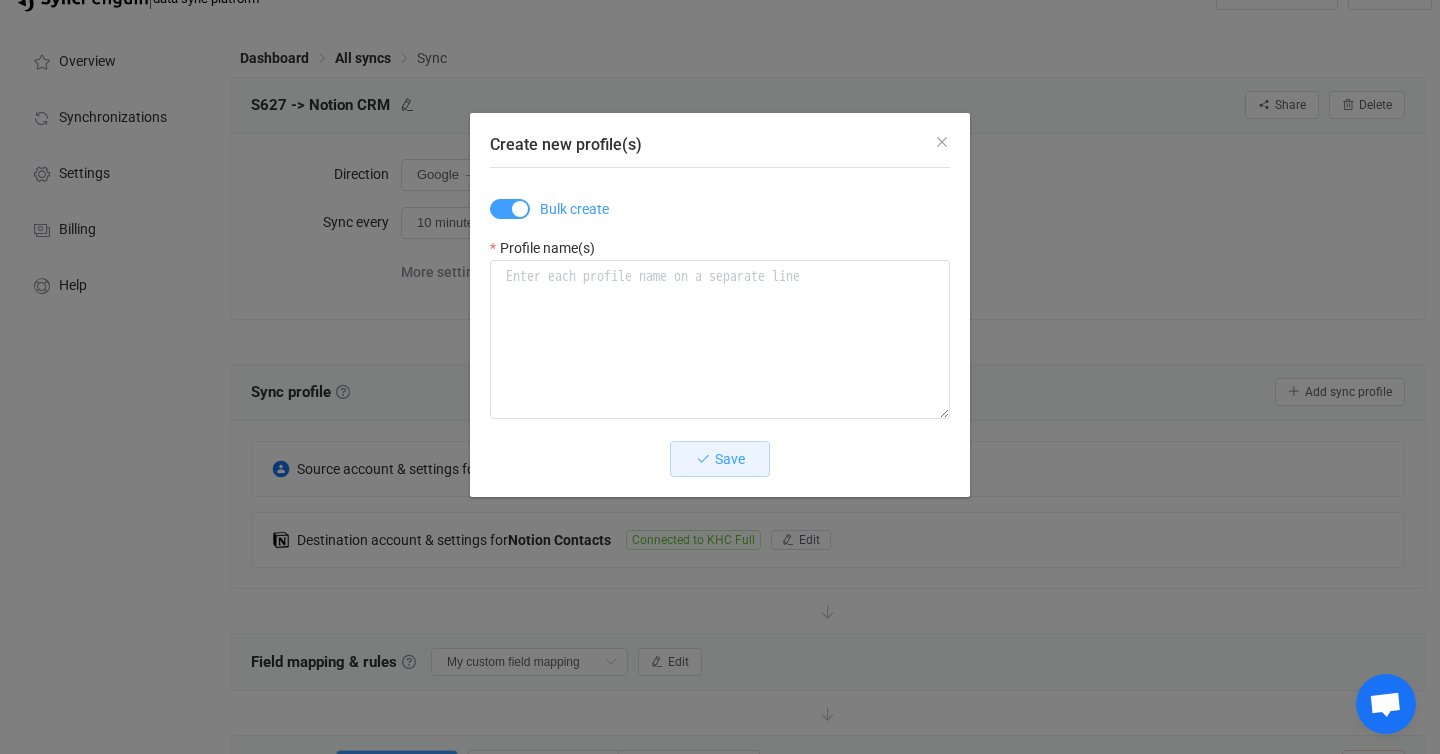 click at bounding box center [510, 209] 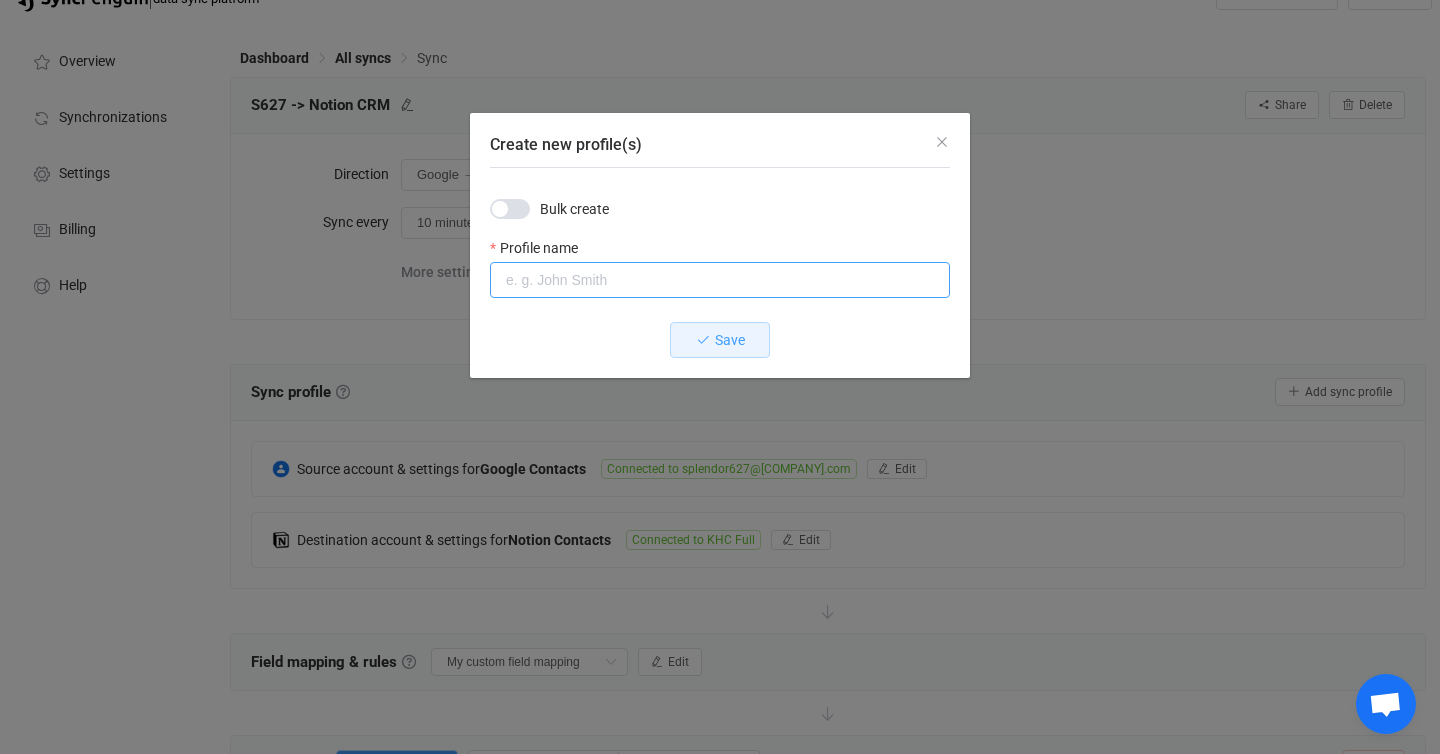 click at bounding box center [720, 280] 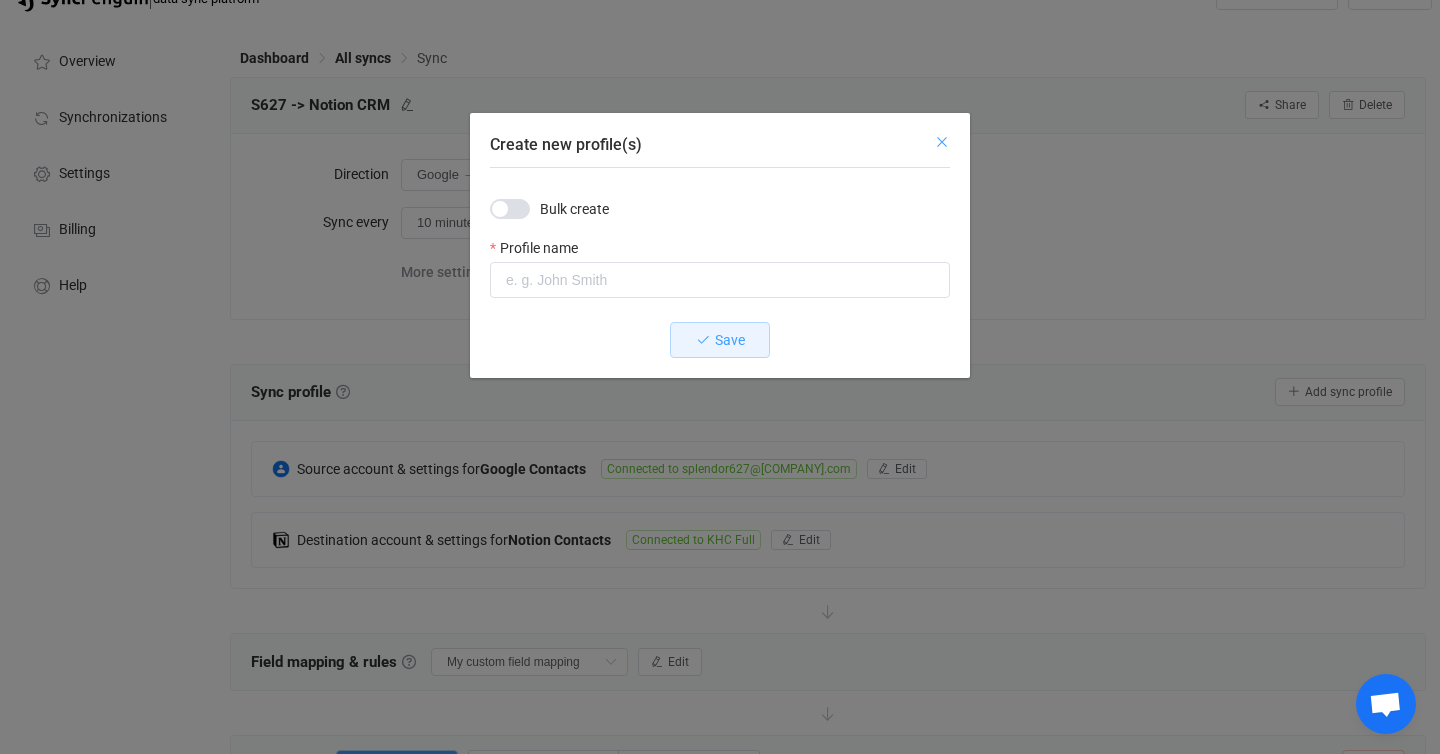 click at bounding box center [942, 142] 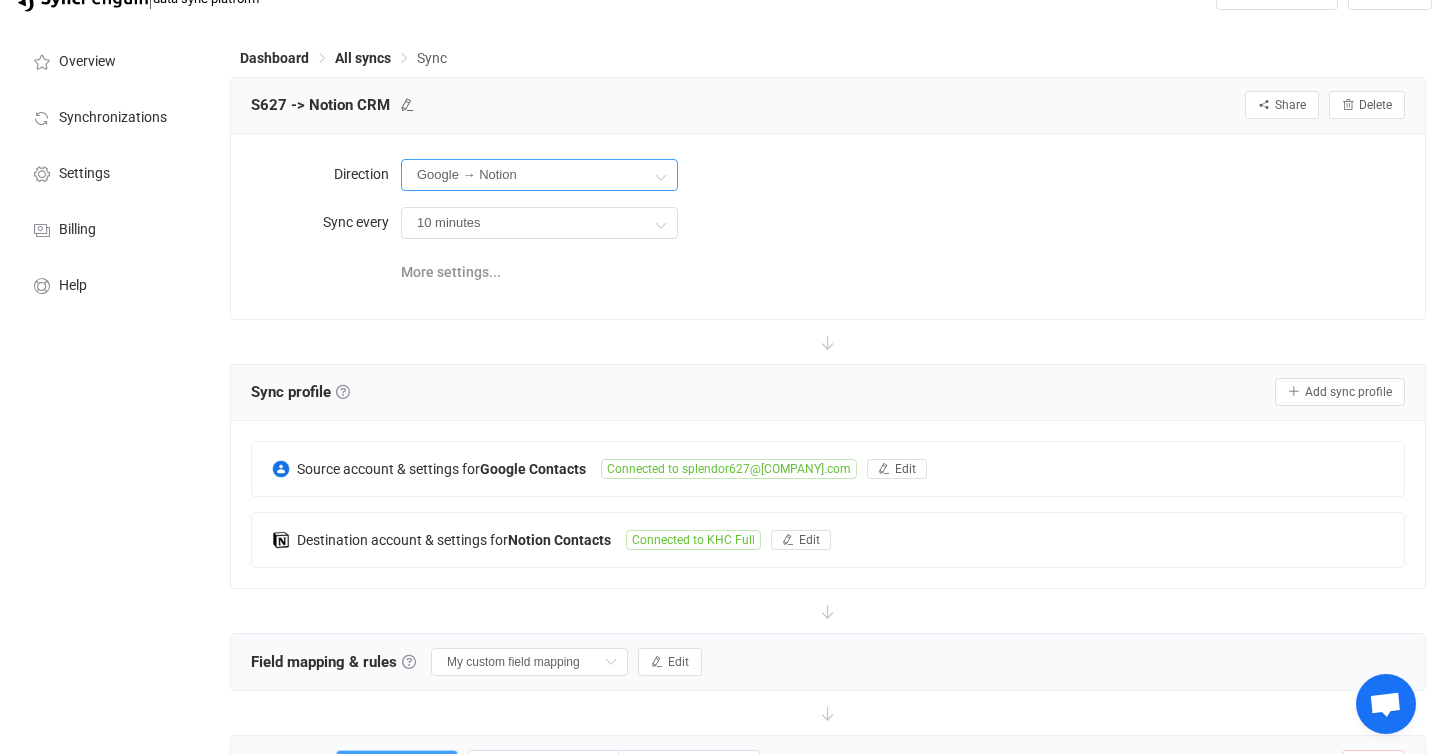 click on "Google → Notion" at bounding box center [539, 175] 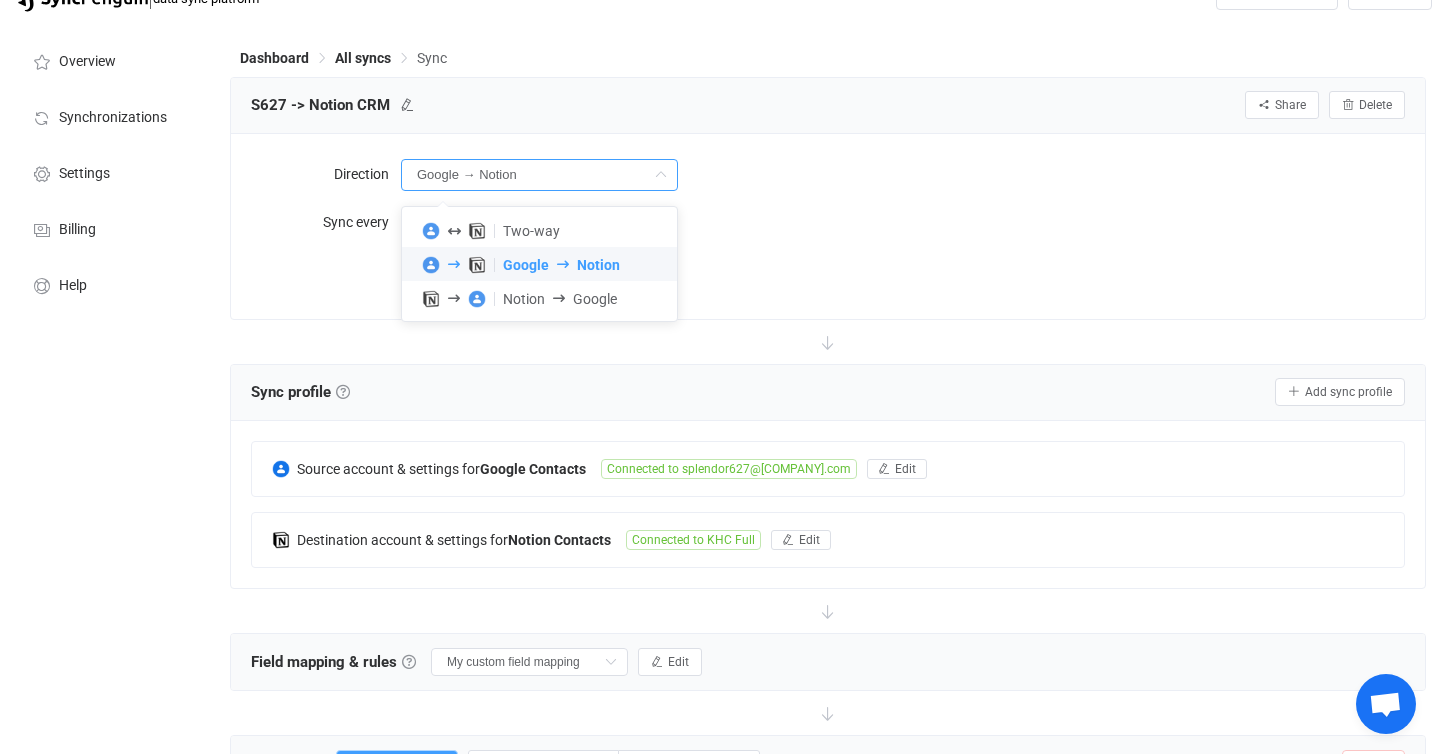click on "Google Notion" at bounding box center [539, 264] 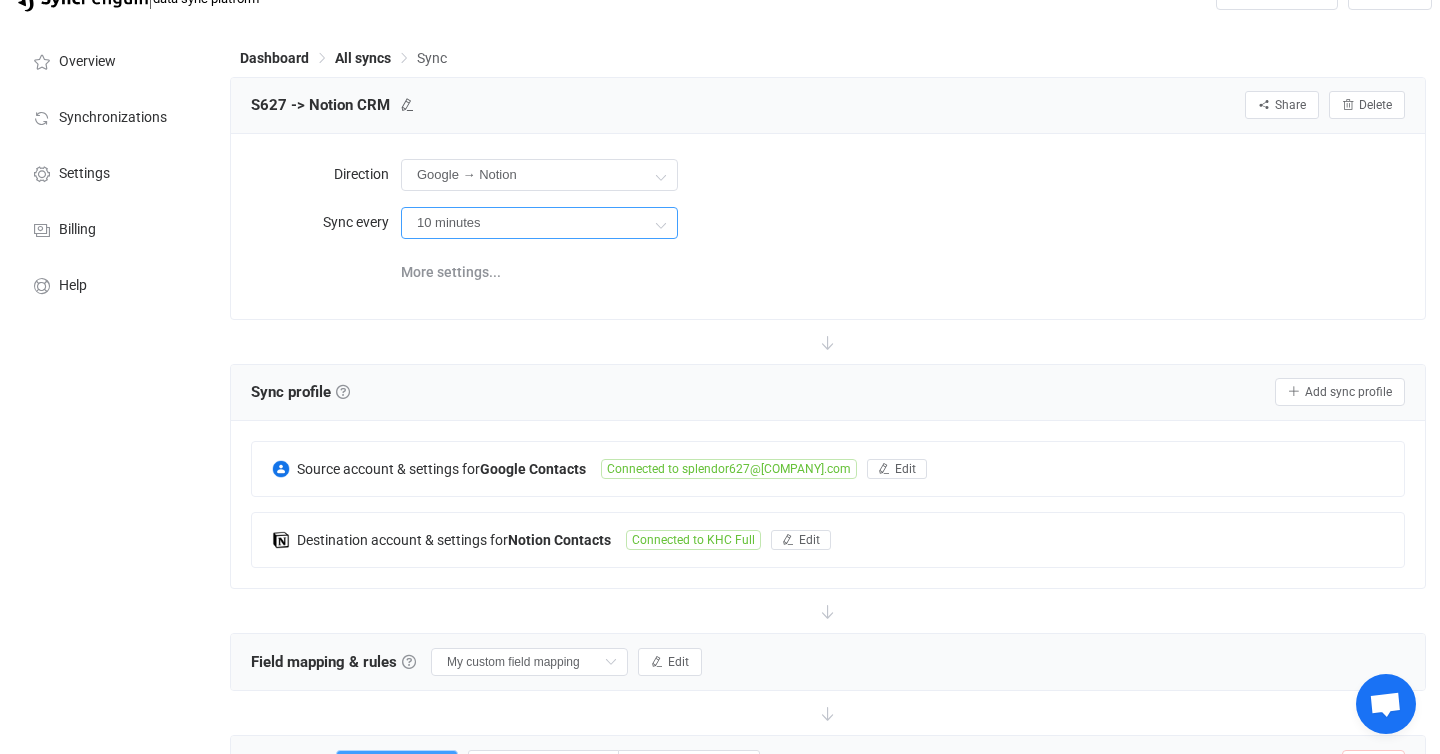 click on "10 minutes" at bounding box center (539, 223) 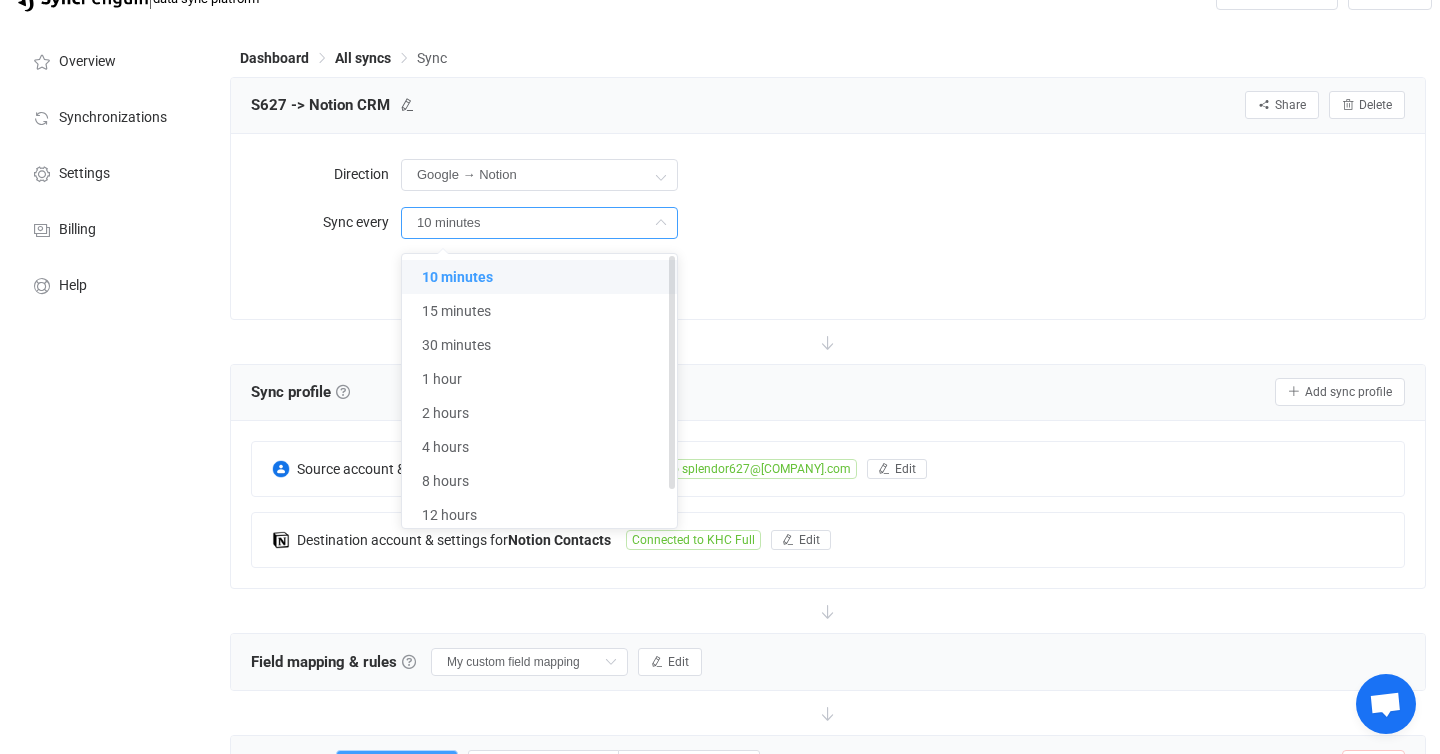 click on "10 minutes" at bounding box center (539, 277) 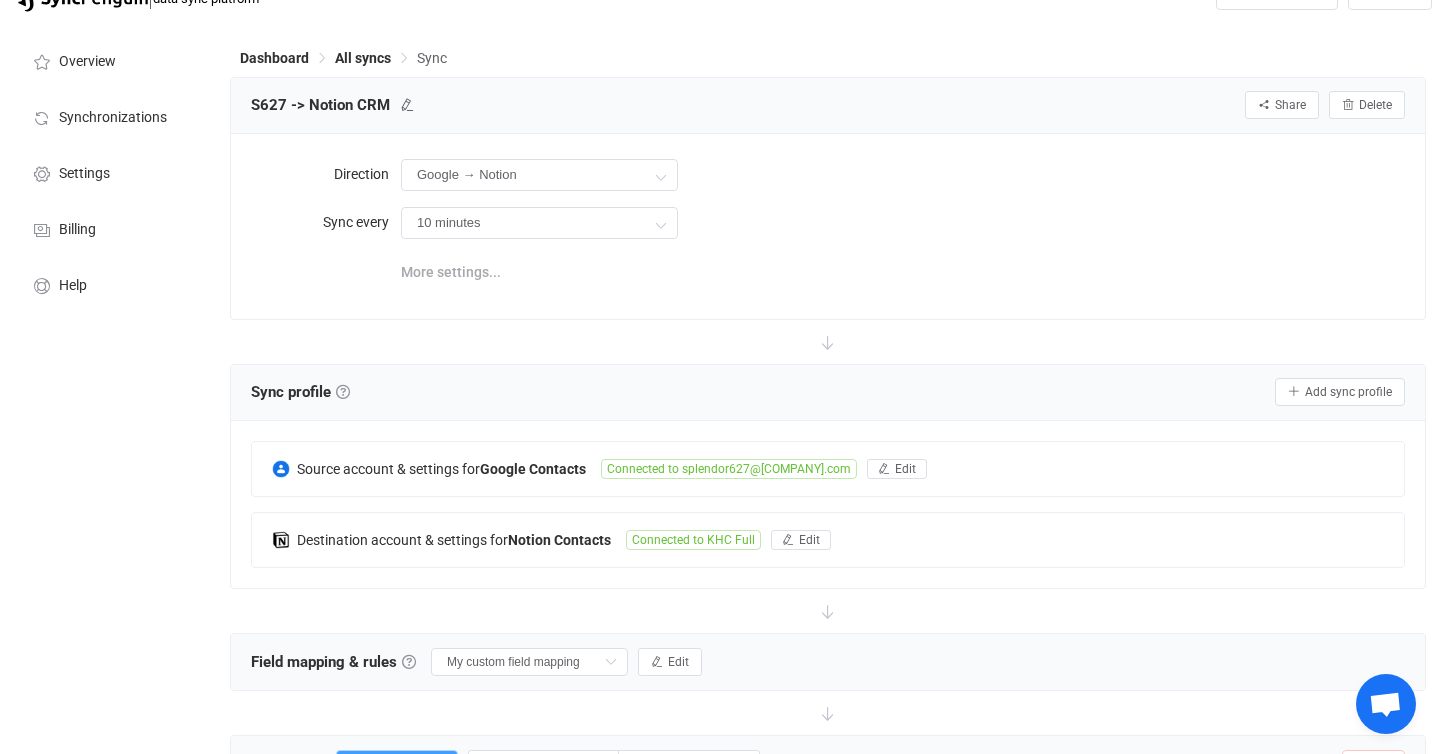 click on "More settings..." at bounding box center (451, 272) 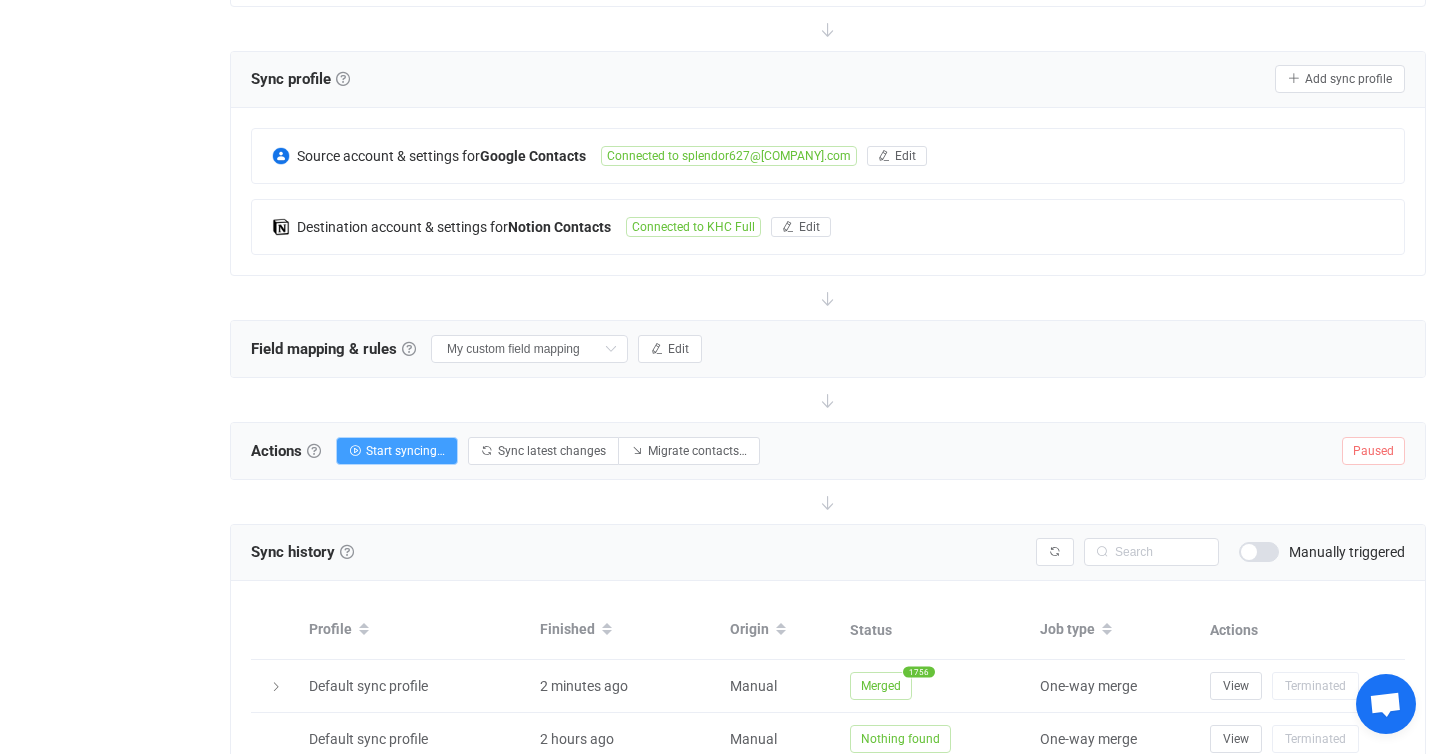 scroll, scrollTop: 413, scrollLeft: 0, axis: vertical 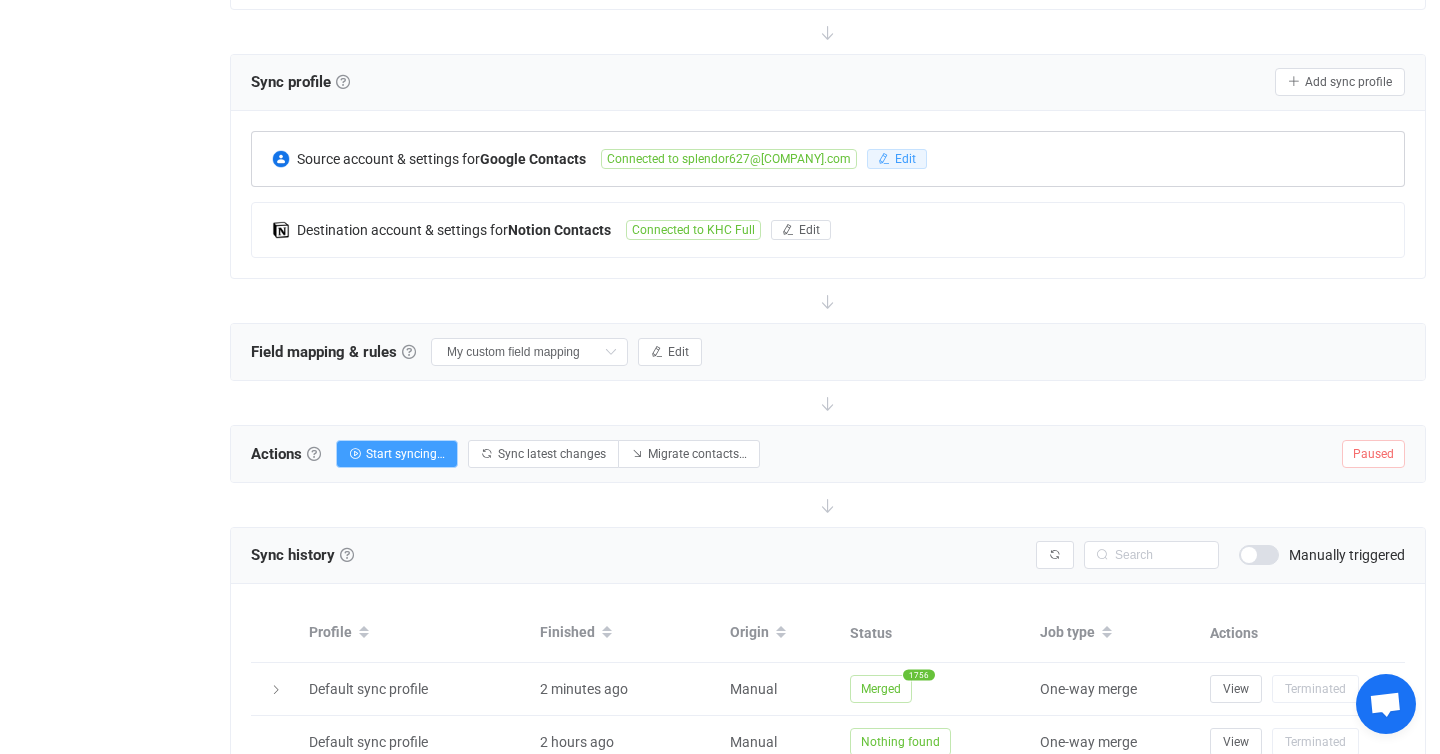 click on "Edit" at bounding box center (905, 159) 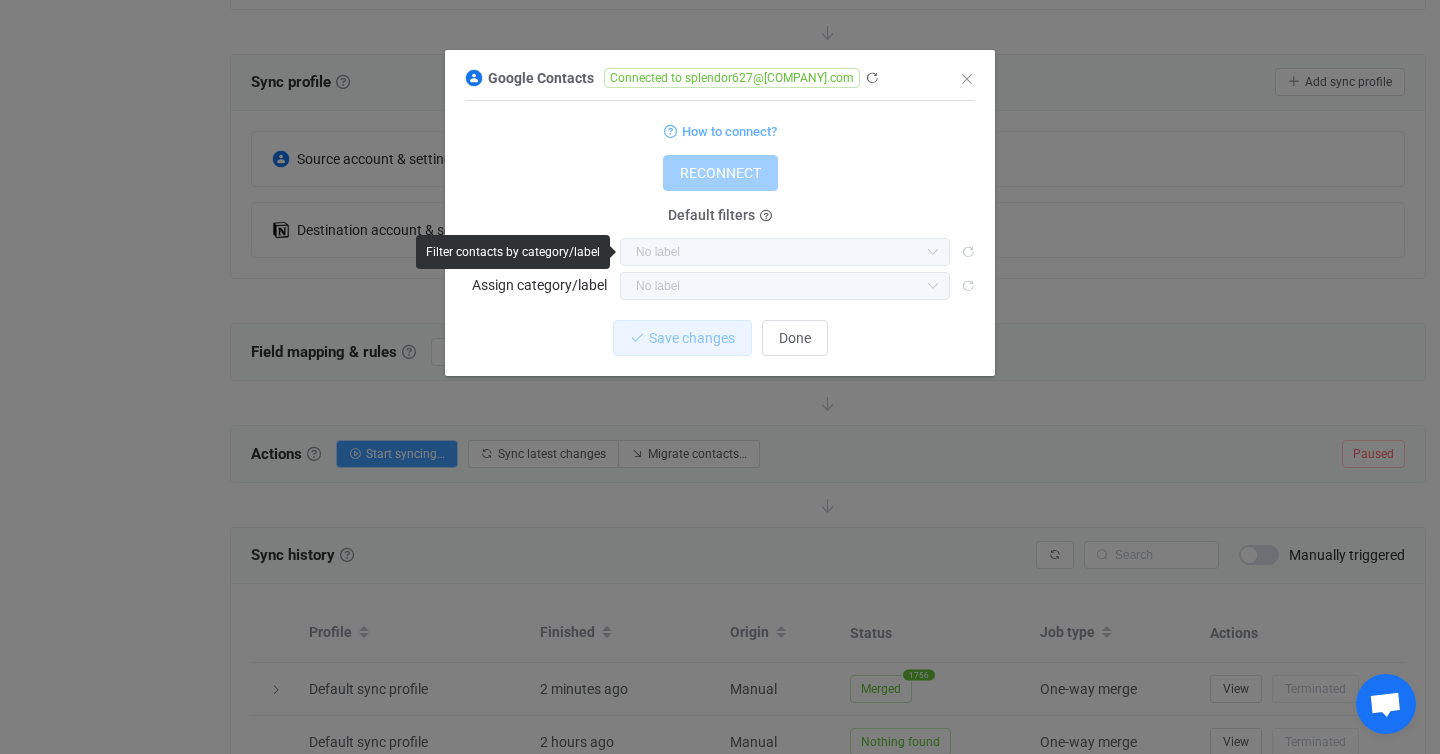click at bounding box center (932, 252) 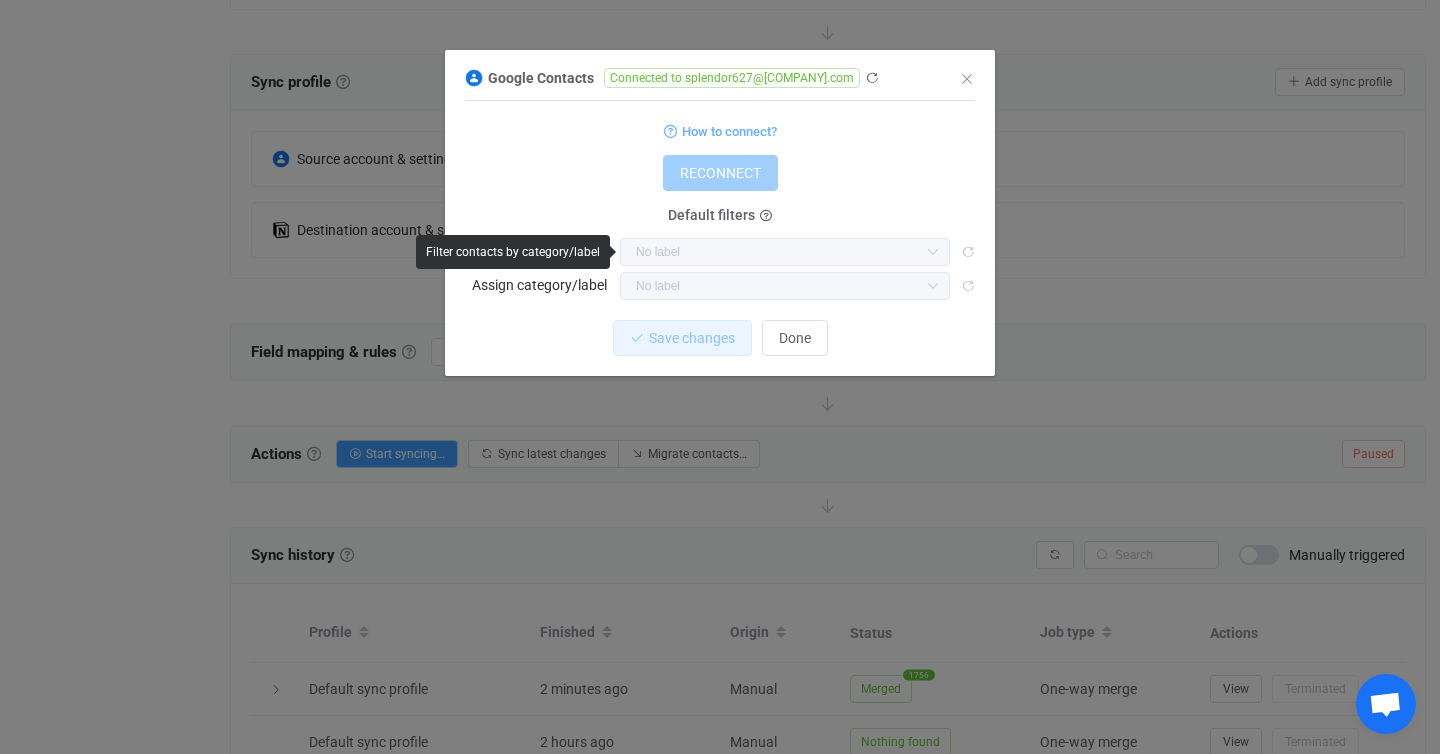 click at bounding box center [968, 252] 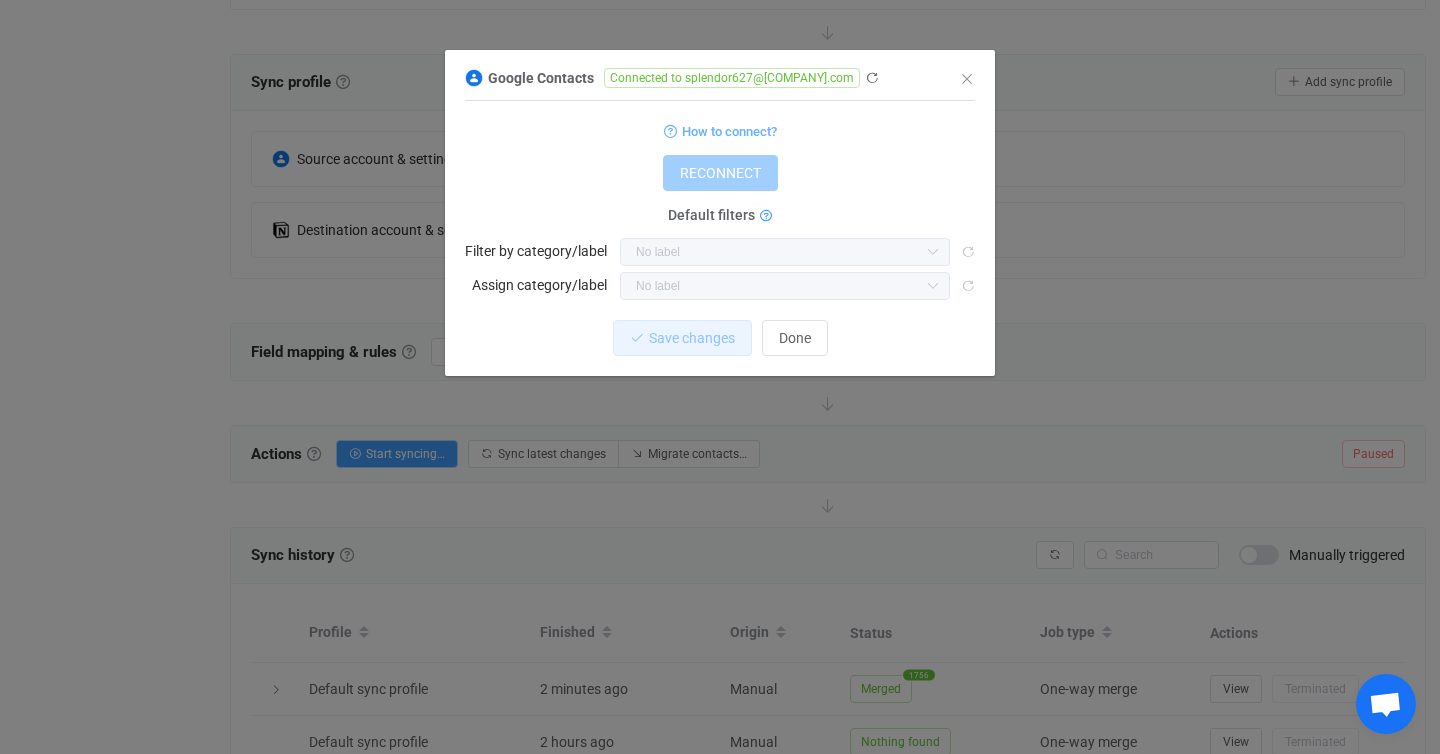 click at bounding box center [766, 217] 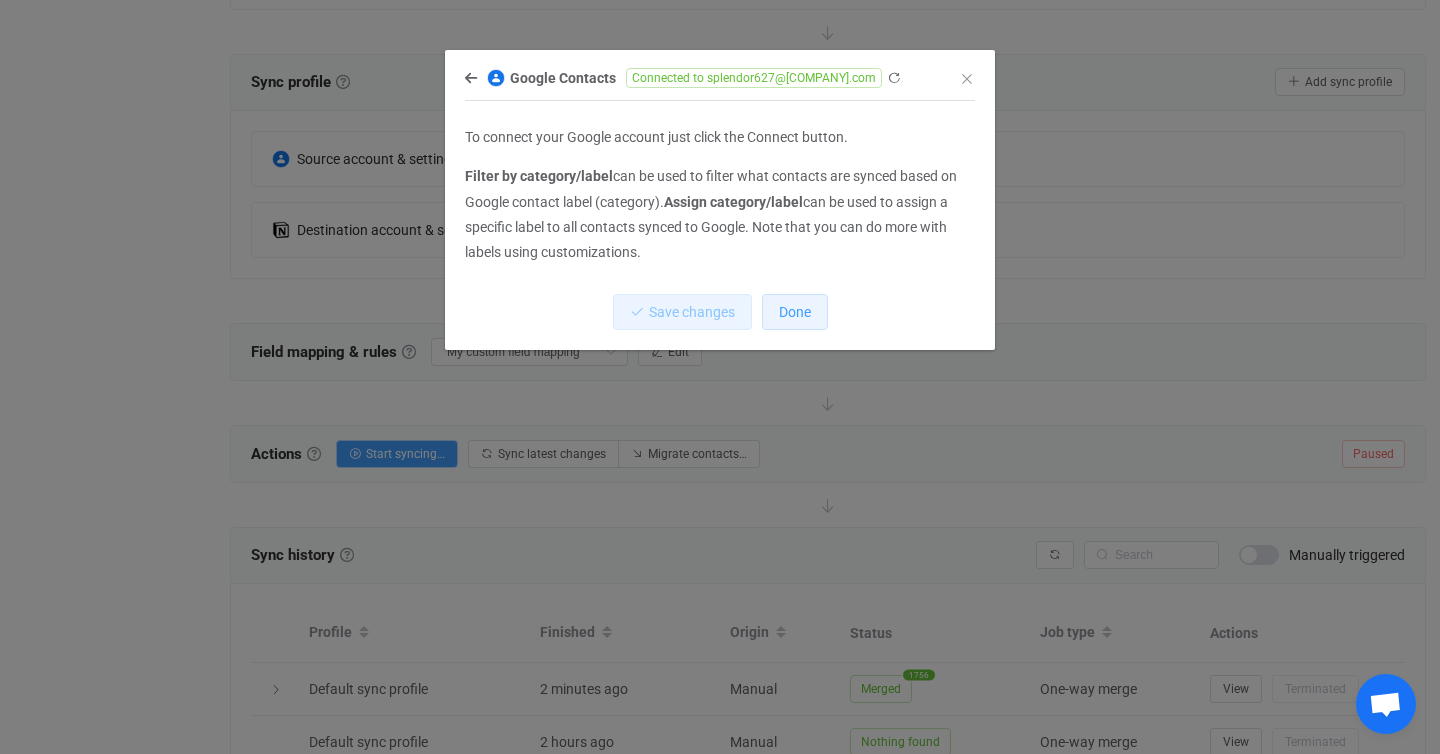 click on "Done" at bounding box center [795, 312] 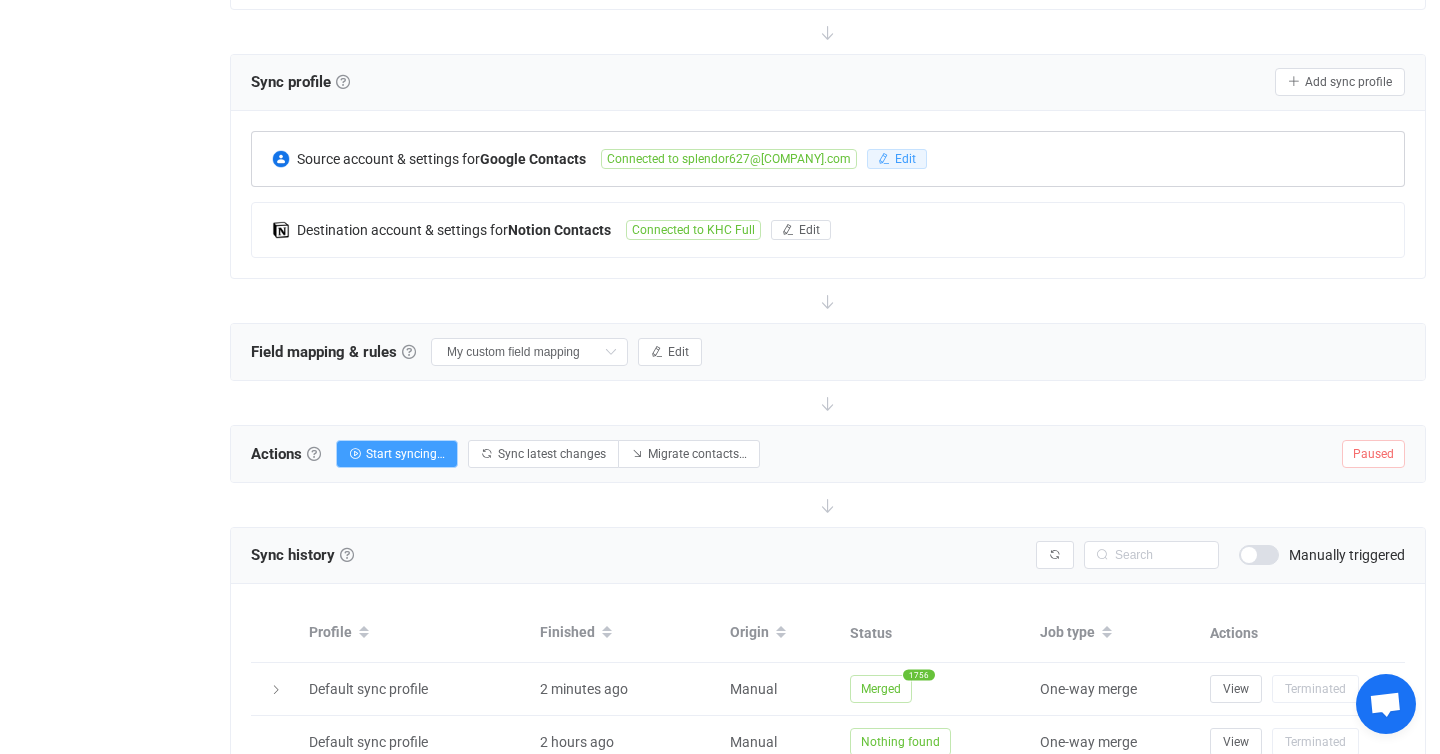 click on "Edit" at bounding box center (905, 159) 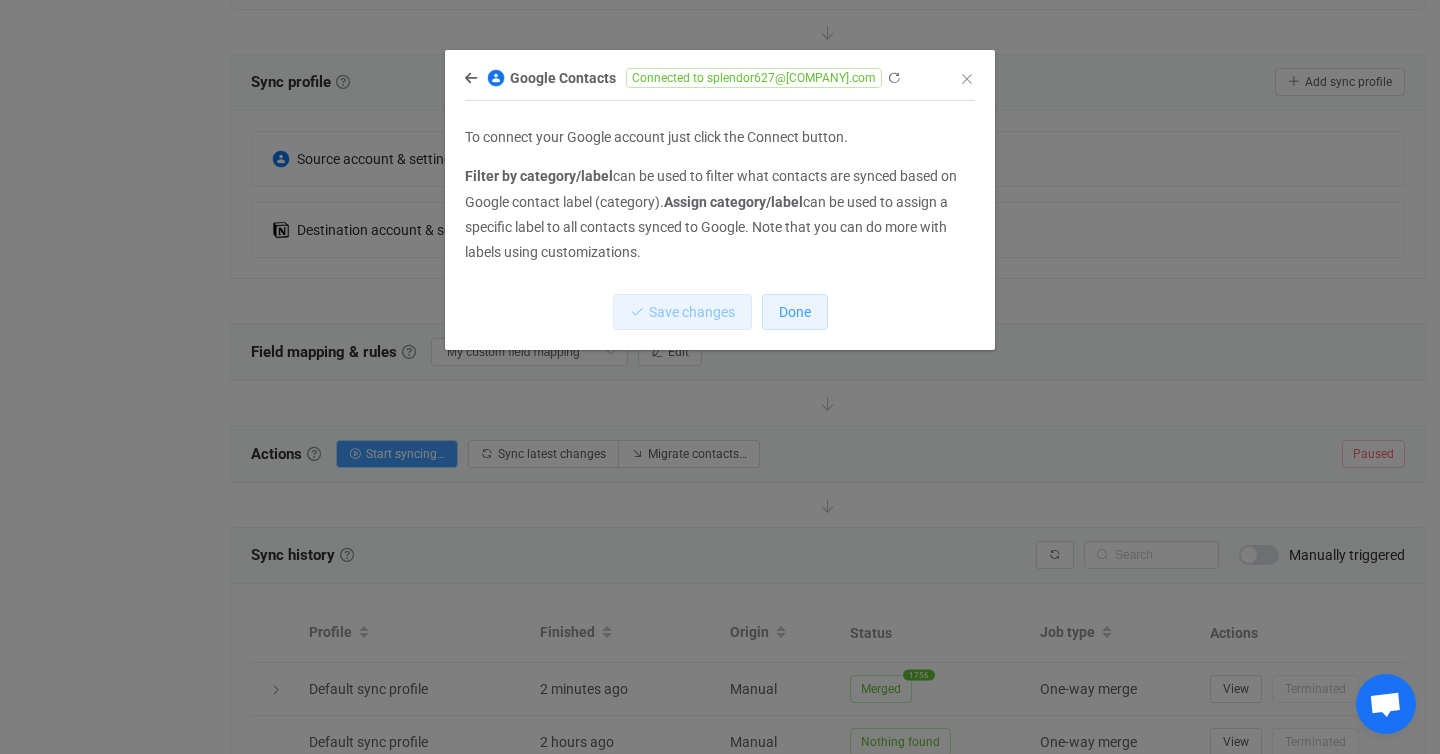 click on "Done" at bounding box center (795, 312) 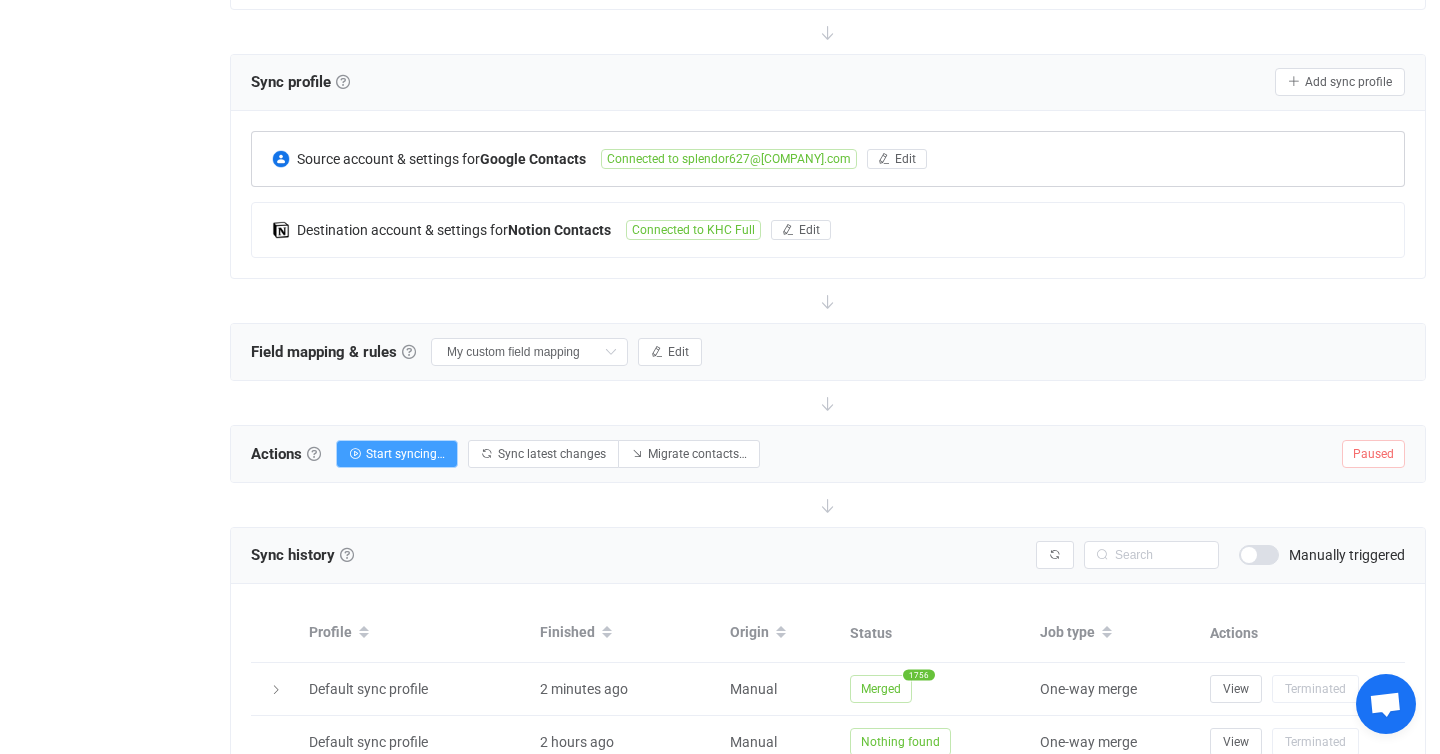 click on "Connected to splendor627@[COMPANY].com" at bounding box center [729, 159] 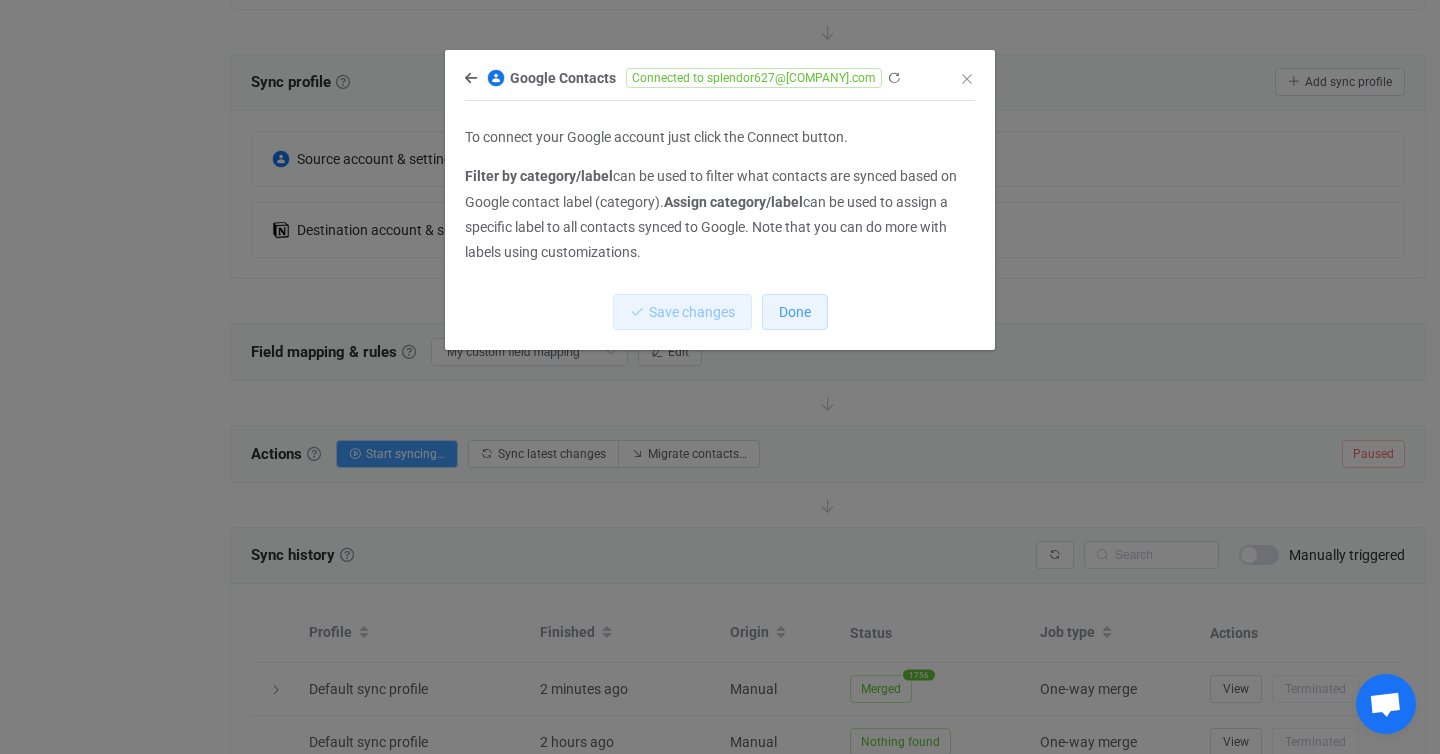 click on "Done" at bounding box center [795, 312] 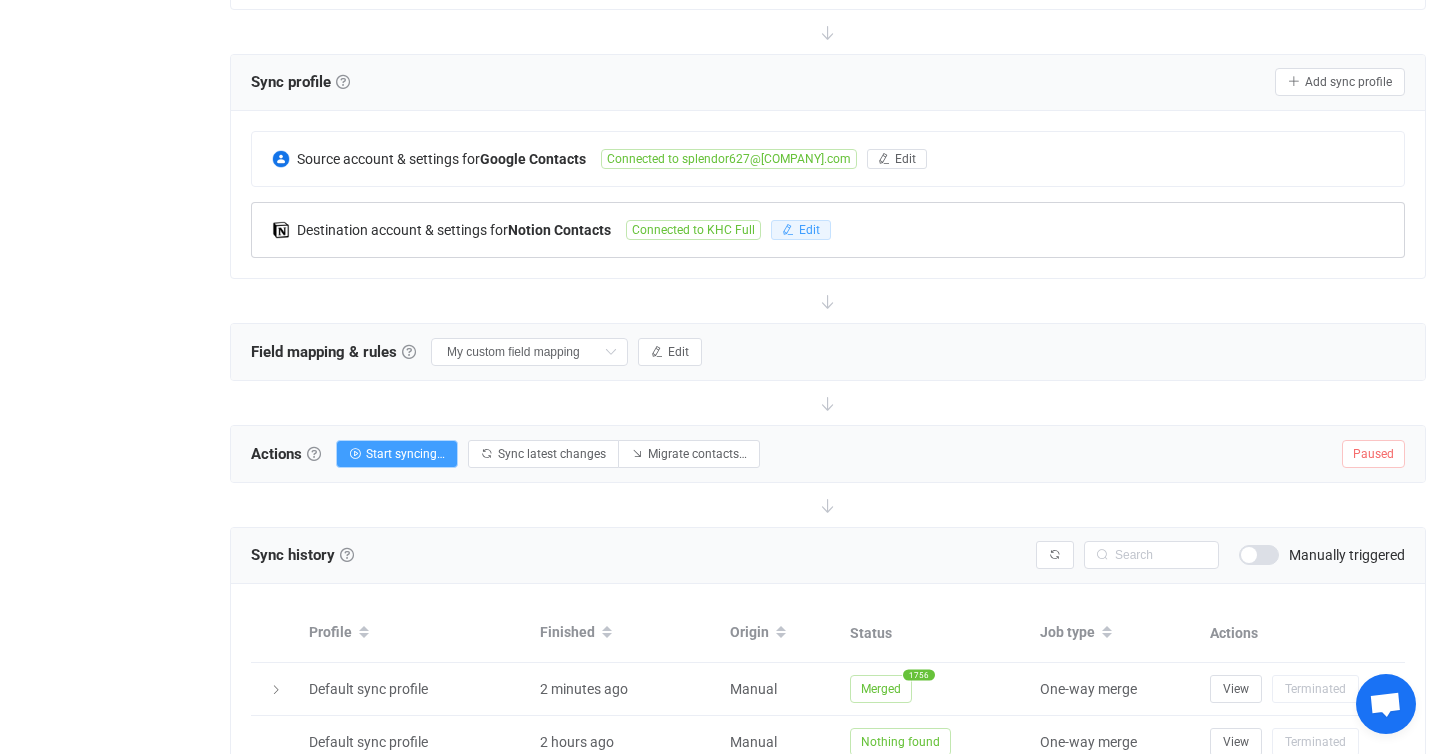 click on "Edit" at bounding box center (801, 230) 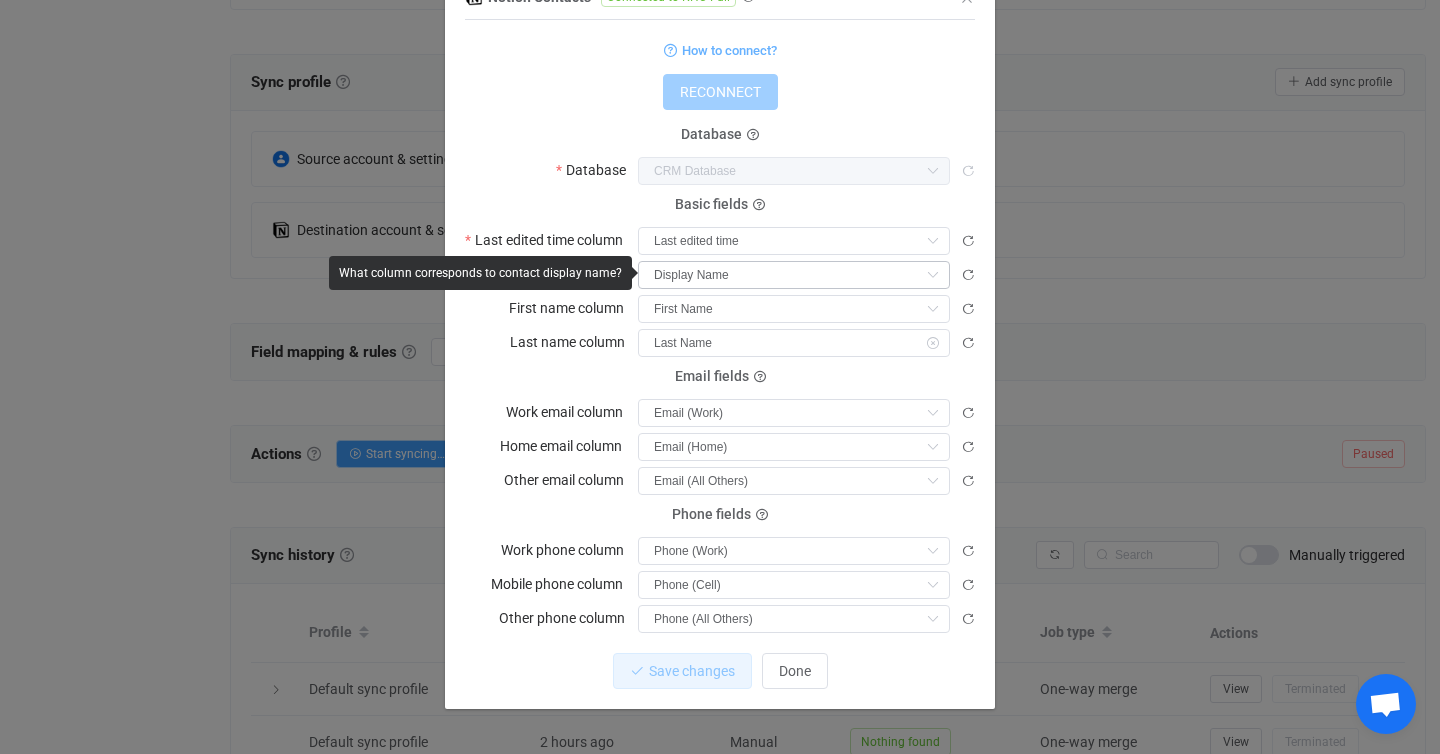 scroll, scrollTop: 78, scrollLeft: 0, axis: vertical 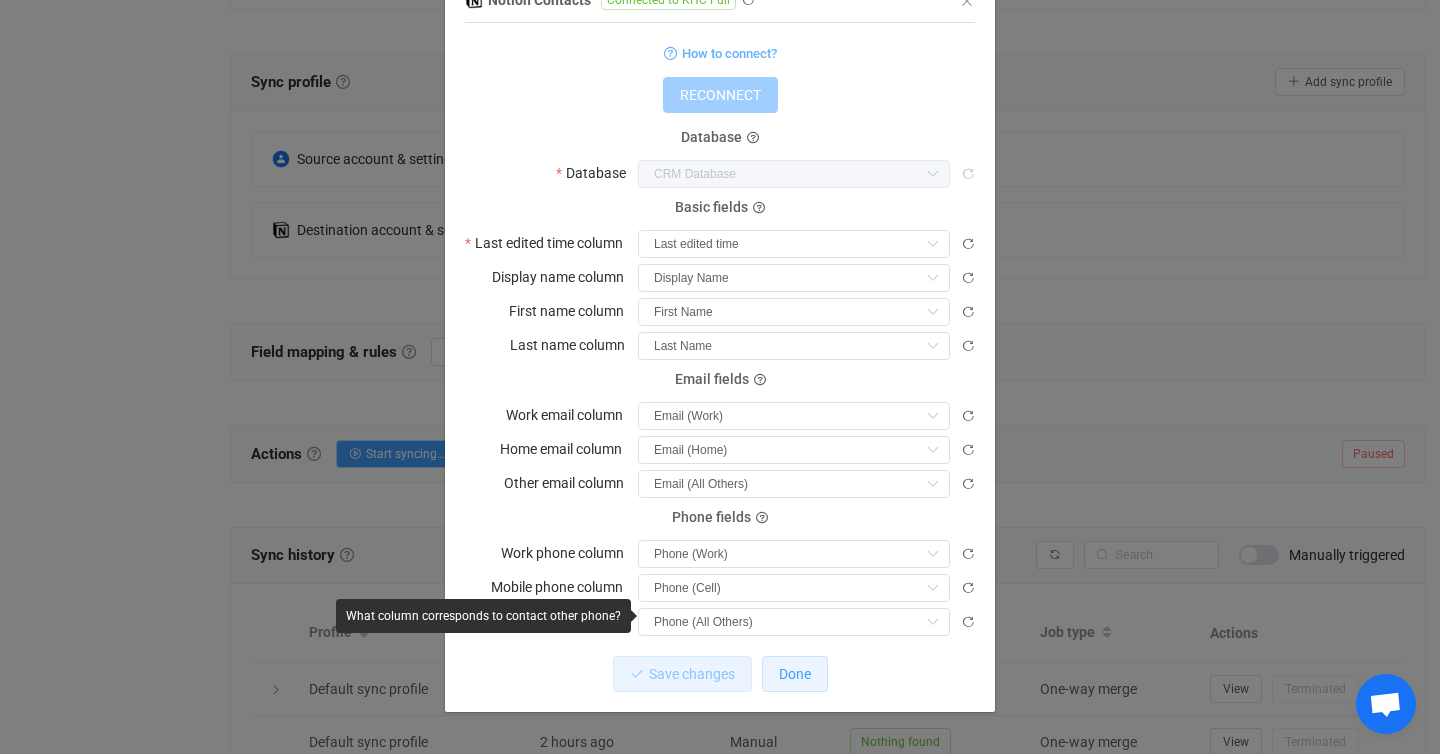 click on "Done" at bounding box center [795, 674] 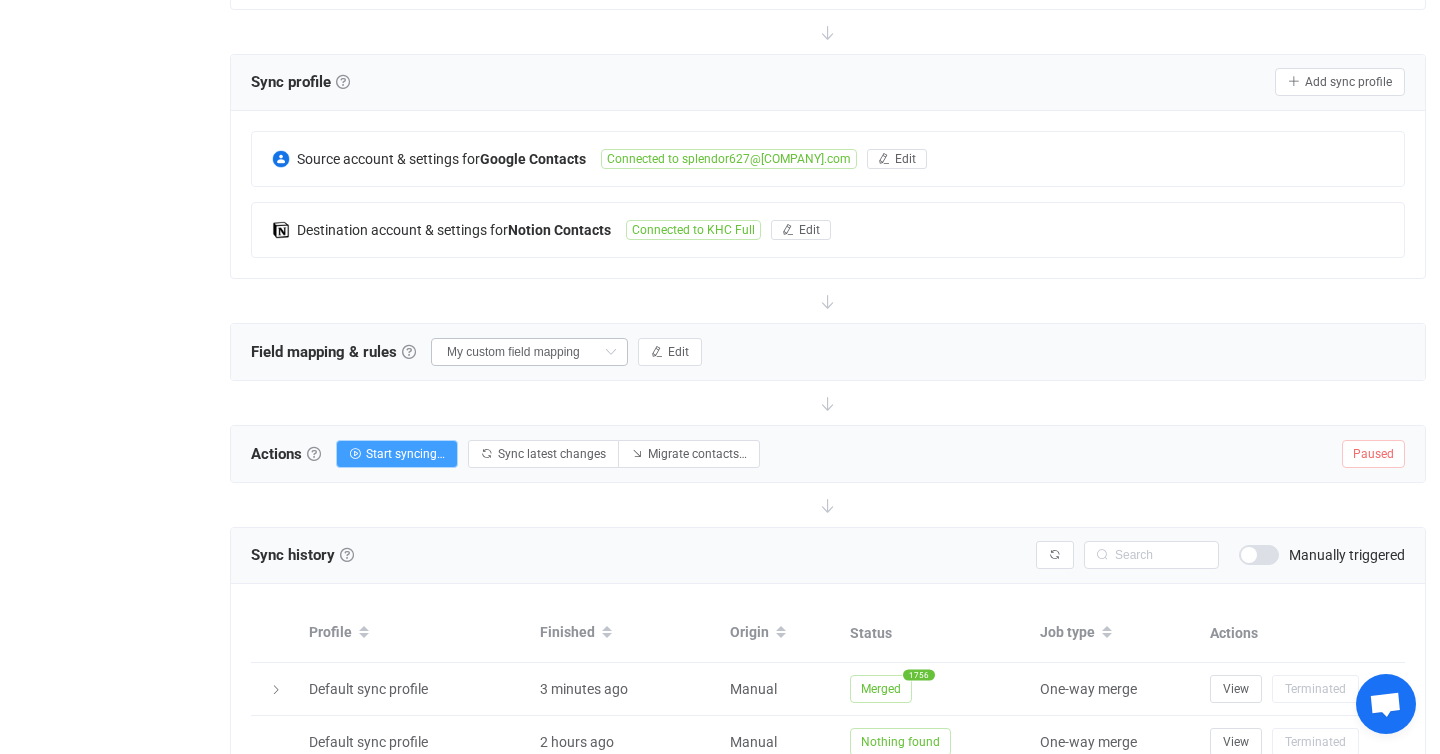 click at bounding box center (610, 352) 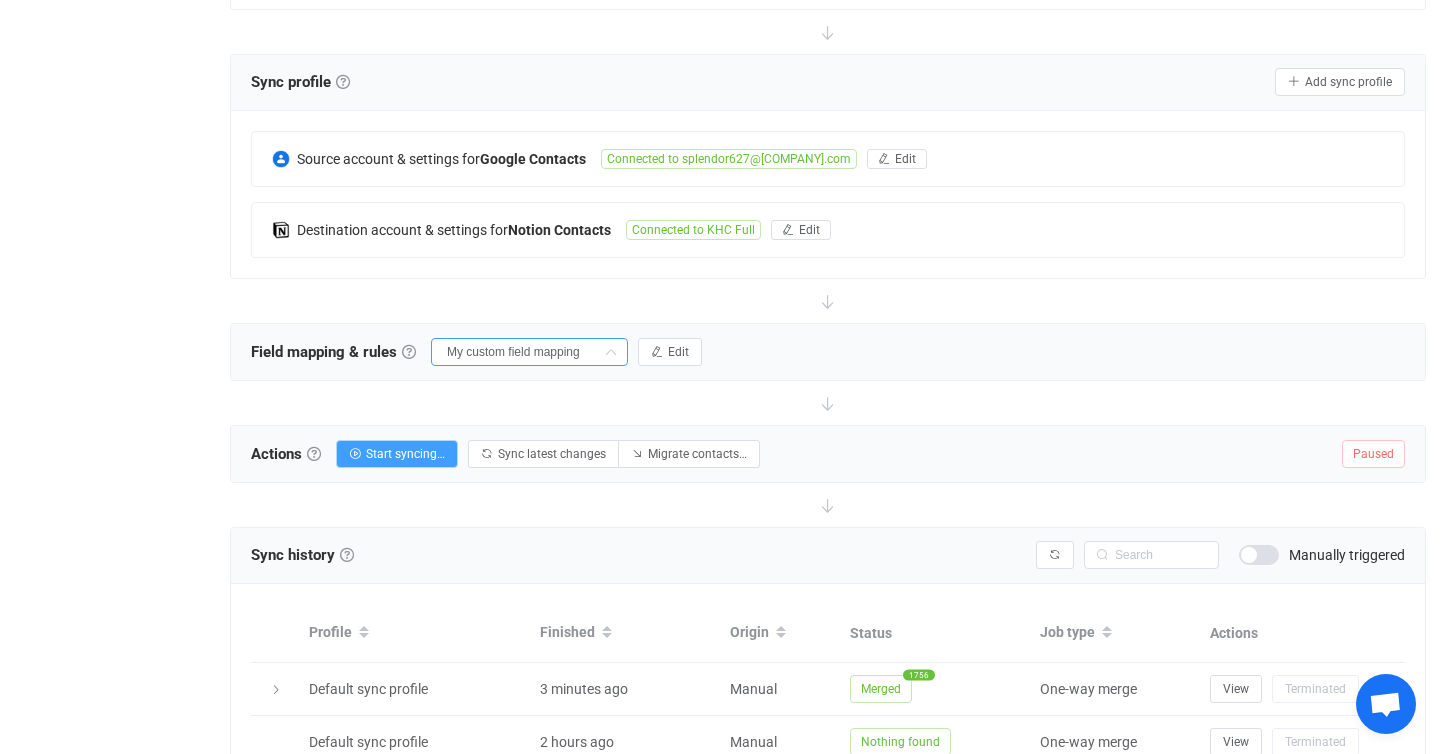 scroll, scrollTop: 0, scrollLeft: 7, axis: horizontal 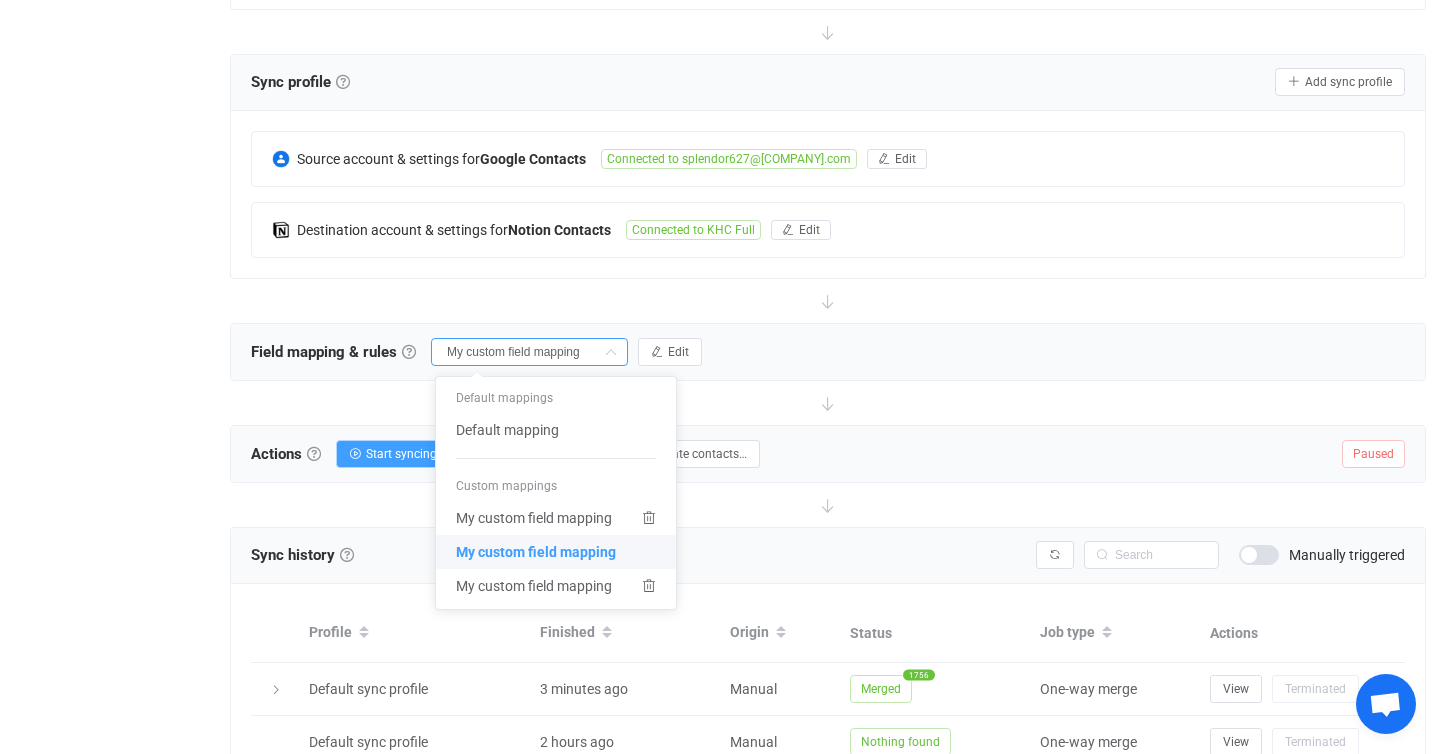 click on "My custom field mapping" at bounding box center (536, 552) 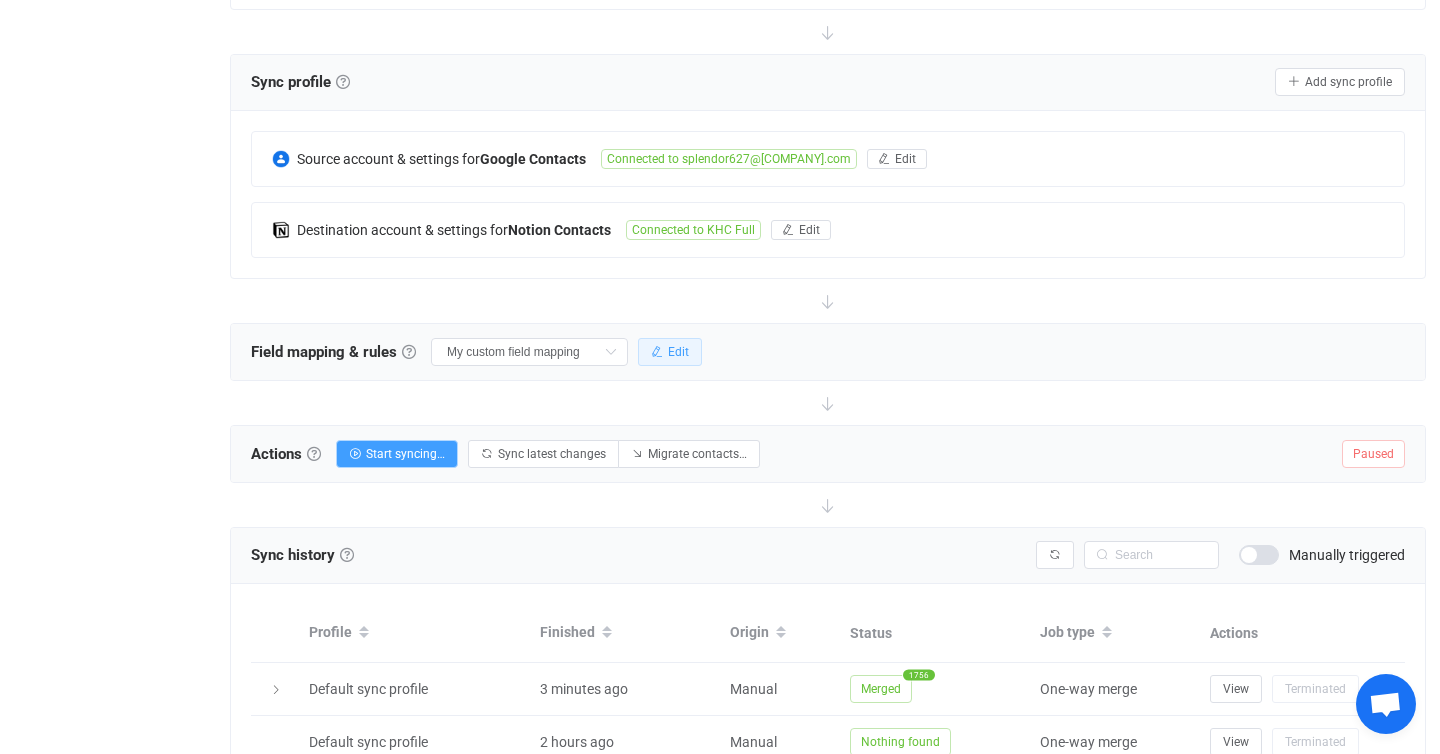 click on "Edit" at bounding box center (678, 352) 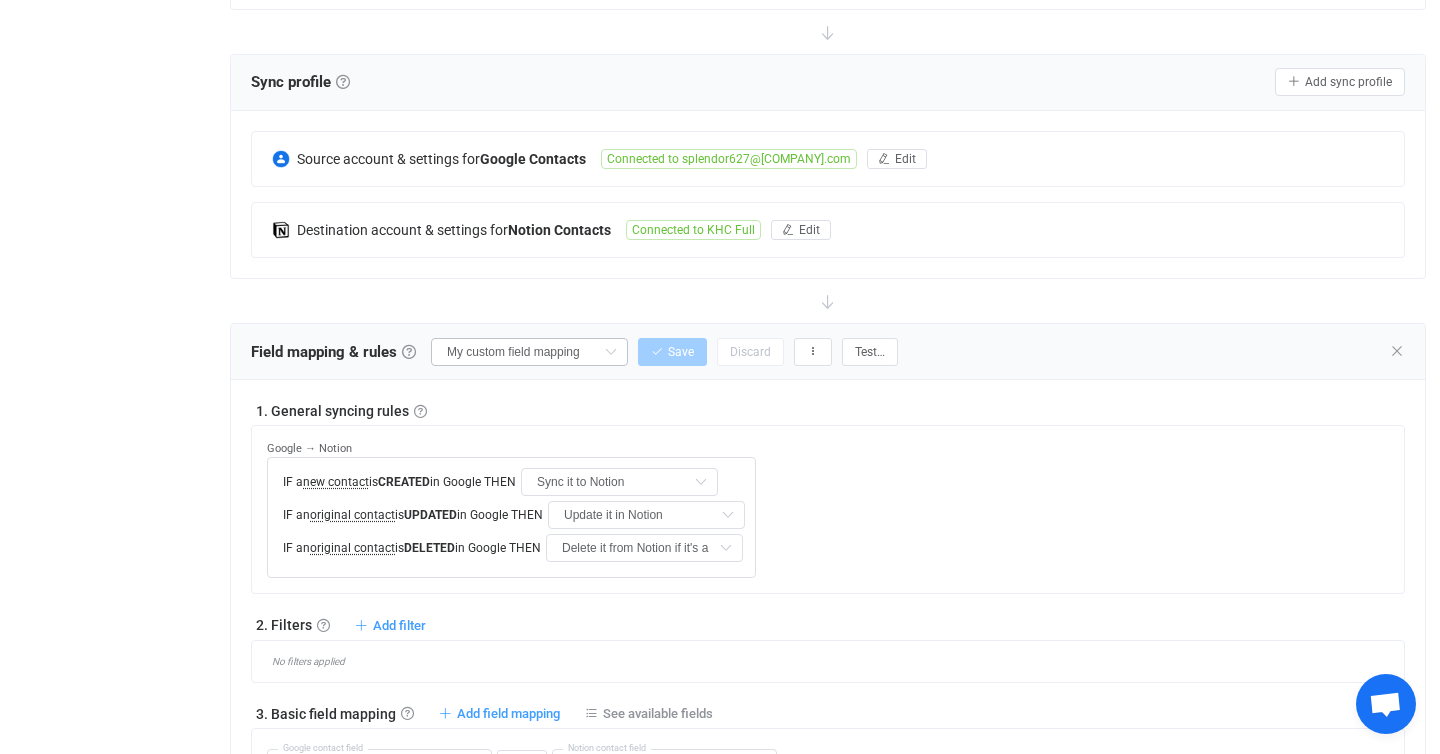 click at bounding box center [610, 352] 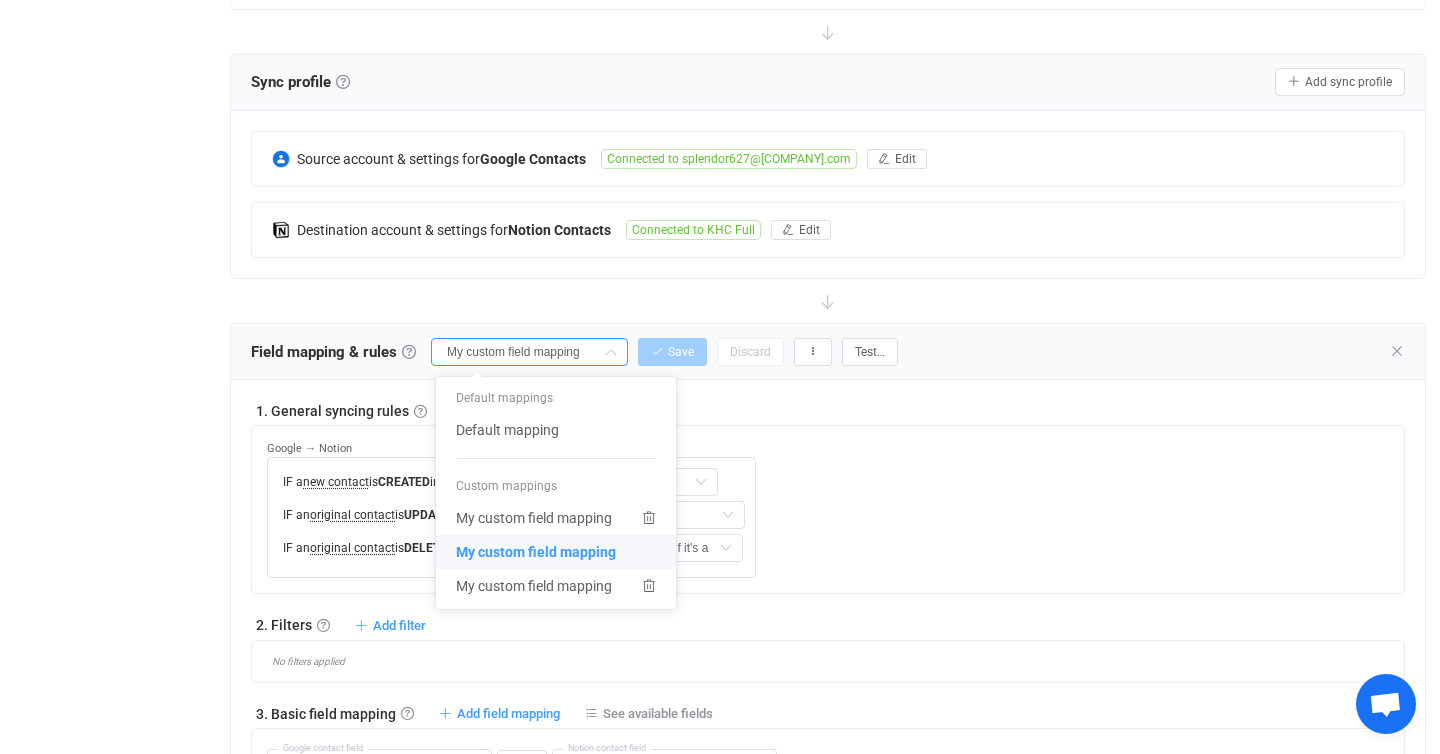 scroll, scrollTop: 0, scrollLeft: 7, axis: horizontal 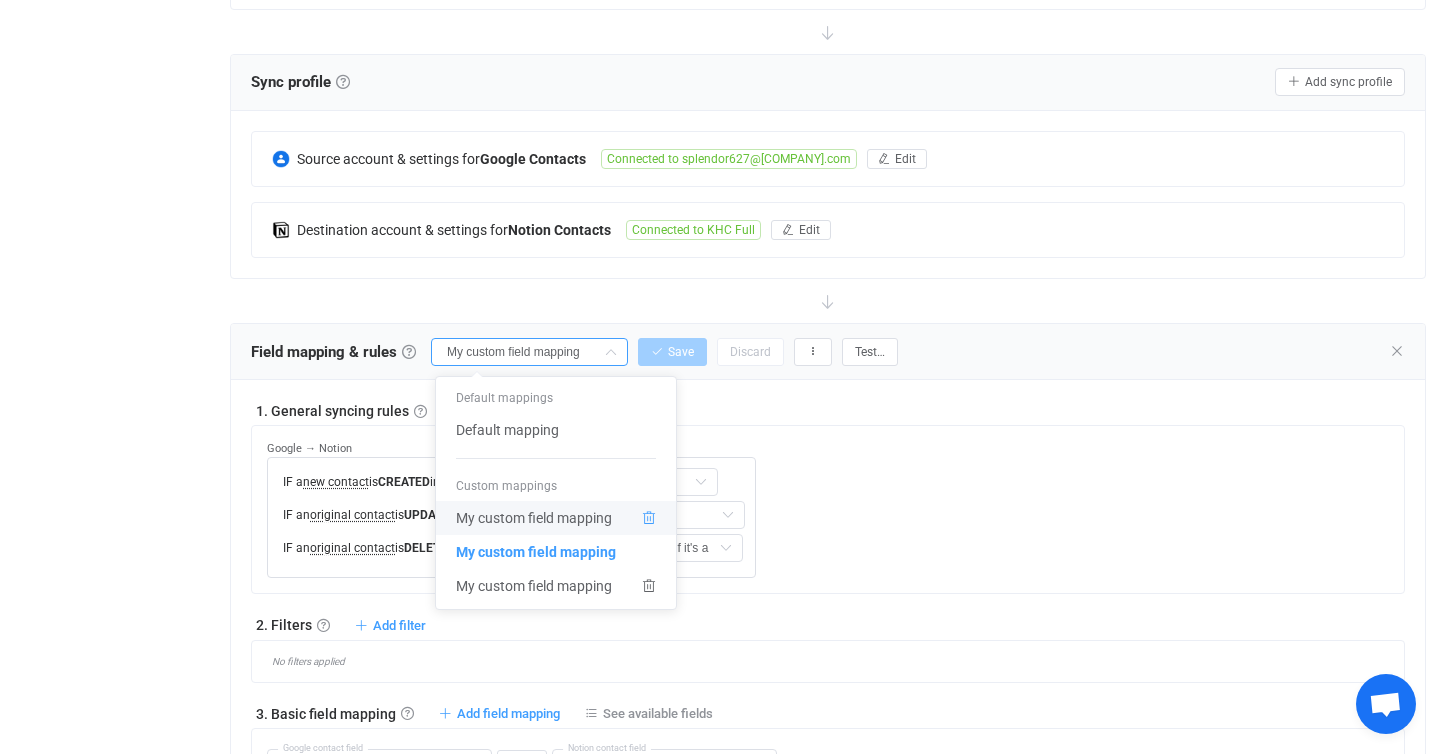 click at bounding box center (649, 518) 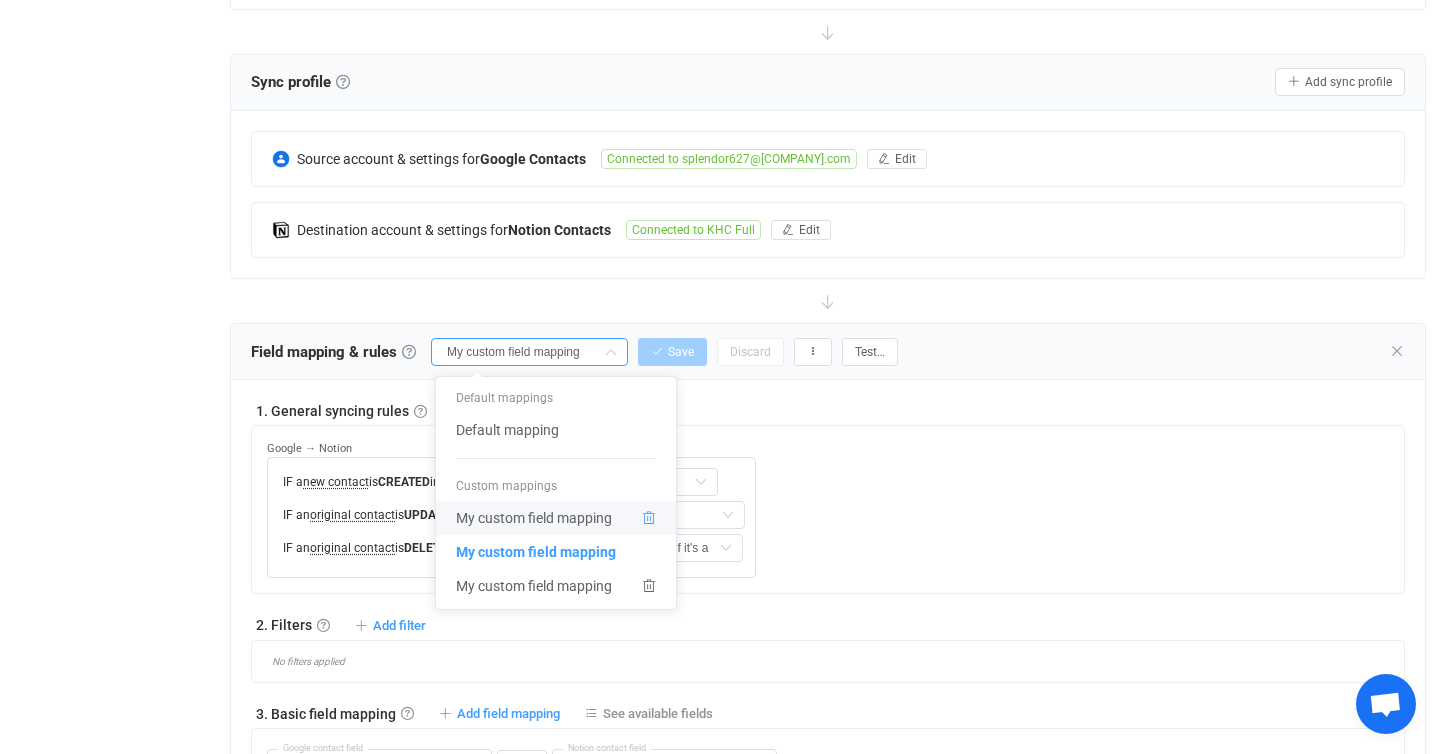 scroll, scrollTop: 0, scrollLeft: 0, axis: both 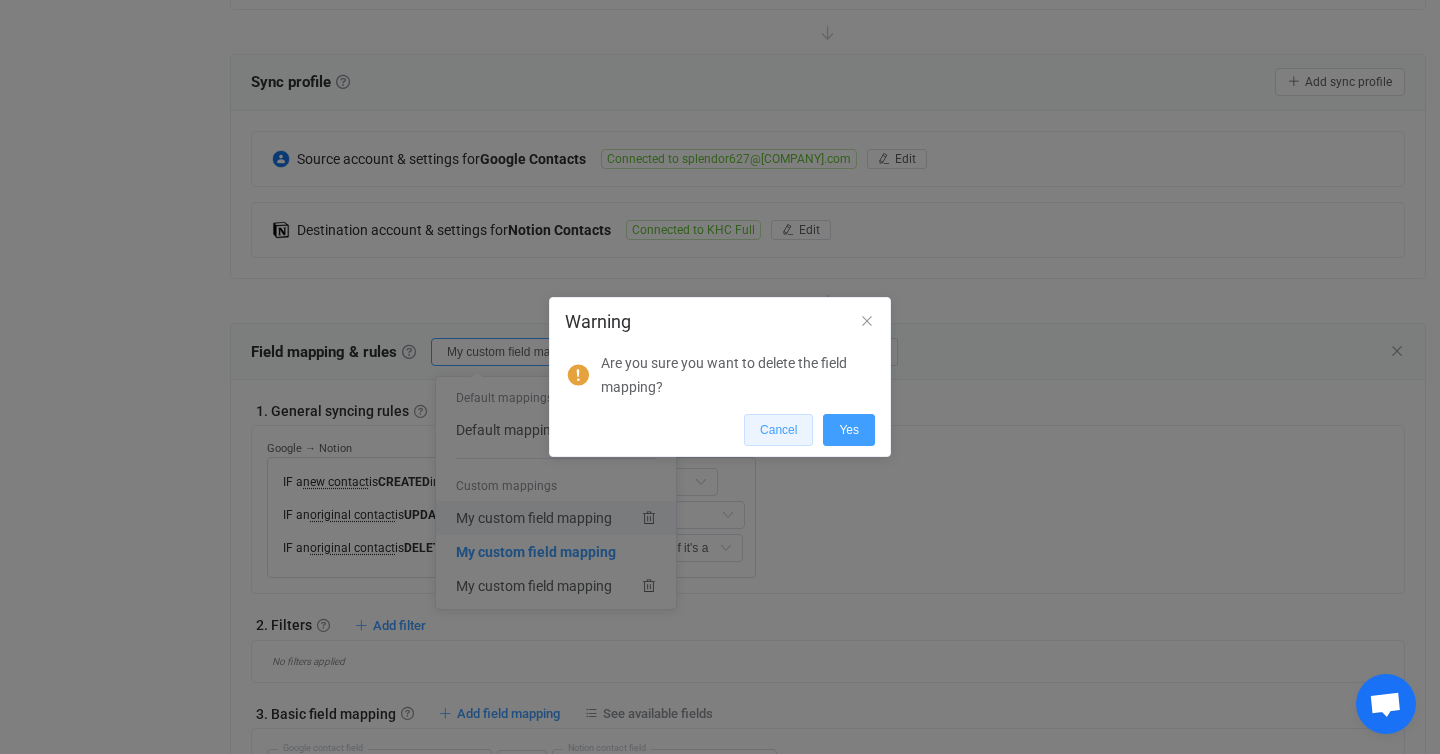 click on "Cancel" at bounding box center [778, 430] 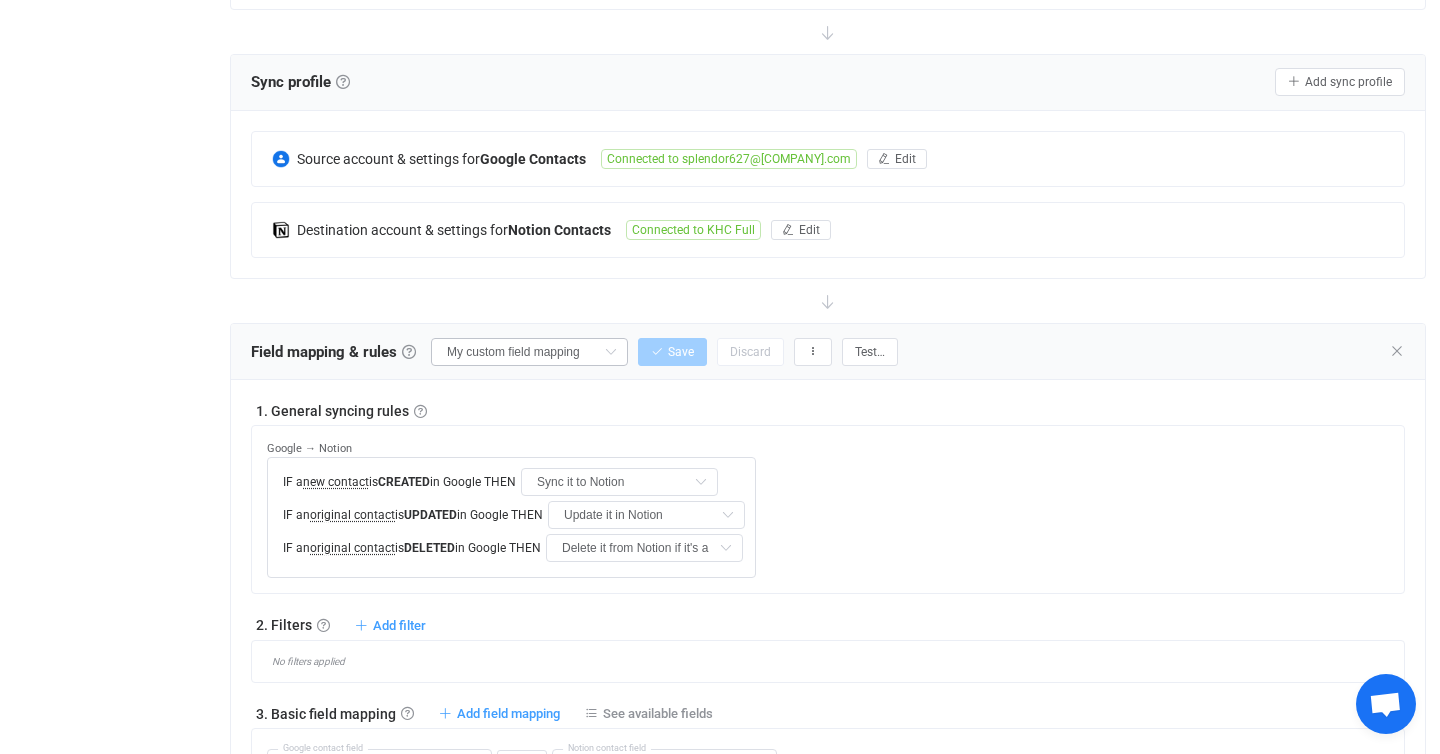 click at bounding box center (610, 352) 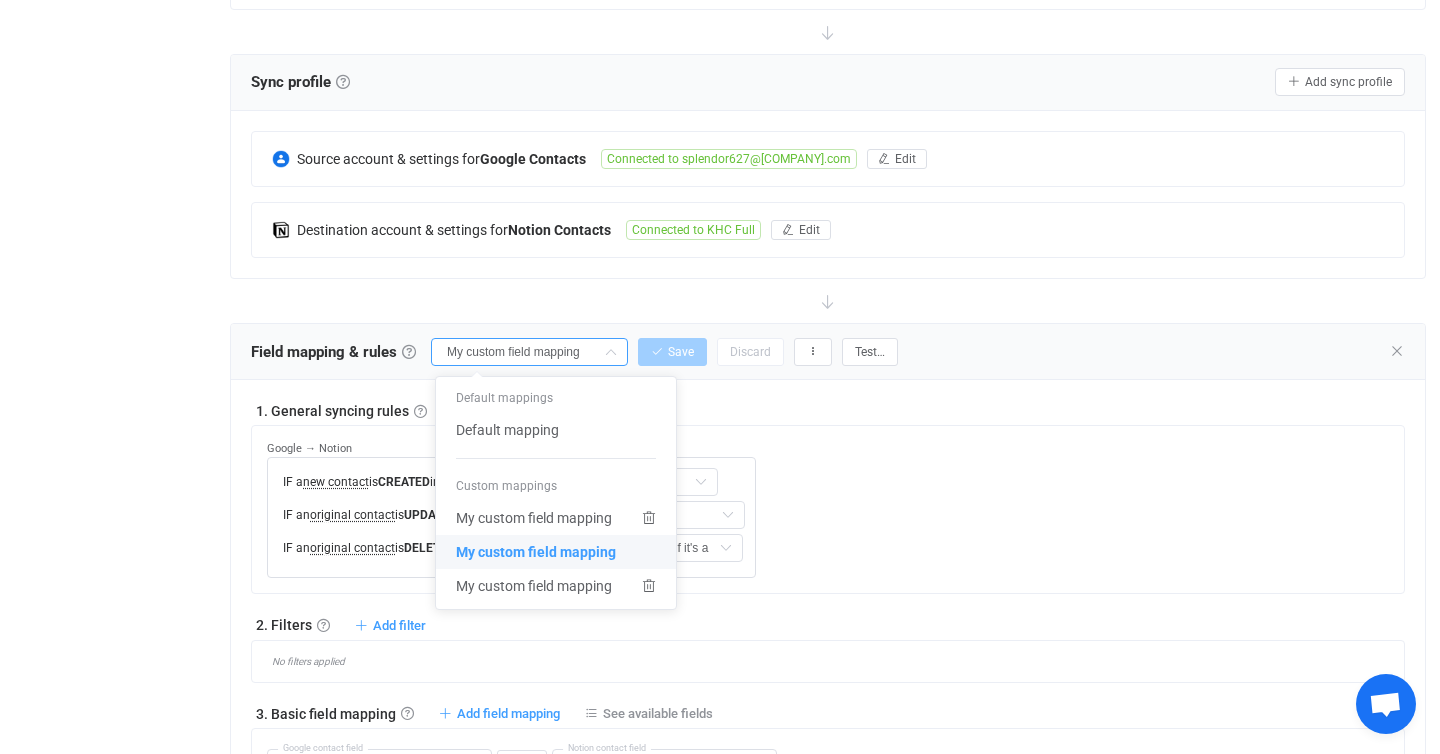 scroll, scrollTop: 0, scrollLeft: 7, axis: horizontal 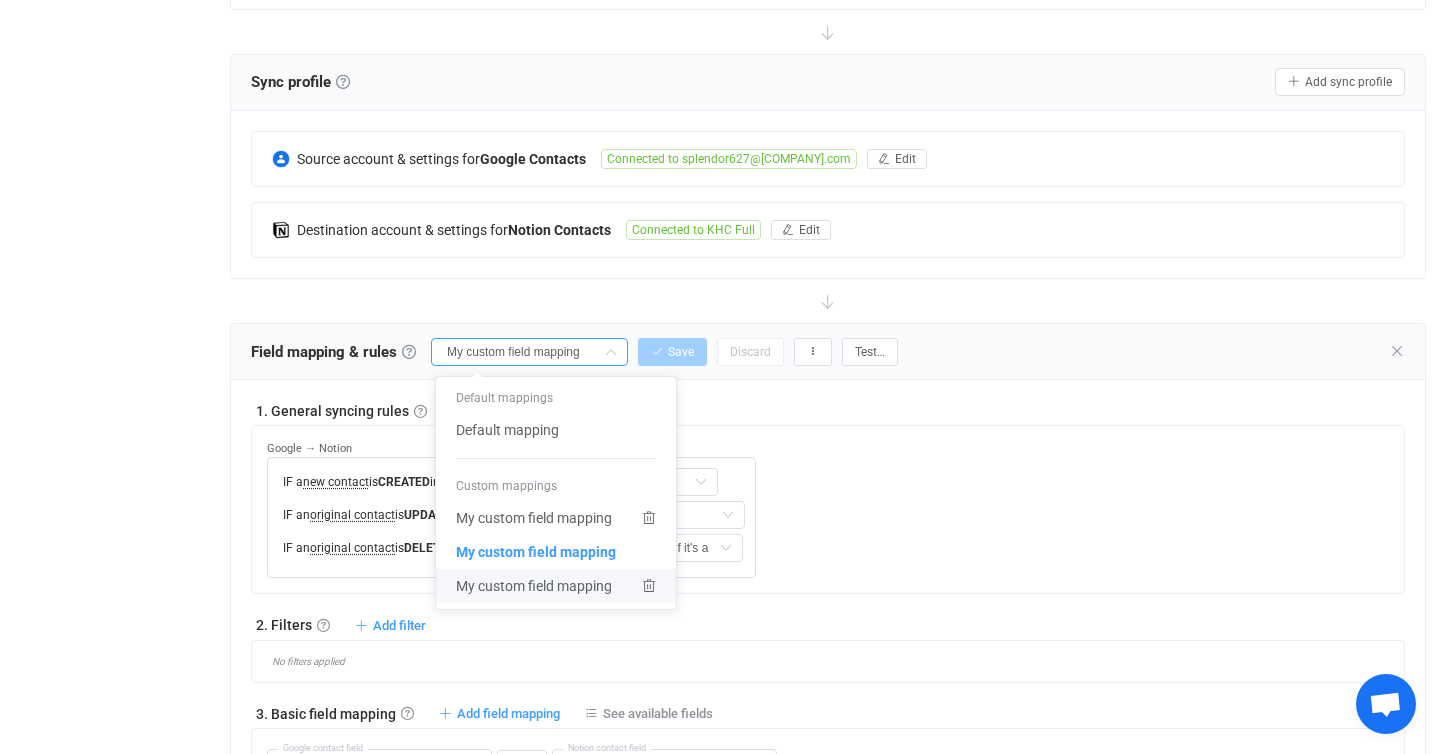 click on "My custom field mapping" at bounding box center [534, 586] 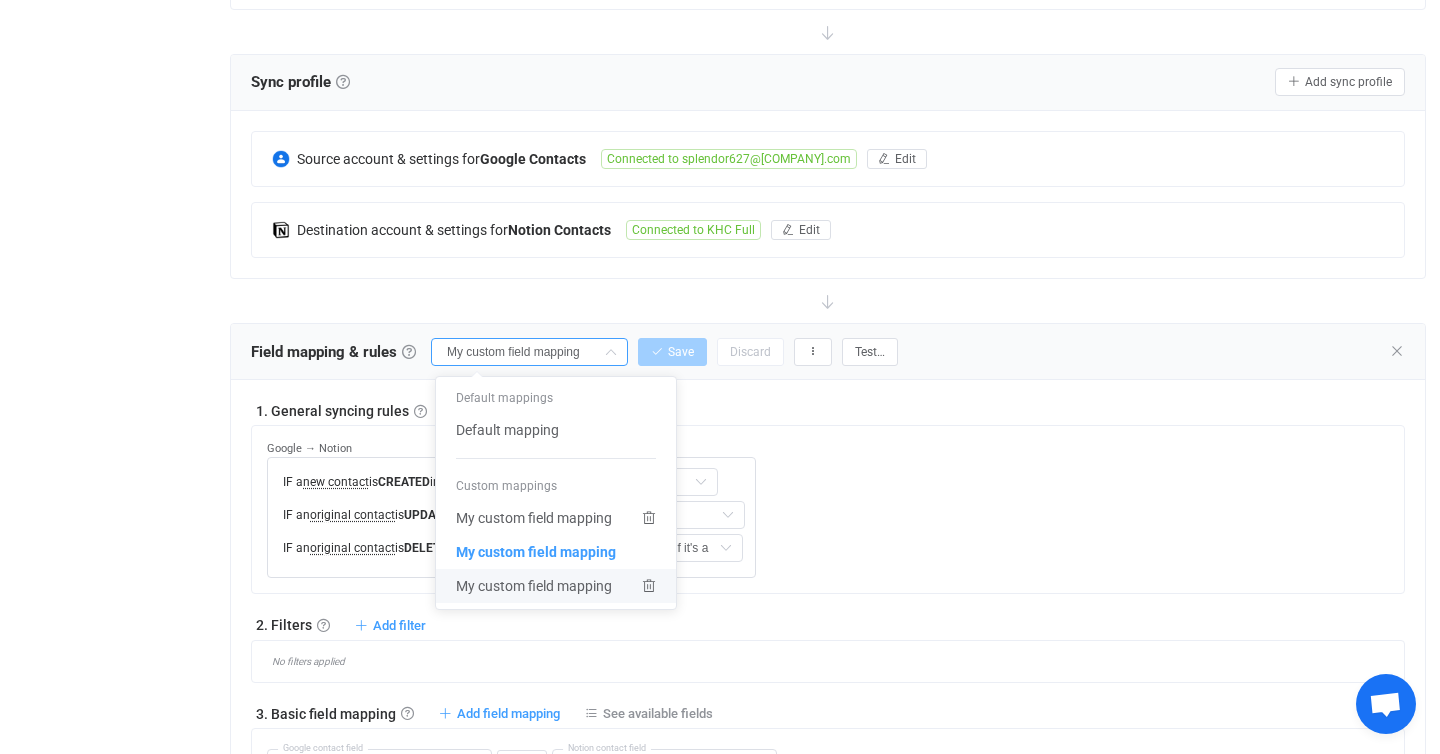 scroll, scrollTop: 0, scrollLeft: 7, axis: horizontal 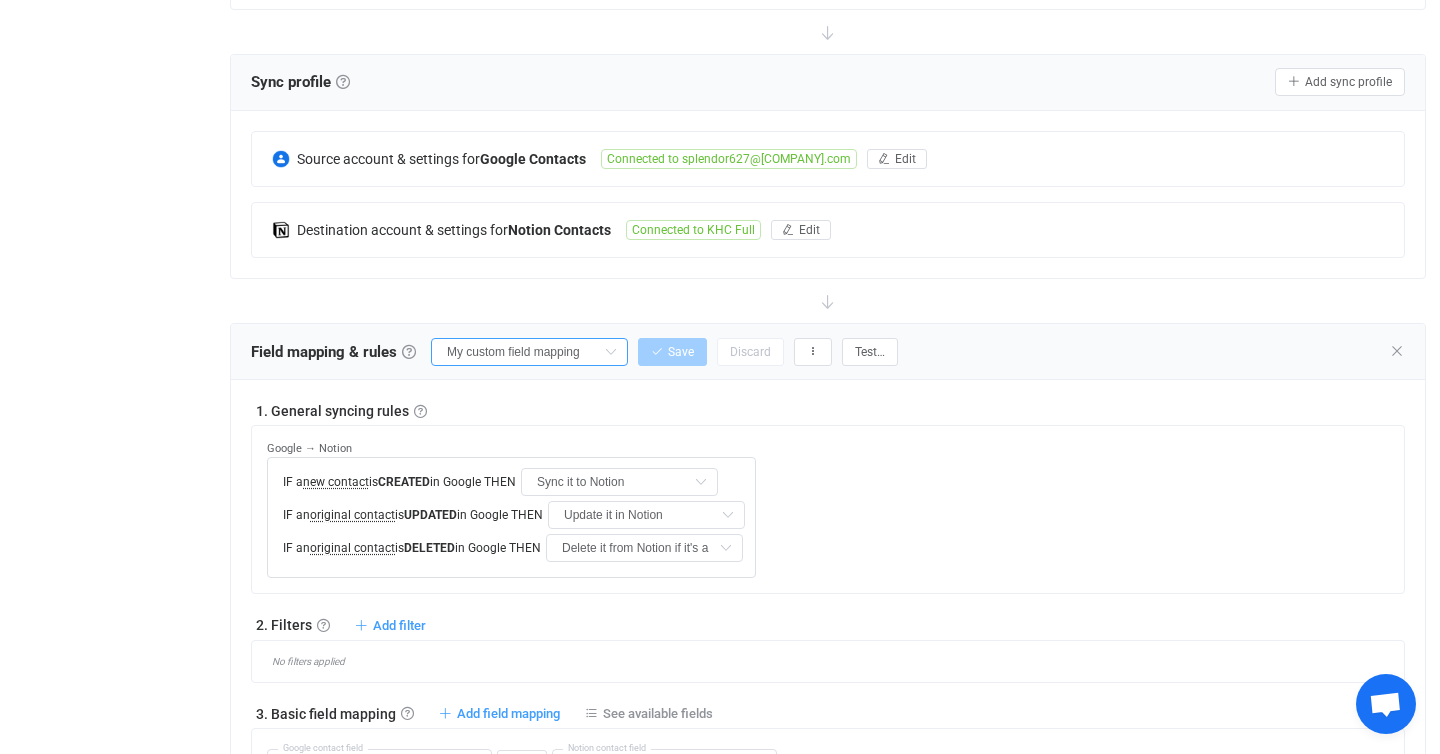type on "Work Phones" 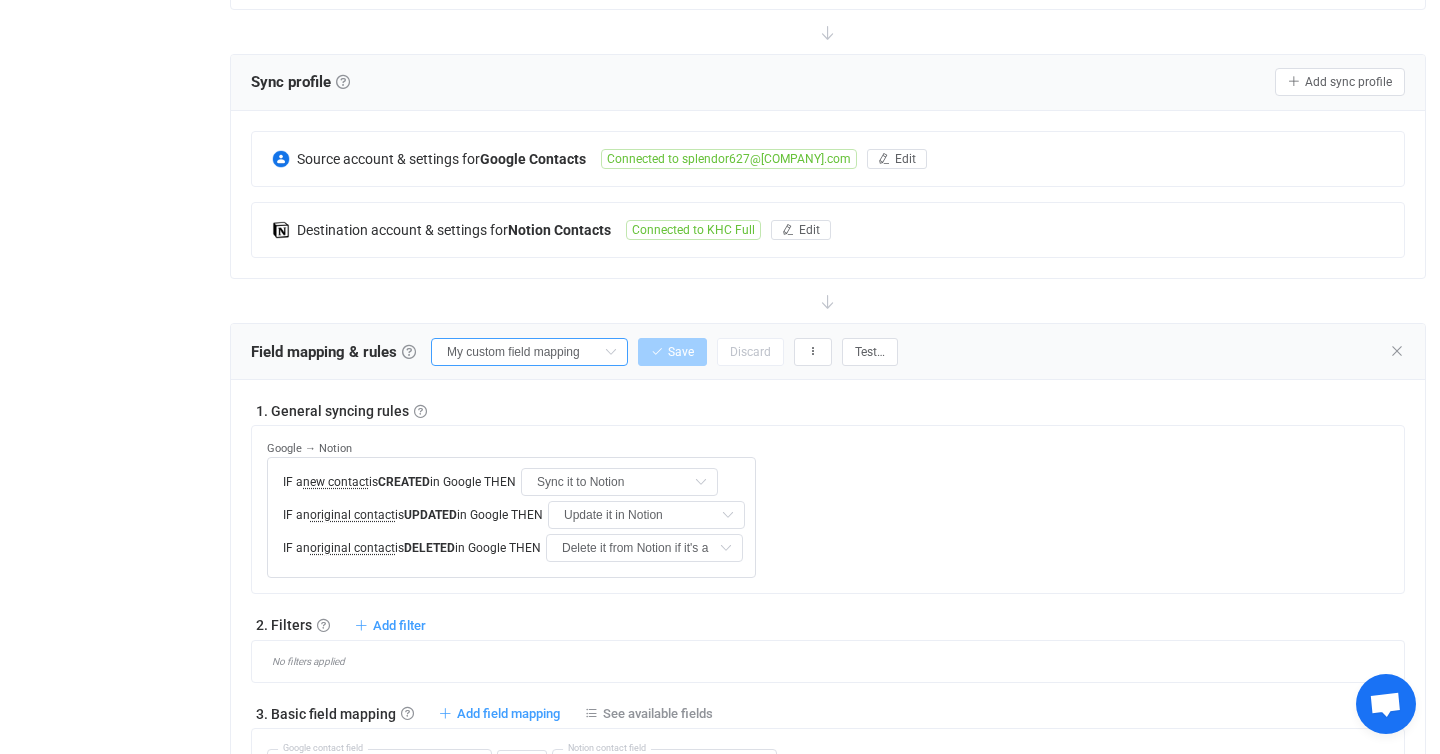 type on "Phone (Work)" 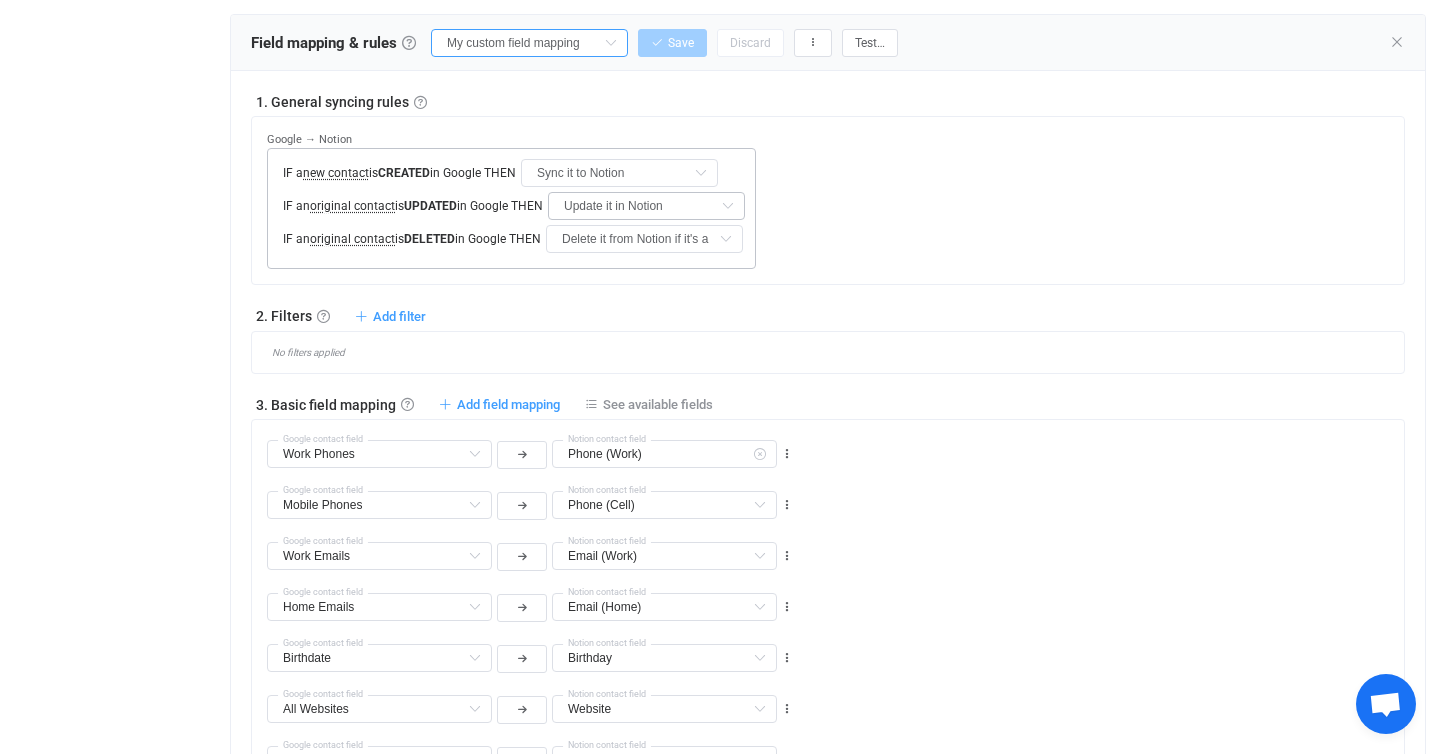 scroll, scrollTop: 662, scrollLeft: 0, axis: vertical 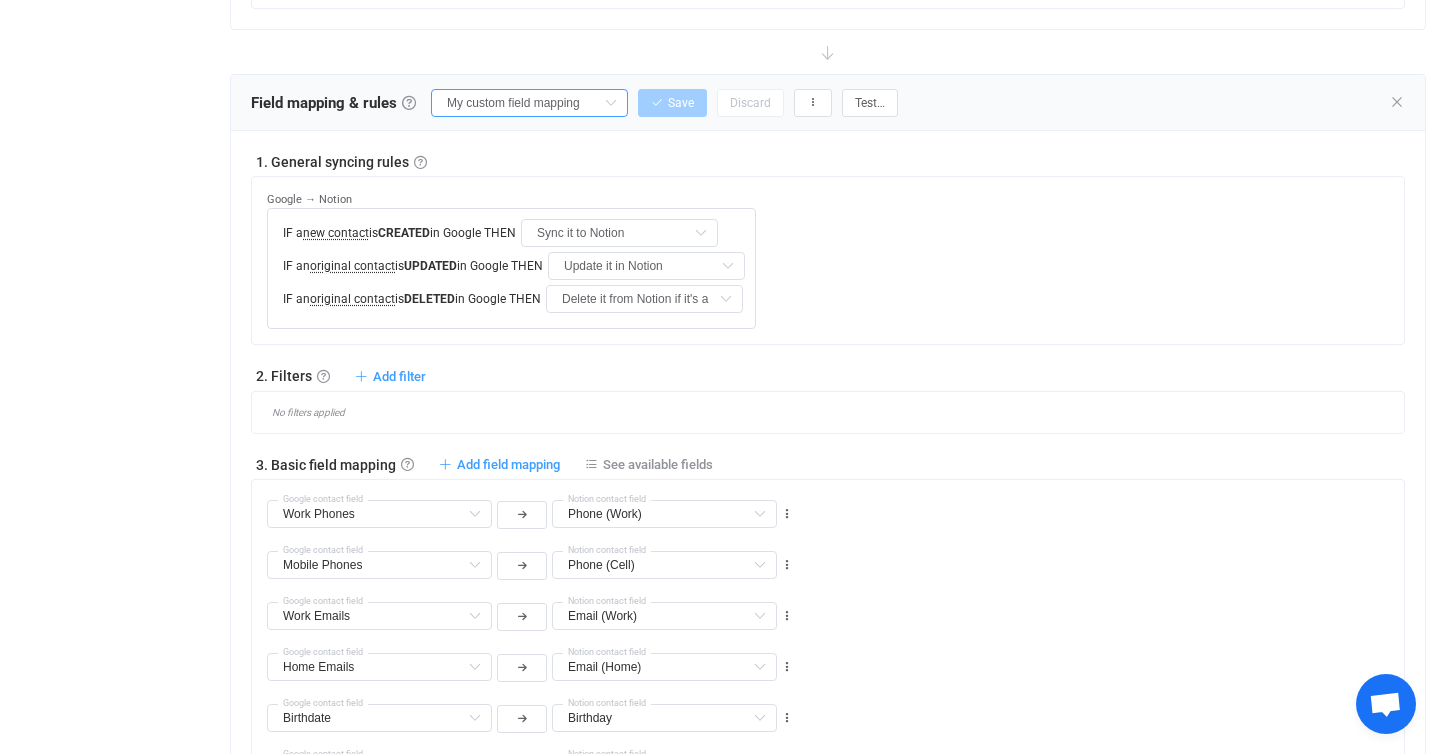 click on "My custom field mapping" at bounding box center (529, 103) 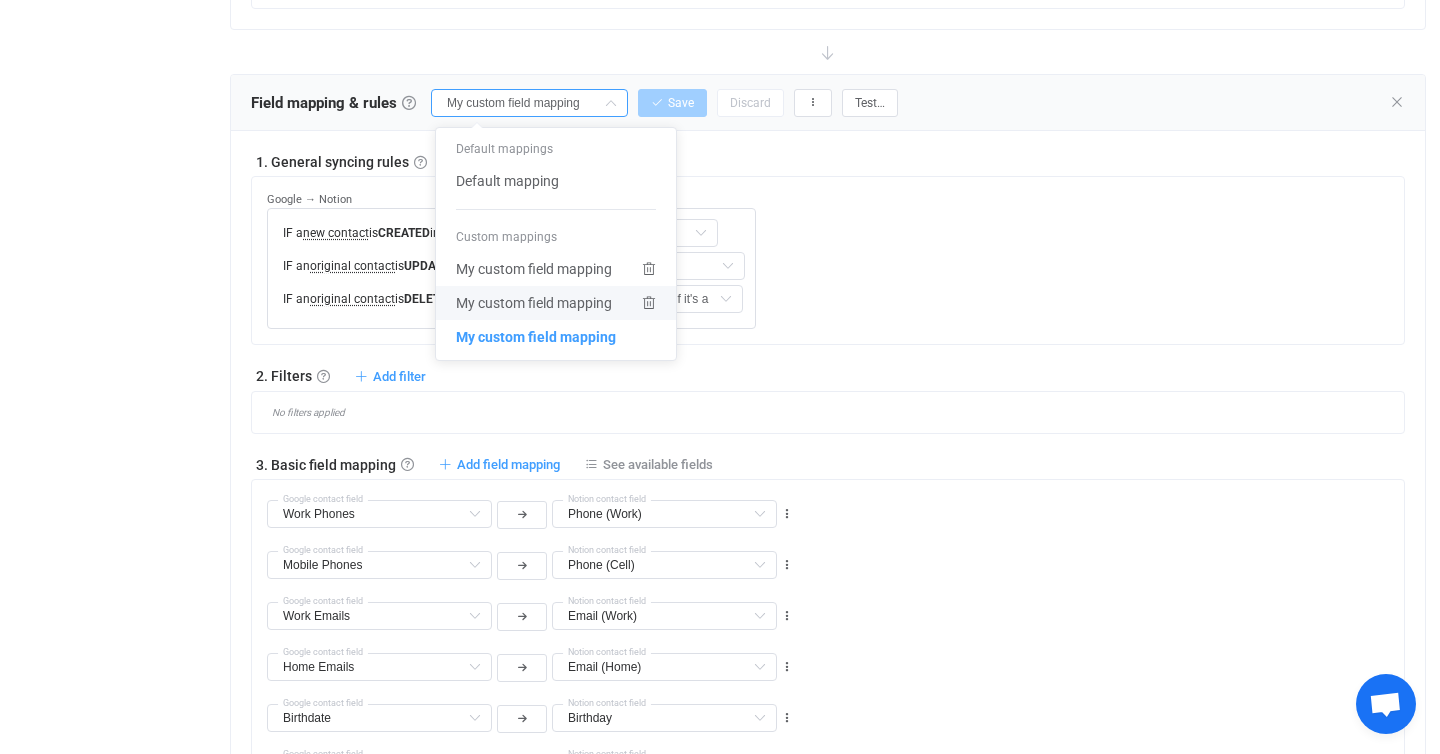 click on "My custom field mapping" at bounding box center (534, 303) 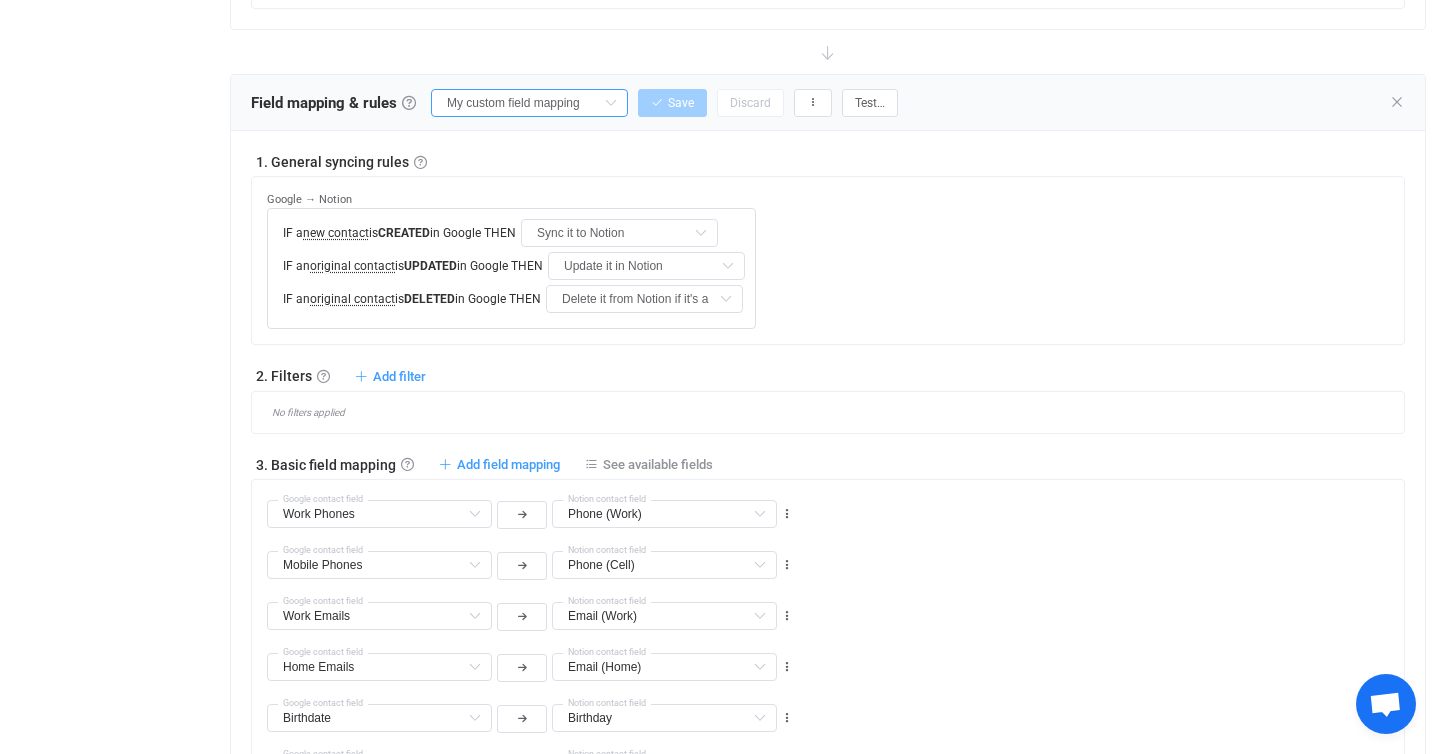 type on "First name" 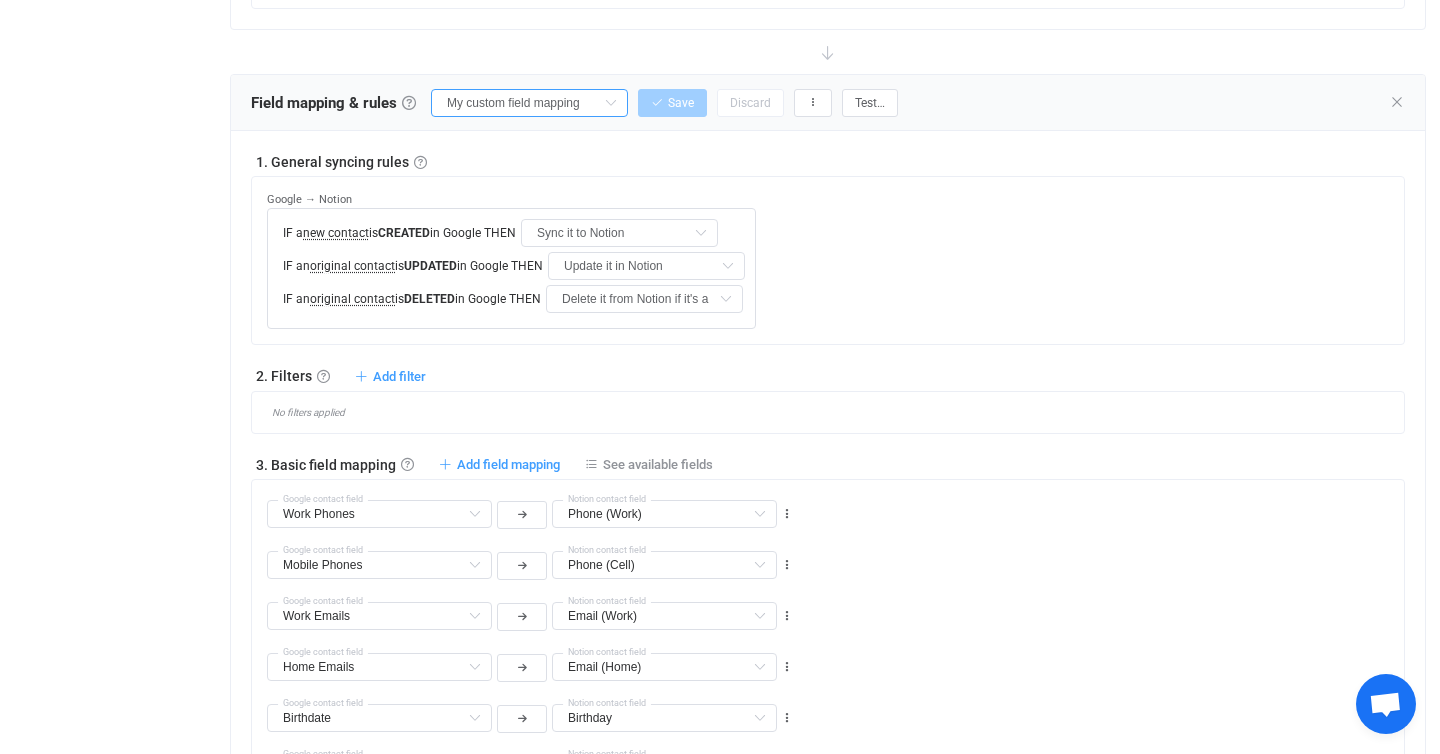 type on "First name" 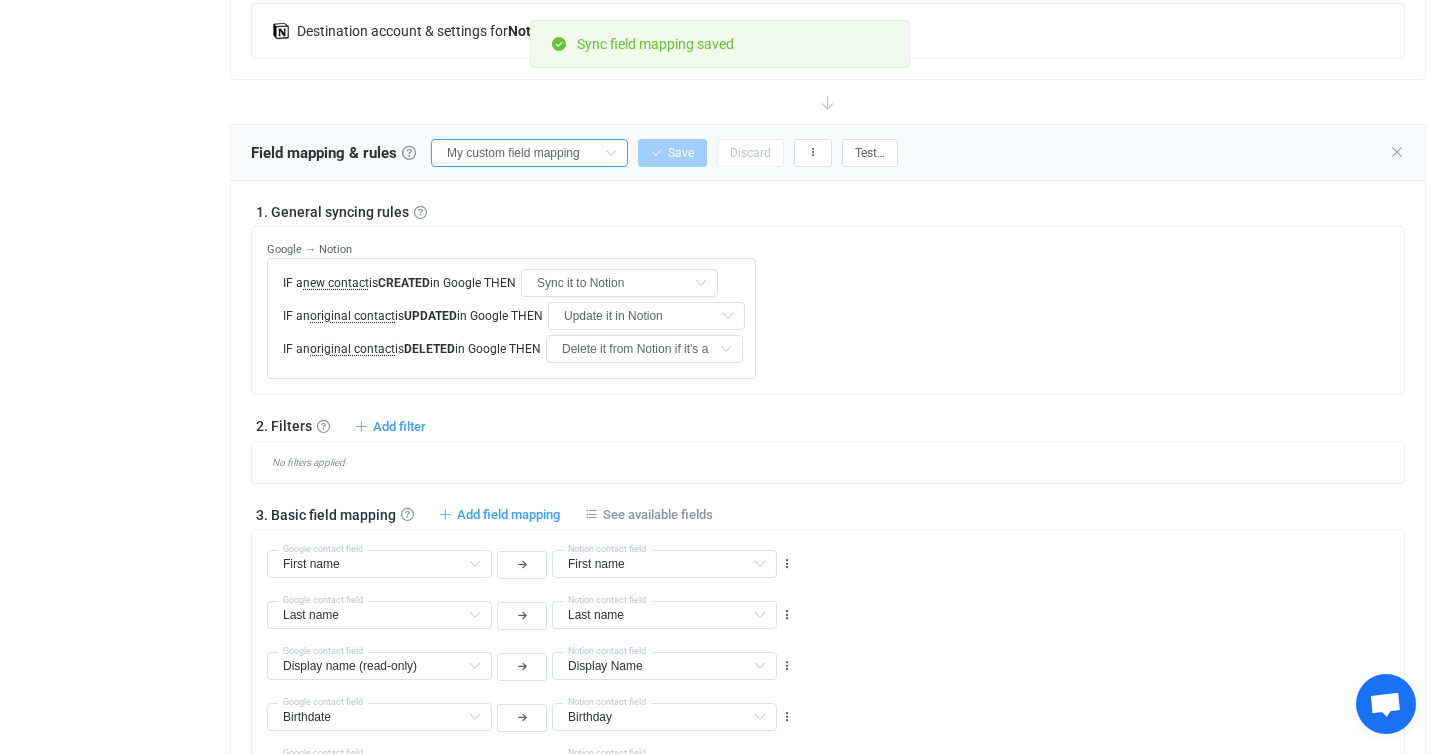 scroll, scrollTop: 604, scrollLeft: 0, axis: vertical 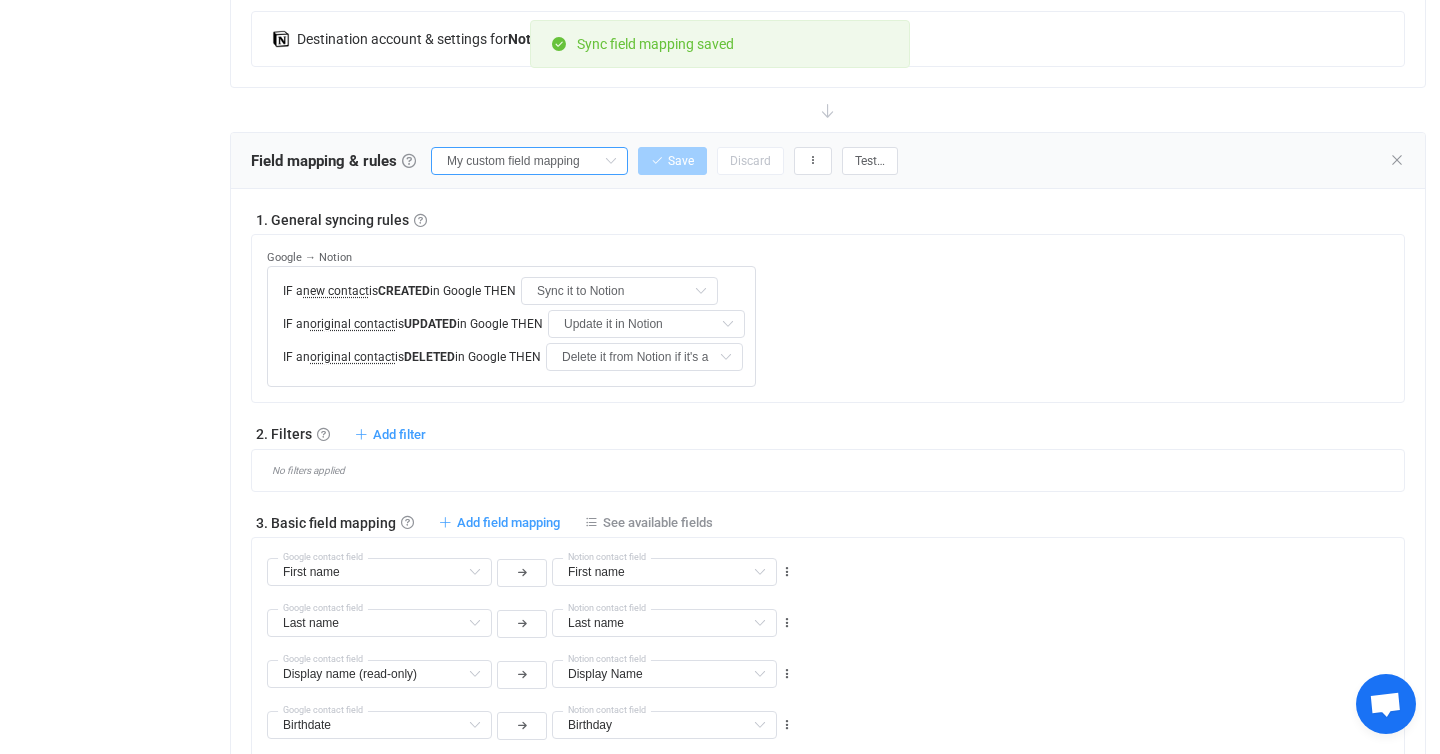 click on "My custom field mapping" at bounding box center (529, 161) 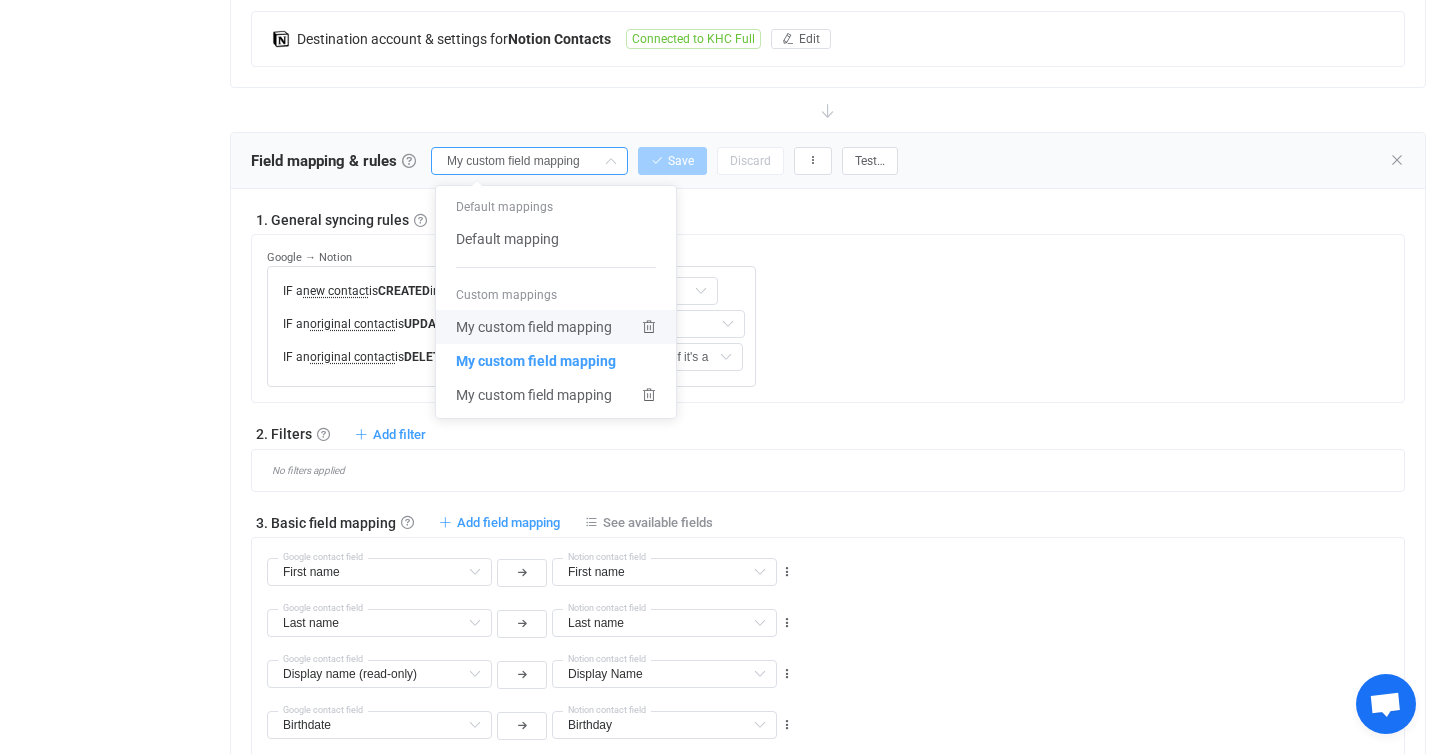 click on "My custom field mapping" at bounding box center [534, 327] 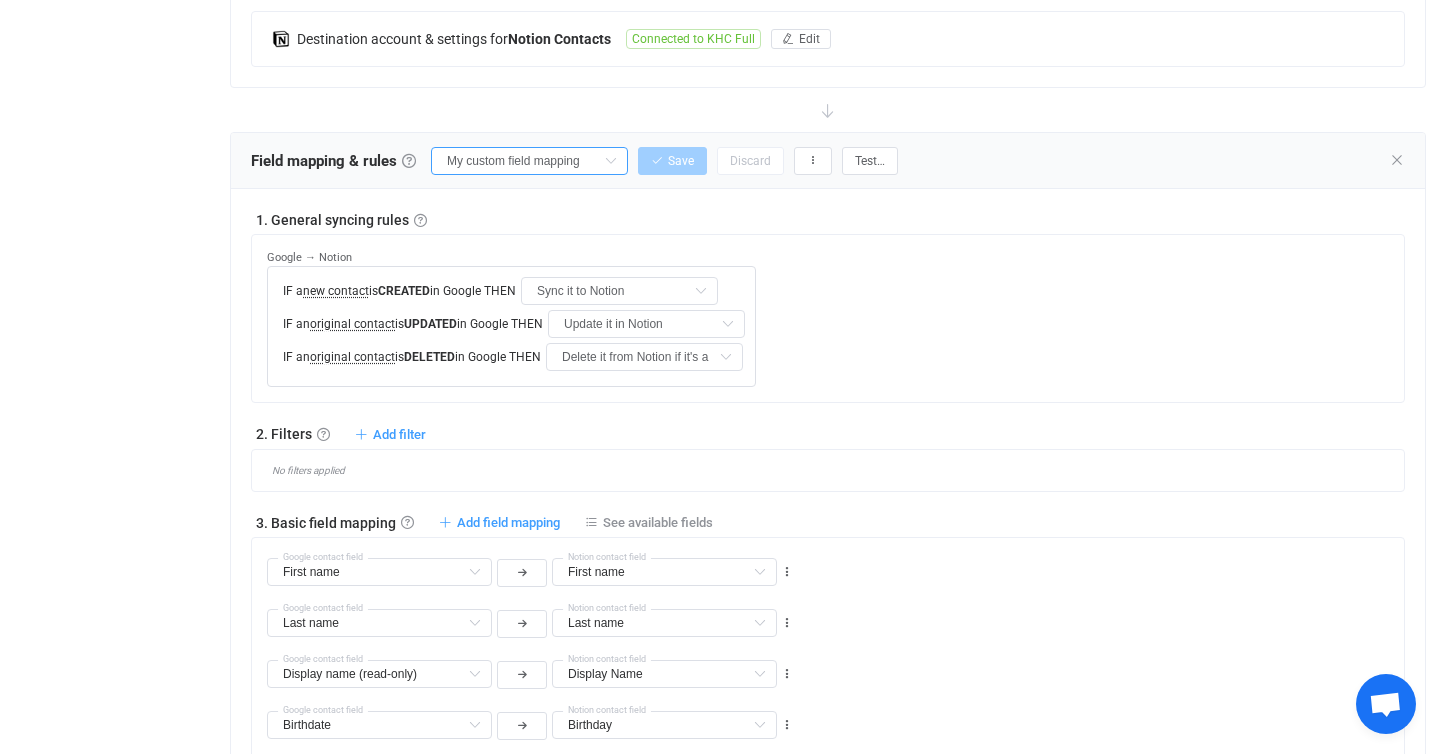 type 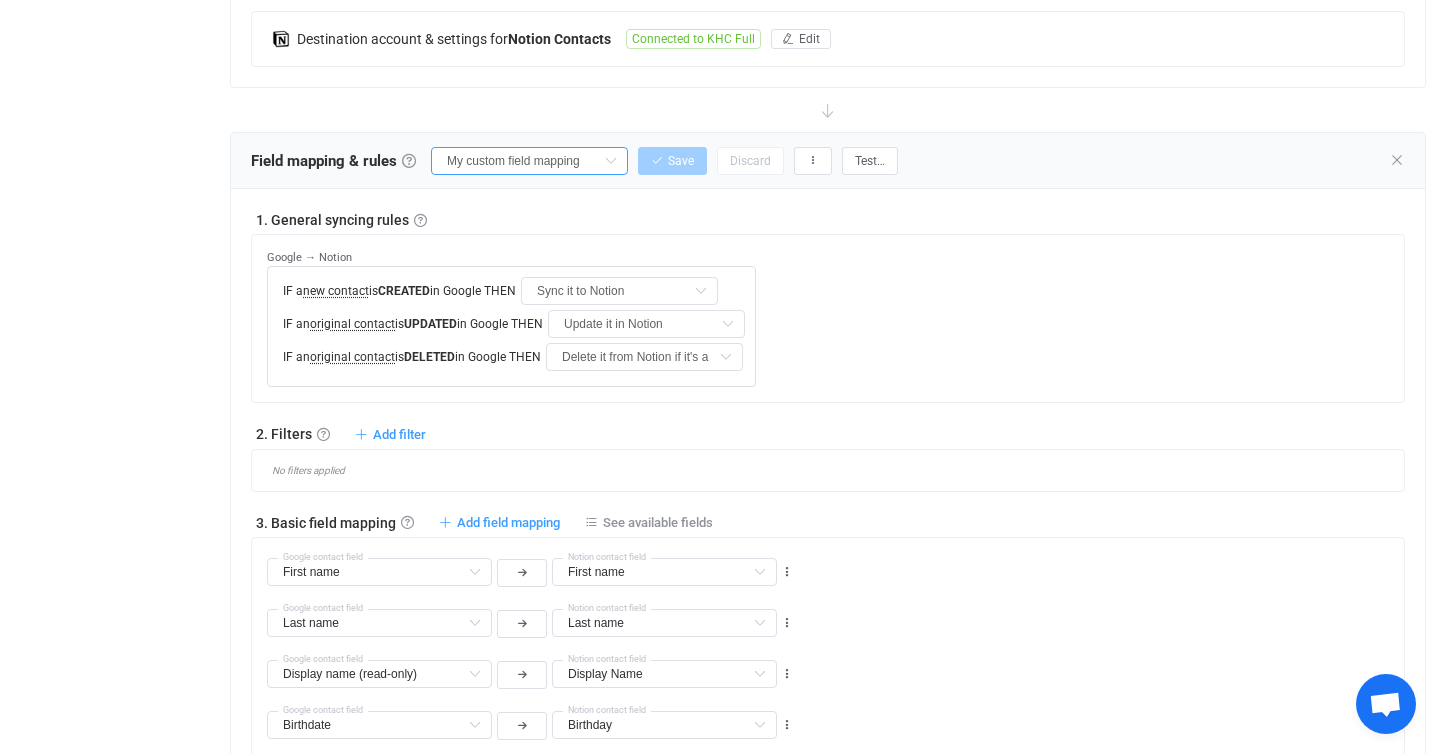 type 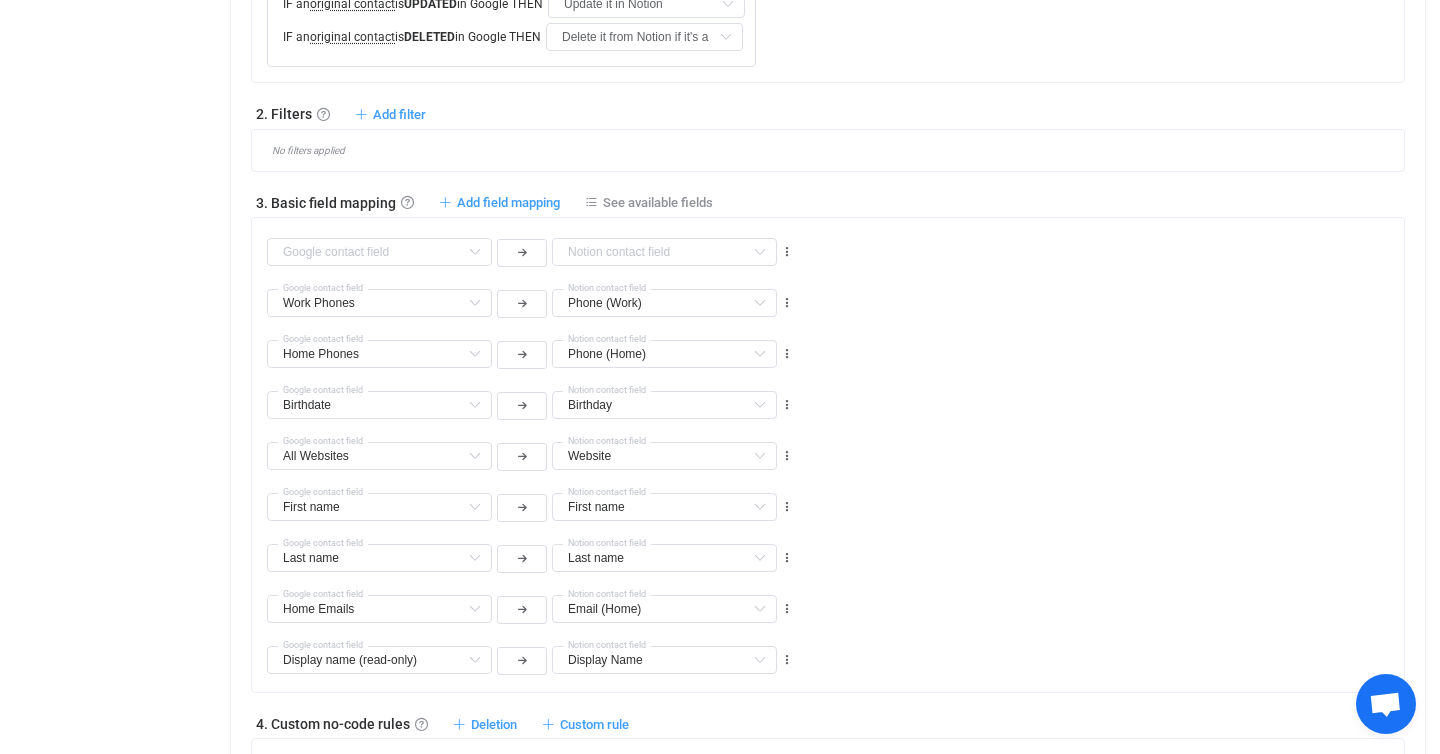 scroll, scrollTop: 734, scrollLeft: 0, axis: vertical 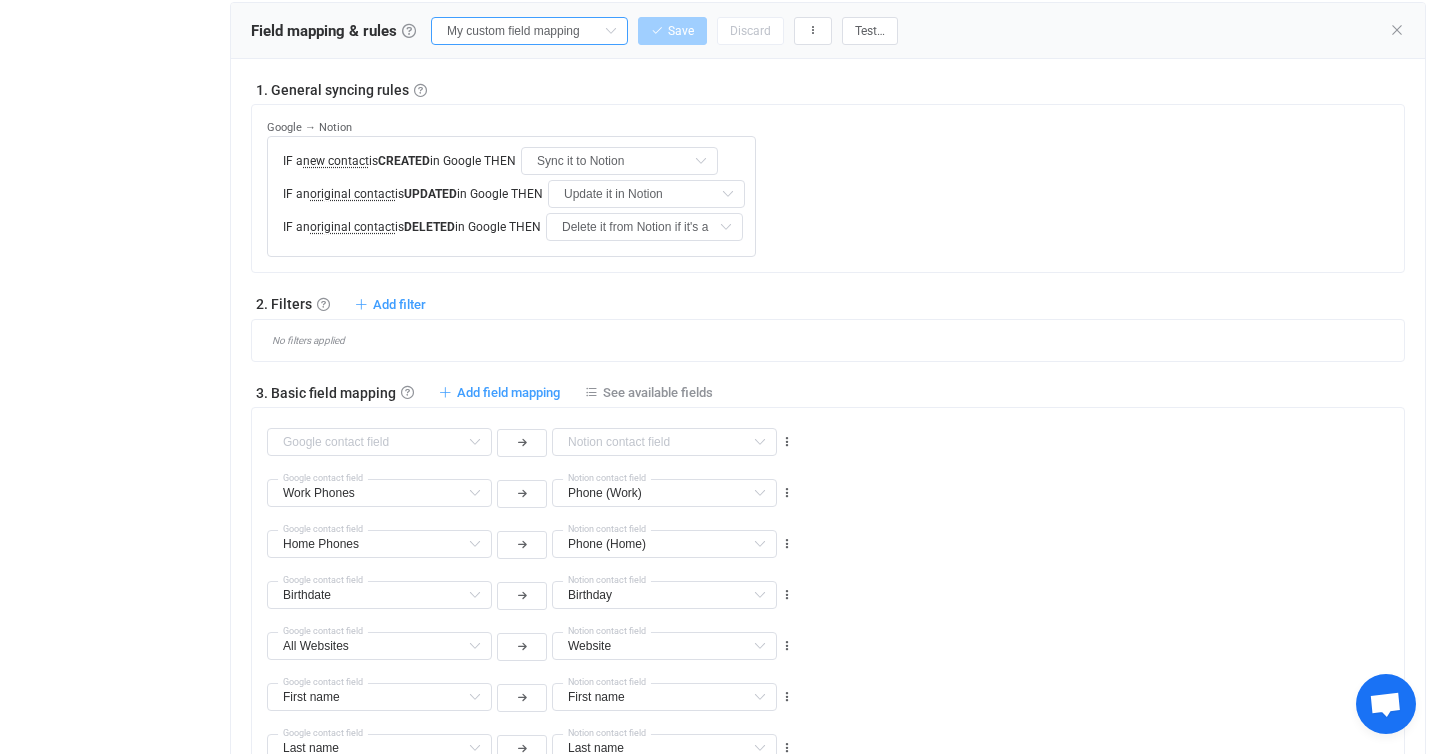 click on "My custom field mapping" at bounding box center (529, 31) 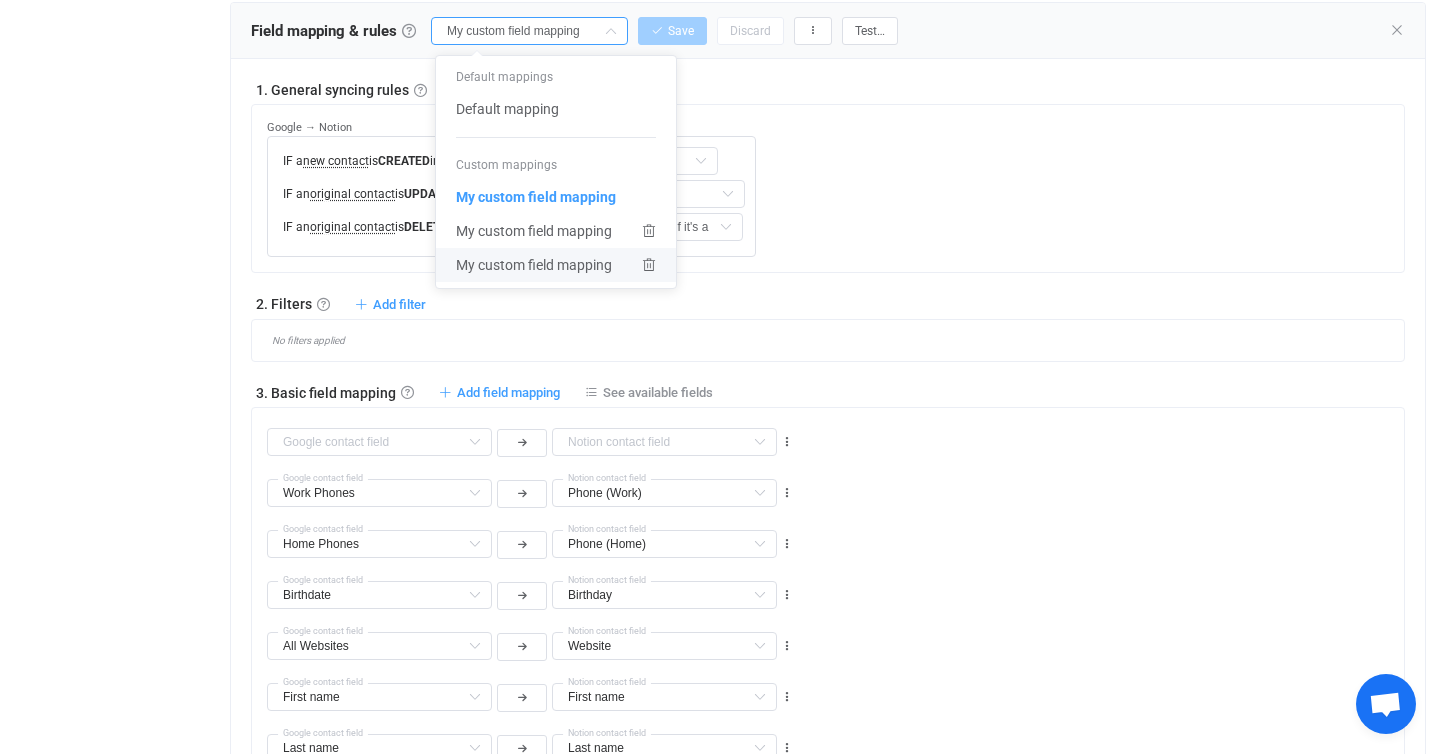 click on "My custom field mapping" at bounding box center [534, 265] 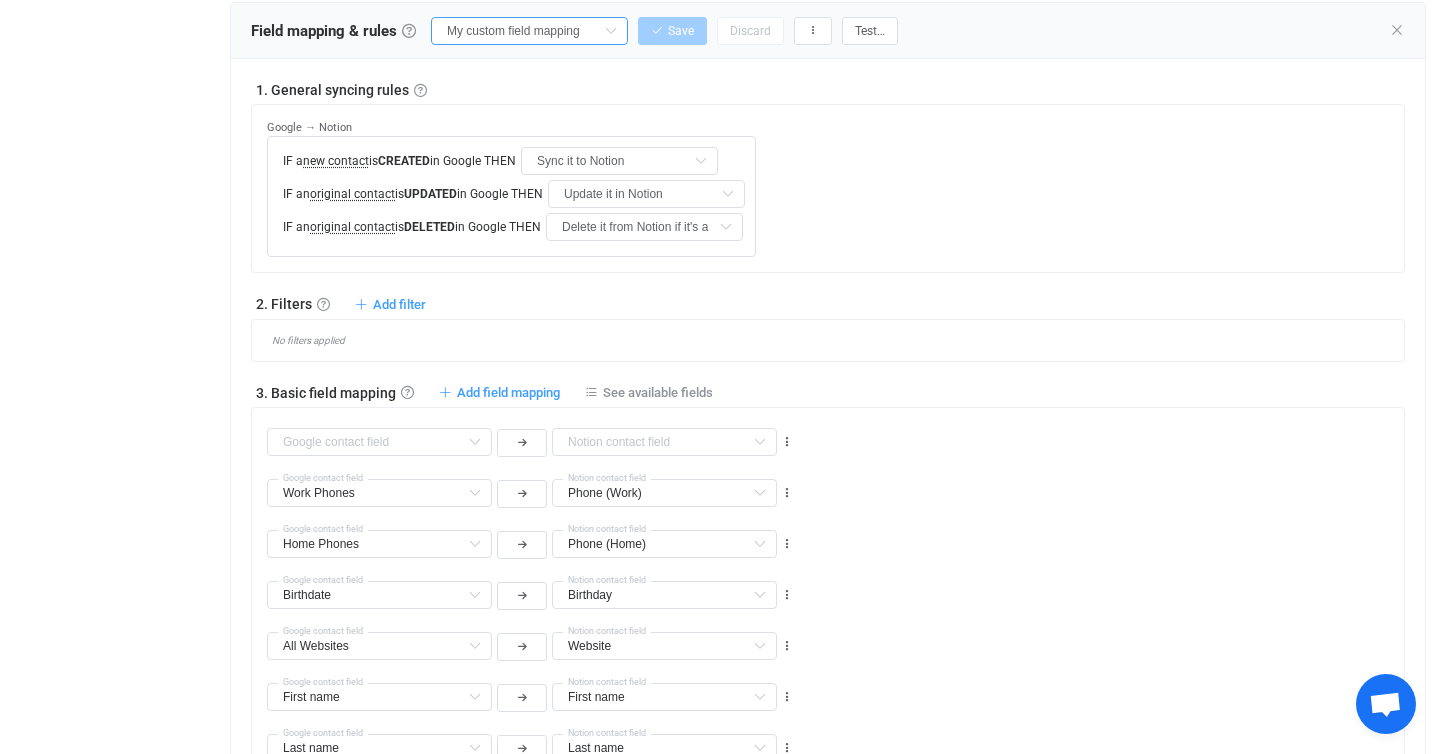 scroll, scrollTop: 0, scrollLeft: 7, axis: horizontal 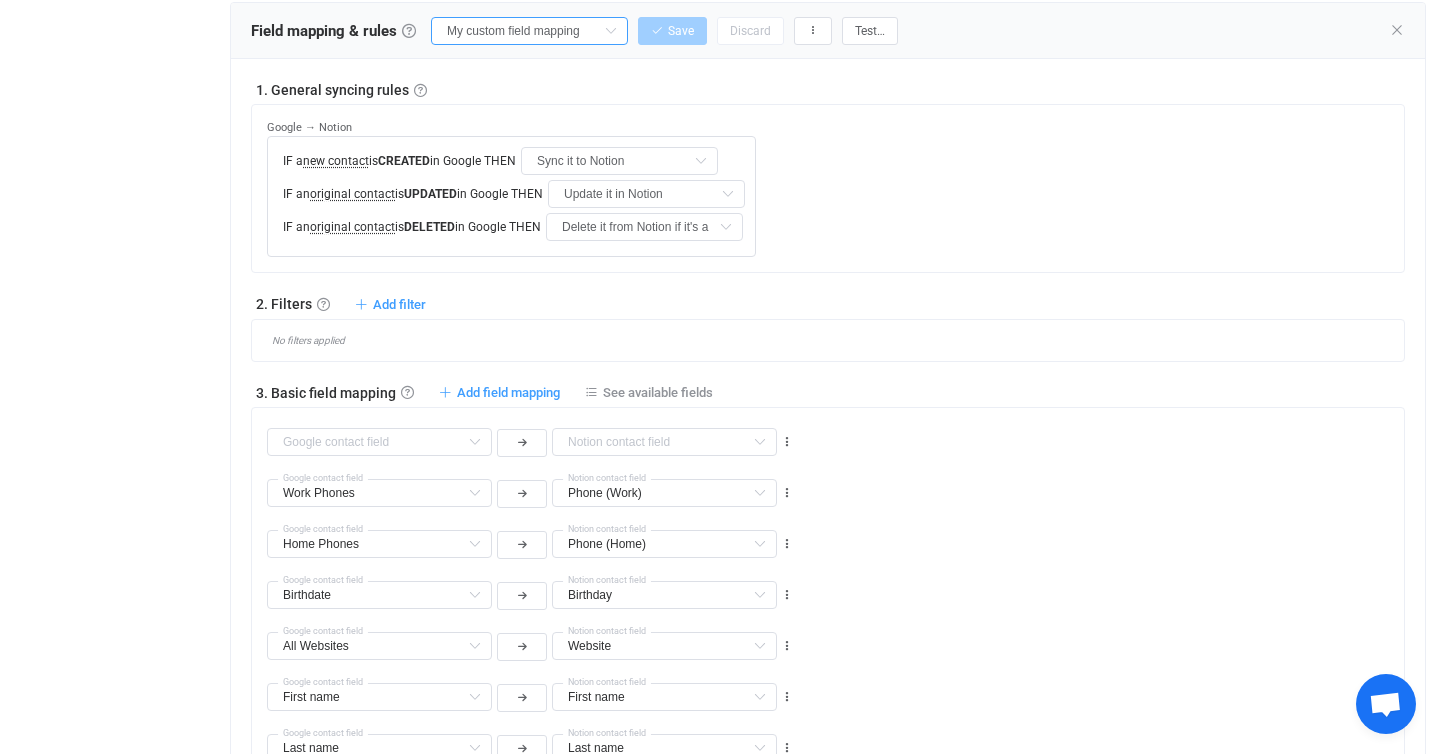 type on "Work Phones" 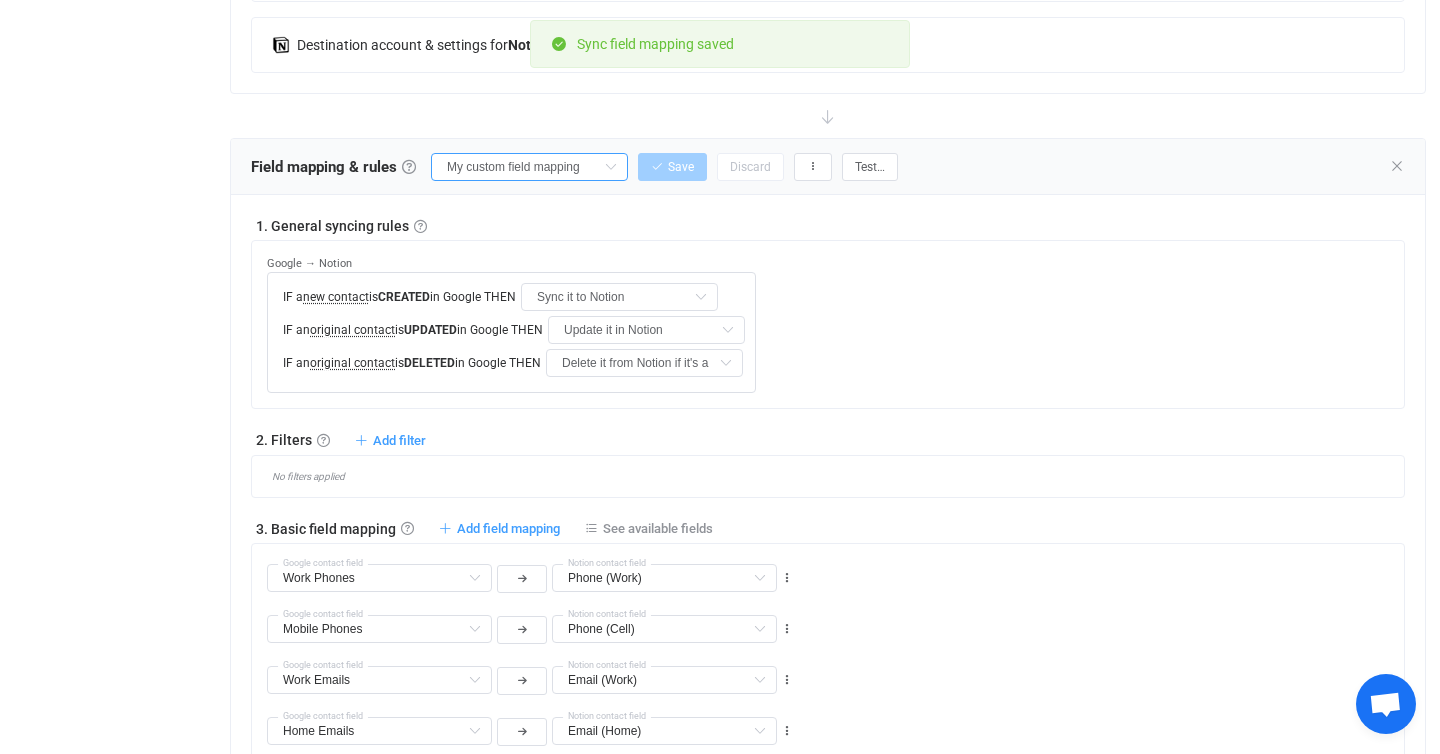 scroll, scrollTop: 492, scrollLeft: 0, axis: vertical 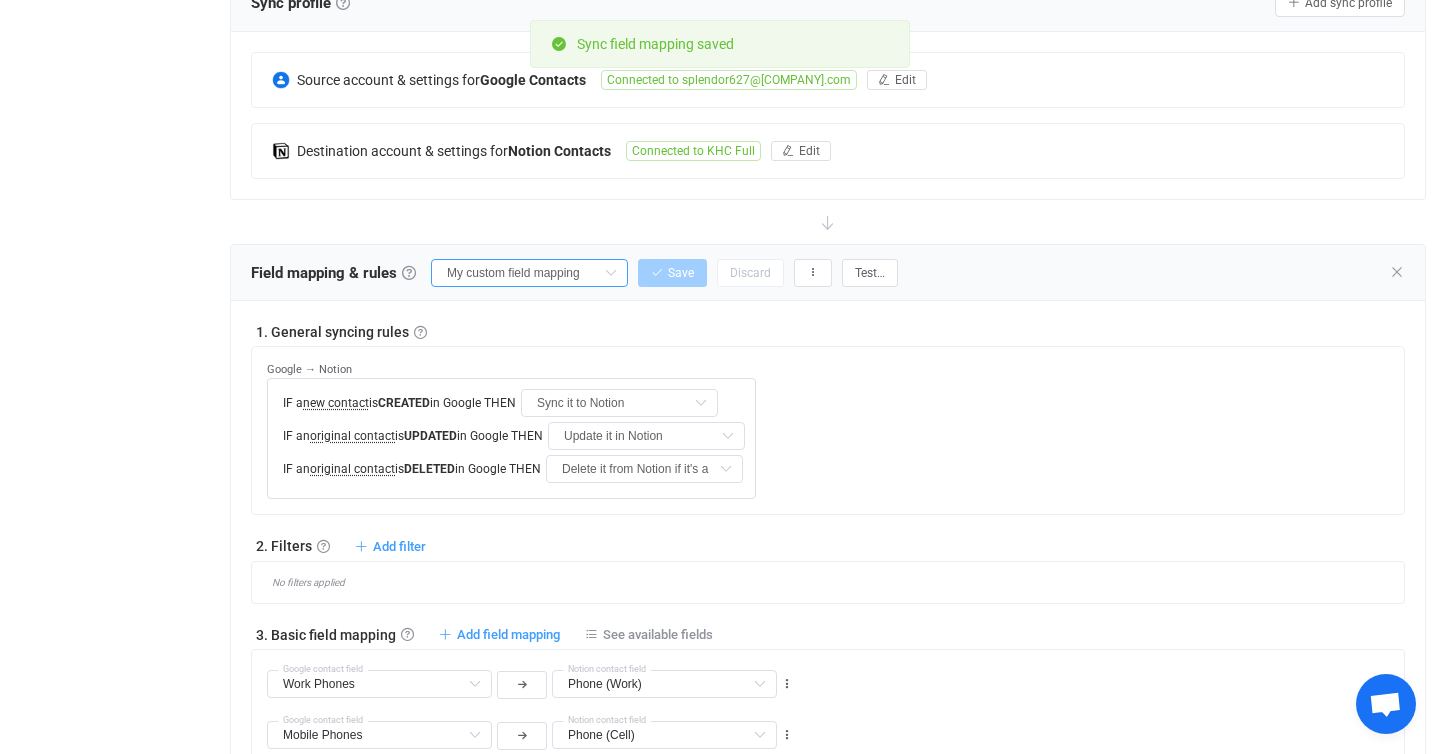 click on "My custom field mapping" at bounding box center [529, 273] 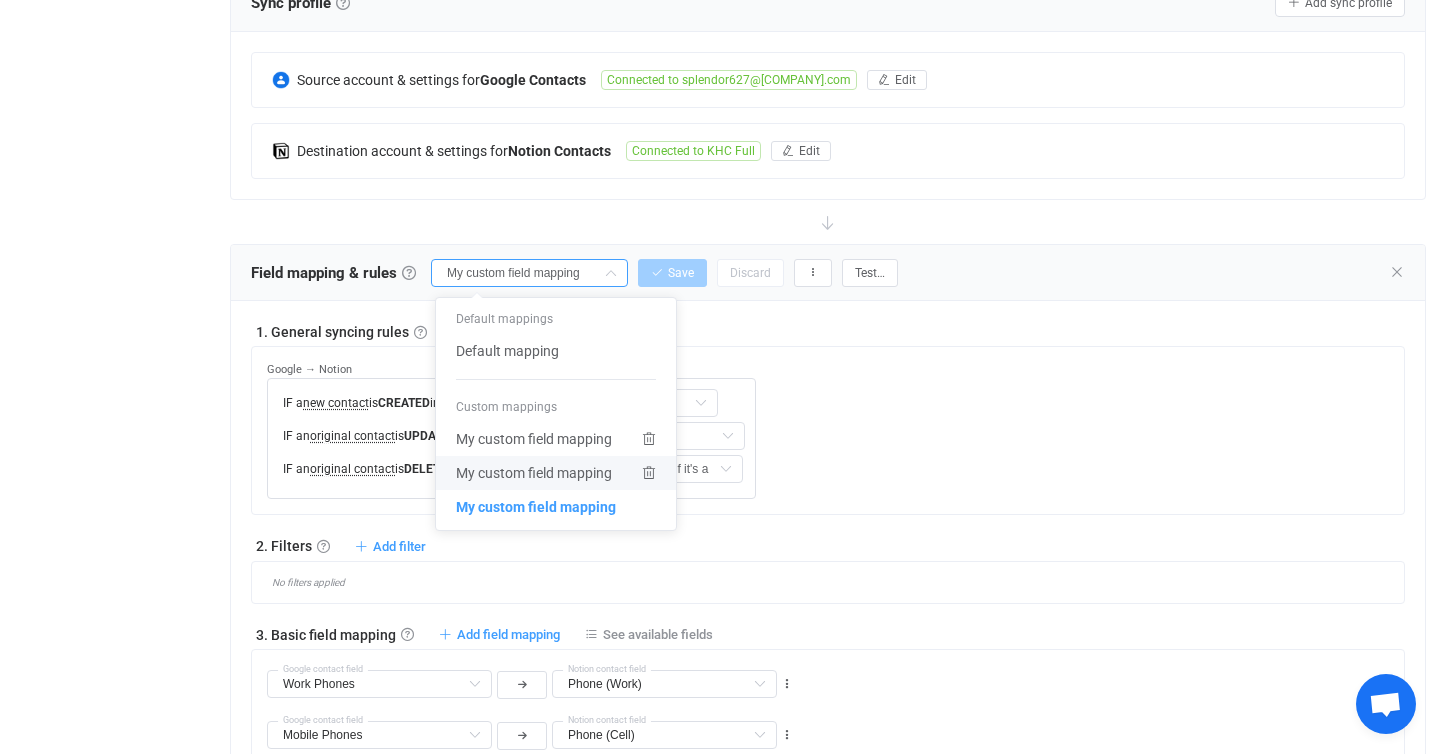 click on "My custom field mapping" at bounding box center [534, 473] 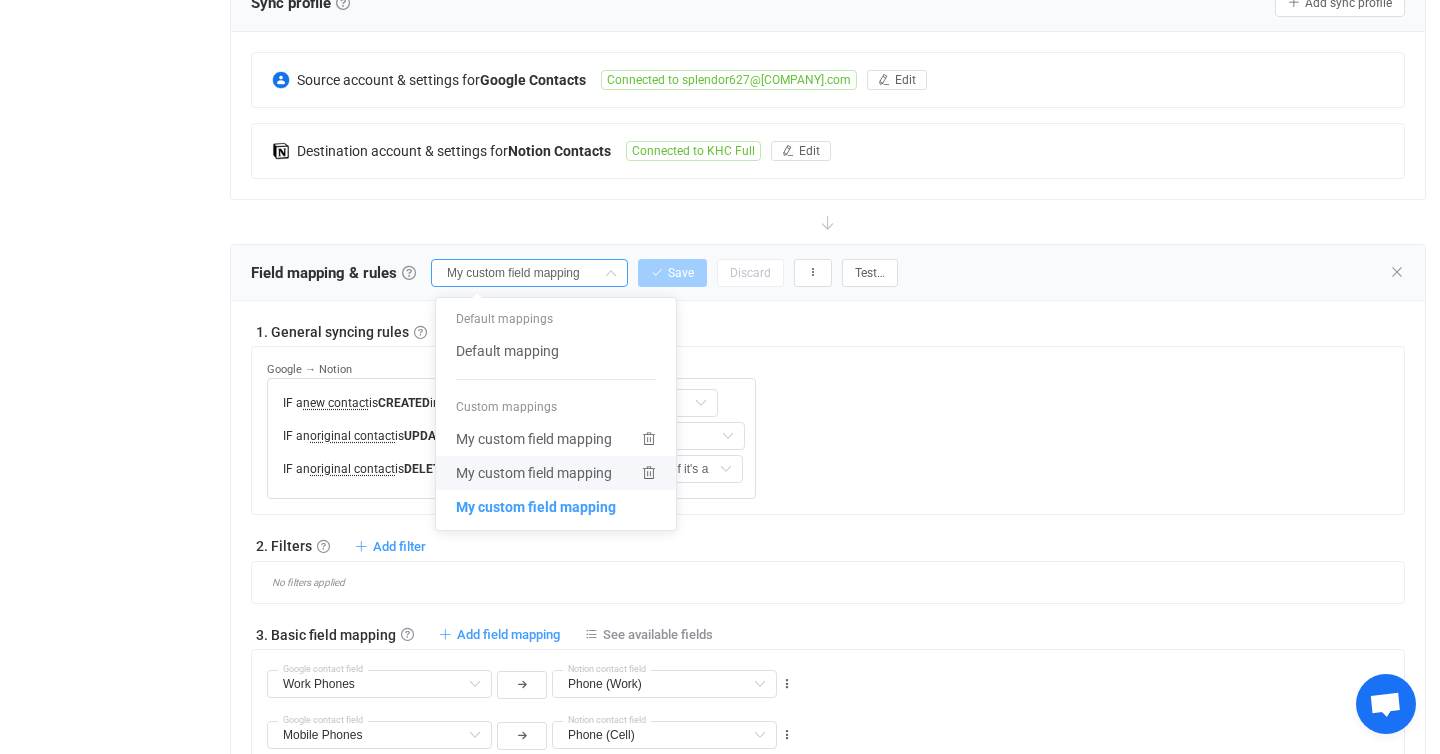 scroll, scrollTop: 0, scrollLeft: 0, axis: both 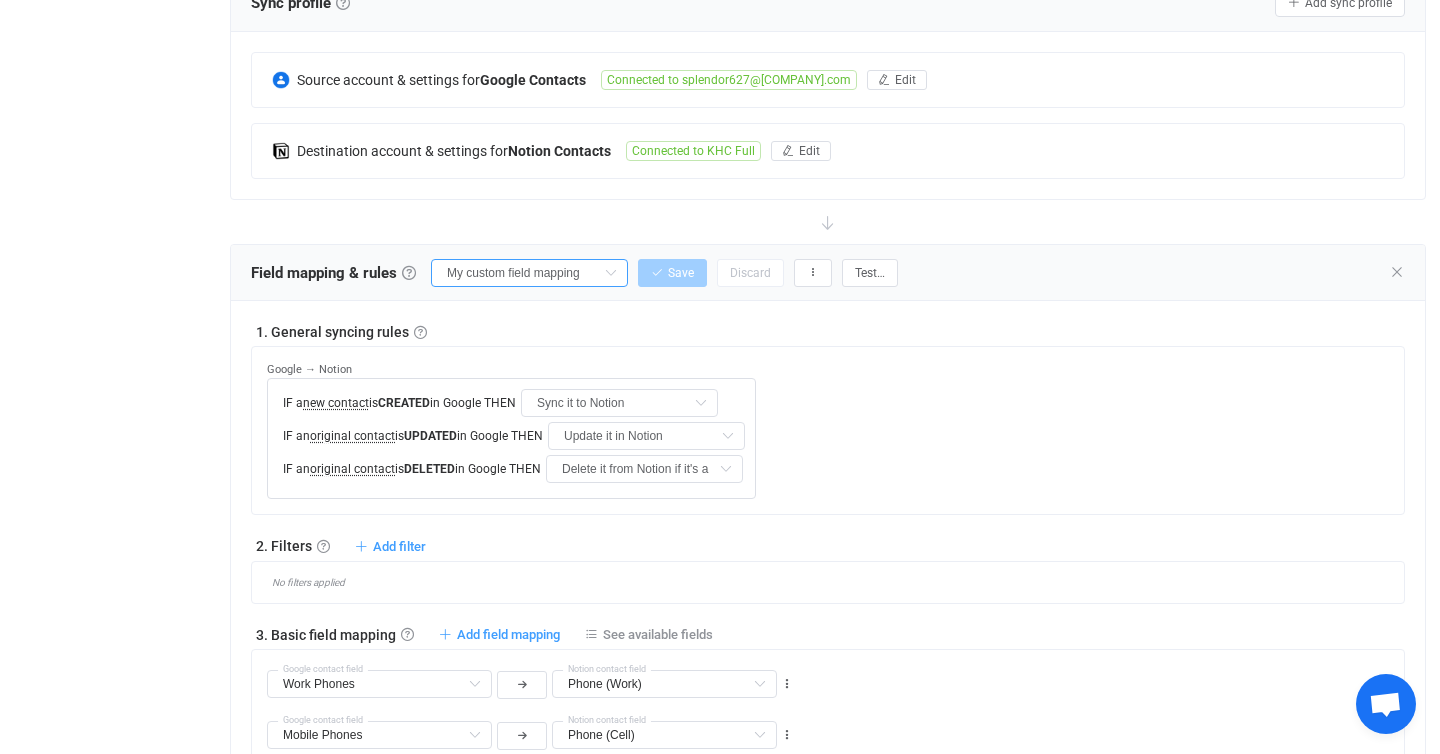 type on "First name" 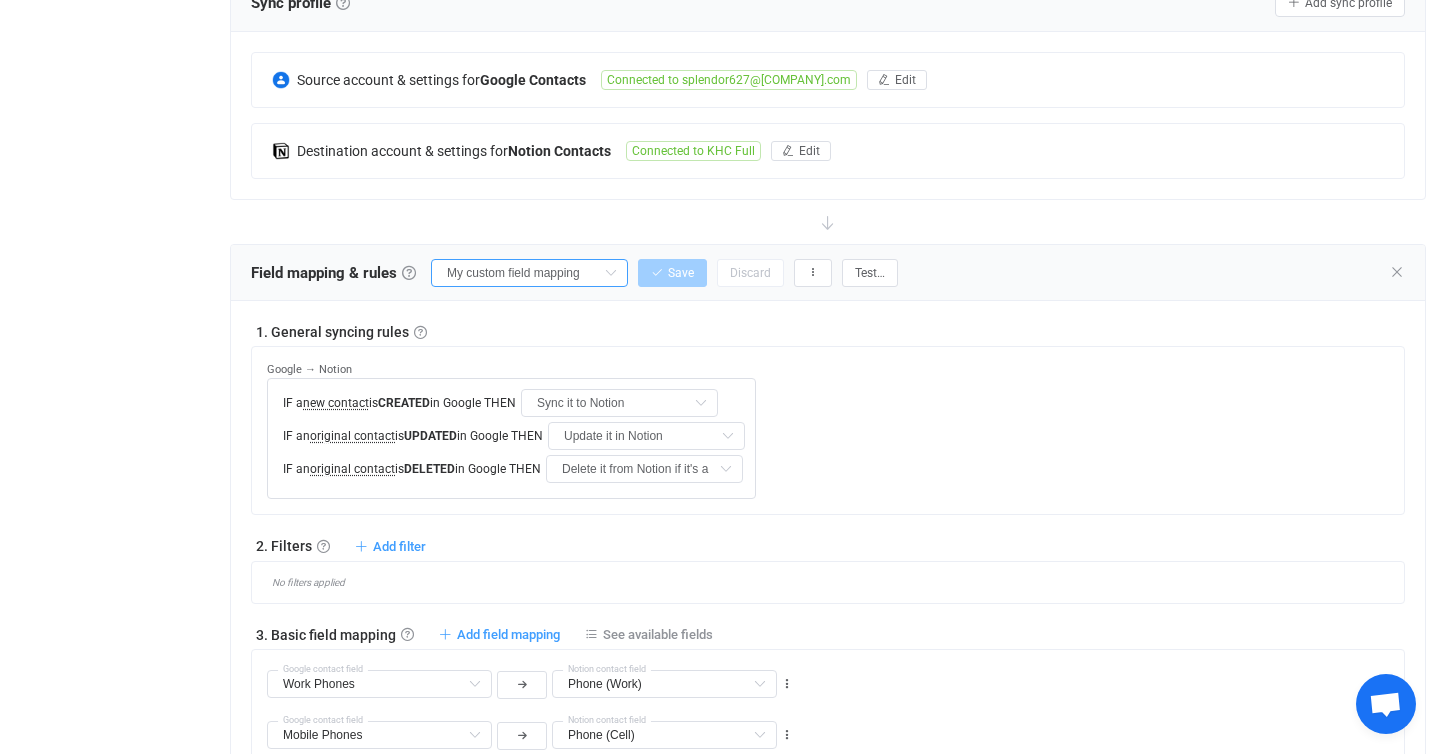 type on "First name" 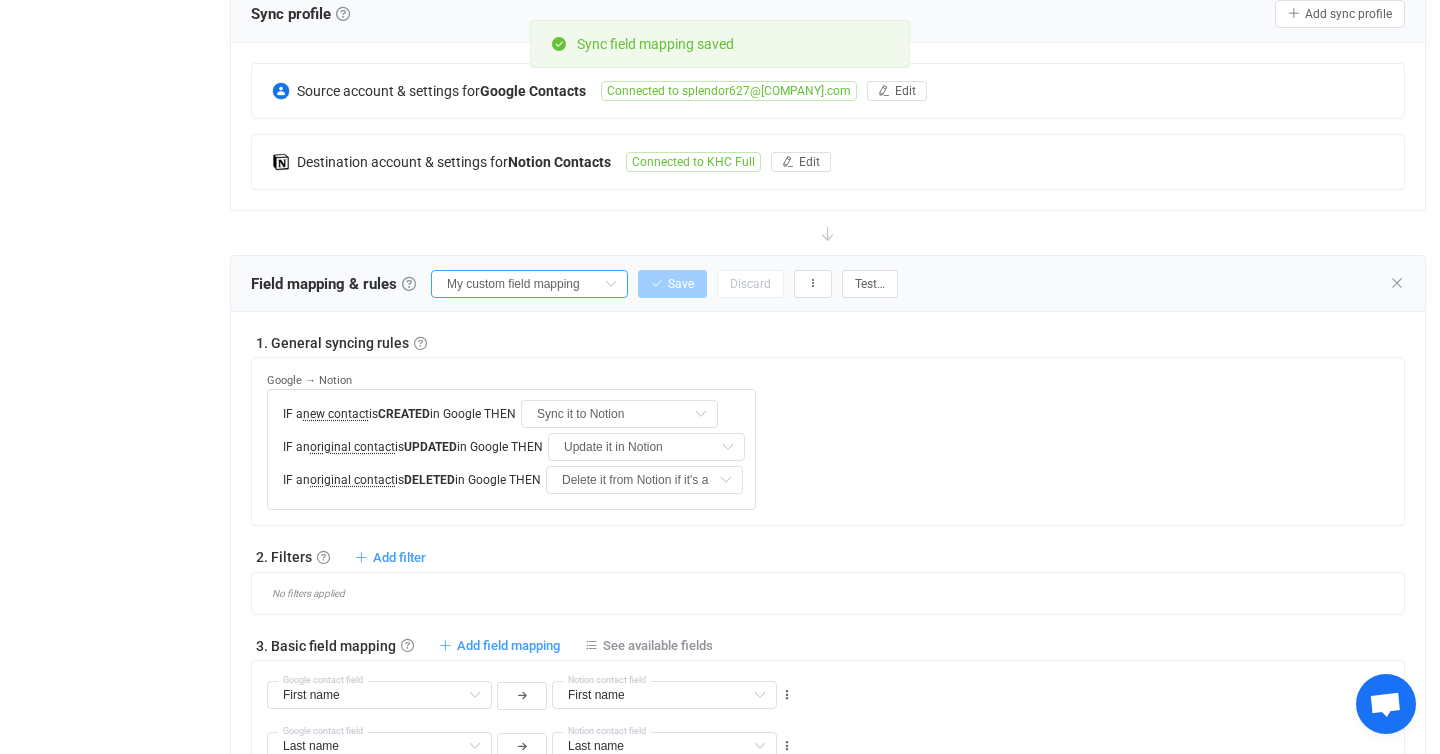 scroll, scrollTop: 300, scrollLeft: 0, axis: vertical 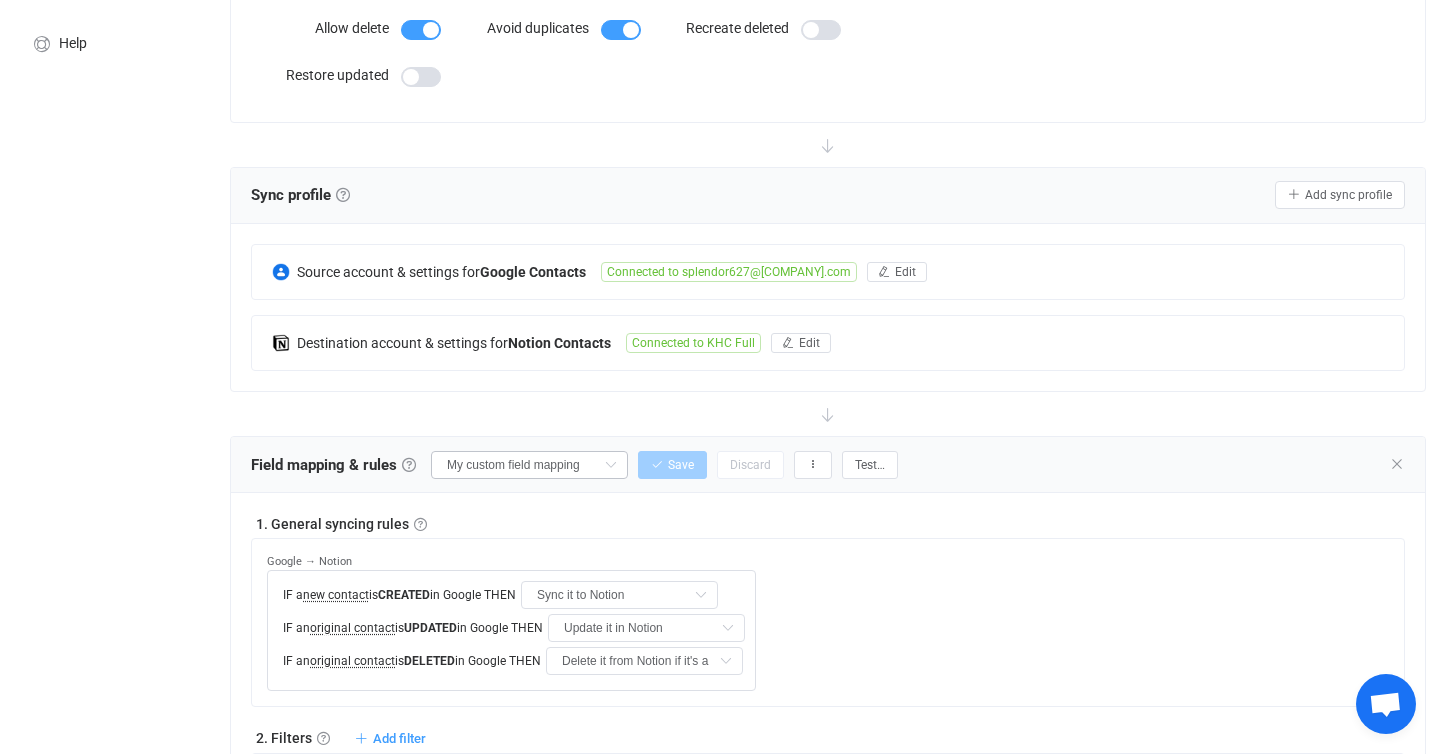 click at bounding box center [610, 465] 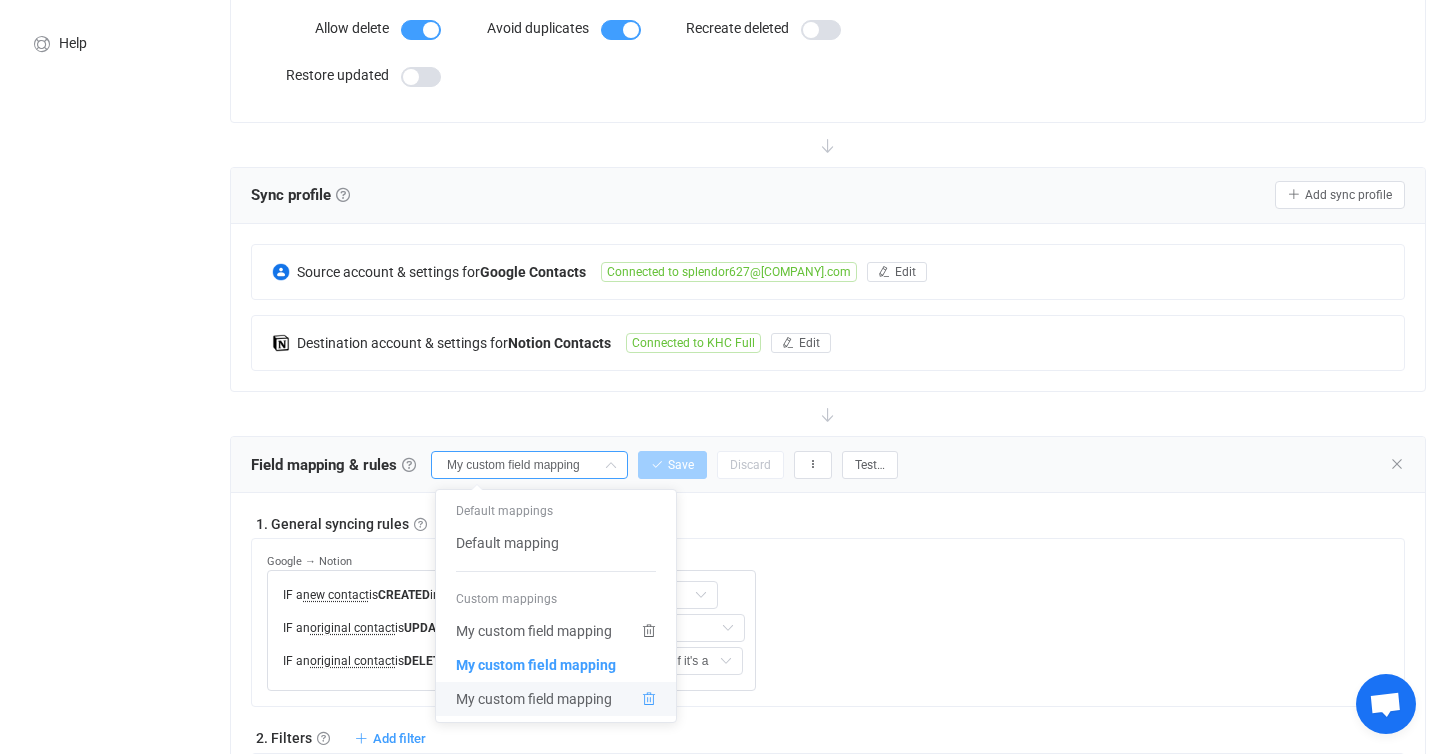 click at bounding box center (649, 699) 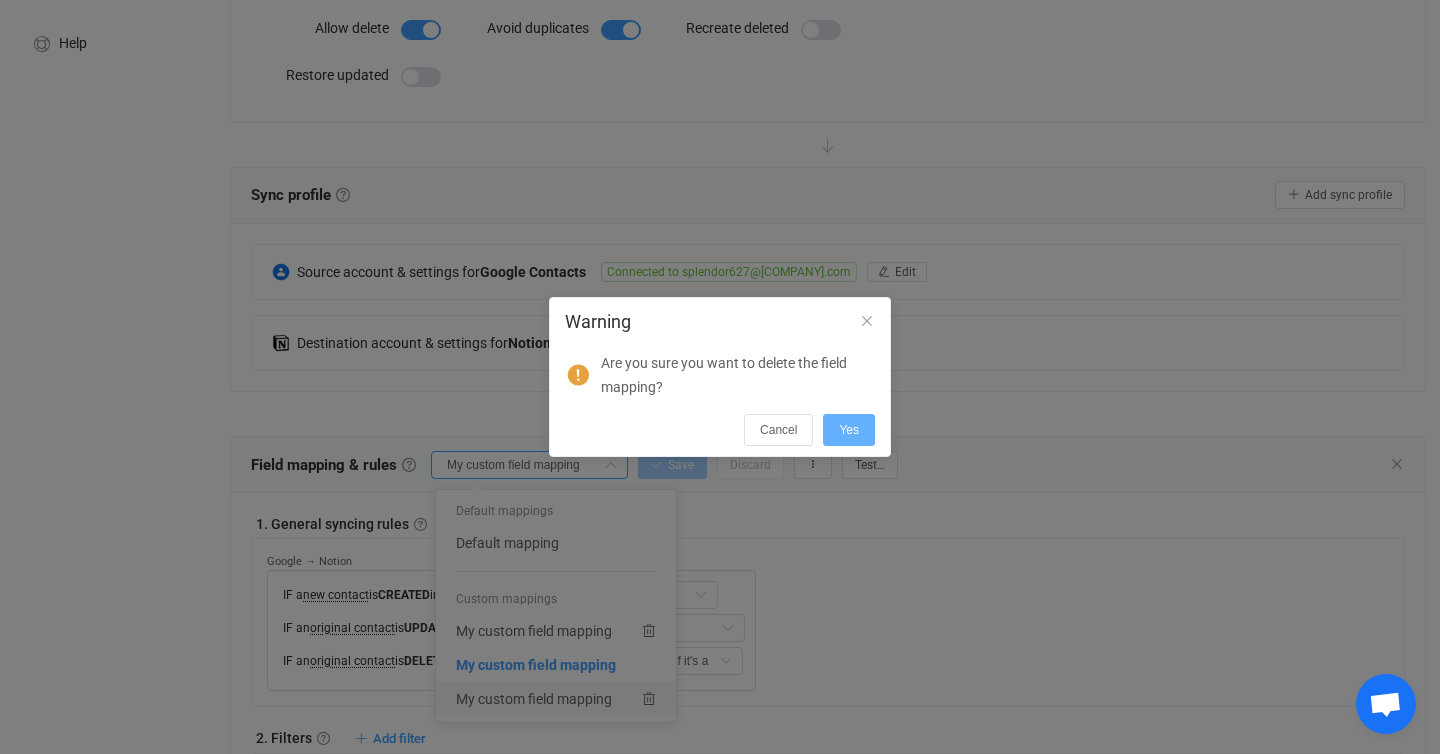 click on "Yes" at bounding box center (849, 430) 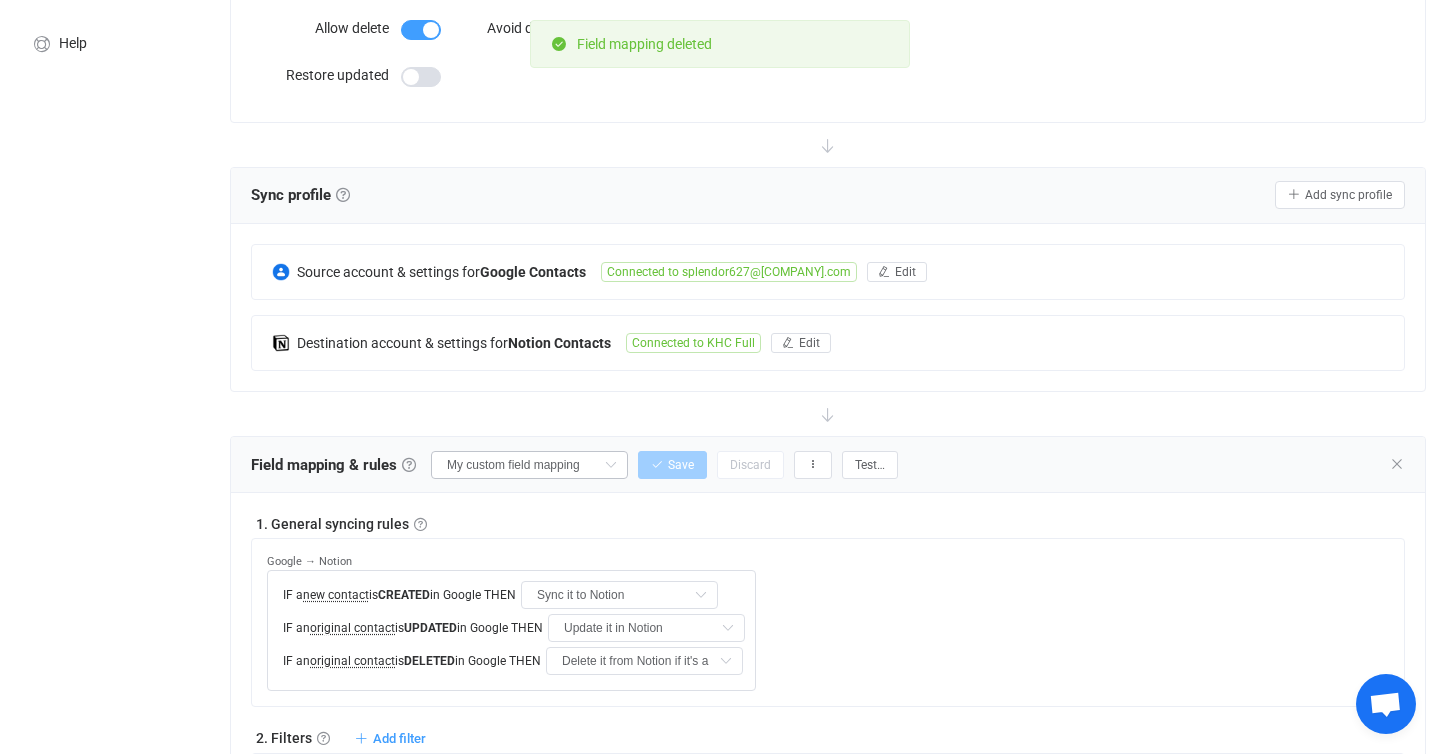 click at bounding box center (610, 465) 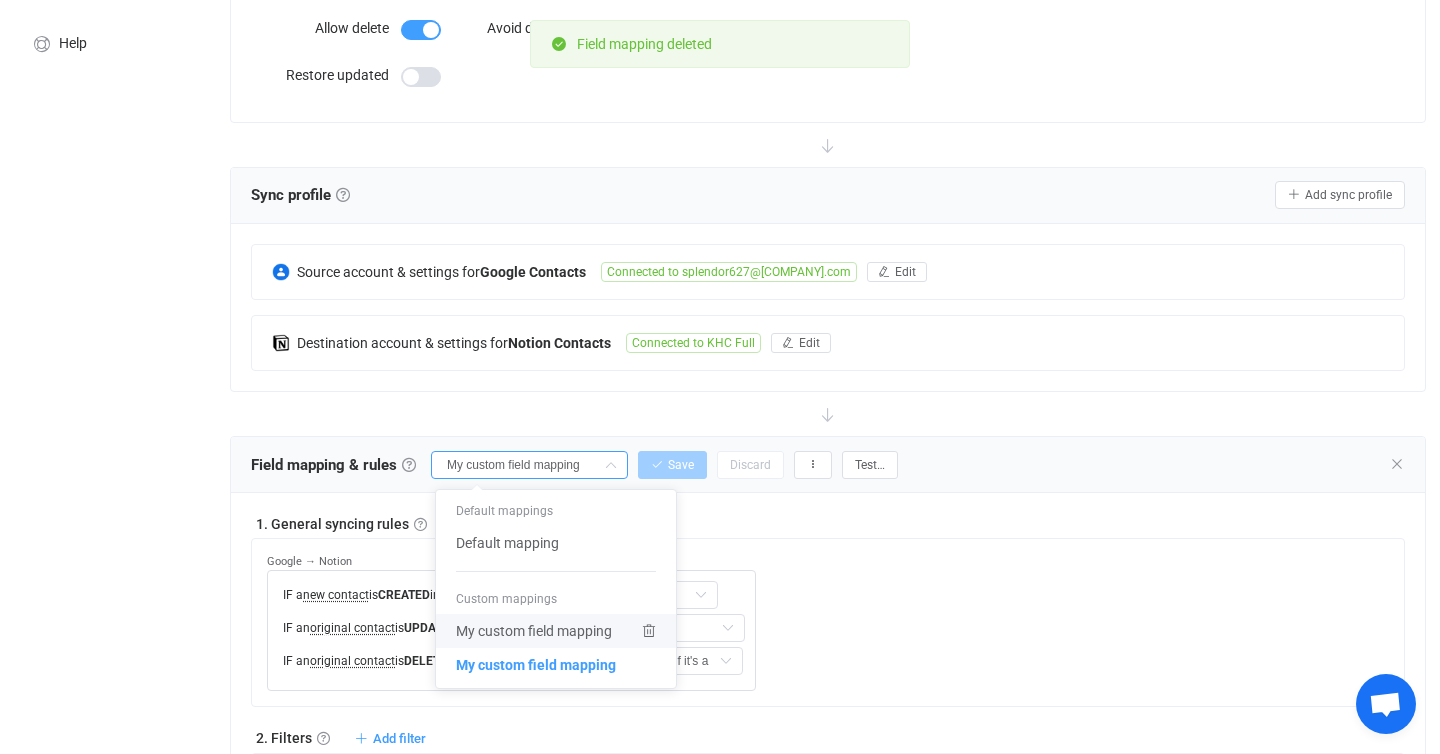 click on "My custom field mapping" at bounding box center (534, 631) 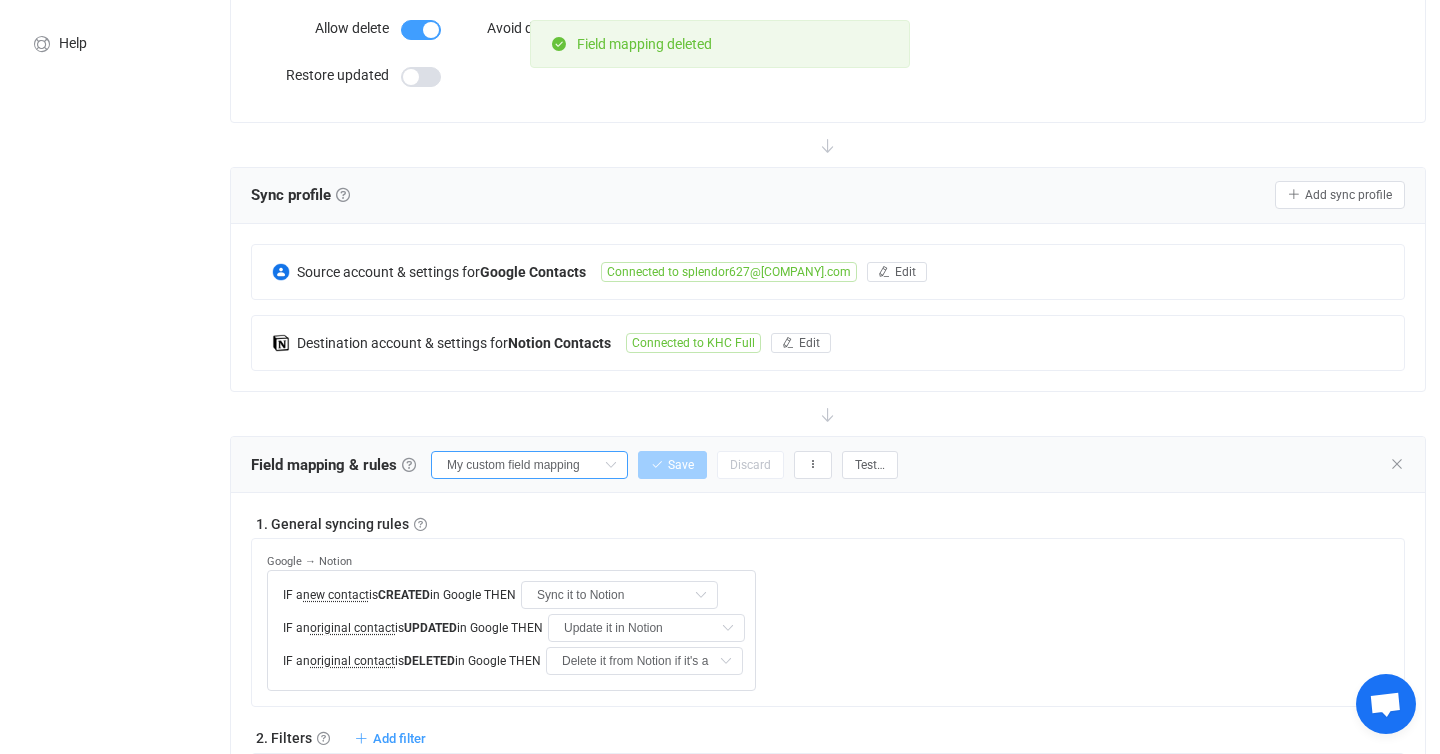 type 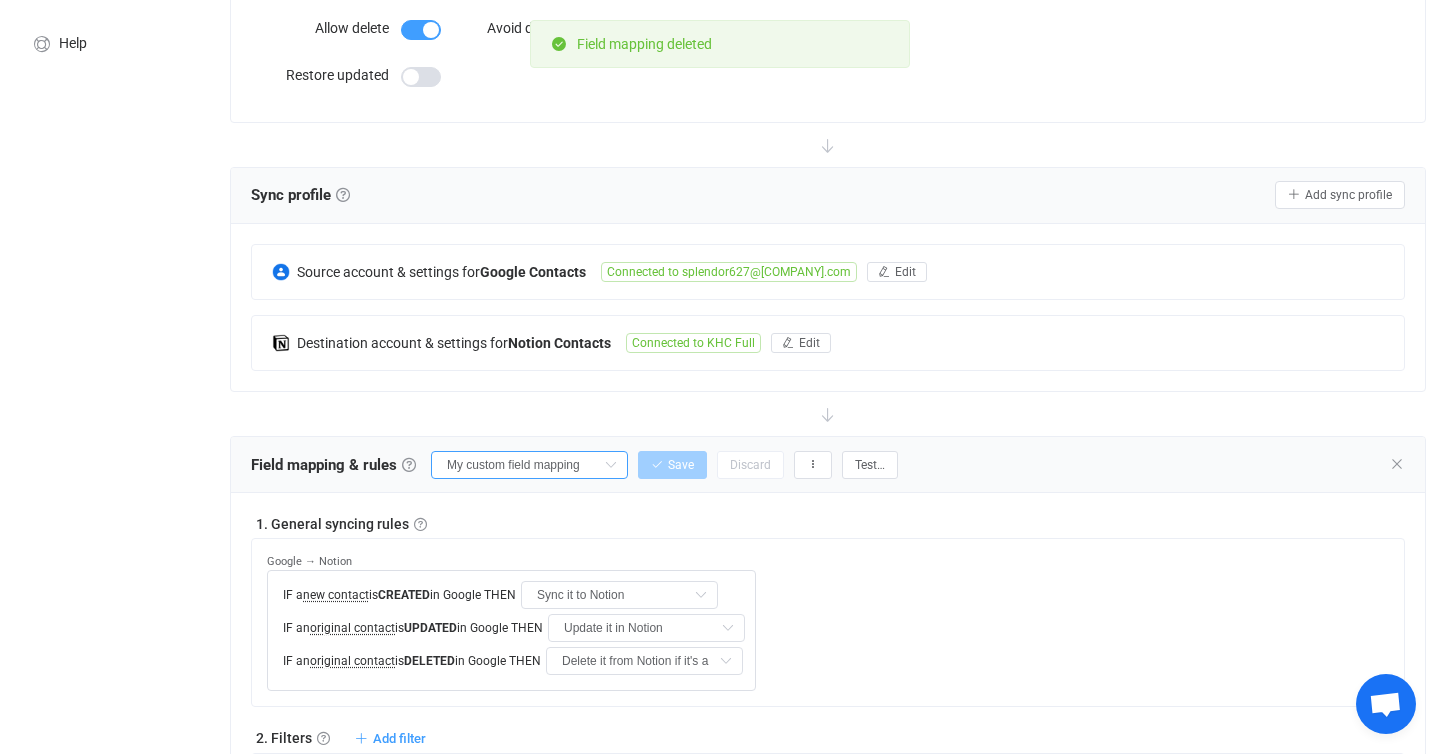 type 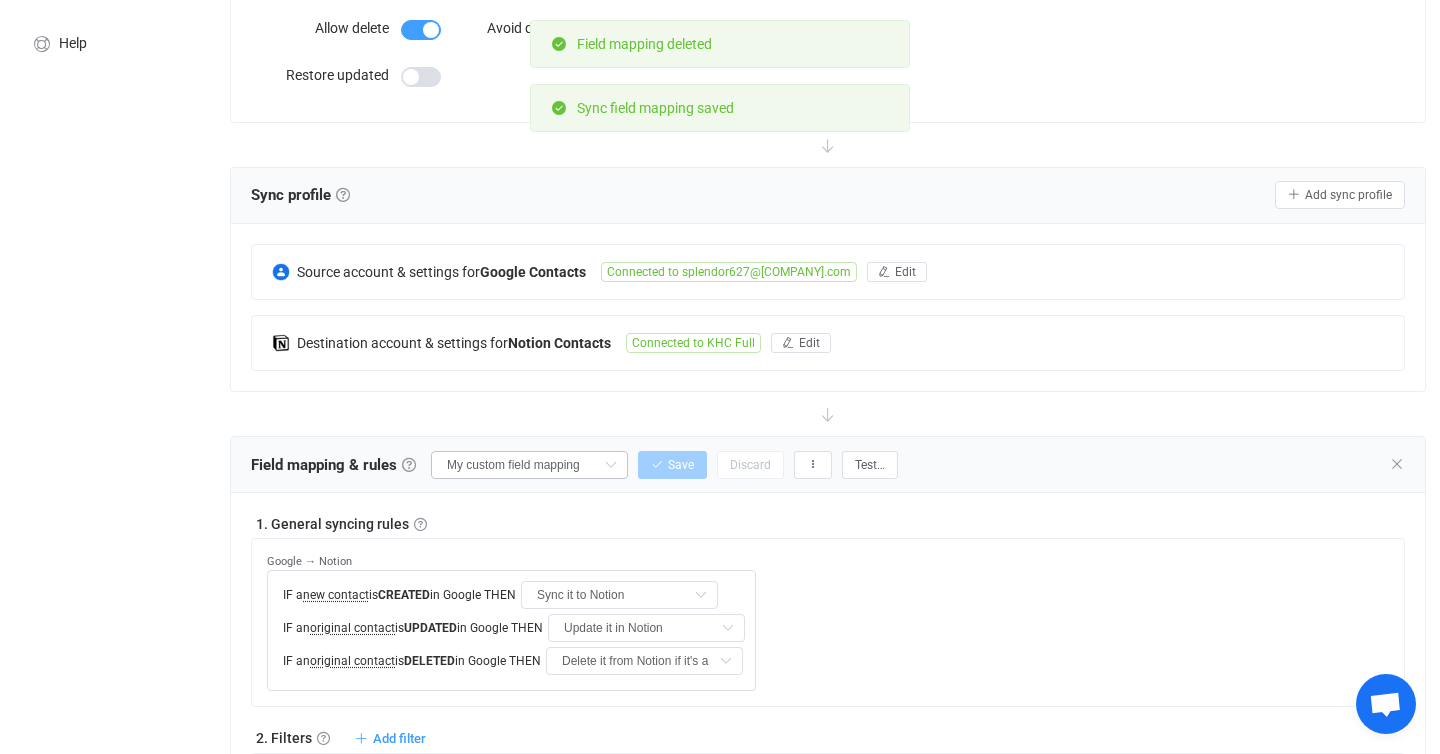 click at bounding box center [610, 465] 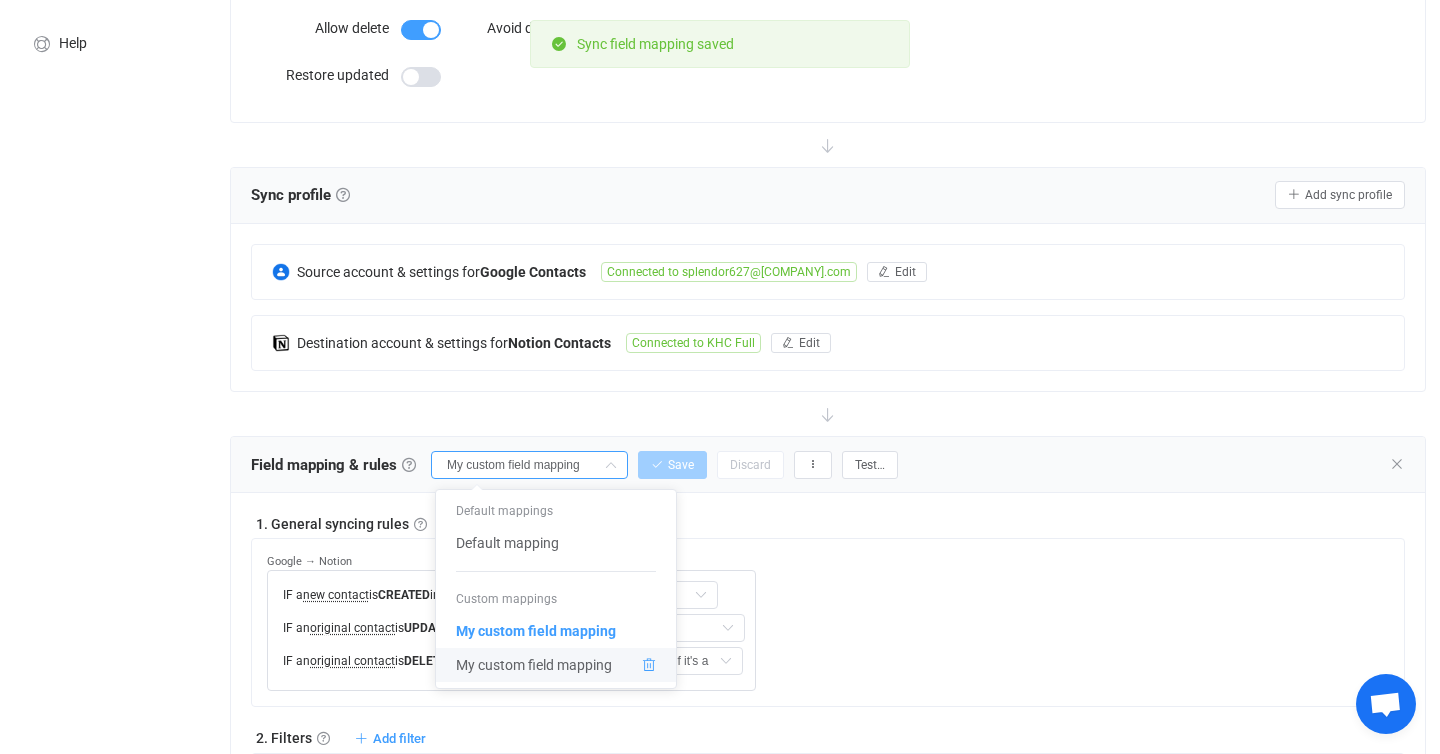 click at bounding box center [649, 665] 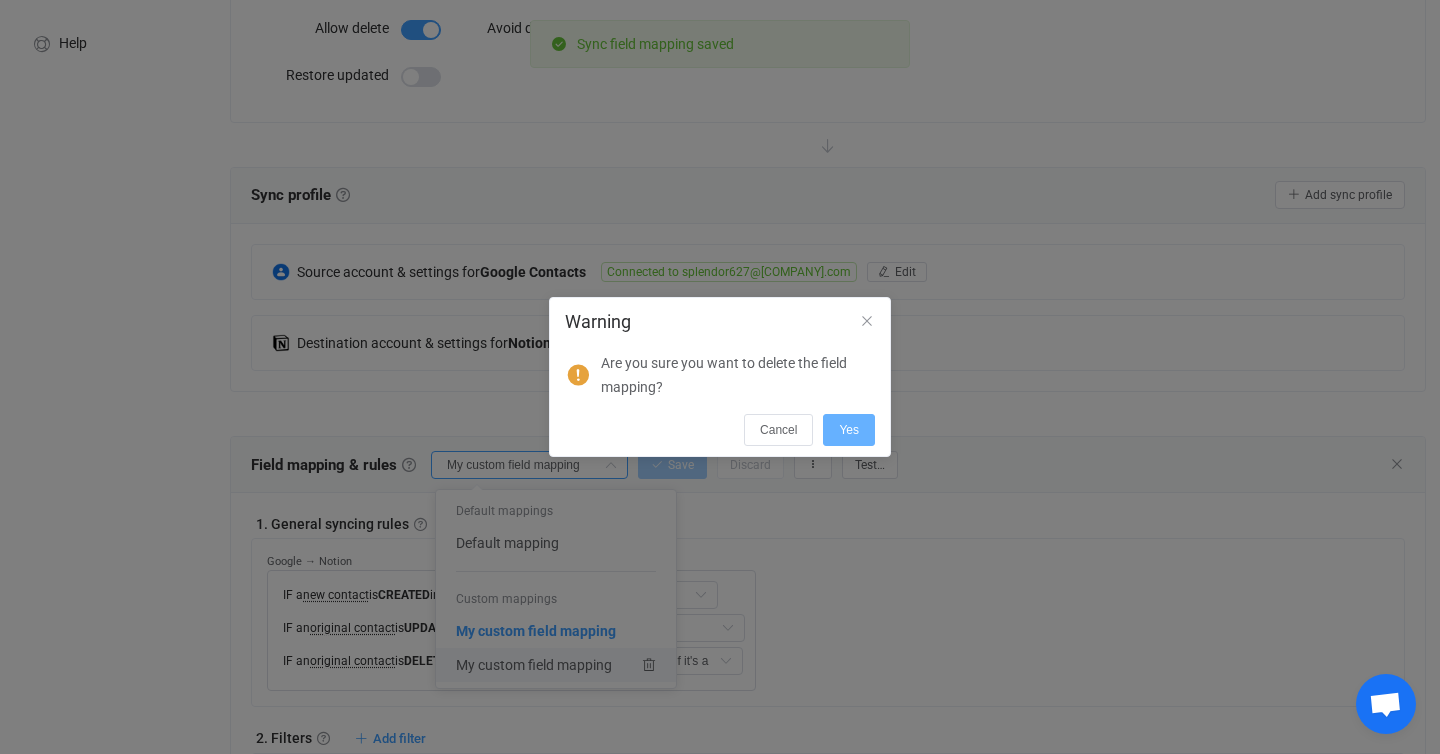 click on "Yes" at bounding box center (849, 430) 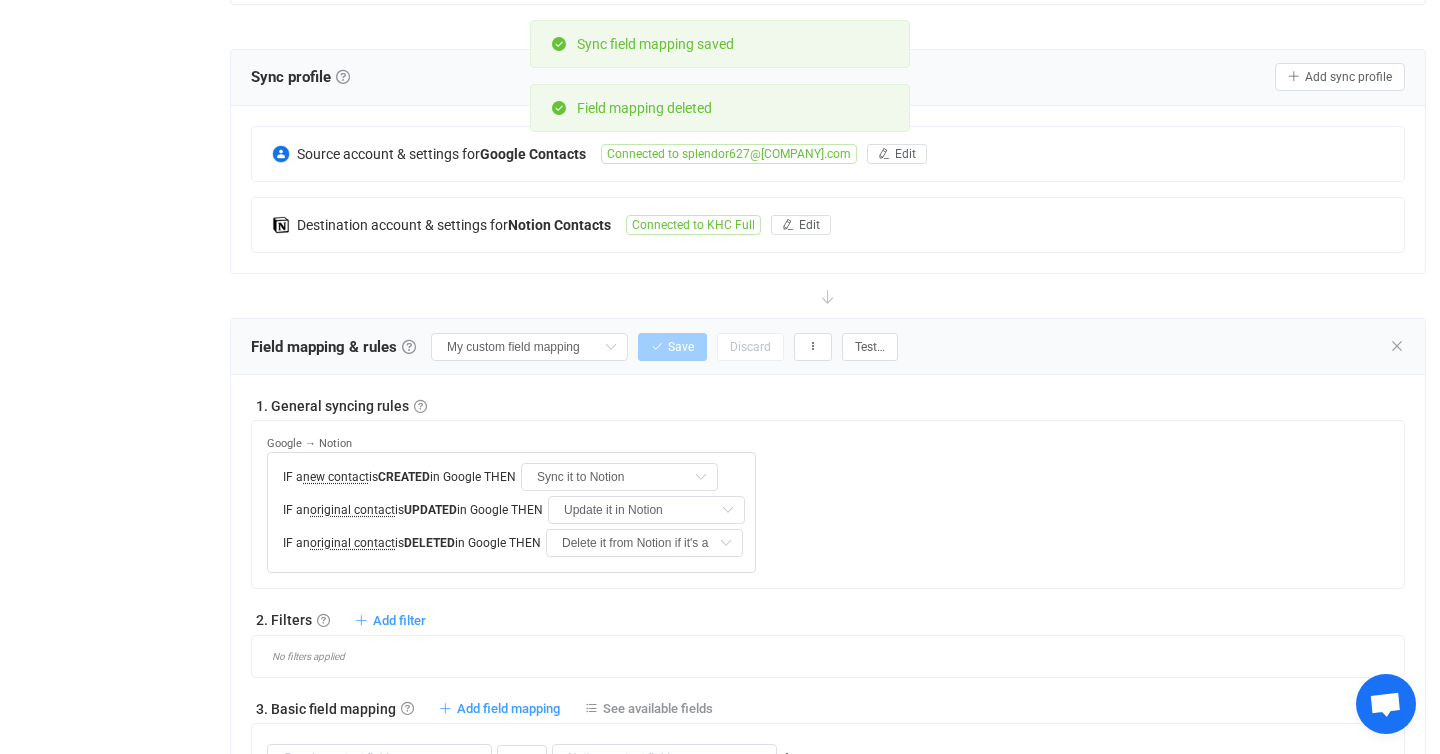 scroll, scrollTop: 421, scrollLeft: 0, axis: vertical 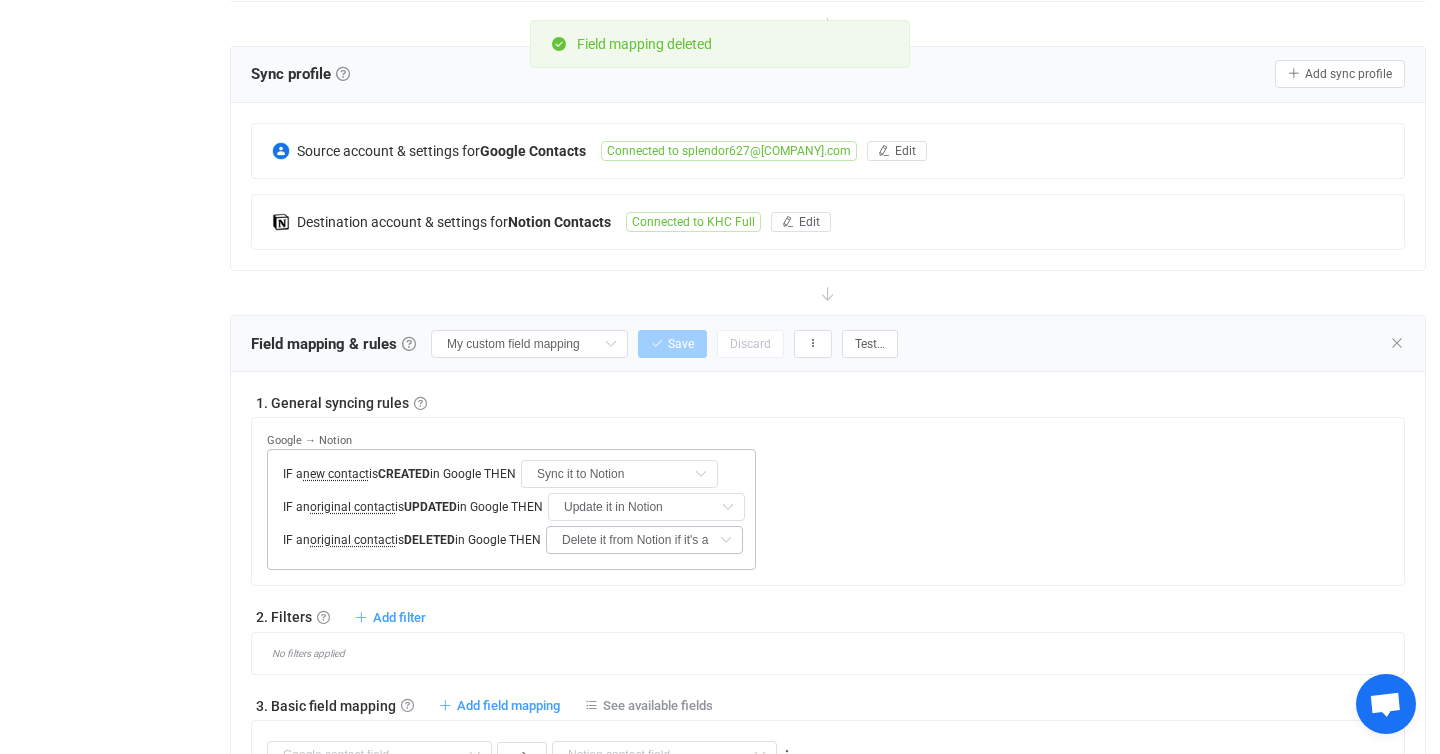 click at bounding box center (725, 540) 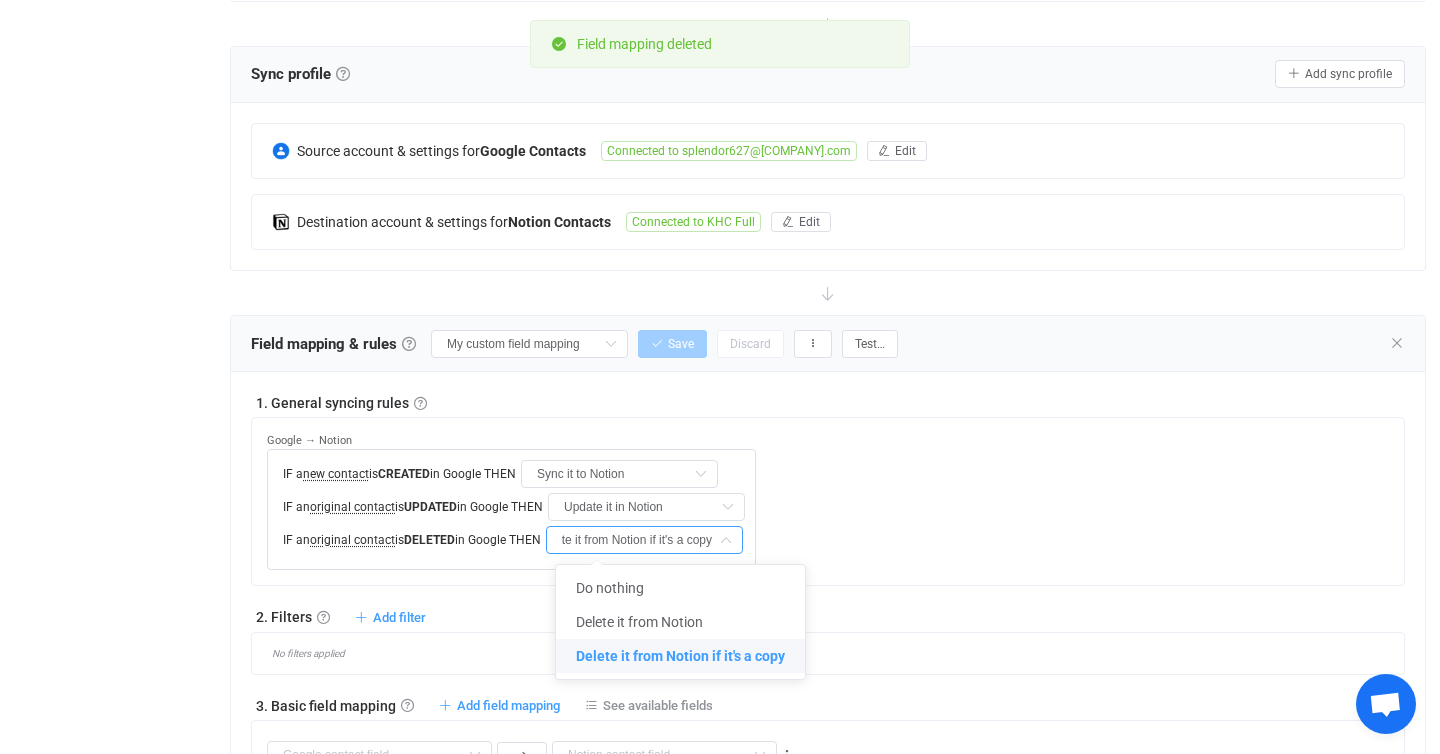 scroll, scrollTop: 0, scrollLeft: 0, axis: both 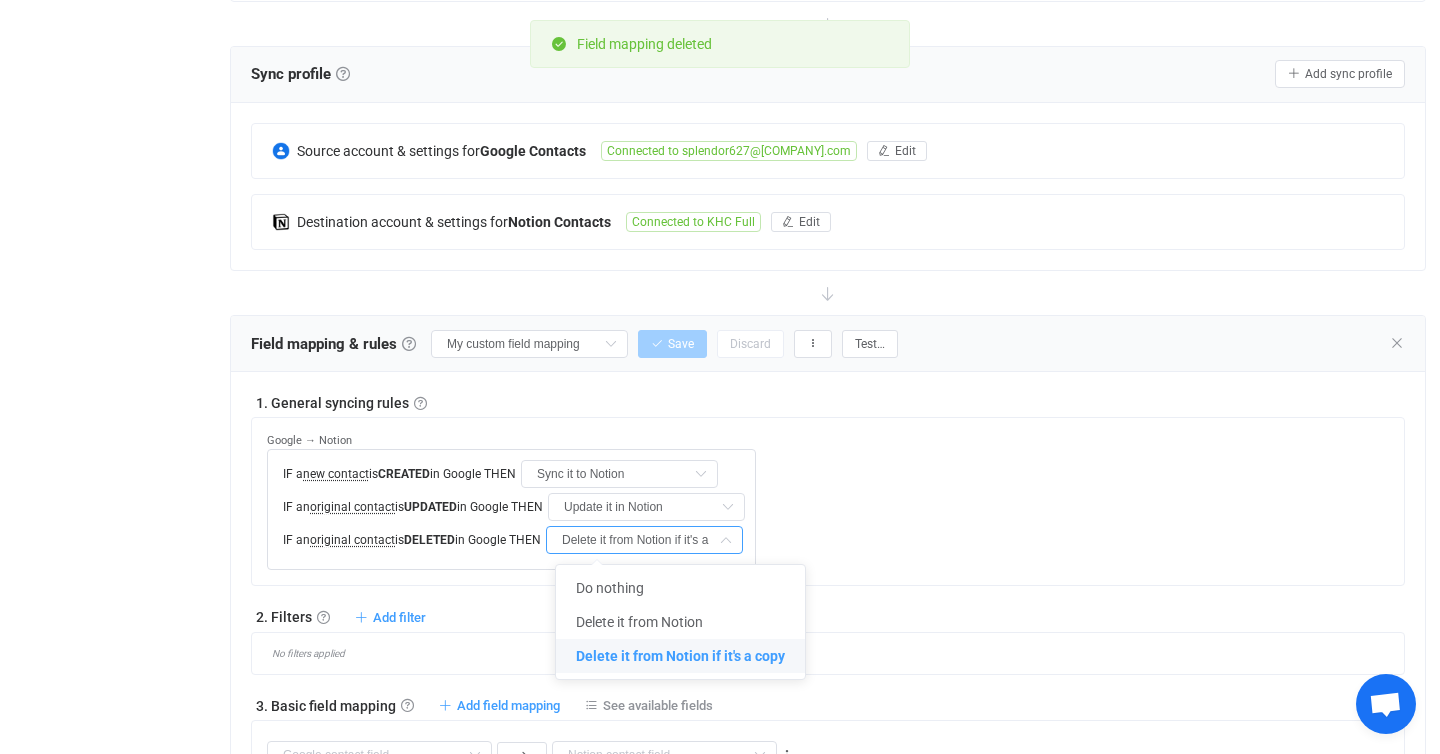 click on "Delete it from Notion if it's a copy" at bounding box center (680, 656) 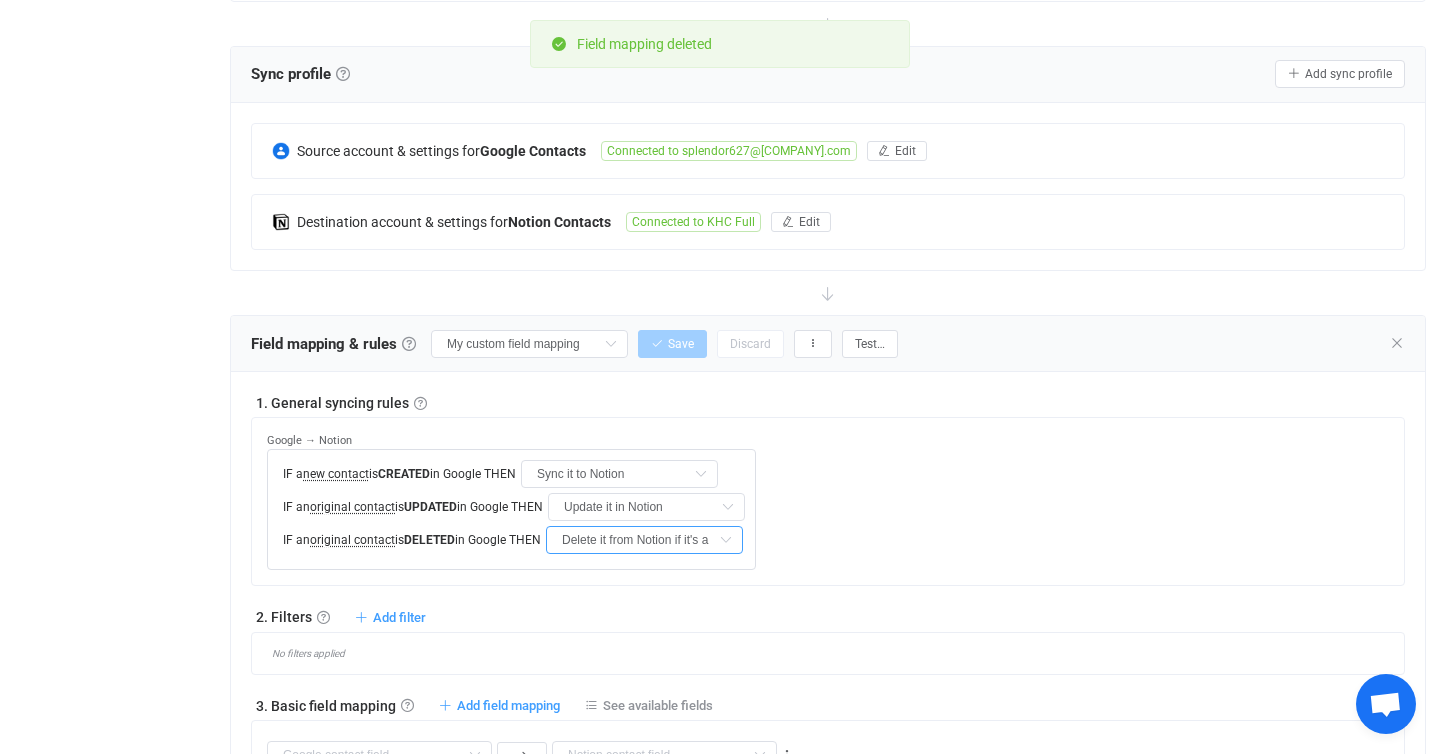 scroll, scrollTop: 0, scrollLeft: 50, axis: horizontal 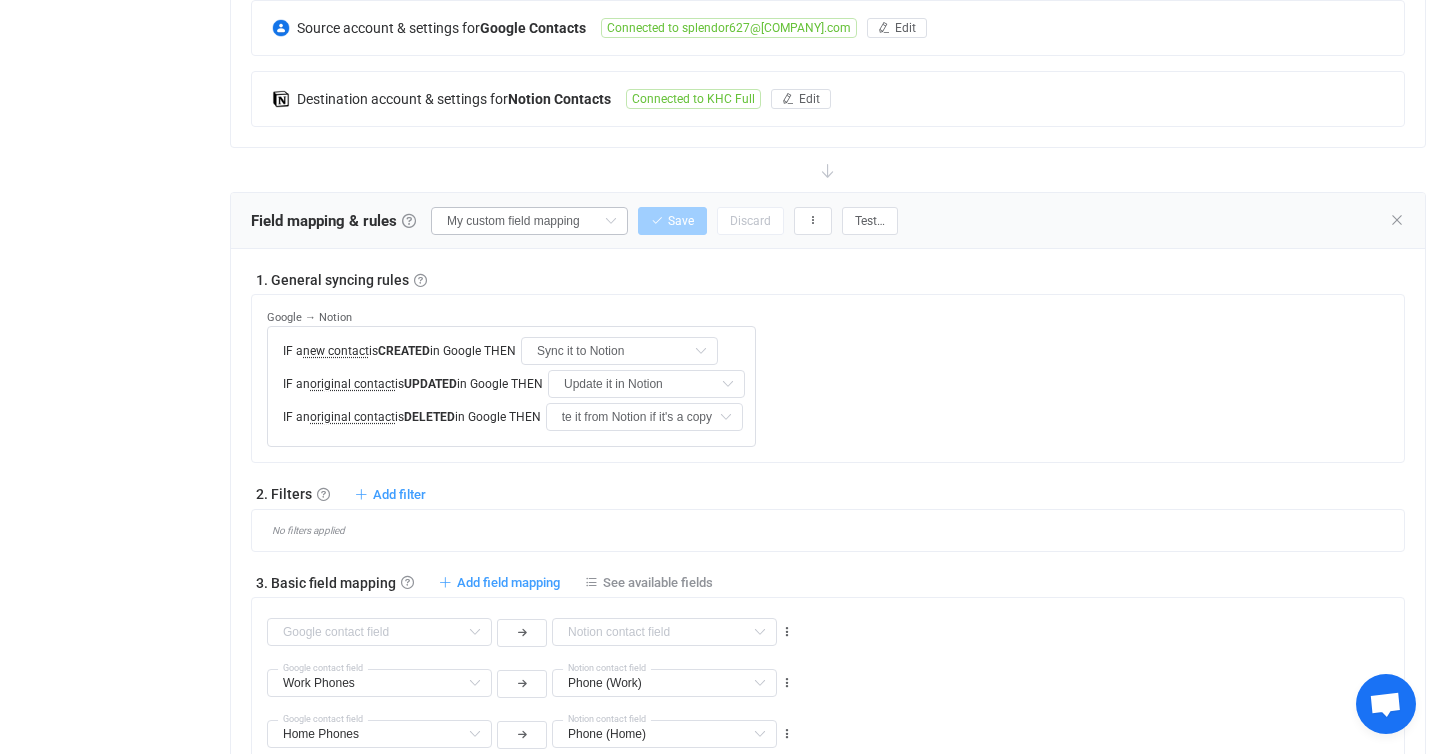 click at bounding box center [610, 221] 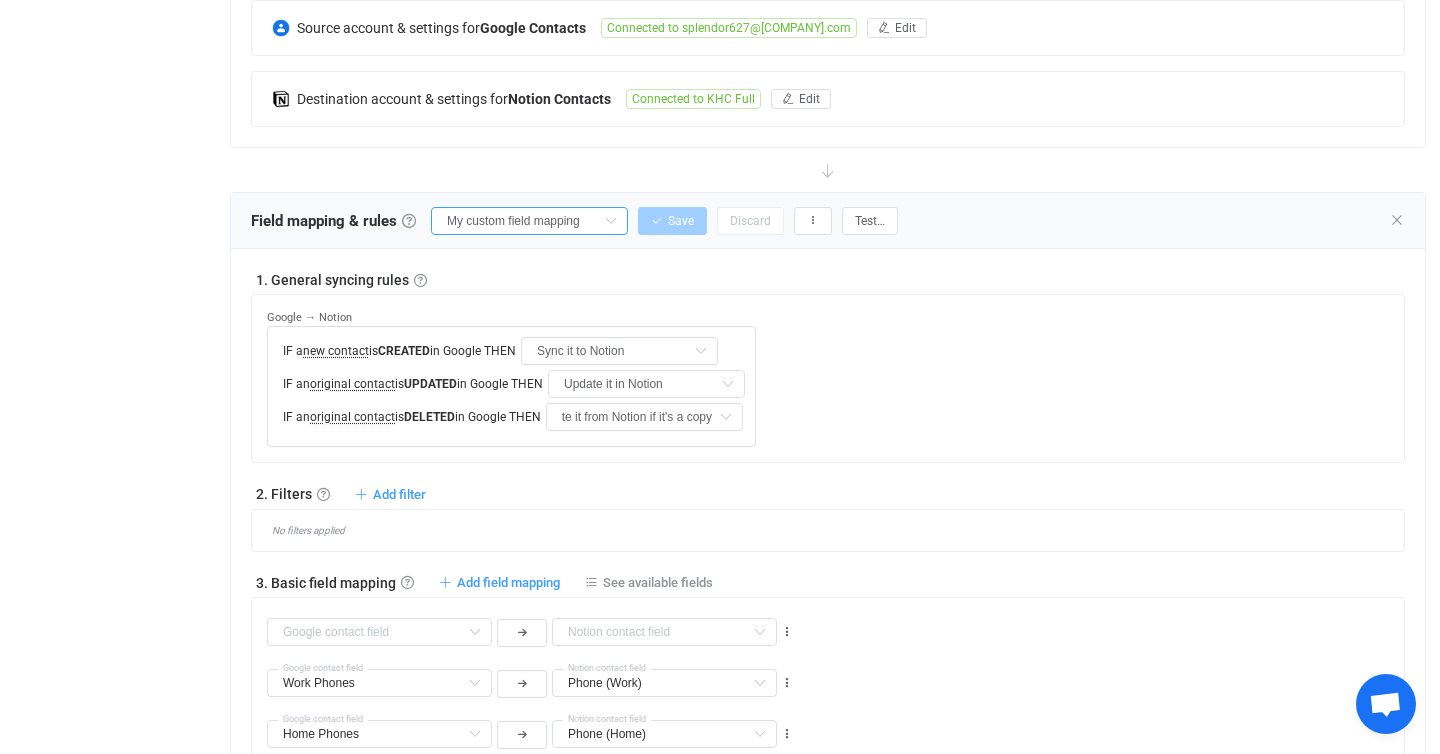 scroll, scrollTop: 0, scrollLeft: 0, axis: both 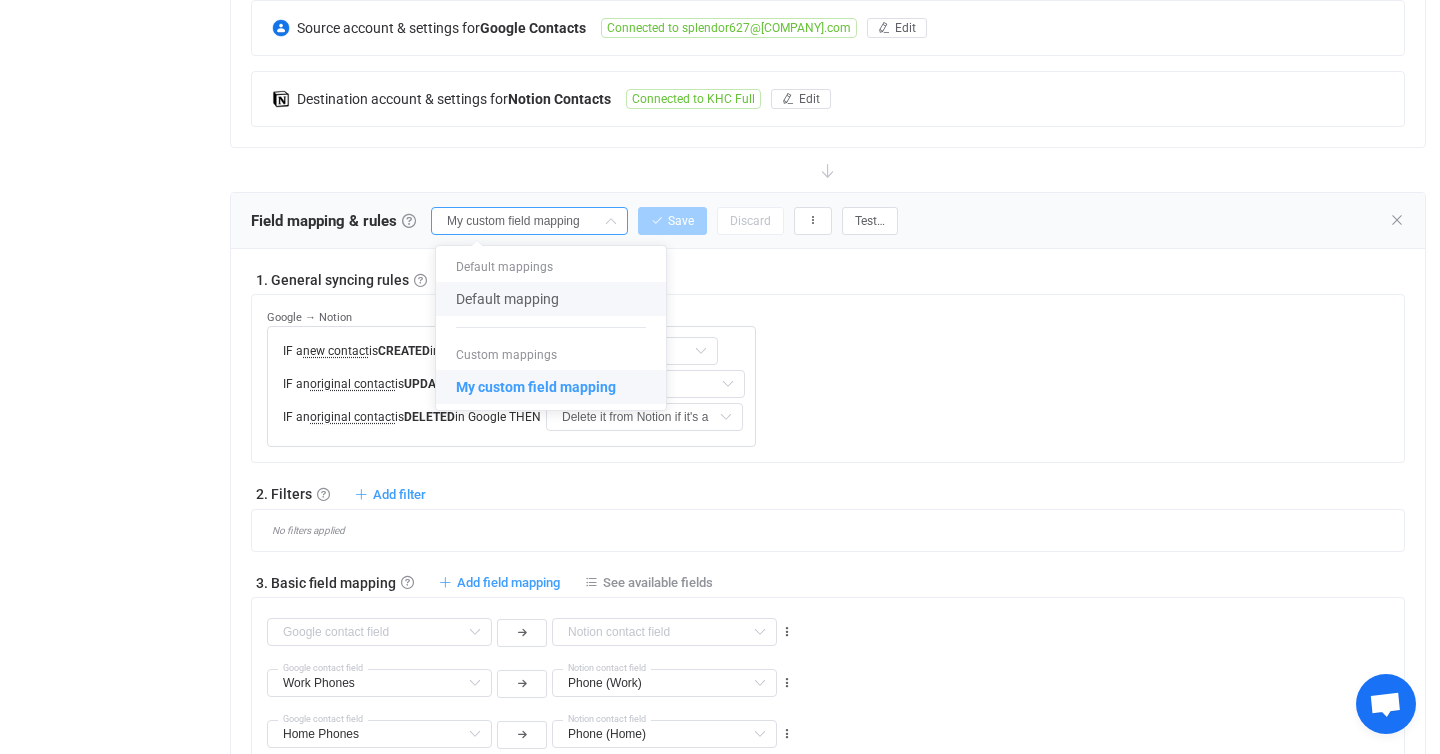 click on "My custom field mapping" at bounding box center [536, 387] 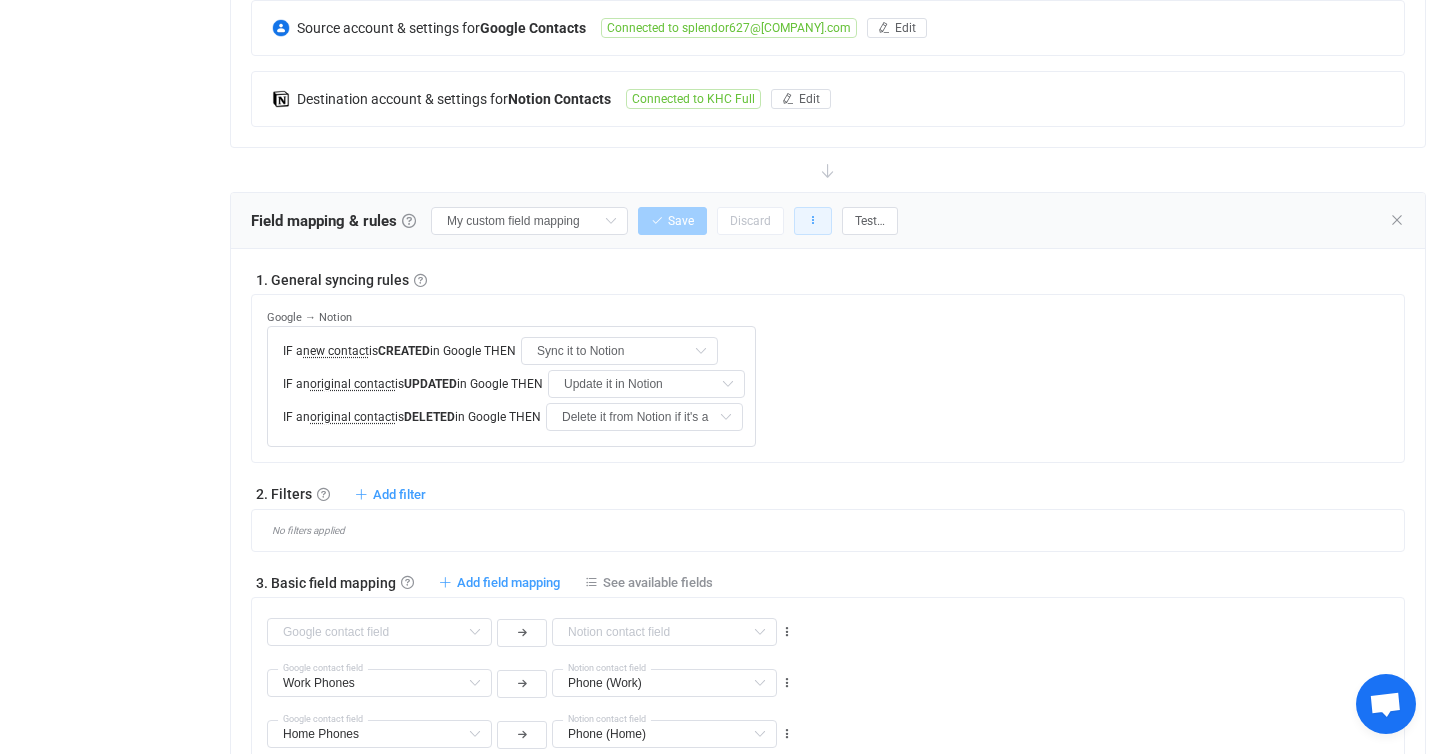 click at bounding box center (813, 221) 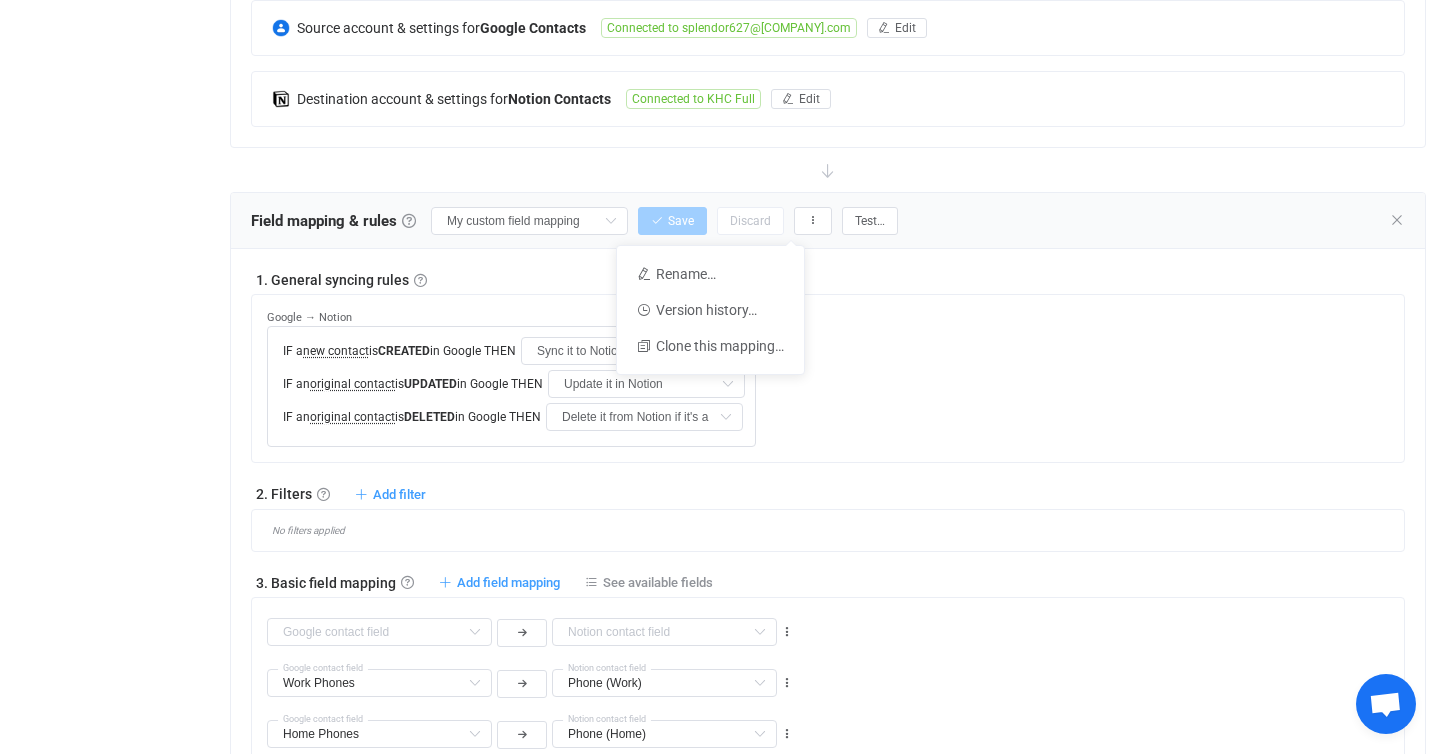 click on "Google → Notion
IF a  new contact  is  CREATED  in Google THEN
Sync it to Notion Do nothing Sync it to Notion
IF an  original contact  is  UPDATED  in Google THEN
Update it in Notion Do nothing Update it in Notion Update it in Notion if it's a copy
IF an  original contact  is  DELETED  in Google THEN
Delete it from Notion if it's a copy Notion → Google
IF a  new contact  is  CREATED  in Notion THEN
Sync it to Google Do nothing Sync it to Google
IF an  original contact  is  UPDATED  in Notion THEN
Update it in Google Do nothing Update it in Google Update it in Google if it's a copy" at bounding box center [828, 378] 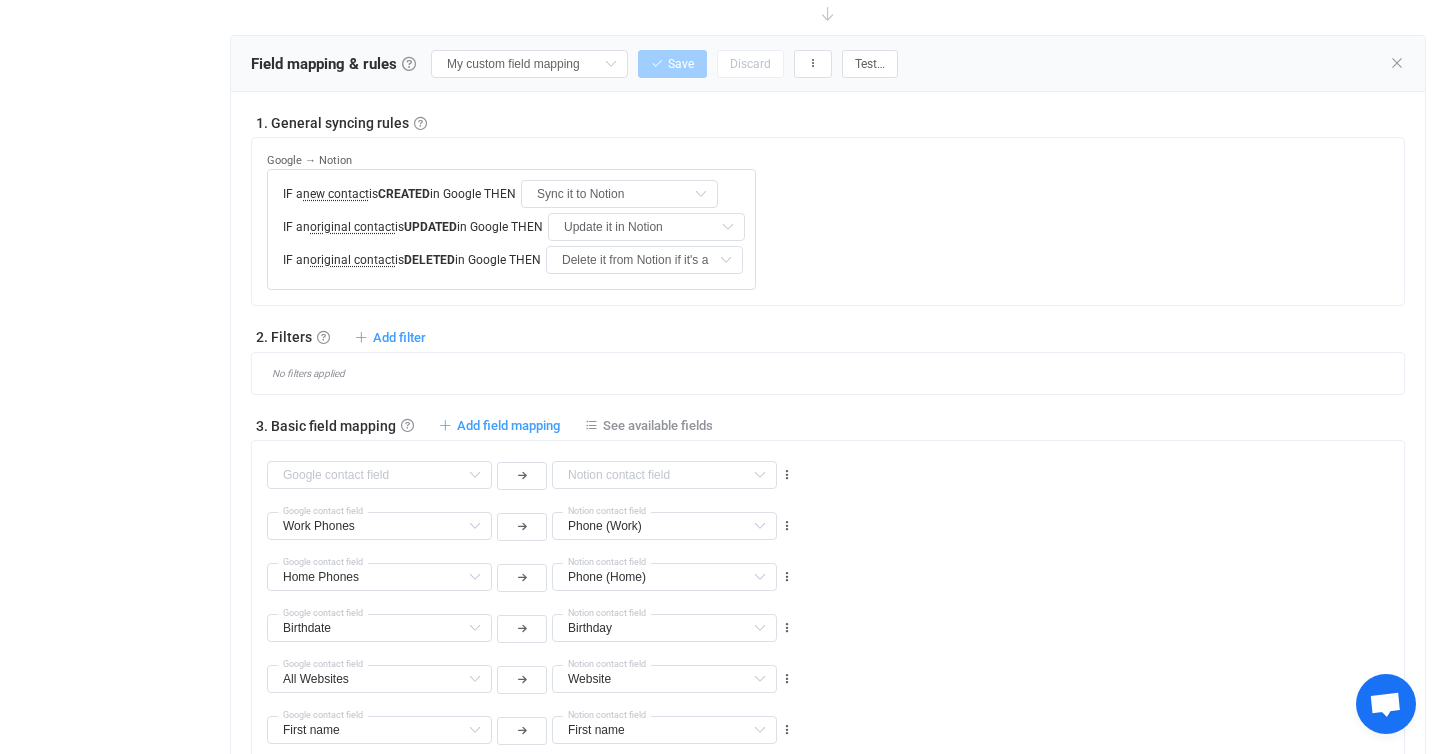 scroll, scrollTop: 752, scrollLeft: 0, axis: vertical 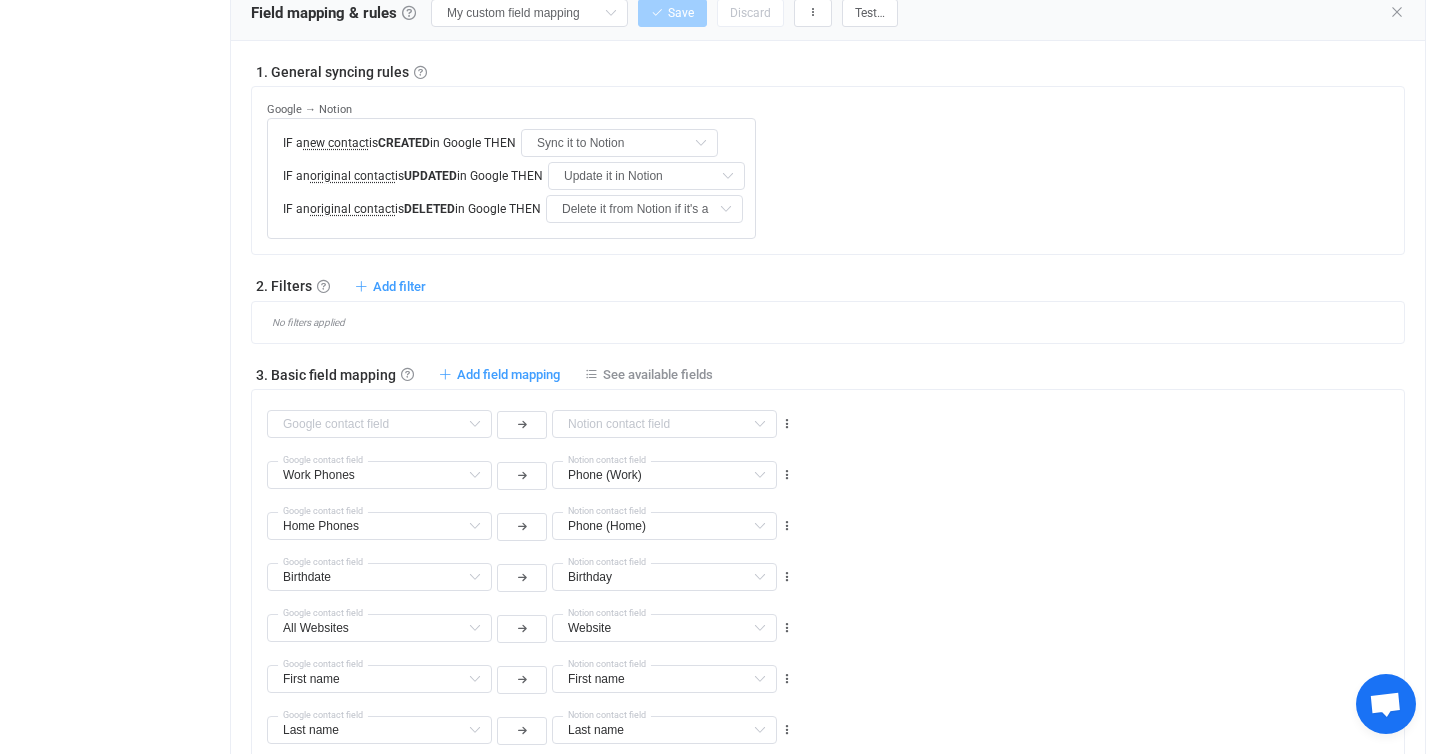 click on "No filters applied" at bounding box center (835, 322) 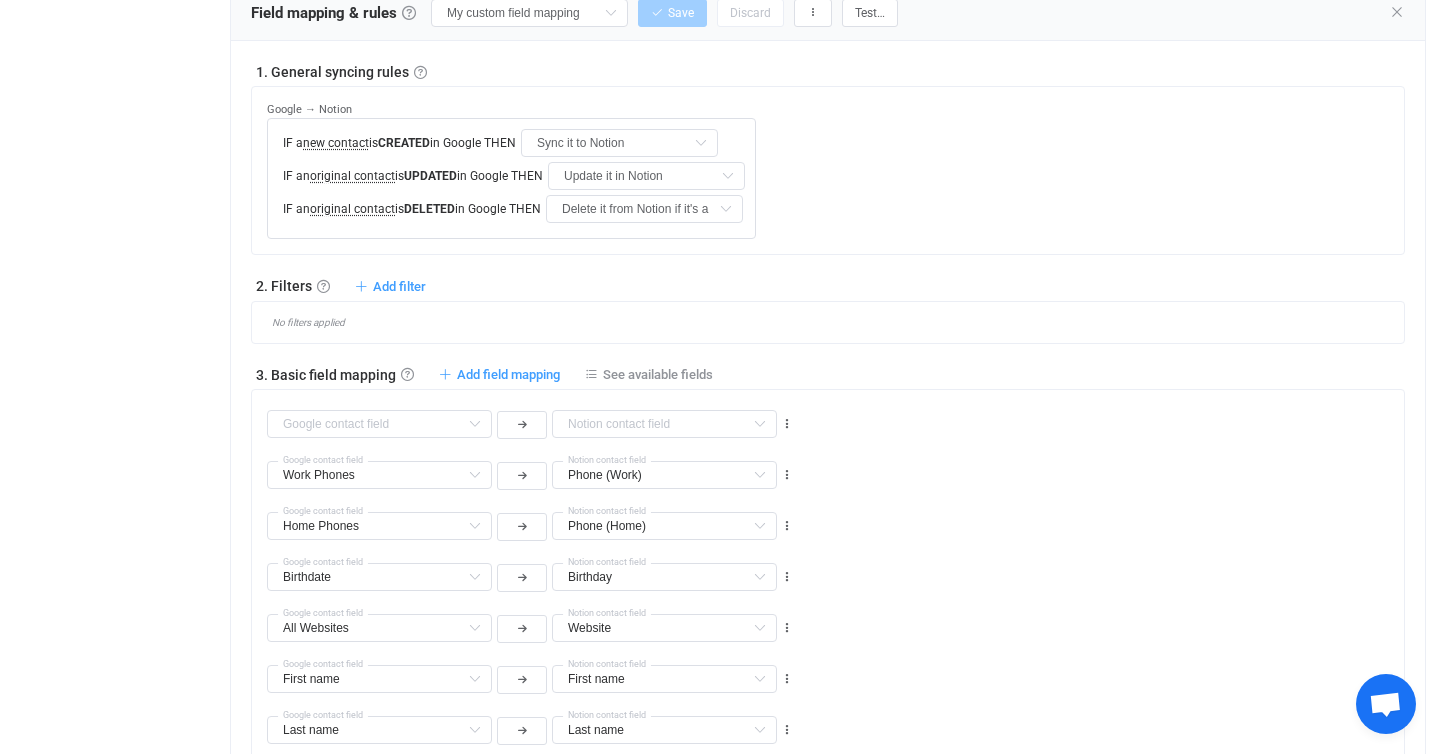 click on "Middle name Default field Title Default field Suffix Default field Description Default field Company Default field Job title Default field Department Default field Work Emails Default field (filtered) Other Emails Default field (filtered) Mobile Phones Default field (filtered) Home fax Phones Default field (filtered) Work fax Phones Default field (filtered) Other fax Phones Default field (filtered) Work mobile Phones Default field (filtered) Other home Phones Default field (filtered) Other Phones Default field (filtered) All Addresses Default field All Addresses → Country Default field All Addresses → State/Region Default field All Addresses → City Default field All Addresses → Postal code Default field All Addresses → Street address Default field All Addresses → Street address 2 Default field All Addresses → Type Default field Home Addresses Default field (filtered) Work Addresses Default field (filtered) Other Addresses Default field (filtered) Home Addresses → Country Labels Default field" at bounding box center [530, 423] 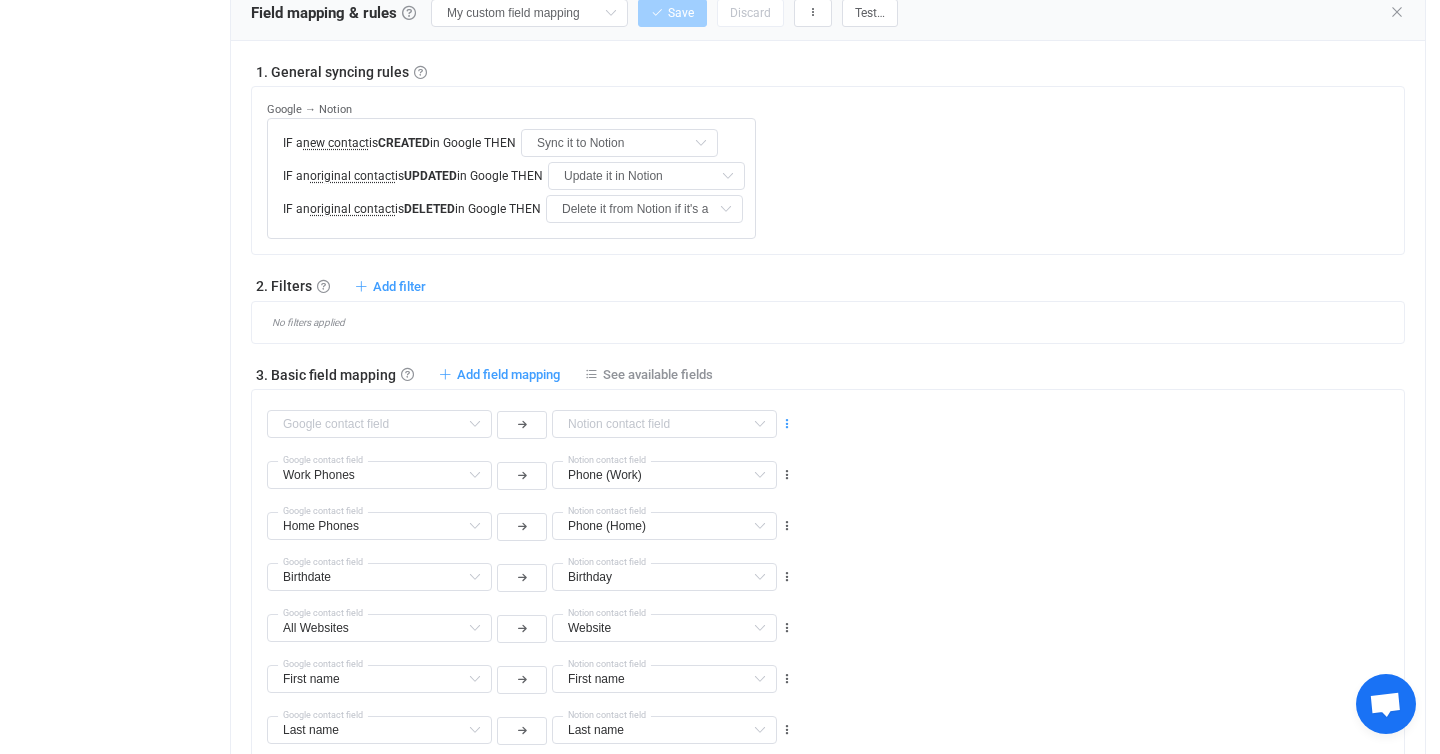 click at bounding box center [787, 424] 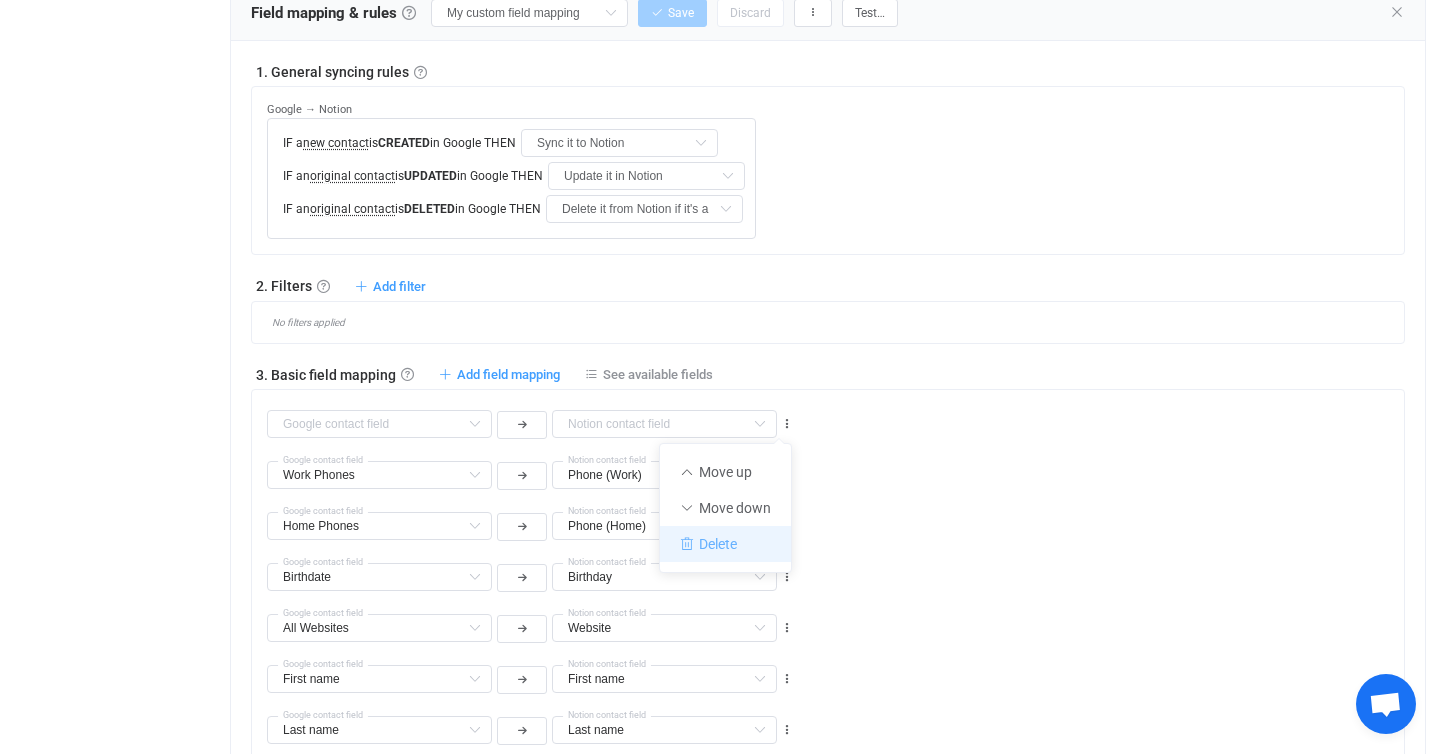 click on "Delete" at bounding box center [725, 544] 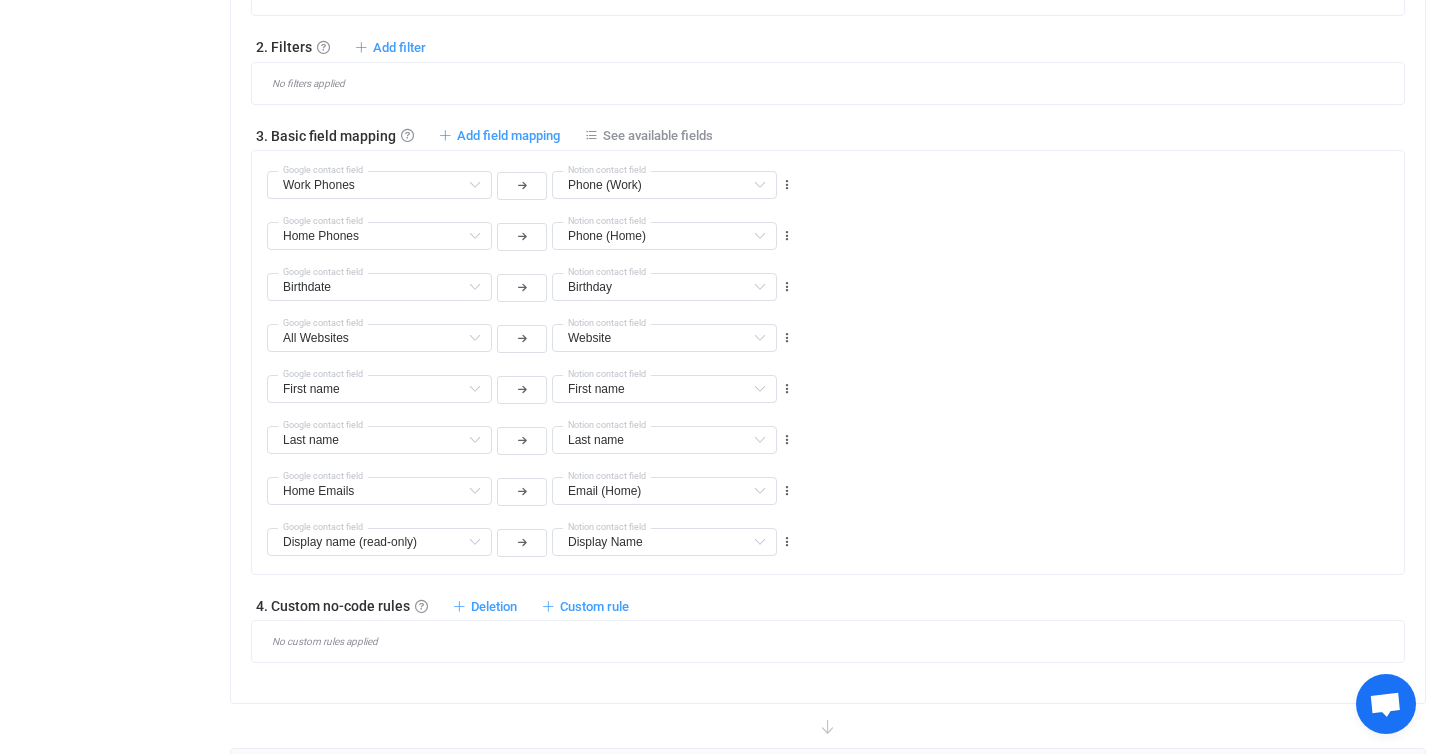 scroll, scrollTop: 989, scrollLeft: 0, axis: vertical 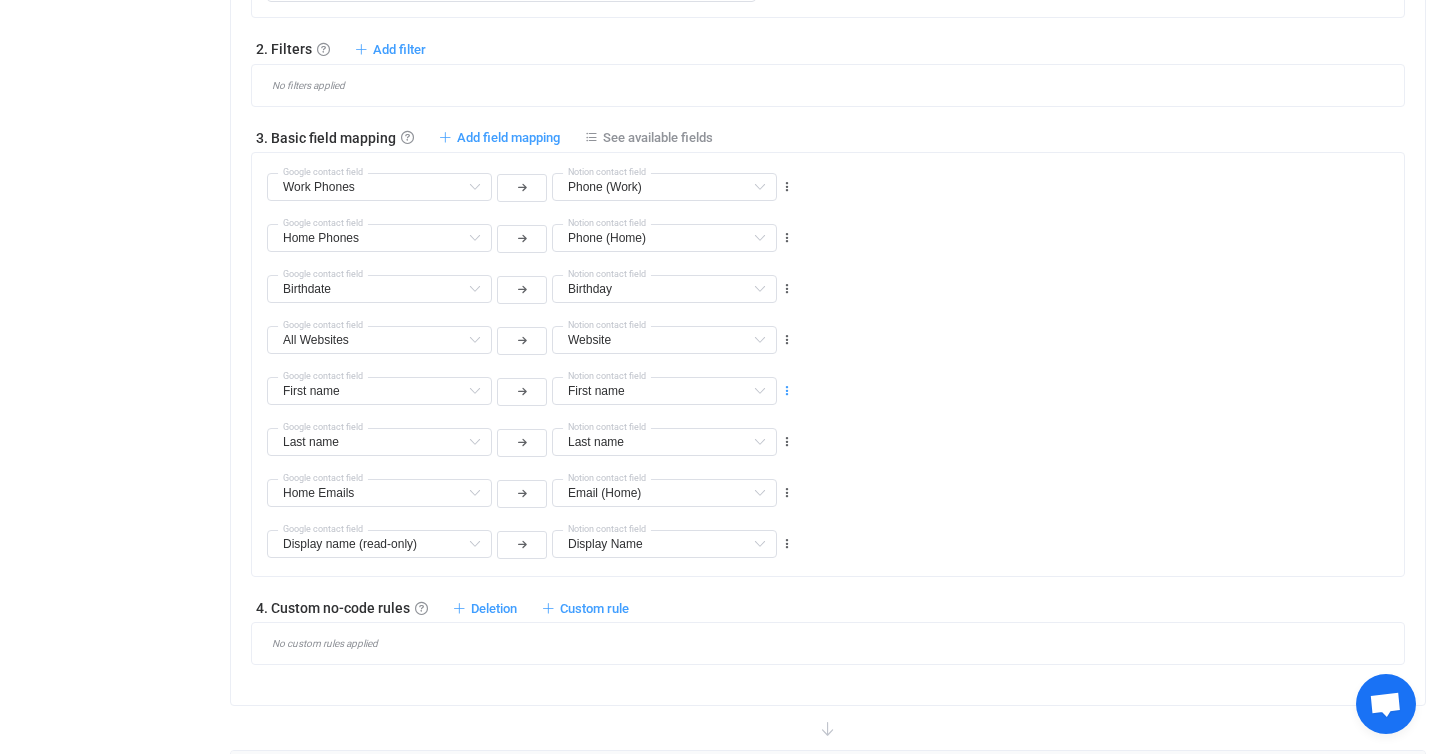 click at bounding box center (787, 391) 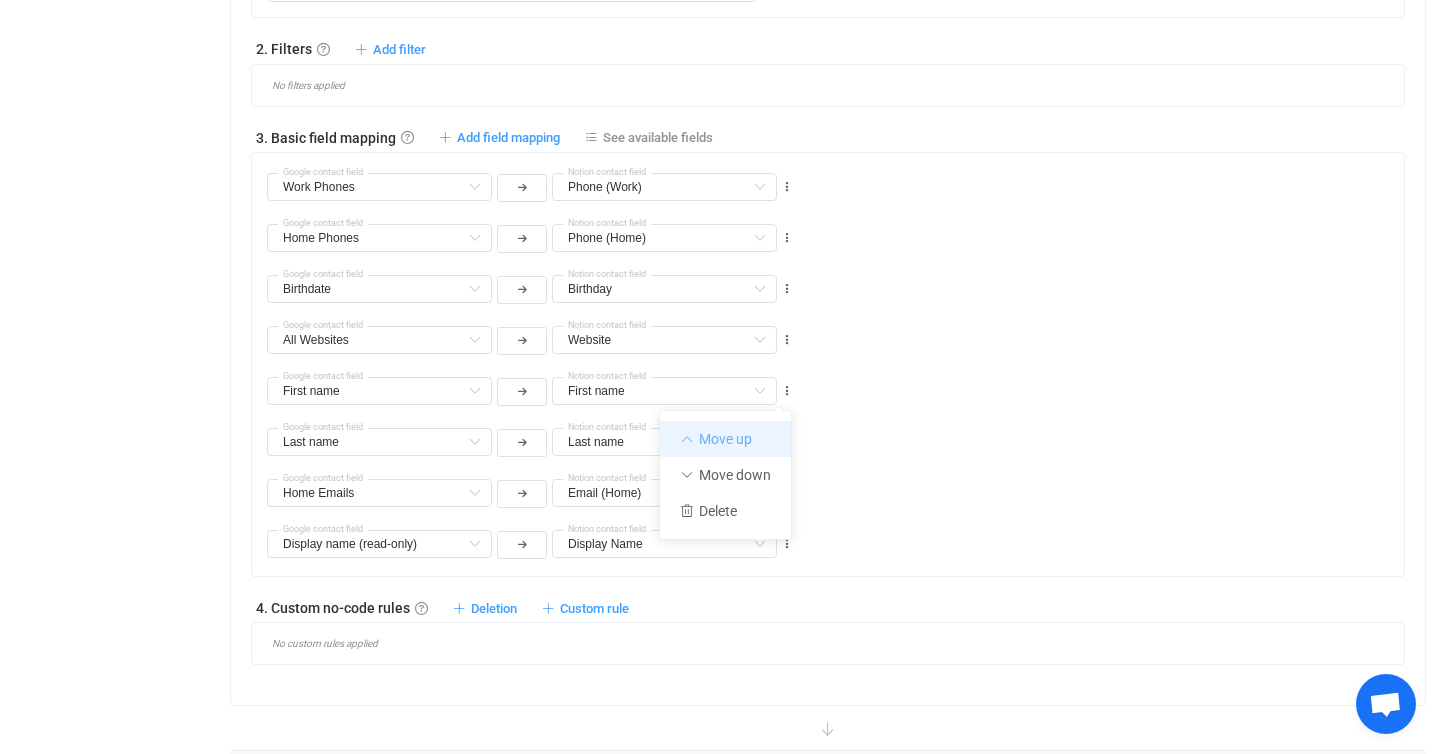 click on "Move up" at bounding box center (725, 439) 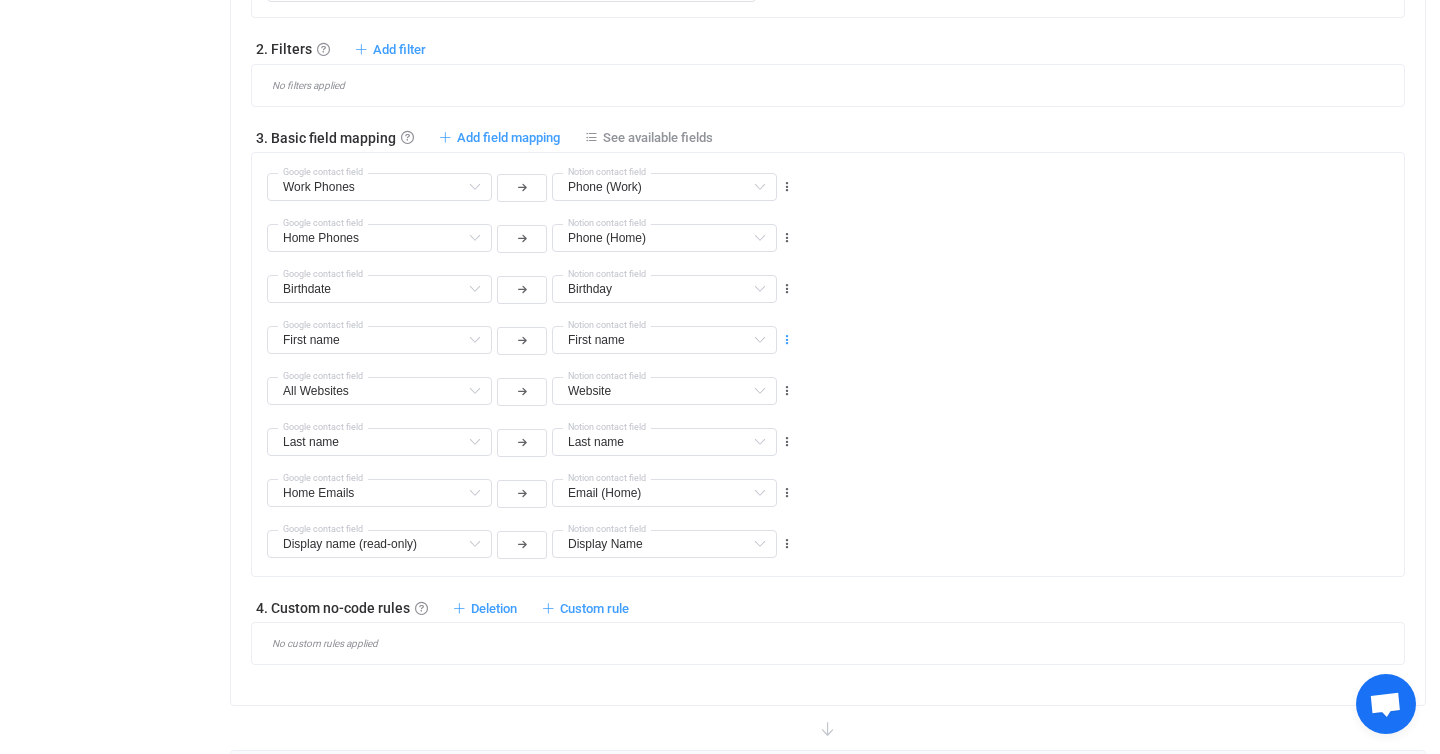 click at bounding box center [787, 340] 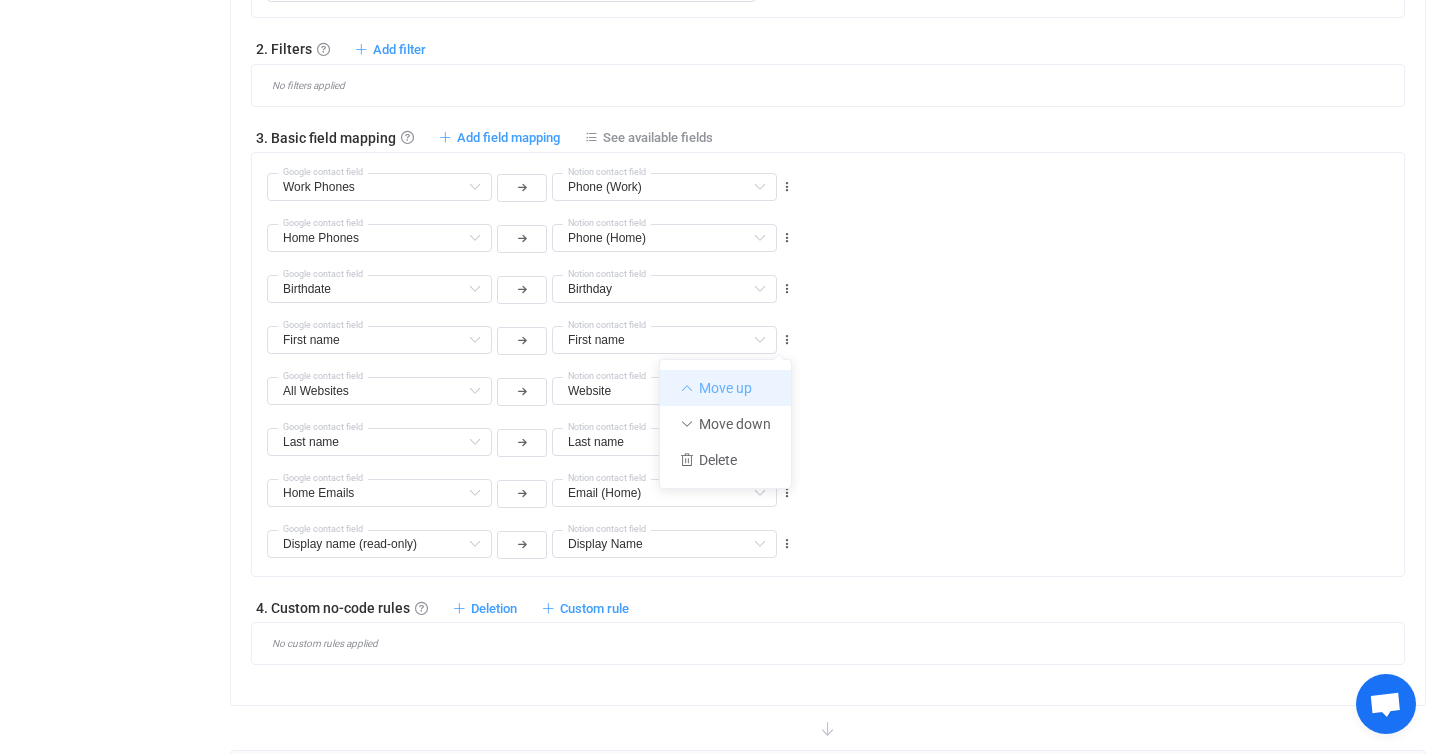 click on "Move up" at bounding box center [725, 388] 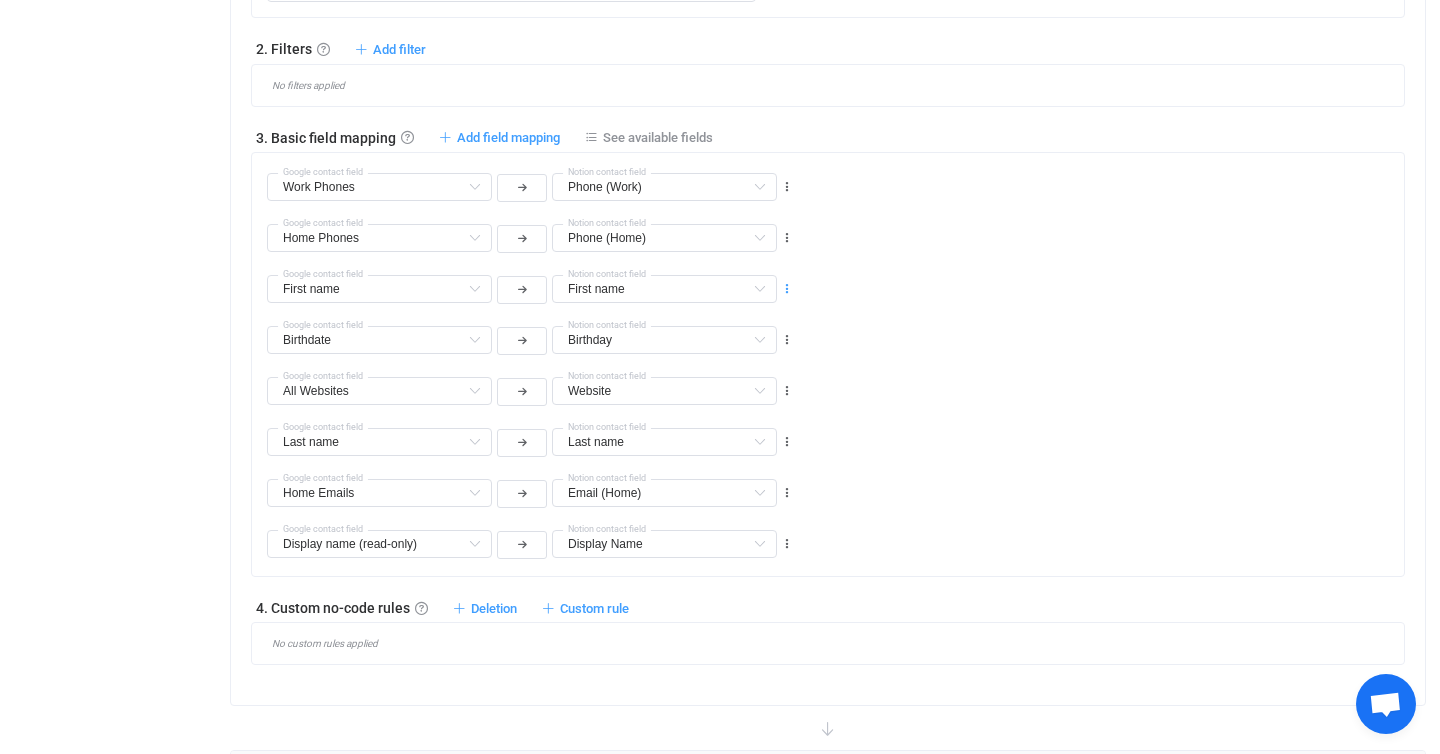 click at bounding box center (787, 289) 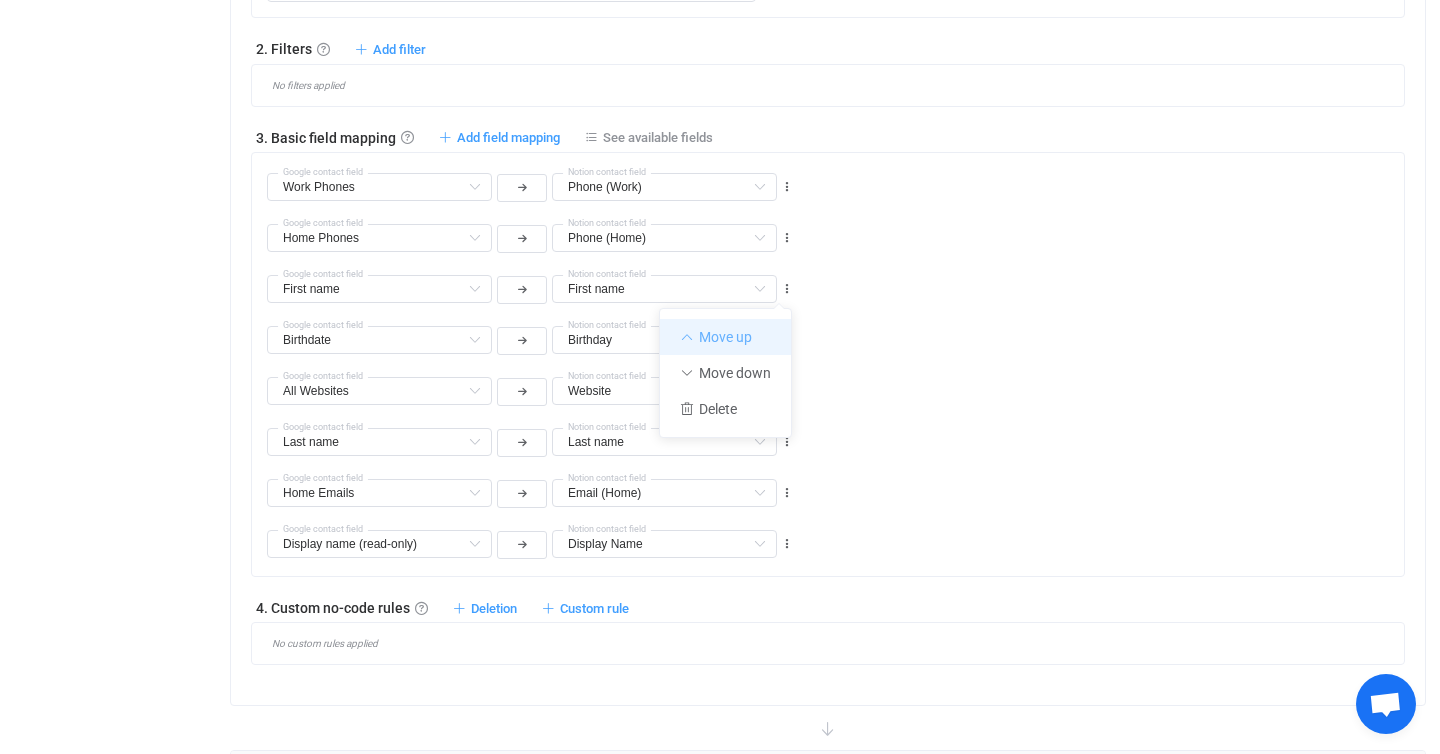click on "Move up" at bounding box center (725, 337) 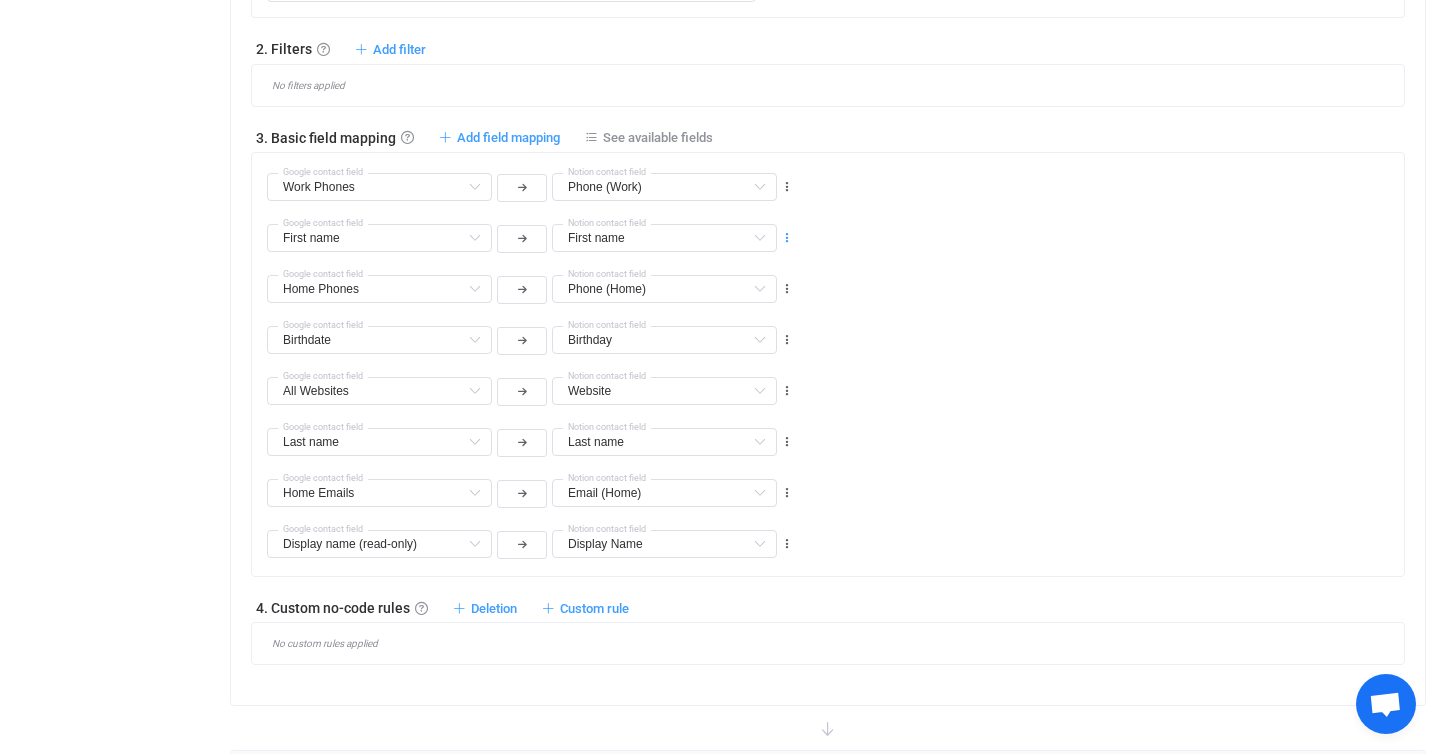 click at bounding box center (787, 238) 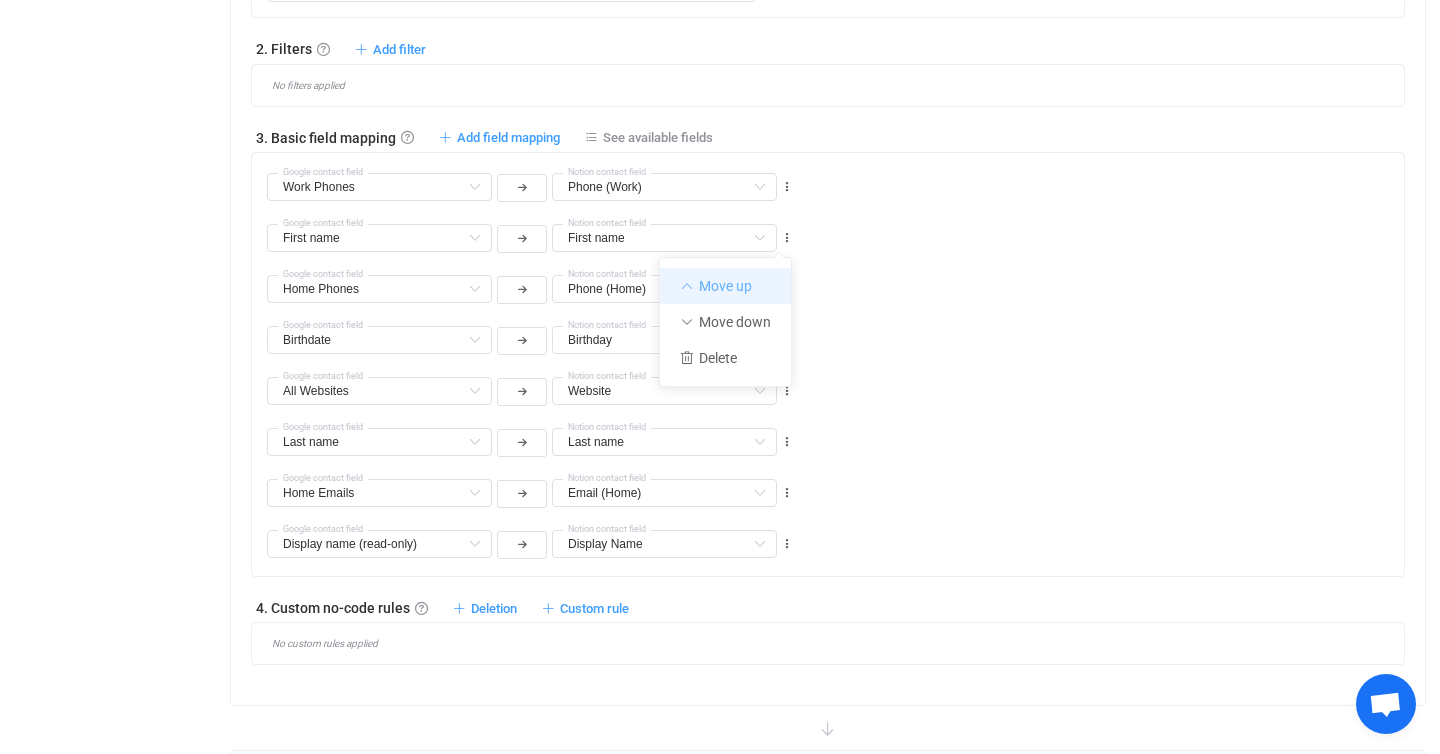click on "Move up" at bounding box center [725, 286] 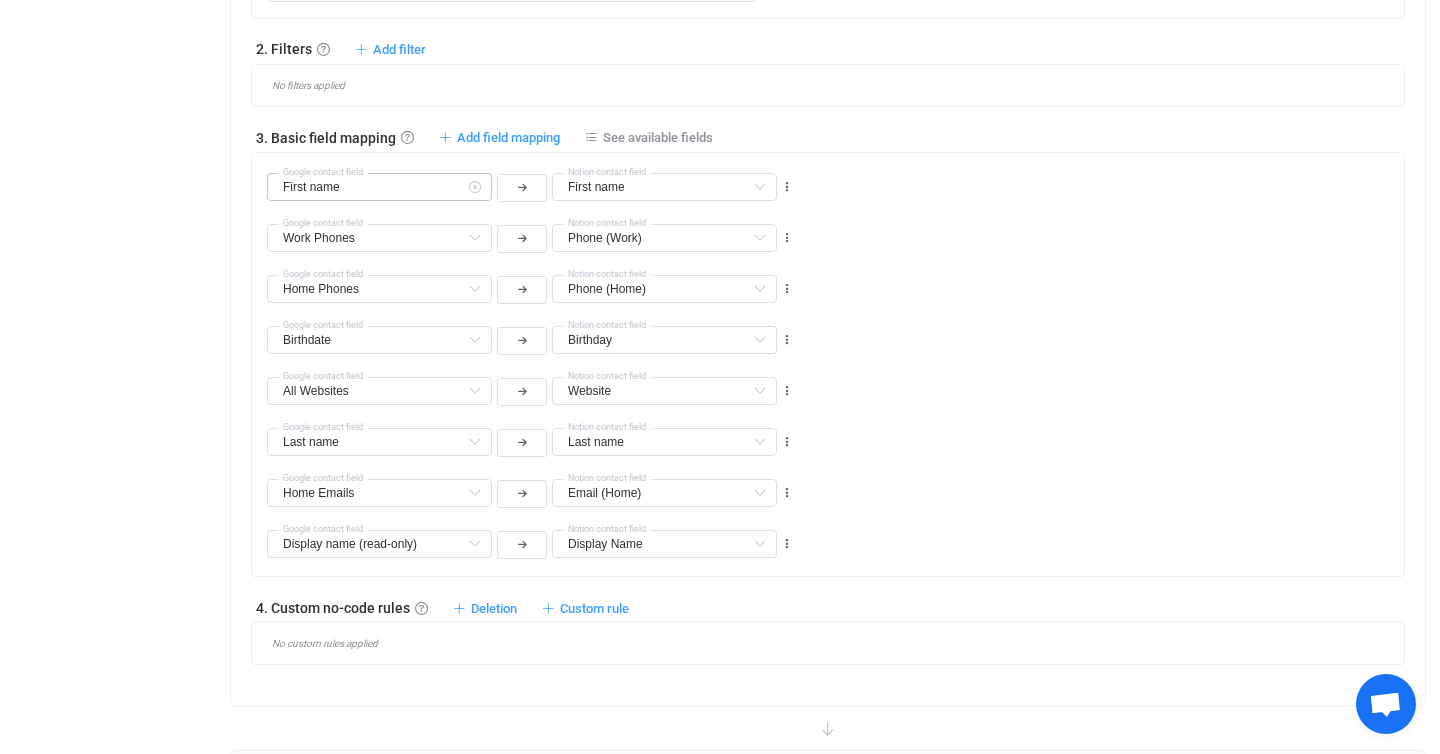 click at bounding box center [474, 187] 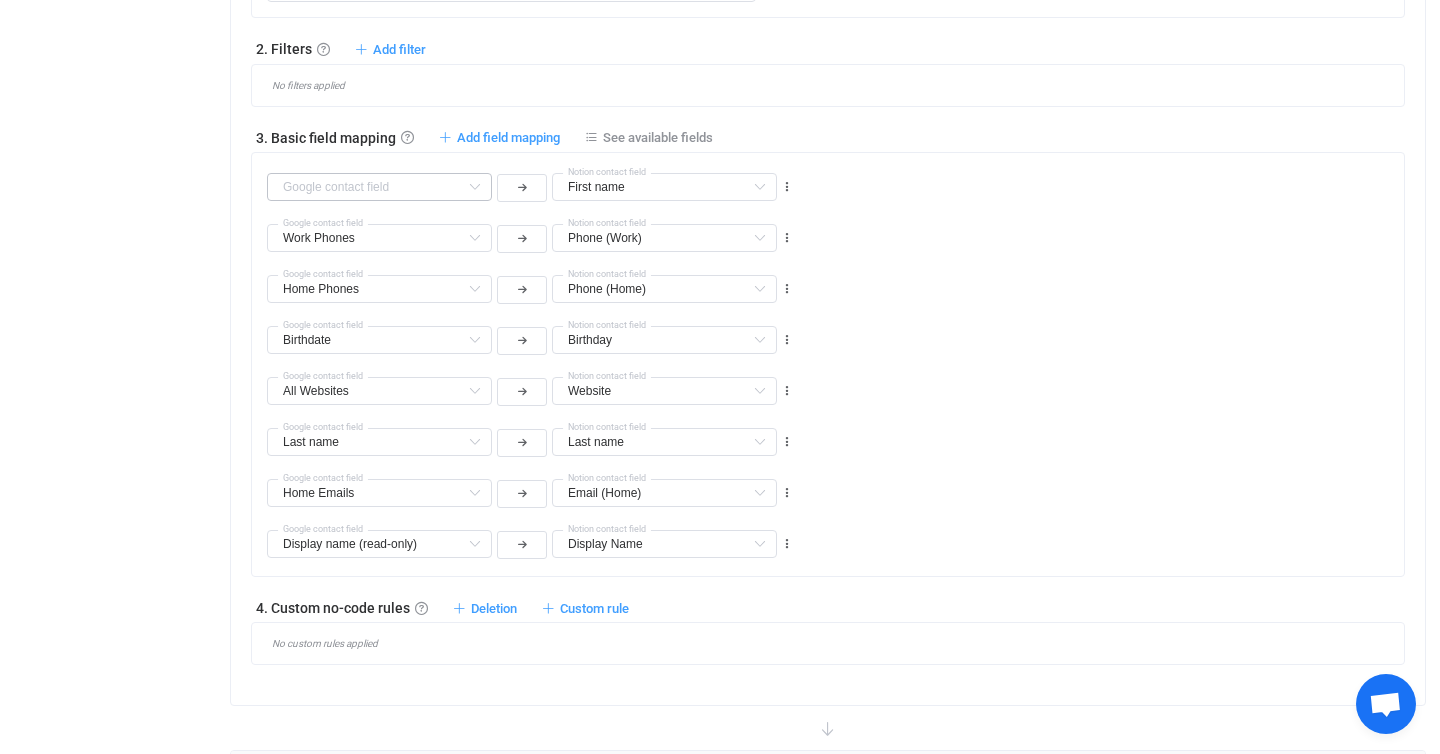 click at bounding box center (474, 187) 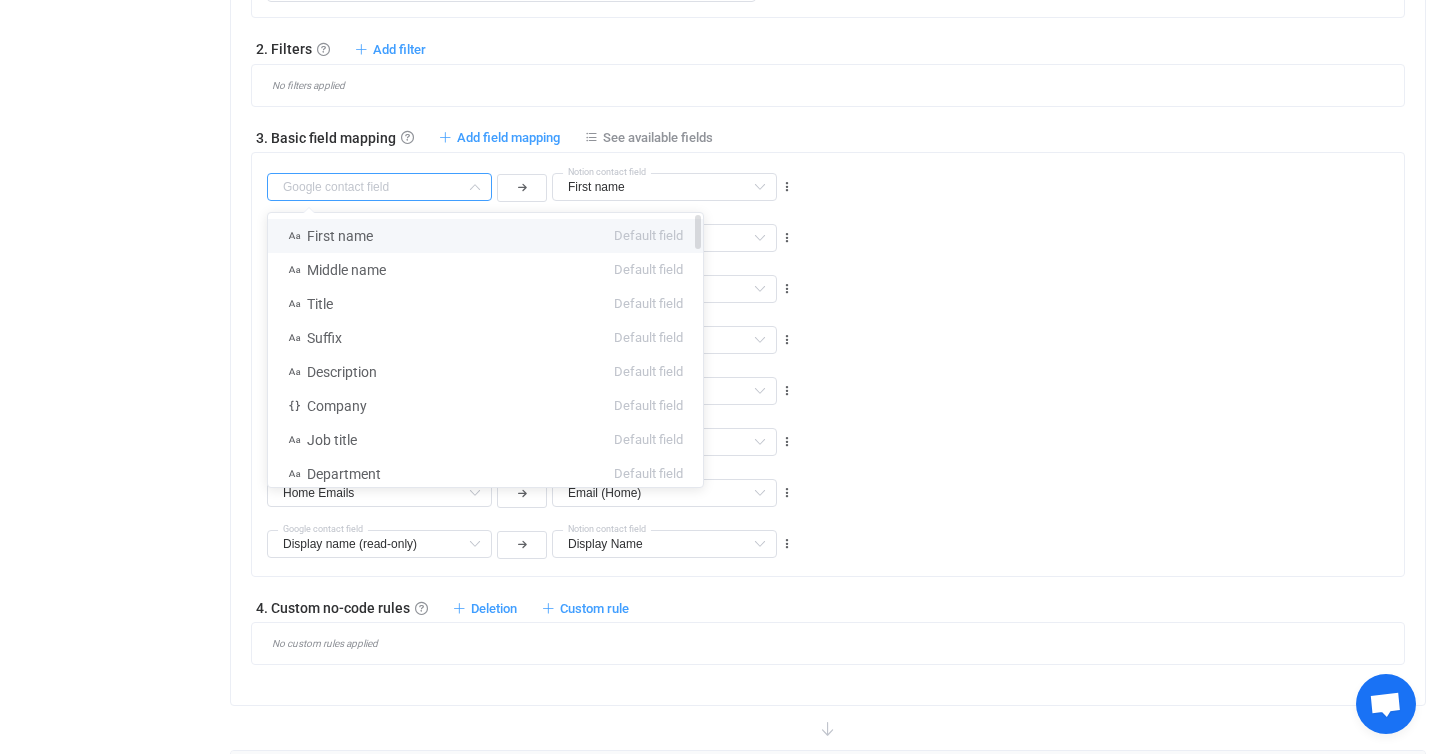 click on "First name Default field" at bounding box center (485, 236) 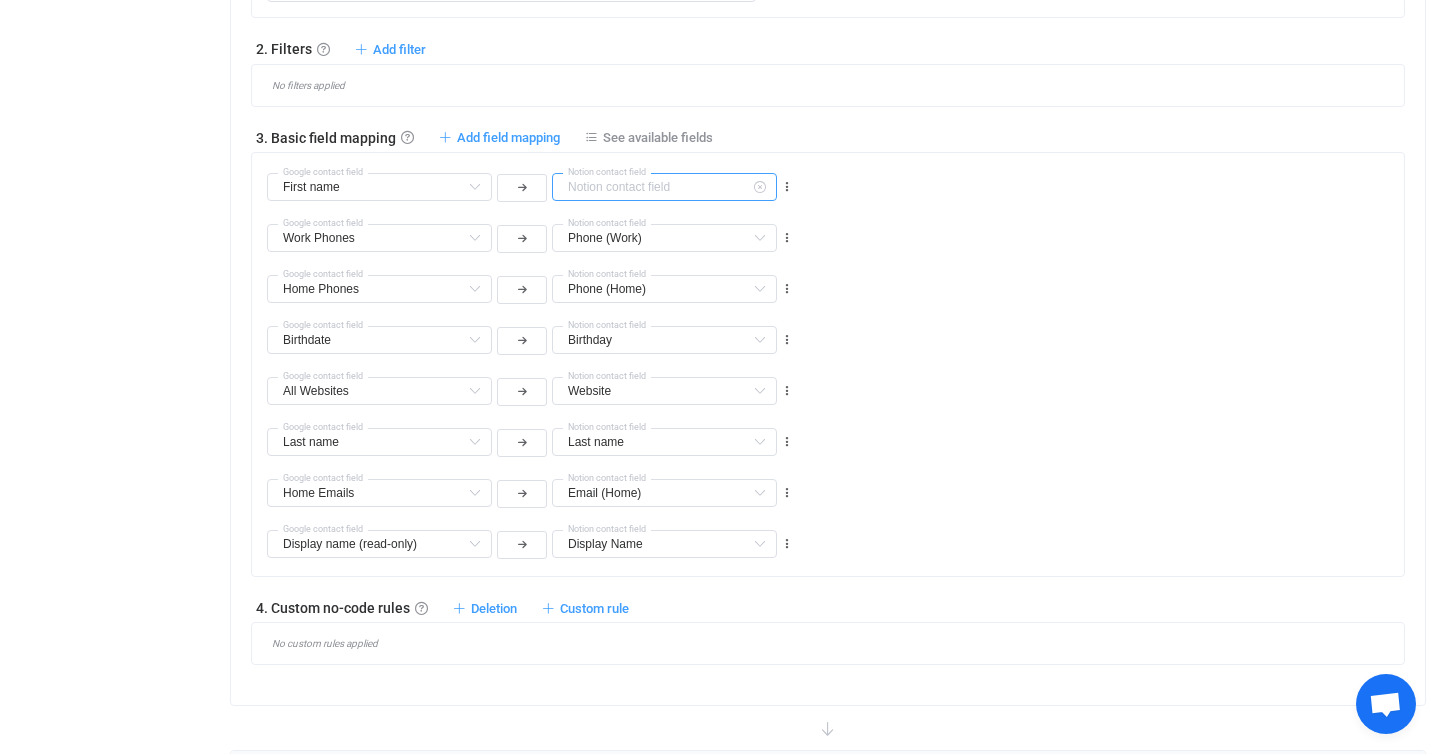 click at bounding box center (664, 187) 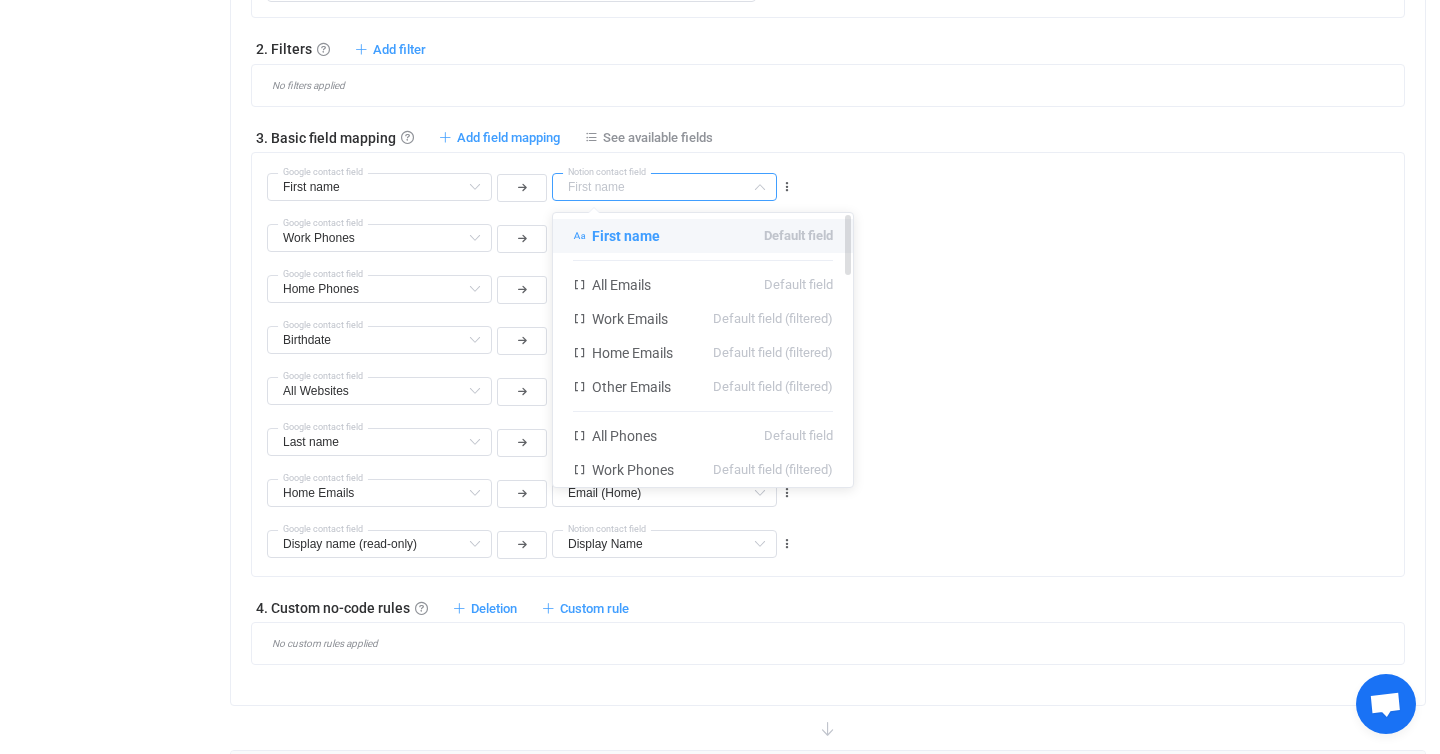 click on "First name" at bounding box center [626, 236] 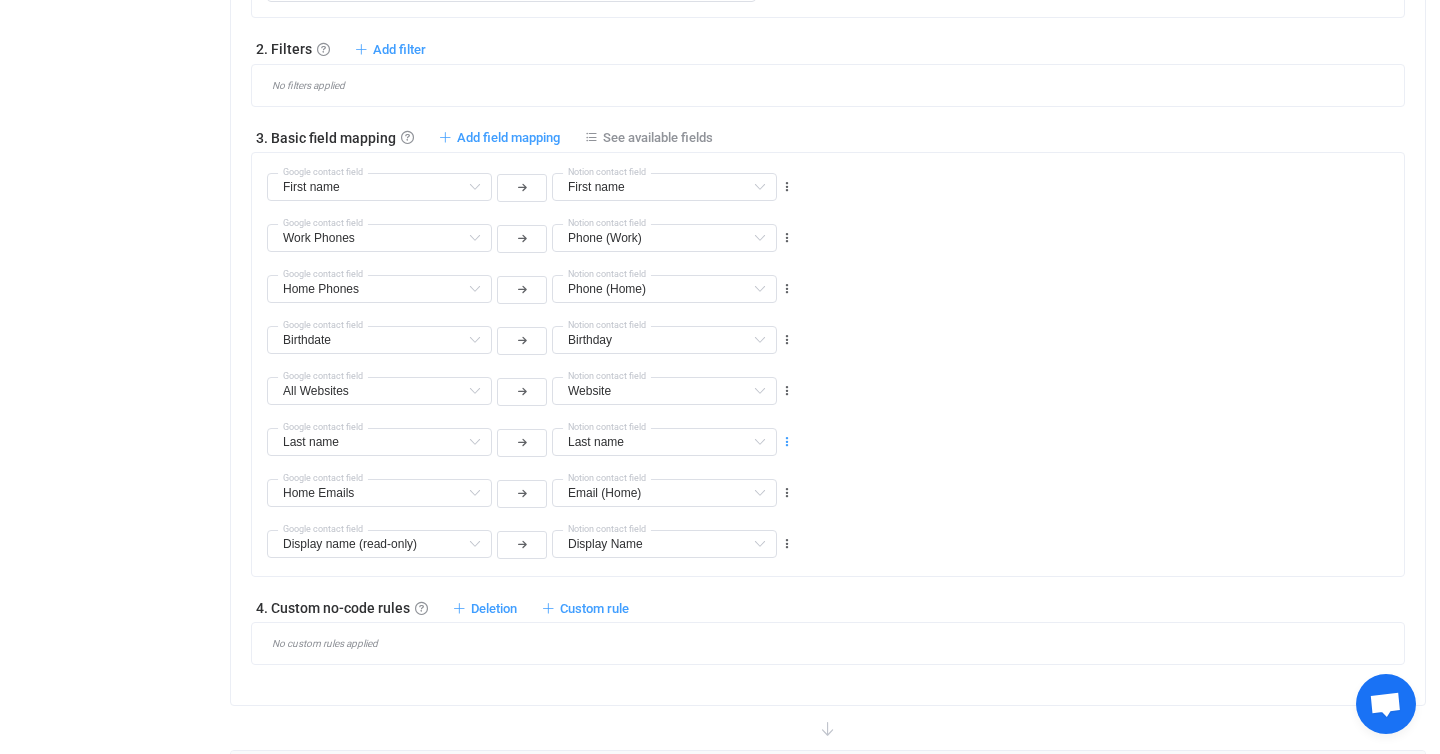 click at bounding box center [787, 442] 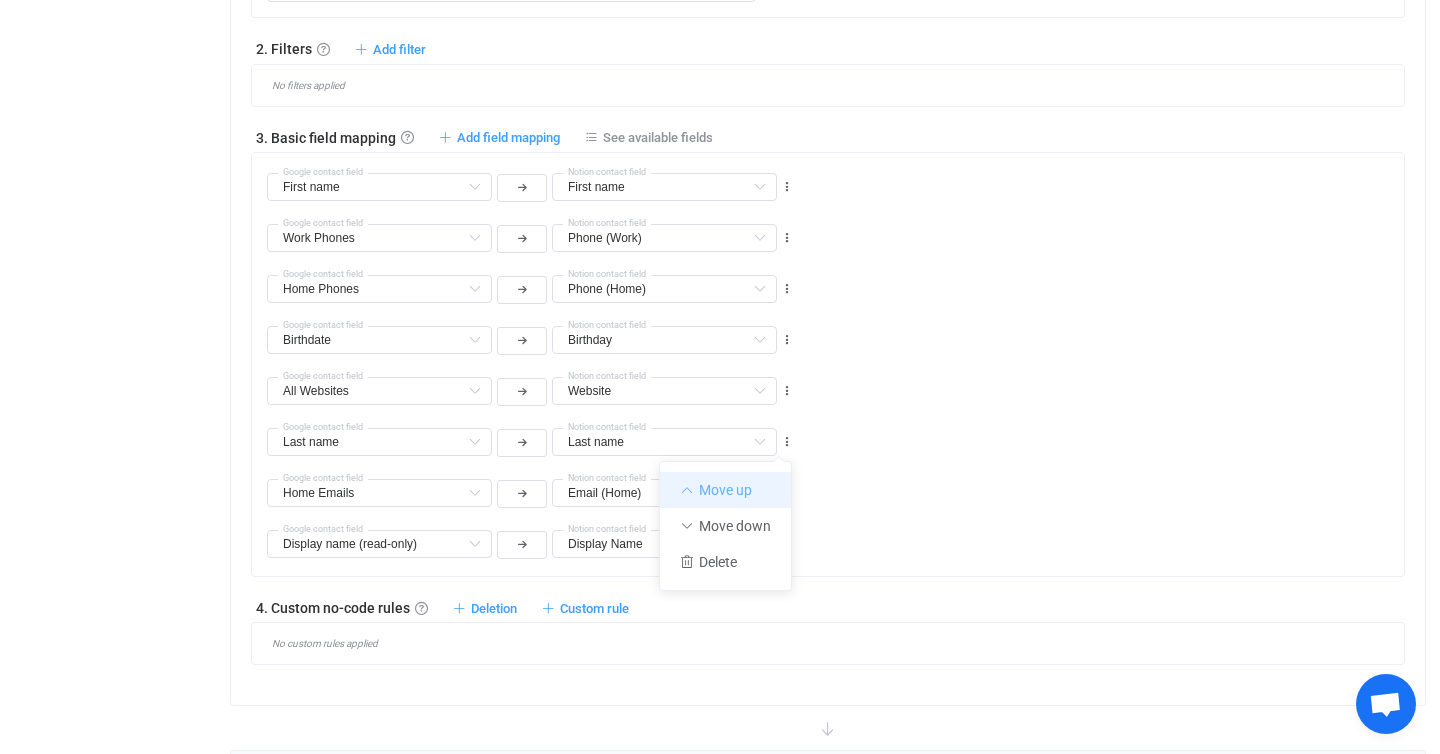click on "Move up" at bounding box center (725, 490) 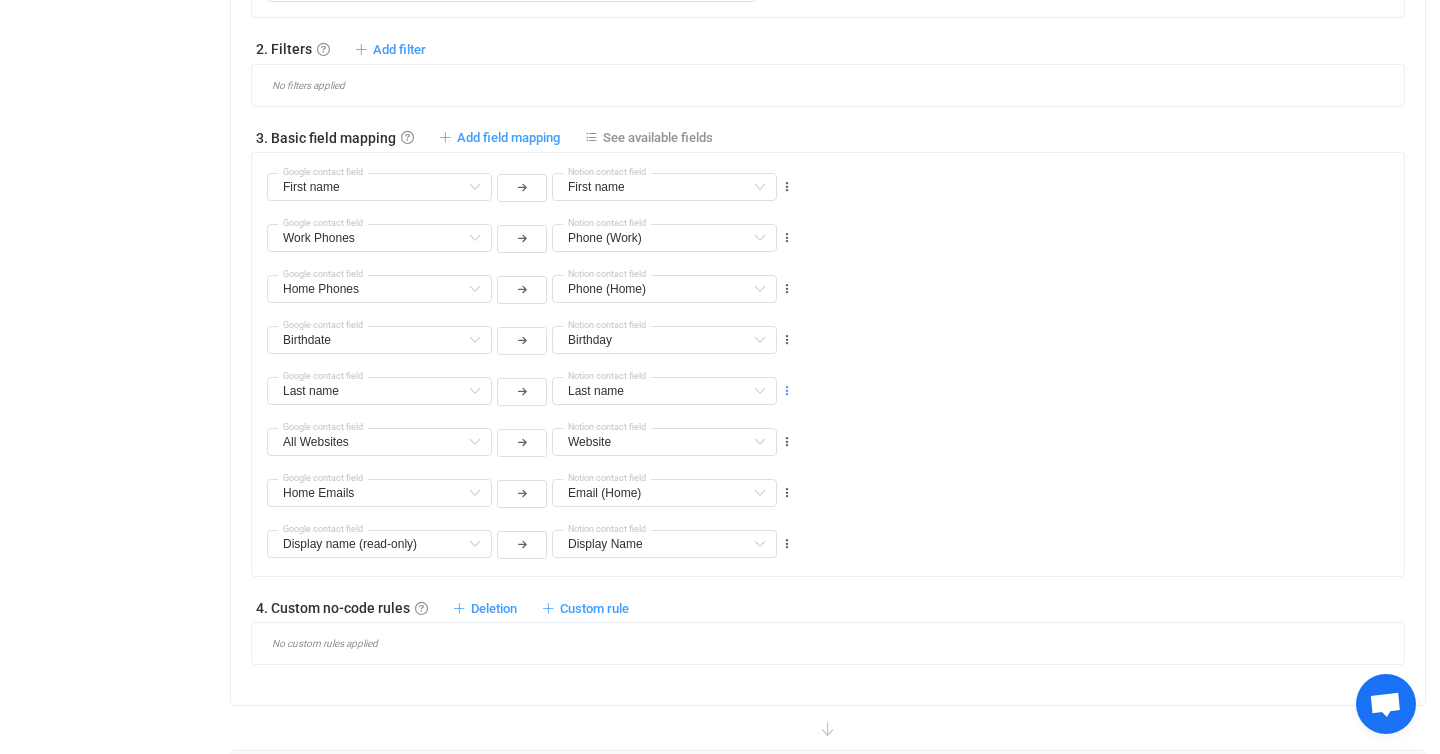 click at bounding box center (787, 391) 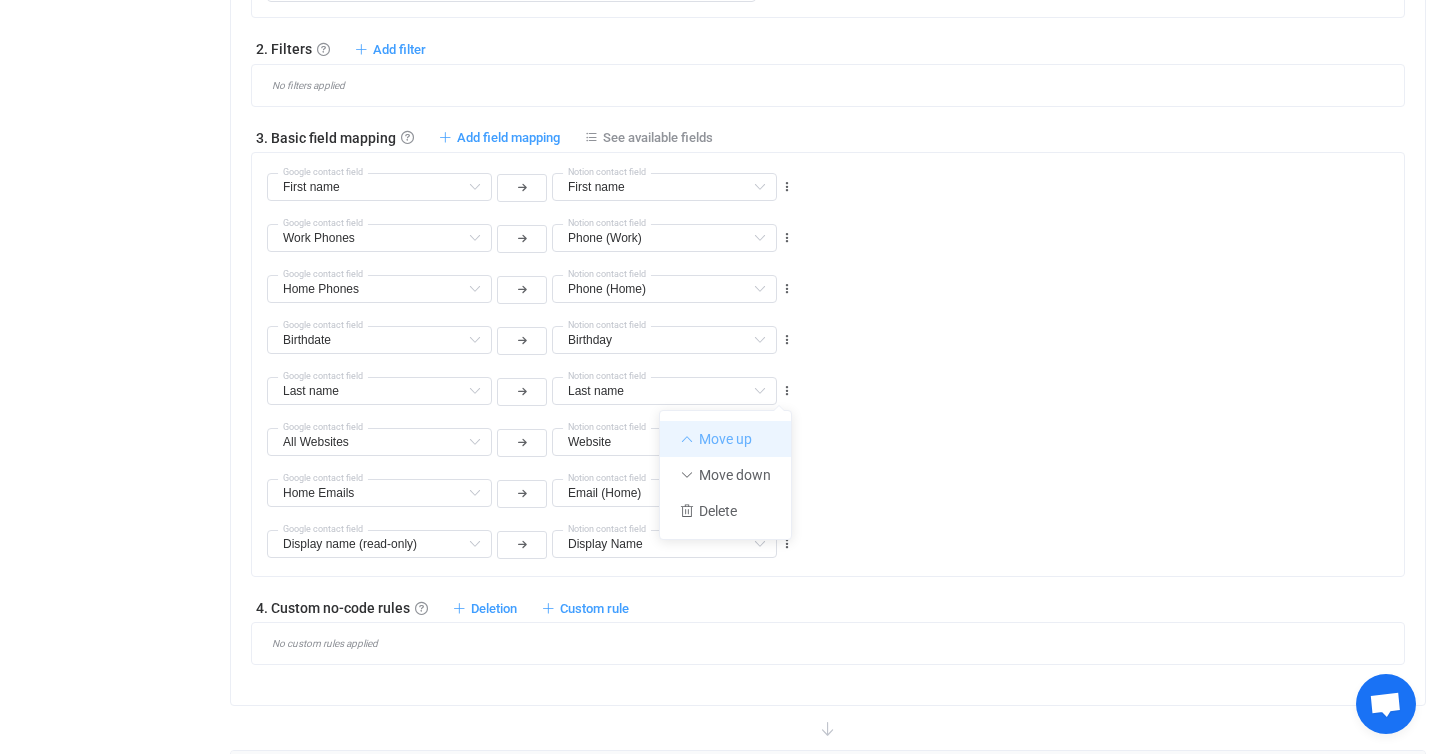 click on "Move up" at bounding box center [725, 439] 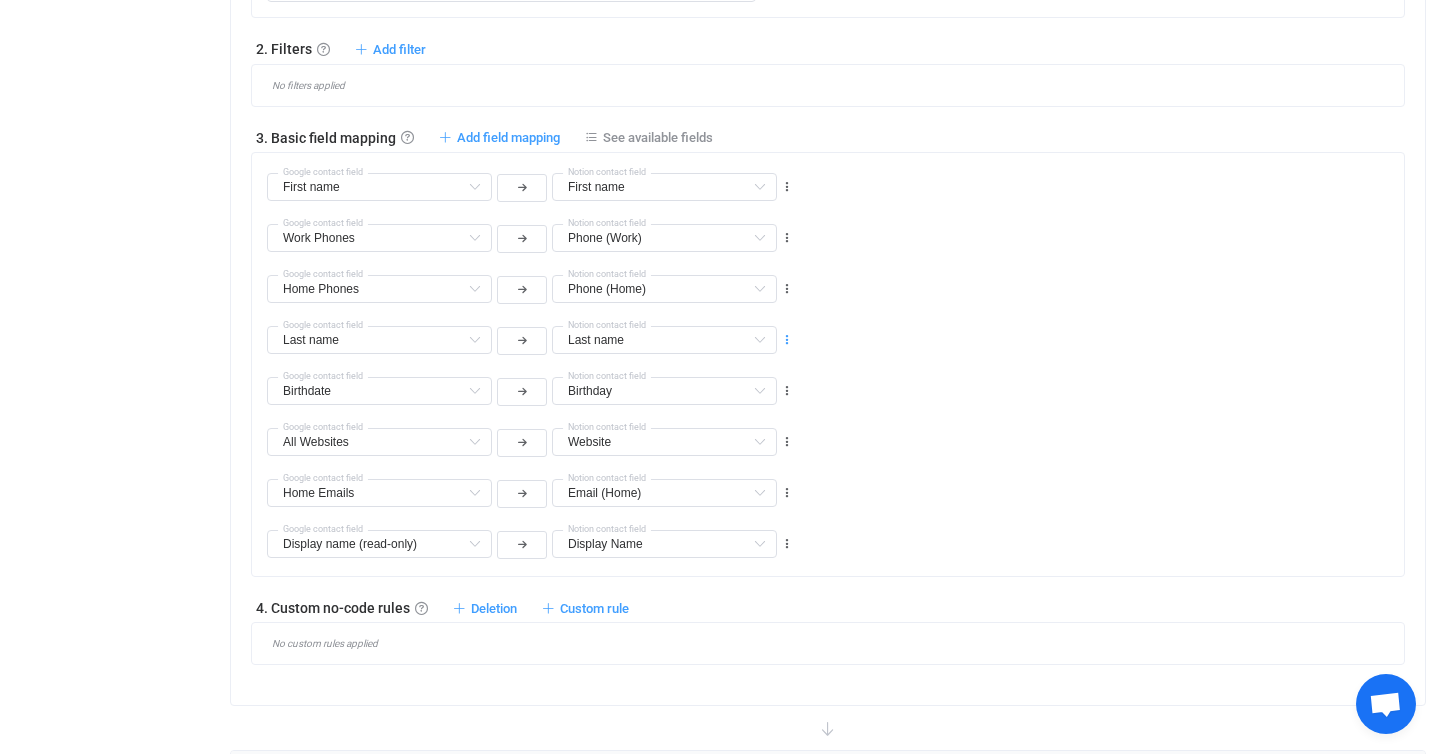 click at bounding box center [787, 340] 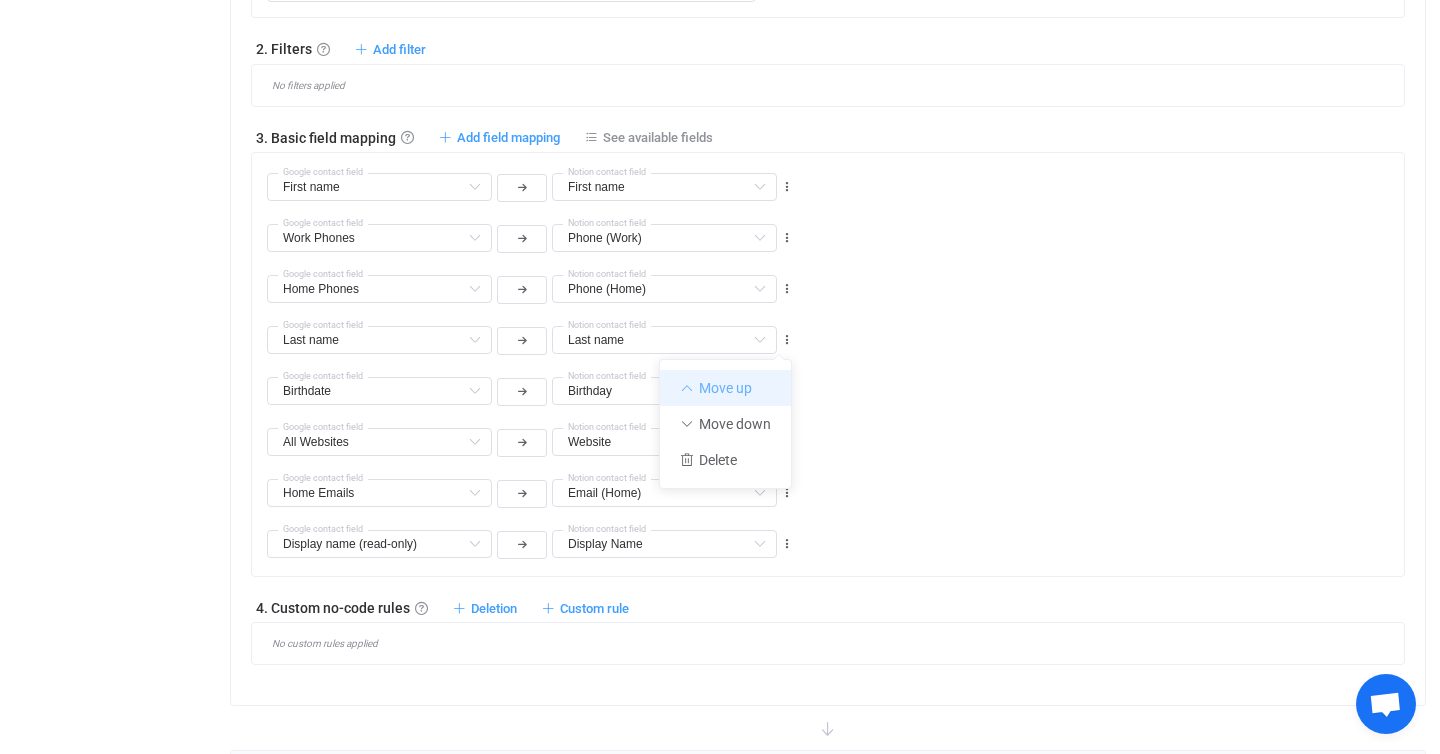 click on "Move up" at bounding box center (725, 388) 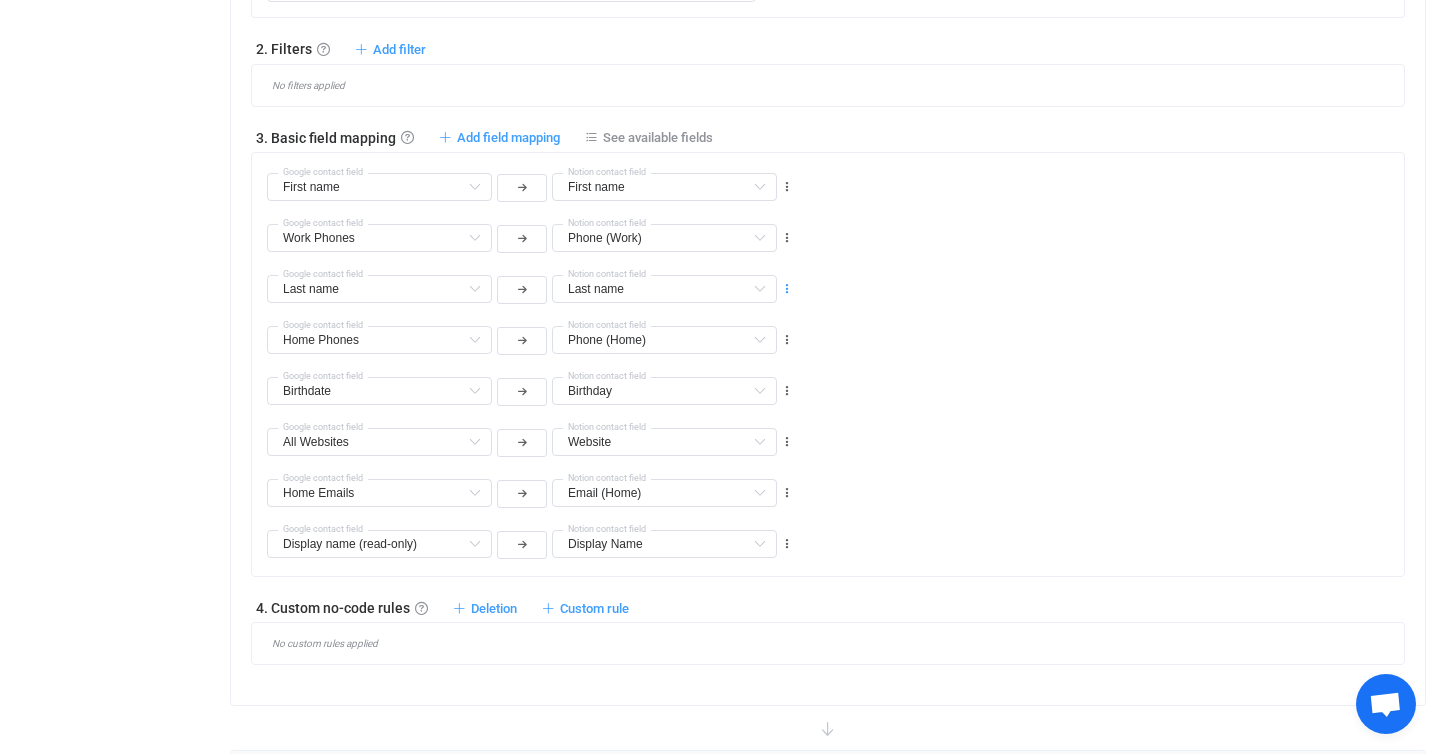 click at bounding box center (787, 289) 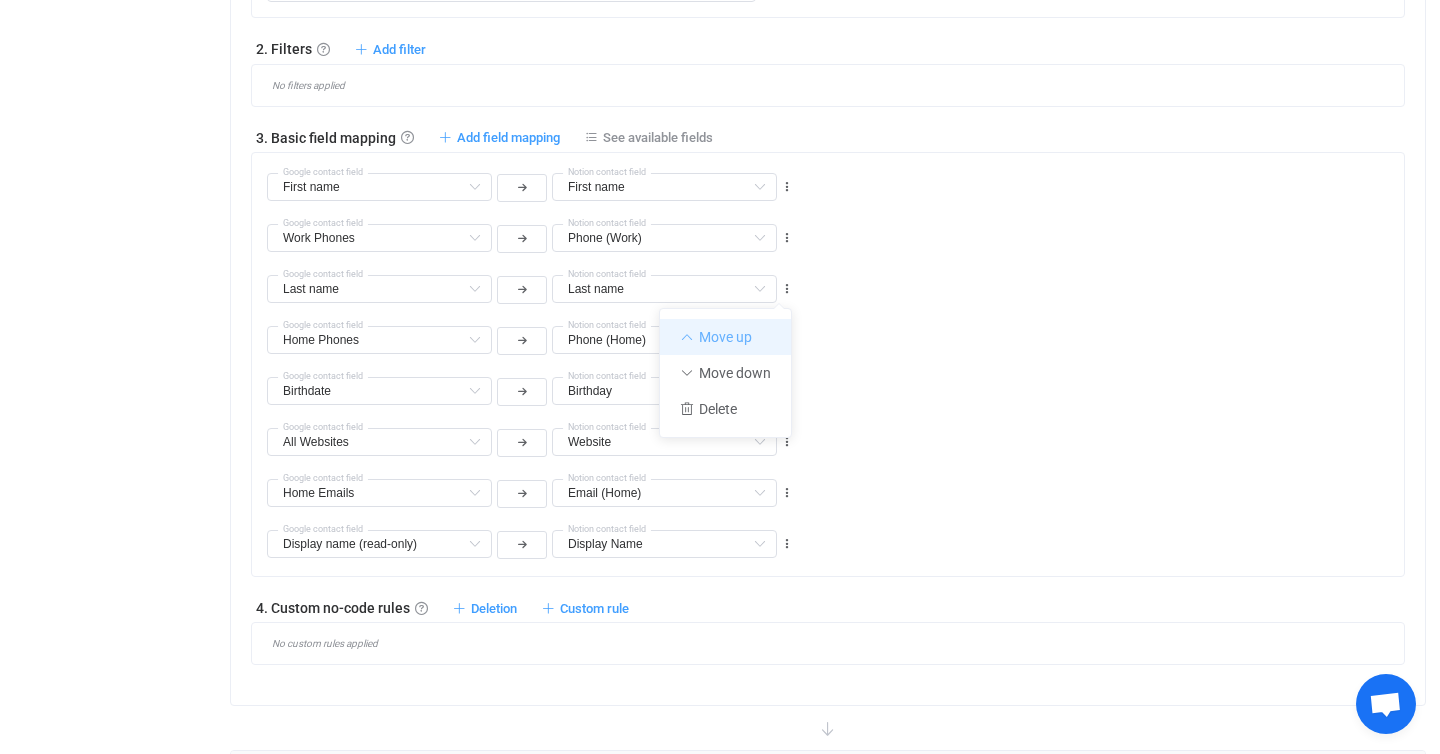 click on "Move up" at bounding box center [725, 337] 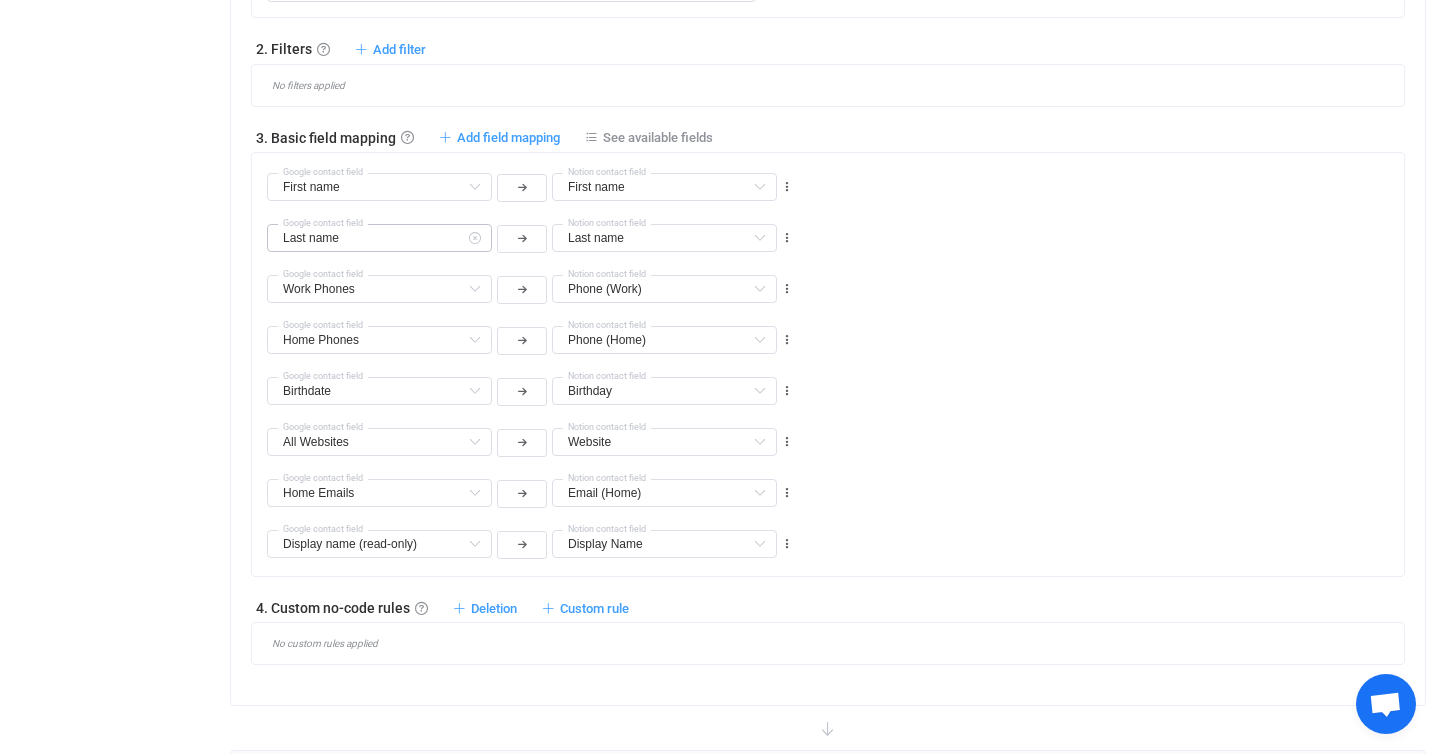 click at bounding box center (474, 238) 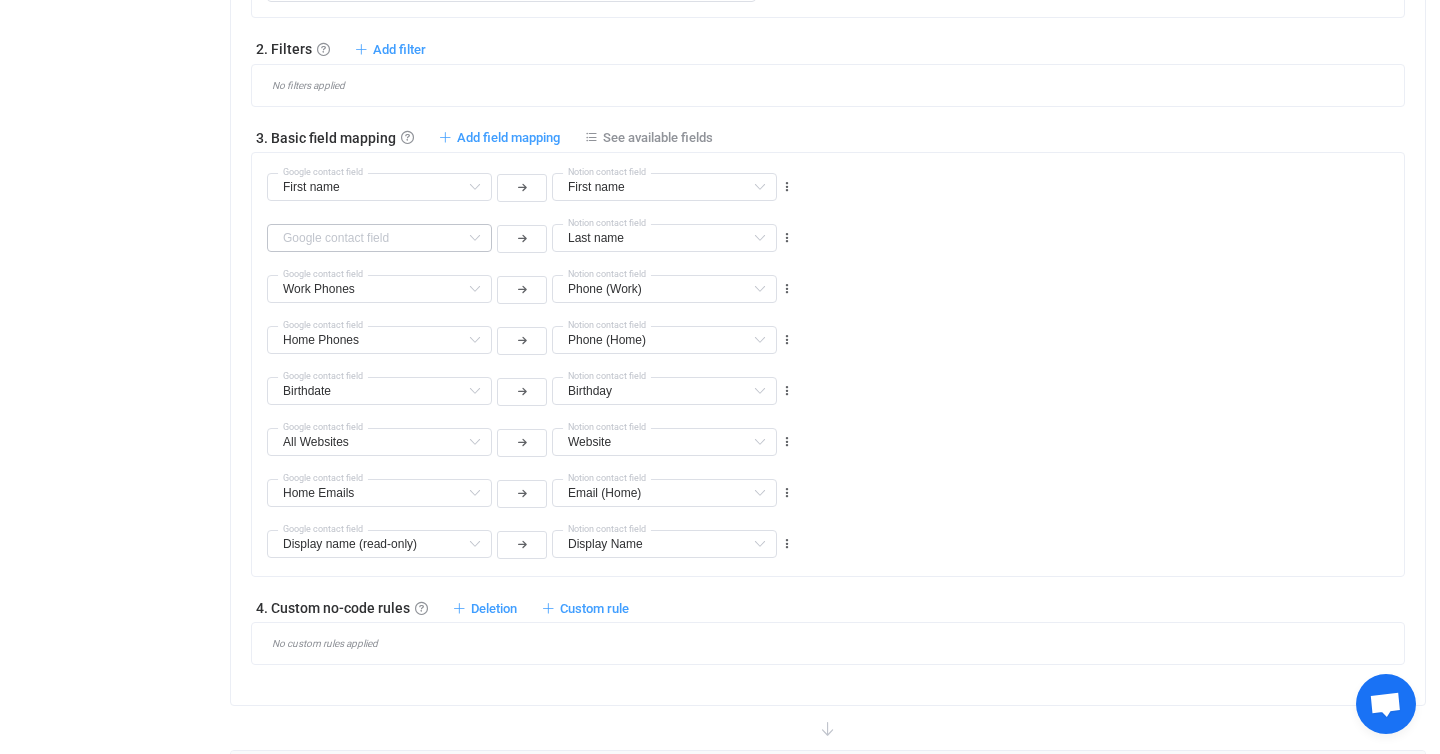 click at bounding box center (474, 238) 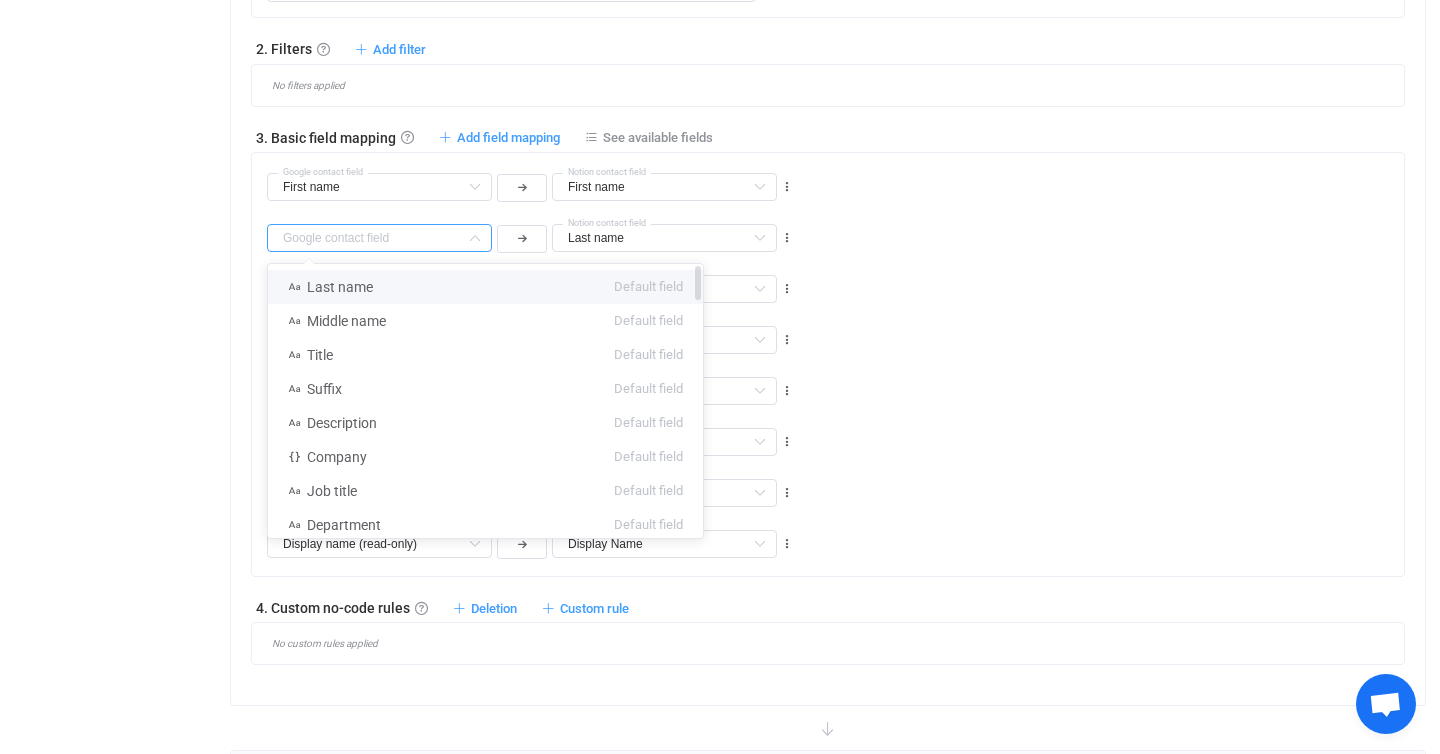 click on "Last name Default field" at bounding box center (485, 287) 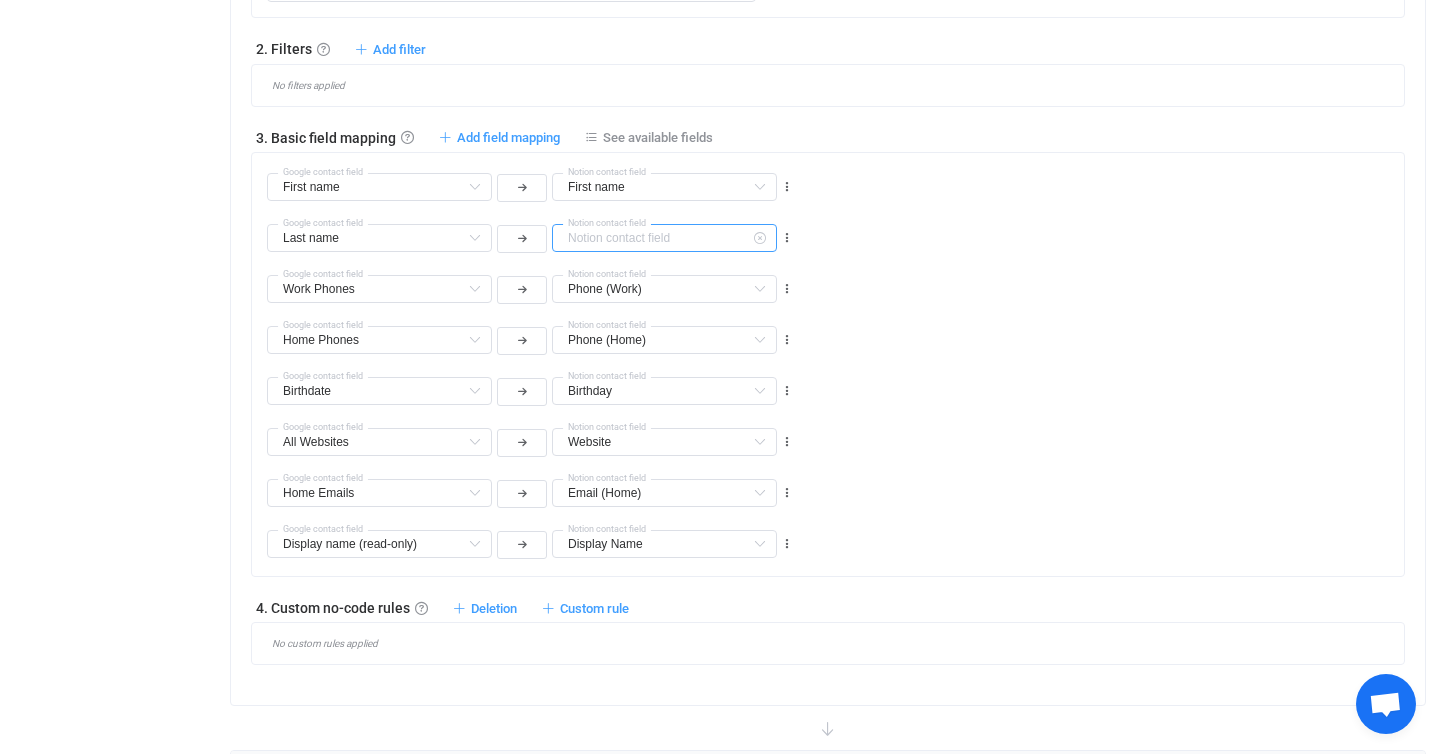 click at bounding box center (664, 238) 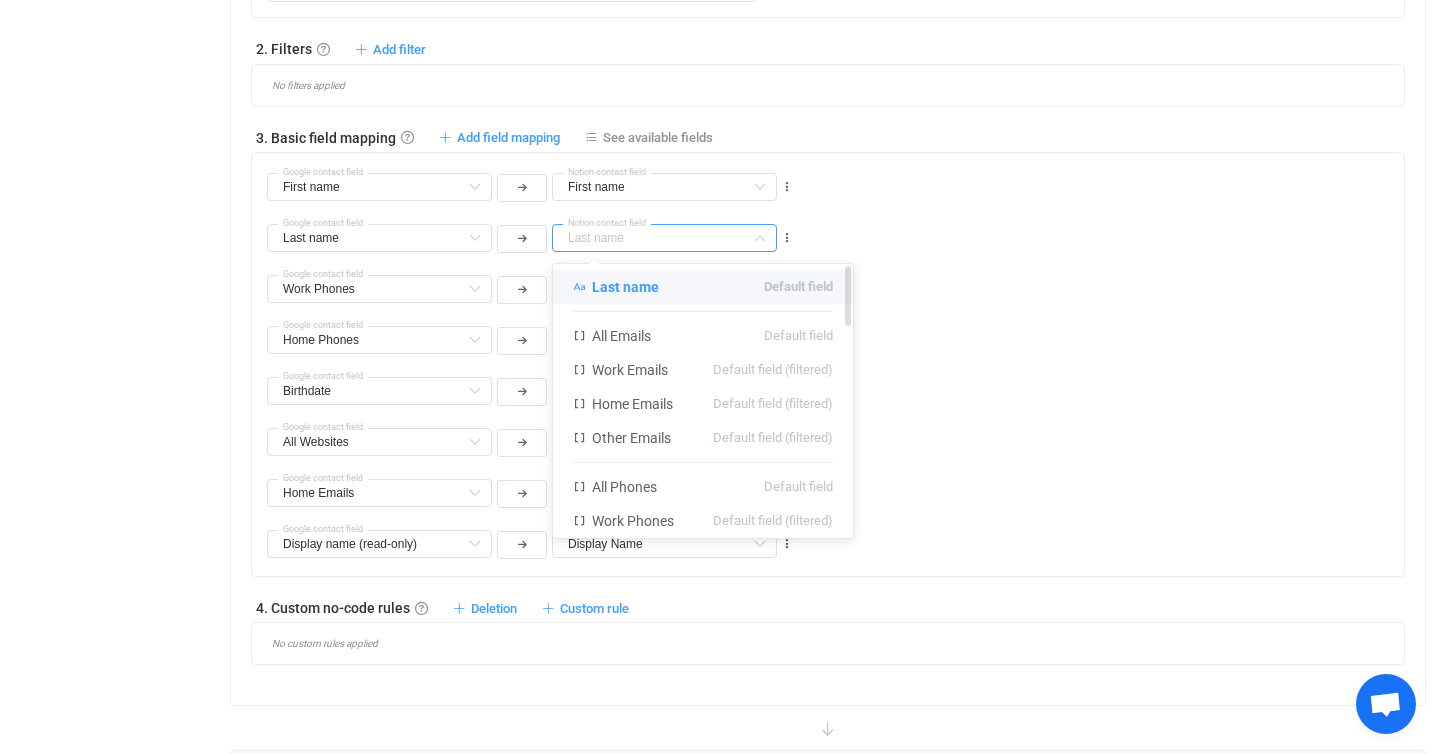 click on "Last name Default field" at bounding box center [703, 287] 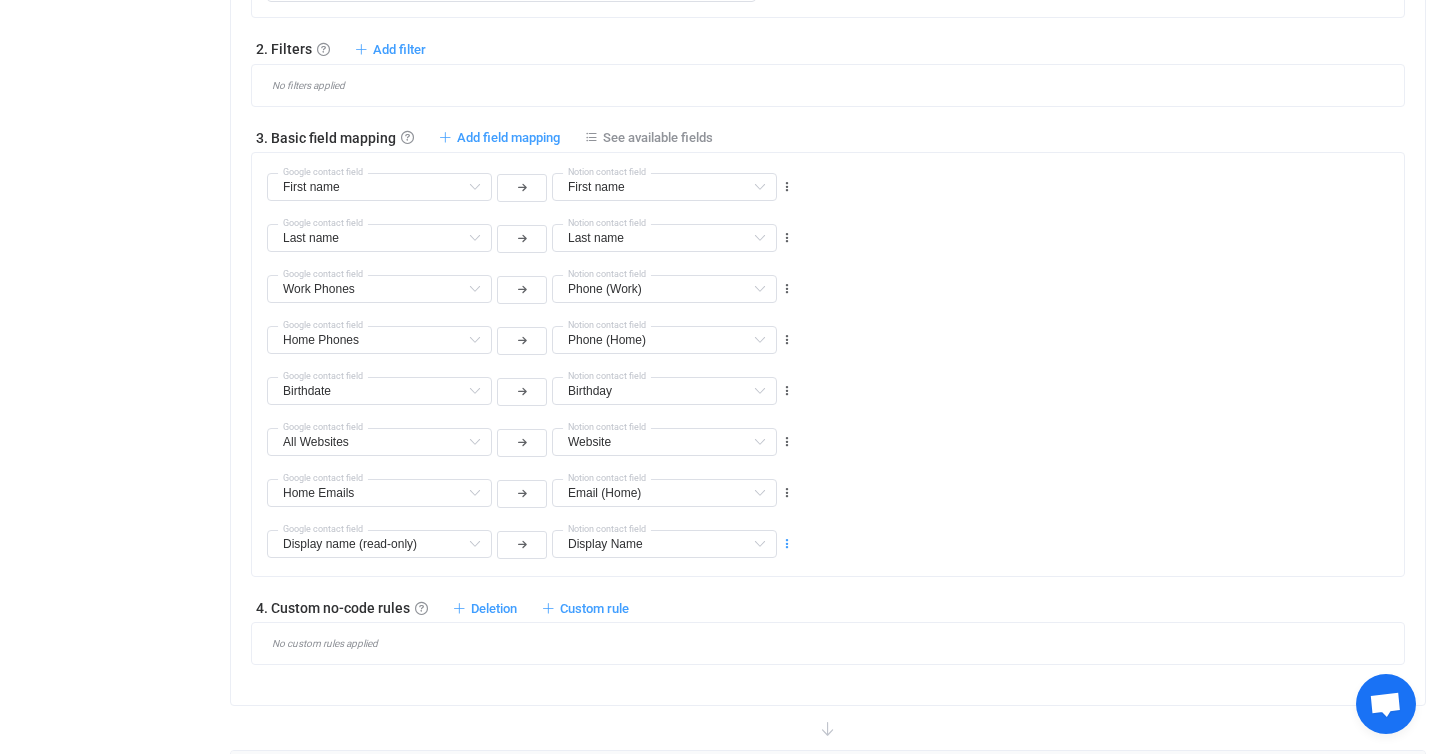 click at bounding box center (787, 544) 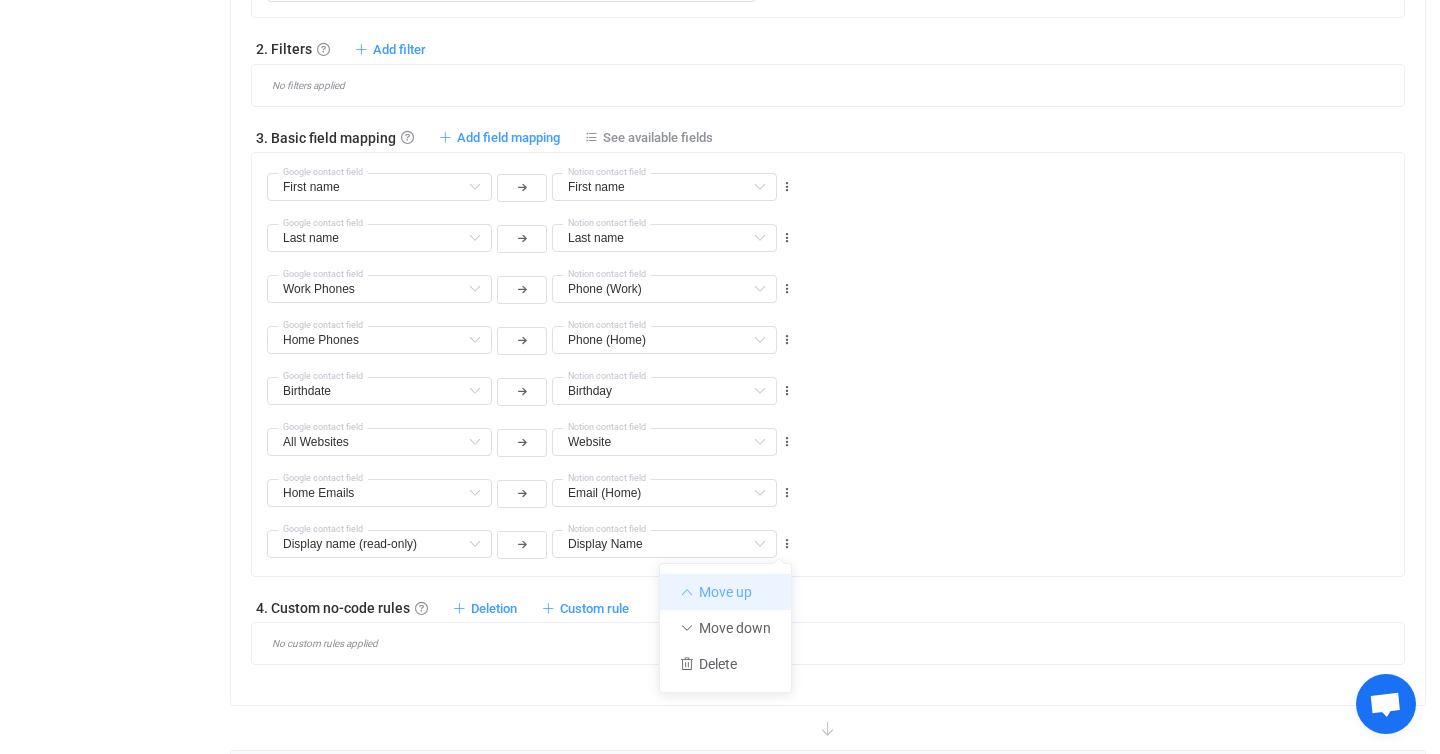 click on "Move up" at bounding box center [725, 592] 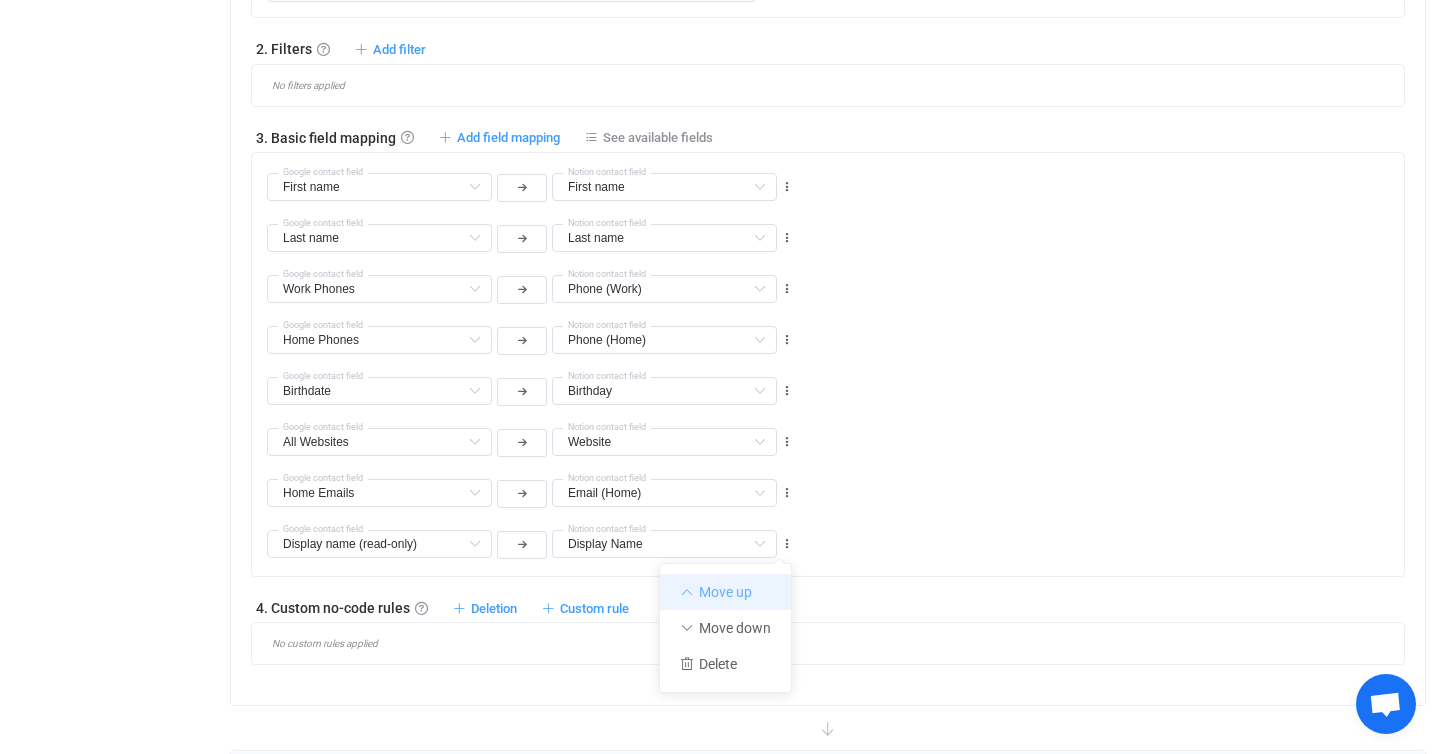 type on "Display Name" 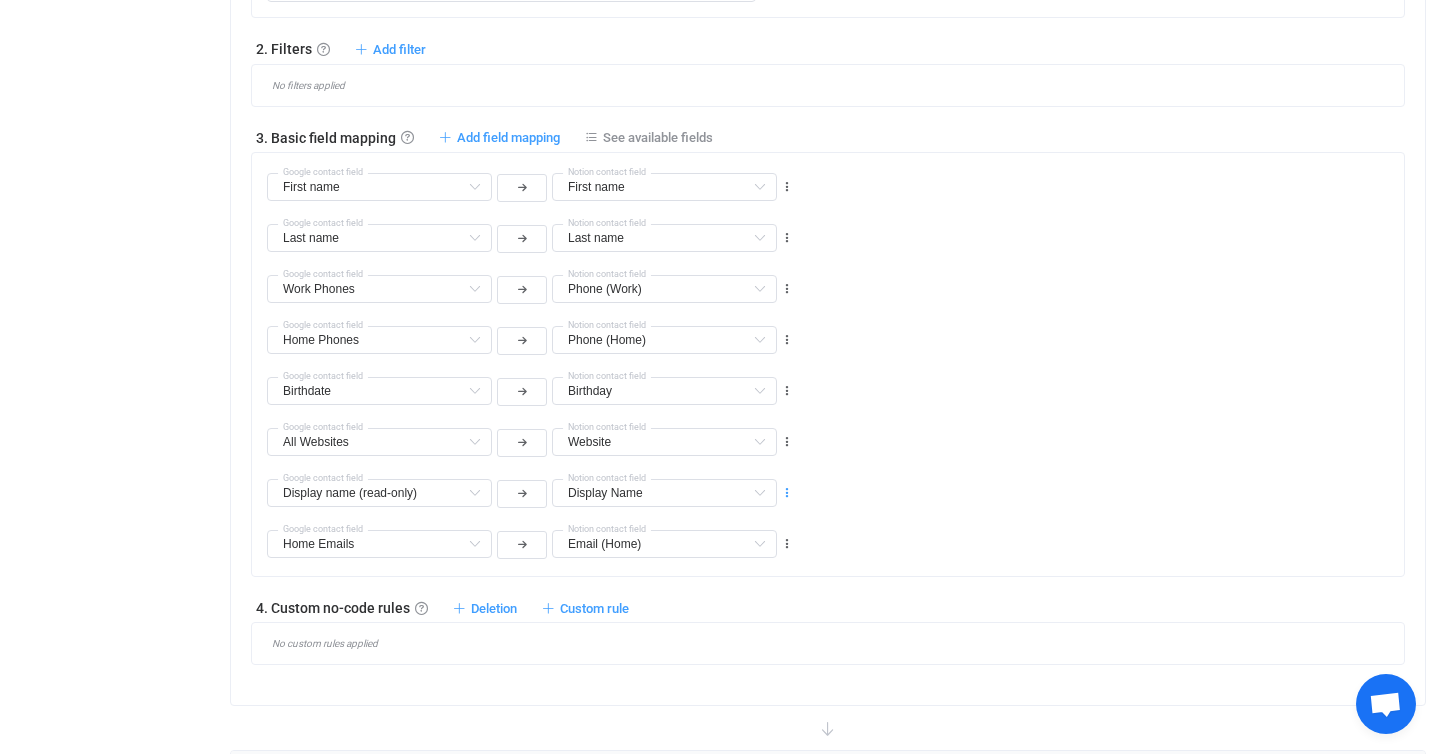 click at bounding box center (787, 493) 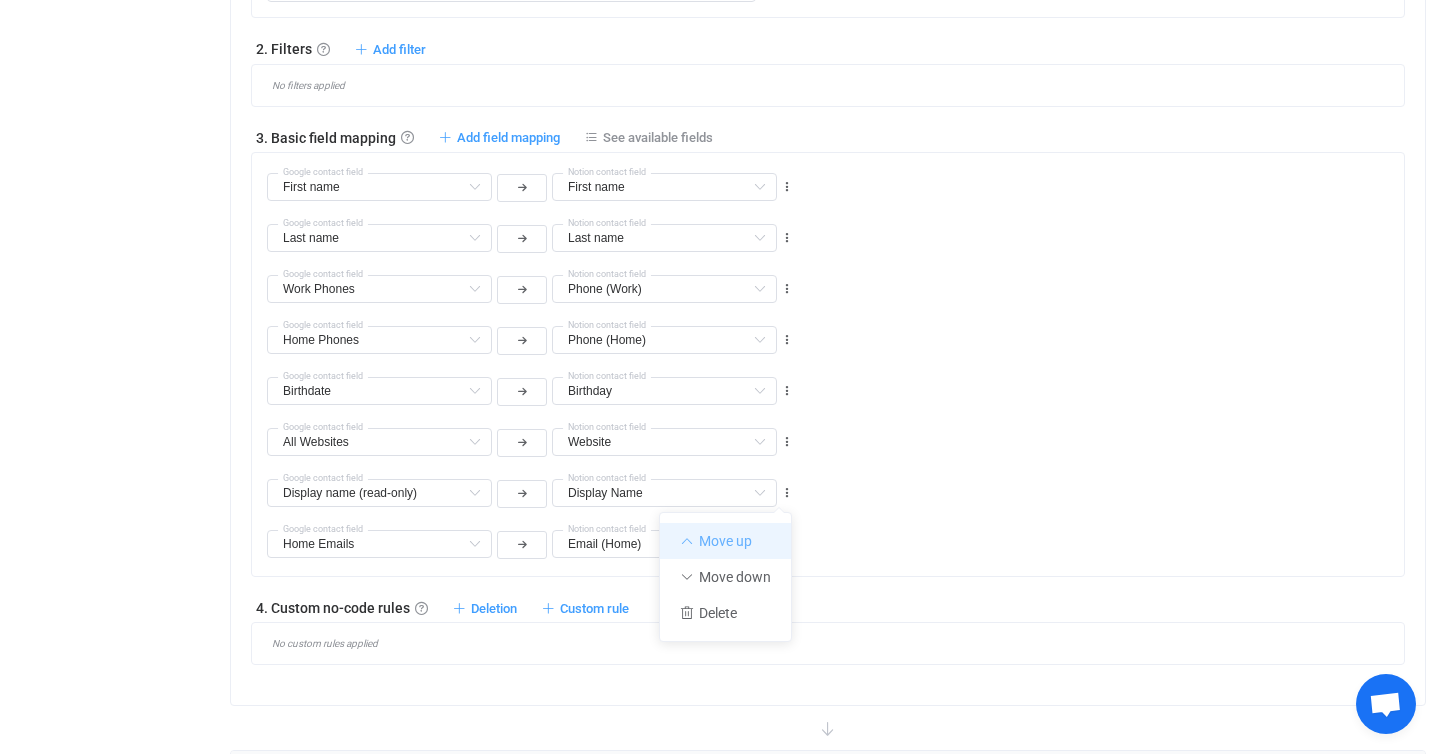 click on "Move up" at bounding box center [725, 541] 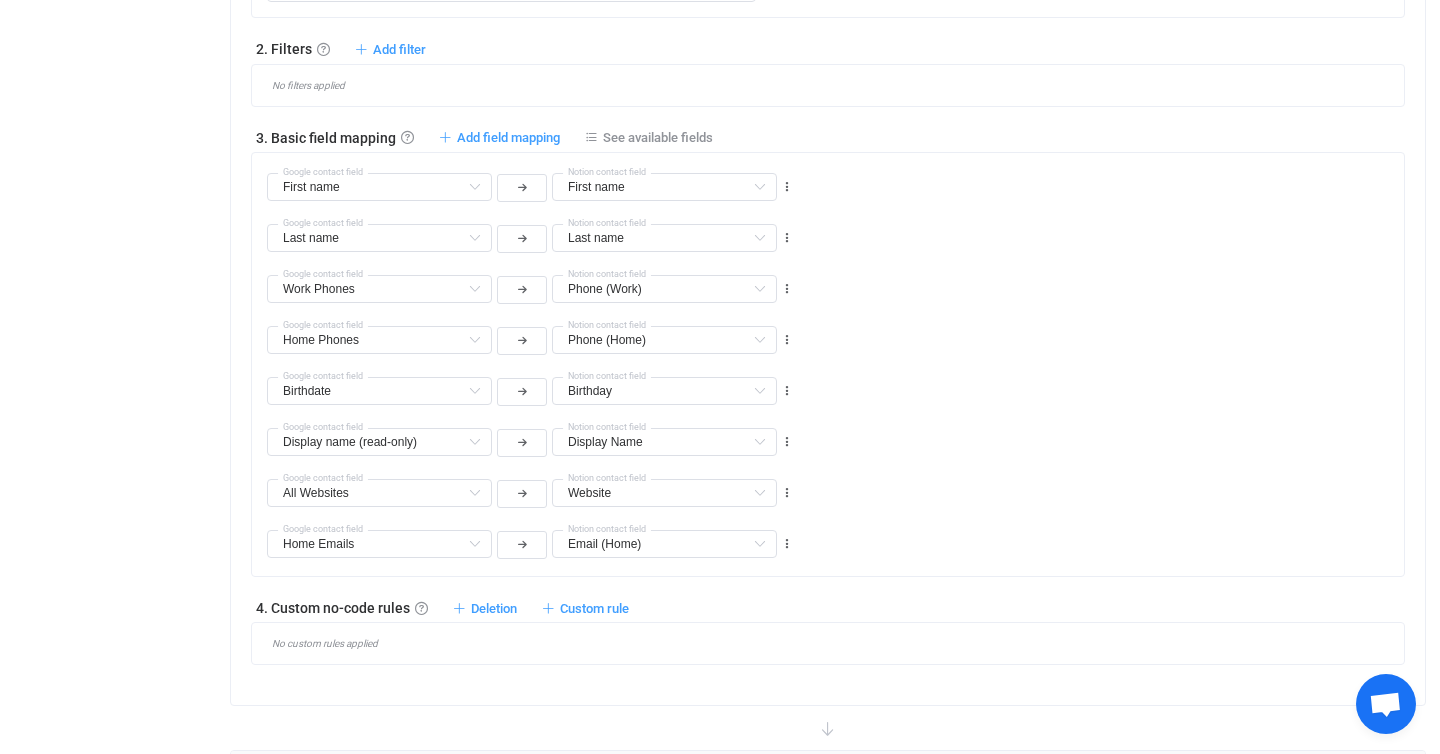 click on "Display name (read-only) Middle name Default field Display name (read-only) Default field Title Default field Suffix Default field Description Default field Company Default field Job title Default field Department Default field Work Emails Default field (filtered) Other Emails Default field (filtered) Mobile Phones Default field (filtered) Home fax Phones Default field (filtered) Work fax Phones Default field (filtered) Other fax Phones Default field (filtered) Work mobile Phones Default field (filtered) Other home Phones Default field (filtered) Other Phones Default field (filtered) All Addresses → Country Default field All Addresses → State/Region Default field All Addresses → City Default field All Addresses → Postal code Default field All Addresses → Street address Default field All Addresses → Street address 2 Default field All Addresses → Type Default field Home Addresses → Country Default field (filtered) Home Addresses → State/Region Default field (filtered) Home Addresses → City" at bounding box center (835, 433) 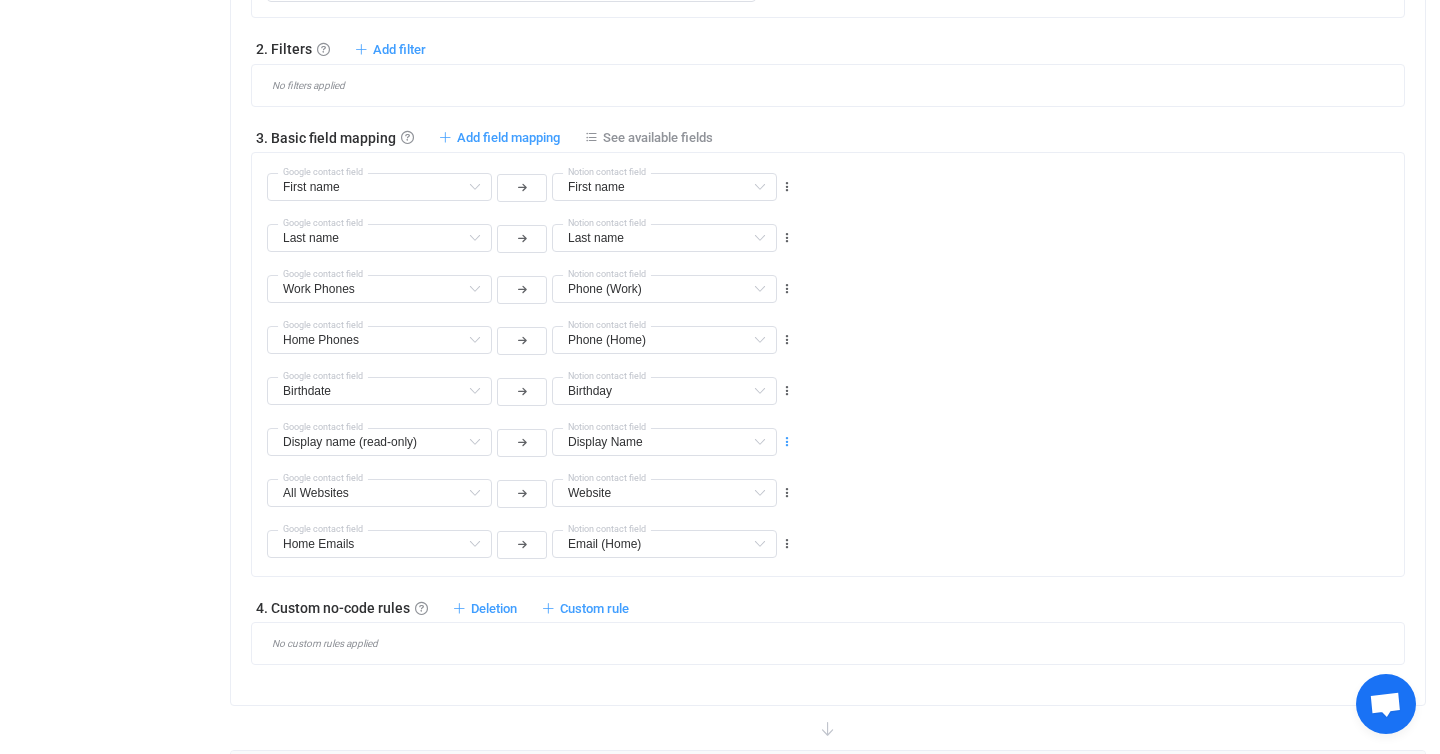 click at bounding box center (787, 442) 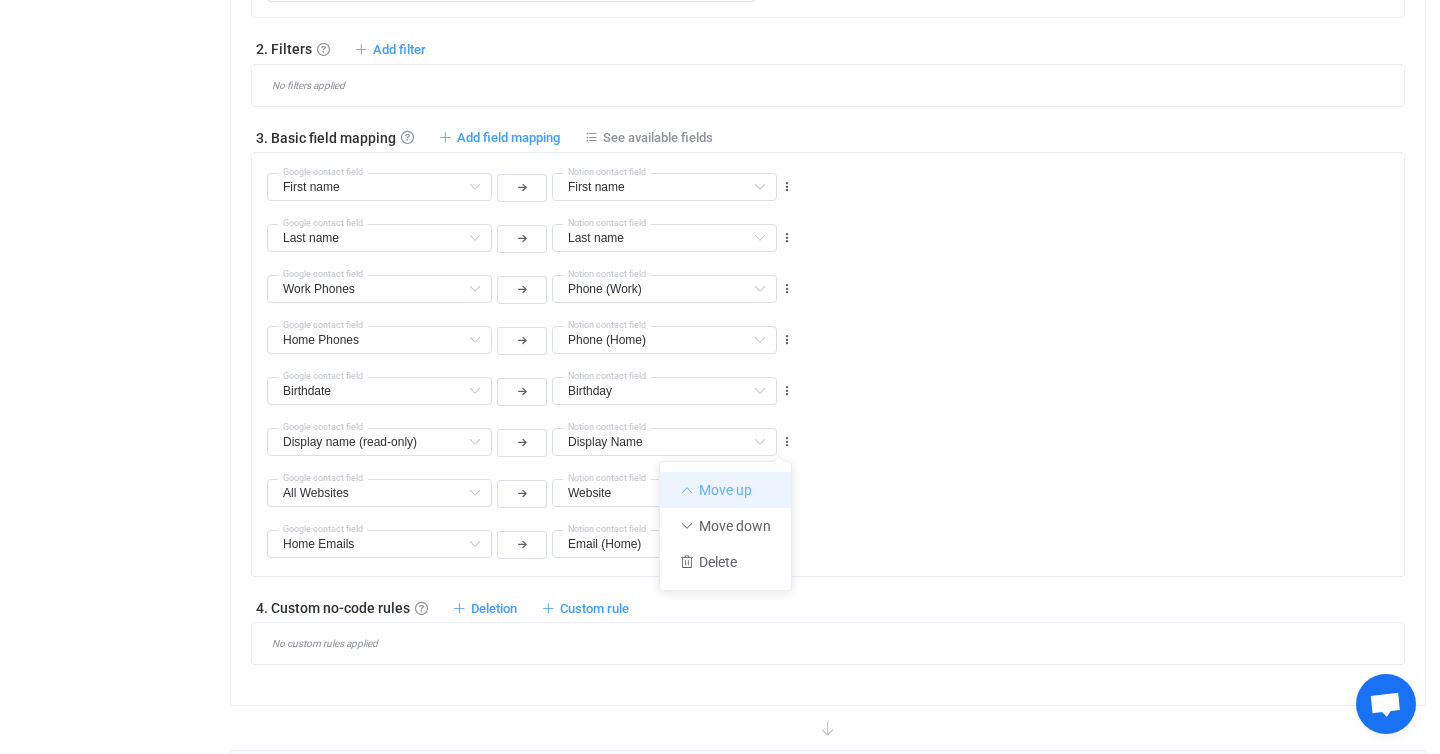 click on "Move up" at bounding box center [725, 490] 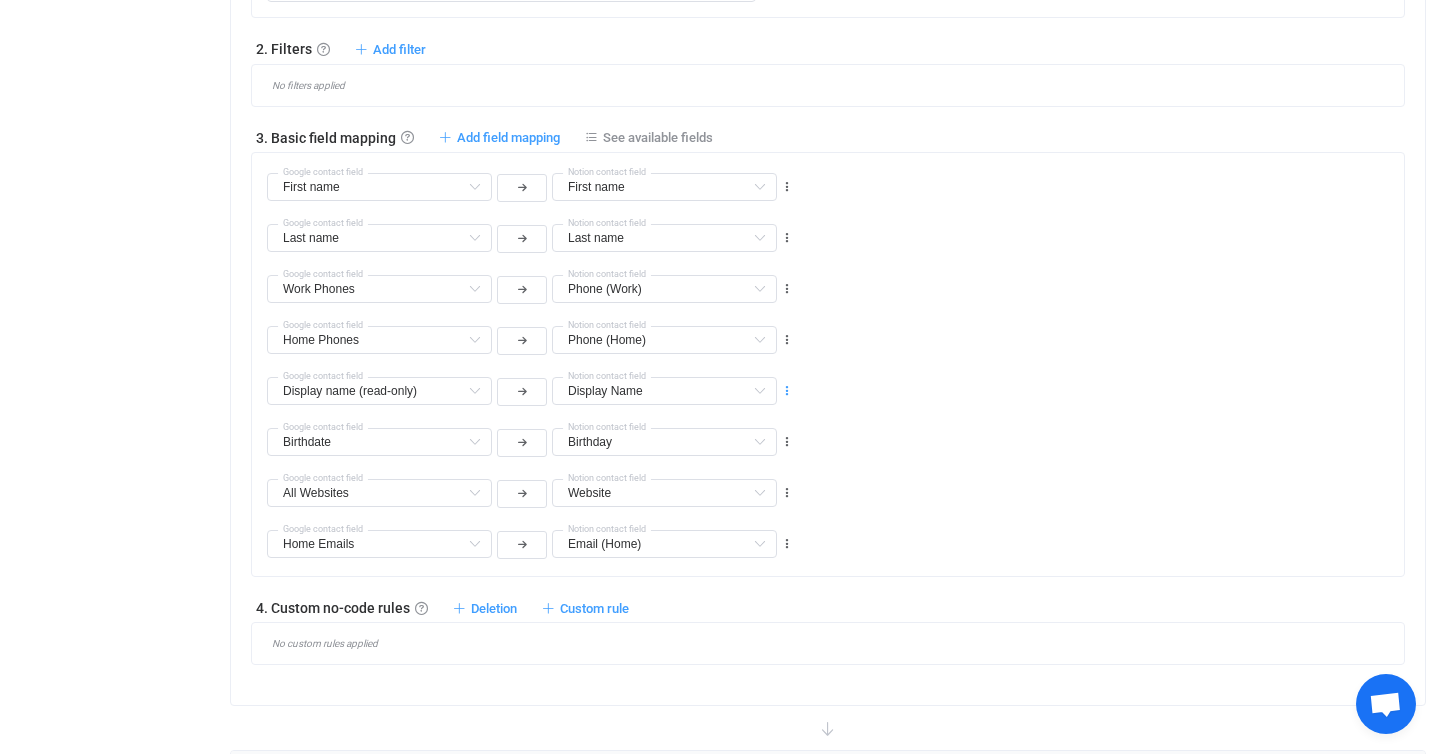 click at bounding box center (787, 391) 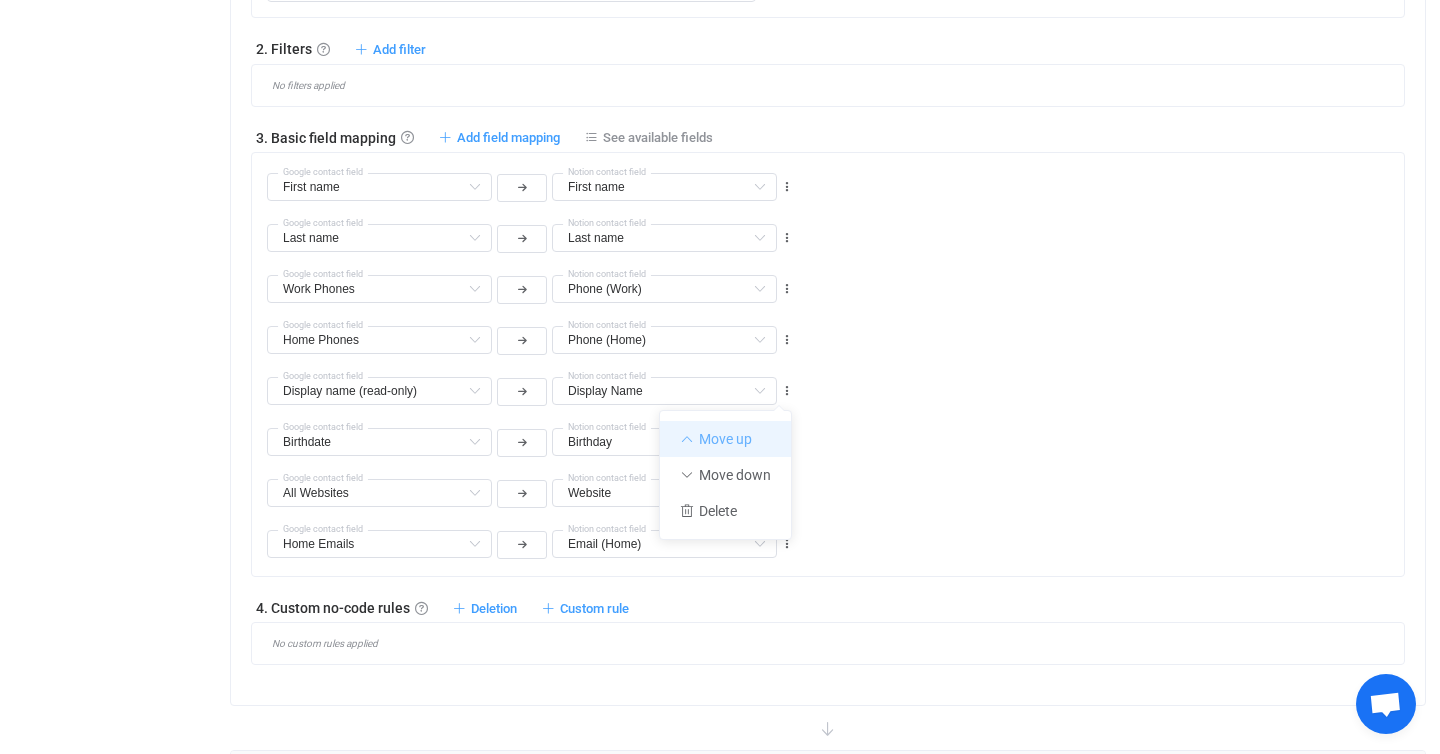 click on "Move up" at bounding box center [725, 439] 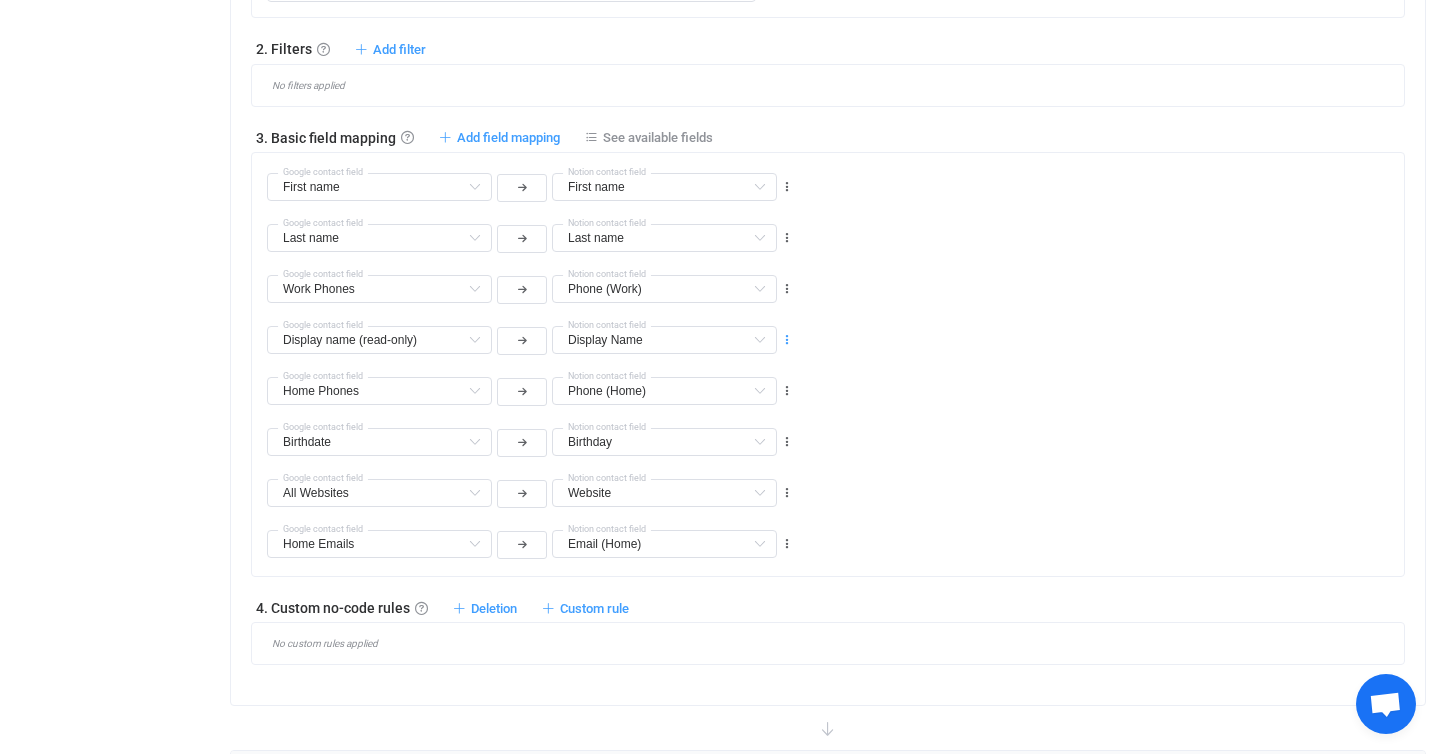 click at bounding box center (787, 340) 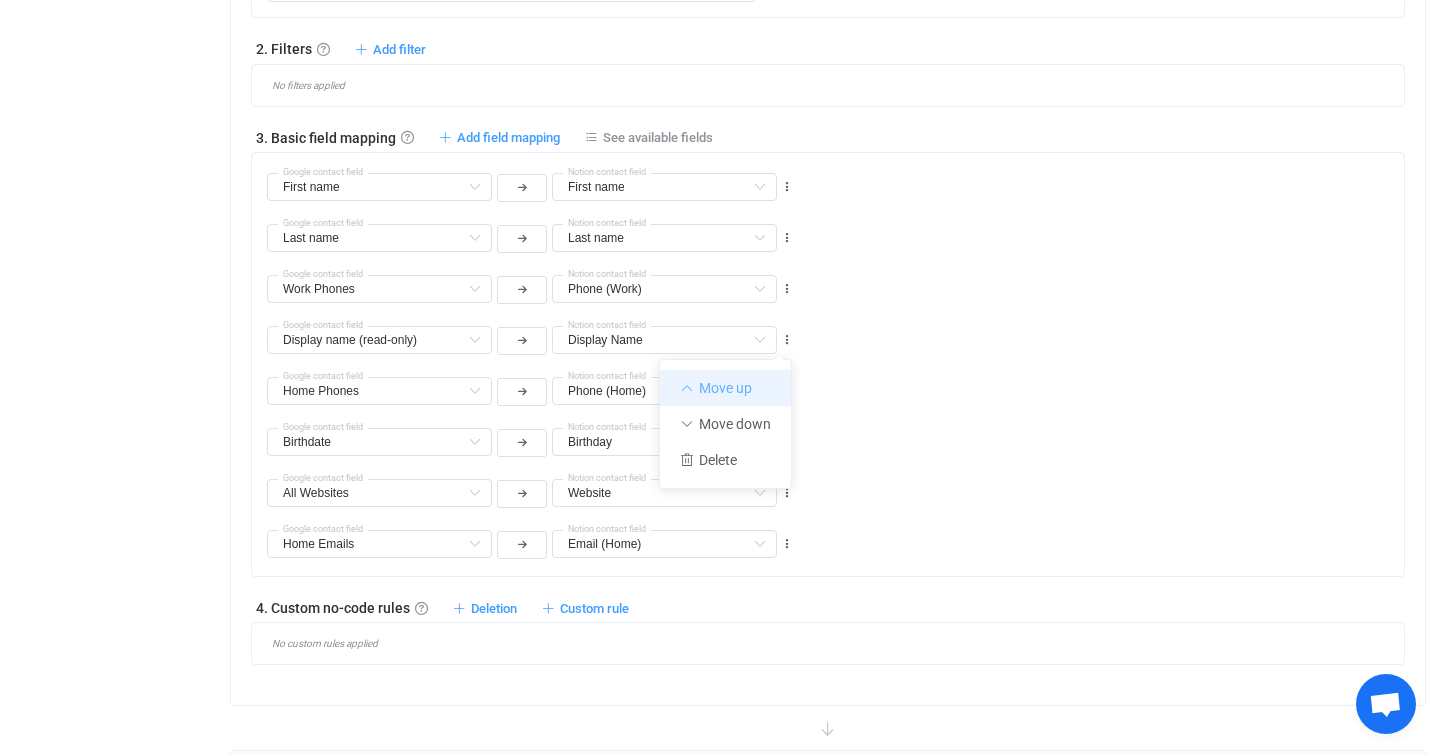 click on "Move up" at bounding box center (725, 388) 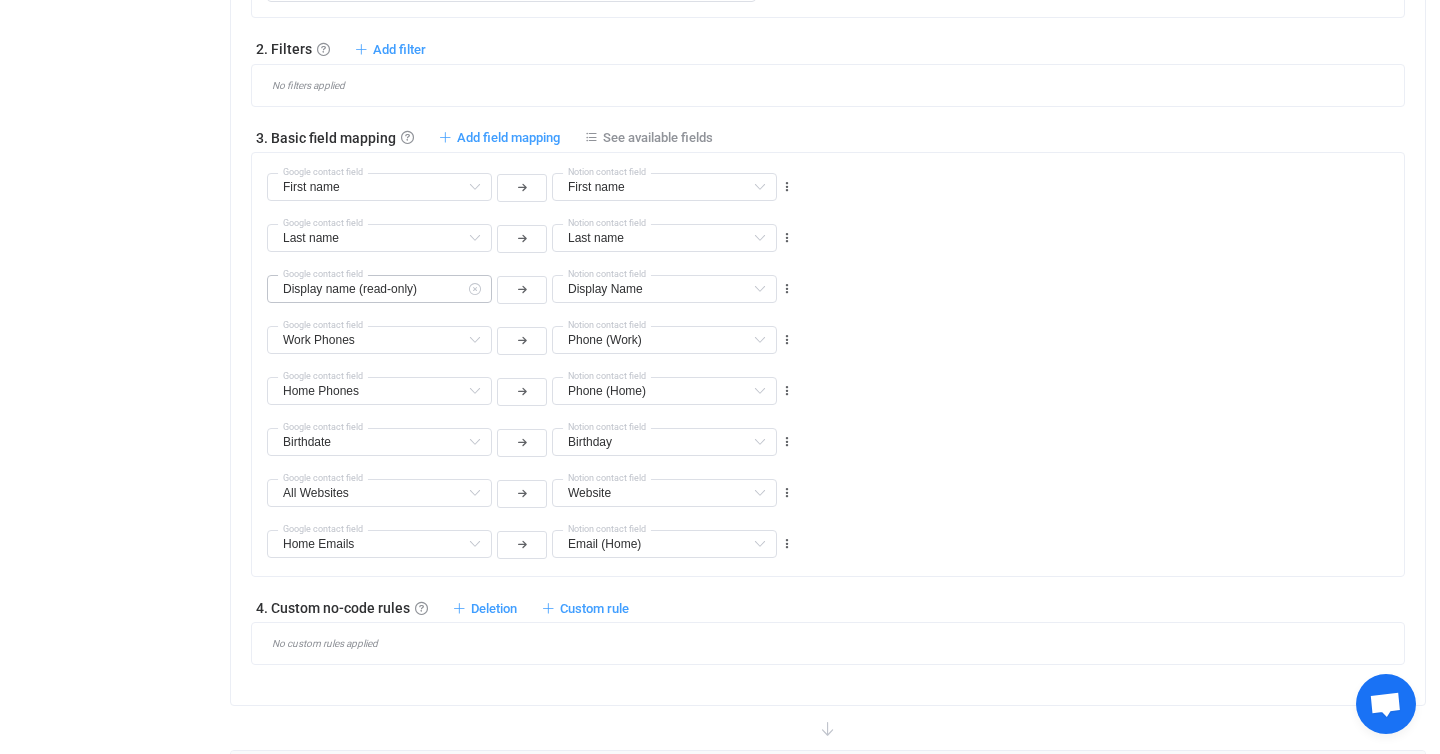 click at bounding box center [474, 289] 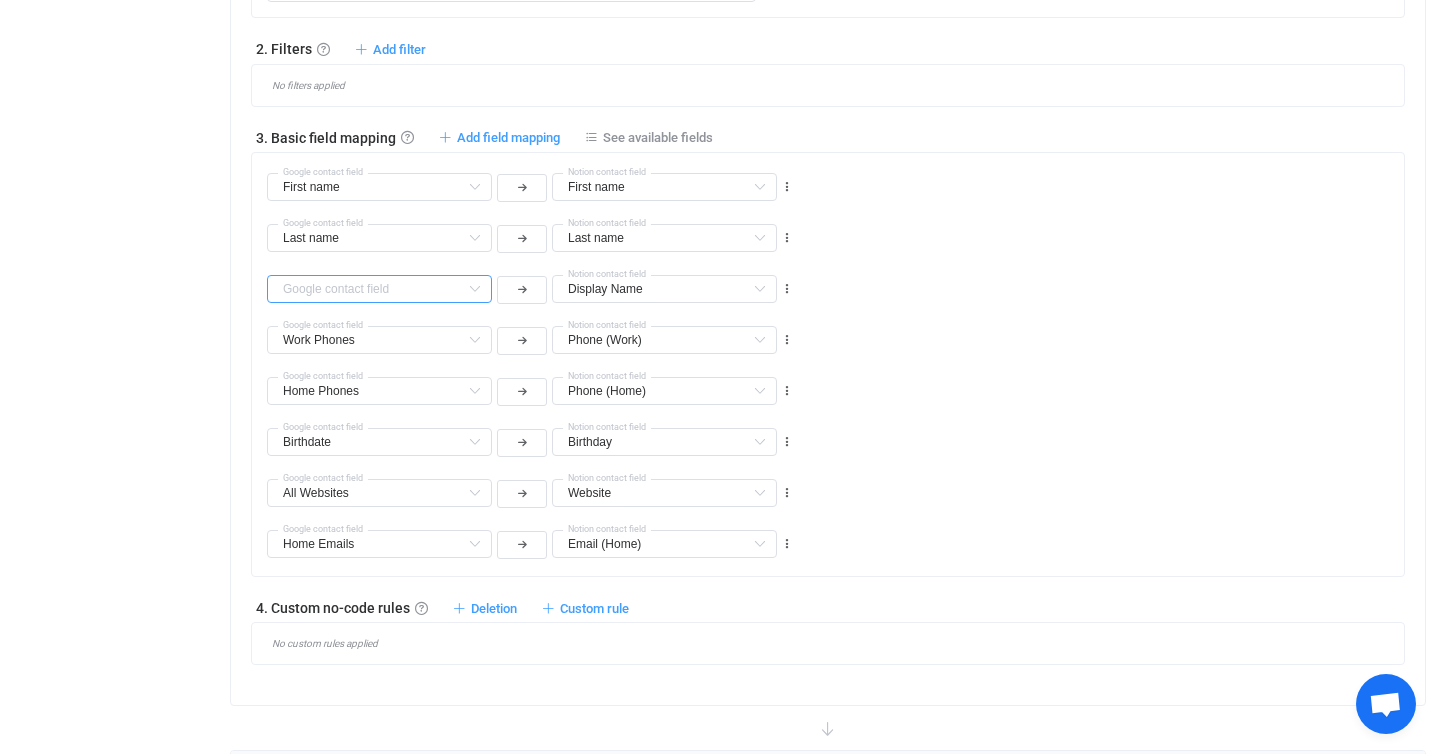 click at bounding box center [379, 289] 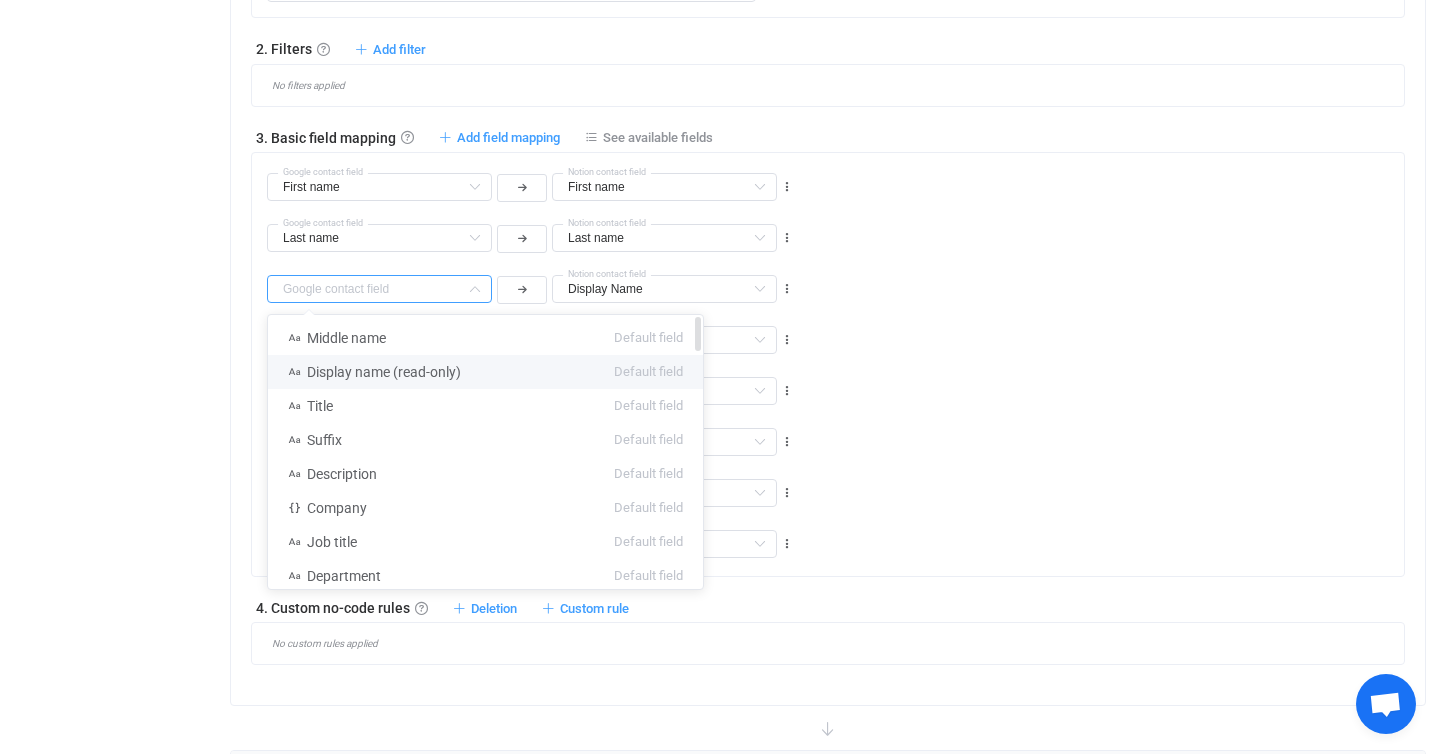 click on "Display name (read-only)" at bounding box center (384, 372) 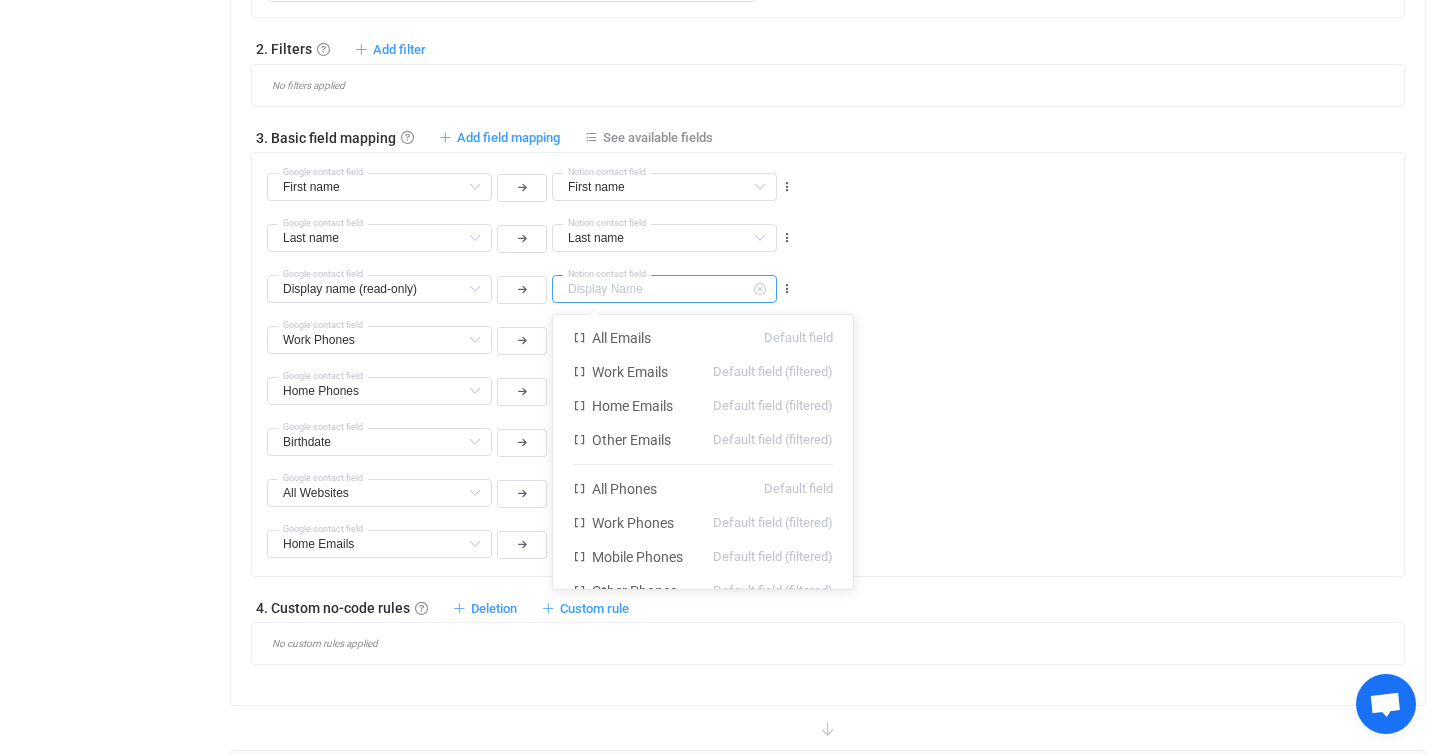 click at bounding box center (664, 289) 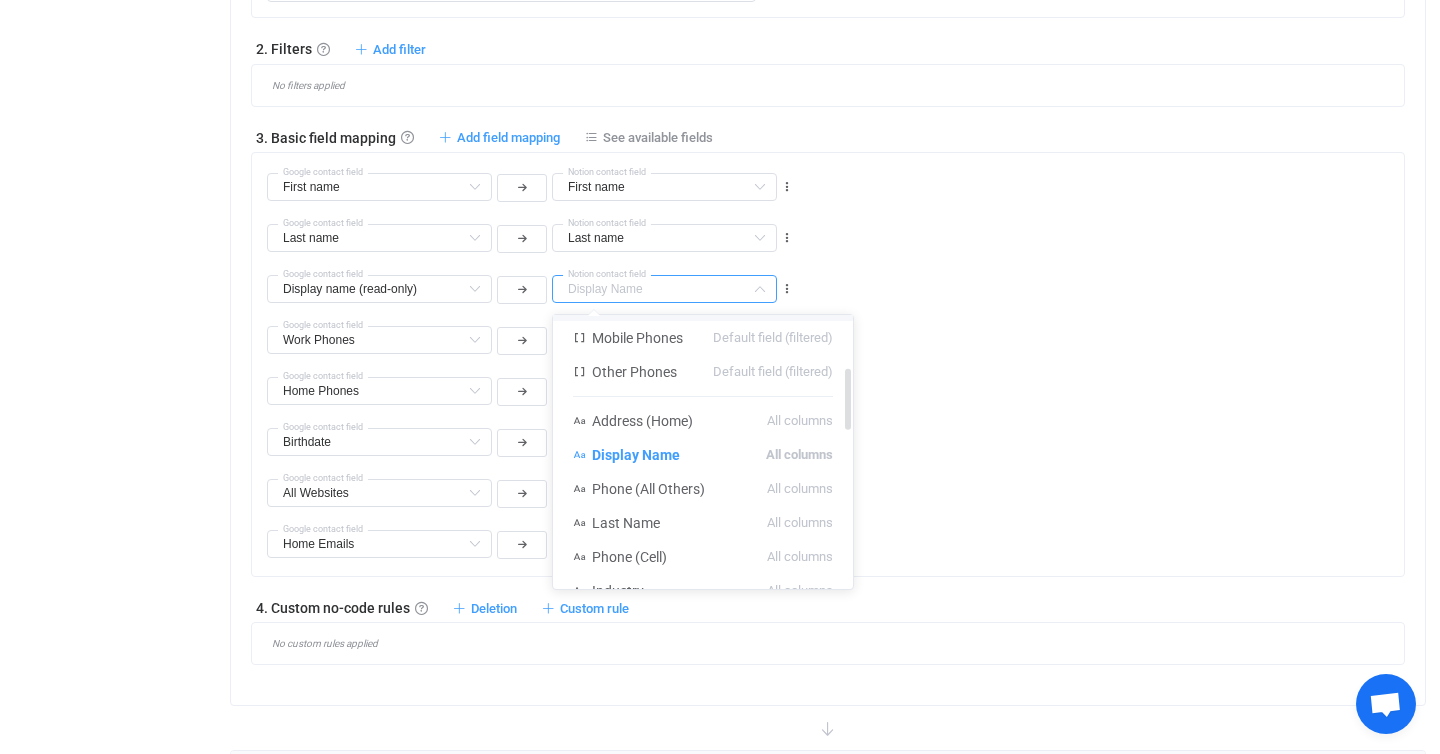 scroll, scrollTop: 234, scrollLeft: 0, axis: vertical 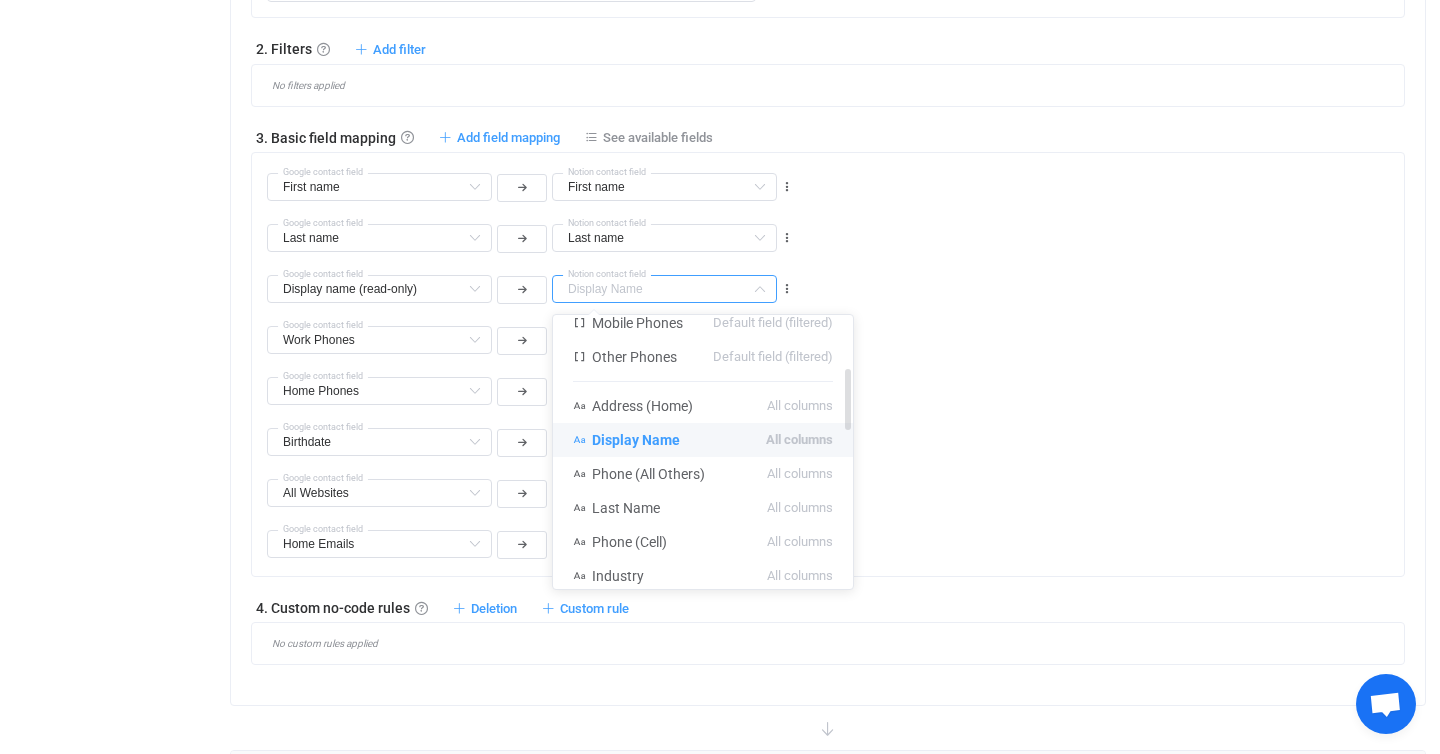 click on "Display Name All columns" at bounding box center [703, 440] 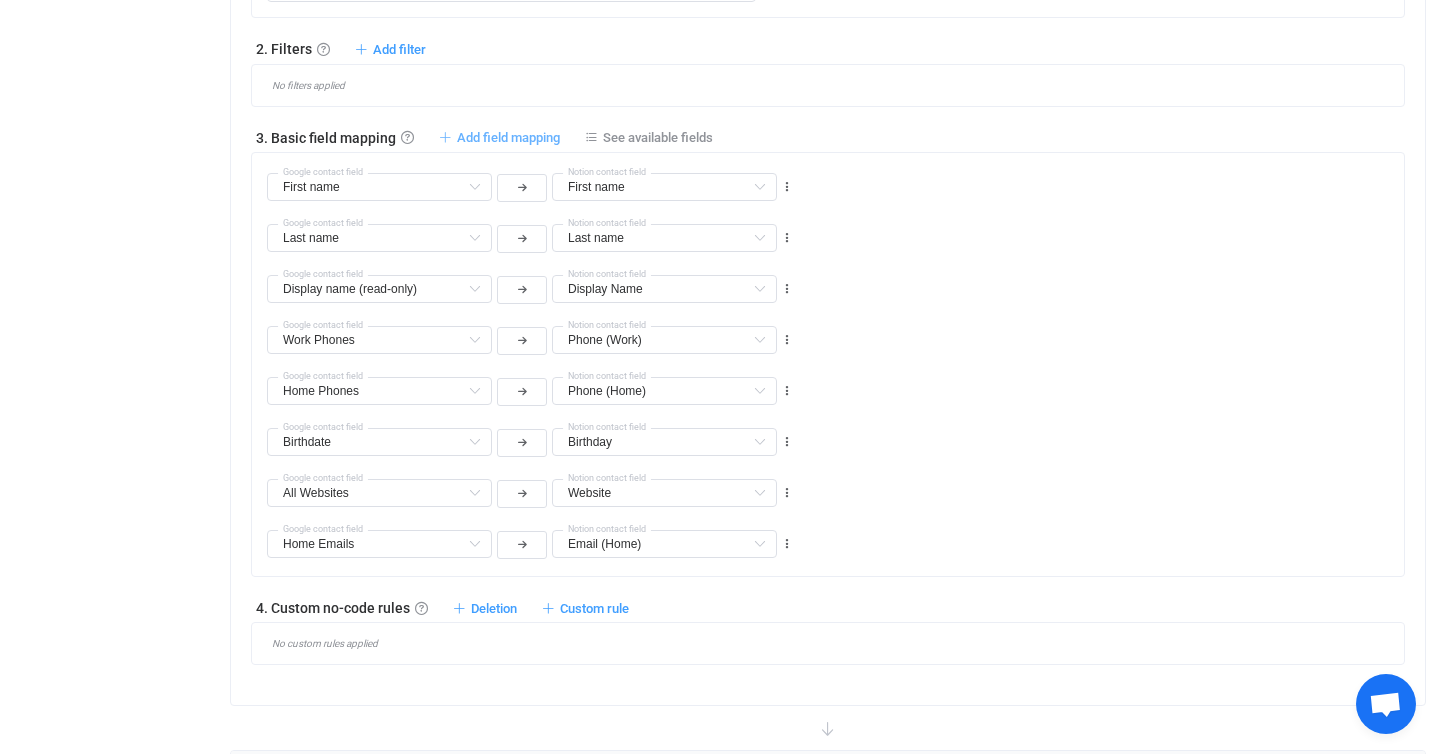 click on "Add field mapping" at bounding box center (508, 137) 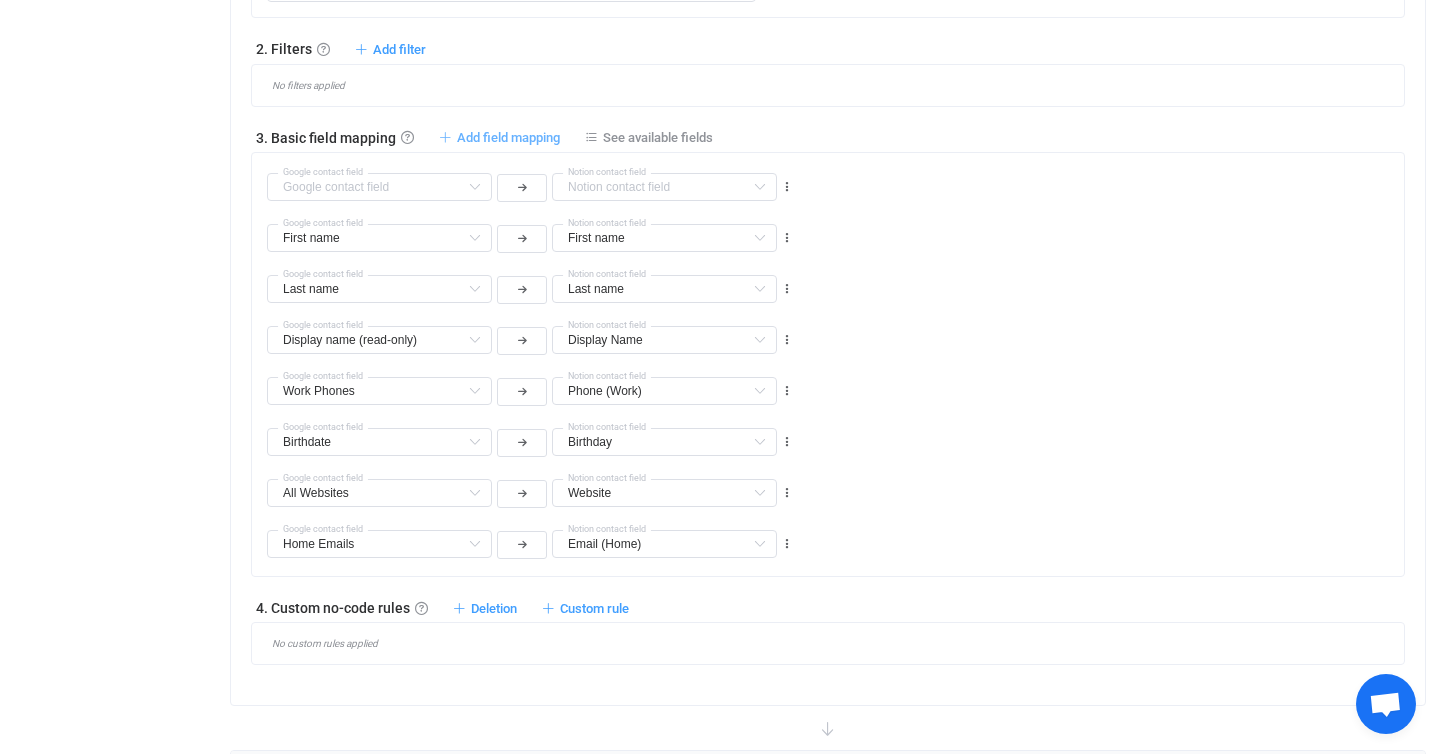 type on "Home Phones" 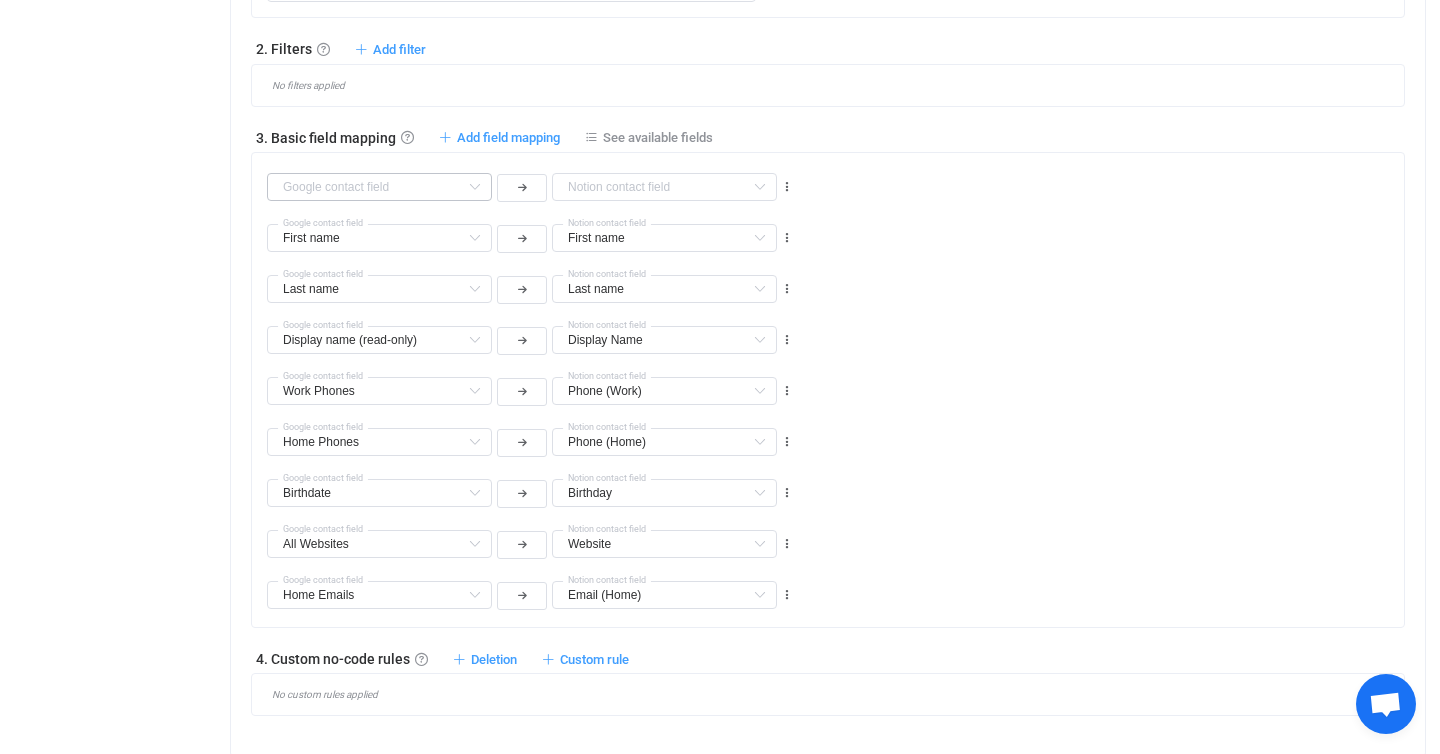 click at bounding box center (474, 187) 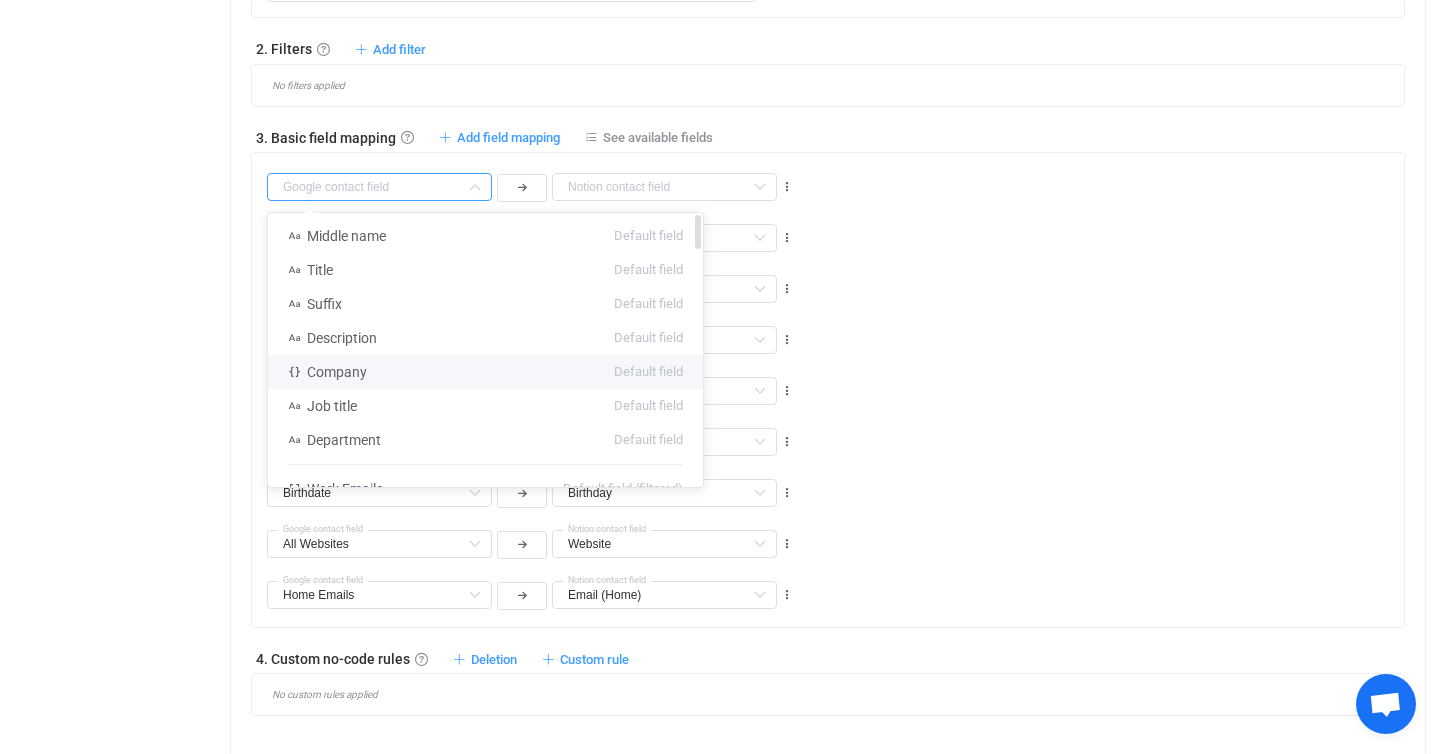 click on "Company Default field" at bounding box center (485, 372) 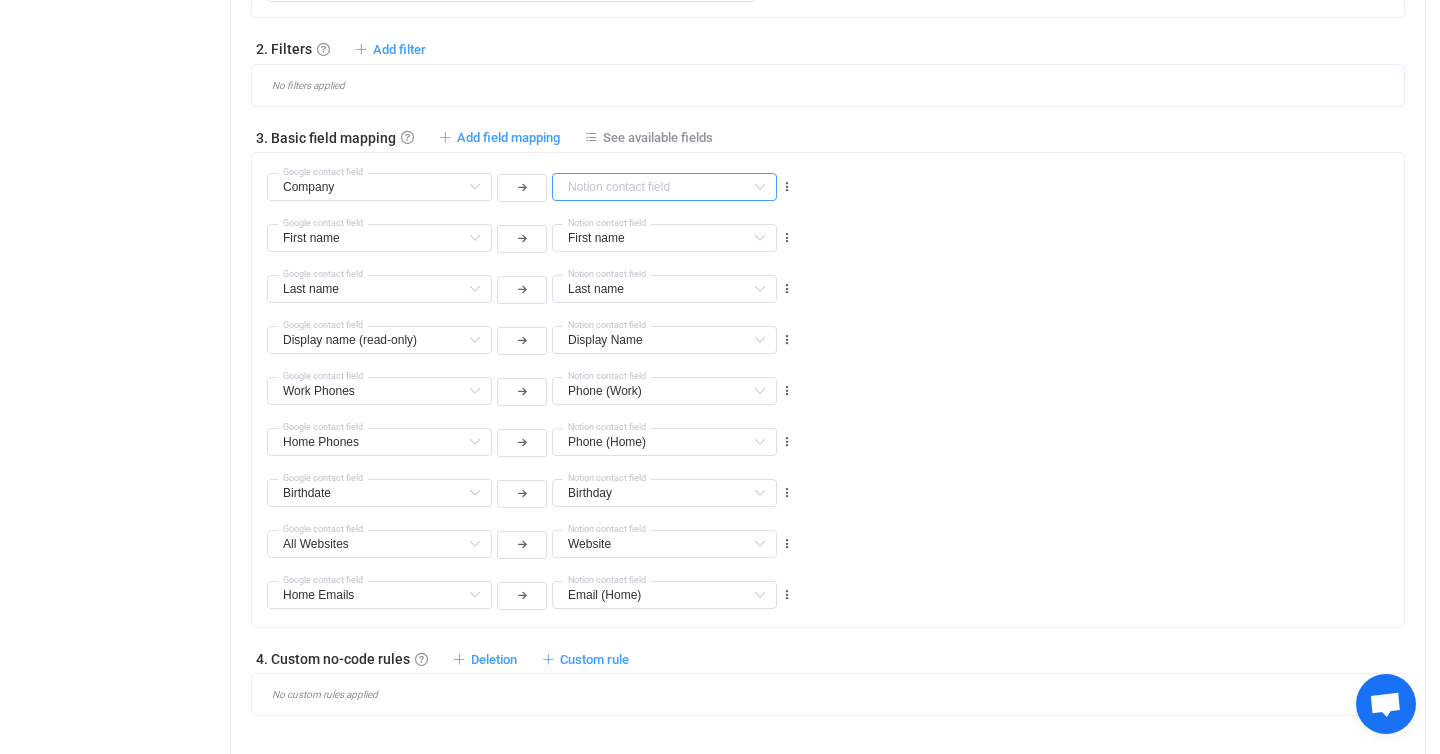 click at bounding box center (664, 187) 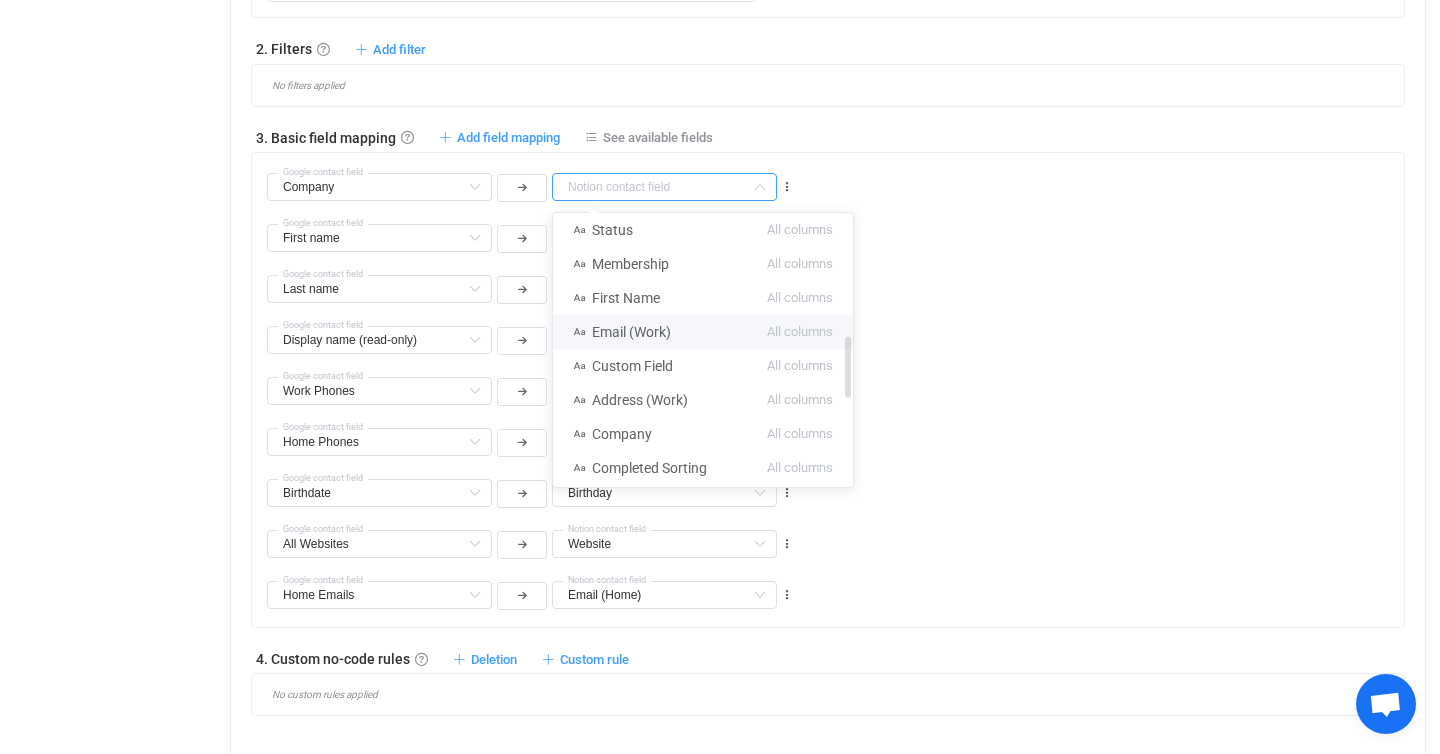 scroll, scrollTop: 547, scrollLeft: 0, axis: vertical 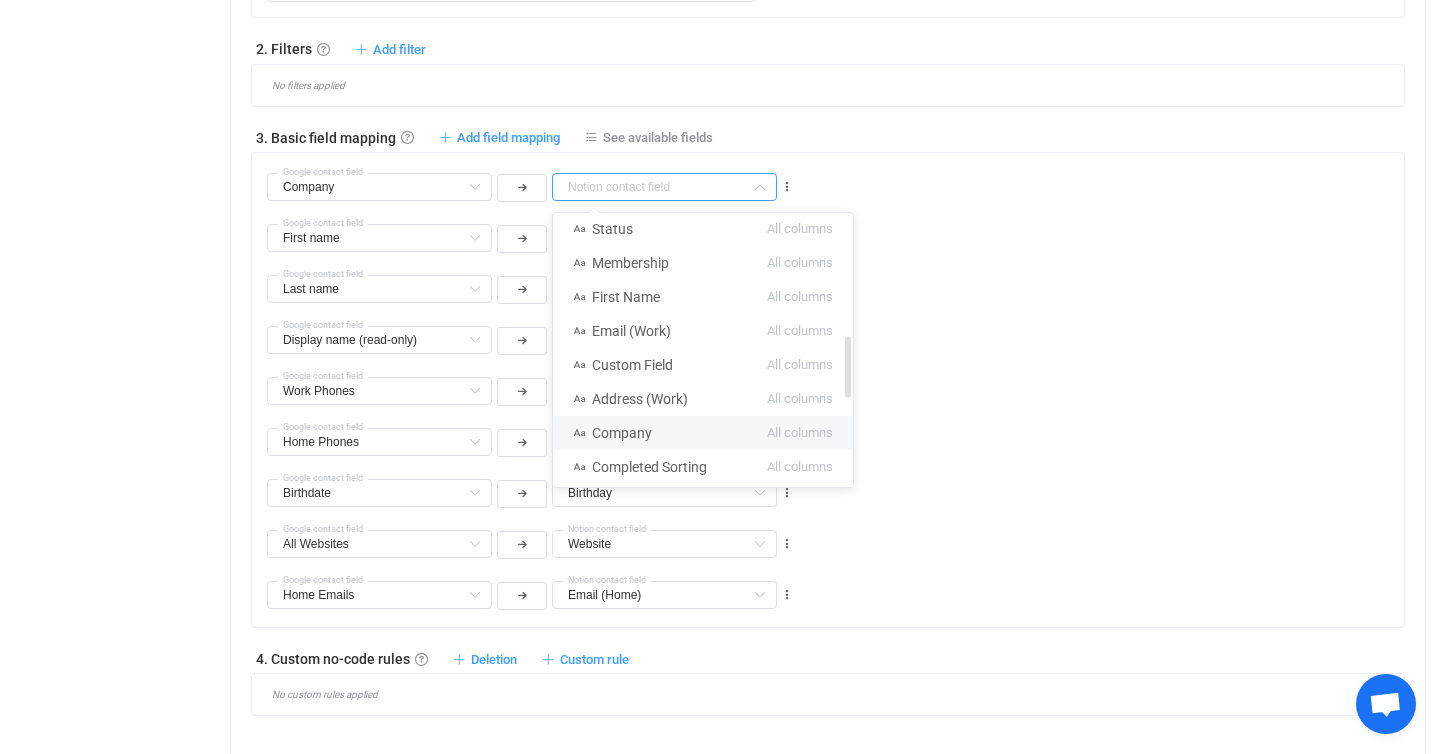 click on "Company All columns" at bounding box center [703, 433] 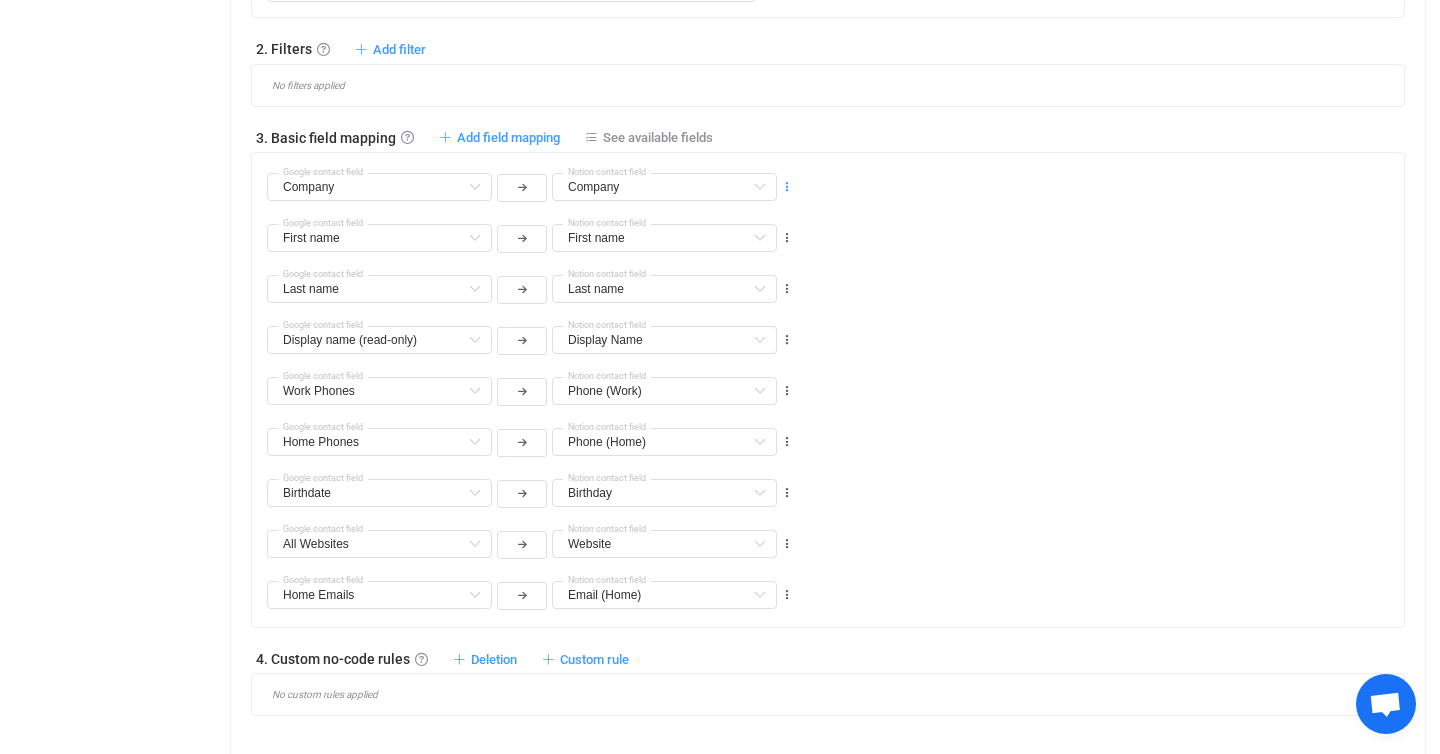 click at bounding box center (787, 187) 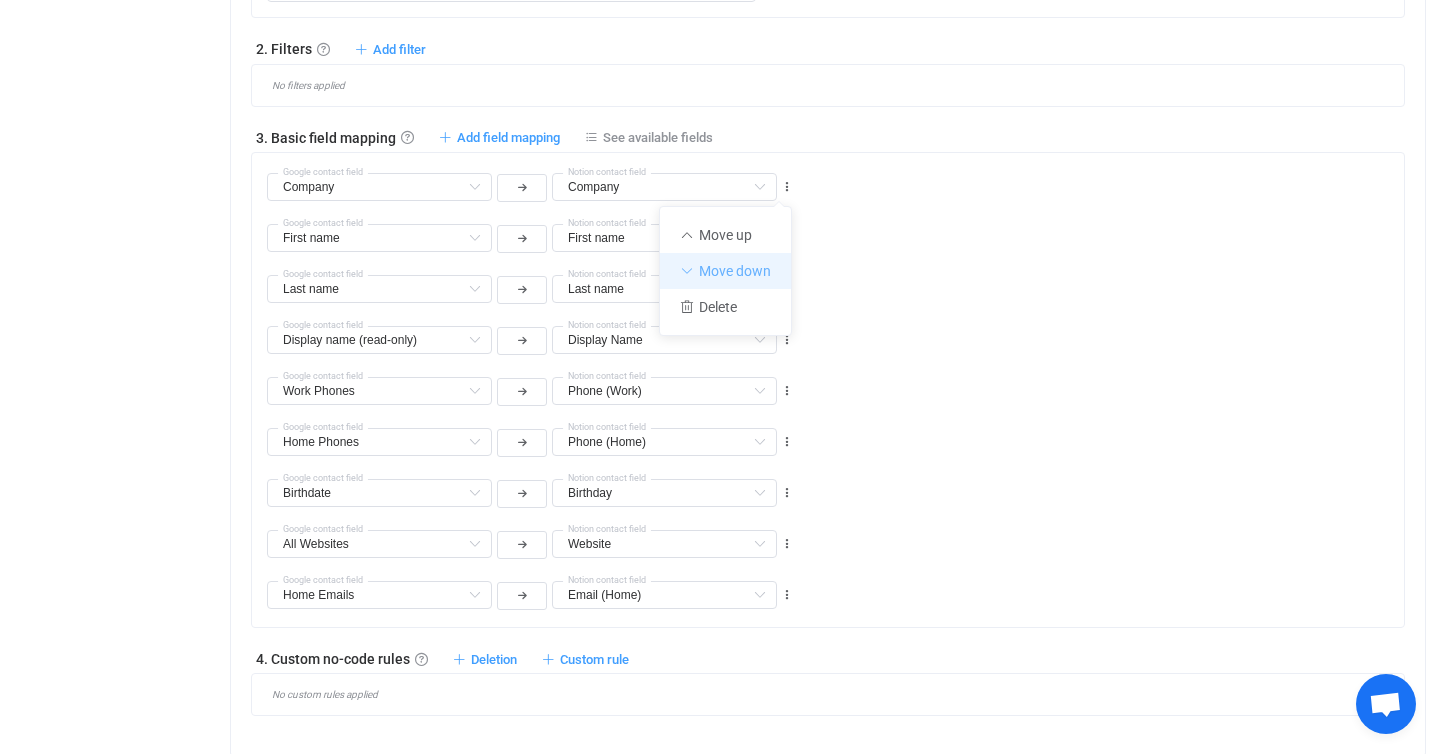 click on "Move down" at bounding box center (725, 271) 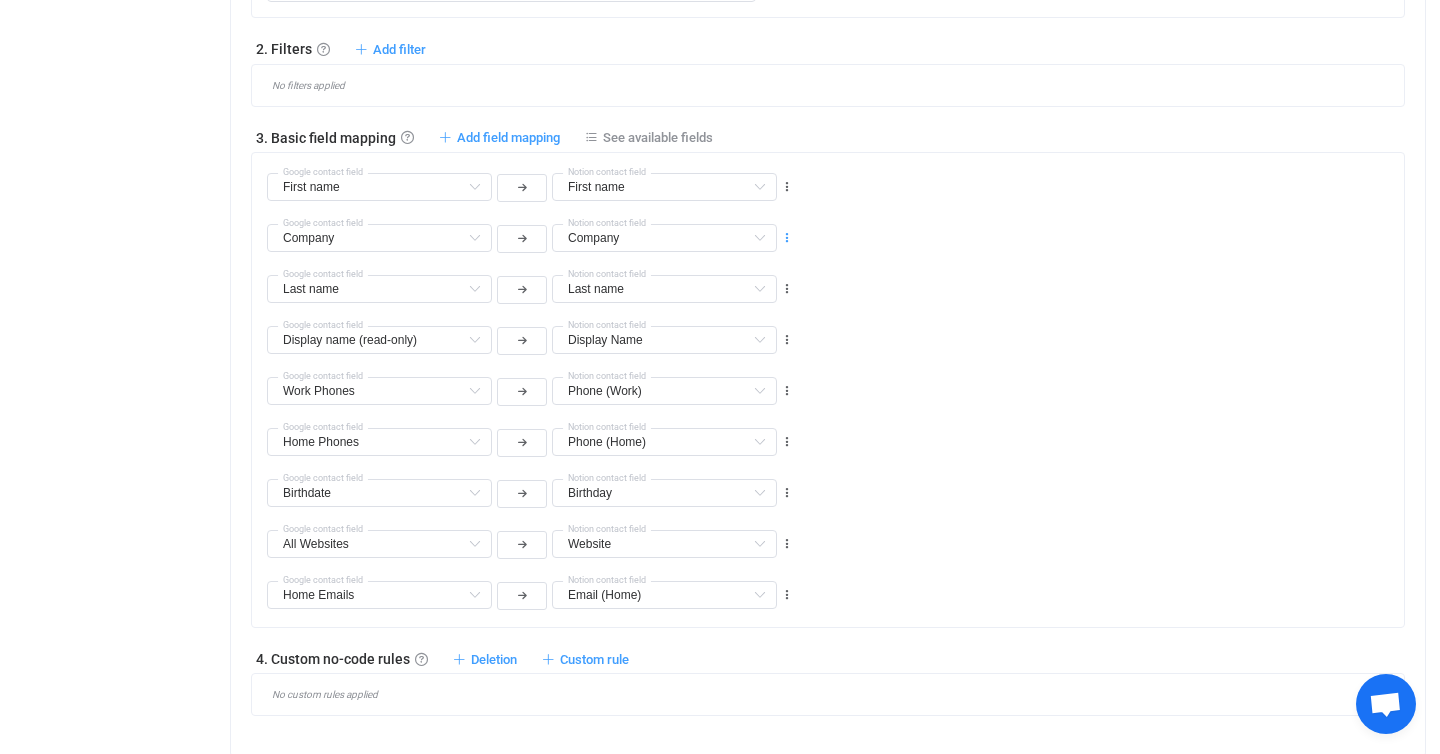 click at bounding box center (787, 238) 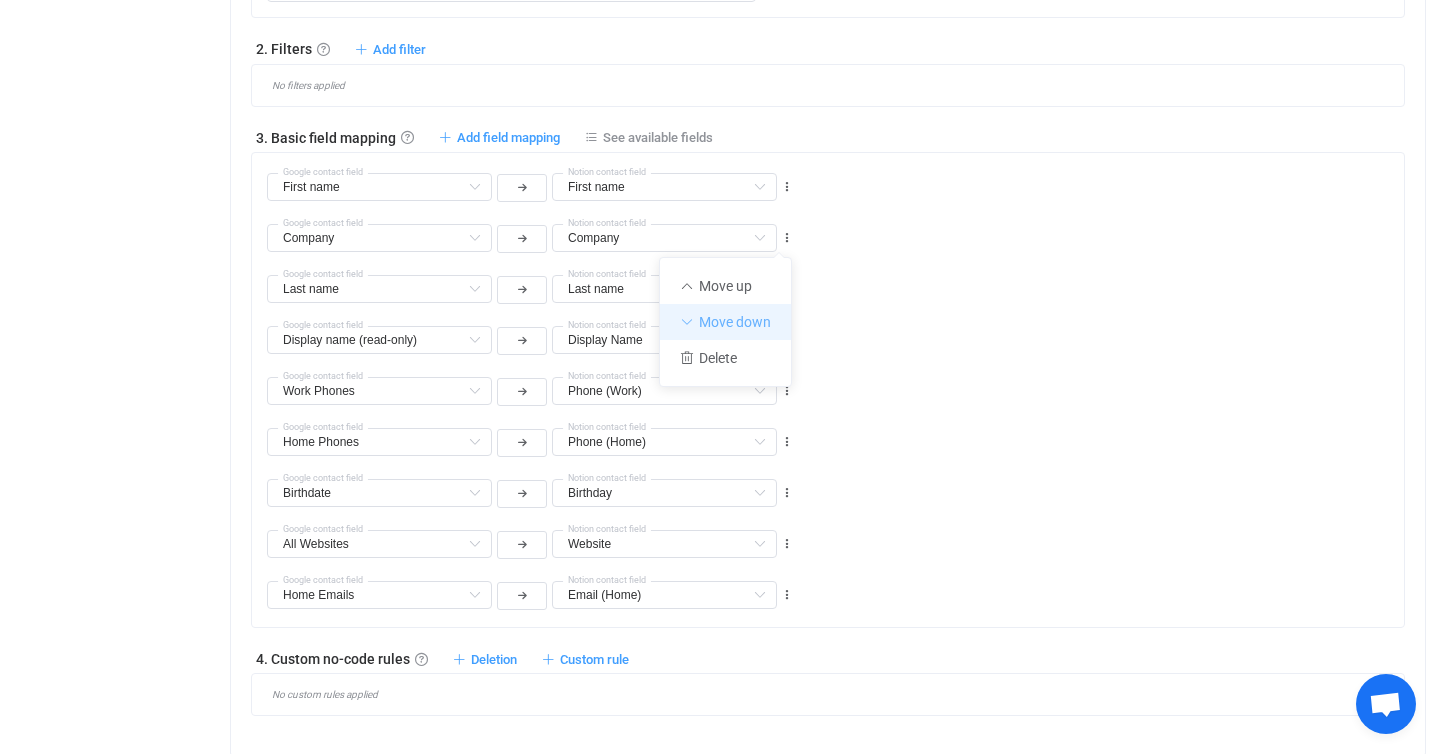 click on "Move down" at bounding box center [725, 322] 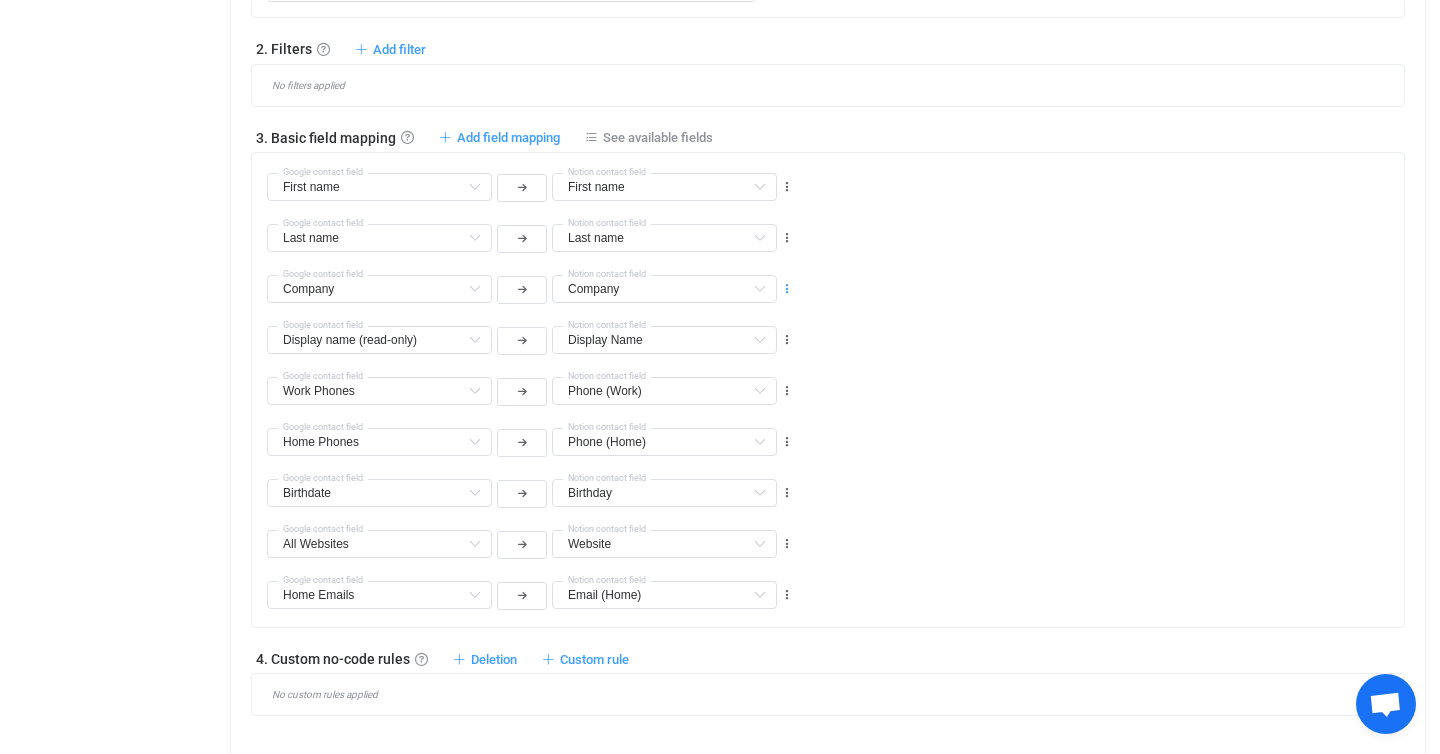 click at bounding box center [787, 289] 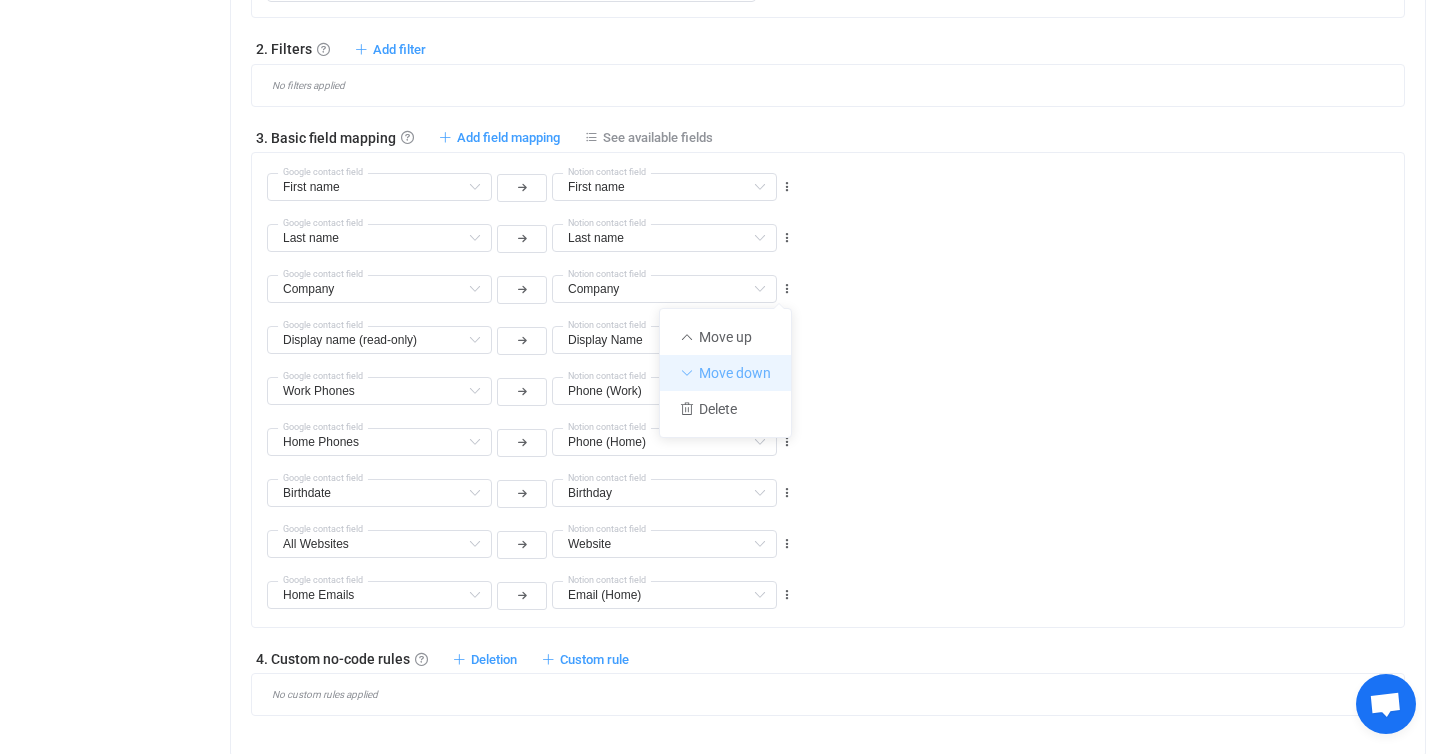 click on "Move down" at bounding box center (725, 373) 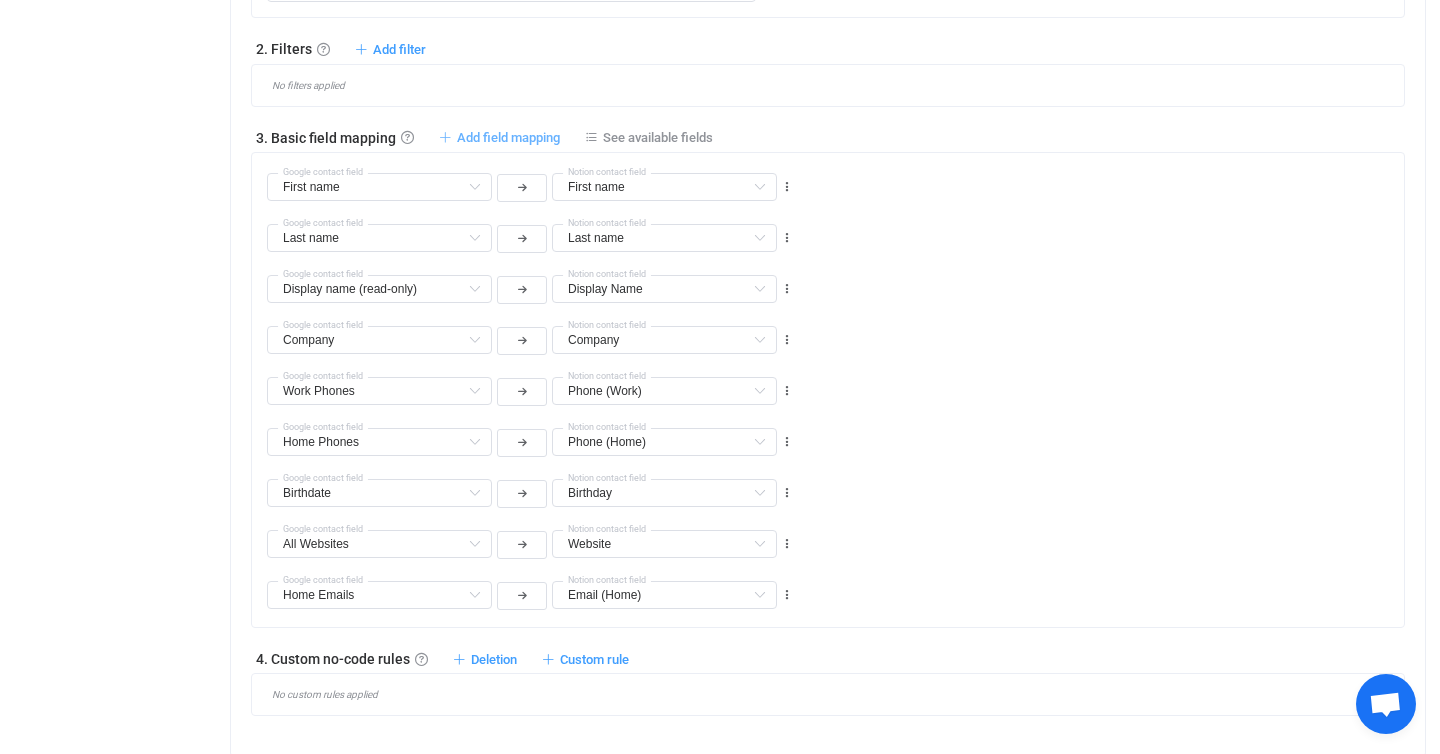 click on "Add field mapping" at bounding box center (508, 137) 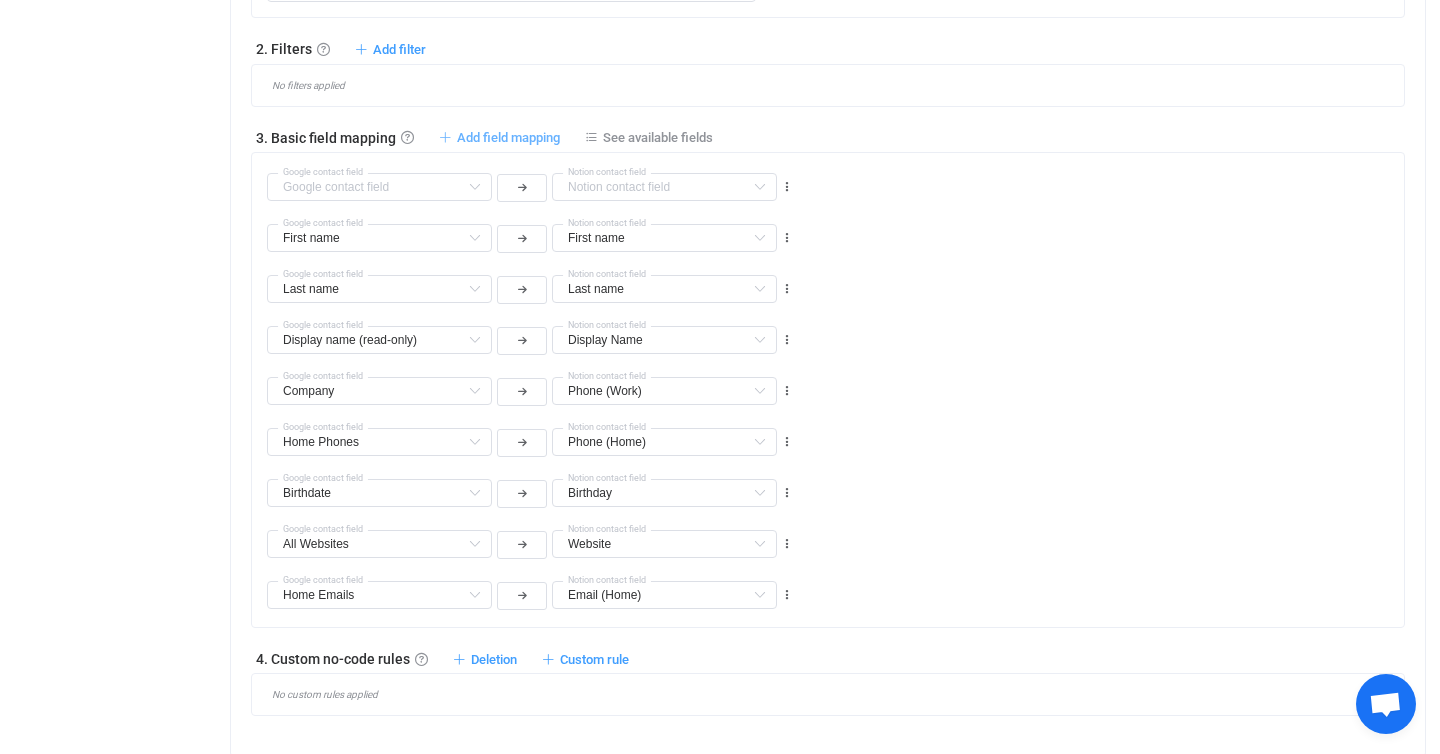 type on "Company" 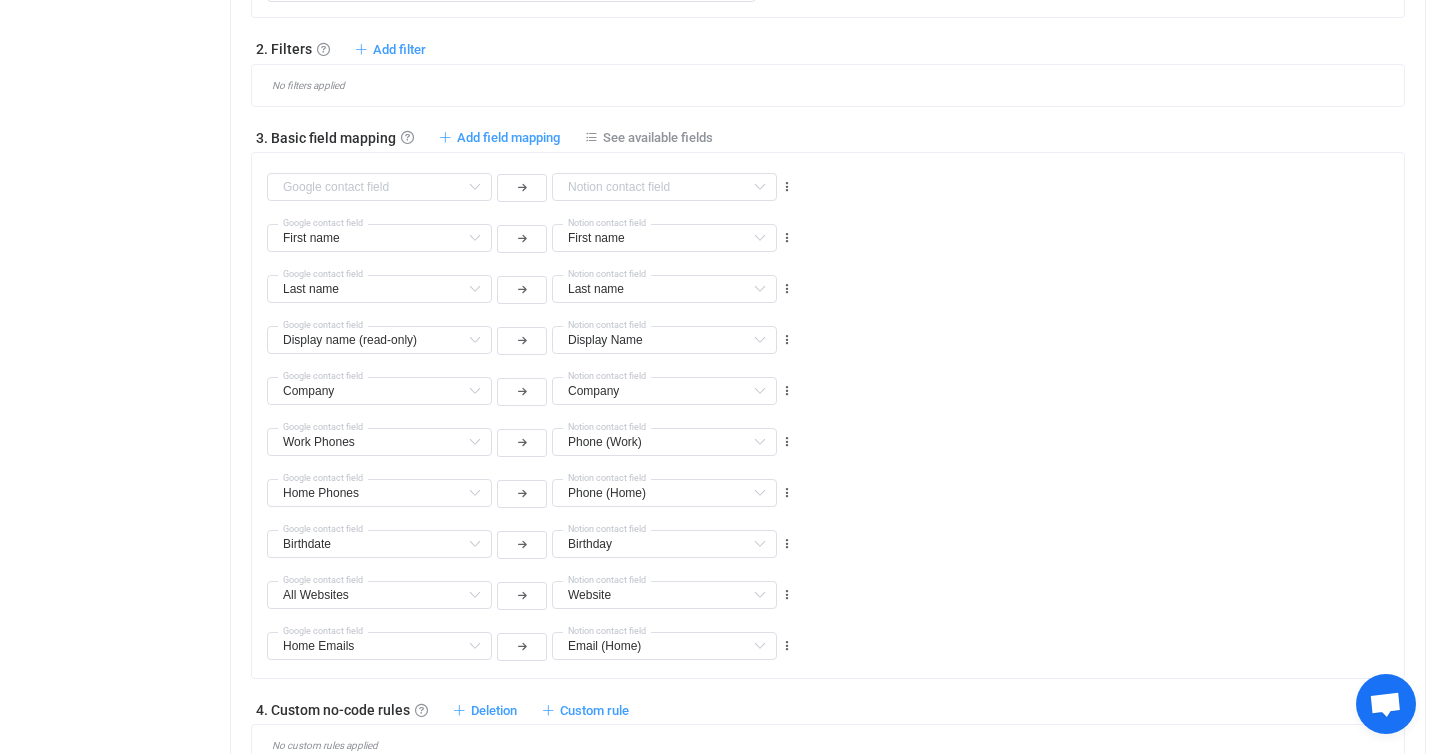 click on "All Emails Default field Work Emails Default field (filtered) Home Emails Default field (filtered) Other Emails Default field (filtered) All Phones Default field Work Phones Default field (filtered) Mobile Phones Default field (filtered) Other Phones Default field (filtered) Address (Home) All columns Phone (All Others) All columns Last Name All columns Phone (Cell) All columns Industry All columns Email (All Others) All columns Label All columns Status All columns Membership All columns First Name All columns Email (Work) All columns Custom Field All columns Address (Work) All columns Completed Sorting All columns Job Title All columns Notes All columns Delete All columns First name Already mapped Last name Already mapped Email (Home) Already mapped Display Name Already mapped Phone (Home) Already mapped Birthday Already mapped Website Already mapped Company Already mapped Phone (Work) Already mapped Middle name Default field Title Default field Suffix Default field Description Default field Job title Labels" at bounding box center [530, 186] 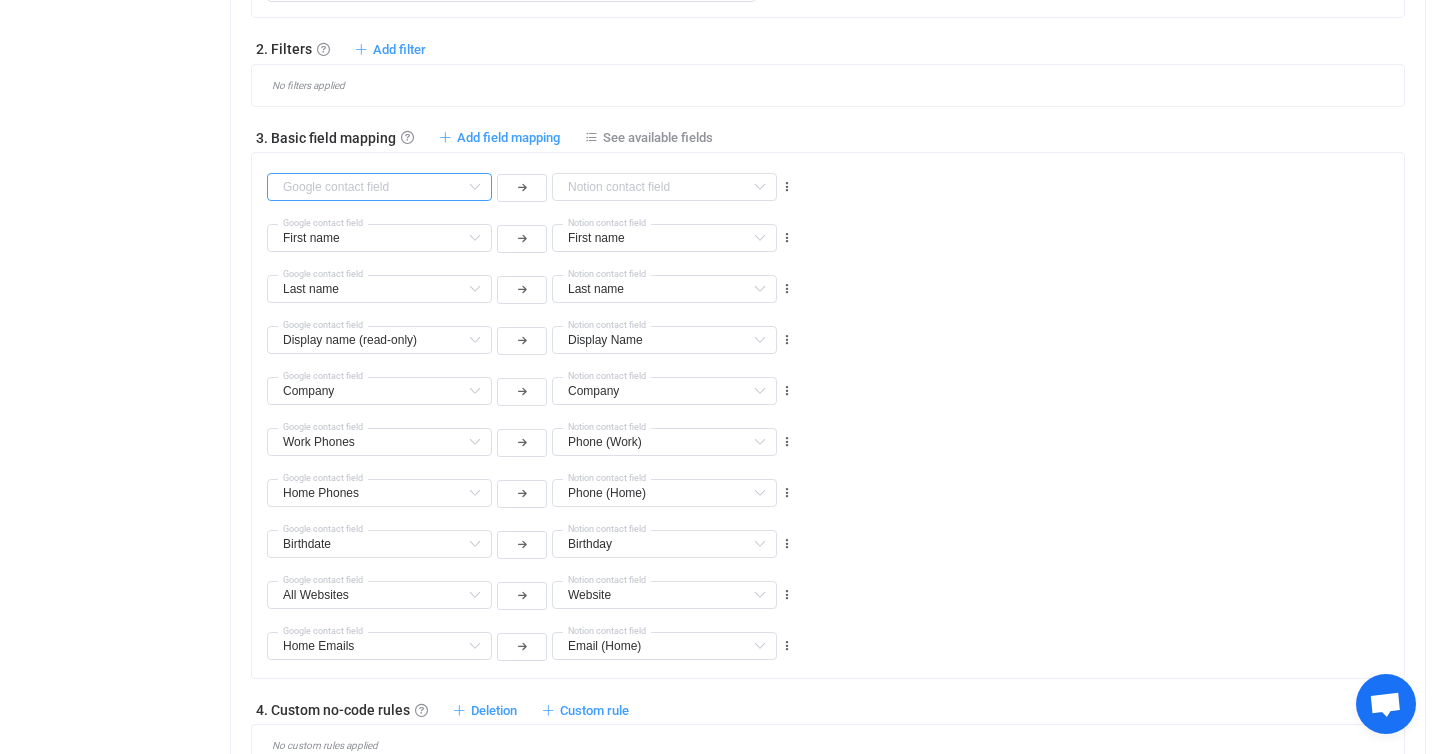 click at bounding box center [379, 187] 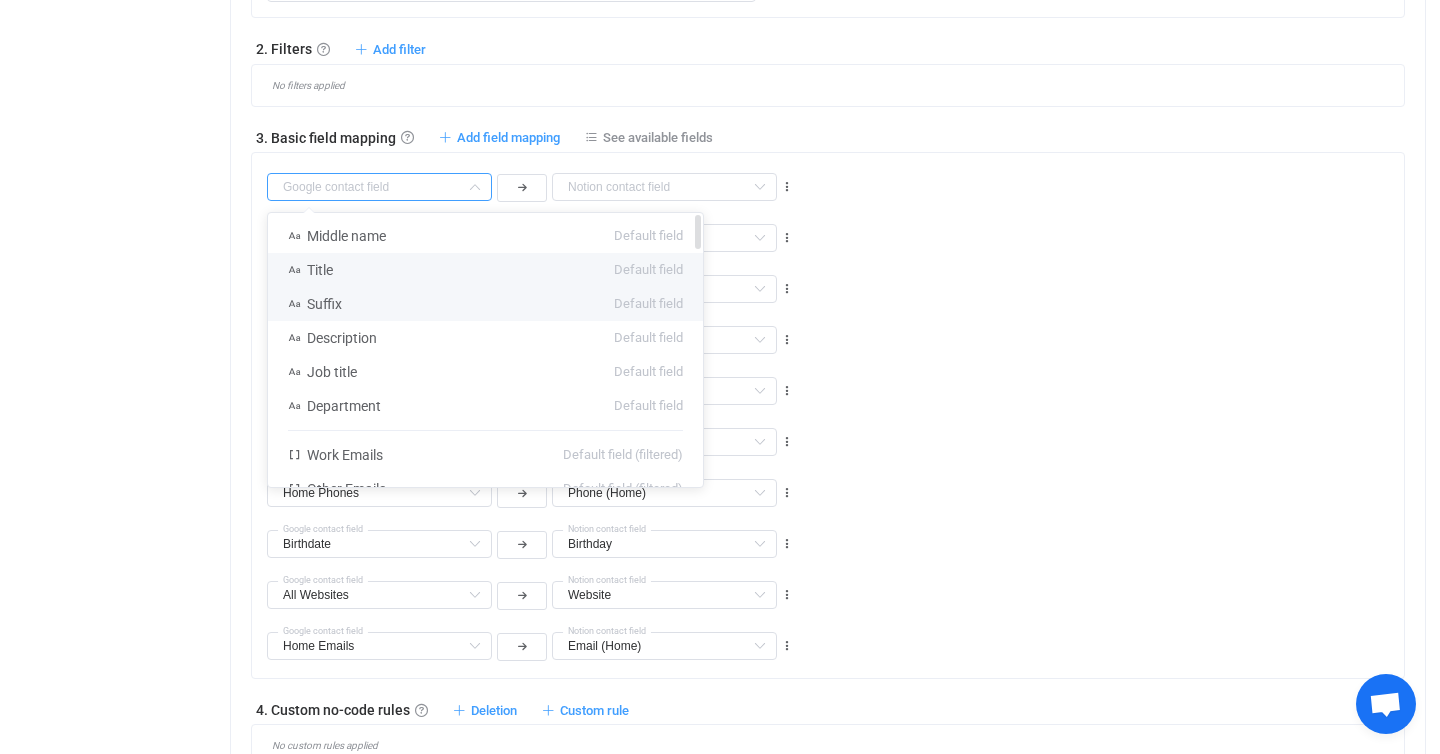 click on "Title Default field" at bounding box center (485, 270) 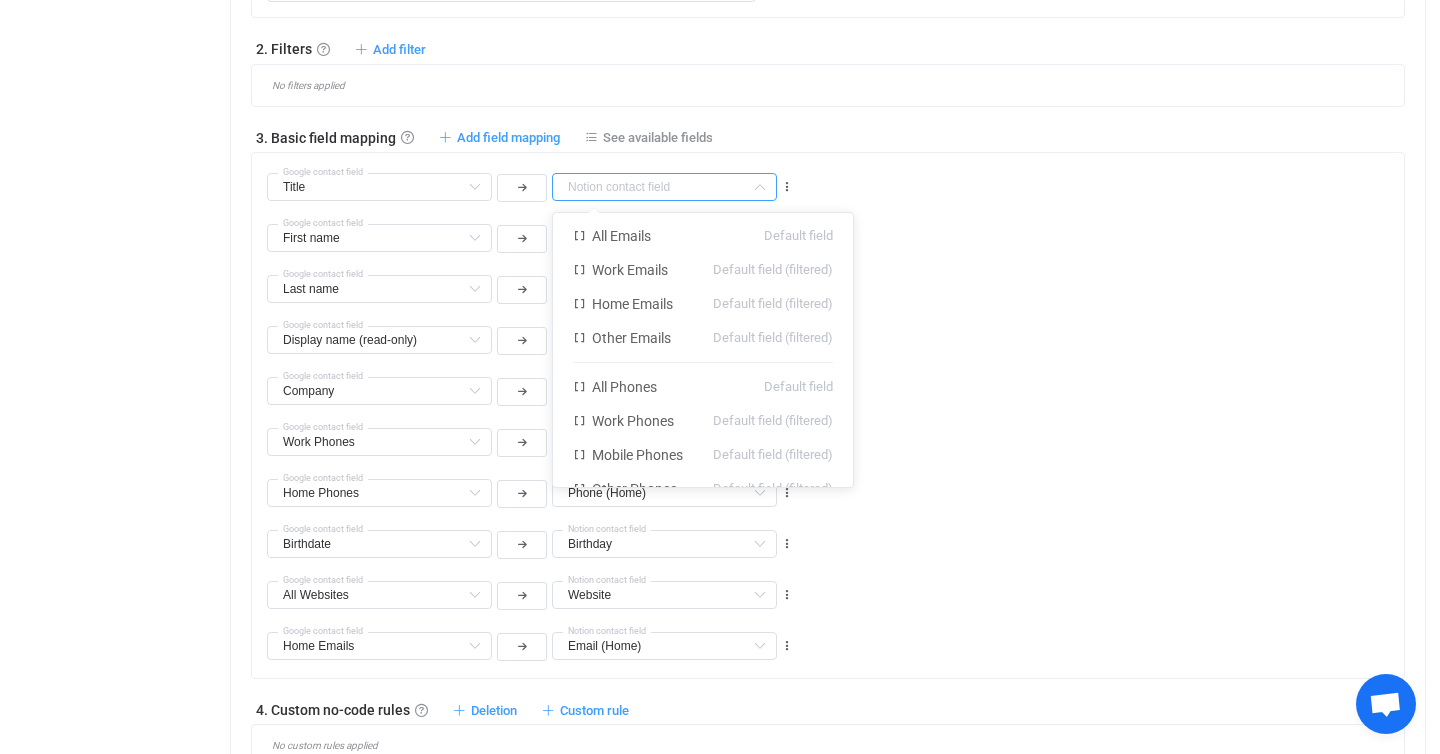 click at bounding box center [664, 187] 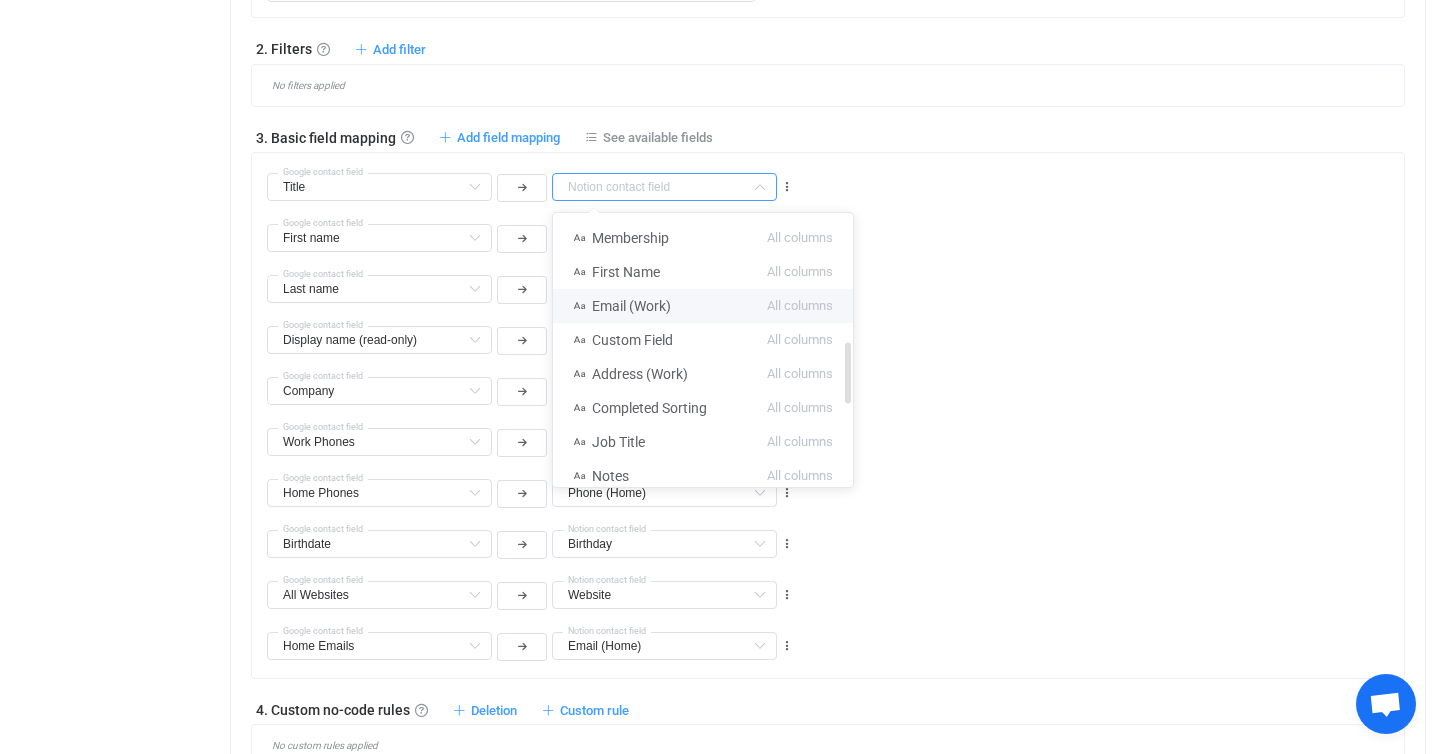 scroll, scrollTop: 573, scrollLeft: 0, axis: vertical 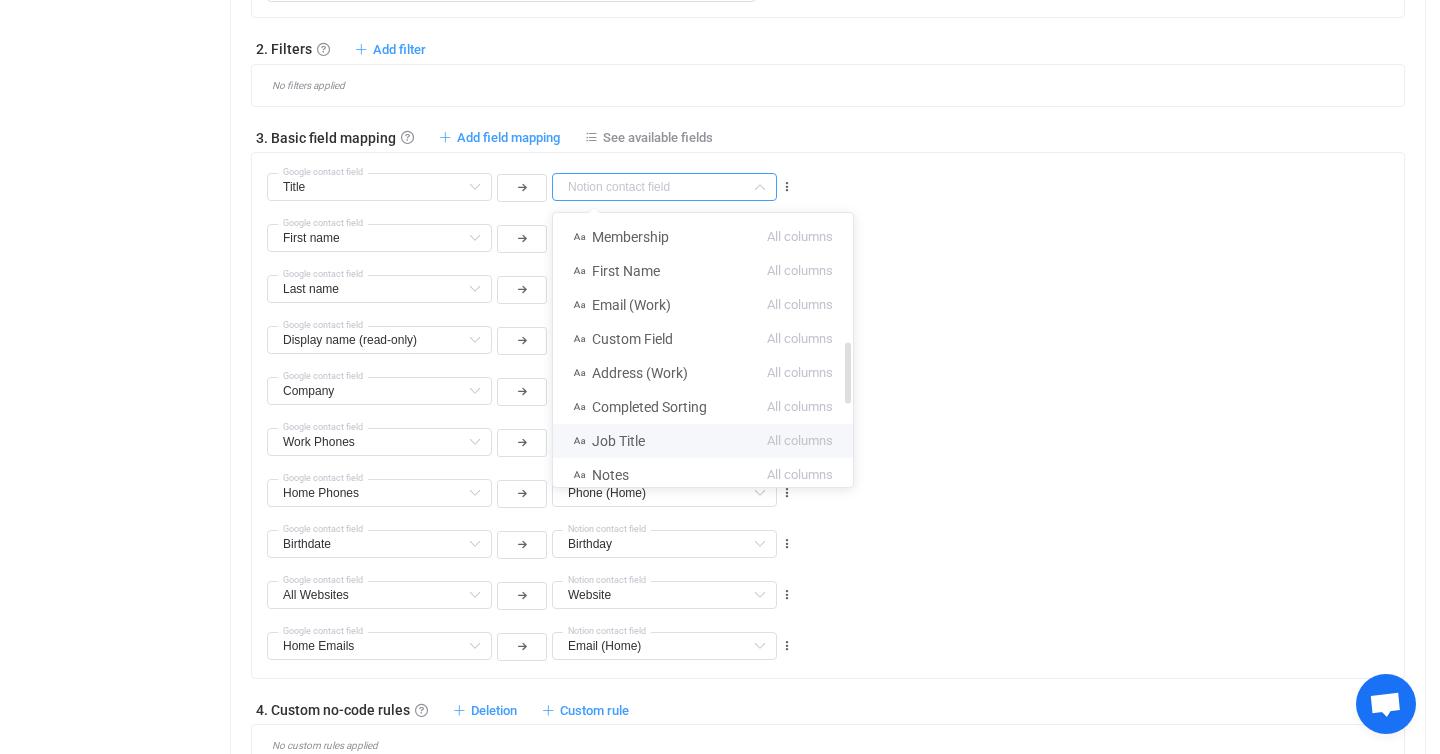 click on "Job Title All columns" at bounding box center [703, 441] 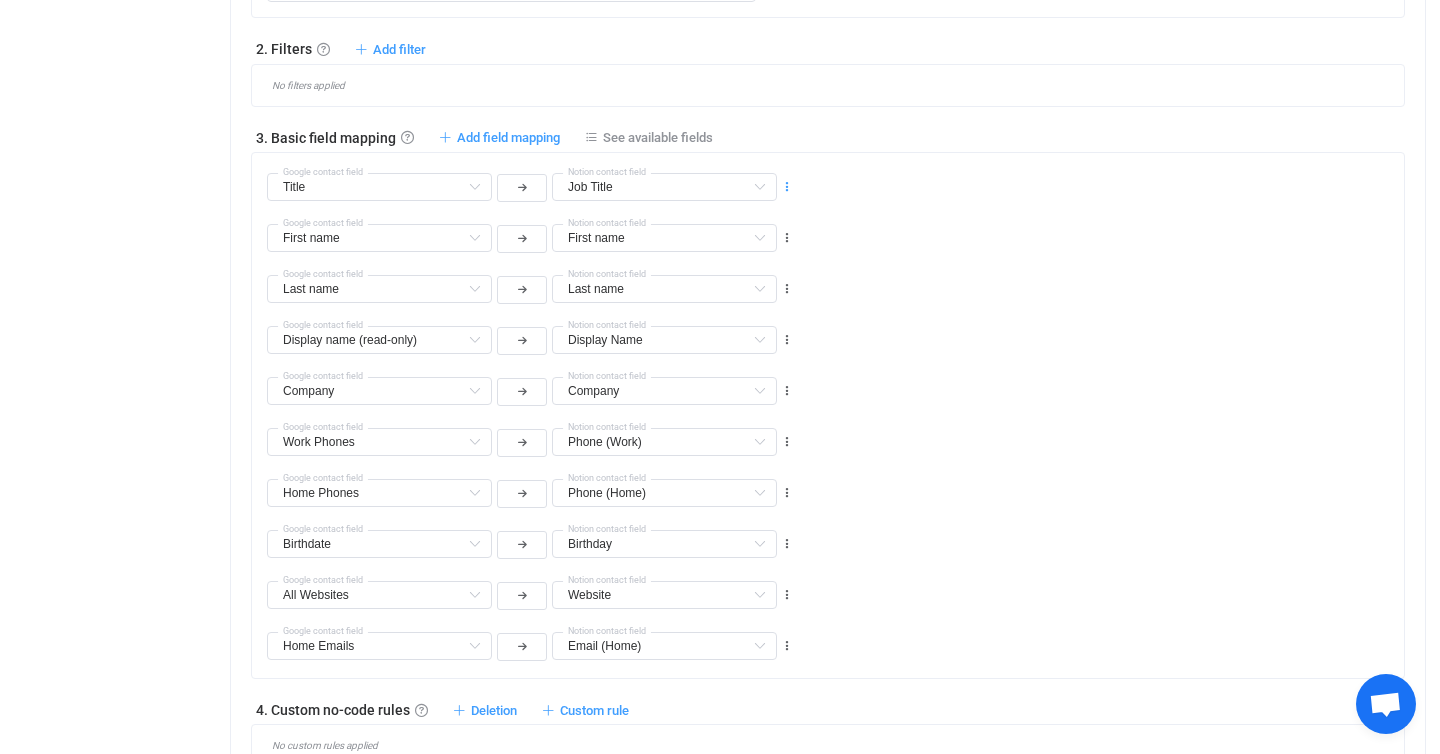 click at bounding box center [787, 187] 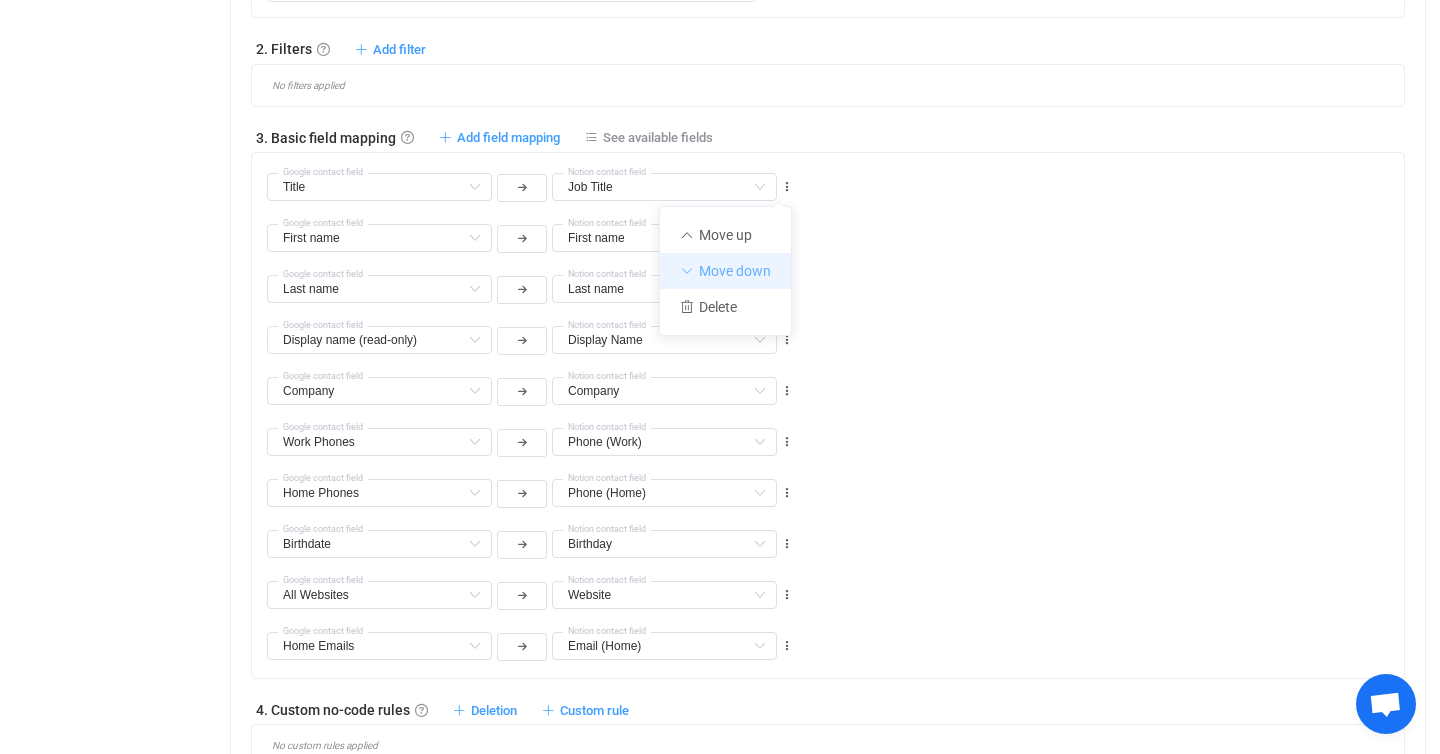click on "Move down" at bounding box center (725, 271) 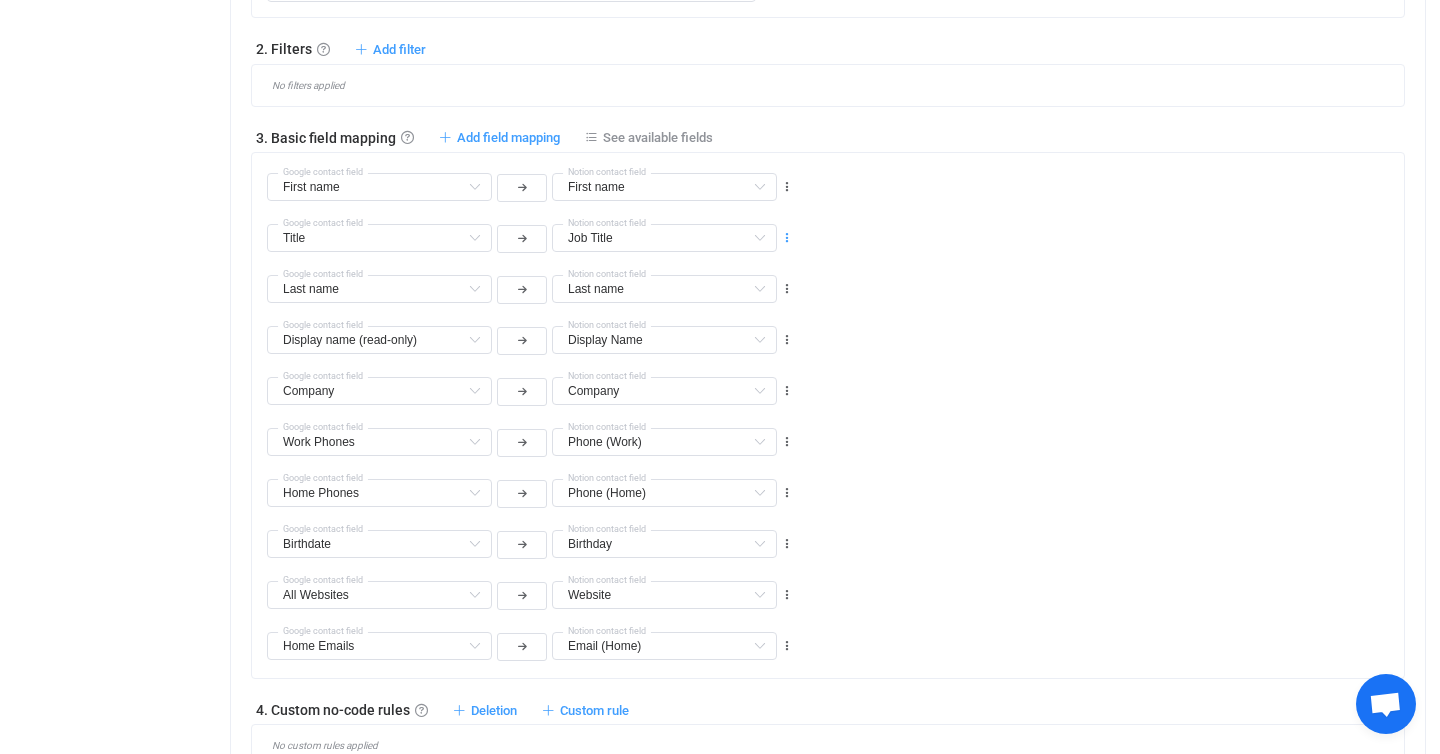 click at bounding box center [787, 238] 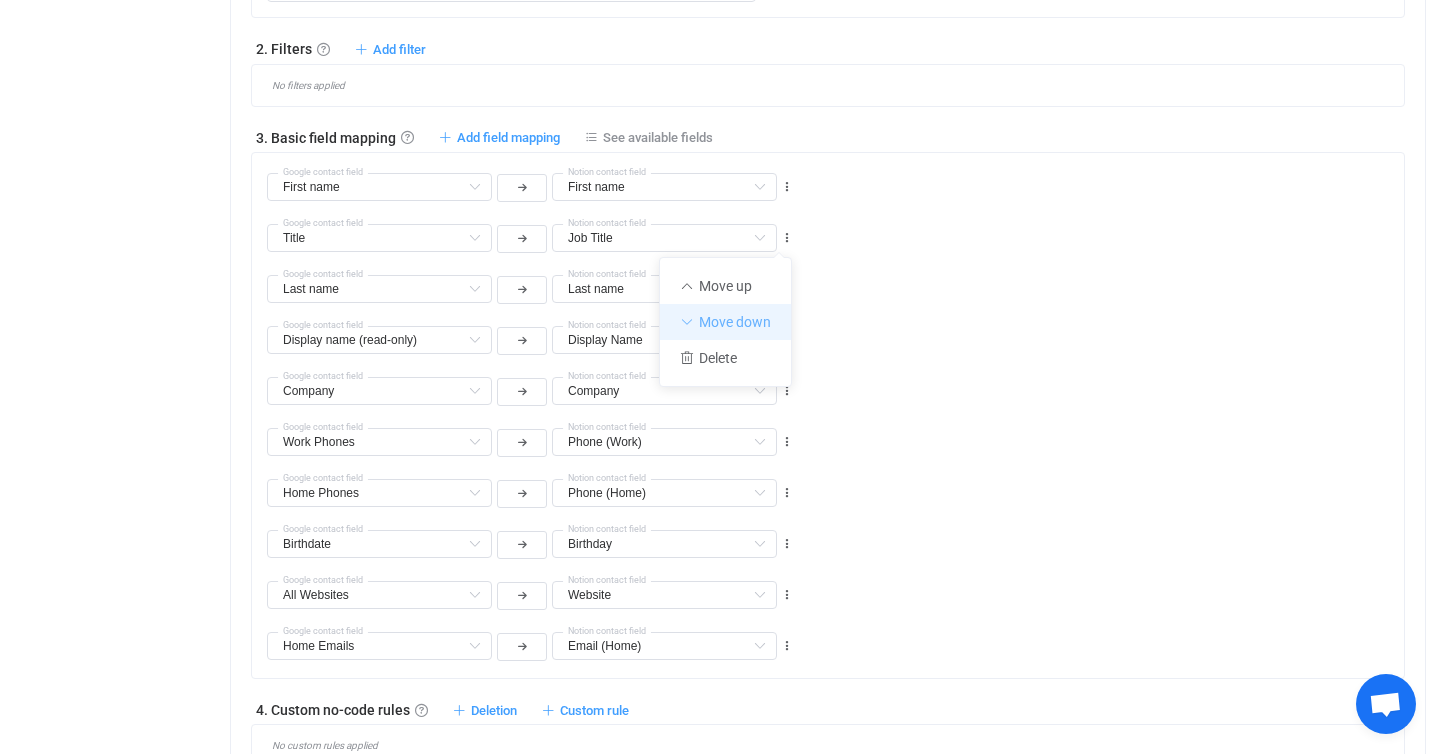 click on "Move down" at bounding box center (725, 322) 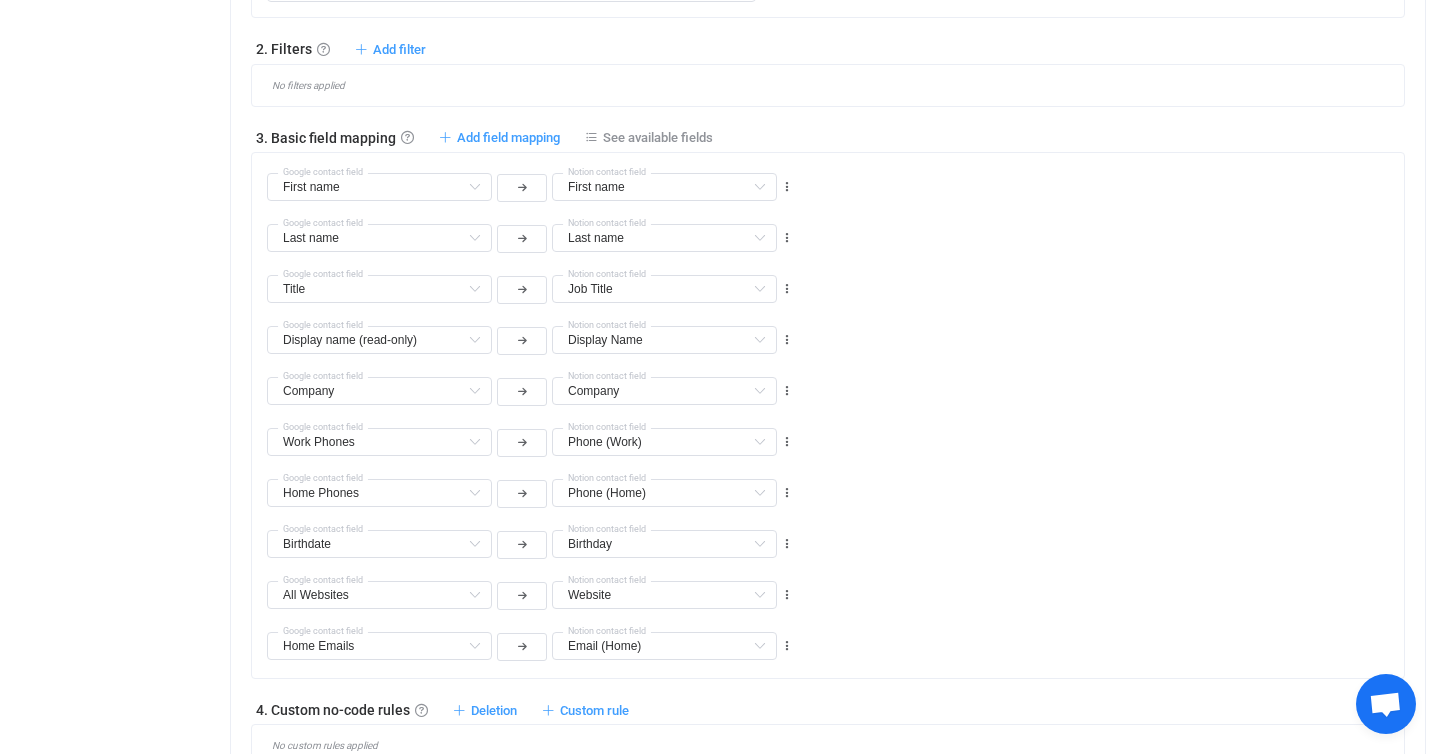 click on "Title Google contact field Job Title All Emails Default field Work Emails Default field (filtered) Home Emails Default field (filtered) Other Emails Default field (filtered) All Phones Default field Work Phones Default field (filtered) Mobile Phones Default field (filtered) Other Phones Default field (filtered) Address (Home) All columns Phone (All Others) All columns Last Name All columns Phone (Cell) All columns Industry All columns Email (All Others) All columns Label All columns Status All columns Membership All columns First Name All columns Email (Work) All columns Custom Field All columns Address (Work) All columns Completed Sorting All columns Job Title All columns Notes All columns Delete All columns First name Already mapped Last name Already mapped Email (Home) Already mapped Display Name Already mapped Phone (Home) Already mapped Birthday Already mapped Website Already mapped Company Already mapped Phone (Work) Already mapped Notion contact field Title Middle name Default field Title Default field" at bounding box center (530, 288) 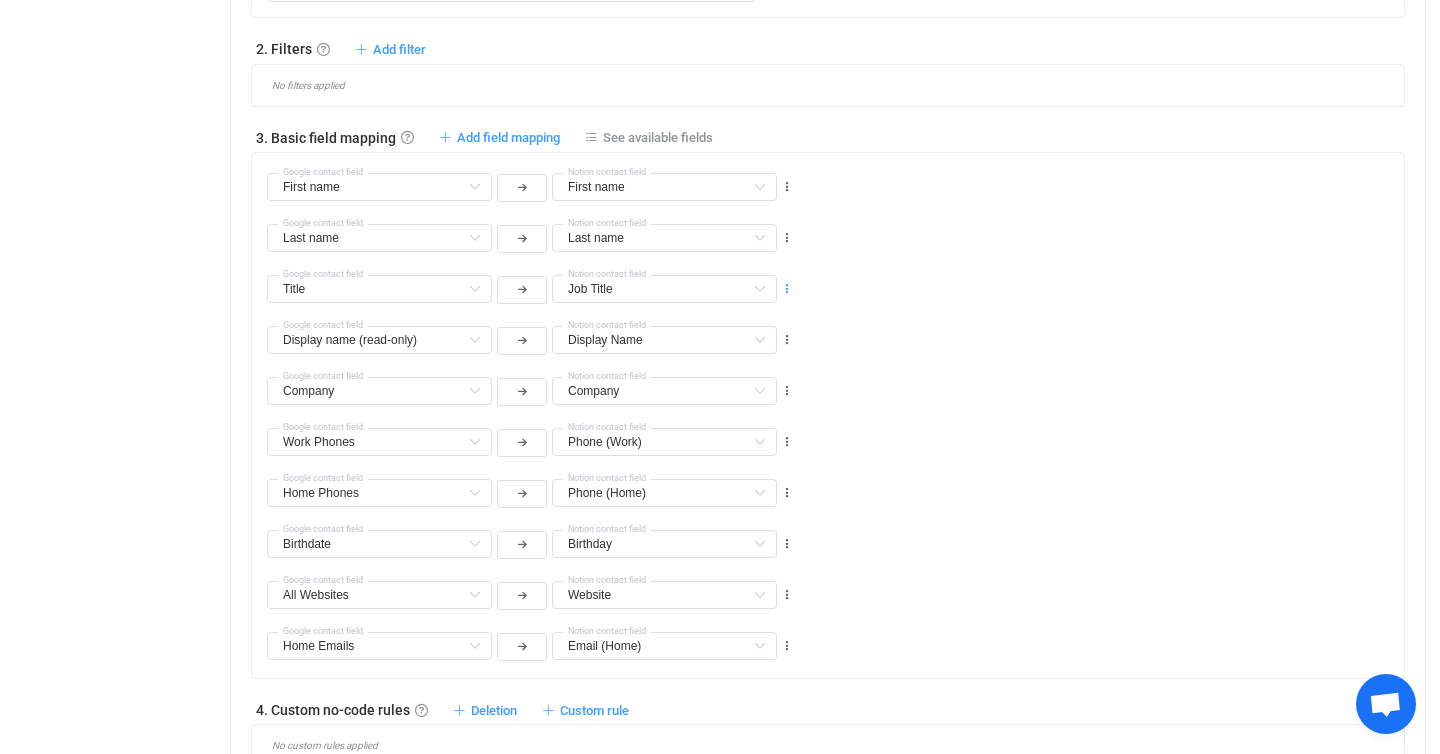 click at bounding box center [787, 289] 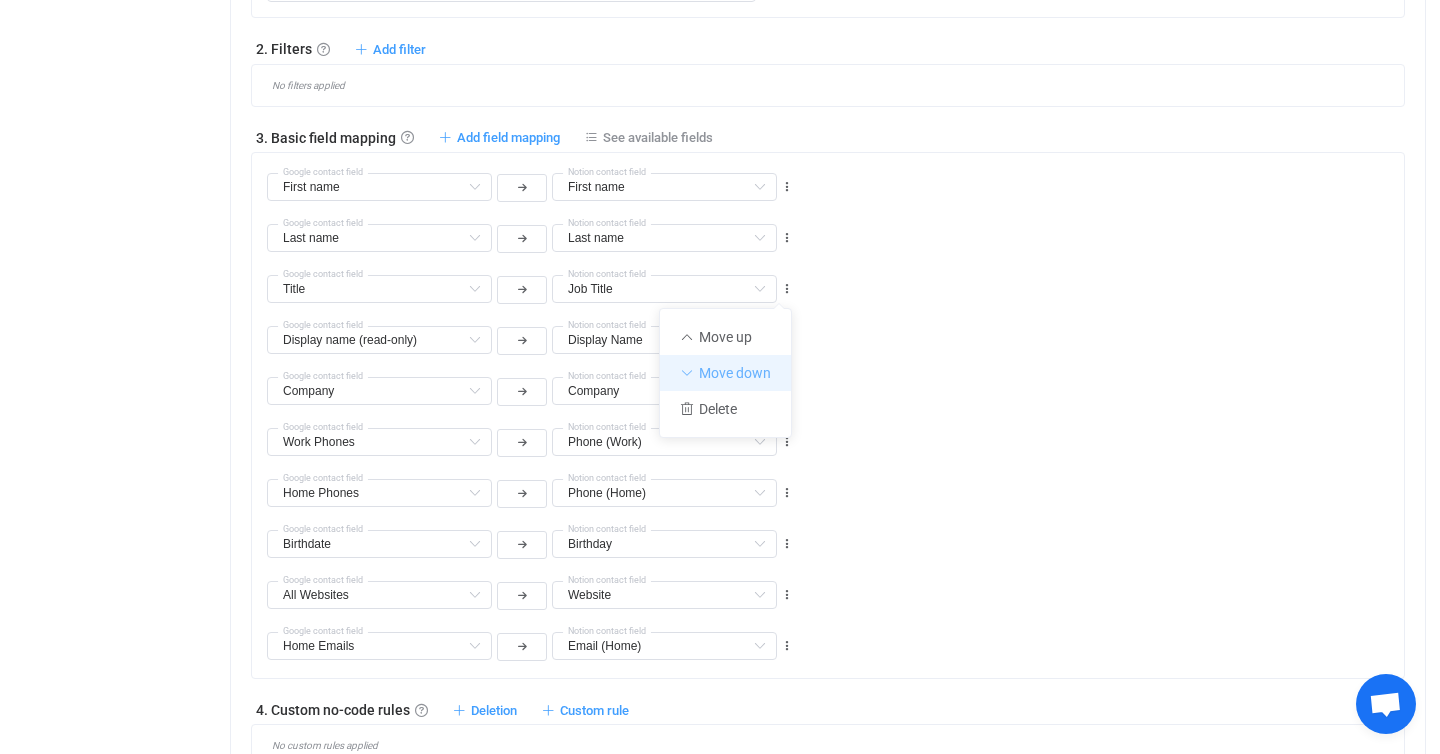 click on "Move down" at bounding box center (725, 373) 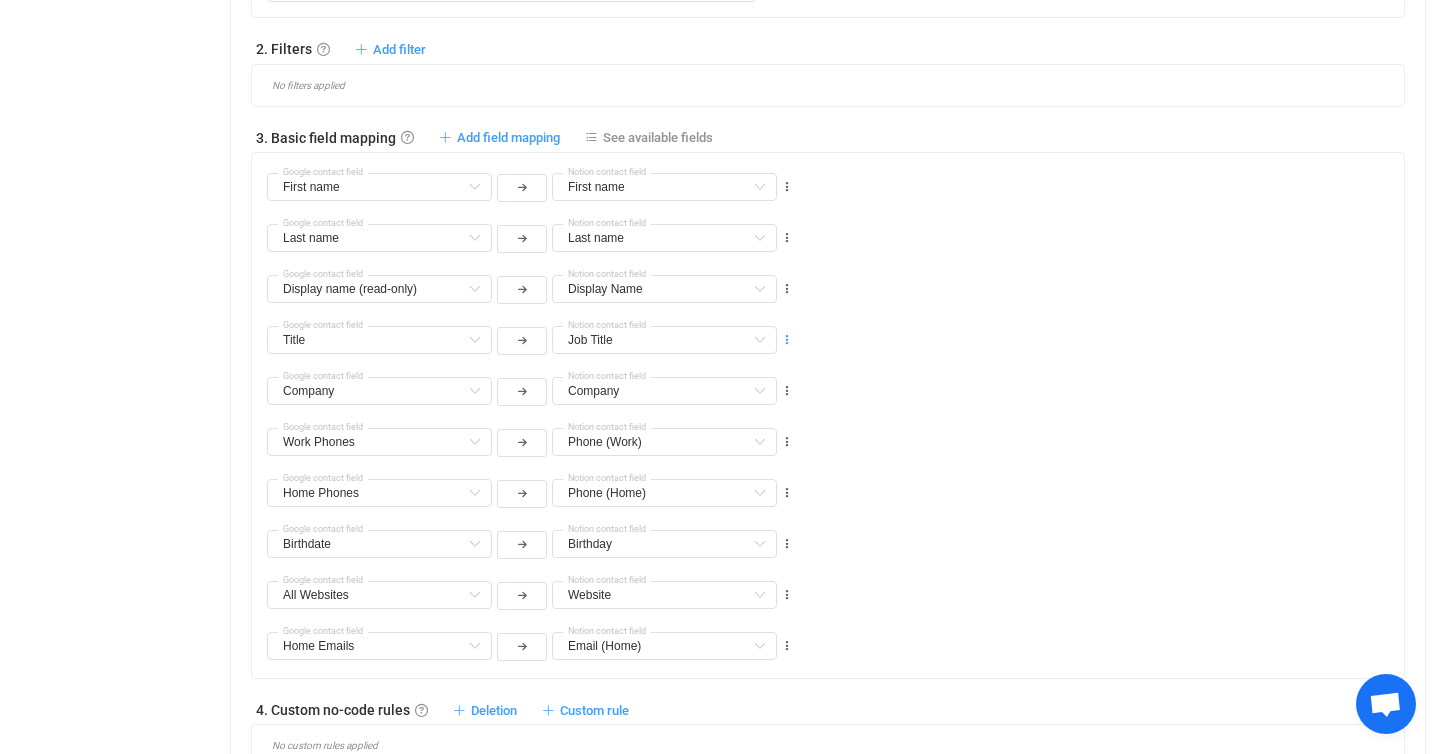 click at bounding box center [787, 340] 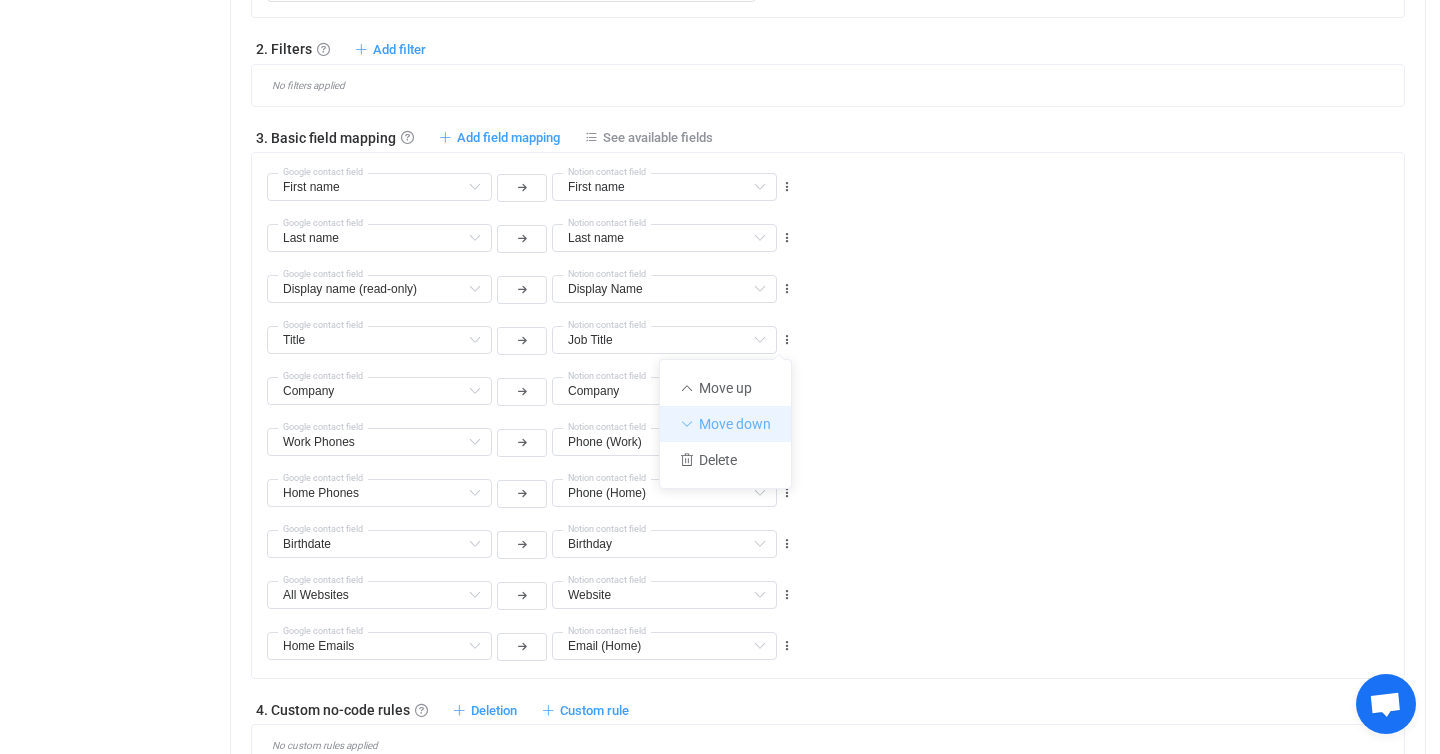 click on "Move down" at bounding box center (725, 424) 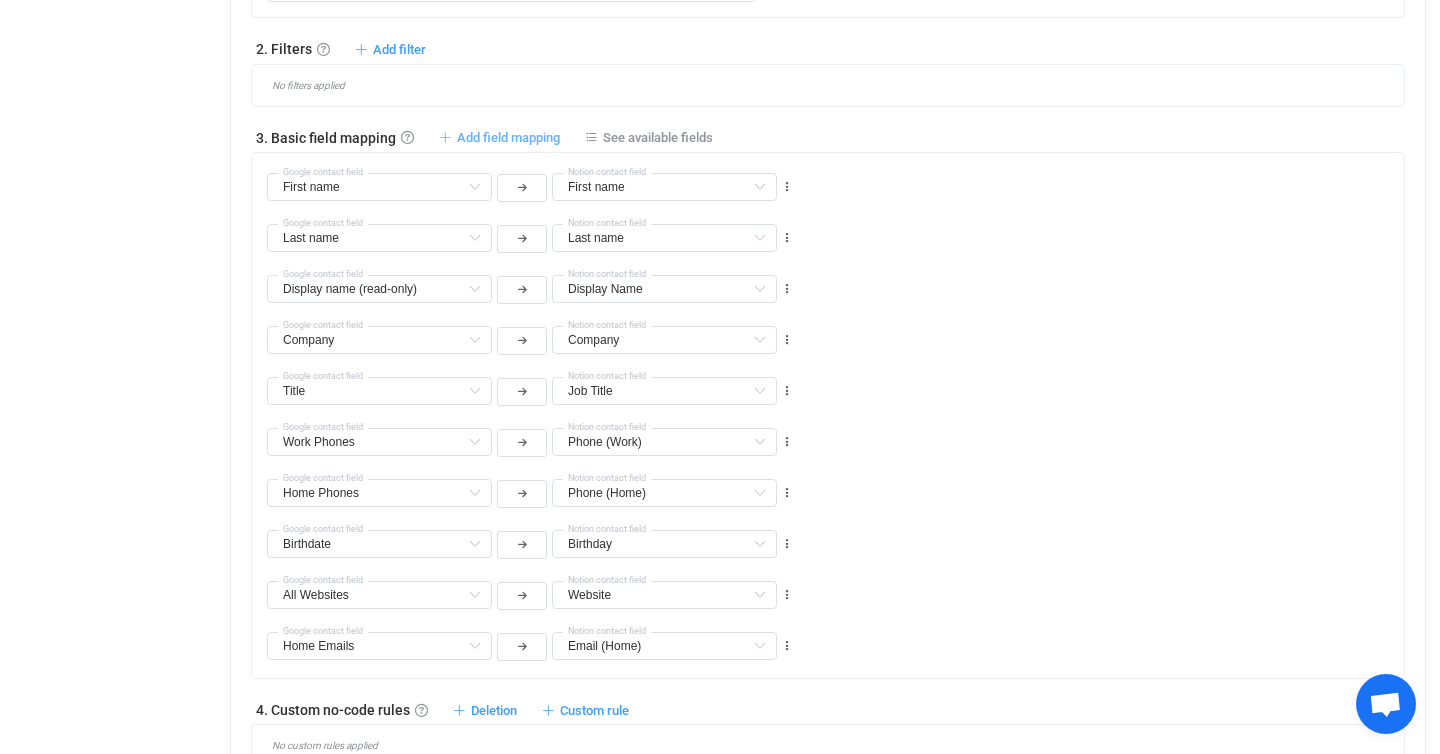 click on "Add field mapping" at bounding box center [508, 137] 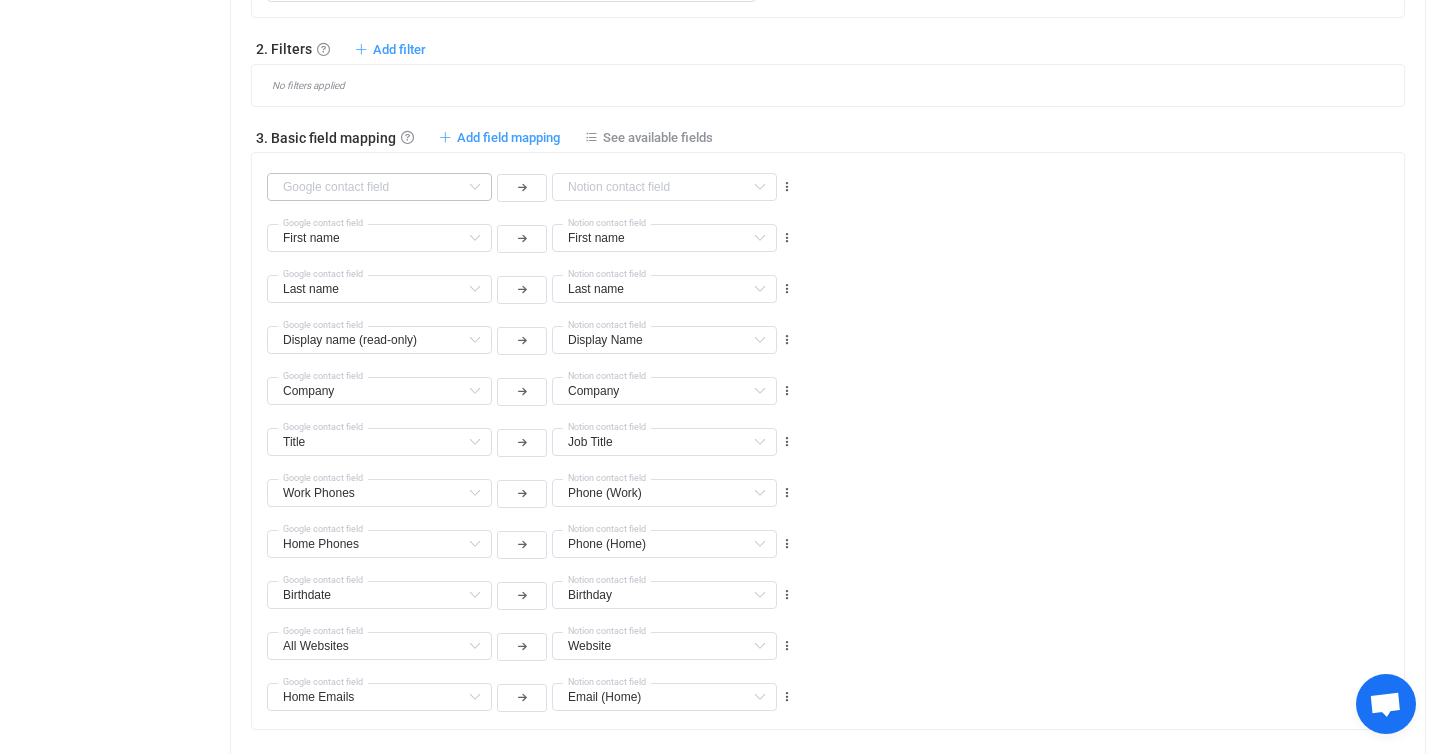 click at bounding box center [474, 187] 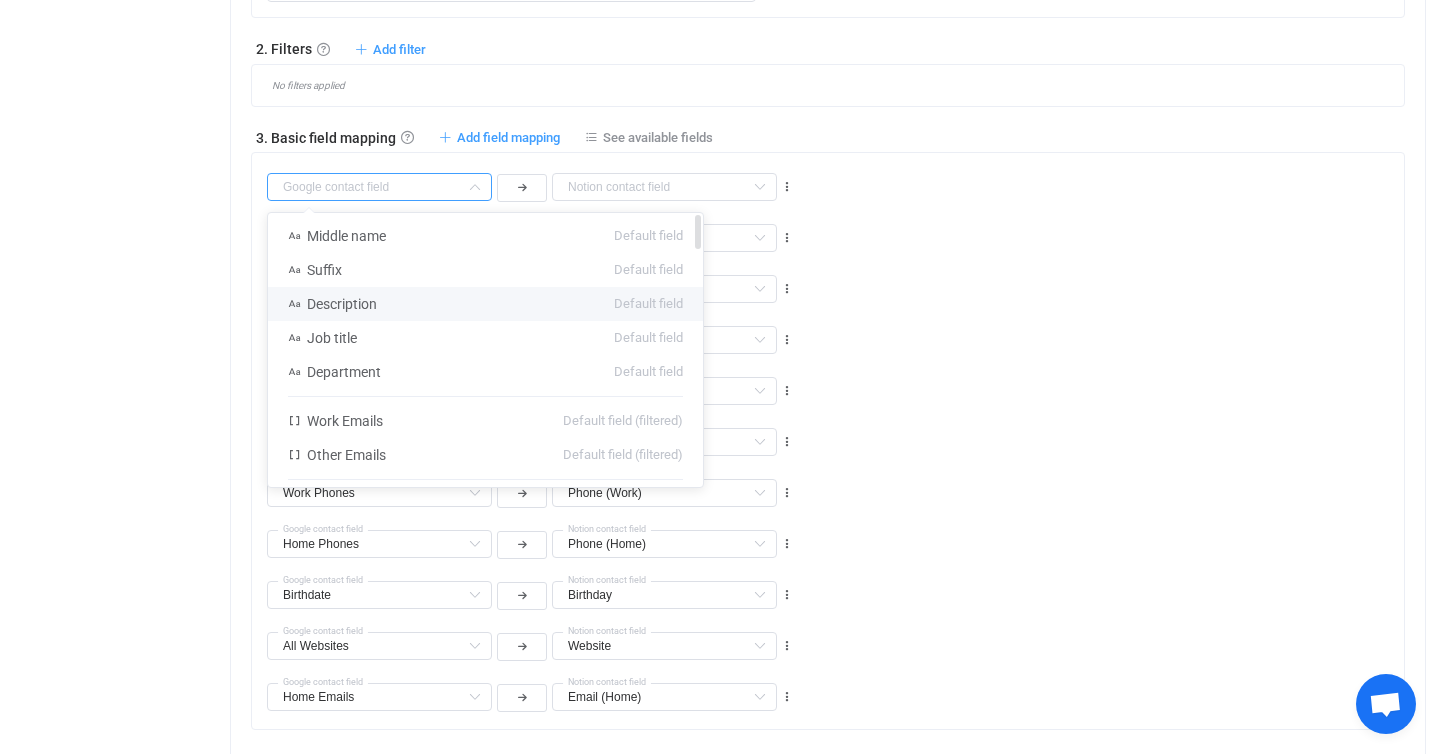 click on "Description Default field" at bounding box center (485, 304) 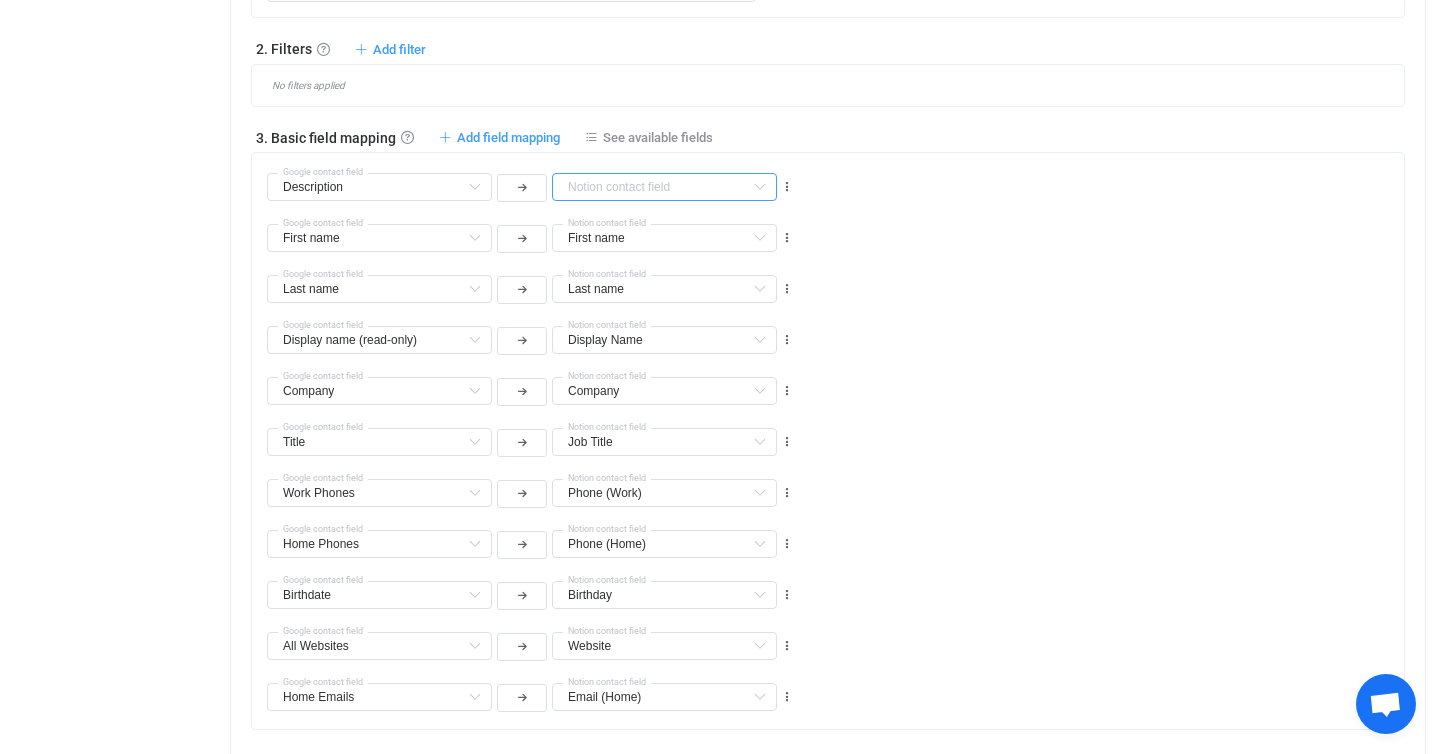 click at bounding box center [664, 187] 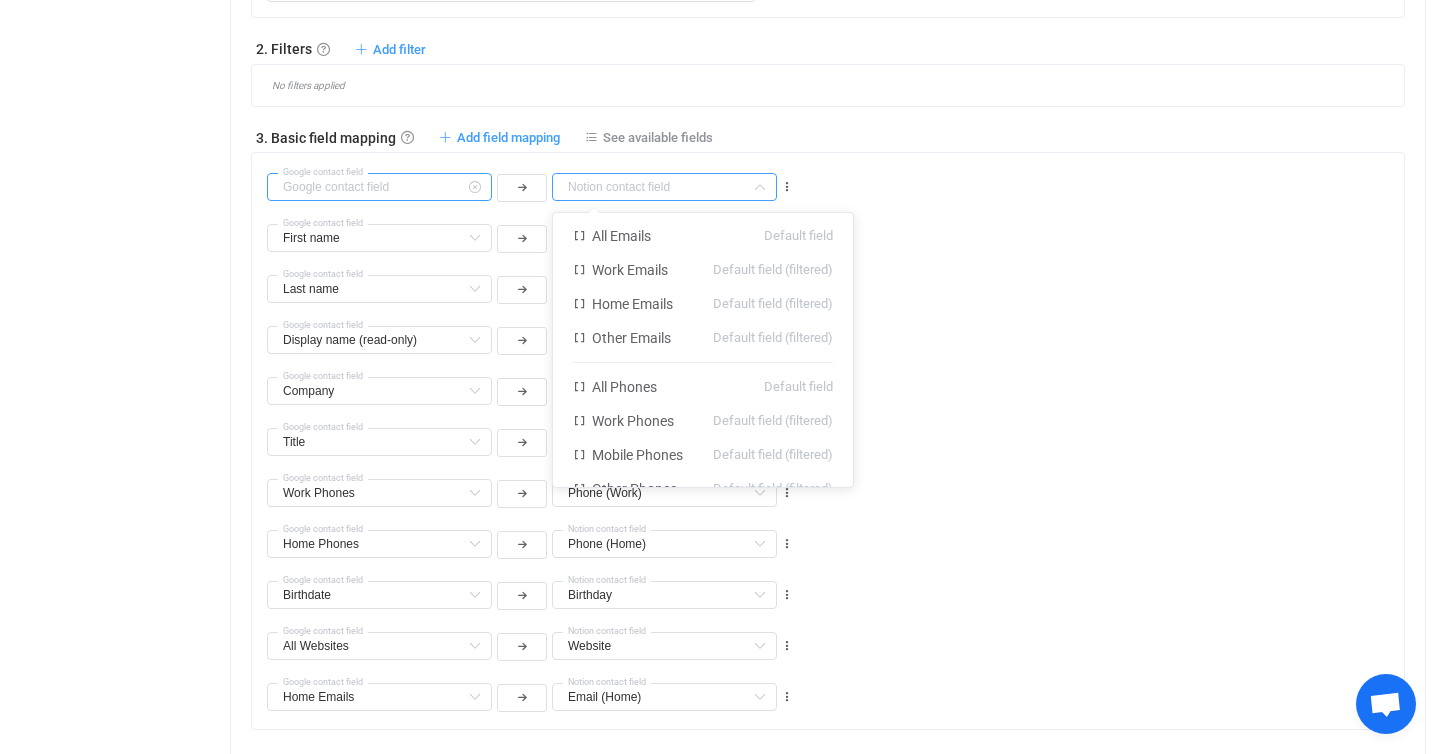 click at bounding box center [379, 187] 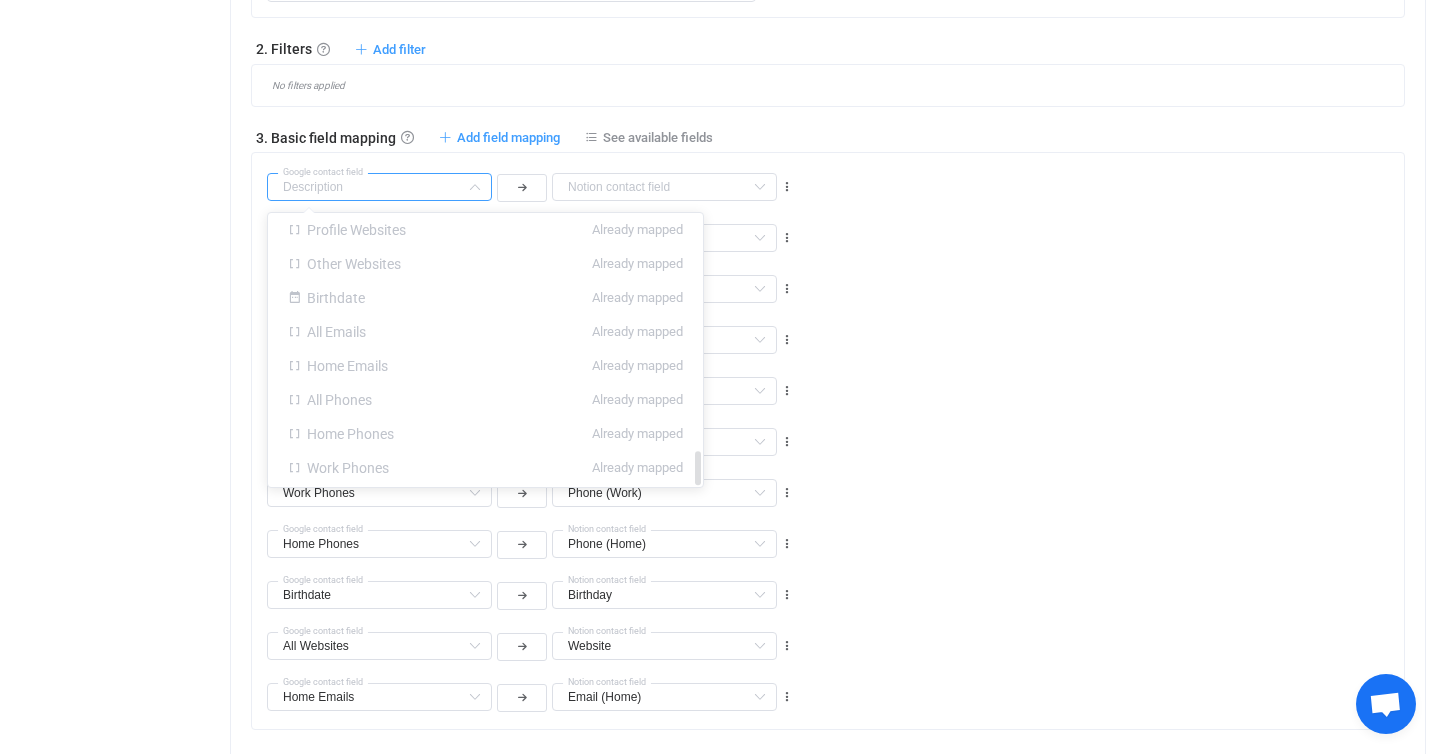 scroll, scrollTop: 1921, scrollLeft: 0, axis: vertical 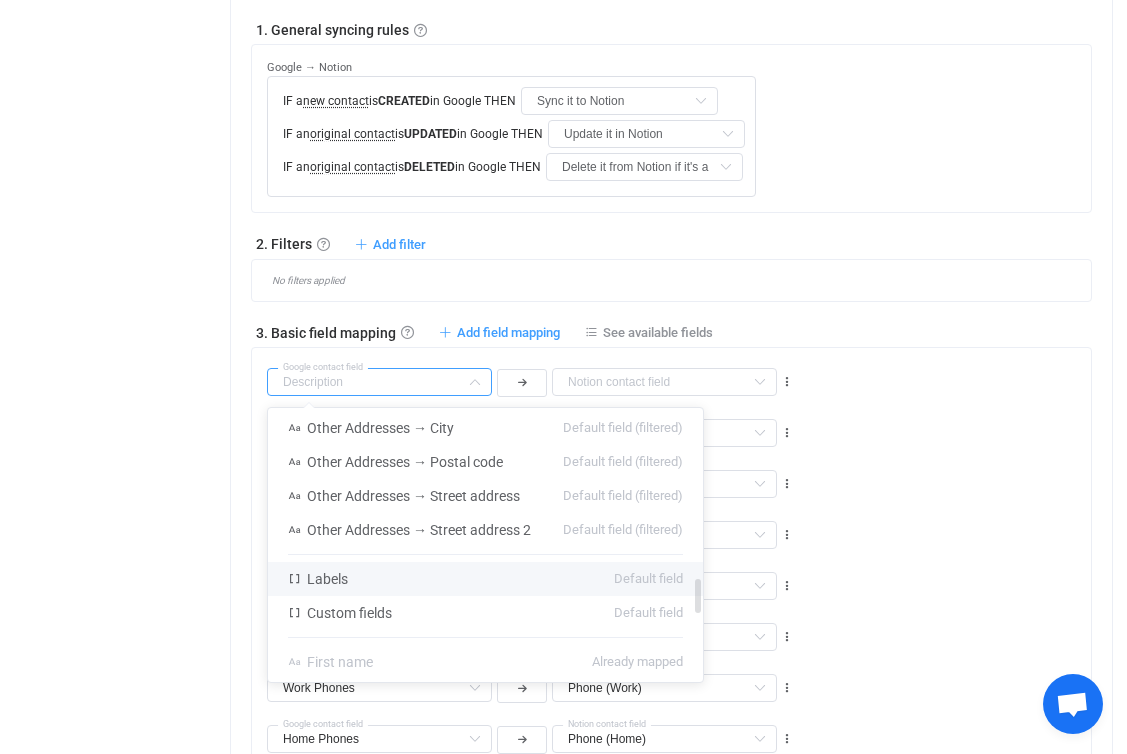 click on "Labels Default field" at bounding box center [485, 579] 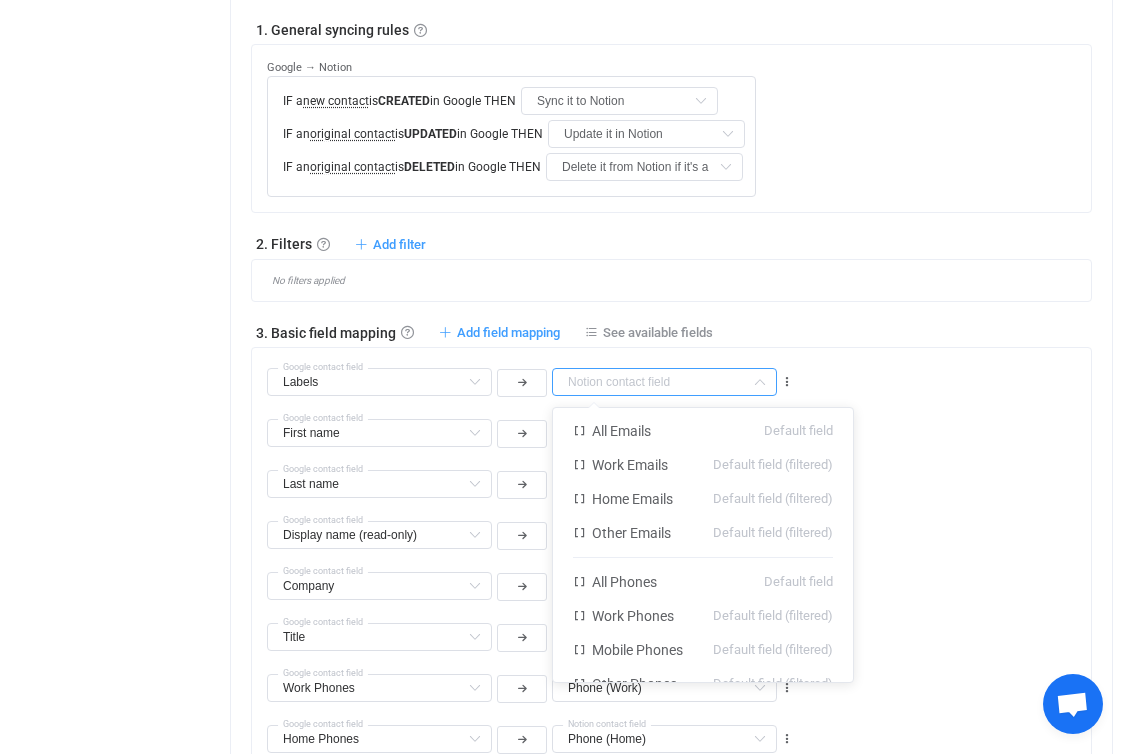 click at bounding box center [664, 382] 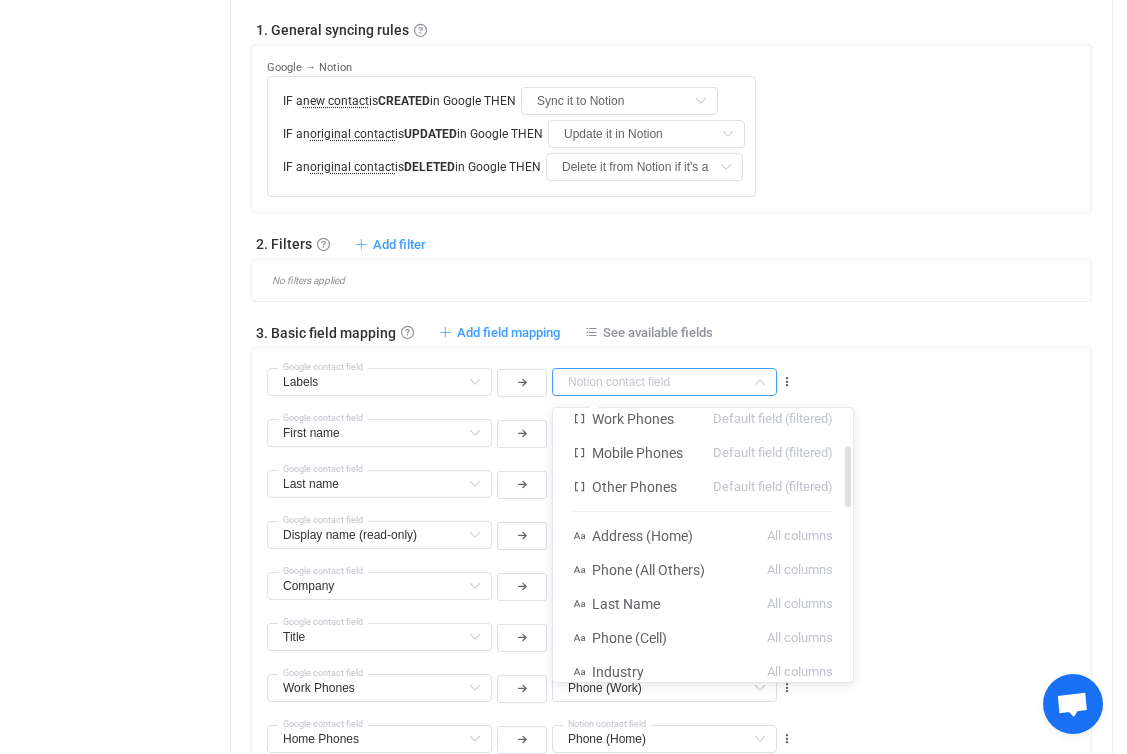scroll, scrollTop: 280, scrollLeft: 0, axis: vertical 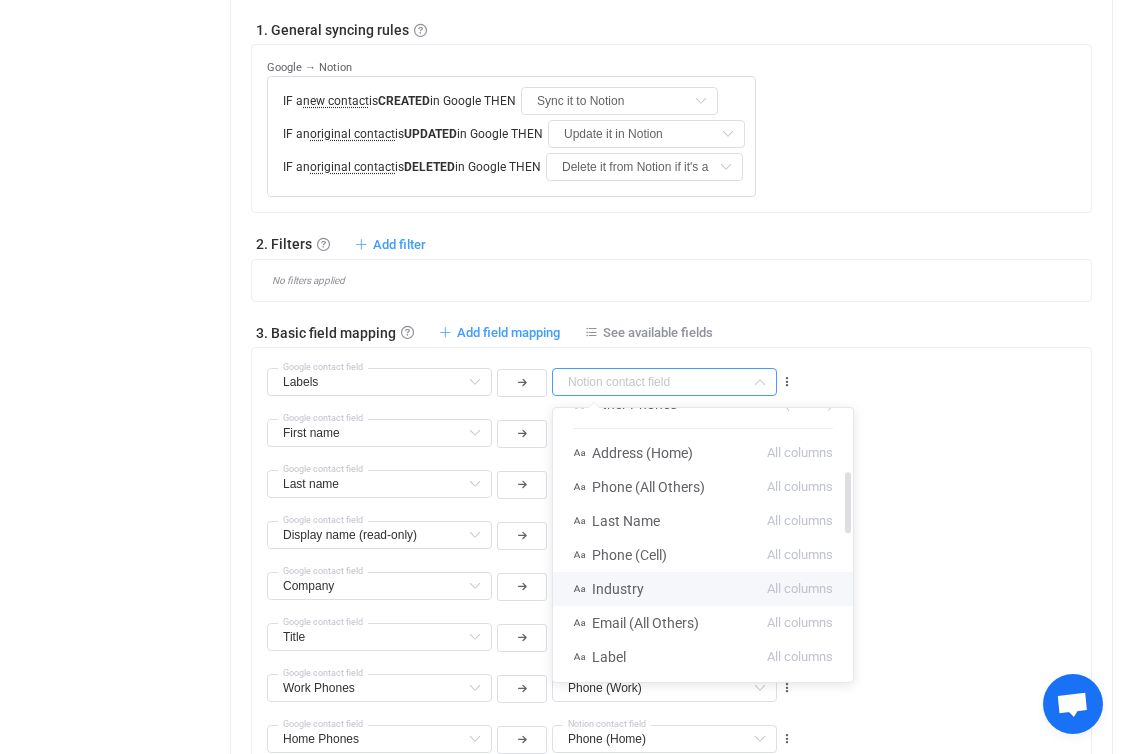 click on "Industry All columns" at bounding box center (703, 589) 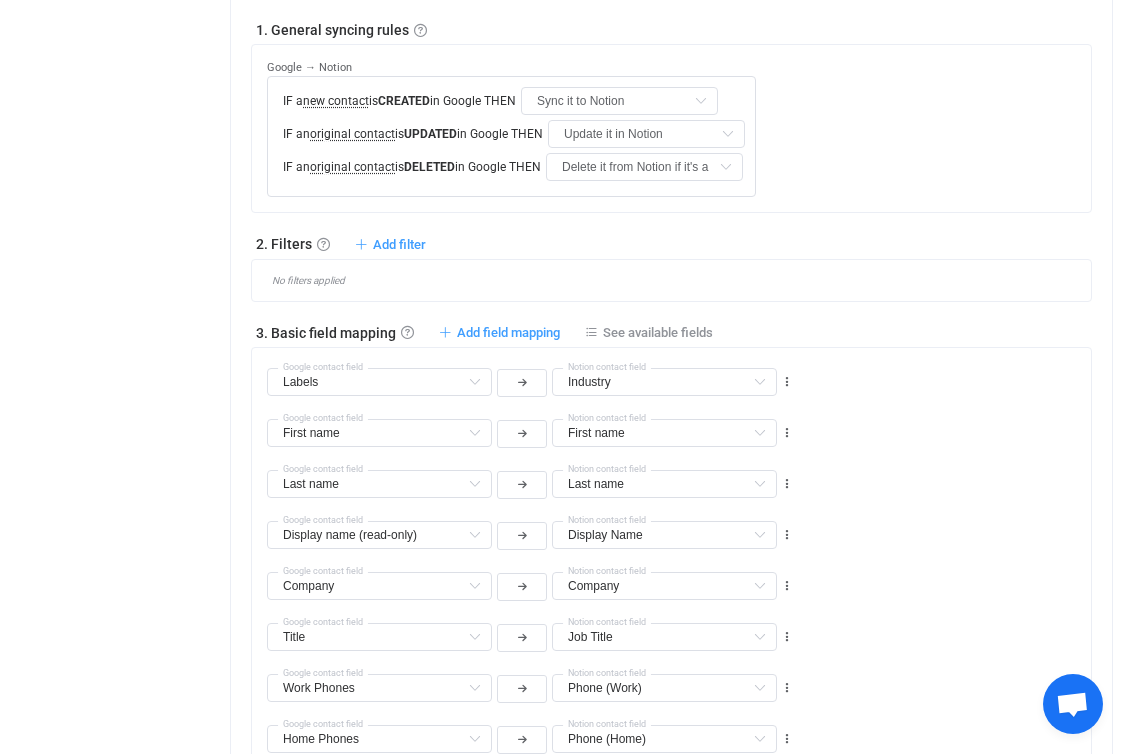 click on "Labels Google contact field Industry All Emails Default field Work Emails Default field (filtered) Home Emails Default field (filtered) Other Emails Default field (filtered) All Phones Default field Work Phones Default field (filtered) Mobile Phones Default field (filtered) Other Phones Default field (filtered) Address (Home) All columns Phone (All Others) All columns Last Name All columns Phone (Cell) All columns Industry All columns Email (All Others) All columns Label All columns Status All columns Membership All columns First Name All columns Email (Work) All columns Custom Field All columns Address (Work) All columns Completed Sorting All columns Notes All columns Delete All columns First name Already mapped Last name Already mapped Email (Home) Already mapped Display Name Already mapped Phone (Home) Already mapped Birthday Already mapped Website Already mapped Company Already mapped Job Title Already mapped Phone (Work) Already mapped Notion contact field Labels Middle name Default field Suffix Labels" at bounding box center (530, 381) 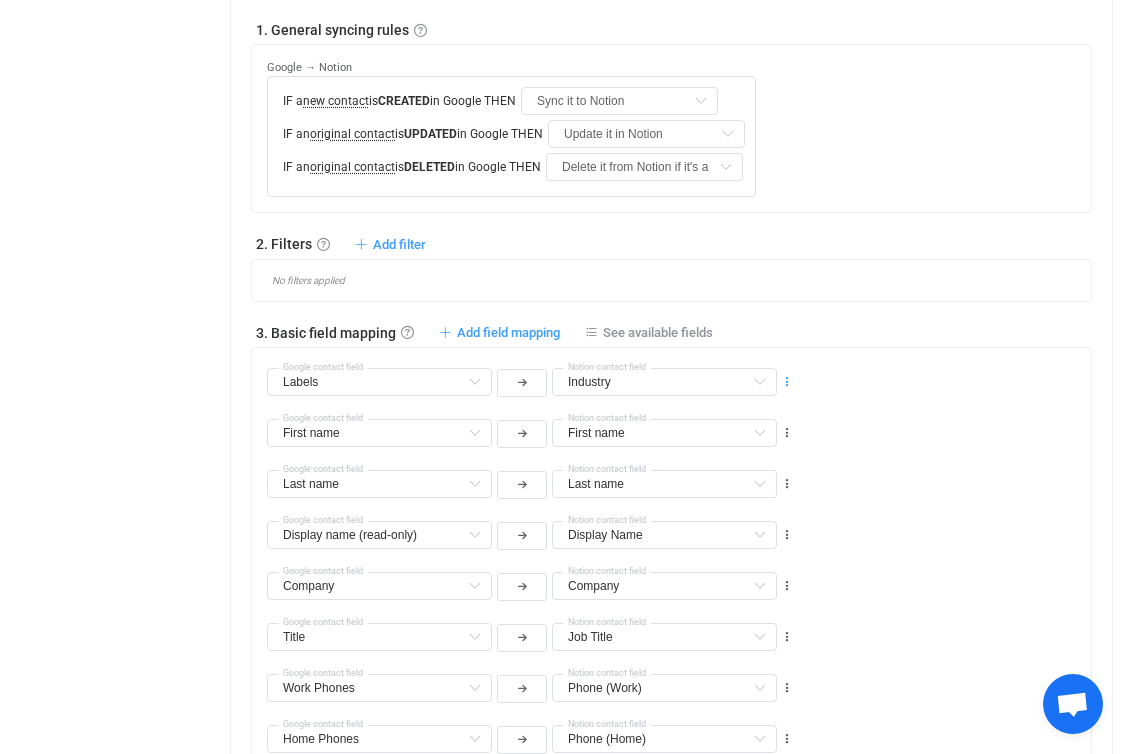 click at bounding box center (787, 382) 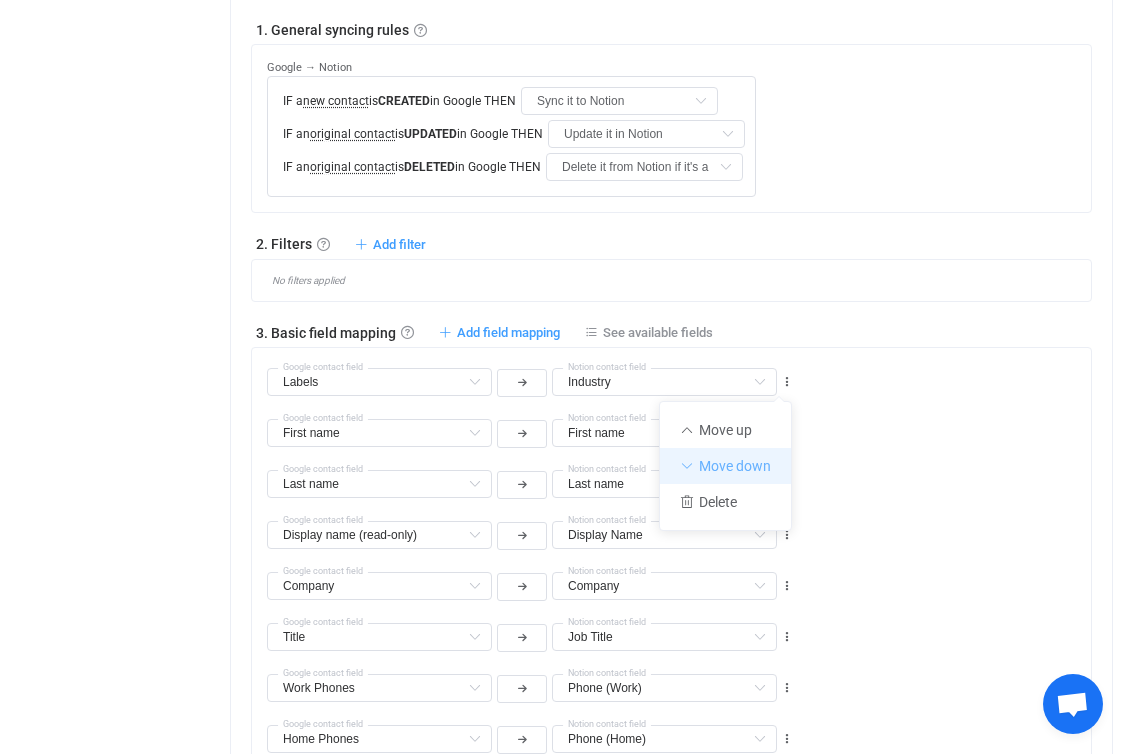 click on "Move down" at bounding box center (725, 466) 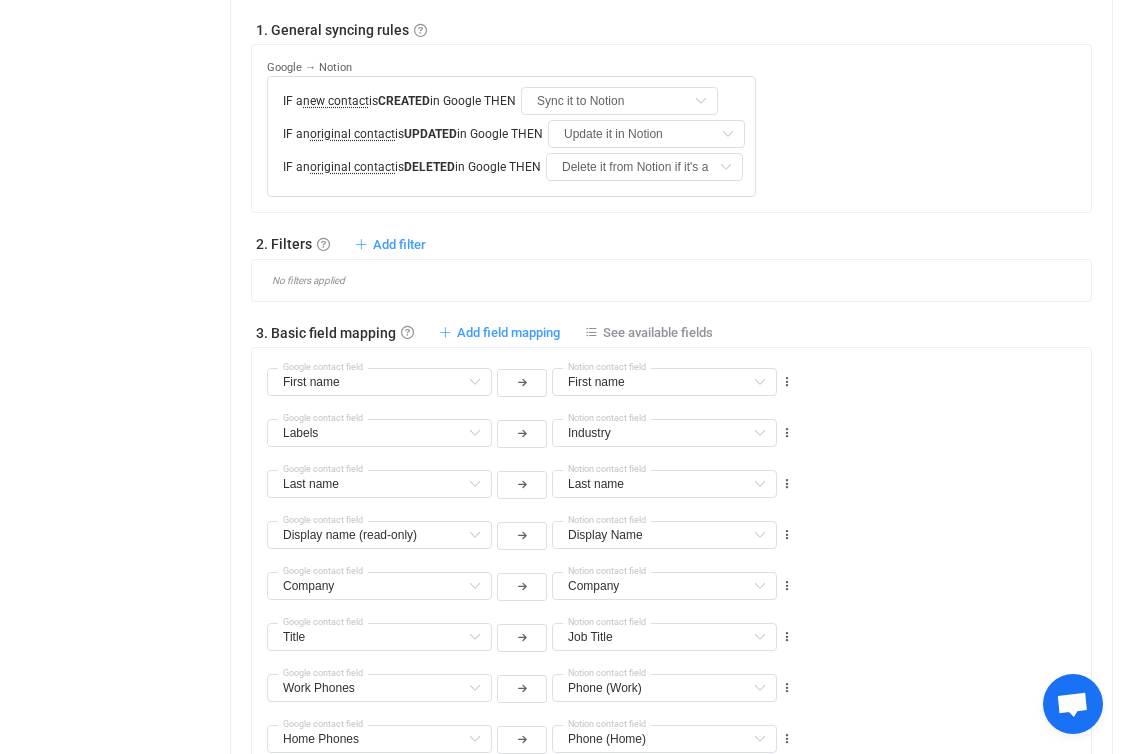 click on "Labels Google contact field Industry All Emails Default field Work Emails Default field (filtered) Home Emails Default field (filtered) Other Emails Default field (filtered) All Phones Default field Work Phones Default field (filtered) Mobile Phones Default field (filtered) Other Phones Default field (filtered) Address (Home) All columns Phone (All Others) All columns Last Name All columns Phone (Cell) All columns Industry All columns Email (All Others) All columns Label All columns Status All columns Membership All columns First Name All columns Email (Work) All columns Custom Field All columns Address (Work) All columns Completed Sorting All columns Notes All columns Delete All columns First name Already mapped Last name Already mapped Email (Home) Already mapped Display Name Already mapped Phone (Home) Already mapped Birthday Already mapped Website Already mapped Company Already mapped Job Title Already mapped Phone (Work) Already mapped Notion contact field Labels Middle name Default field Suffix Labels" at bounding box center (530, 432) 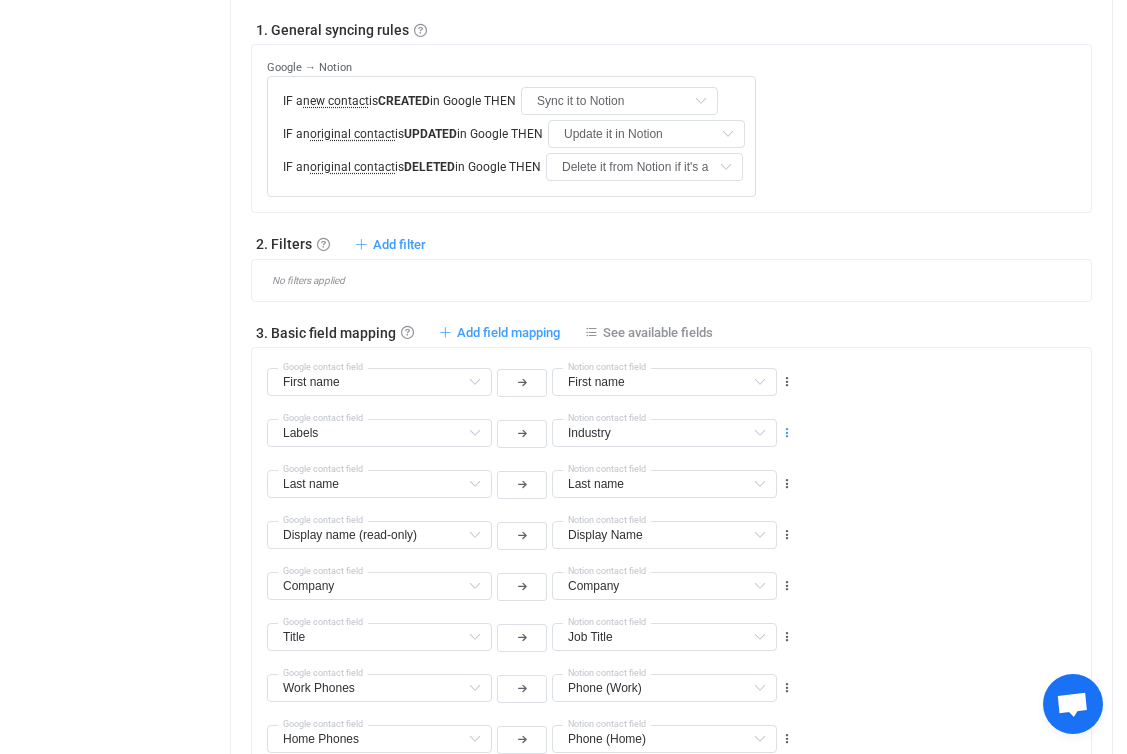 click at bounding box center (787, 433) 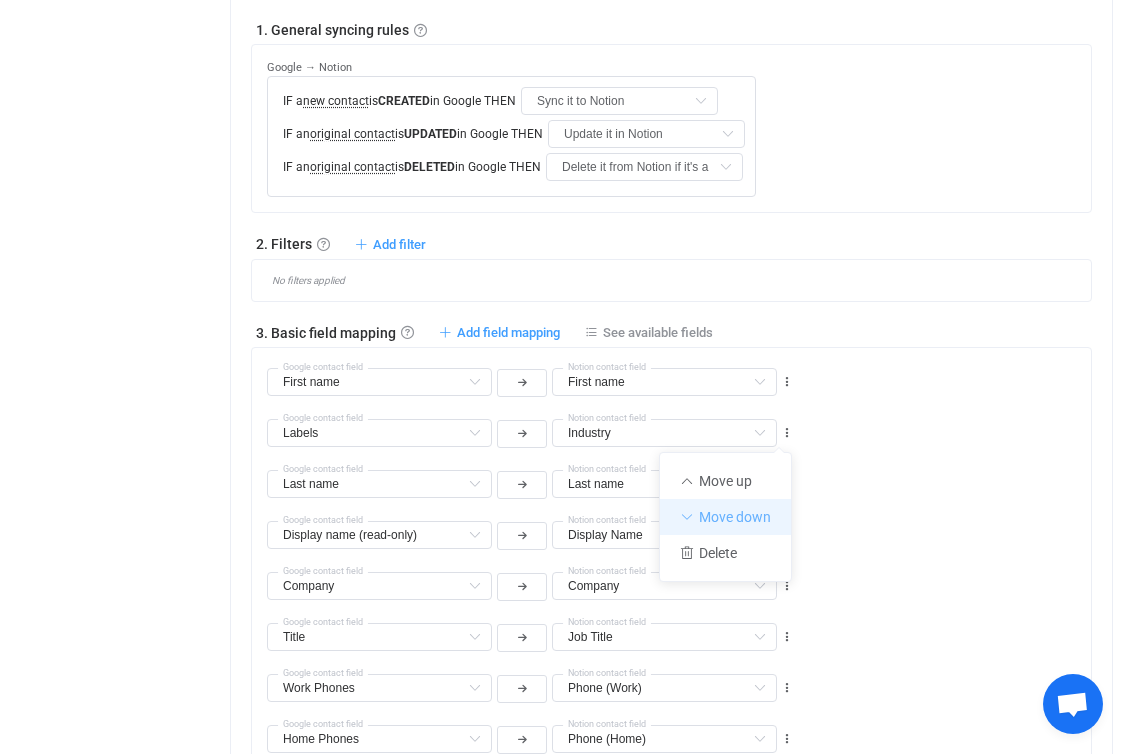 click on "Move down" at bounding box center [725, 517] 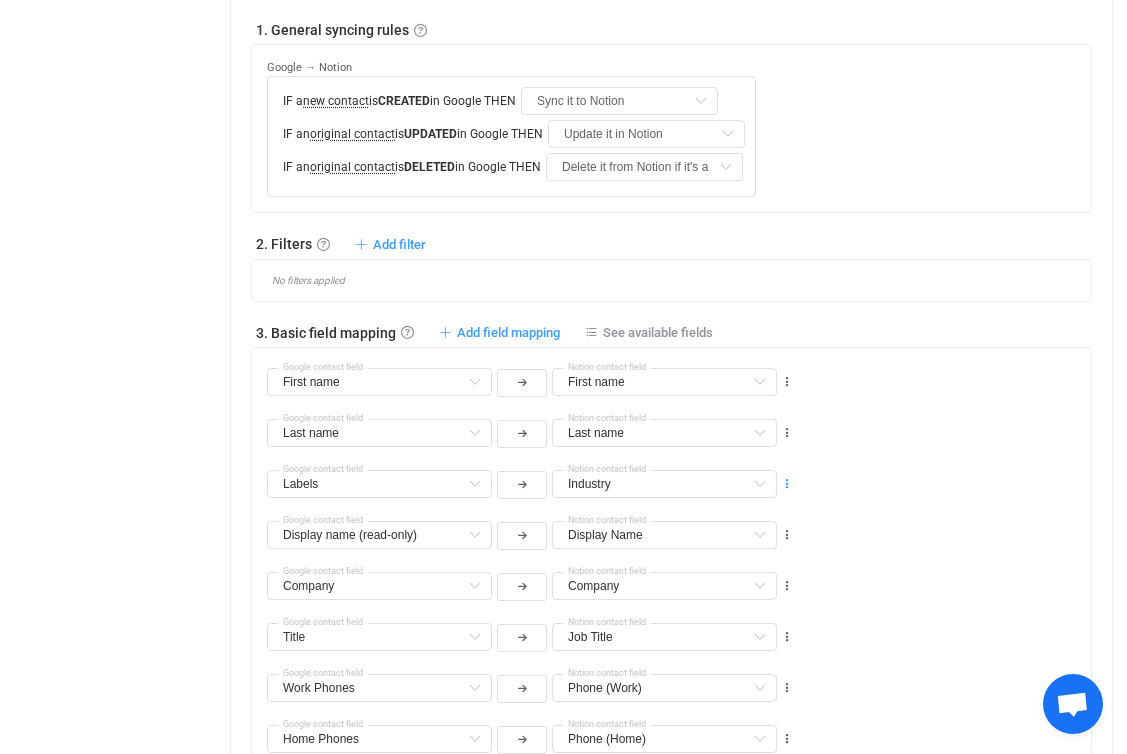 click at bounding box center (787, 484) 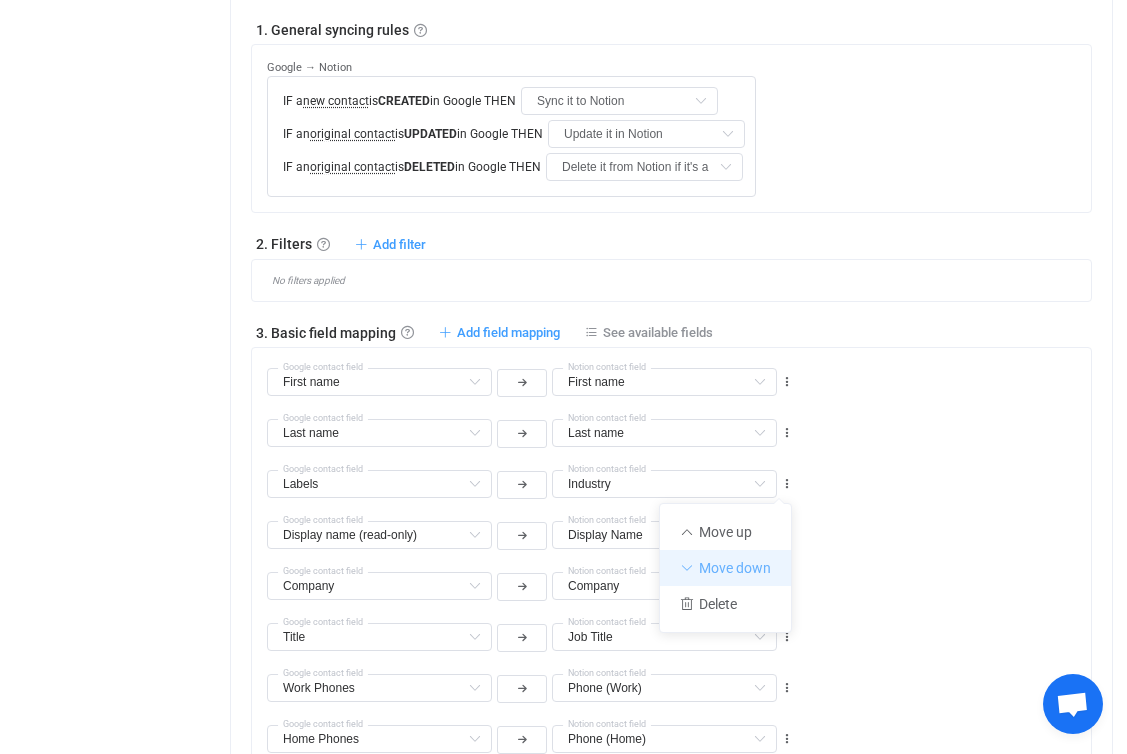 click on "Move down" at bounding box center [725, 568] 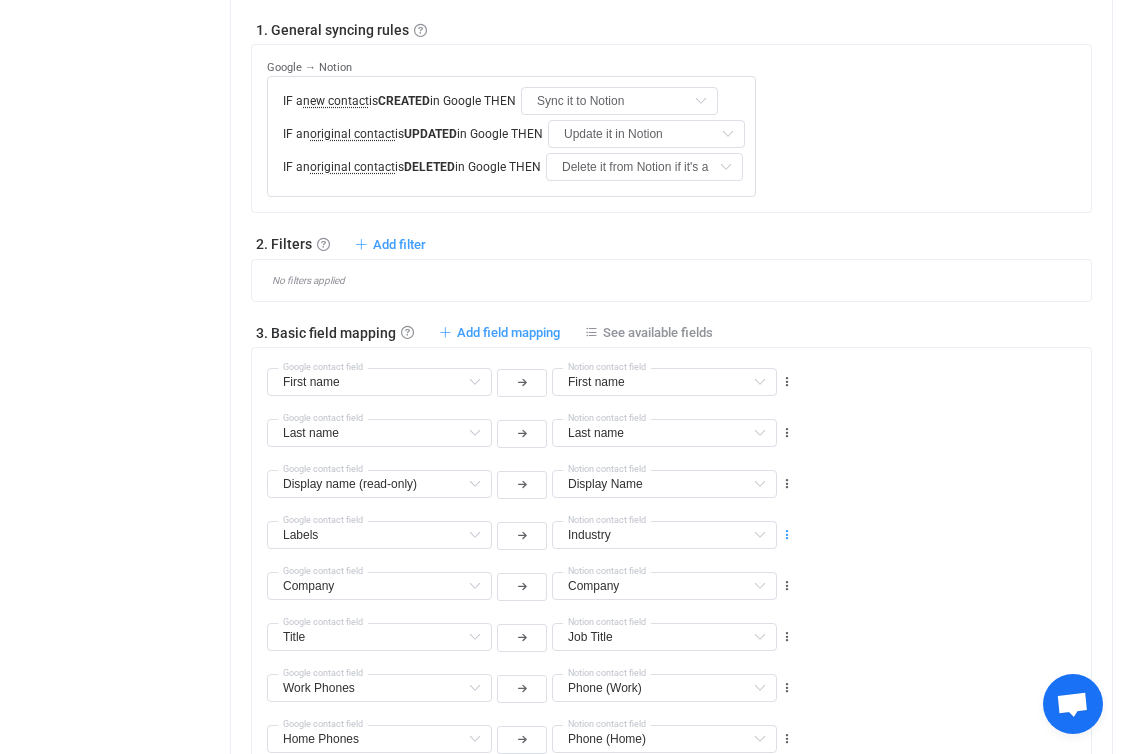 click at bounding box center (787, 535) 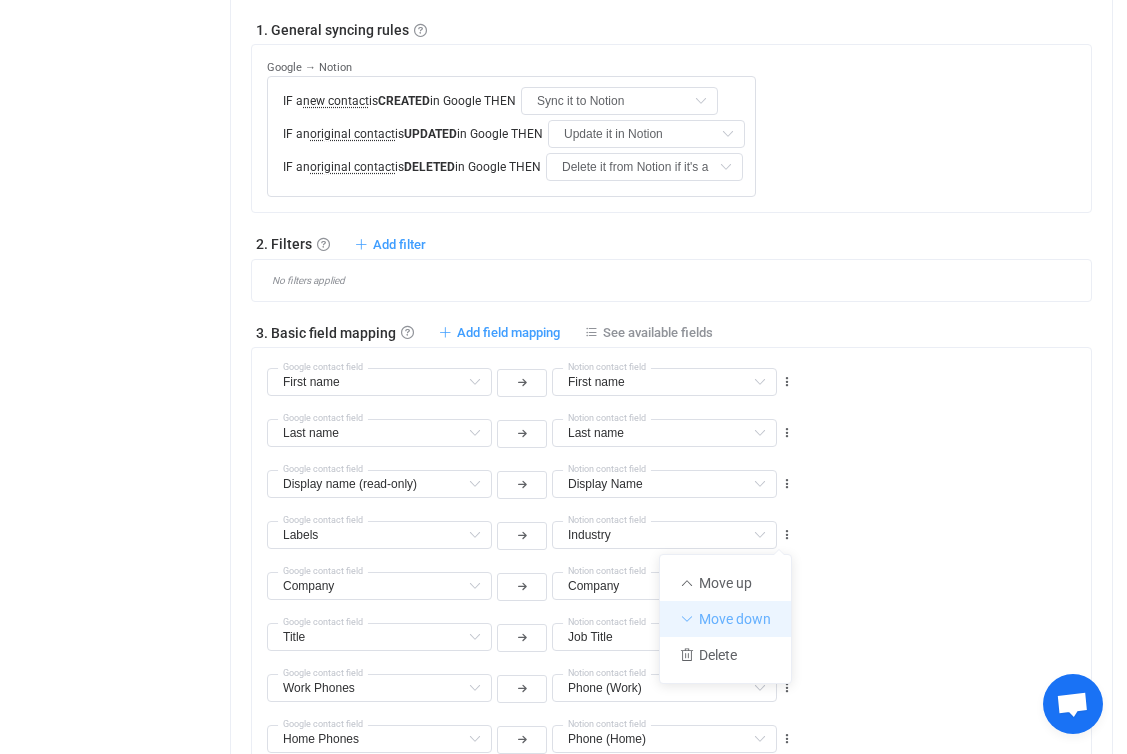 click on "Move down" at bounding box center (725, 619) 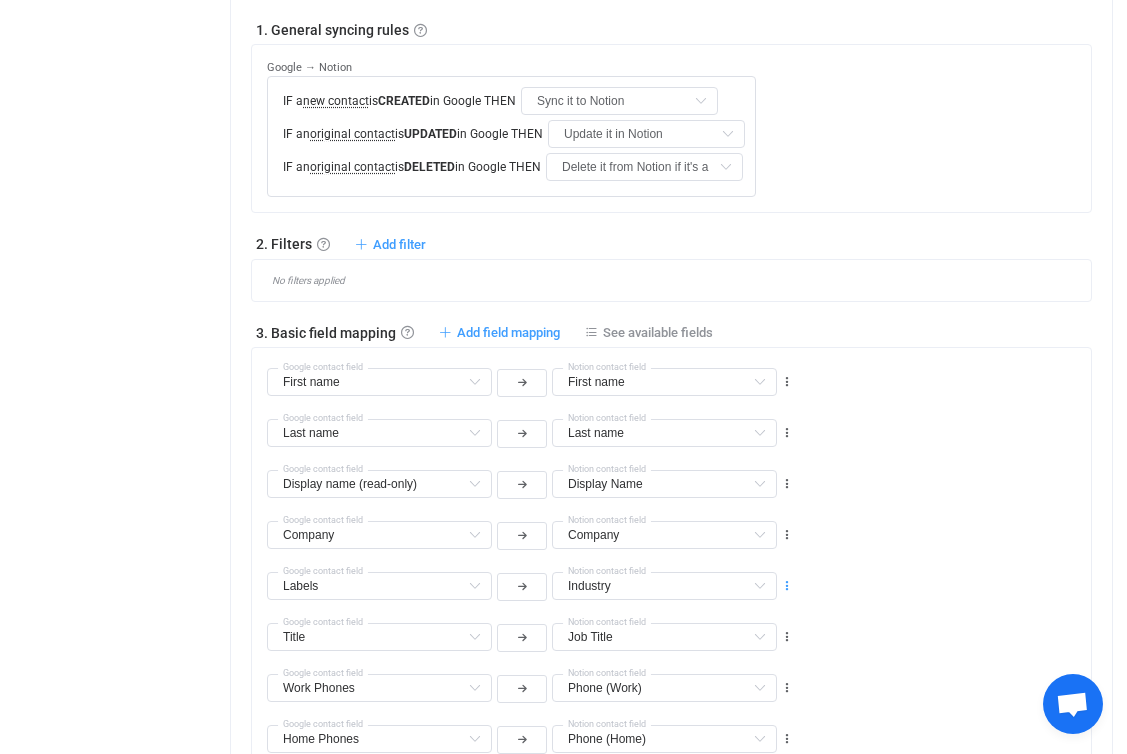click at bounding box center (787, 586) 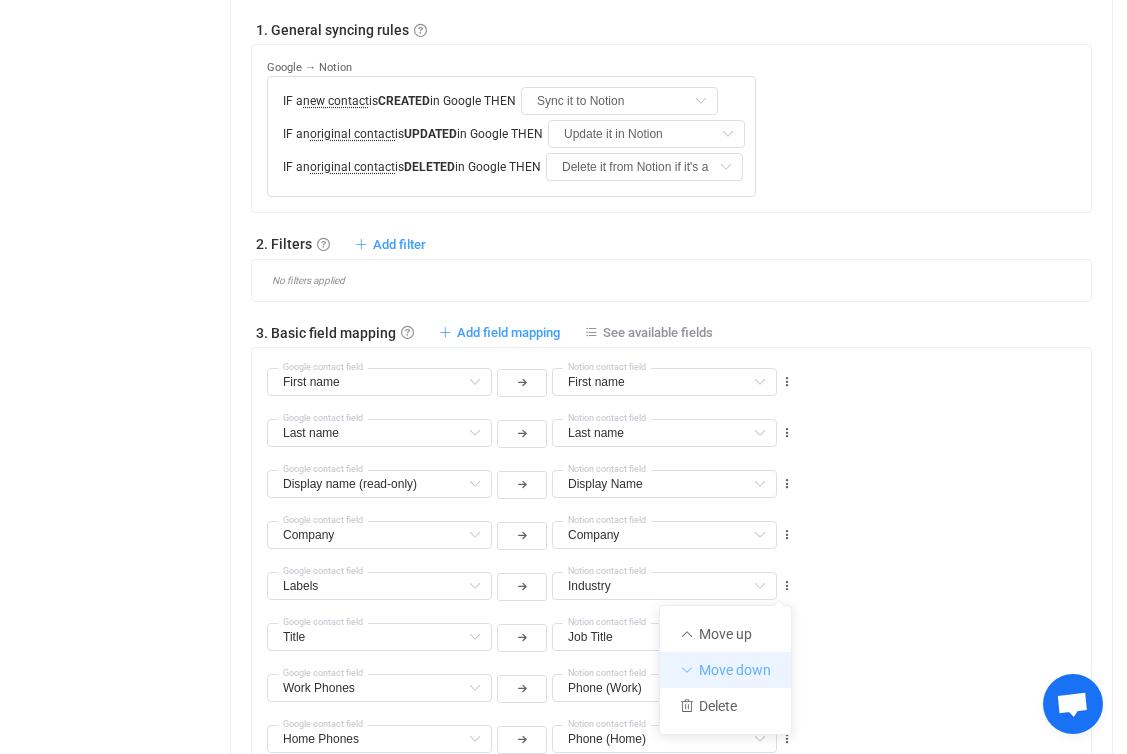 click on "Move down" at bounding box center (725, 670) 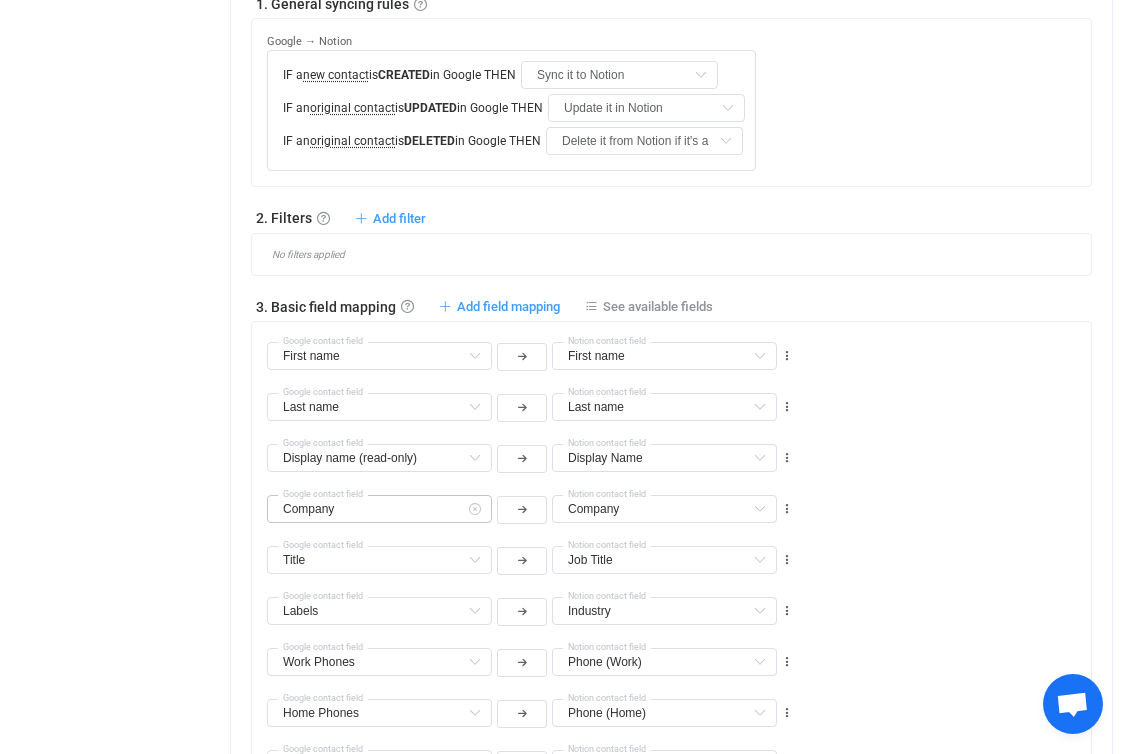 scroll, scrollTop: 953, scrollLeft: 0, axis: vertical 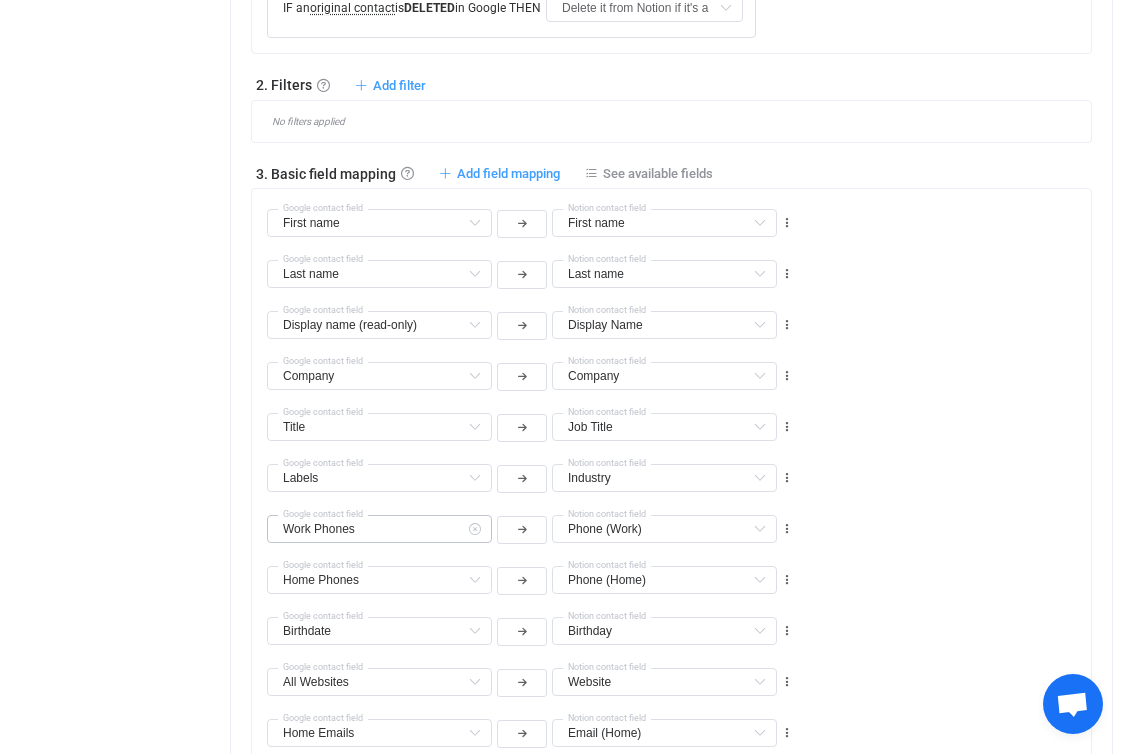 click at bounding box center [474, 529] 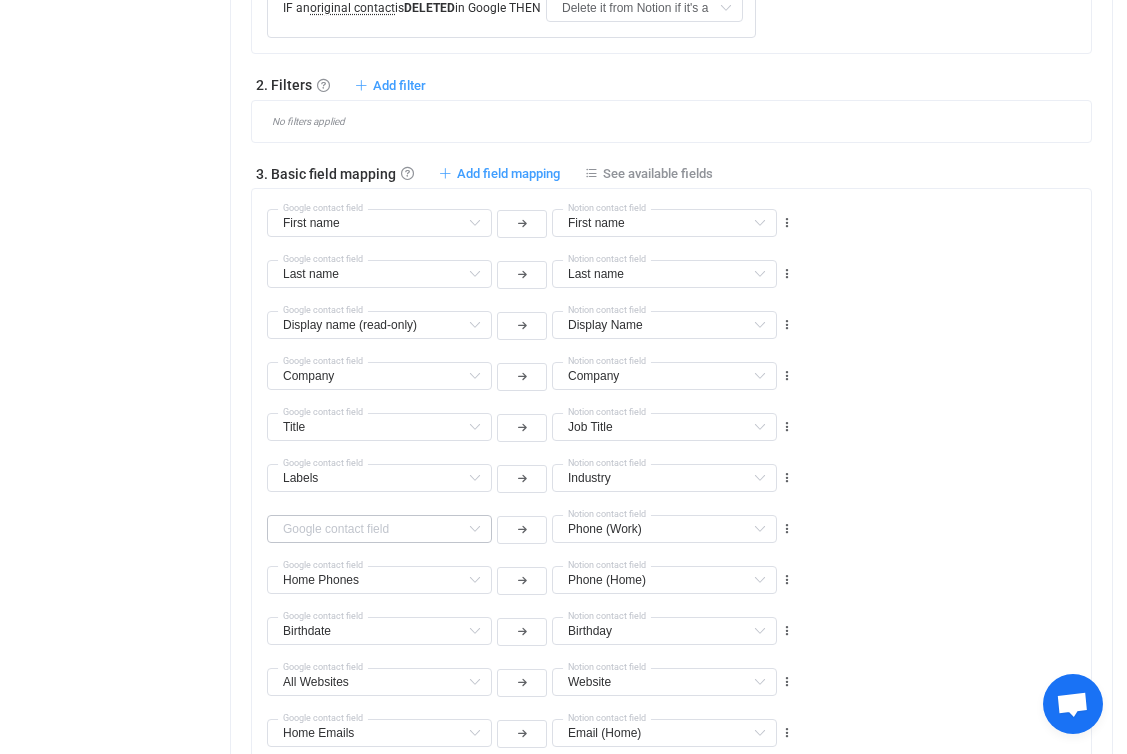 click at bounding box center (474, 529) 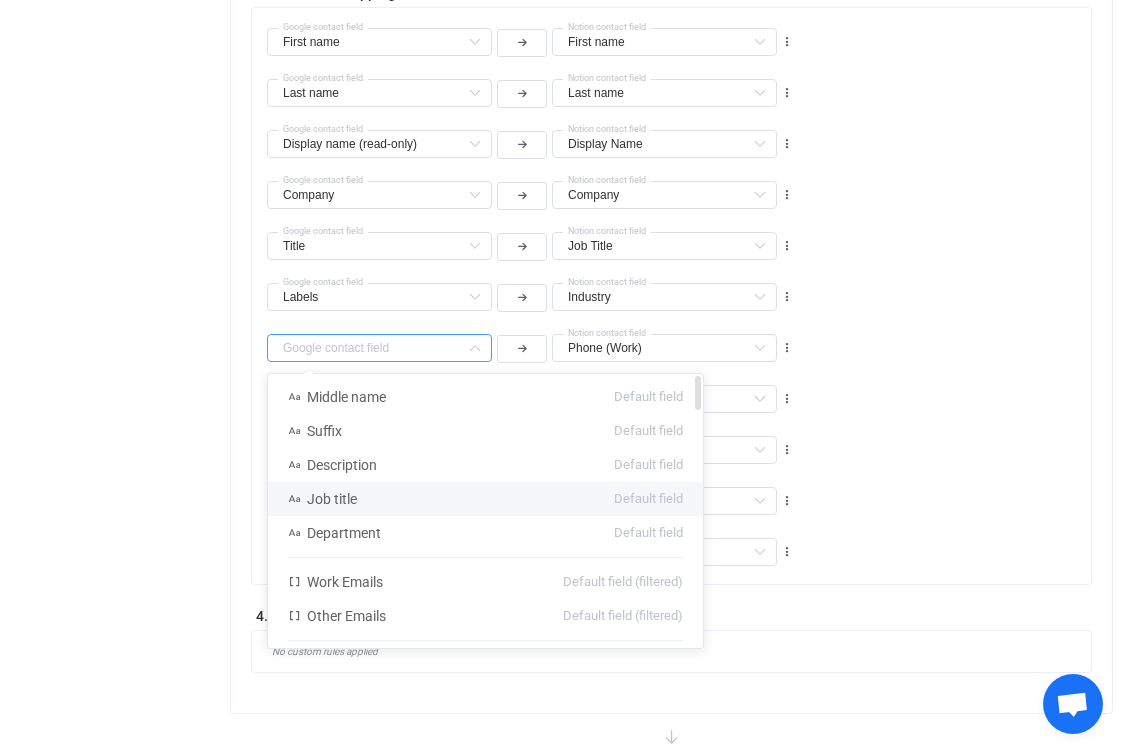 scroll, scrollTop: 1149, scrollLeft: 0, axis: vertical 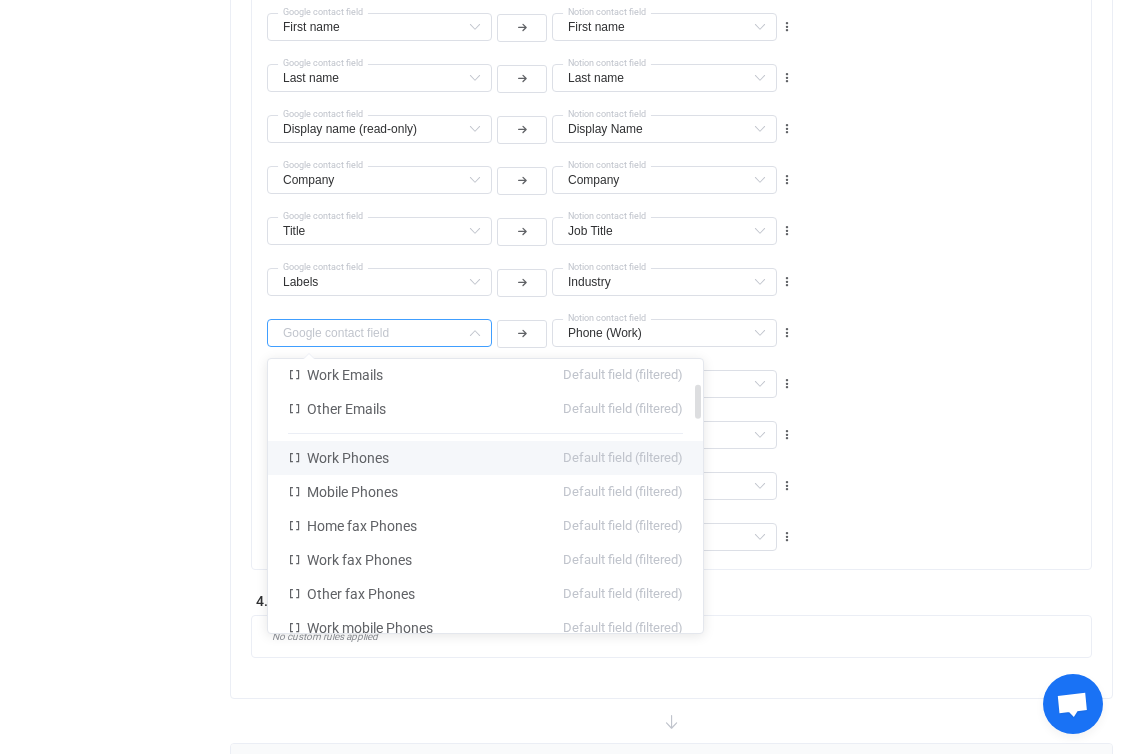 click on "Work Phones Default field (filtered)" at bounding box center [485, 458] 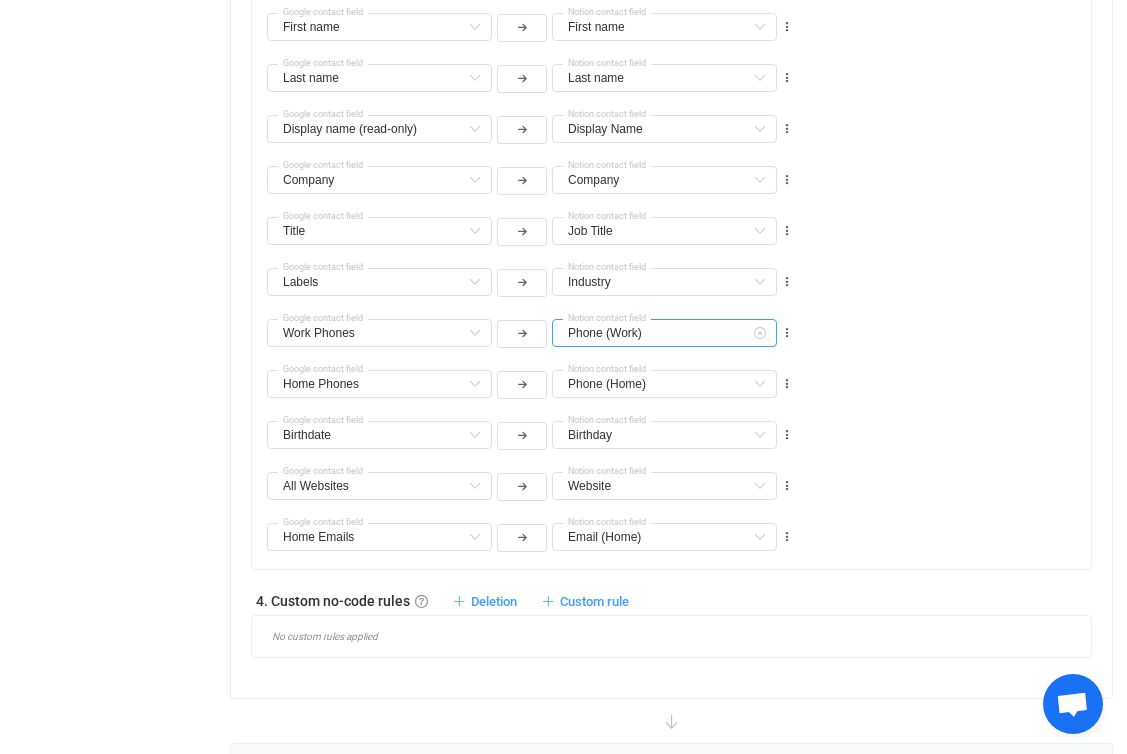 click on "Phone (Work)" at bounding box center [664, 333] 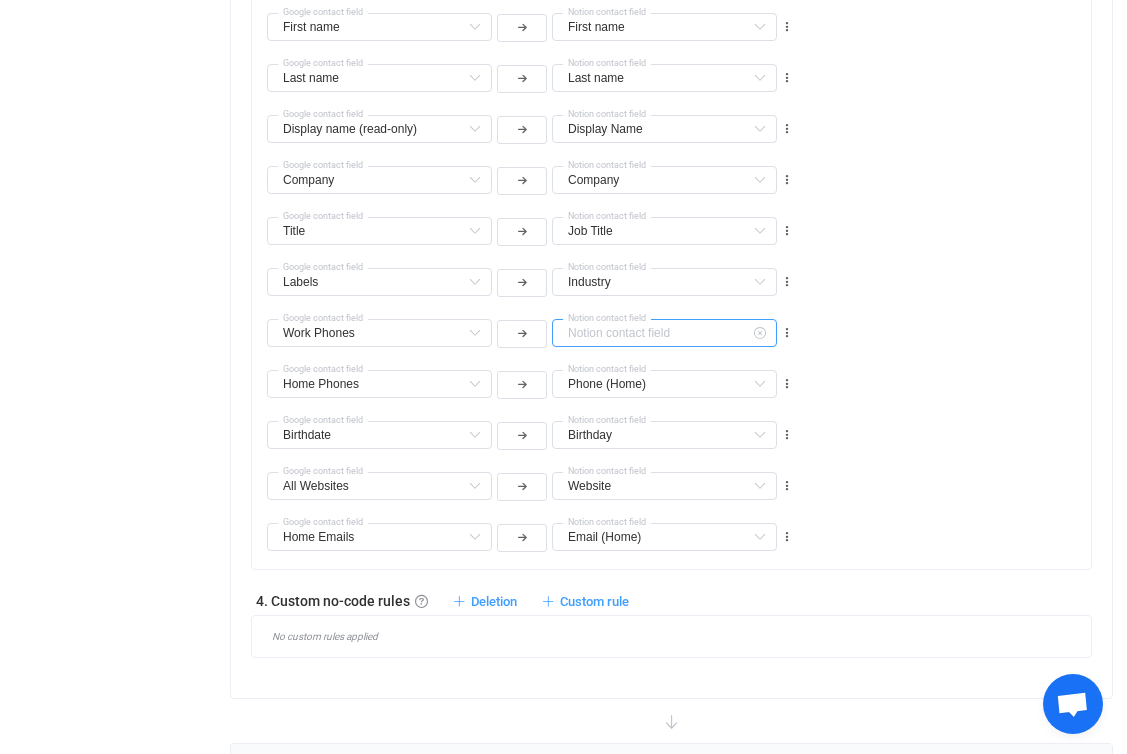 scroll, scrollTop: 510, scrollLeft: 0, axis: vertical 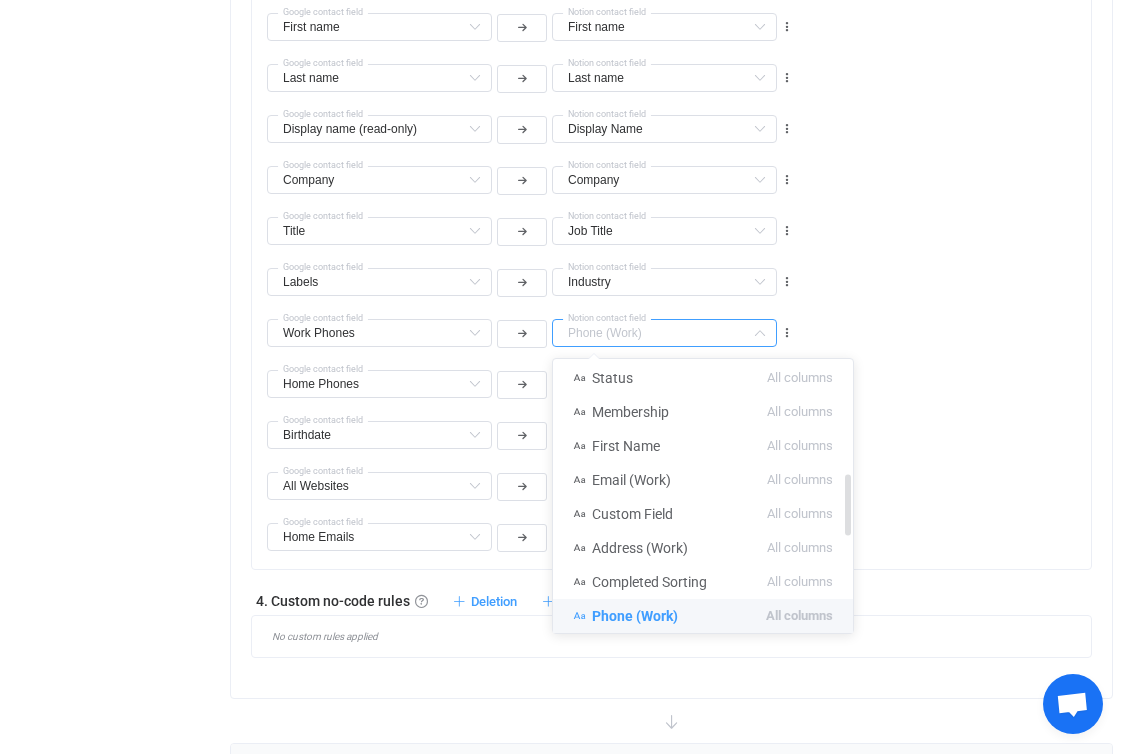 click on "Phone (Work) All columns" at bounding box center (703, 616) 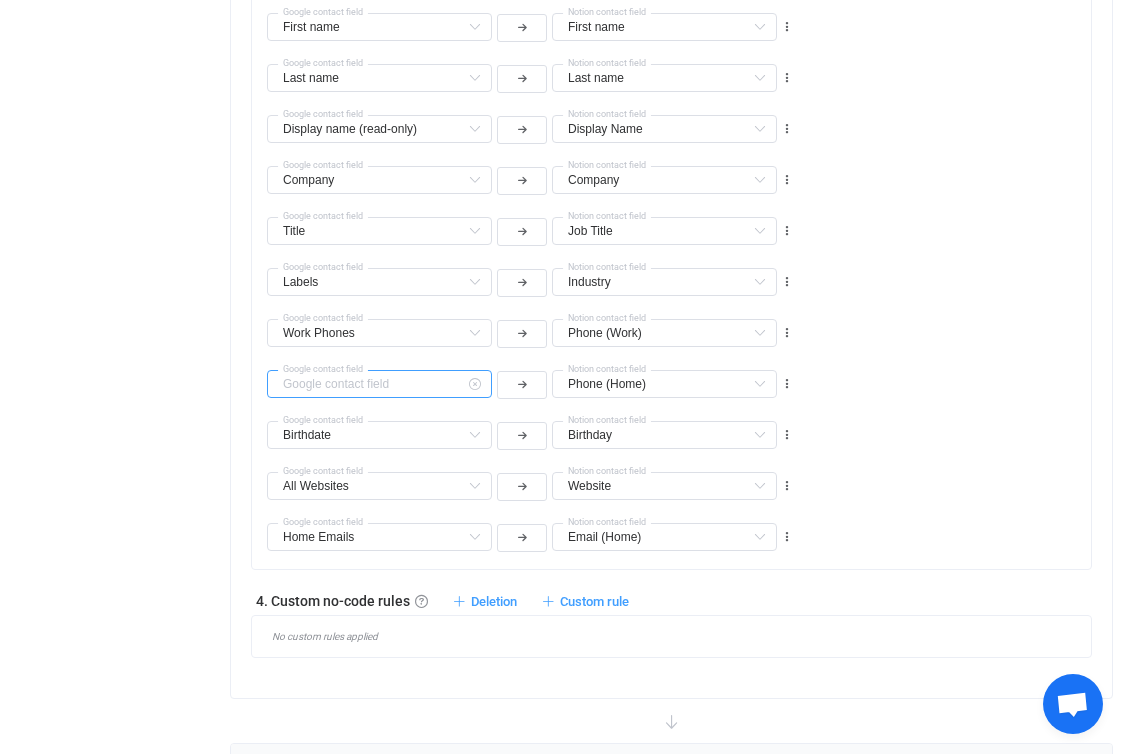 click at bounding box center (379, 384) 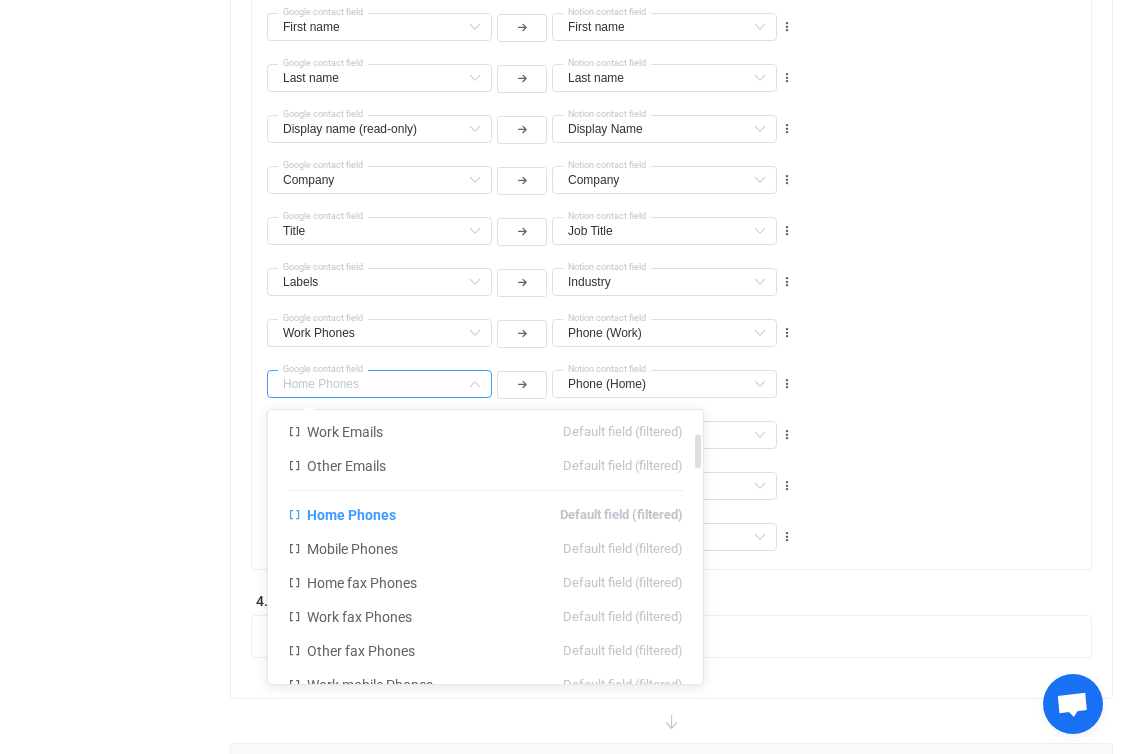 scroll, scrollTop: 193, scrollLeft: 0, axis: vertical 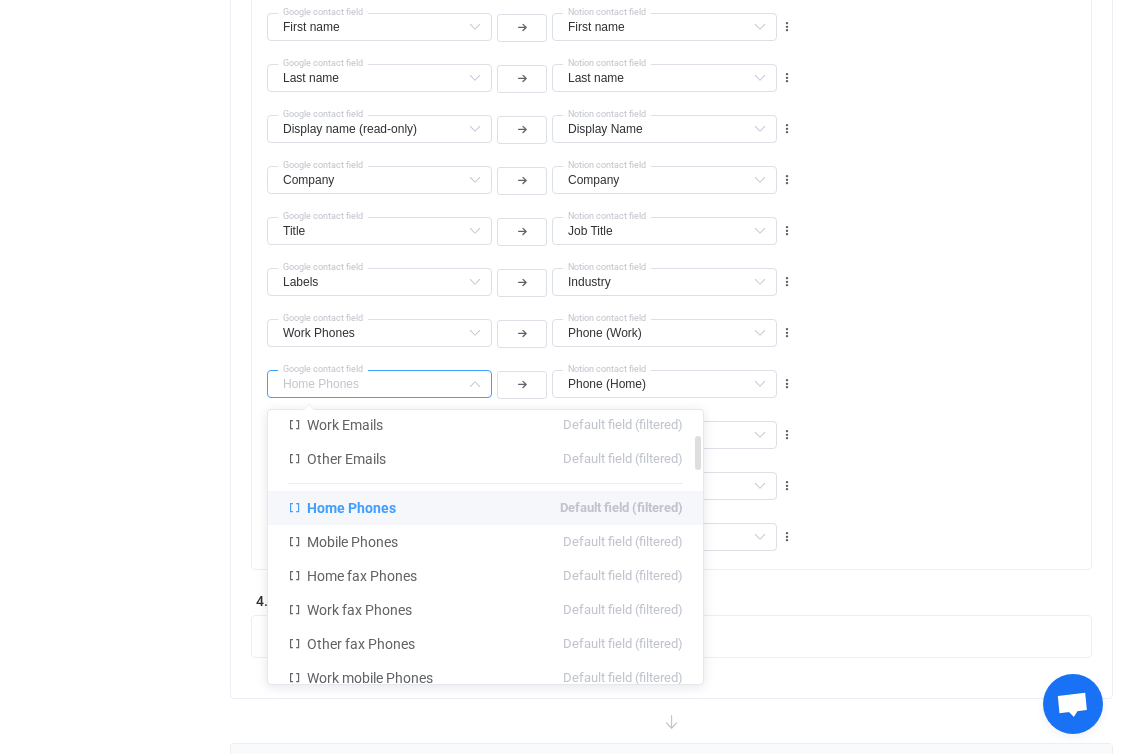 click on "Home Phones Default field (filtered)" at bounding box center (485, 508) 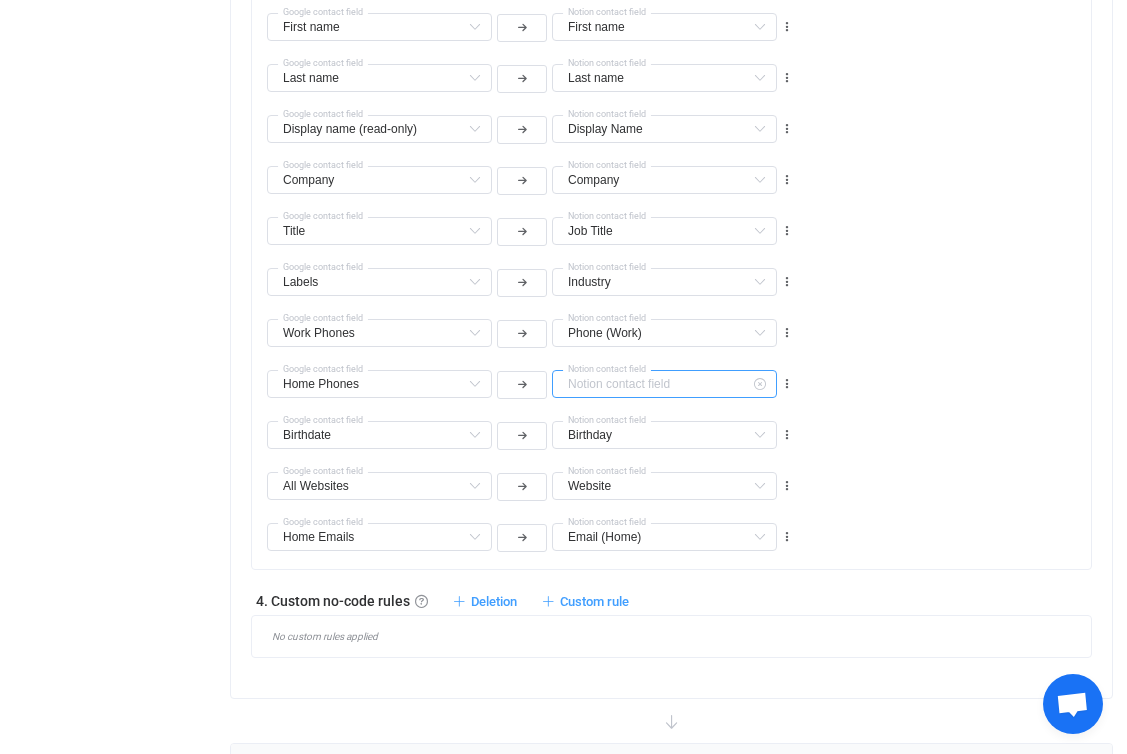 click at bounding box center [664, 384] 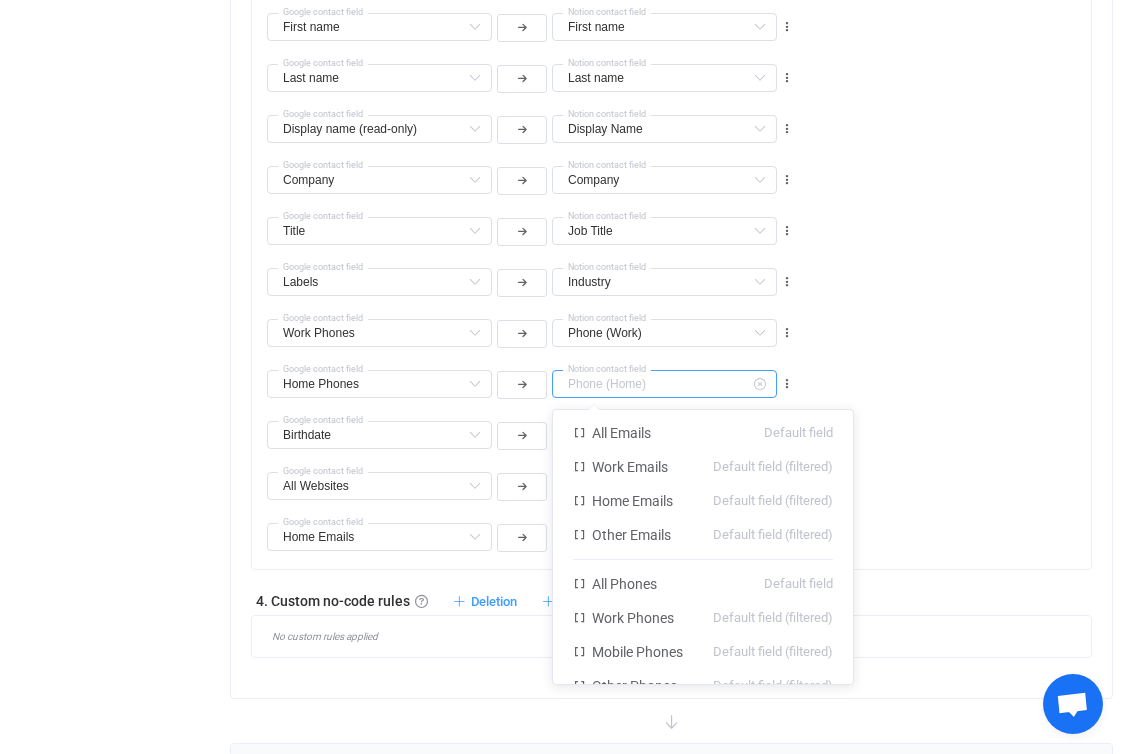 scroll, scrollTop: 170, scrollLeft: 0, axis: vertical 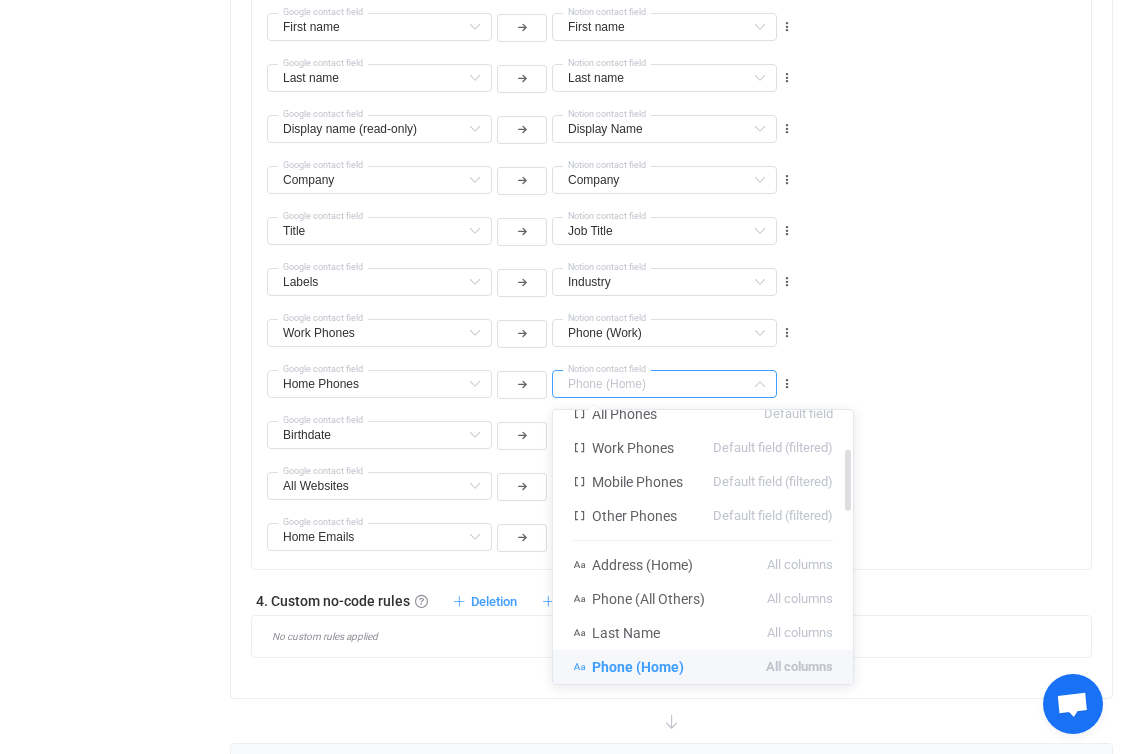 click on "Phone (Home)" at bounding box center [638, 667] 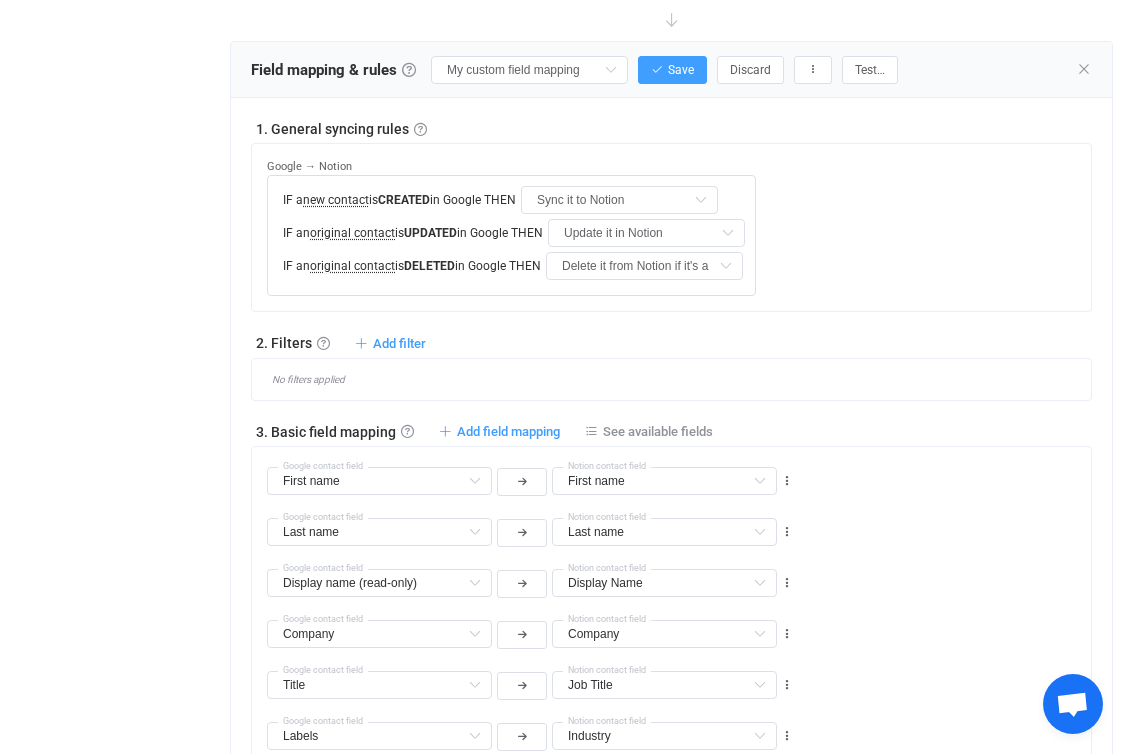 scroll, scrollTop: 754, scrollLeft: 0, axis: vertical 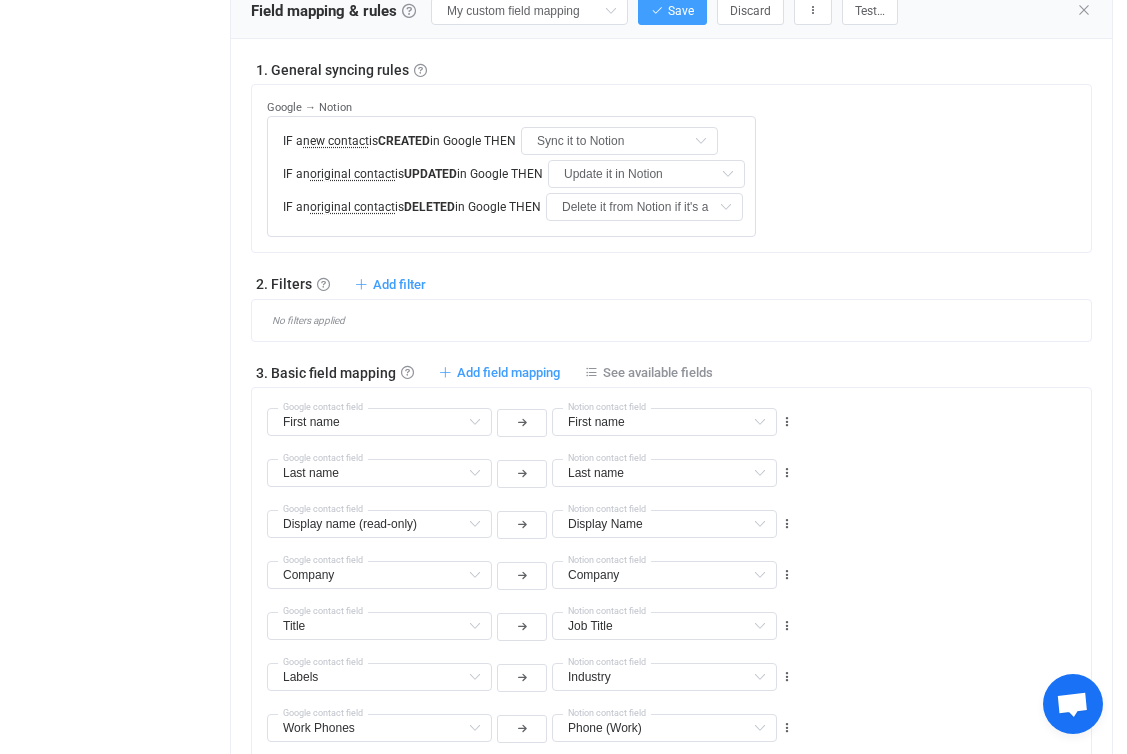 click on "1. General syncing rules General syncing rules Control how SyncPengin reacts to changes in your data. You can override or further adjust these rules in the Filters and Custom rules sections below.   Note that the rules also apply to the initial sync. Google → Notion
IF a  new contact  is  CREATED  in Google THEN
Sync it to Notion Do nothing Sync it to Notion
IF an  original contact  is  UPDATED  in Google THEN
Update it in Notion Do nothing Update it in Notion Update it in Notion if it's a copy
IF an  original contact  is  DELETED  in Google THEN
Delete it from Notion if it's a copy Notion → Google
IF a  new contact  is  CREATED  in Notion THEN
Sync it to Google Do nothing Sync it to Google
IF an  original contact  is  UPDATED  in Notion THEN
Update it in Google Do nothing Update it in Google Update it in Google if it's a copy 2. Filters Filters Add filter Sync contact to Notion if … Sync contact to Google if … First name" at bounding box center (671, 556) 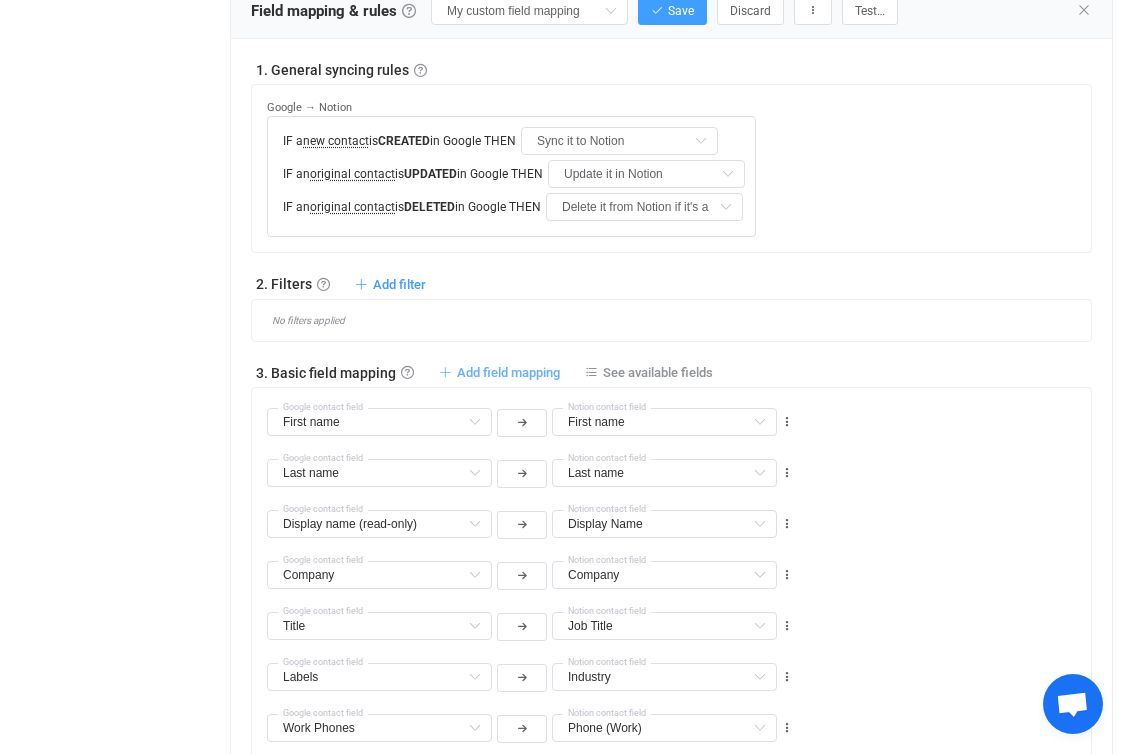 click on "Add field mapping" at bounding box center [508, 372] 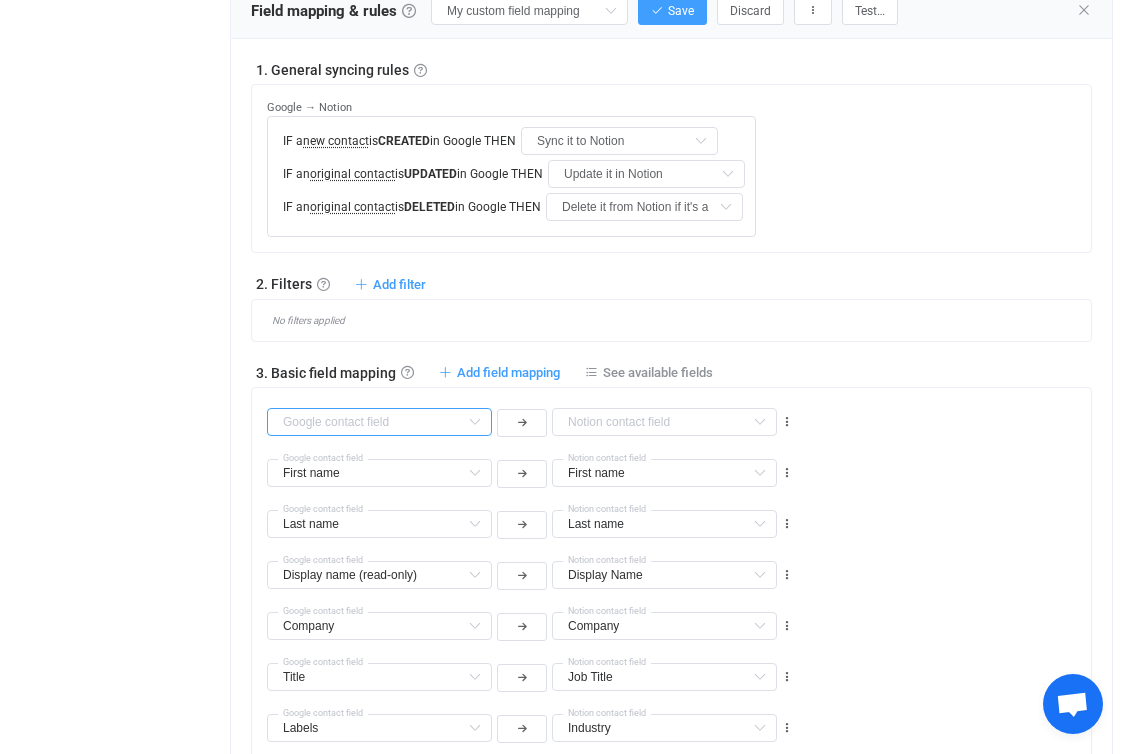 click at bounding box center [379, 422] 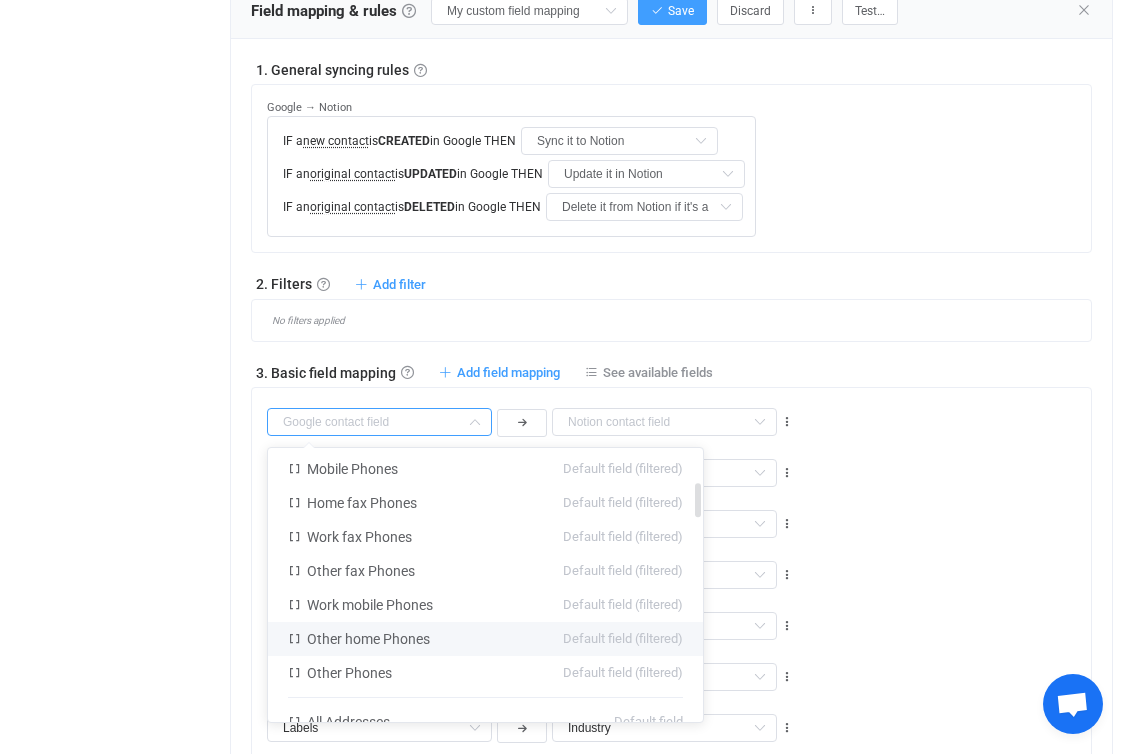 scroll, scrollTop: 263, scrollLeft: 0, axis: vertical 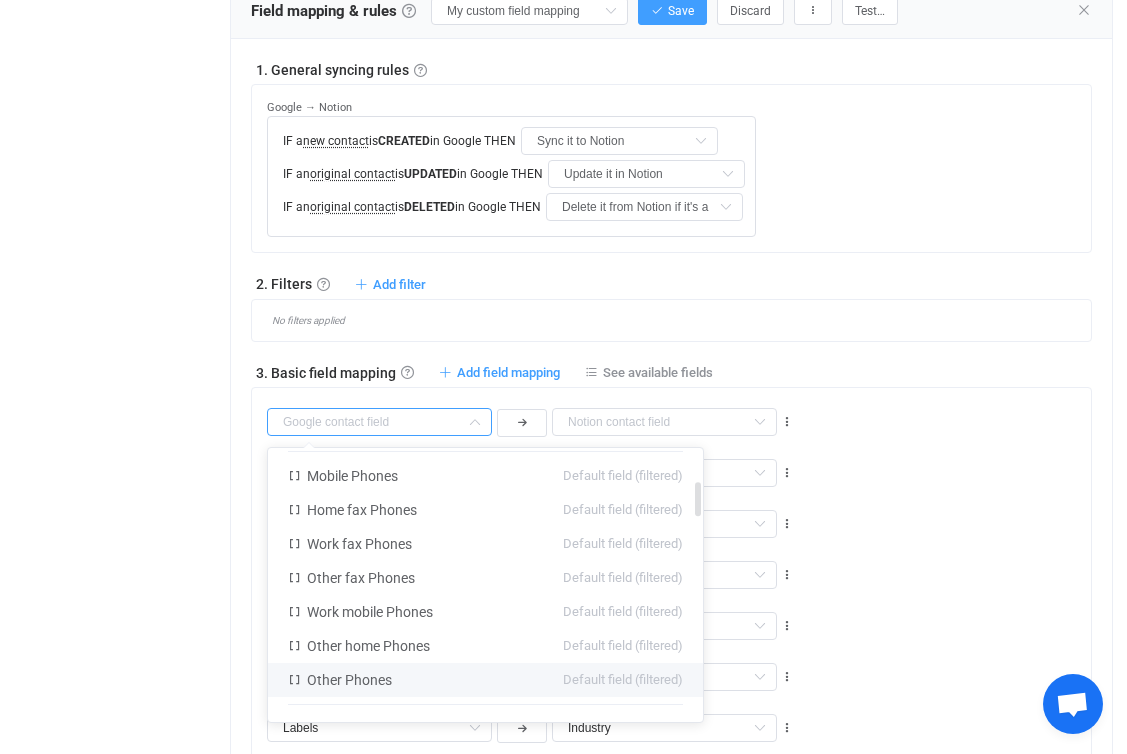 click on "Other Phones Default field (filtered)" at bounding box center [485, 680] 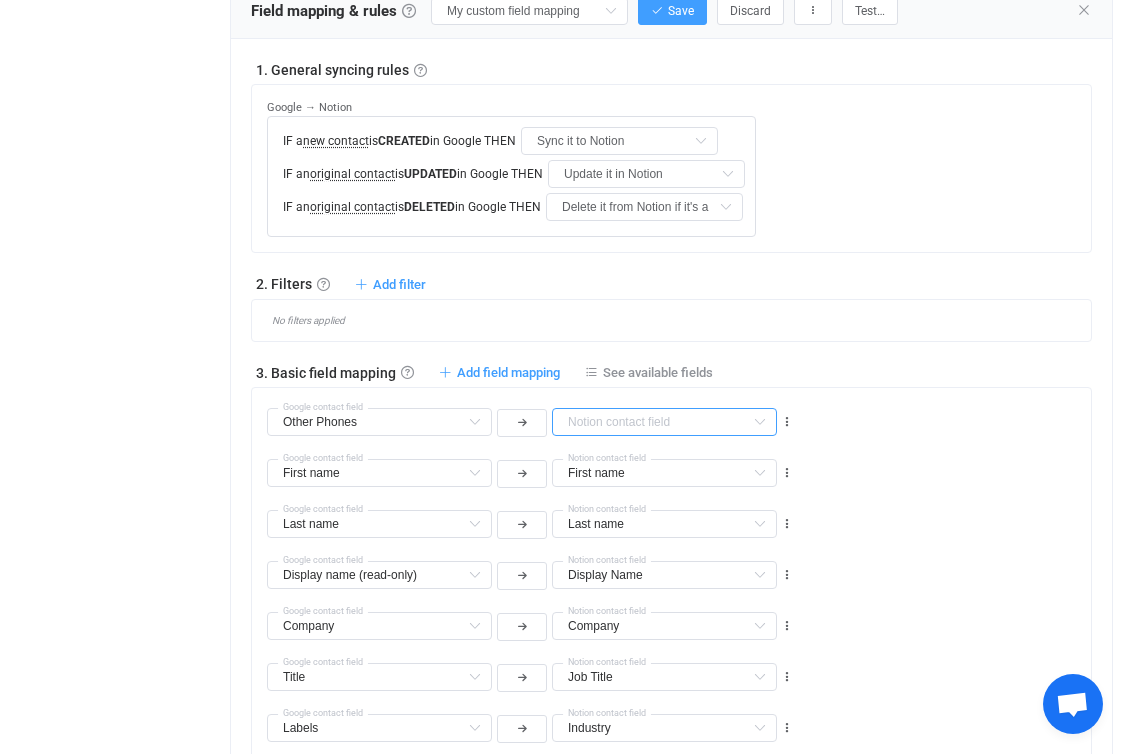 click at bounding box center (664, 422) 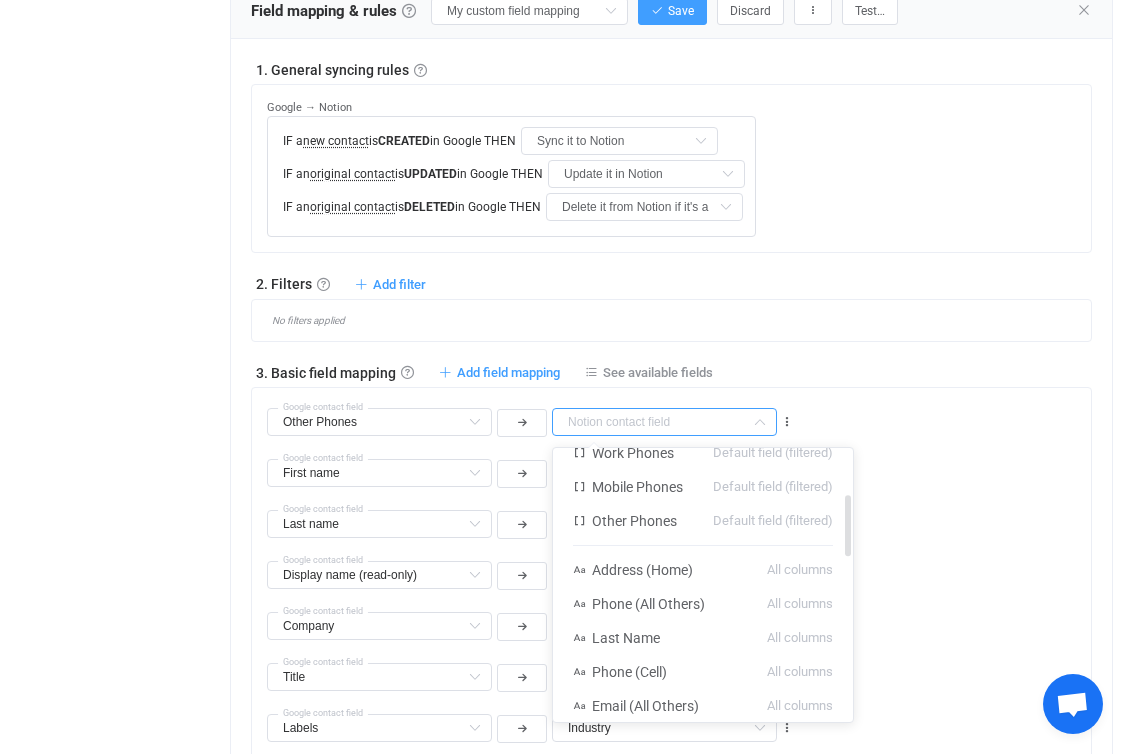 scroll, scrollTop: 207, scrollLeft: 0, axis: vertical 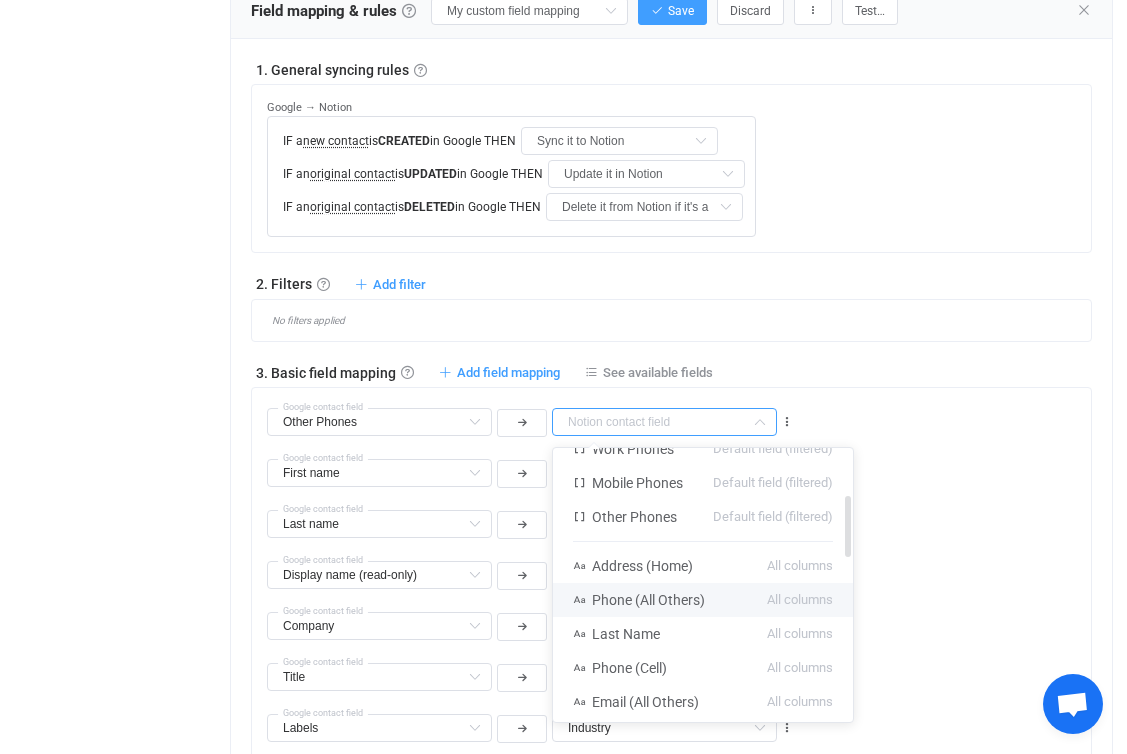 click on "Phone (All Others)" at bounding box center (648, 600) 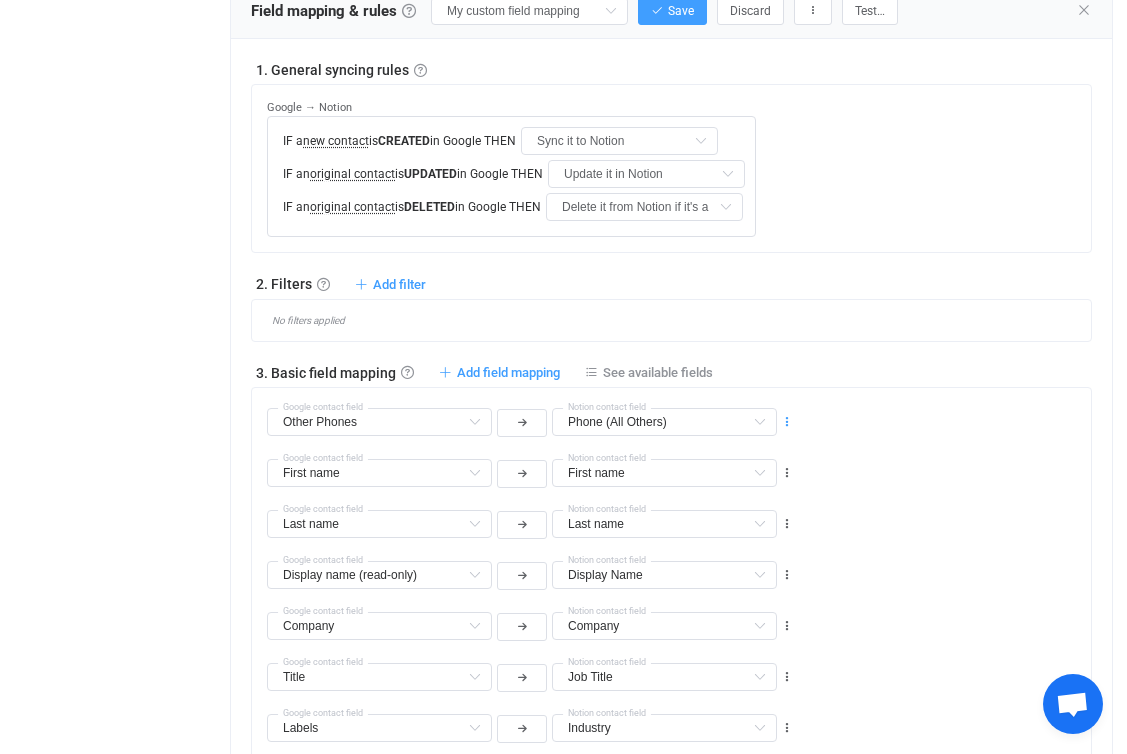 click at bounding box center [787, 422] 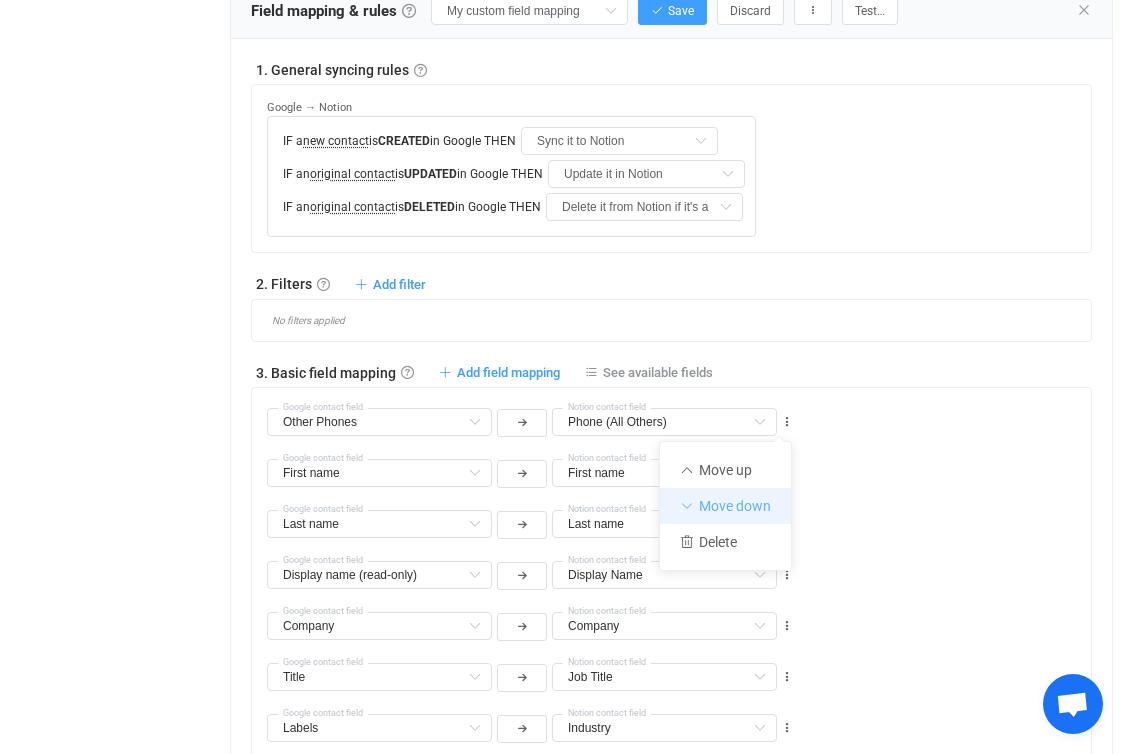 click on "Move down" at bounding box center (725, 506) 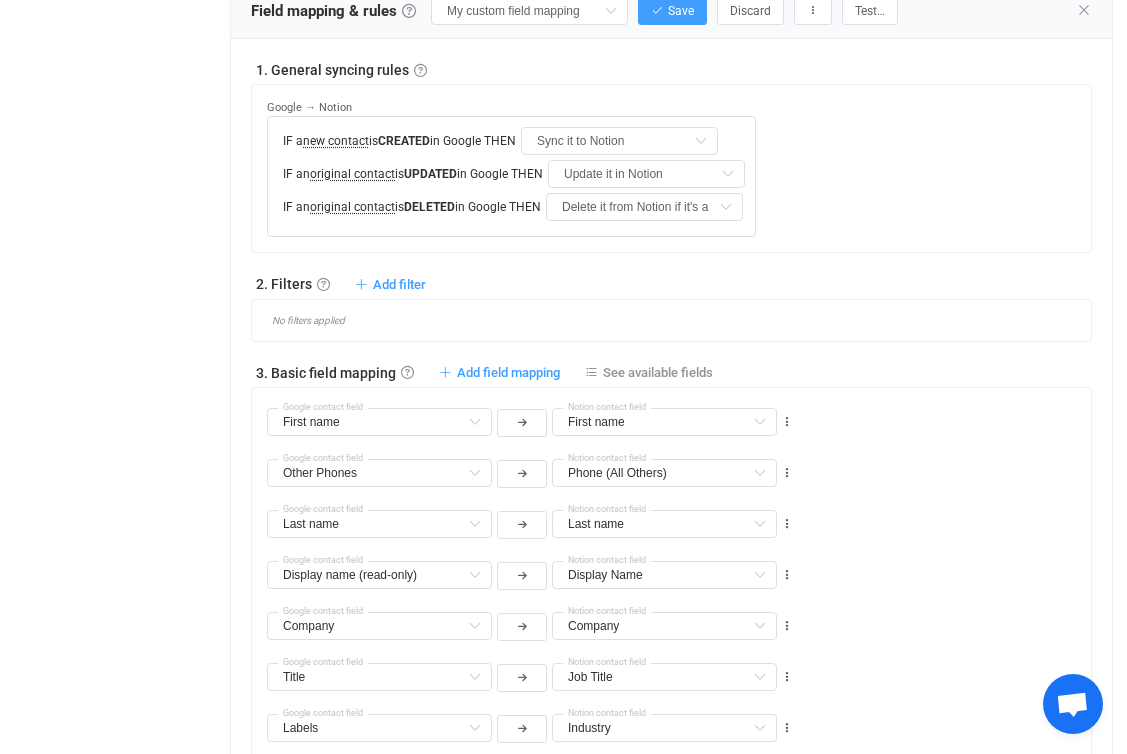 click on "Other Phones Google contact field Phone (All Others) All Emails Default field Work Emails Default field (filtered) Home Emails Default field (filtered) Other Emails Default field (filtered) All Phones Default field Work Phones Default field (filtered) Mobile Phones Default field (filtered) Other Phones Default field (filtered) Address (Home) All columns Phone (All Others) All columns Last Name All columns Phone (Cell) All columns Email (All Others) All columns Label All columns Status All columns Membership All columns First Name All columns Email (Work) All columns Custom Field All columns Address (Work) All columns Completed Sorting All columns Notes All columns Delete All columns First name Already mapped Last name Already mapped Email (Home) Already mapped Display Name Already mapped Phone (Home) Already mapped Birthday Already mapped Industry Already mapped Website Already mapped Company Already mapped Job Title Already mapped Phone (Work) Already mapped Notion contact field Other Phones Middle name" at bounding box center [530, 472] 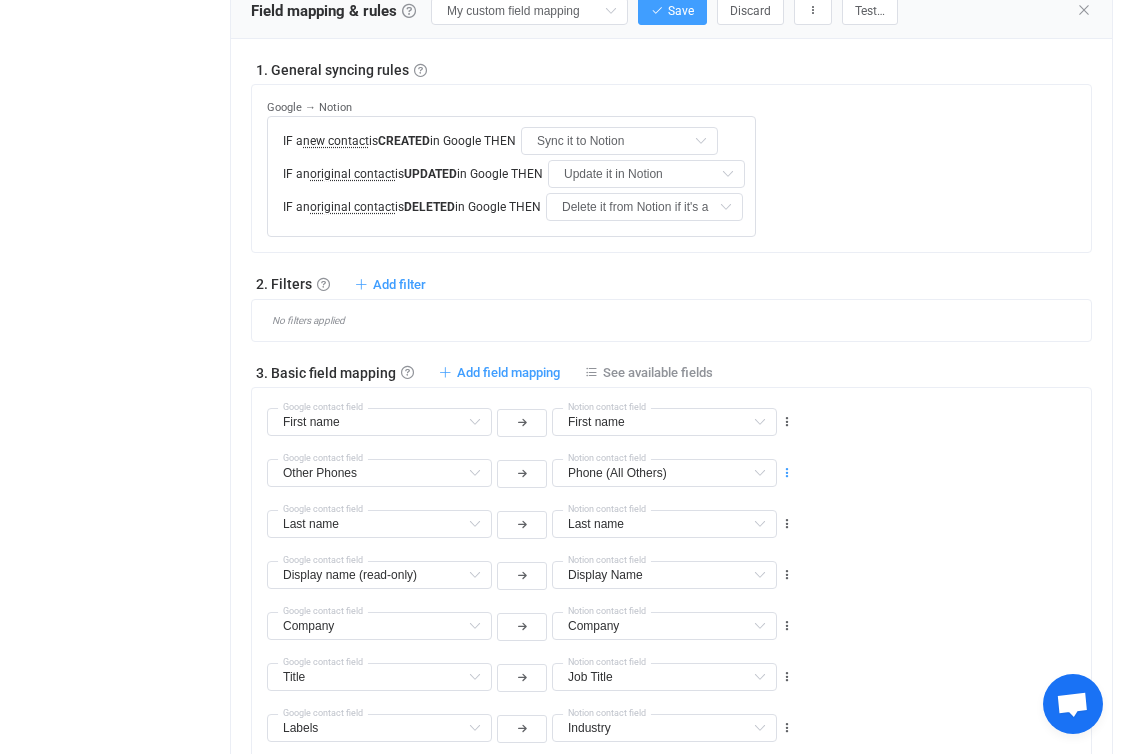 click at bounding box center [787, 473] 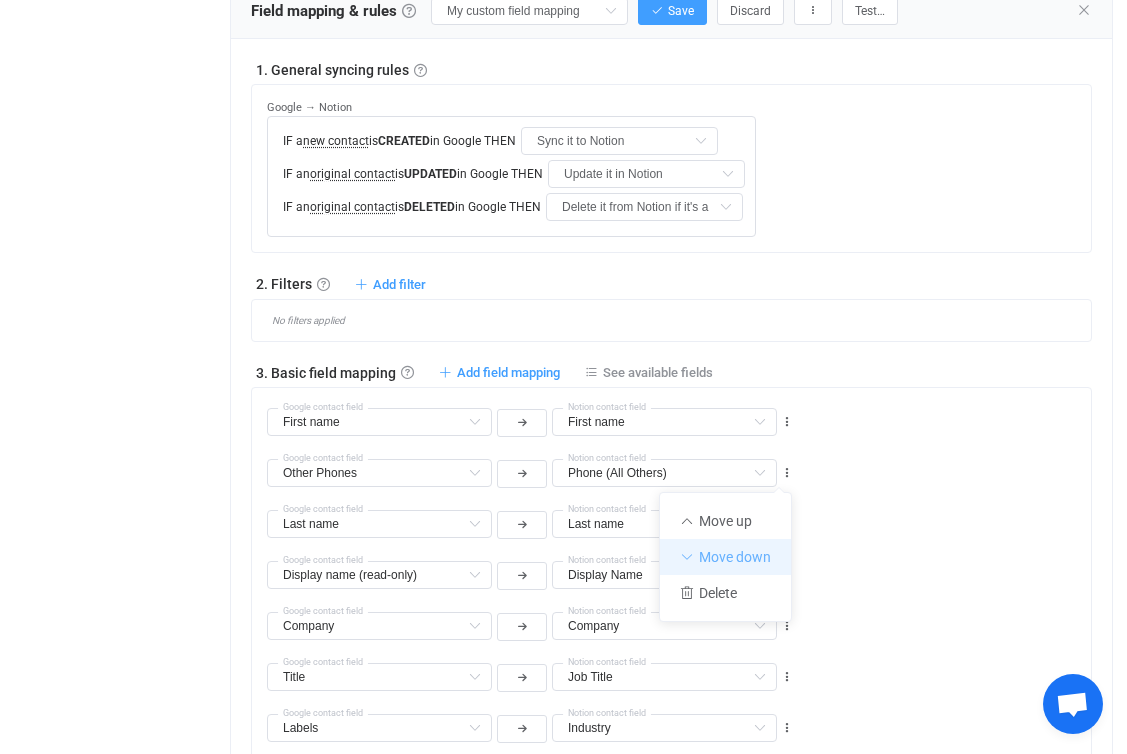 click on "Move down" at bounding box center (725, 557) 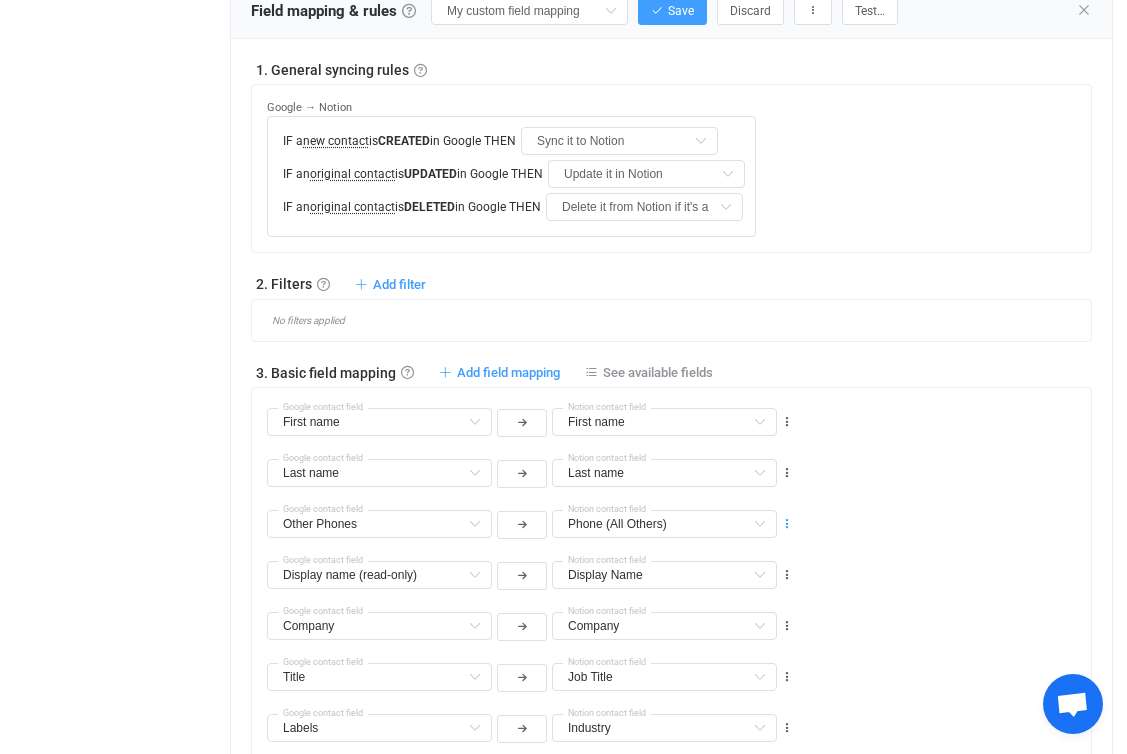 click at bounding box center [787, 524] 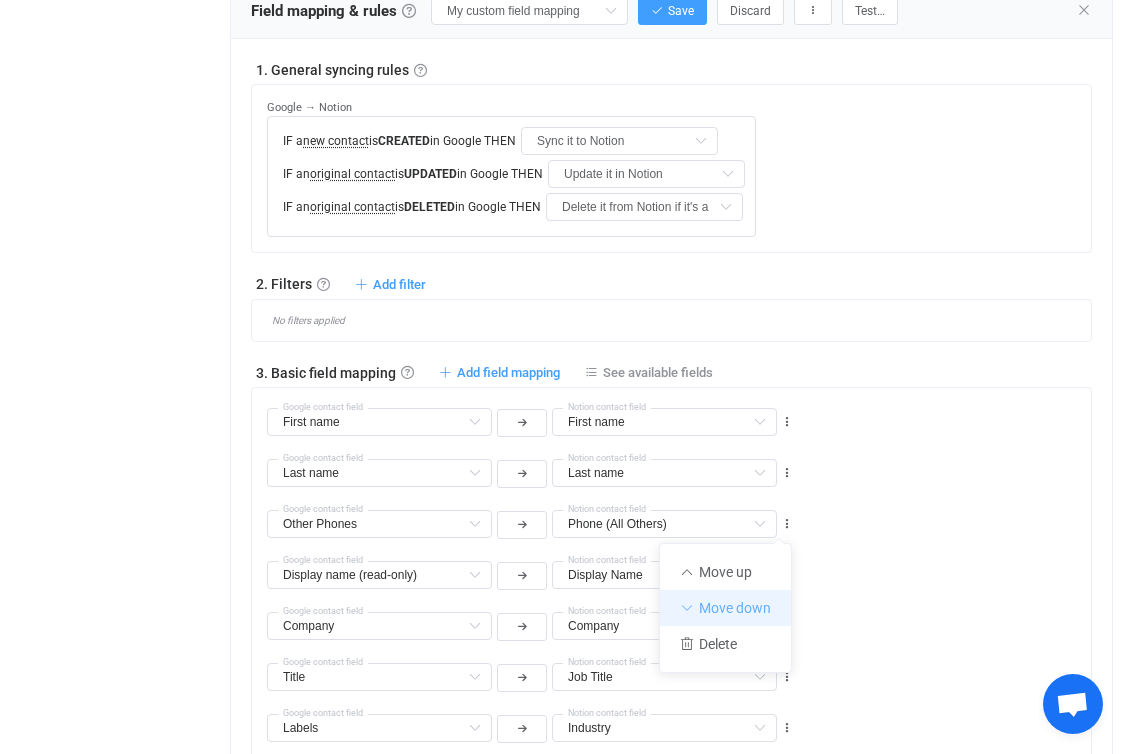 click on "Move down" at bounding box center (725, 608) 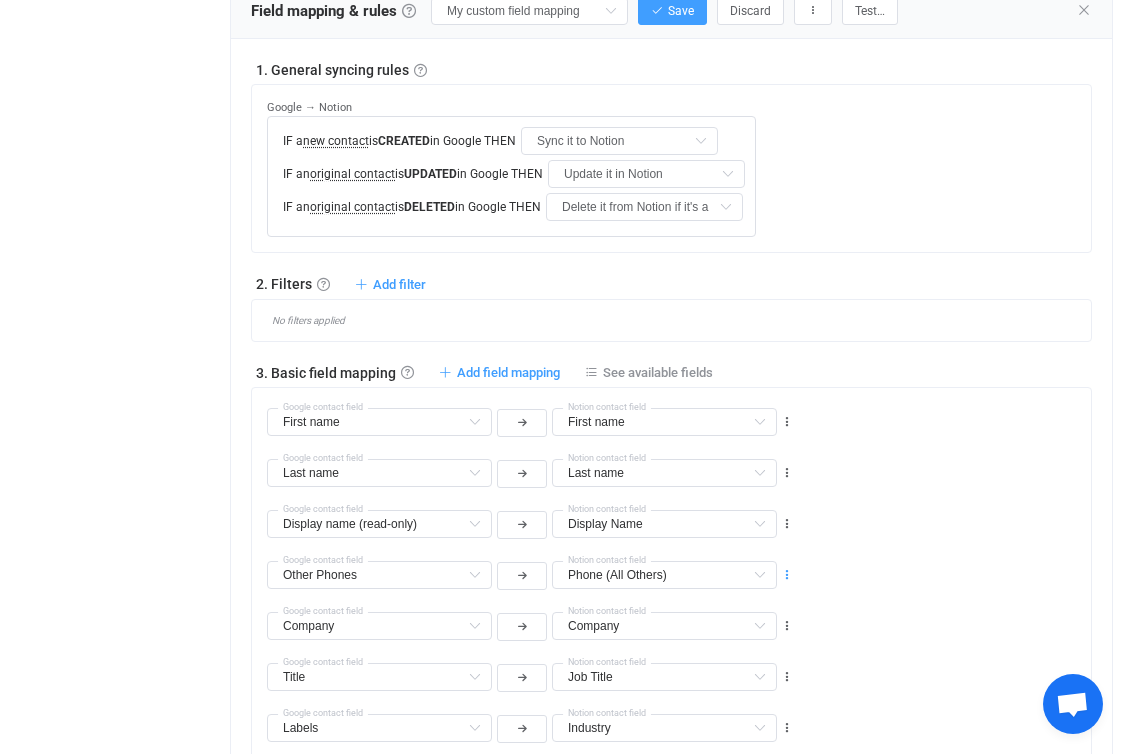 click at bounding box center [787, 575] 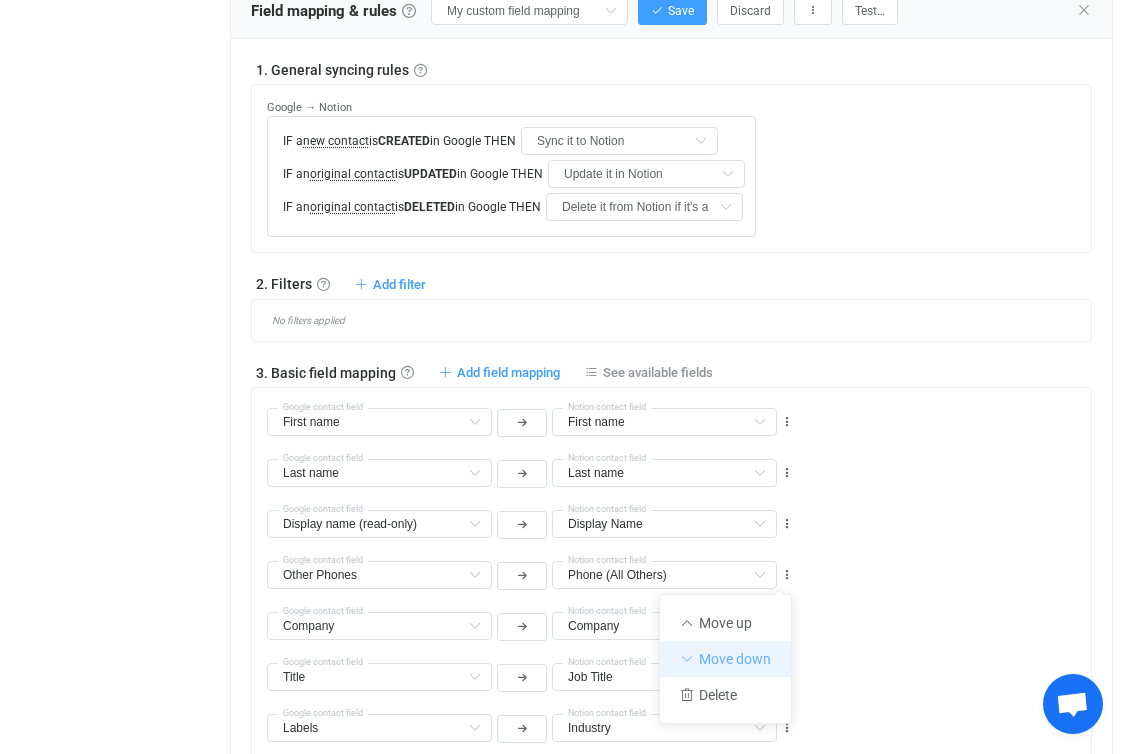 click on "Move down" at bounding box center [725, 659] 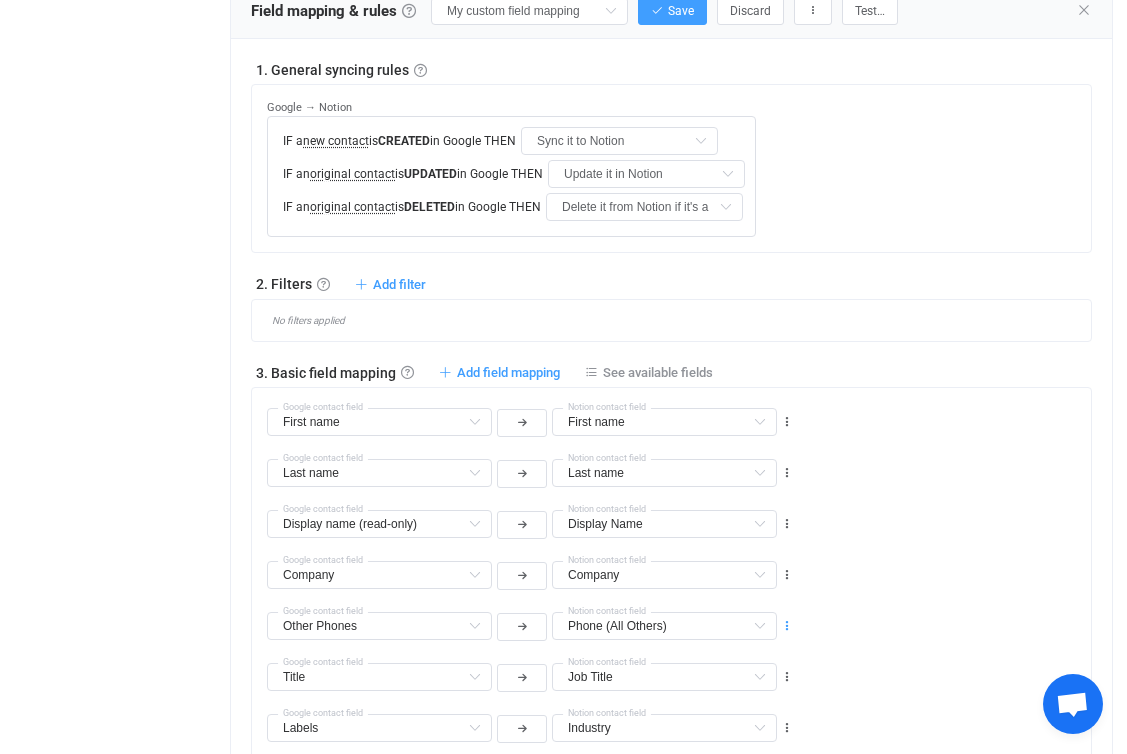 click at bounding box center (787, 626) 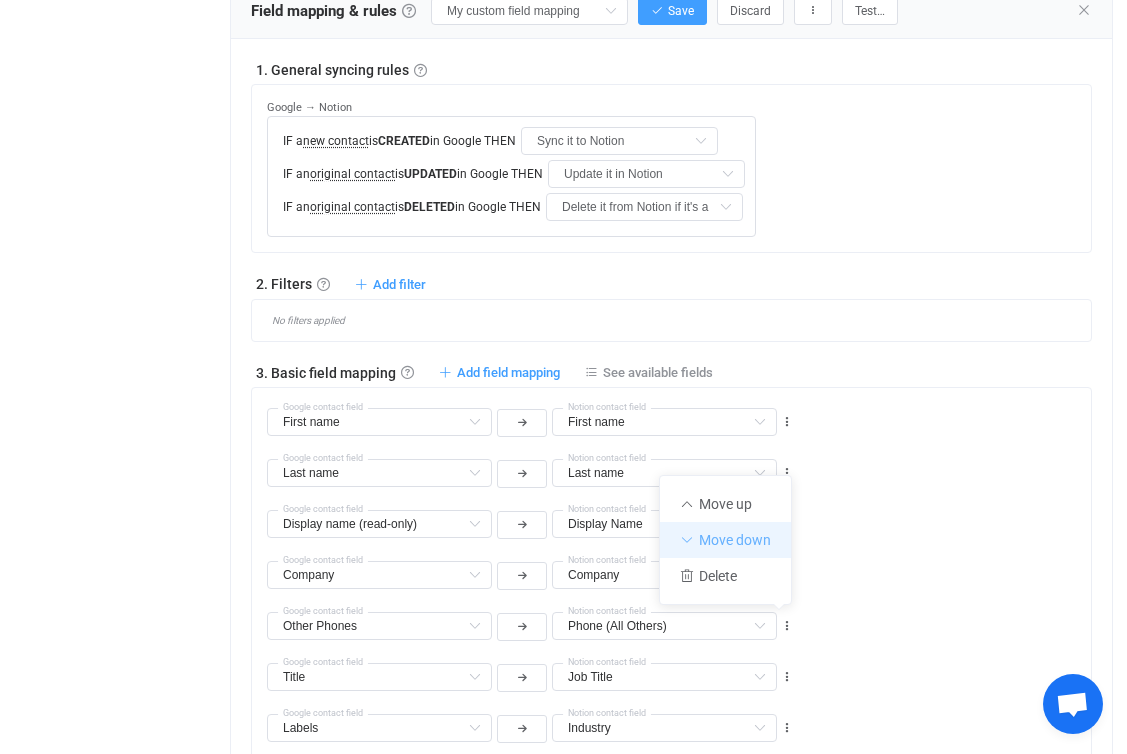 click on "Move down" at bounding box center [725, 540] 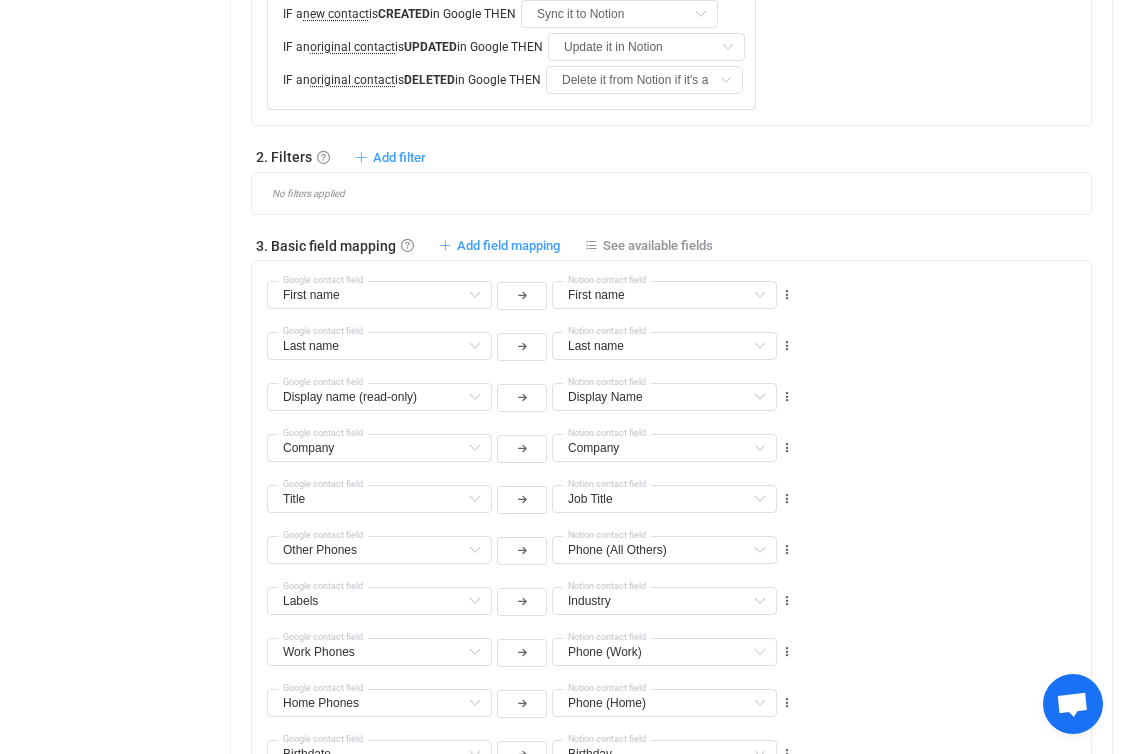 scroll, scrollTop: 884, scrollLeft: 0, axis: vertical 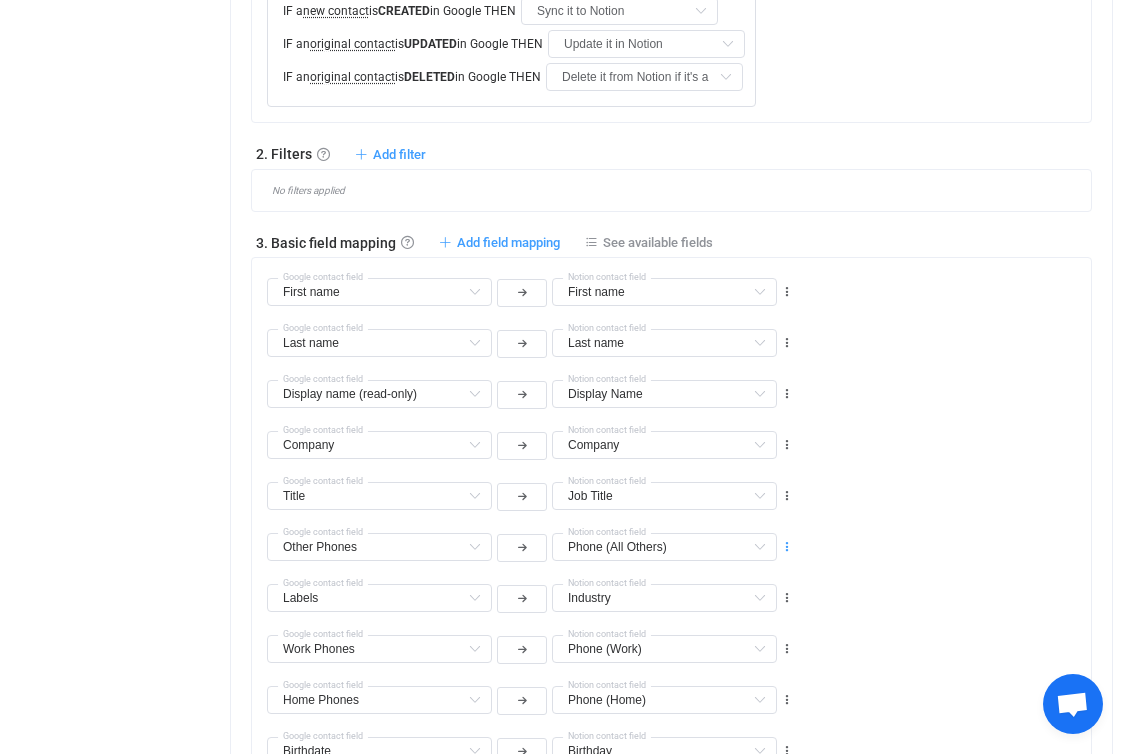 click at bounding box center (787, 547) 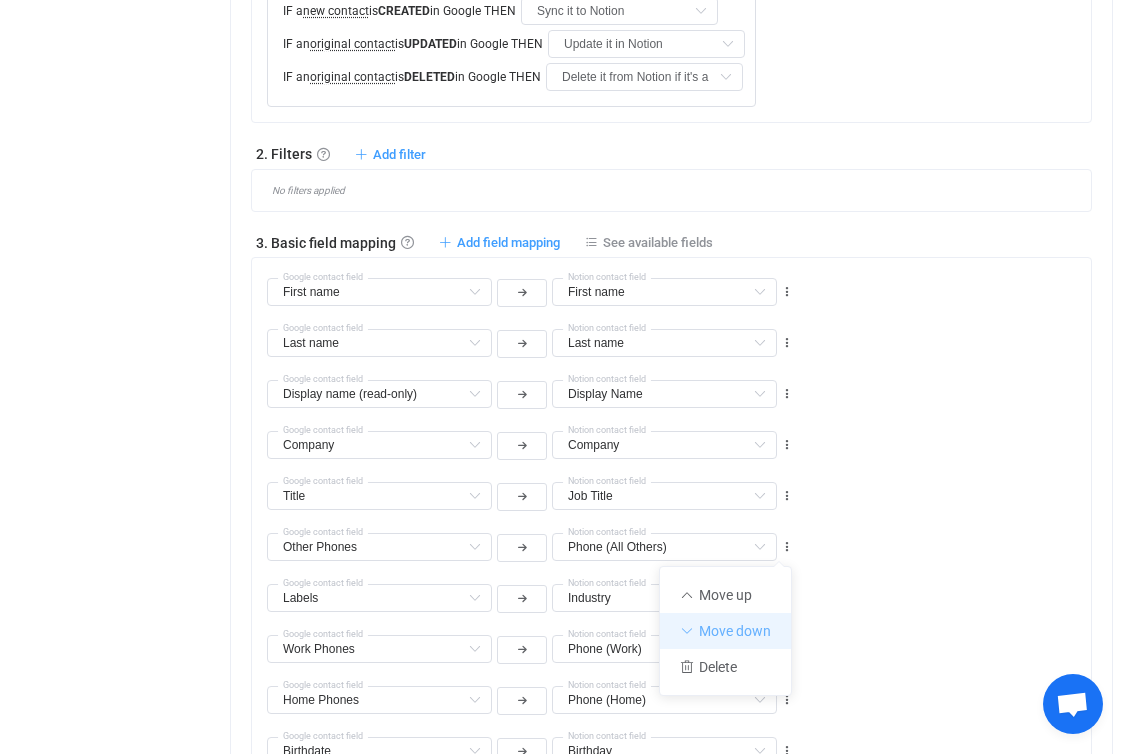 click on "Move down" at bounding box center (725, 631) 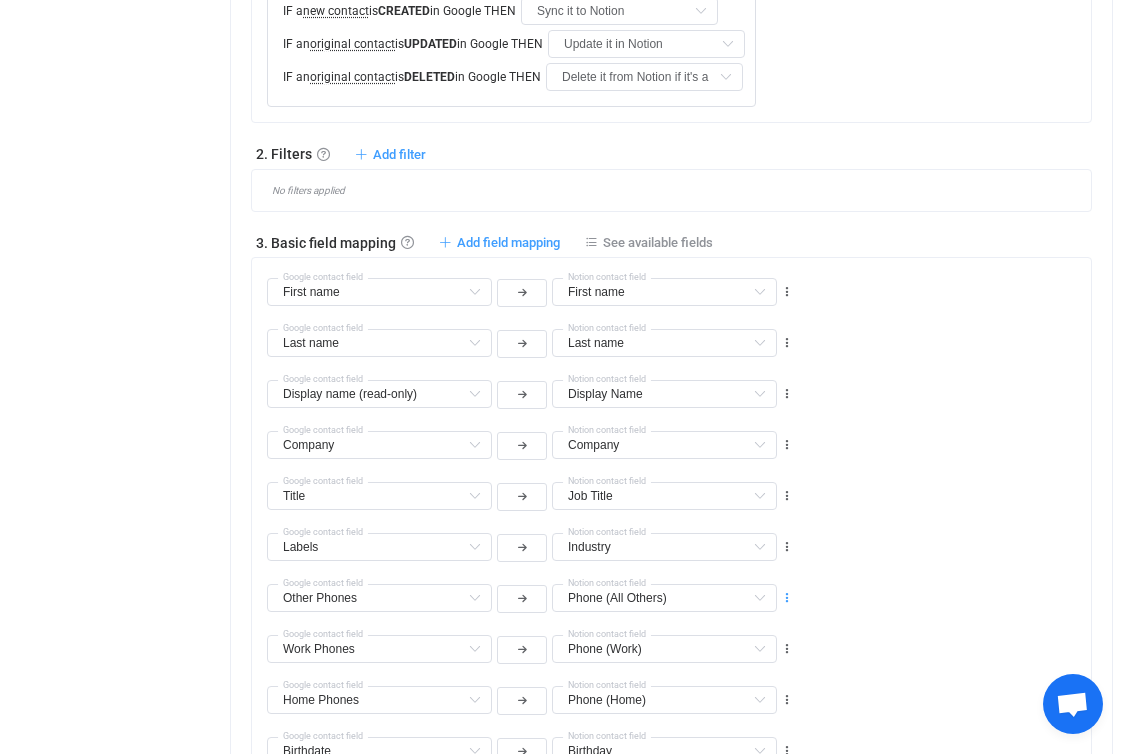 click at bounding box center [787, 598] 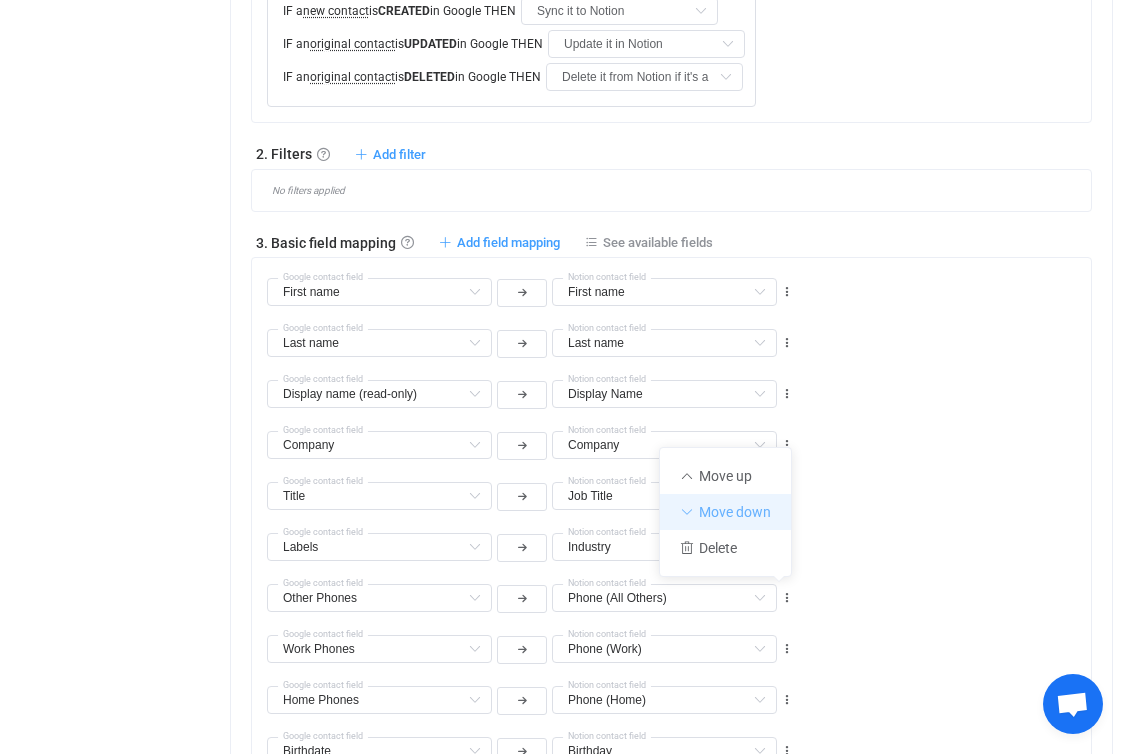 click on "Move down" at bounding box center [725, 512] 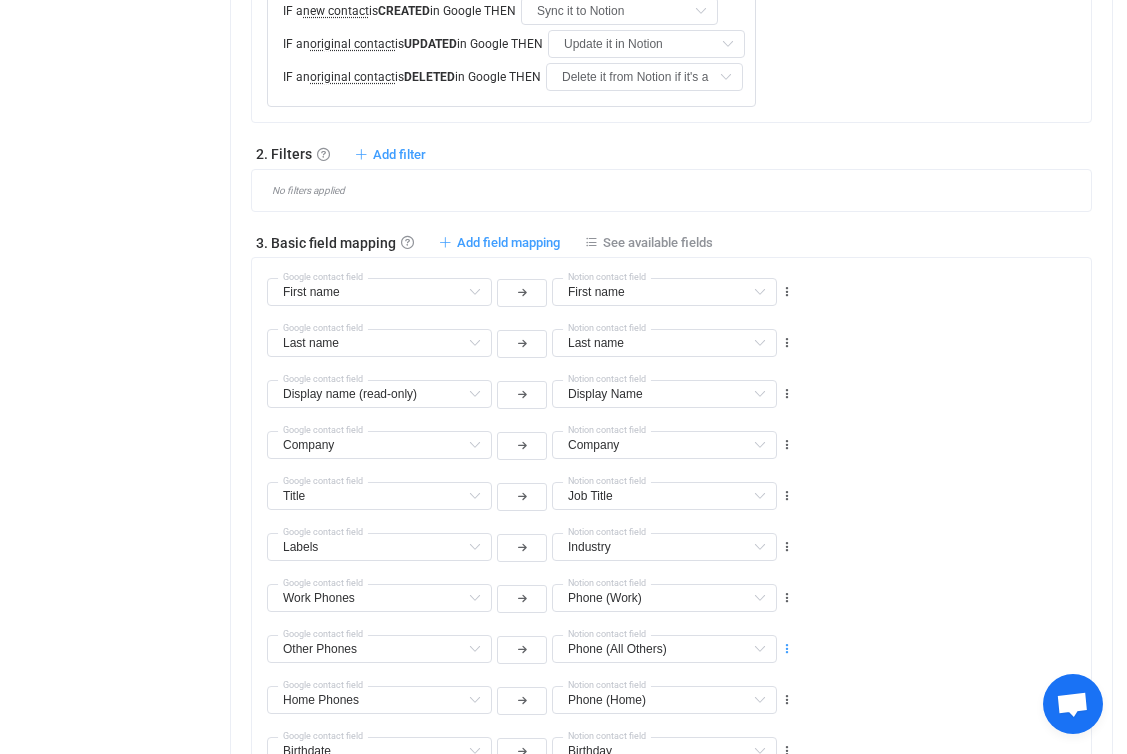 click at bounding box center (787, 649) 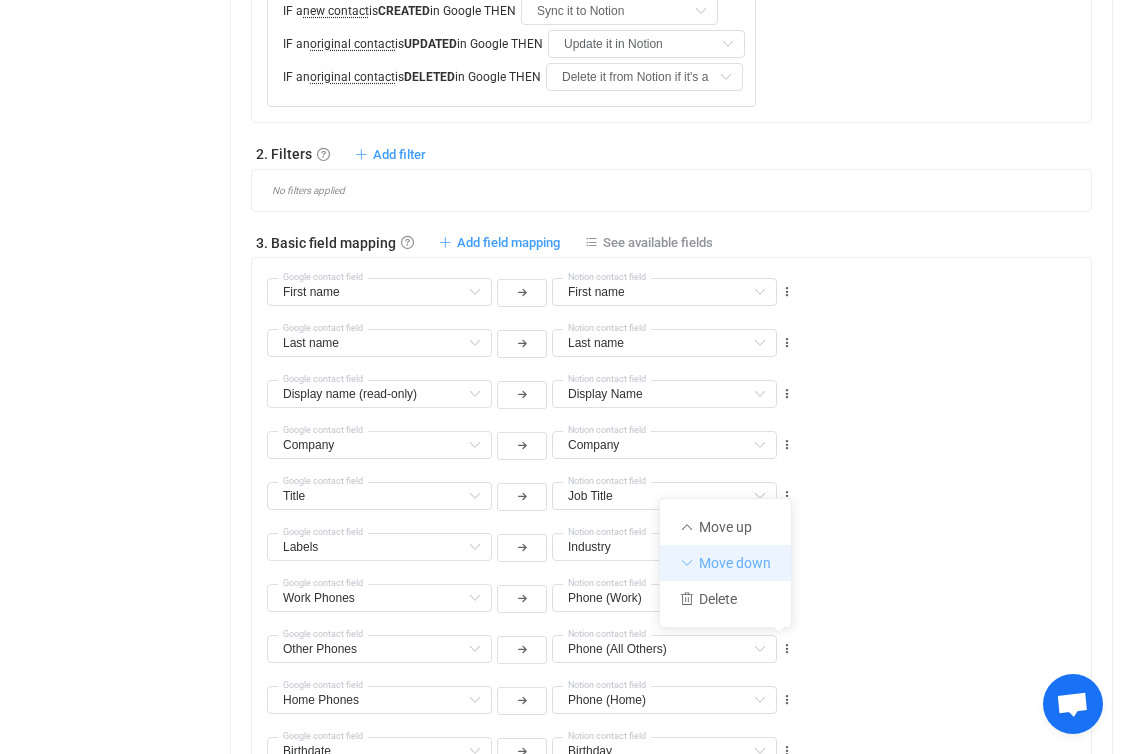 click on "Move down" at bounding box center (725, 563) 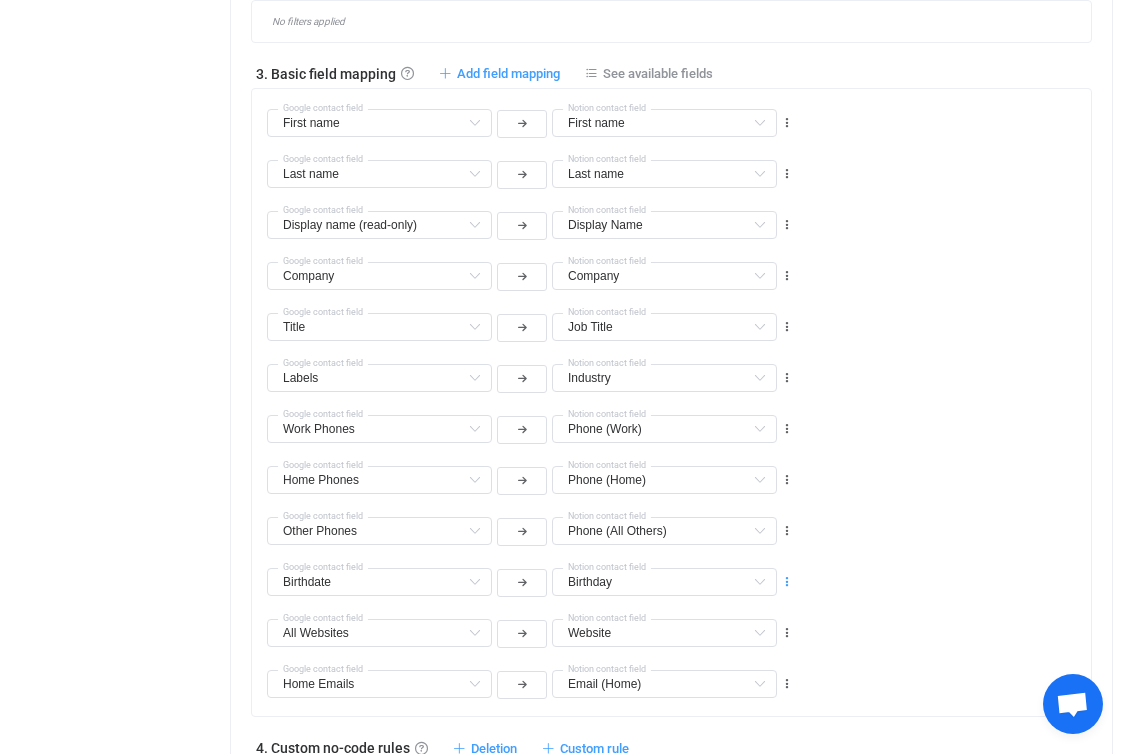 scroll, scrollTop: 1050, scrollLeft: 0, axis: vertical 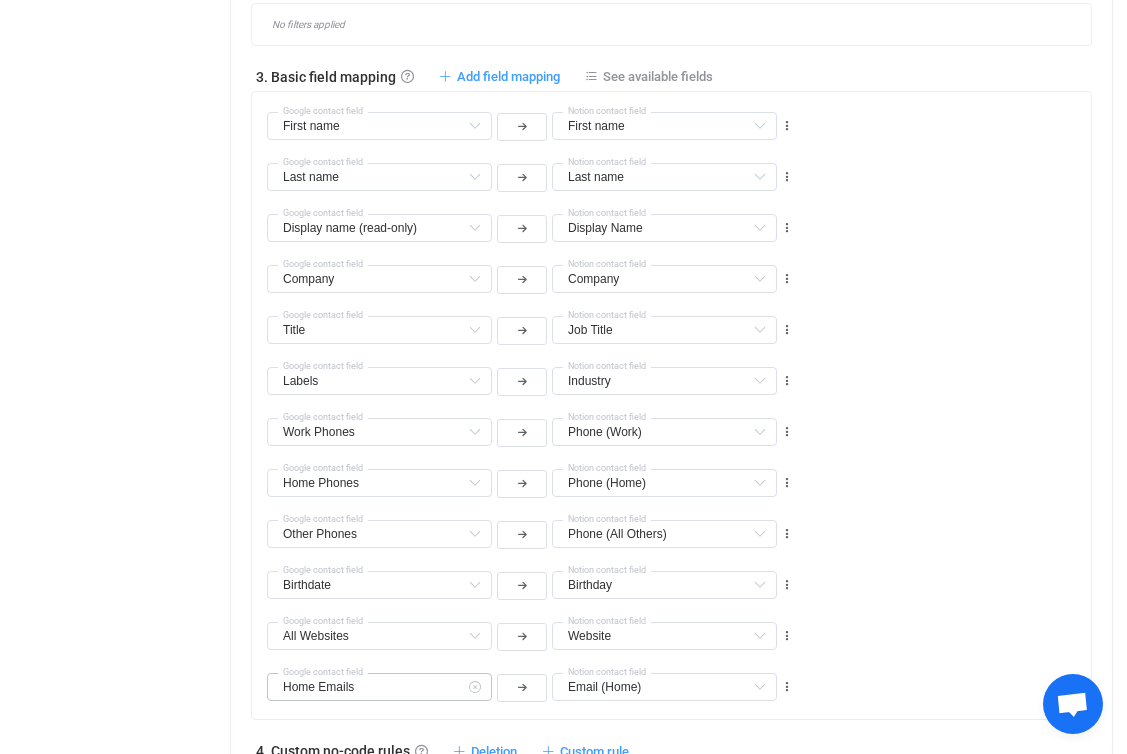 click at bounding box center [474, 687] 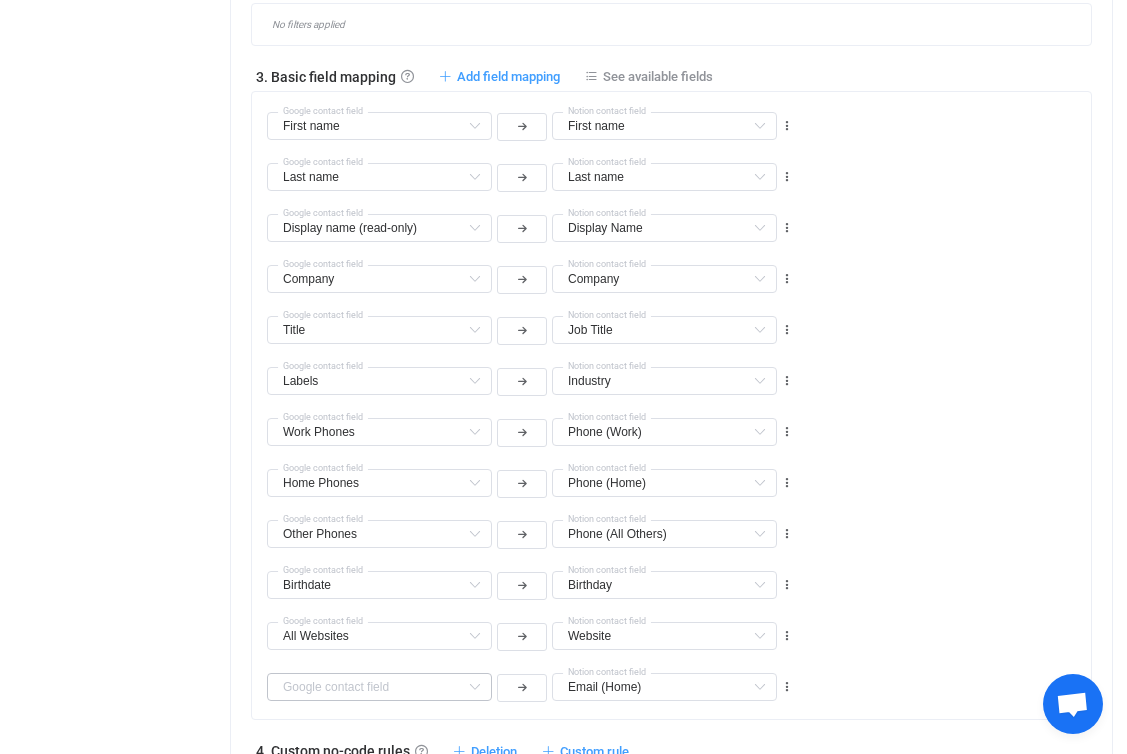 click at bounding box center (474, 687) 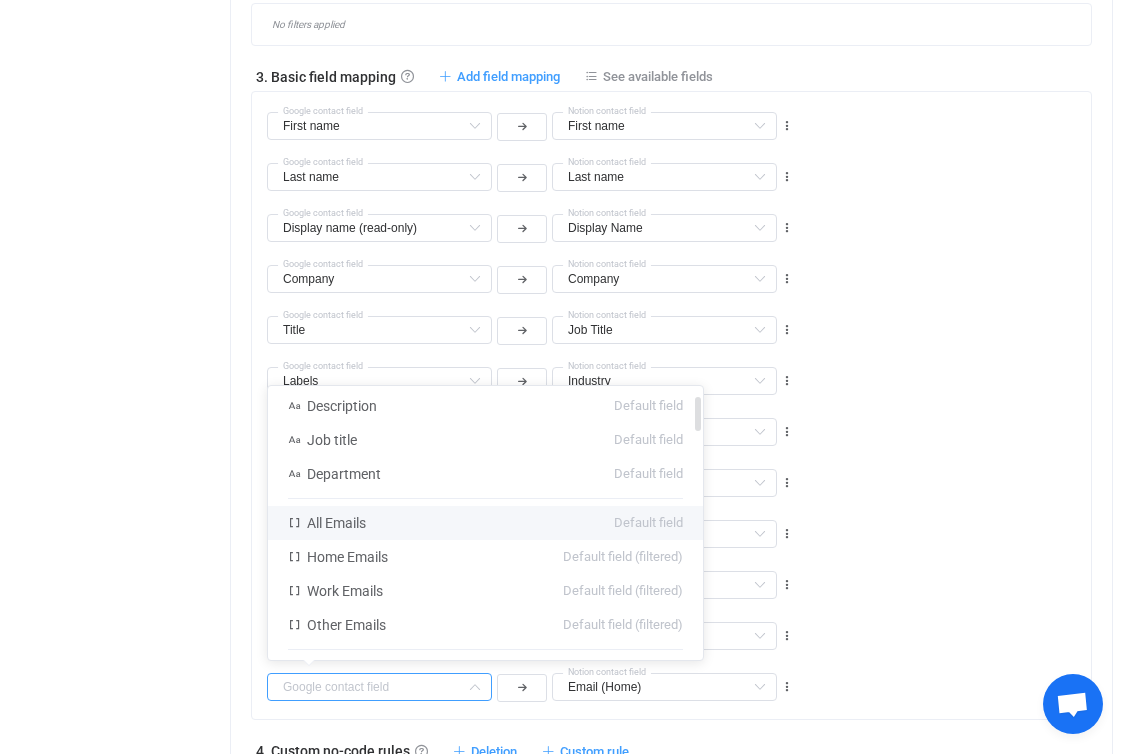 scroll, scrollTop: 72, scrollLeft: 0, axis: vertical 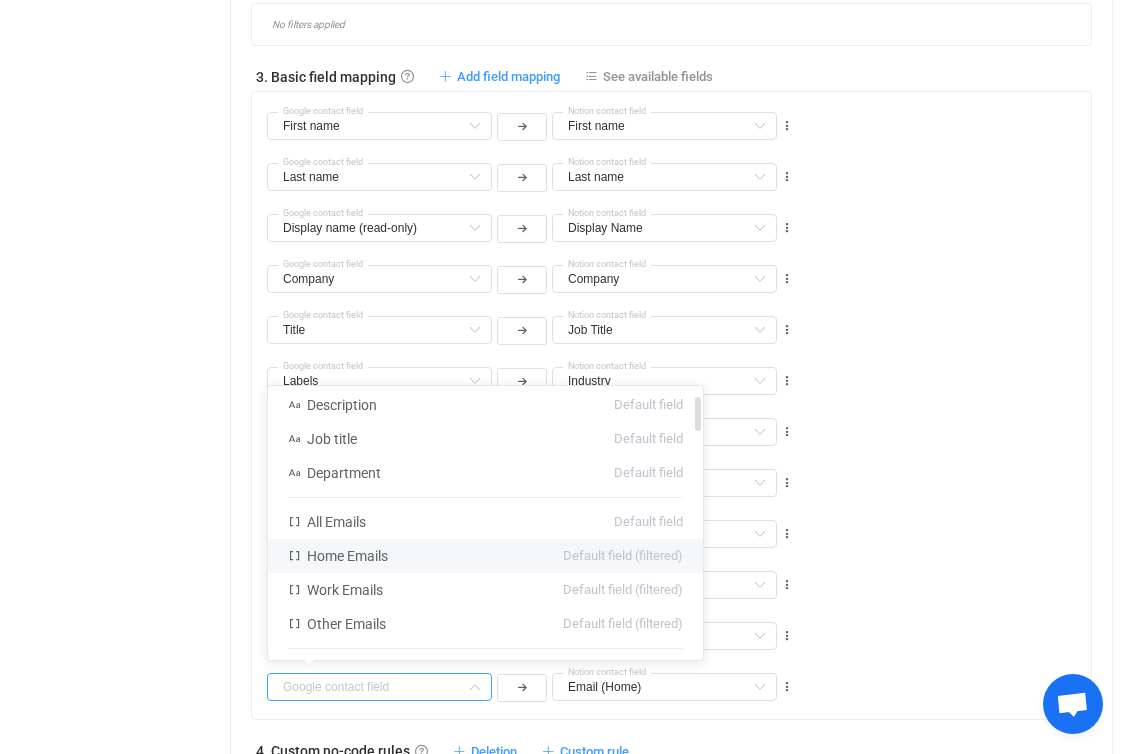 click on "Home Emails Default field (filtered)" at bounding box center (485, 556) 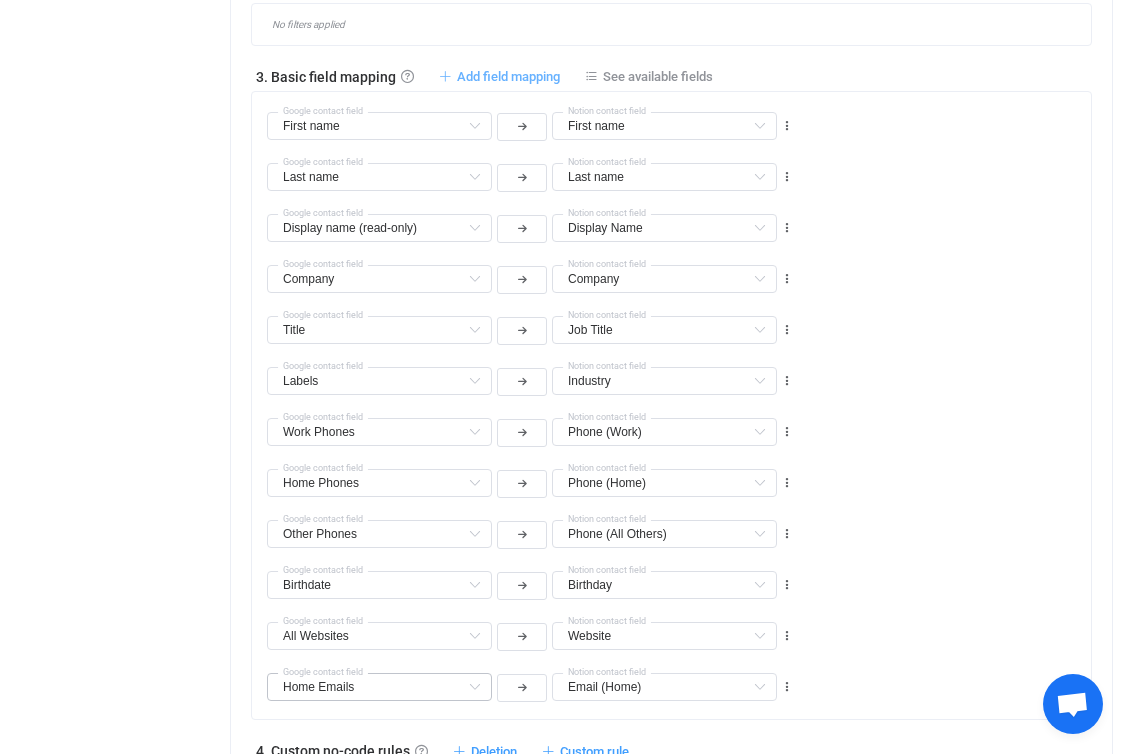 click on "Add field mapping" at bounding box center [508, 76] 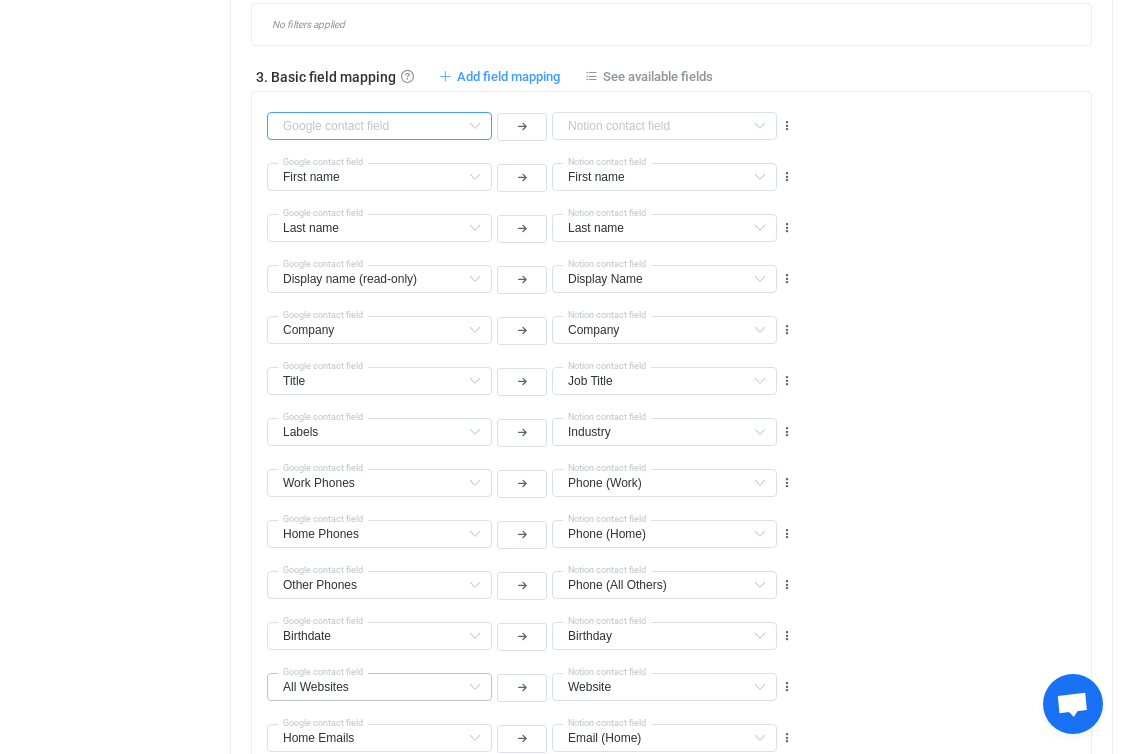 click at bounding box center (379, 126) 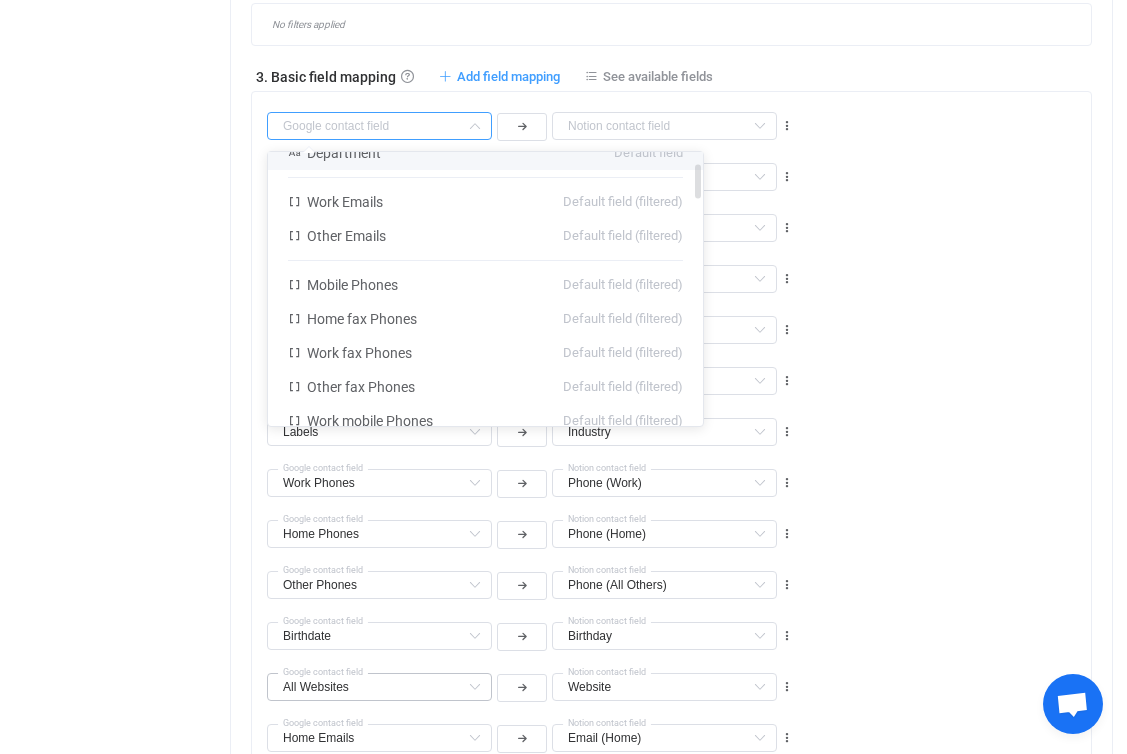 scroll, scrollTop: 159, scrollLeft: 0, axis: vertical 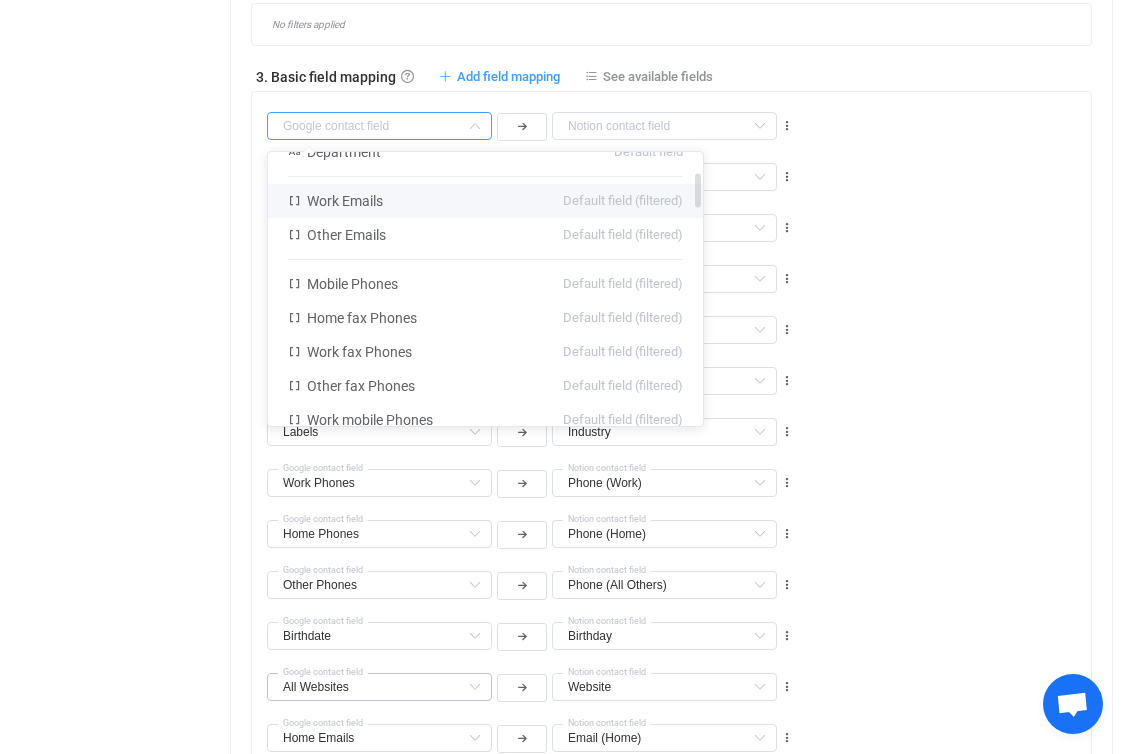 click on "Work Emails Default field (filtered)" at bounding box center (485, 201) 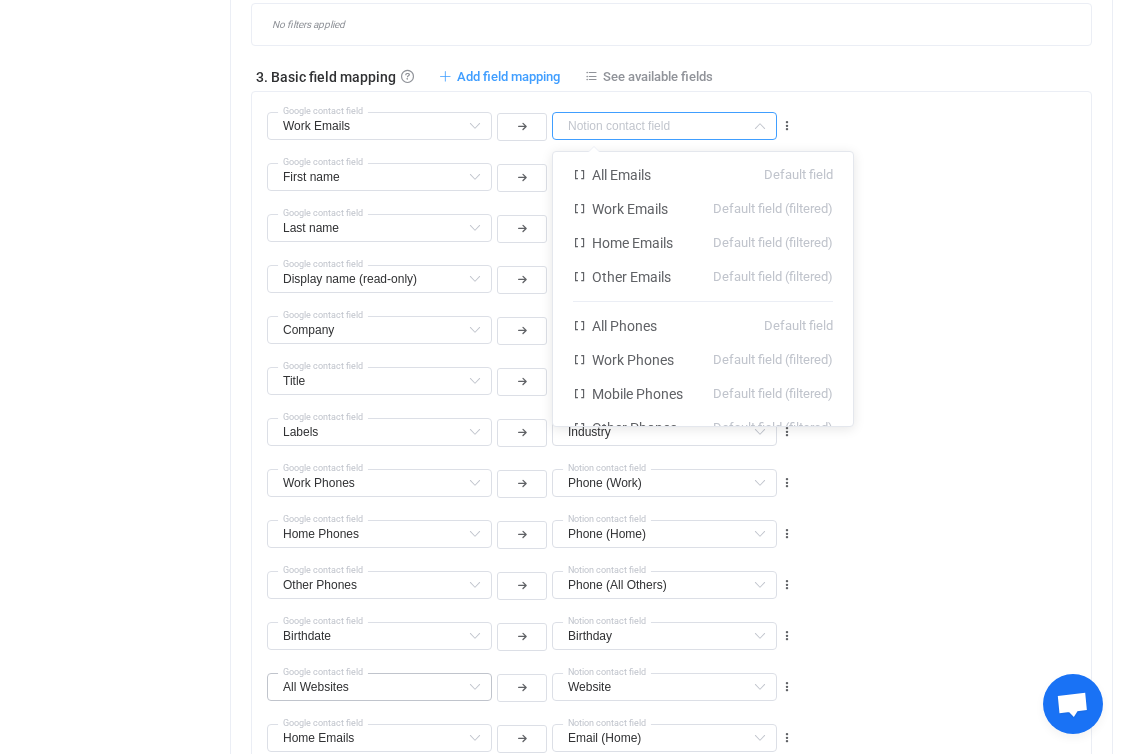 click at bounding box center [664, 126] 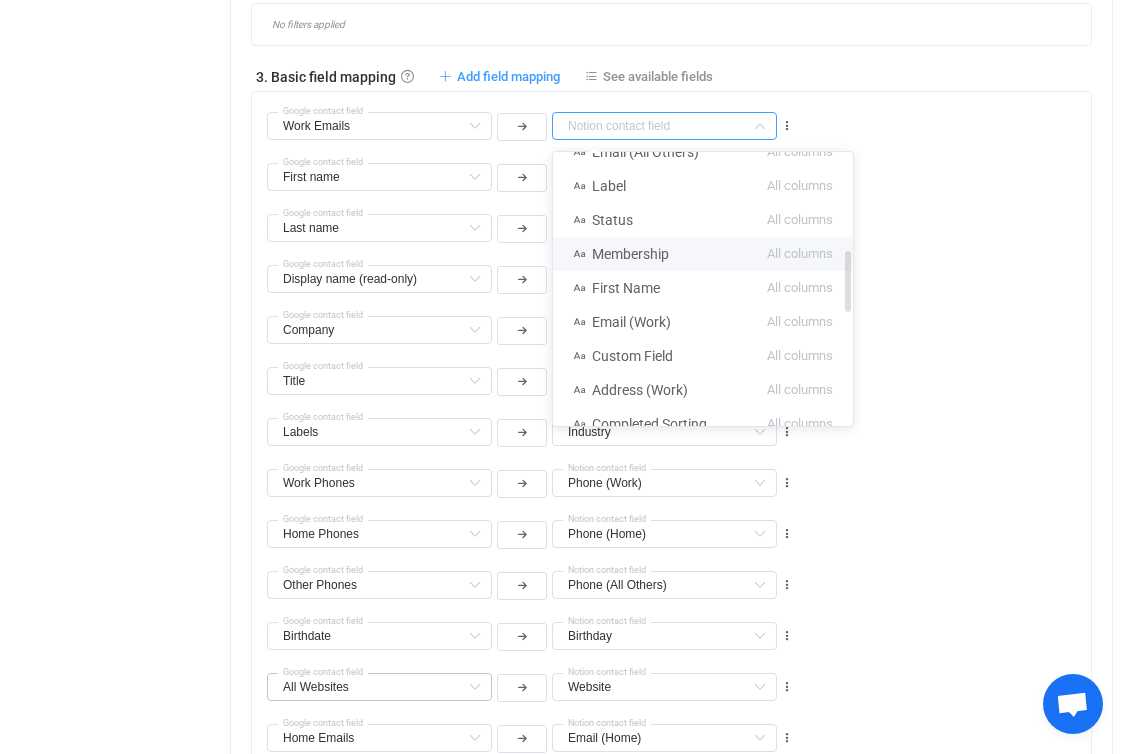 scroll, scrollTop: 440, scrollLeft: 0, axis: vertical 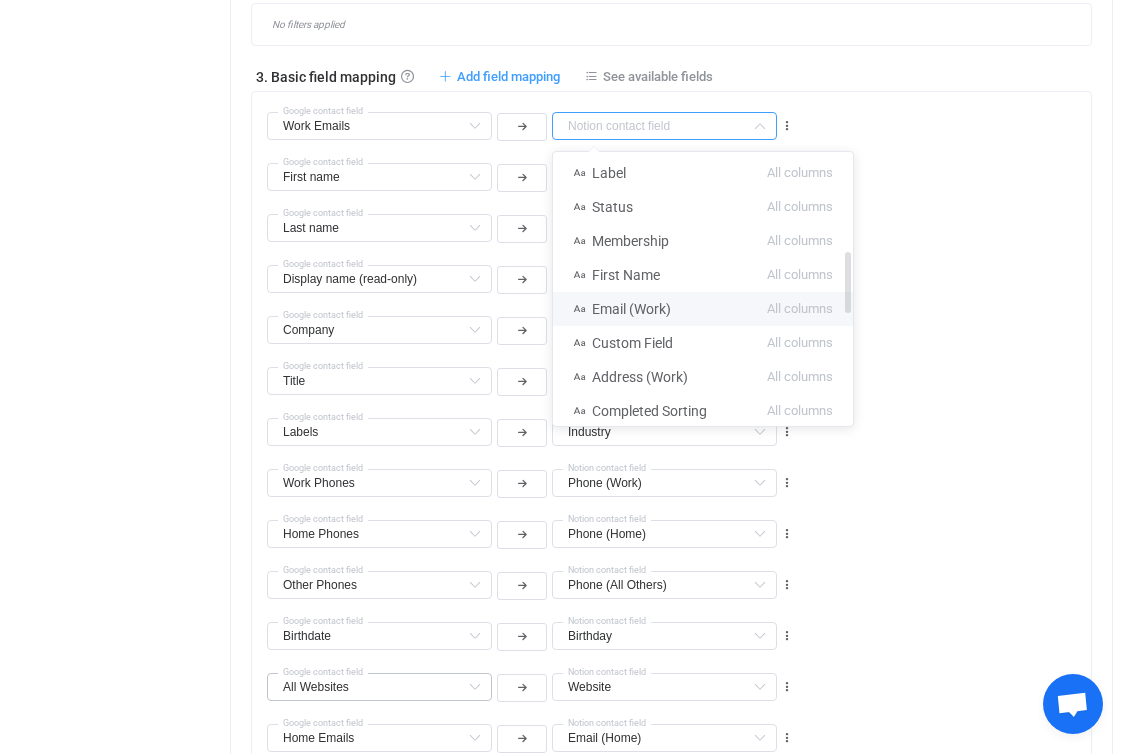 click on "Email (Work) All columns" at bounding box center (703, 309) 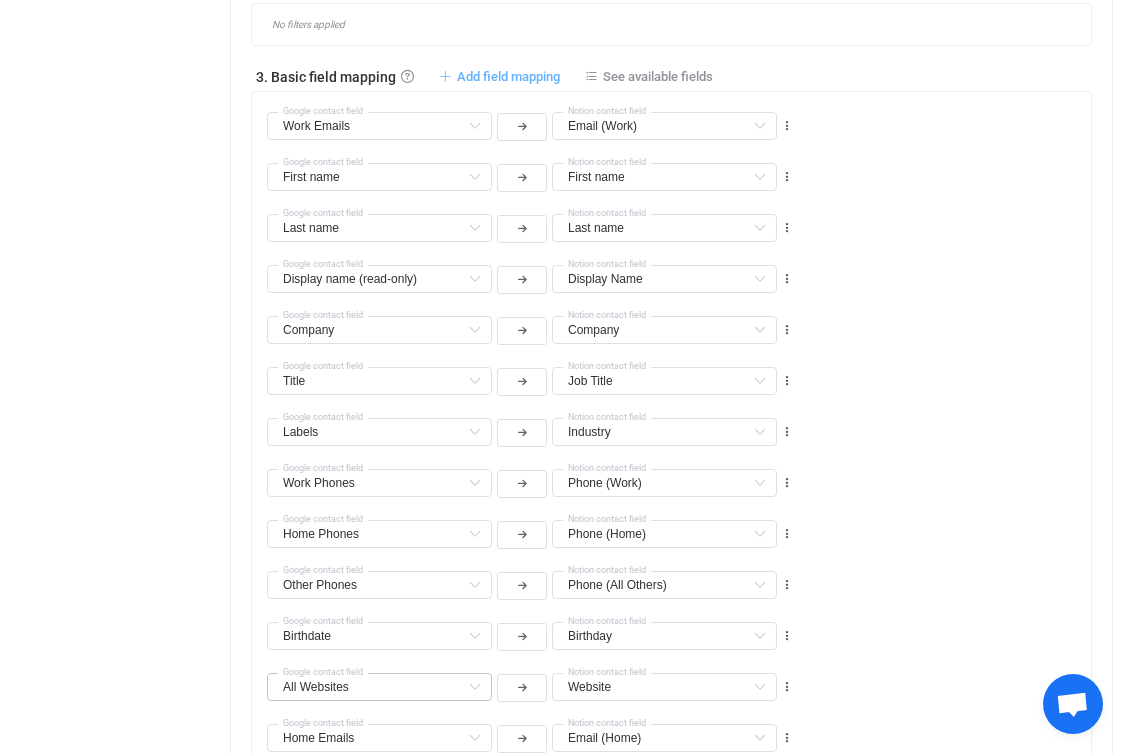 click on "Add field mapping" at bounding box center (508, 76) 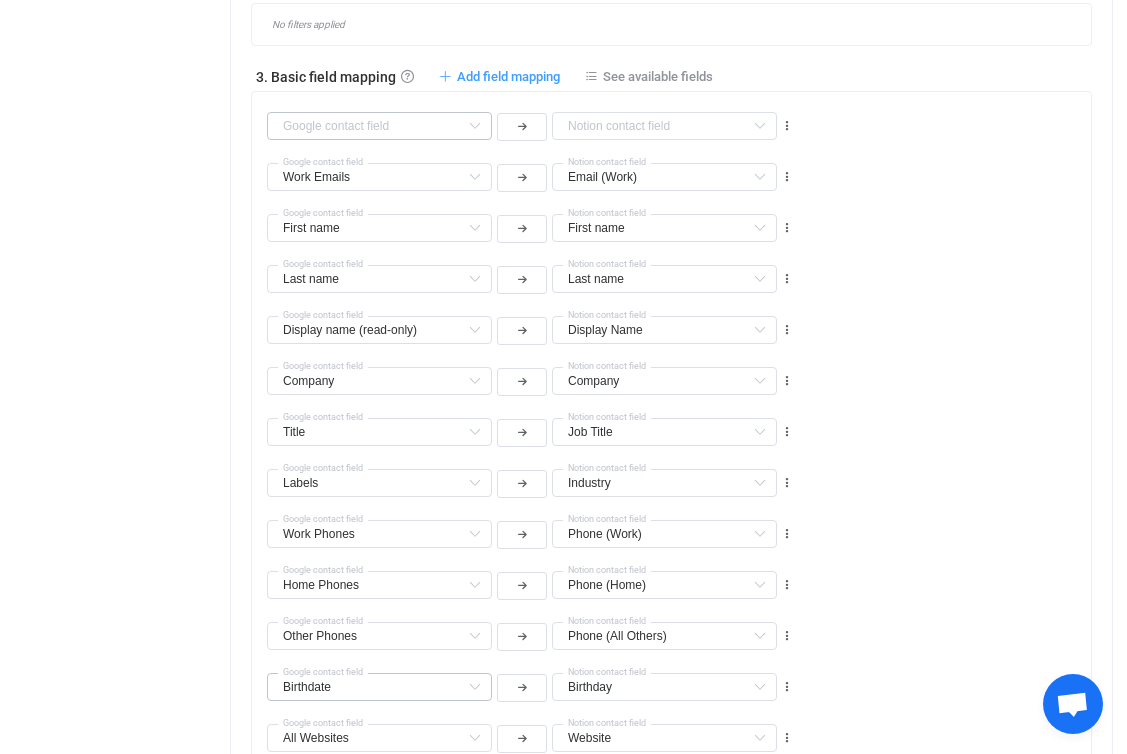 click at bounding box center (474, 126) 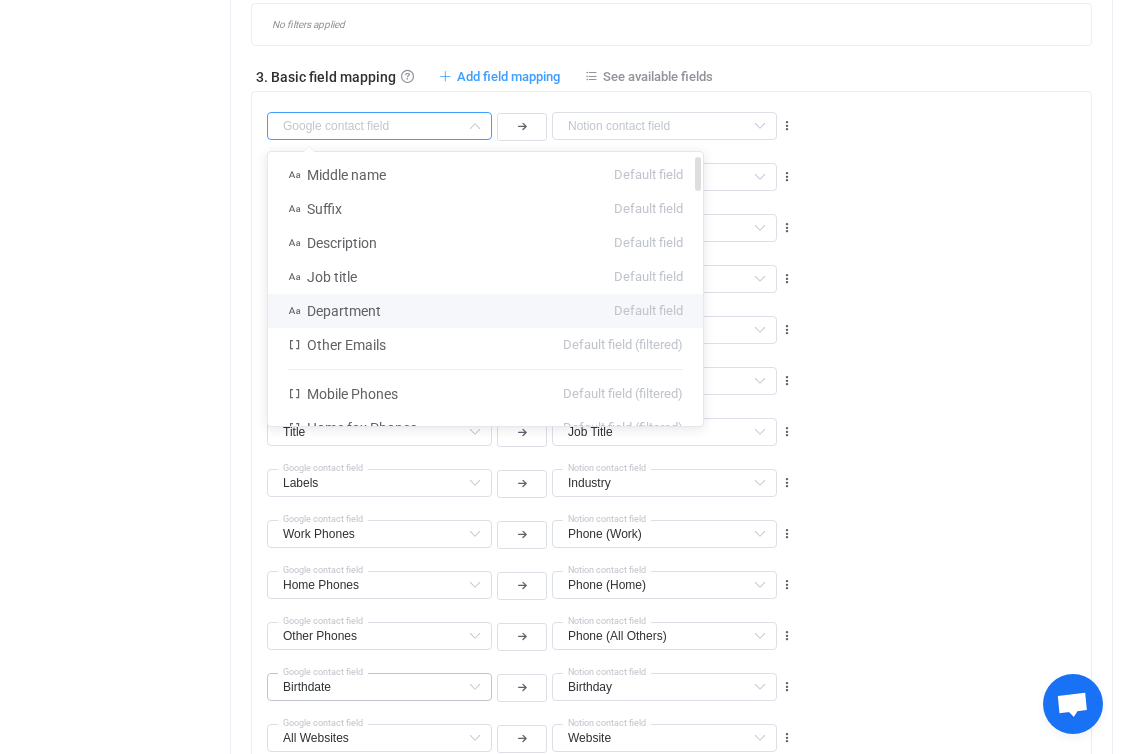 scroll, scrollTop: 70, scrollLeft: 0, axis: vertical 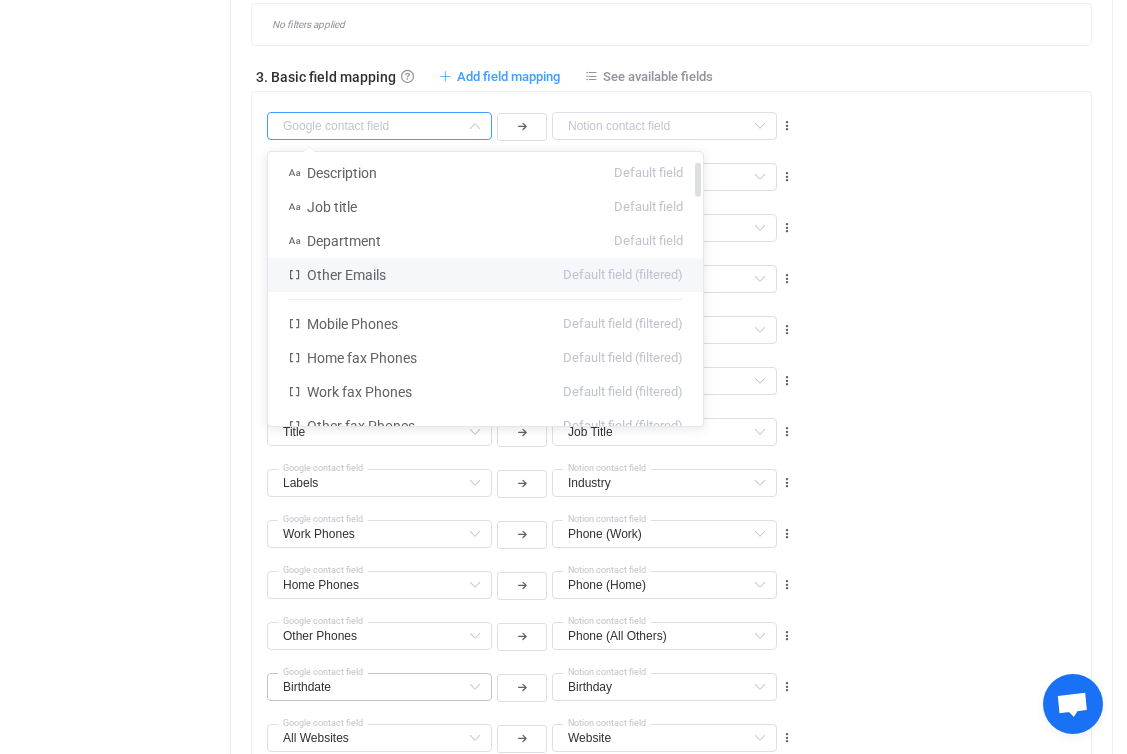 click on "Other Emails Default field (filtered)" at bounding box center (485, 275) 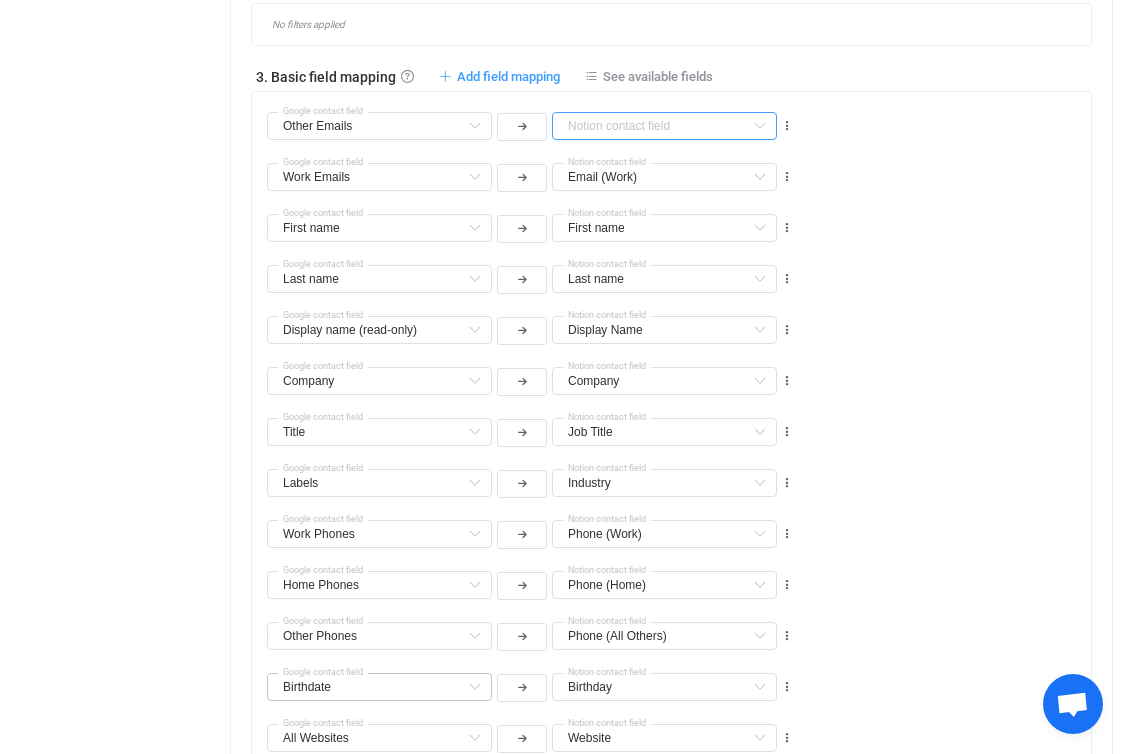 click at bounding box center [664, 126] 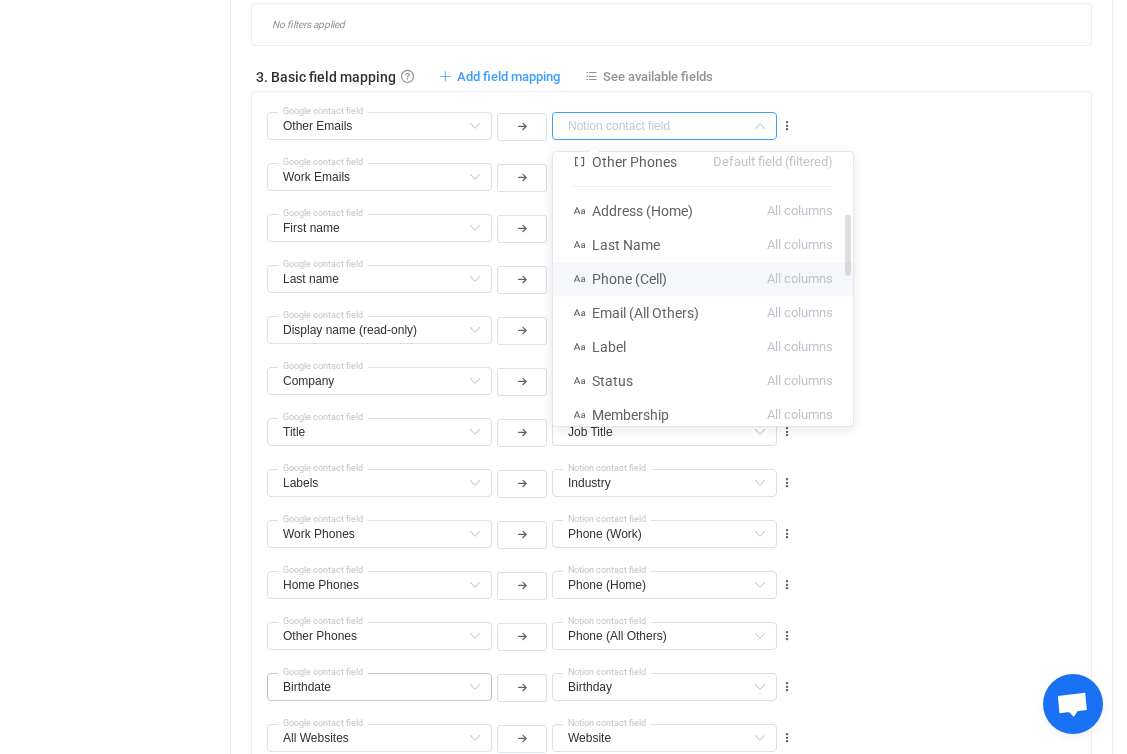 scroll, scrollTop: 280, scrollLeft: 0, axis: vertical 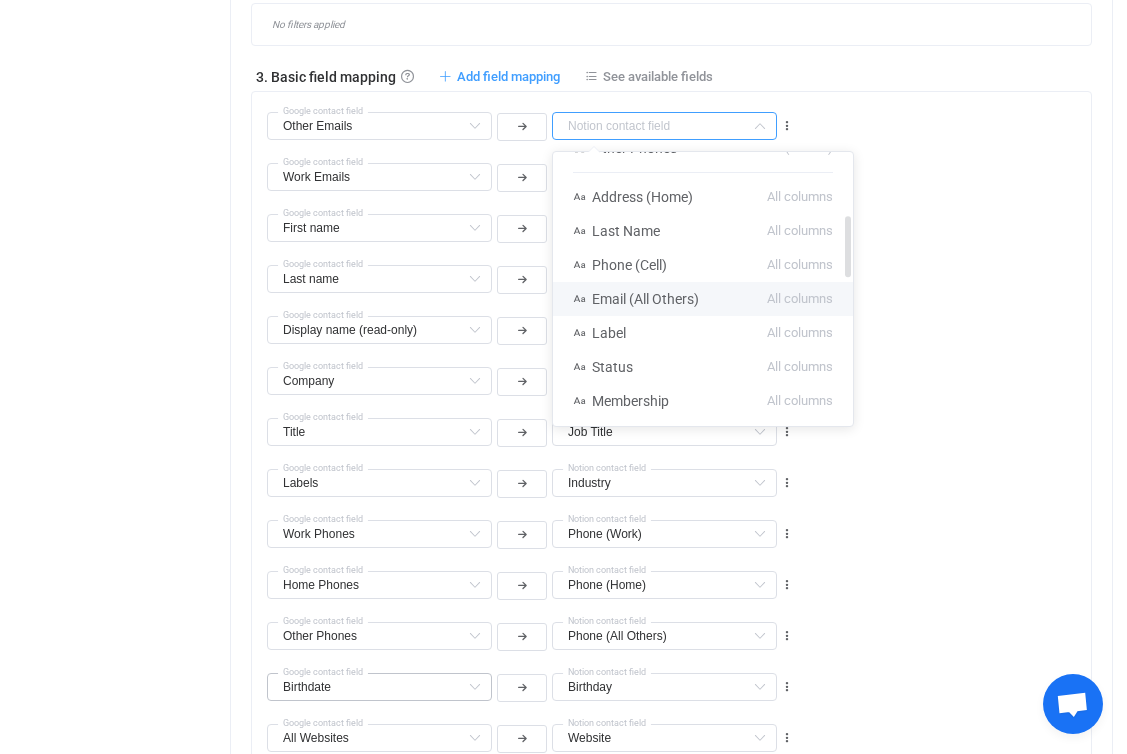 click on "Email (All Others) All columns" at bounding box center [703, 299] 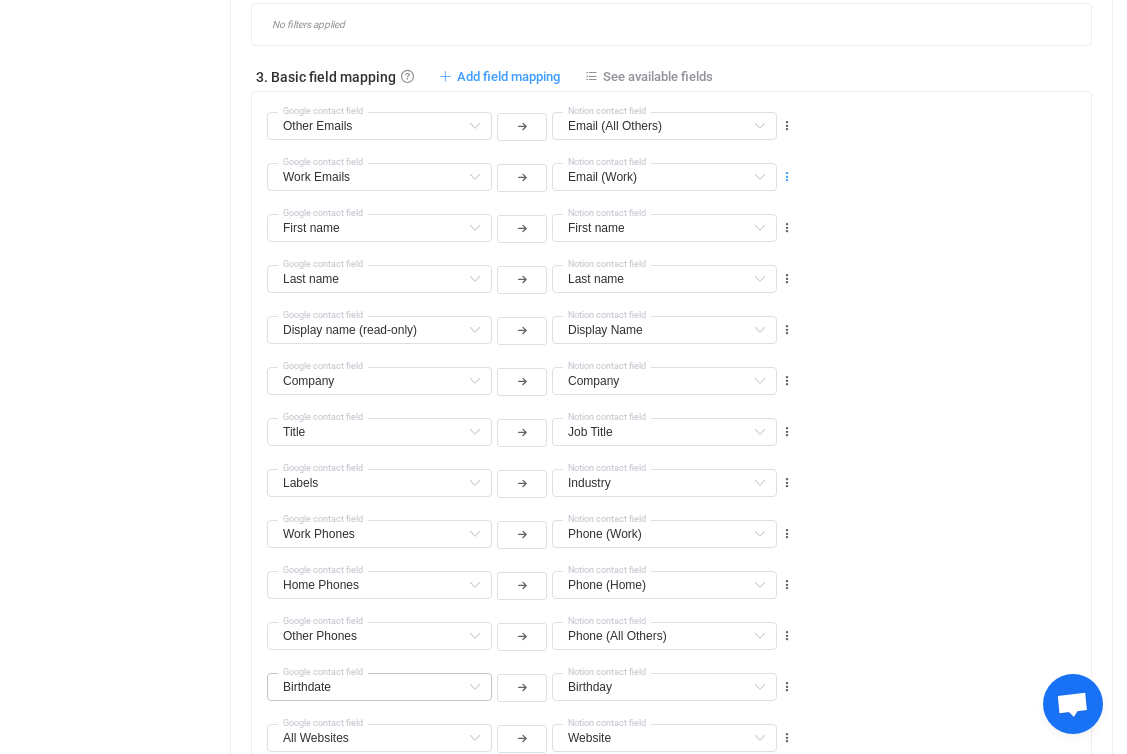 click at bounding box center (787, 177) 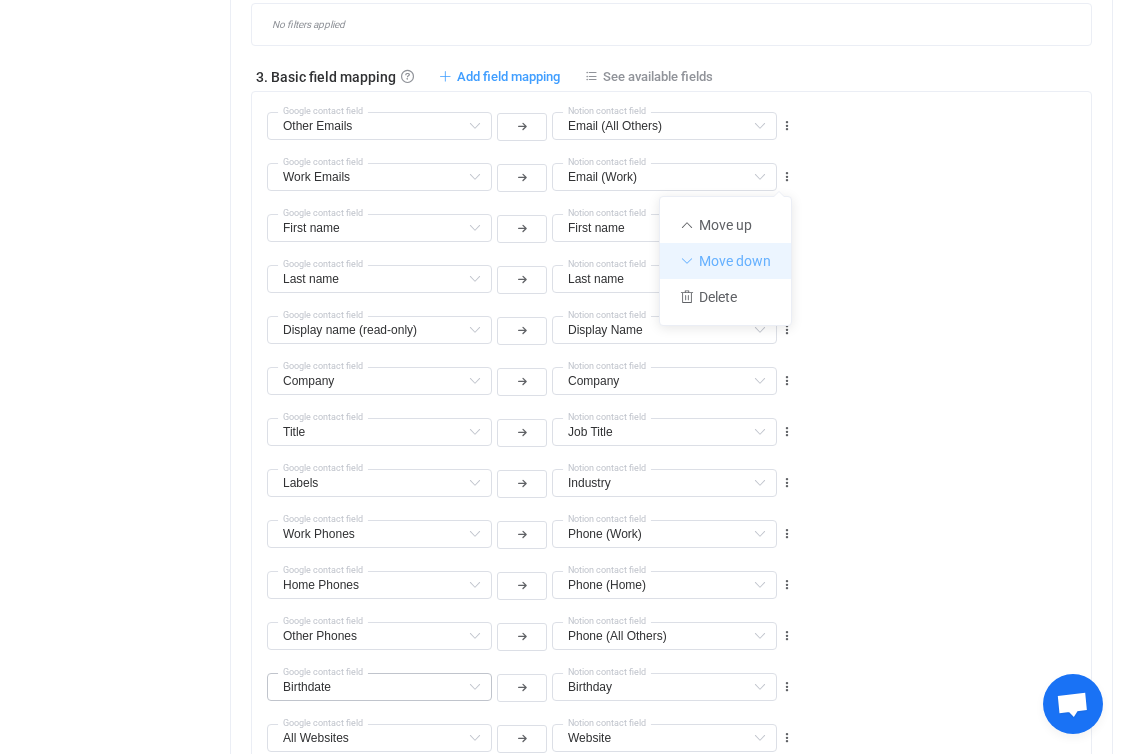 click on "Move down" at bounding box center [725, 261] 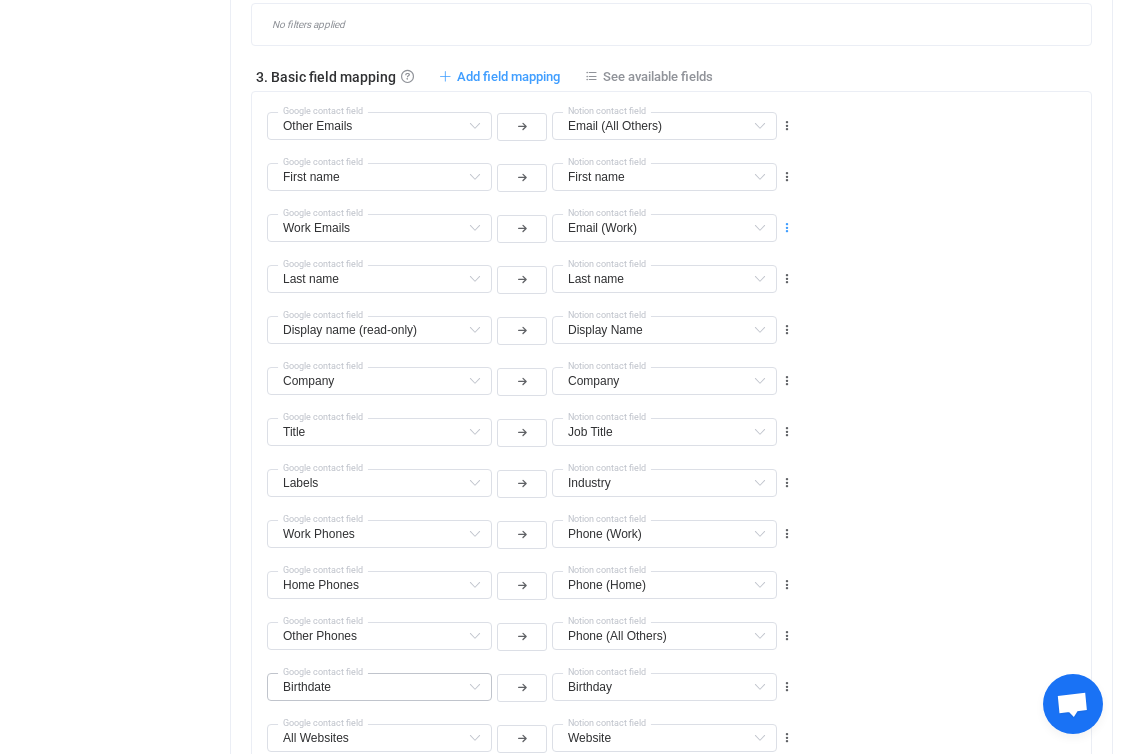 click at bounding box center (787, 228) 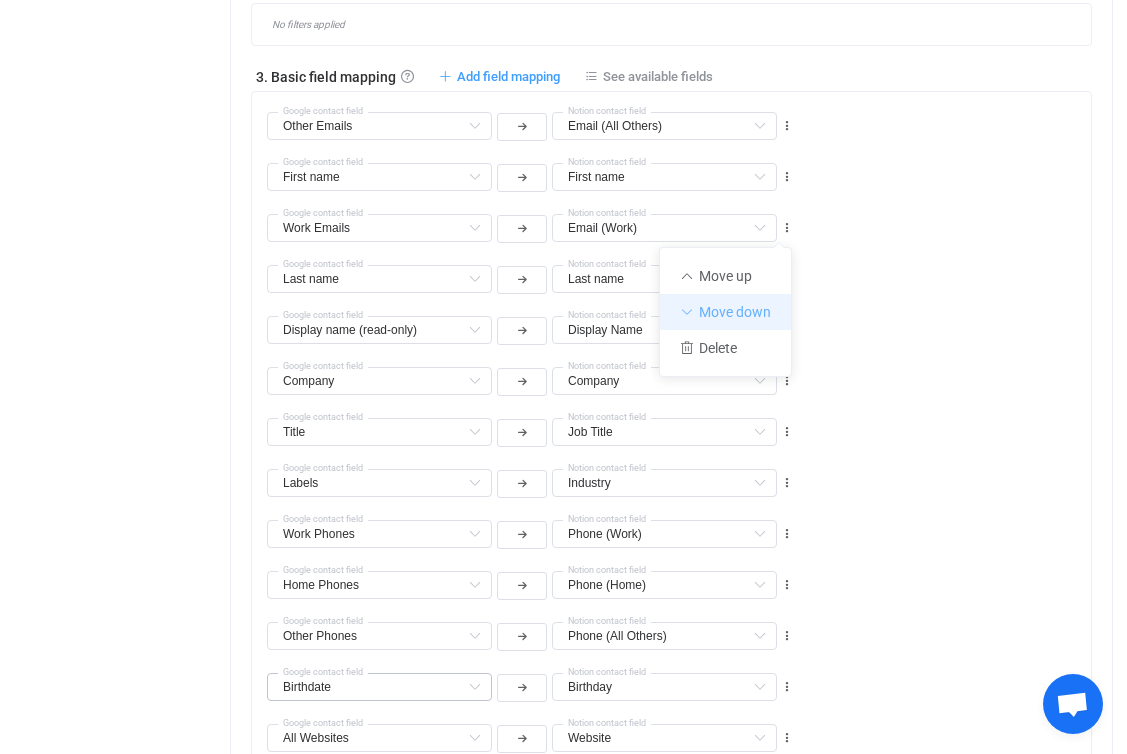 click on "Move down" at bounding box center (725, 312) 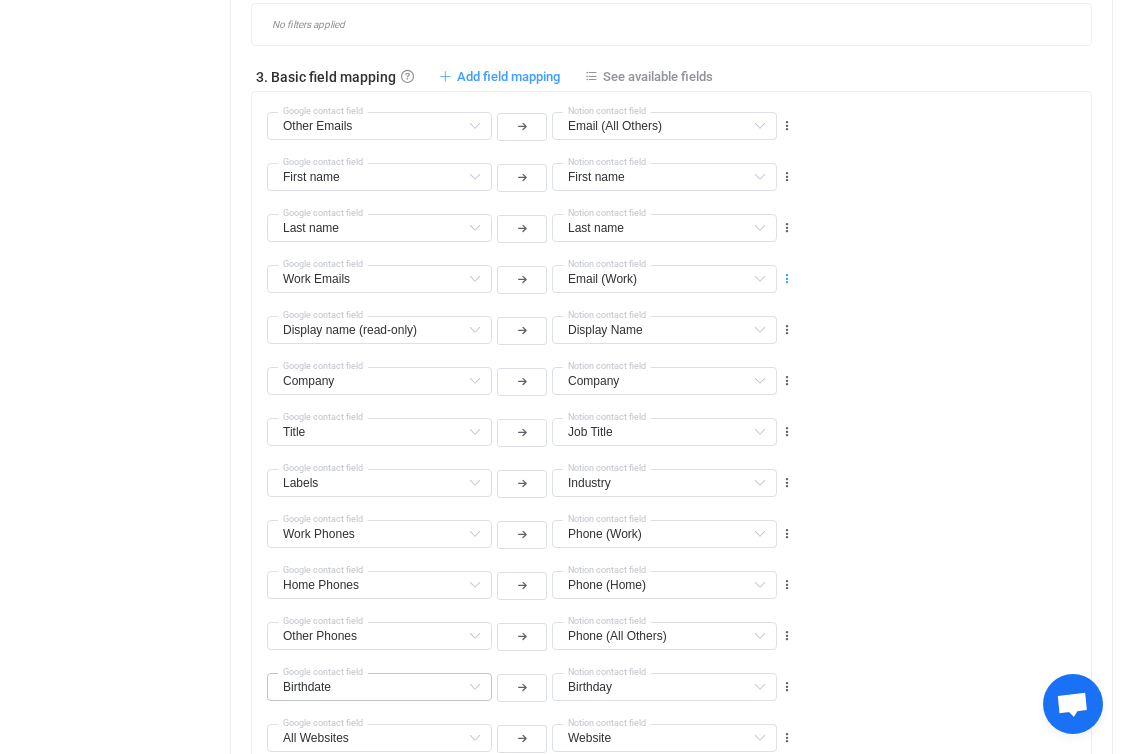 click at bounding box center (787, 279) 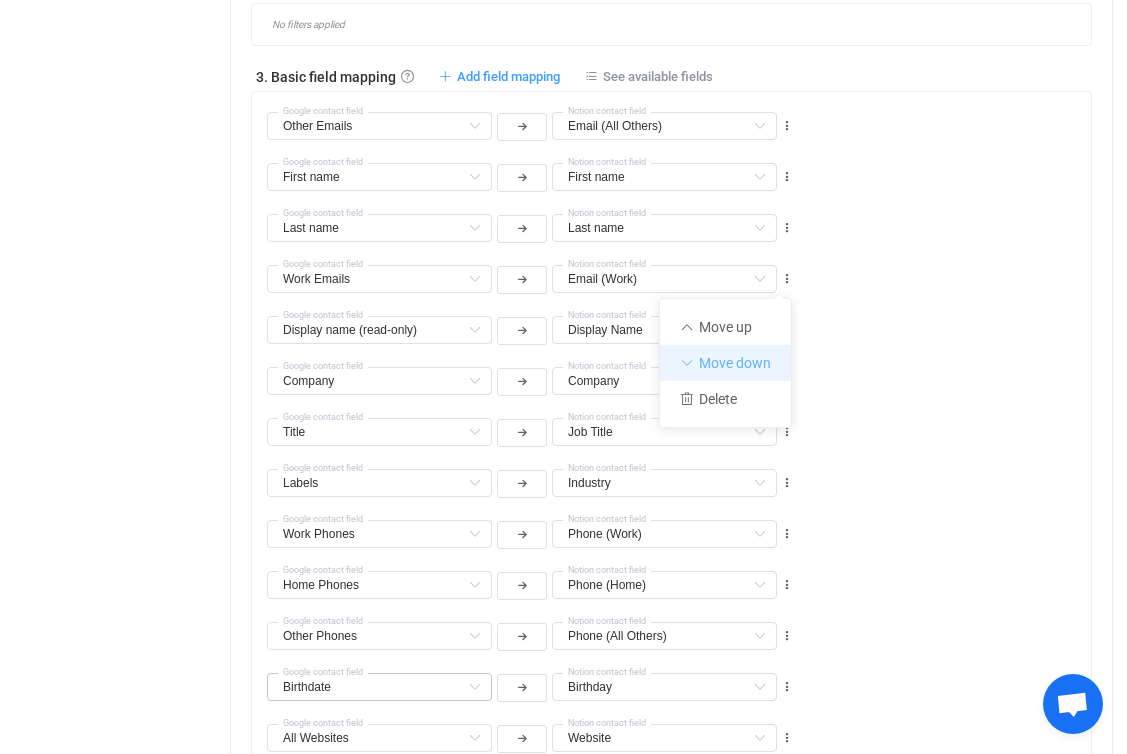 click on "Move down" at bounding box center (725, 363) 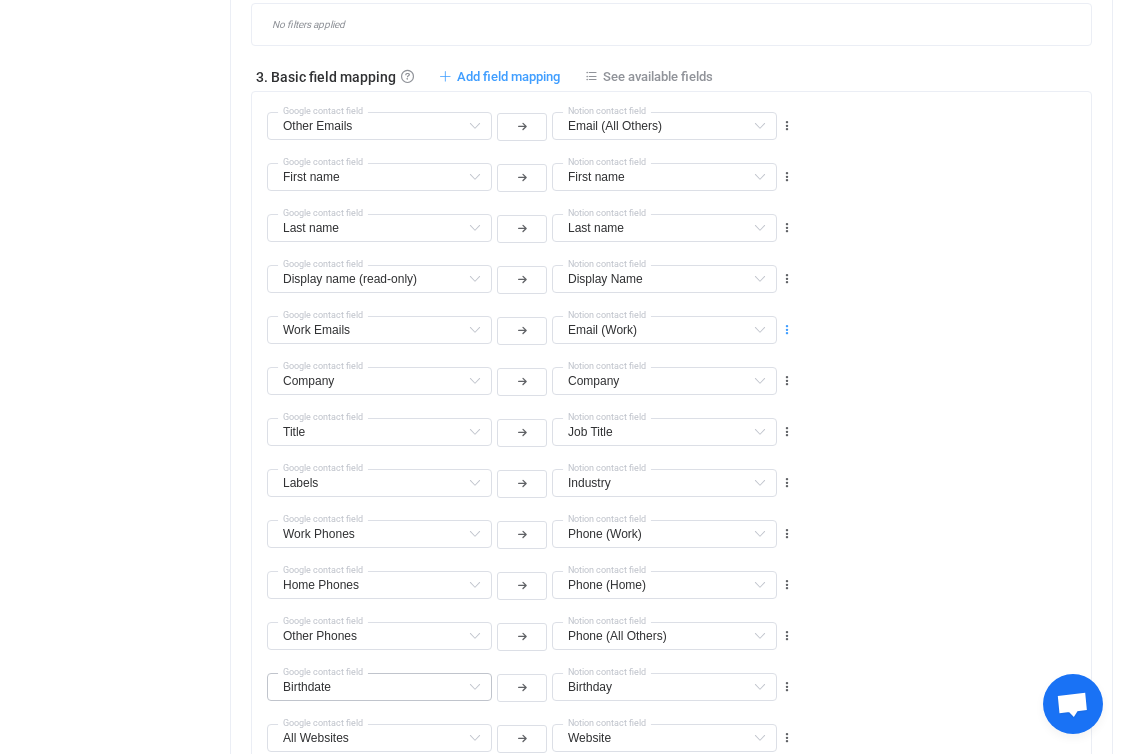 click at bounding box center [787, 330] 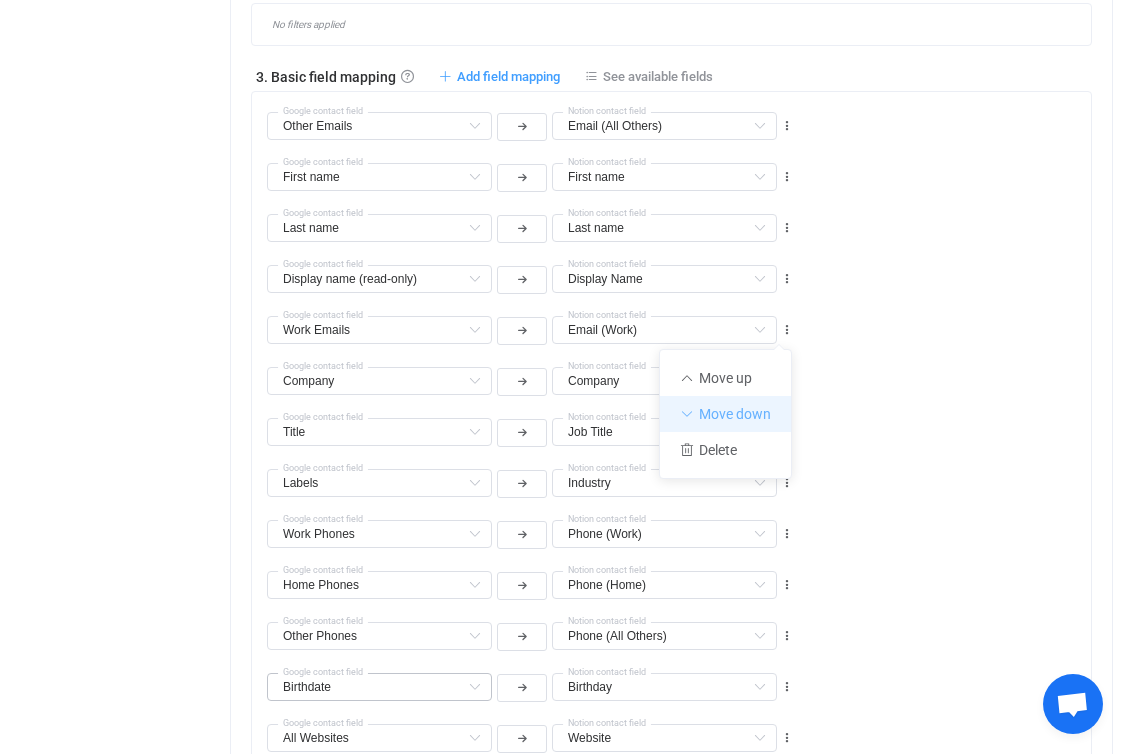 click on "Move down" at bounding box center [725, 414] 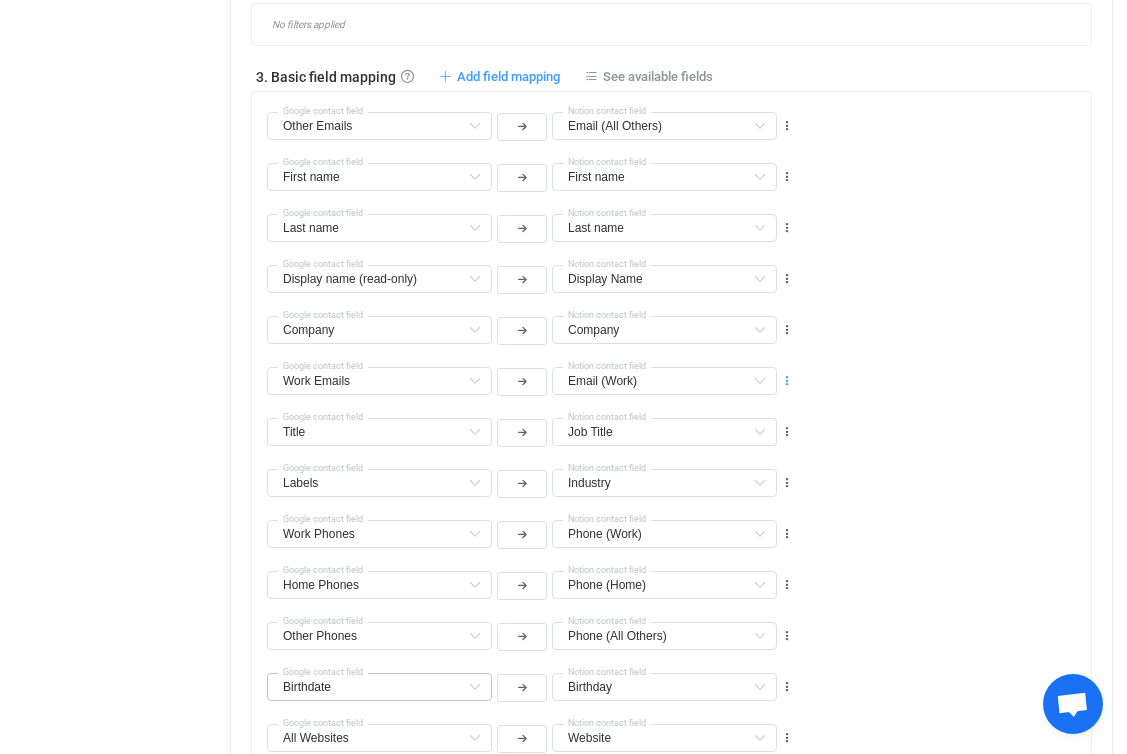 click at bounding box center (787, 381) 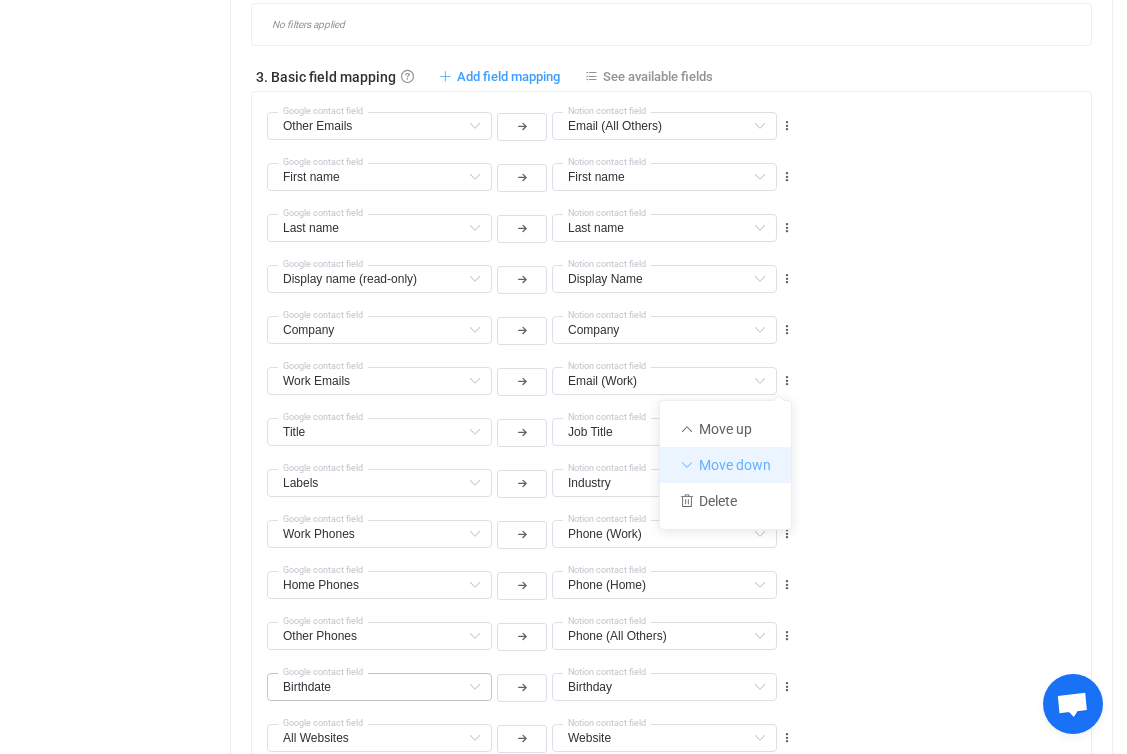click on "Move down" at bounding box center [725, 465] 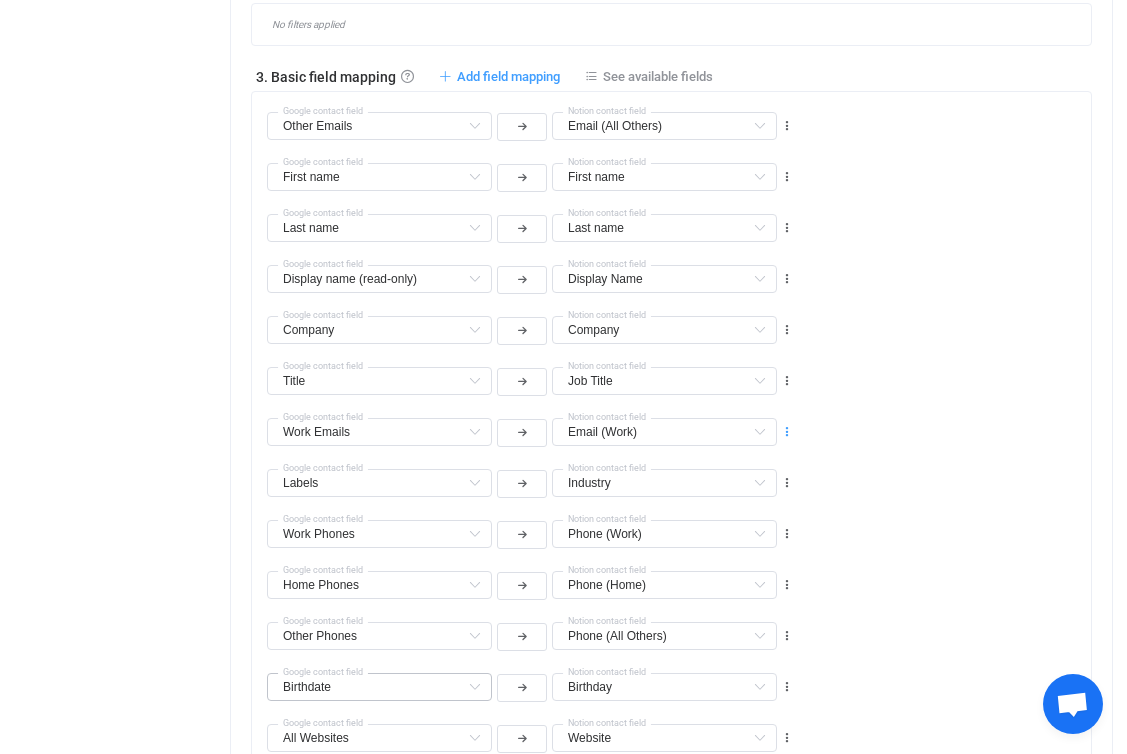 click at bounding box center (787, 432) 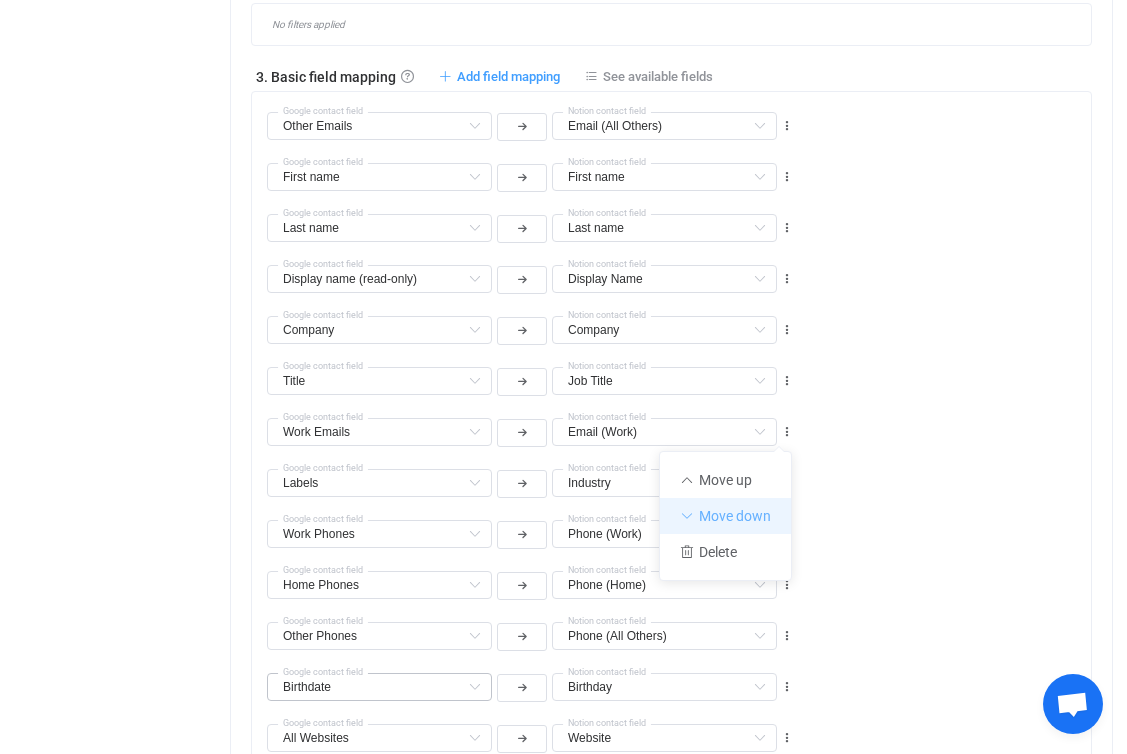 click on "Move down" at bounding box center (725, 516) 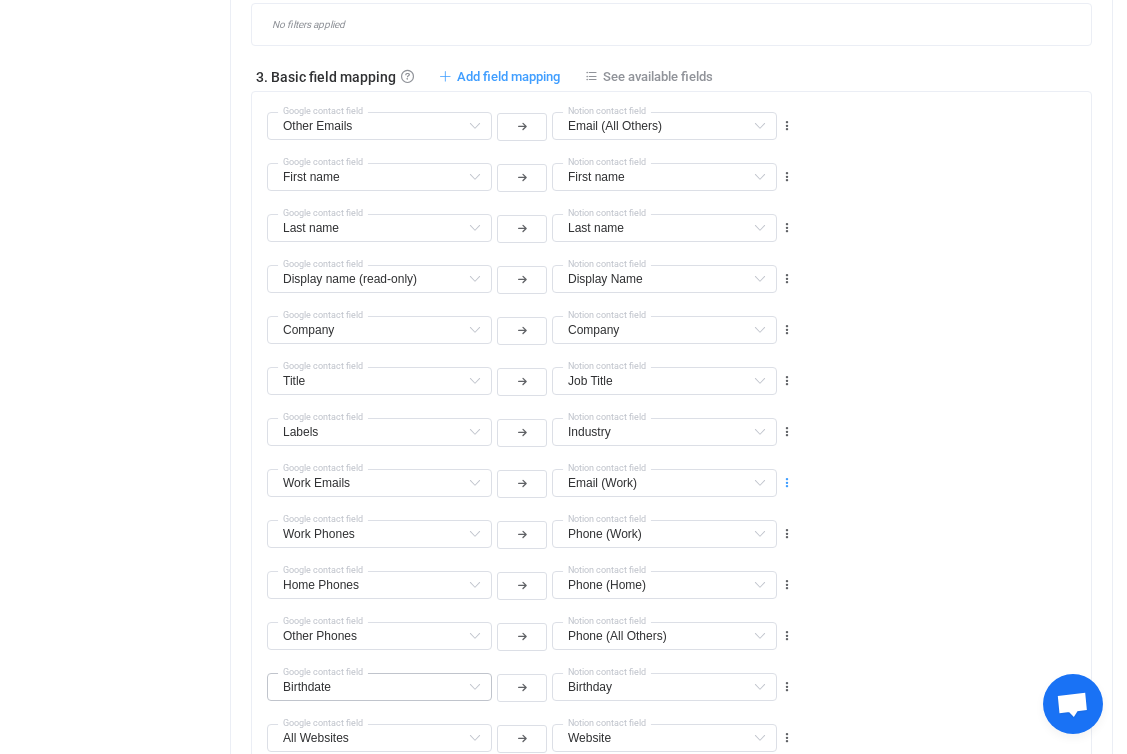 click at bounding box center [787, 483] 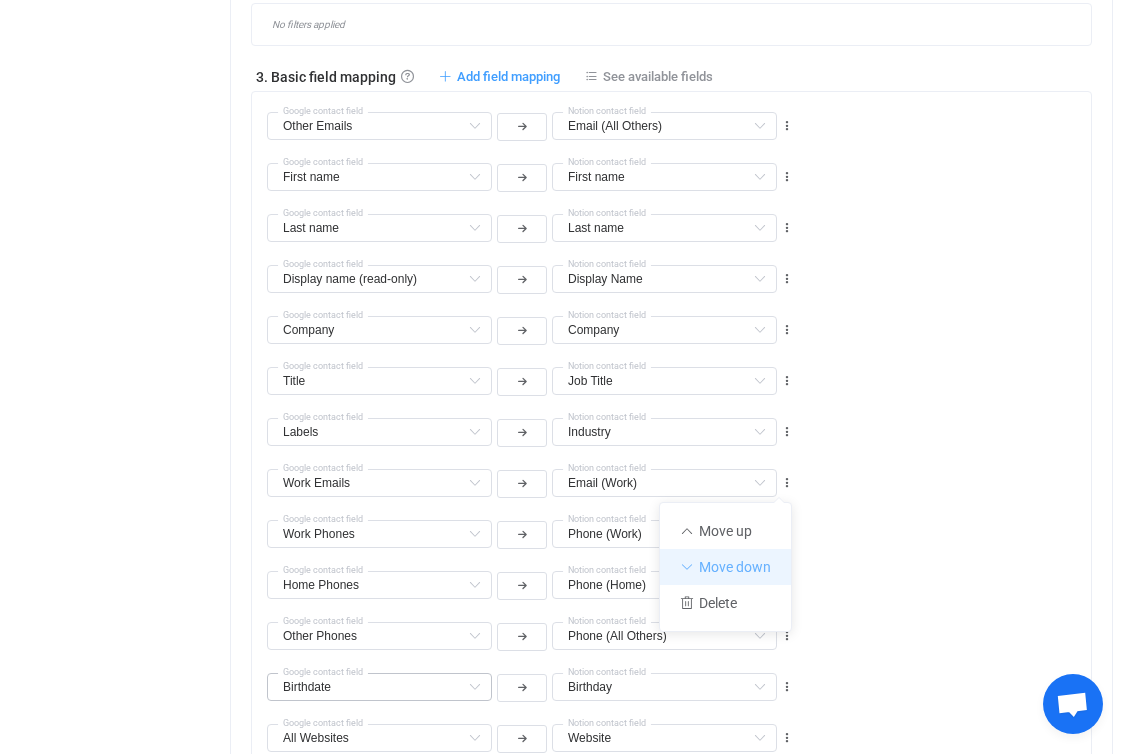 click on "Move down" at bounding box center [725, 567] 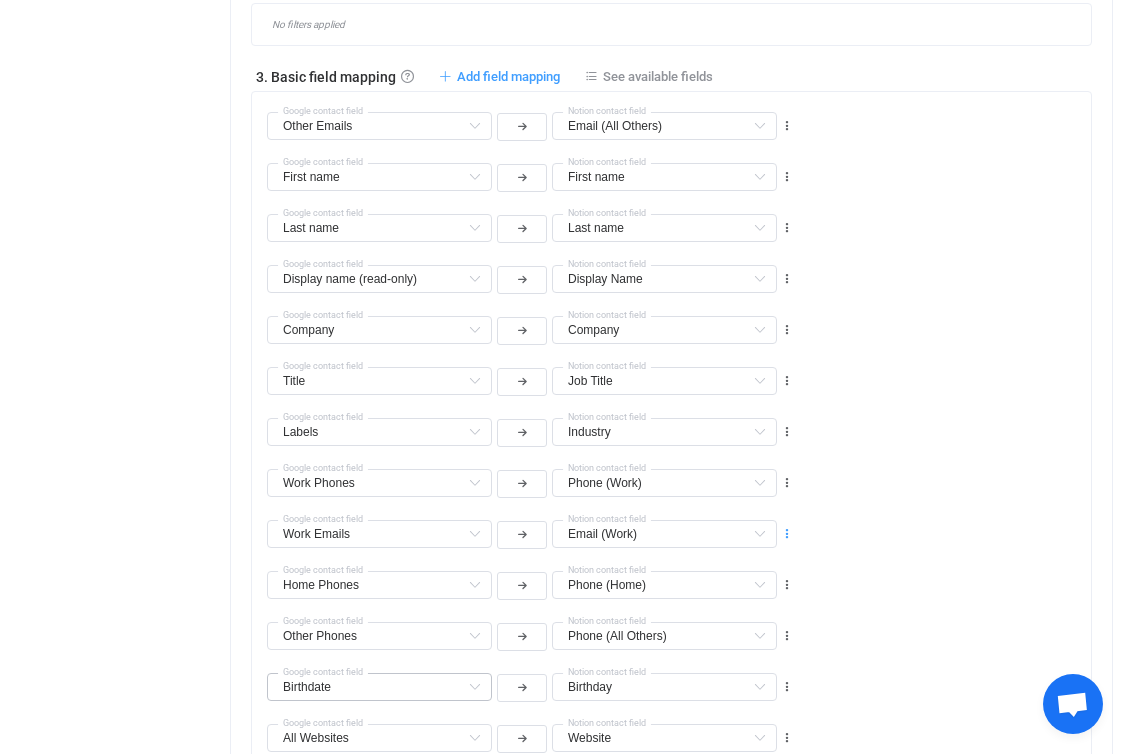 click at bounding box center (787, 534) 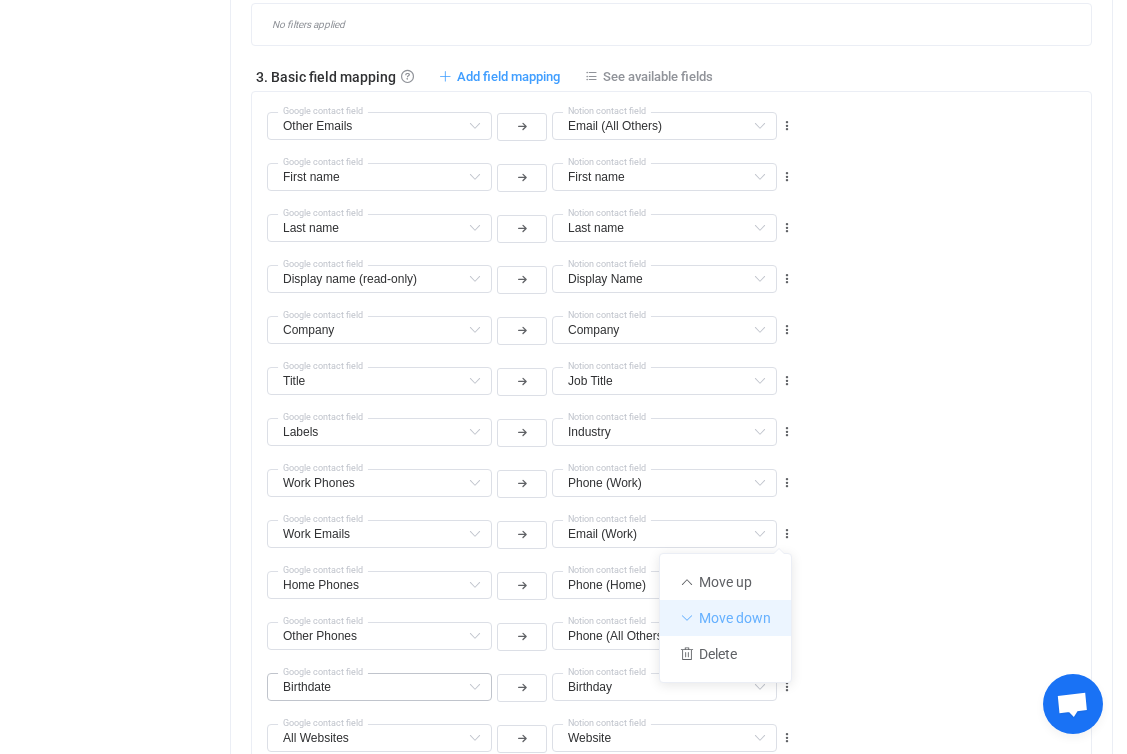click on "Move down" at bounding box center [725, 618] 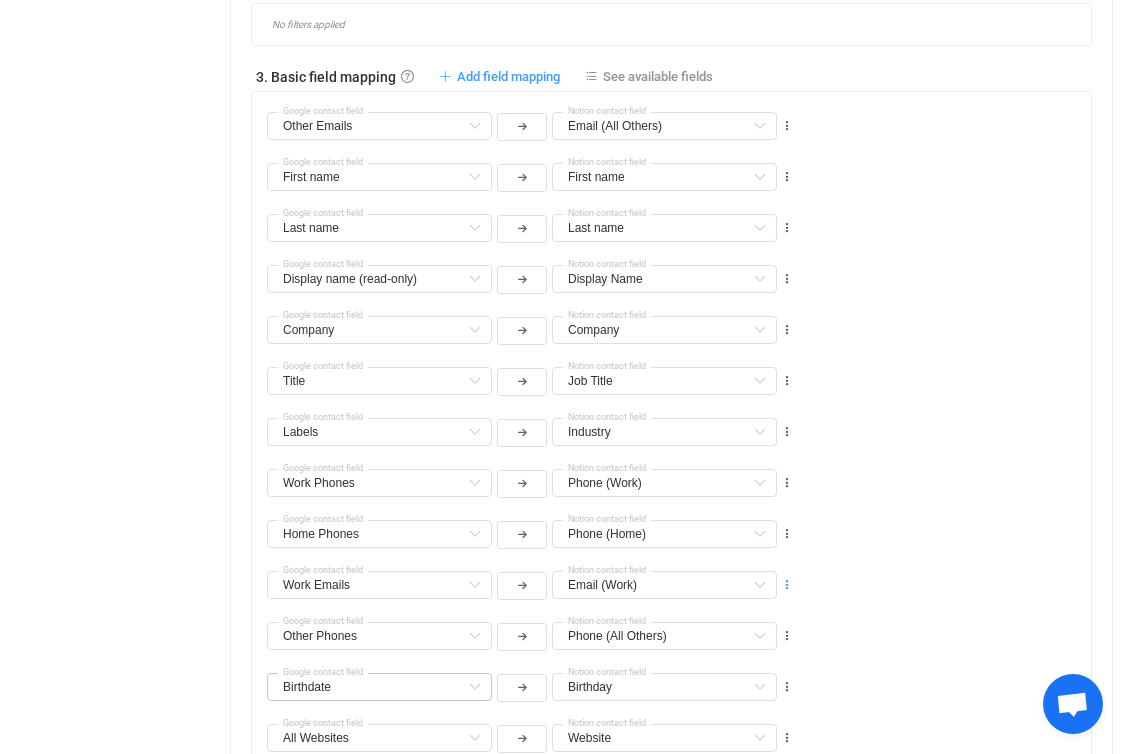 click at bounding box center [787, 585] 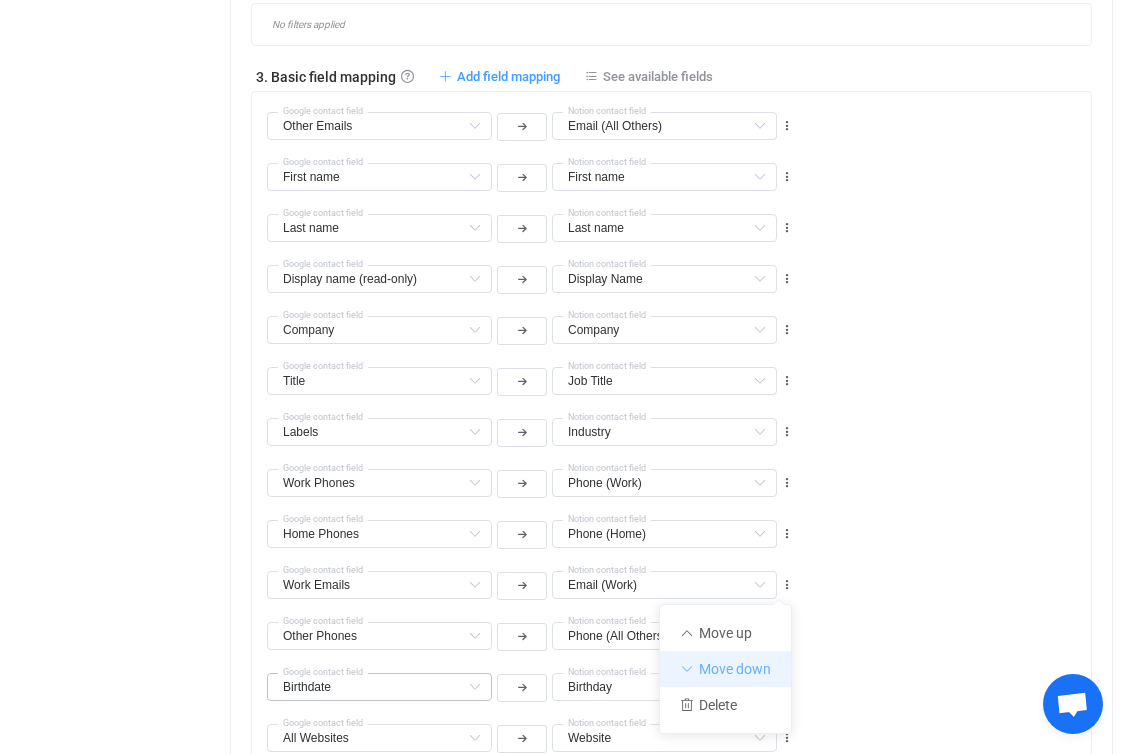click on "Move down" at bounding box center [725, 669] 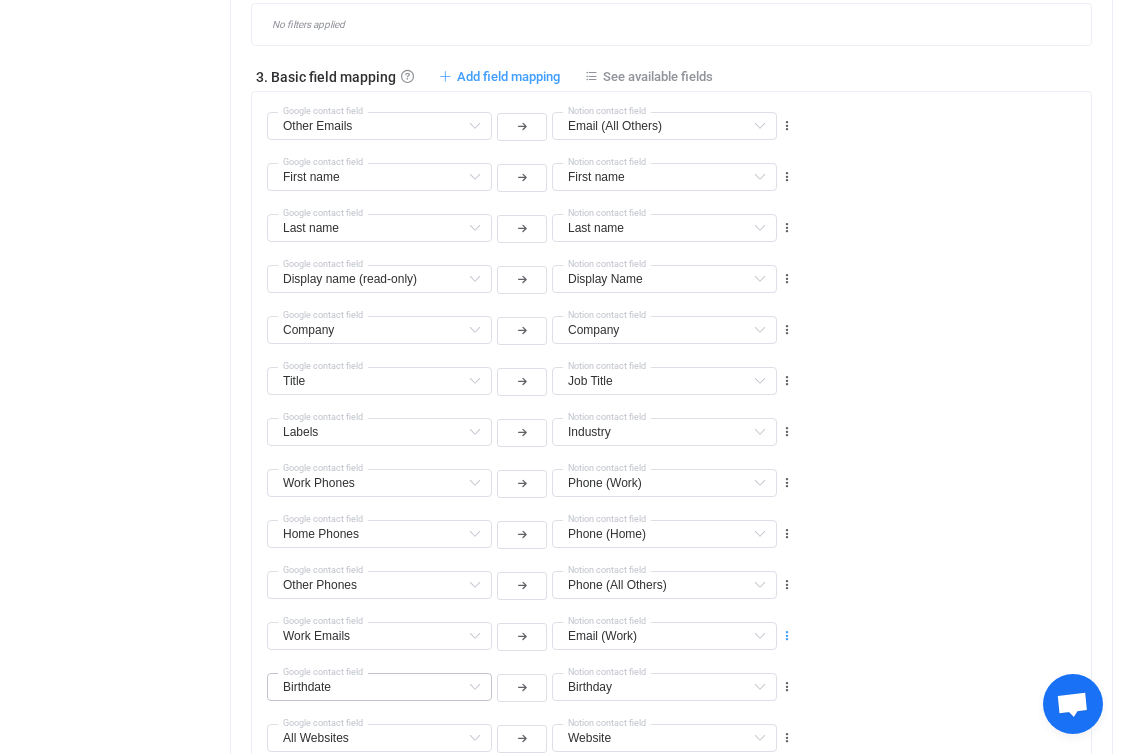 click at bounding box center [787, 636] 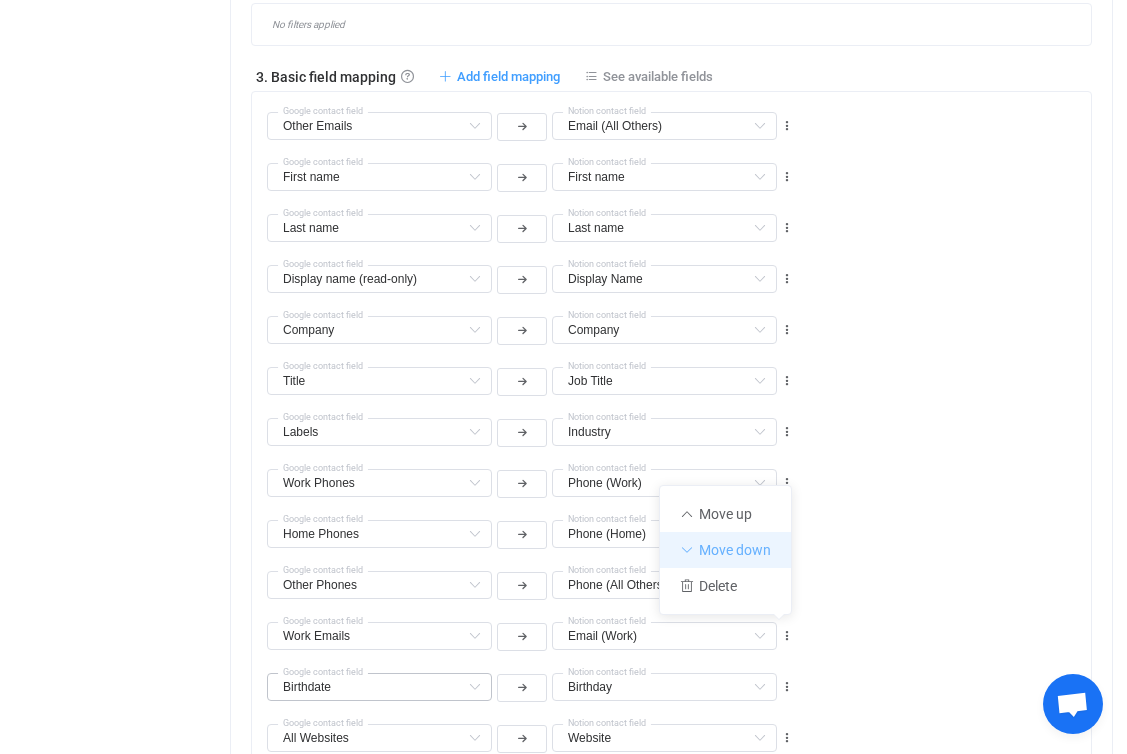 click on "Move down" at bounding box center (725, 550) 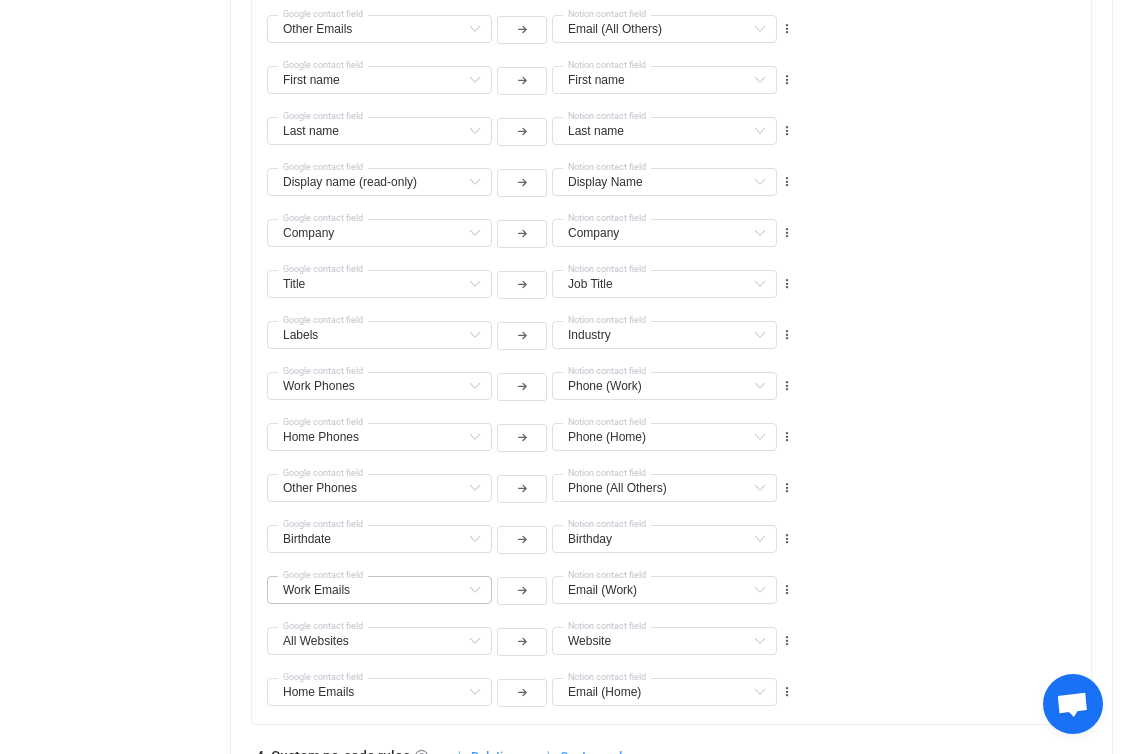 scroll, scrollTop: 1148, scrollLeft: 0, axis: vertical 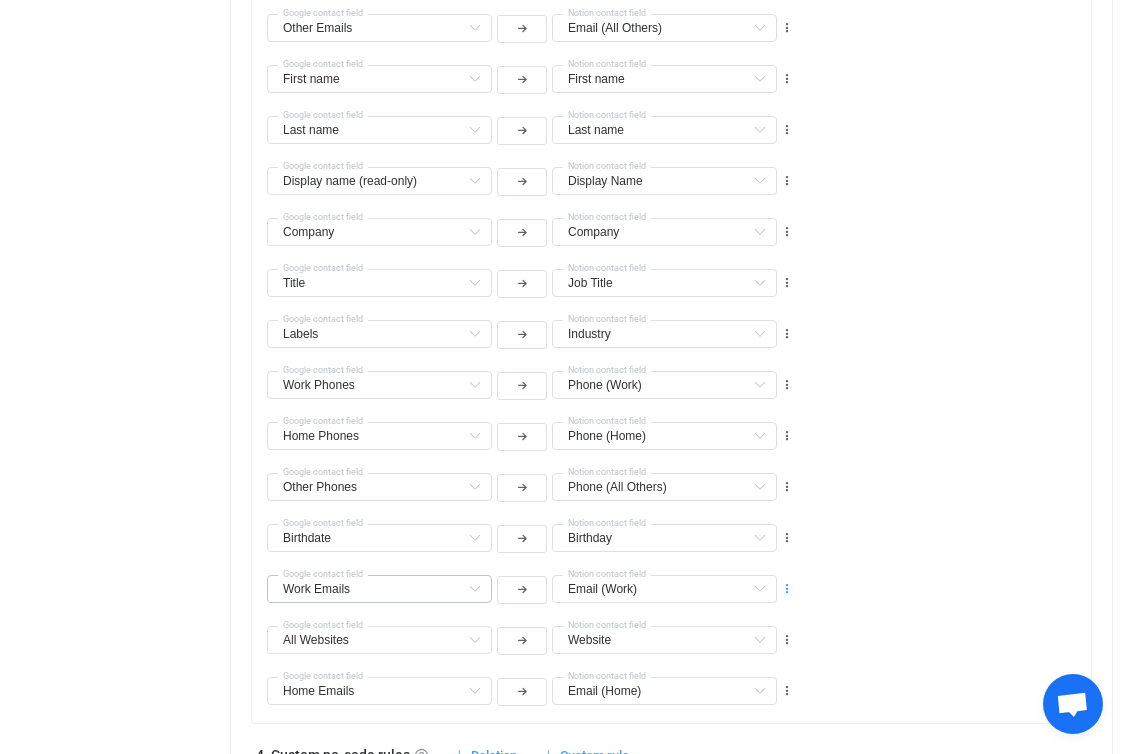 click at bounding box center (787, 589) 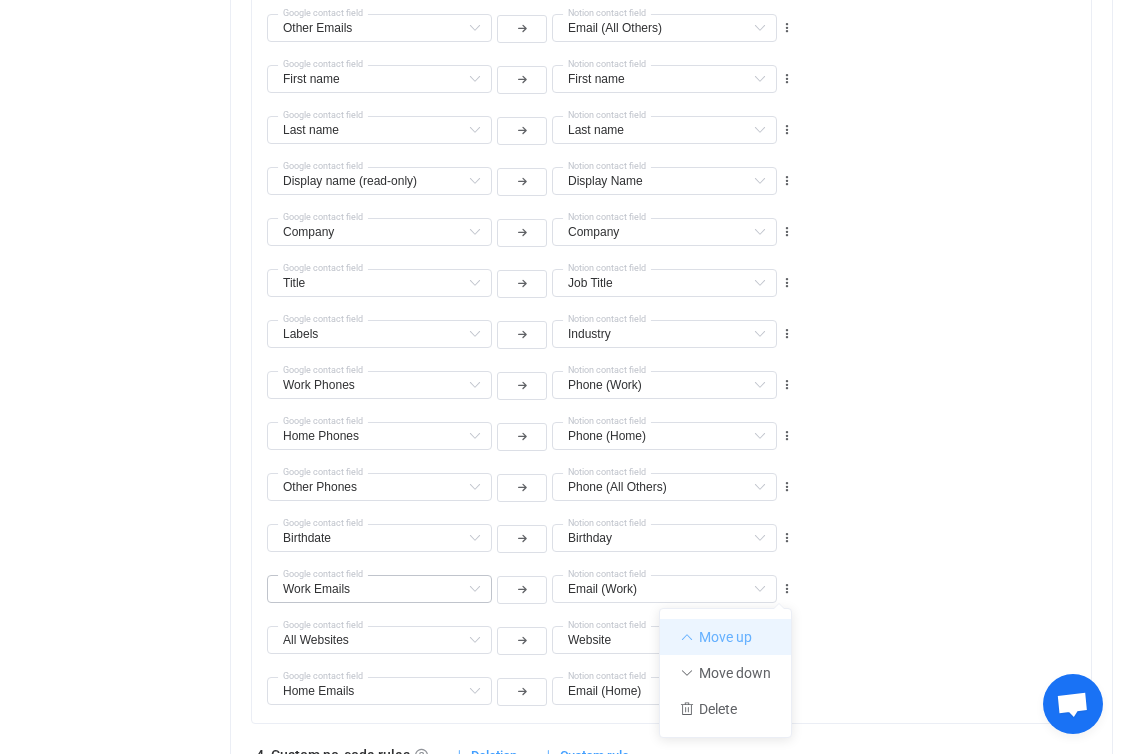 click on "Move up" at bounding box center (725, 637) 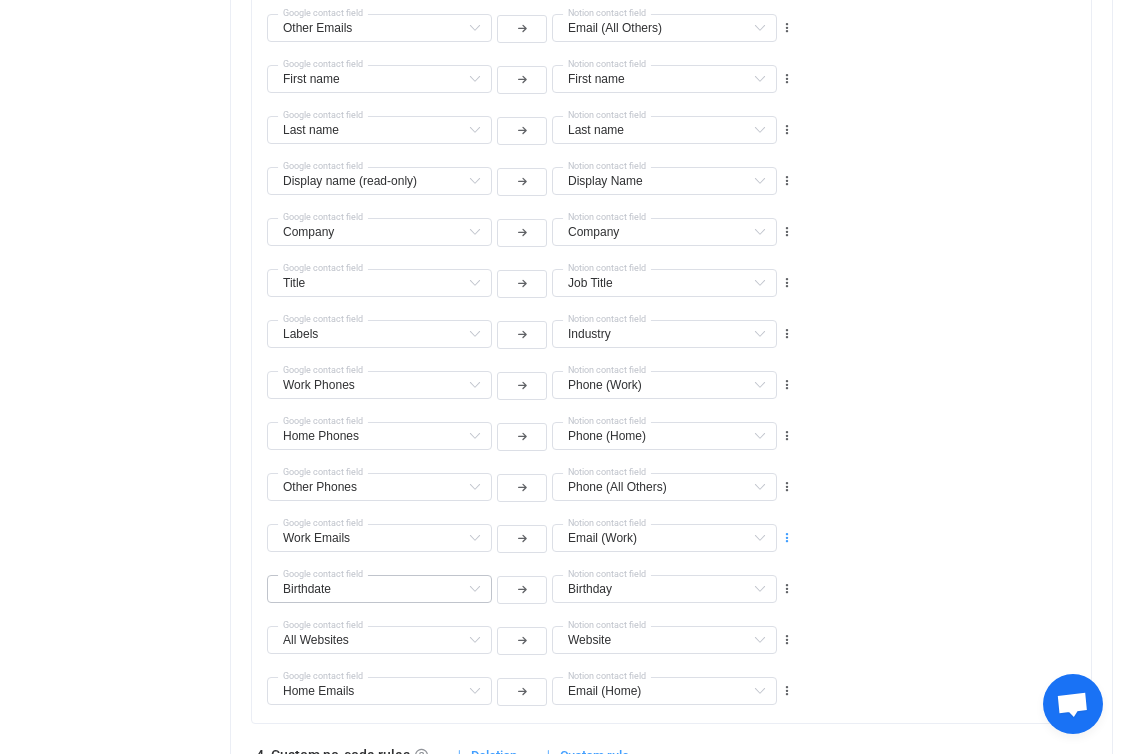 click at bounding box center [787, 538] 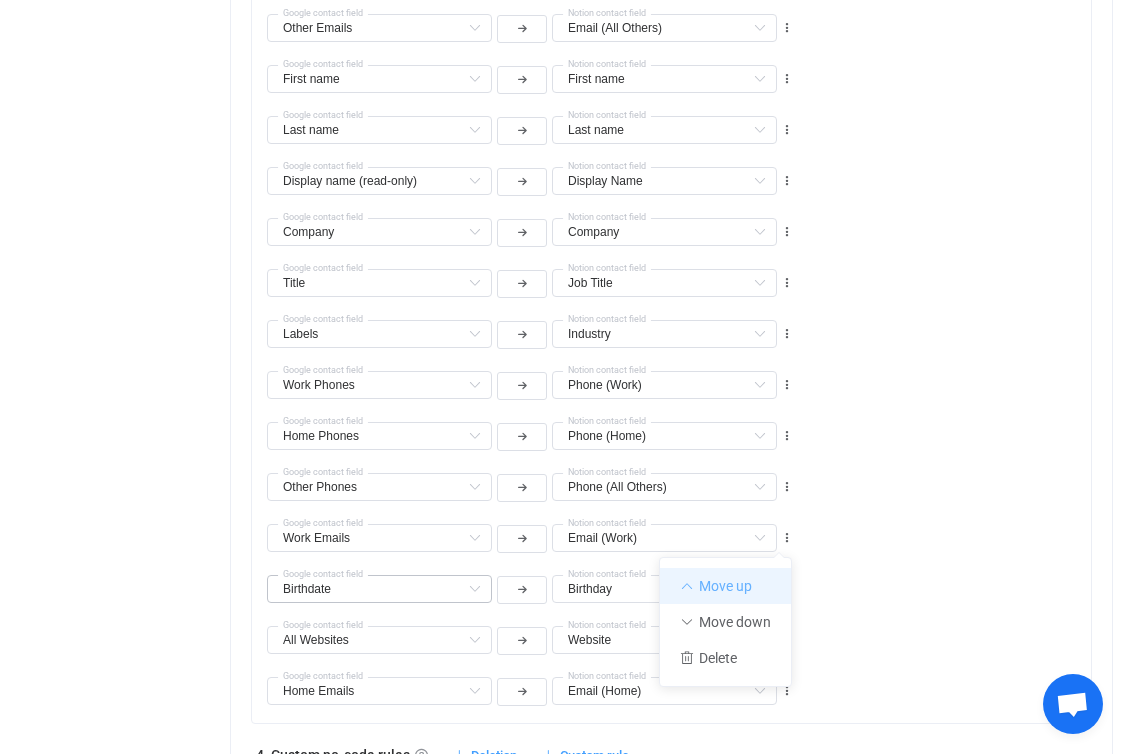 click on "Move up" at bounding box center (725, 586) 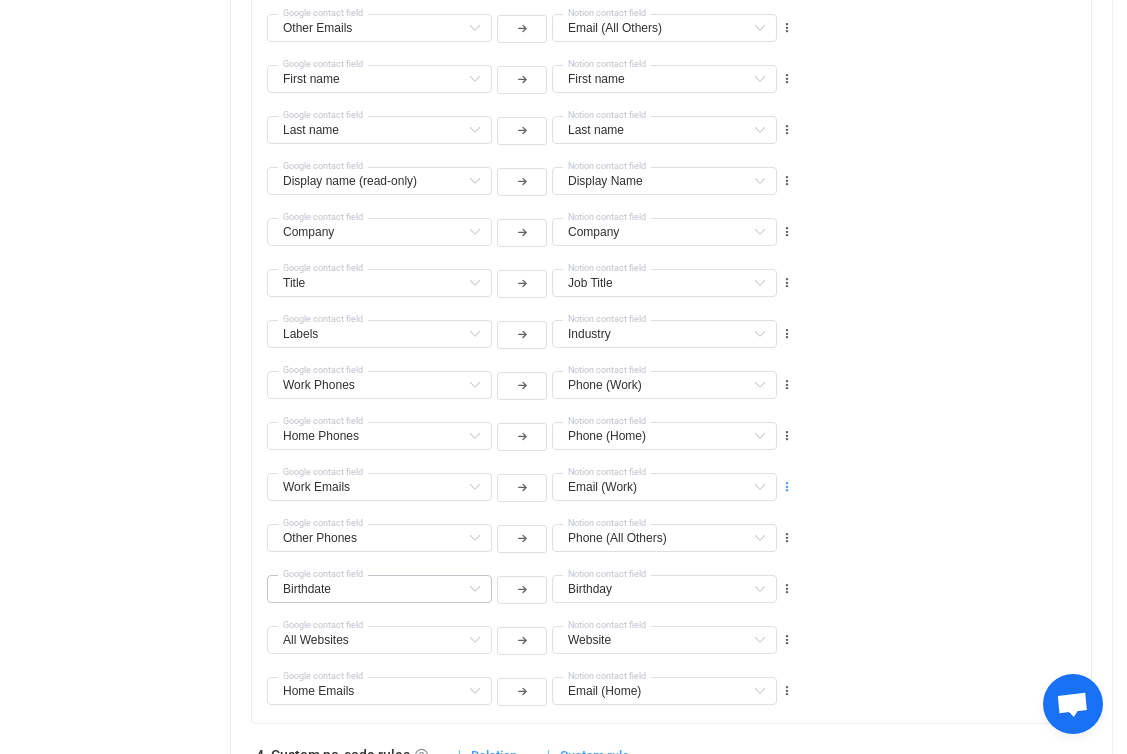 click at bounding box center [787, 487] 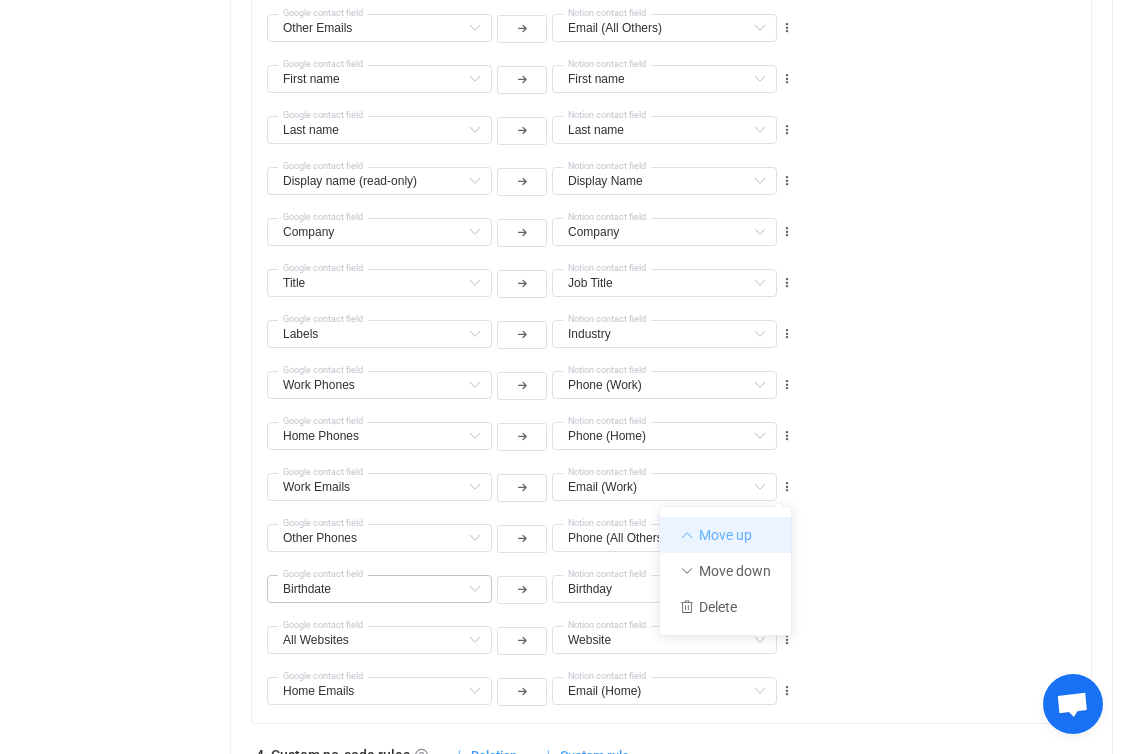 click on "Move up" at bounding box center (725, 535) 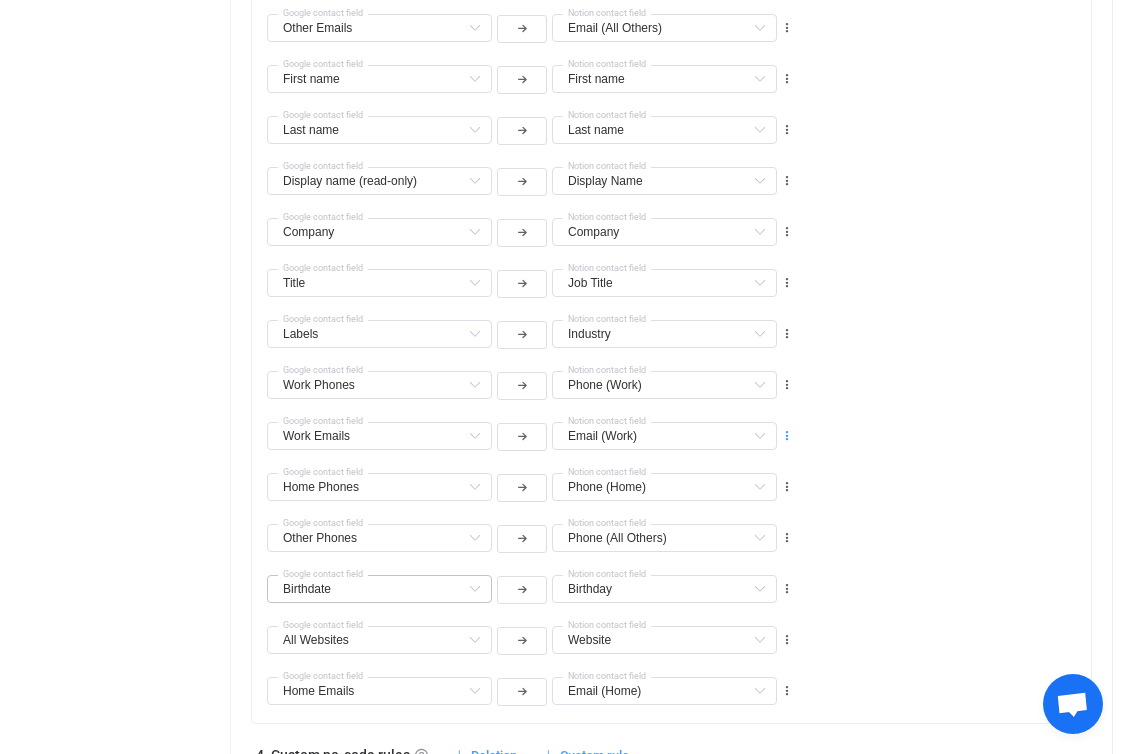 click at bounding box center (787, 436) 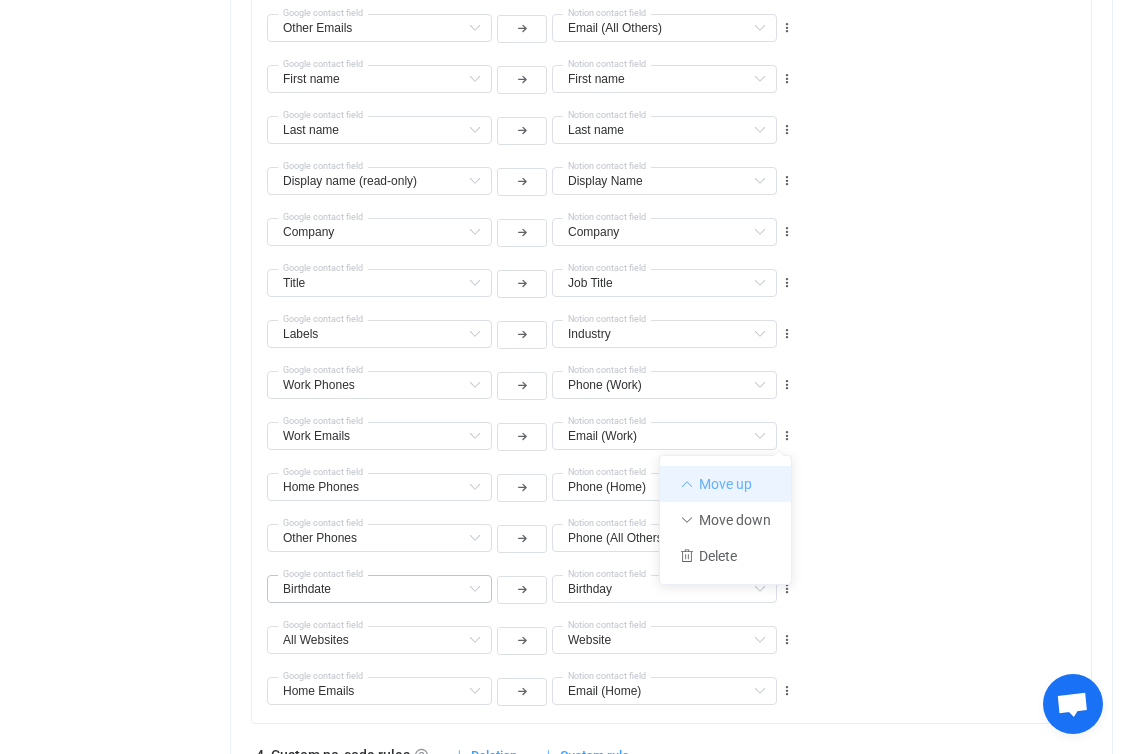 click on "Move up" at bounding box center [725, 484] 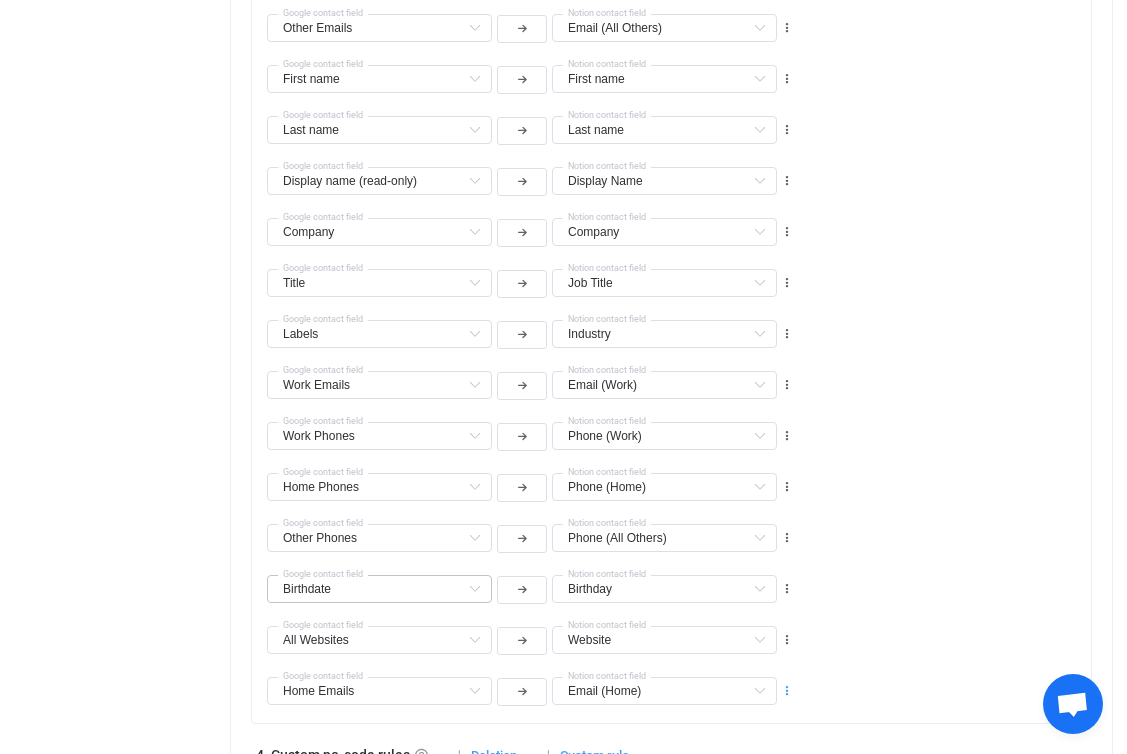 click at bounding box center (787, 691) 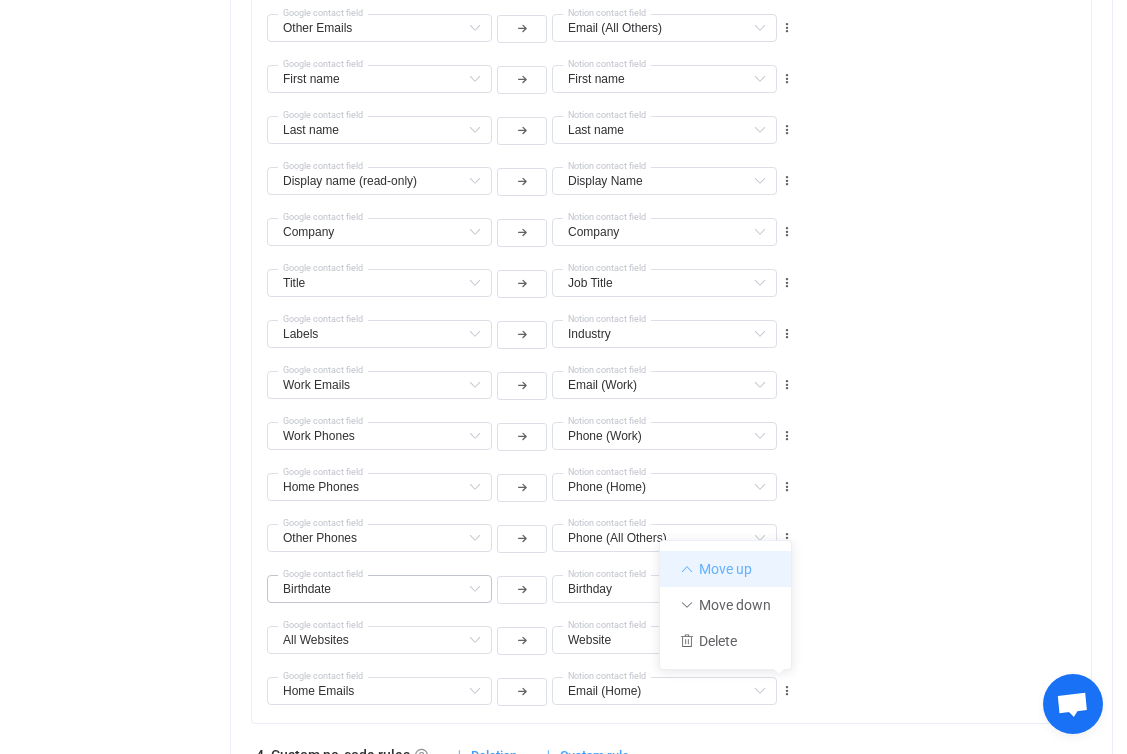click on "Move up" at bounding box center [725, 569] 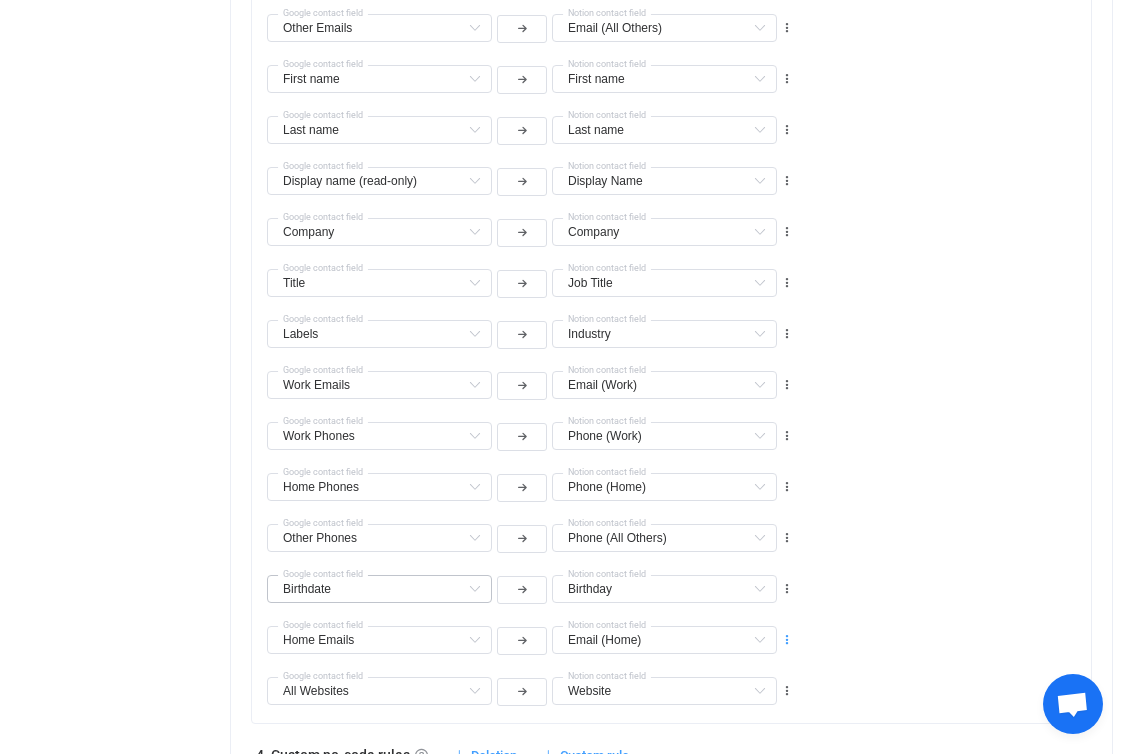 click at bounding box center [787, 640] 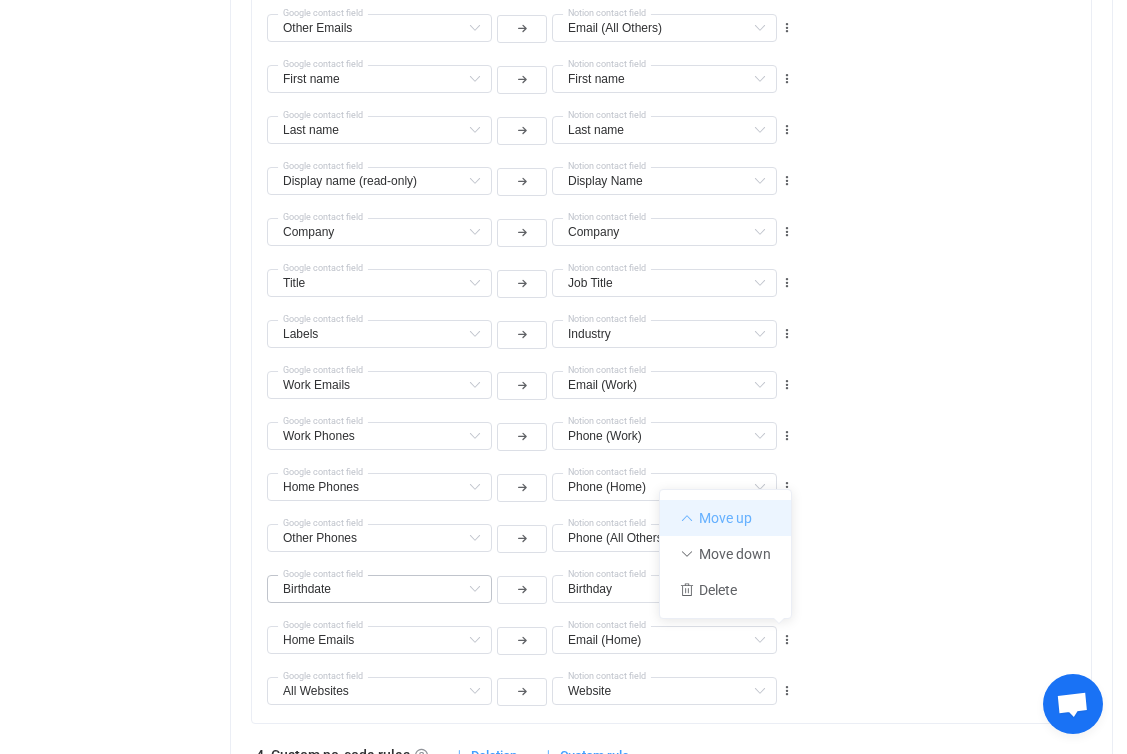click on "Move up" at bounding box center [725, 518] 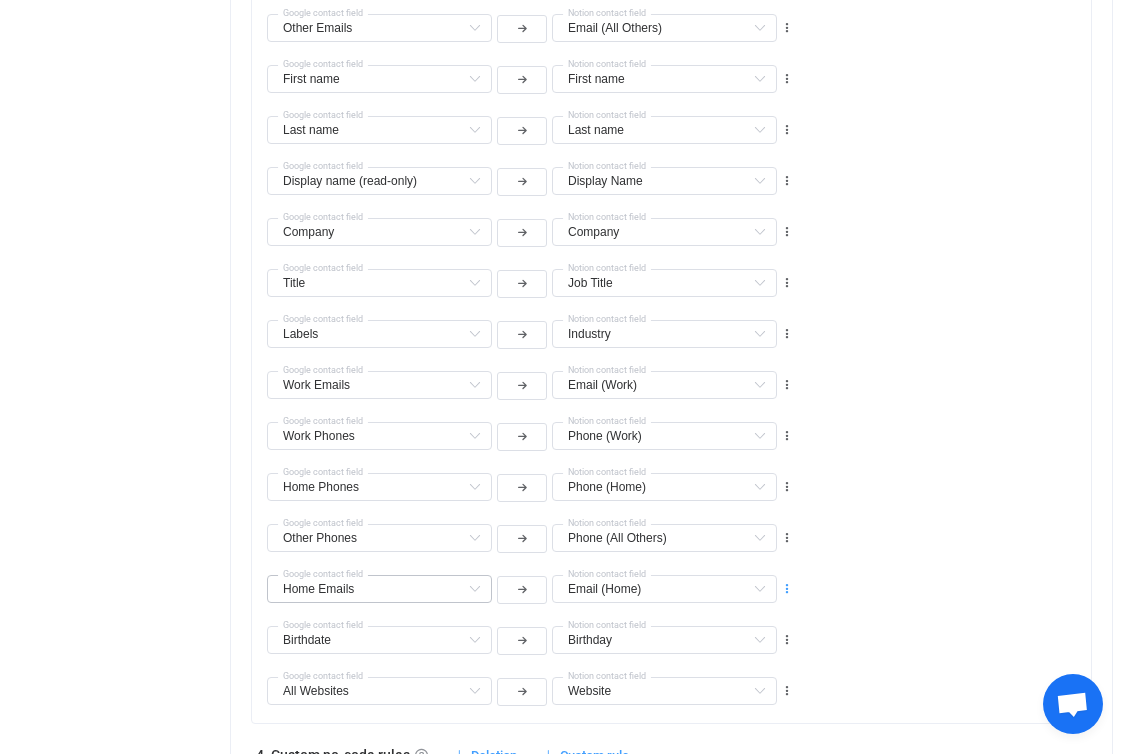click at bounding box center [787, 589] 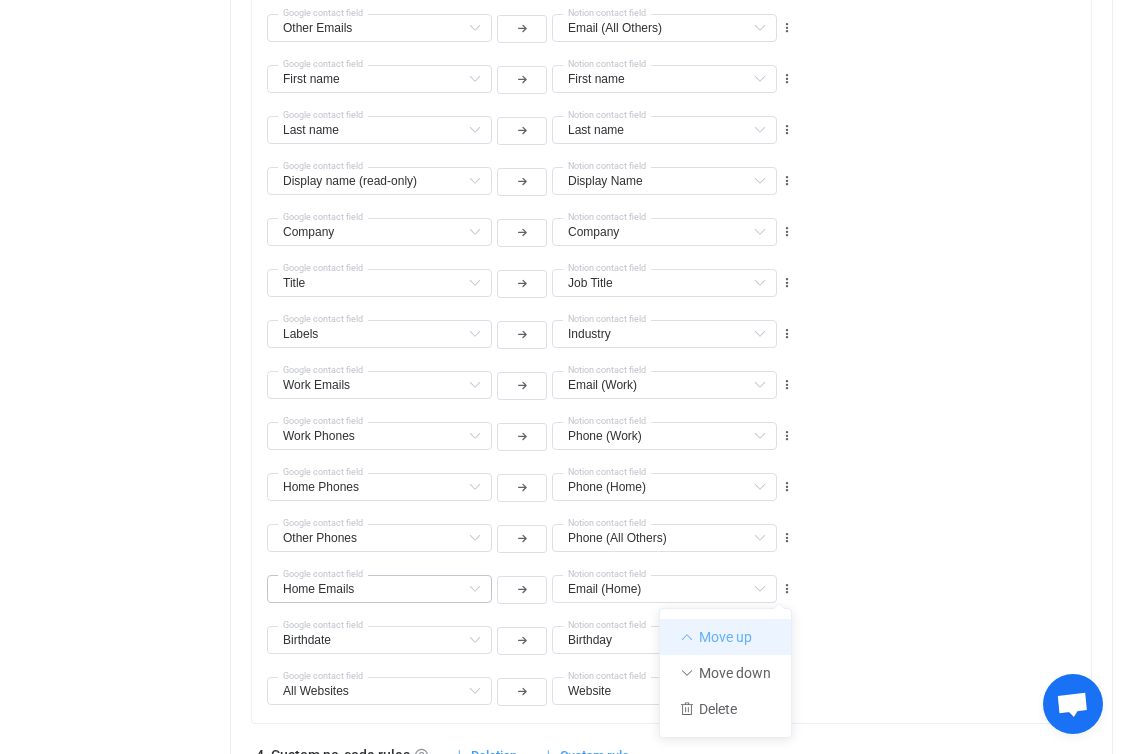 click on "Move up" at bounding box center (725, 637) 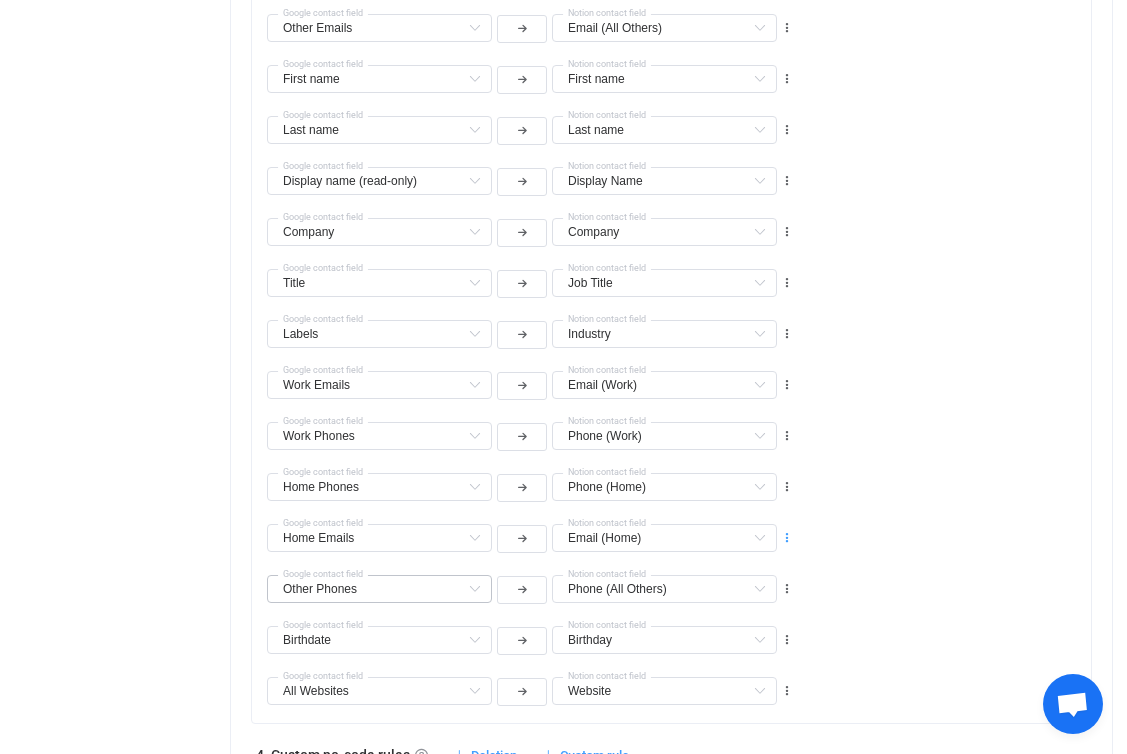 click at bounding box center [787, 538] 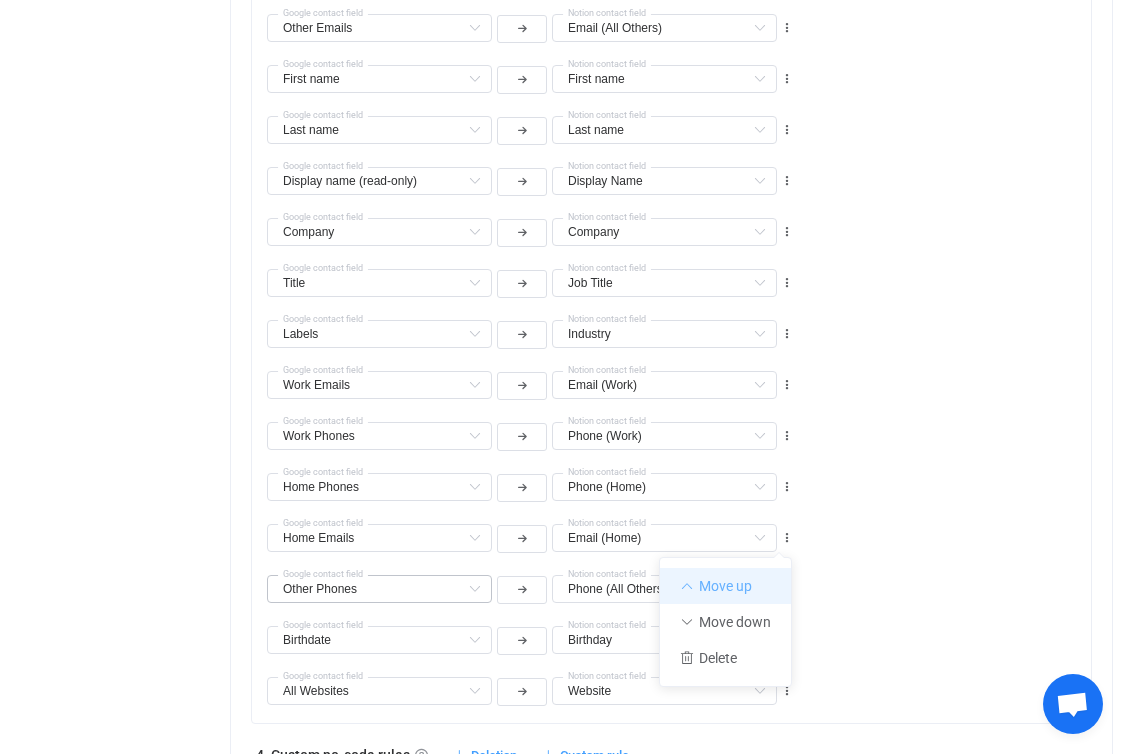click on "Move up" at bounding box center [725, 586] 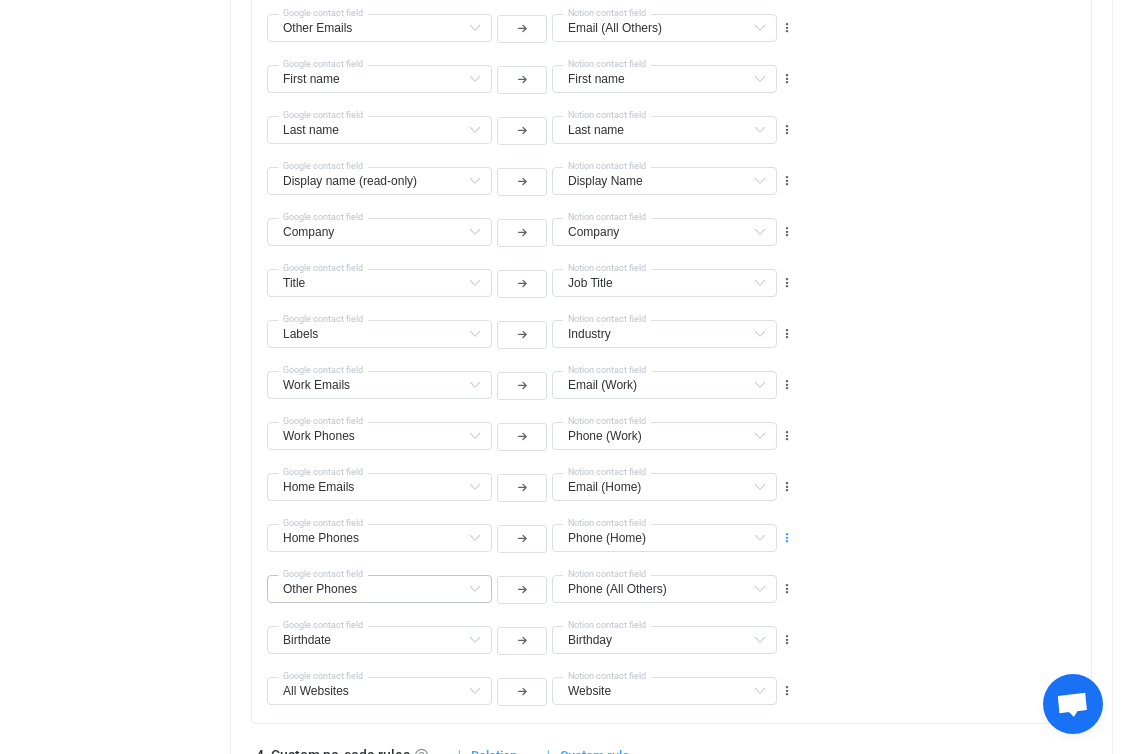click at bounding box center [787, 538] 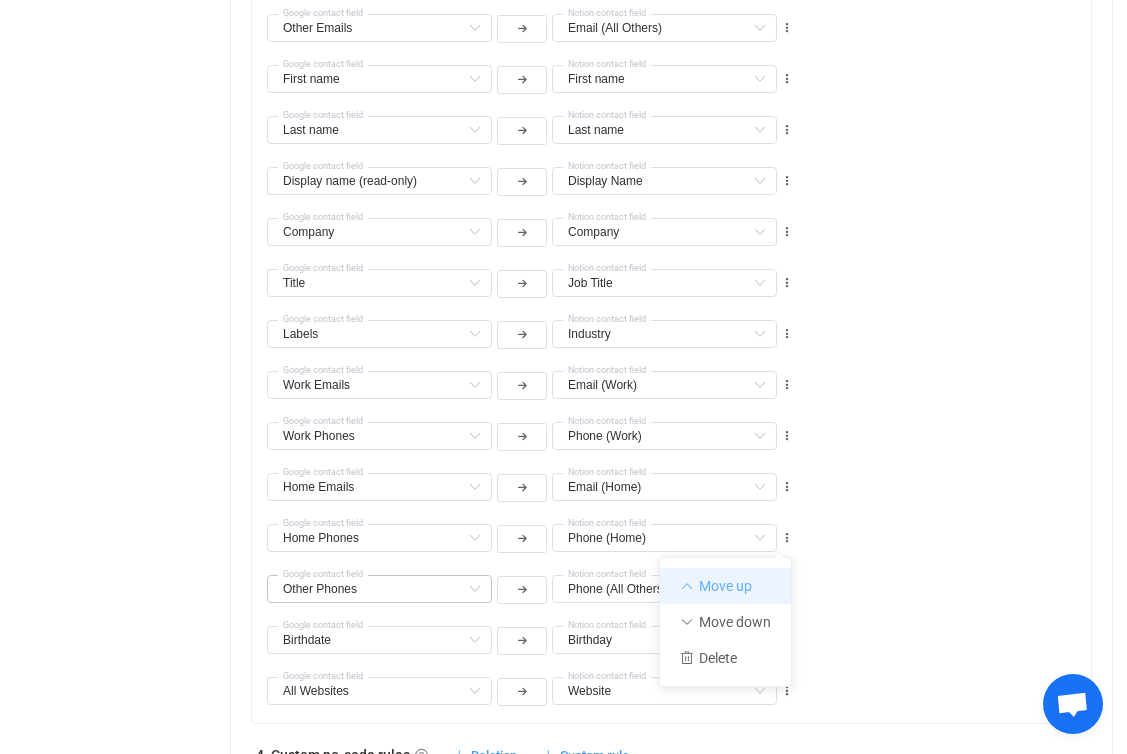 click on "Move up" at bounding box center (725, 586) 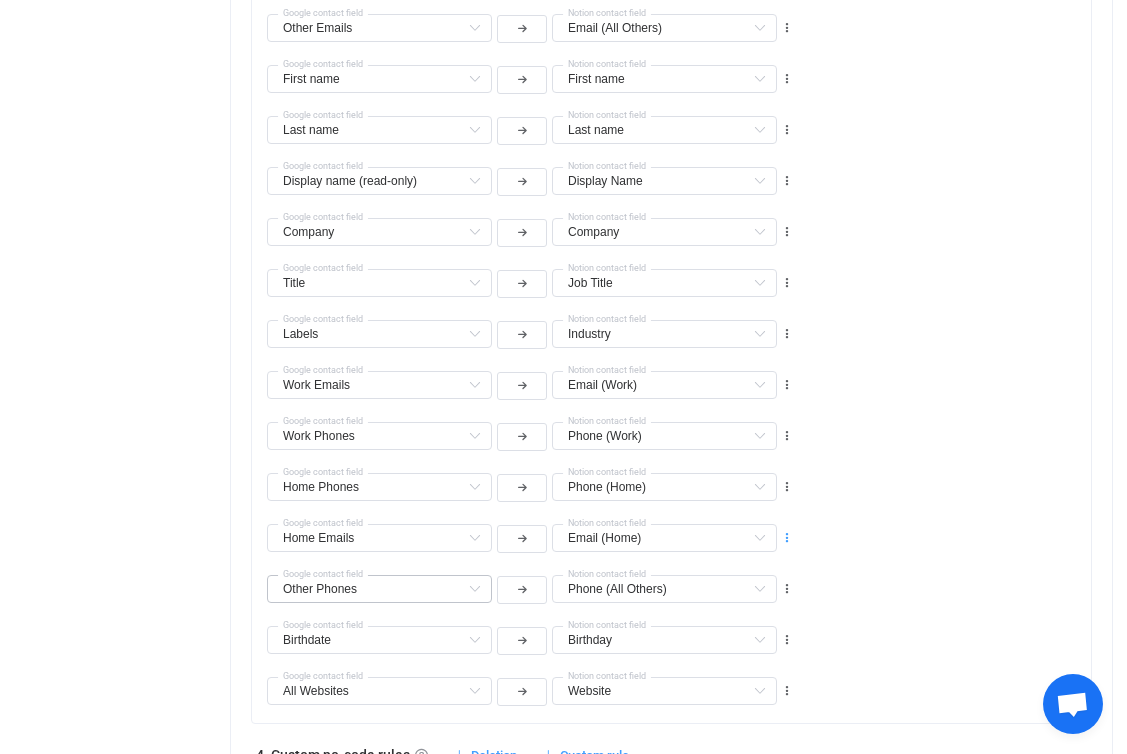 click at bounding box center (787, 538) 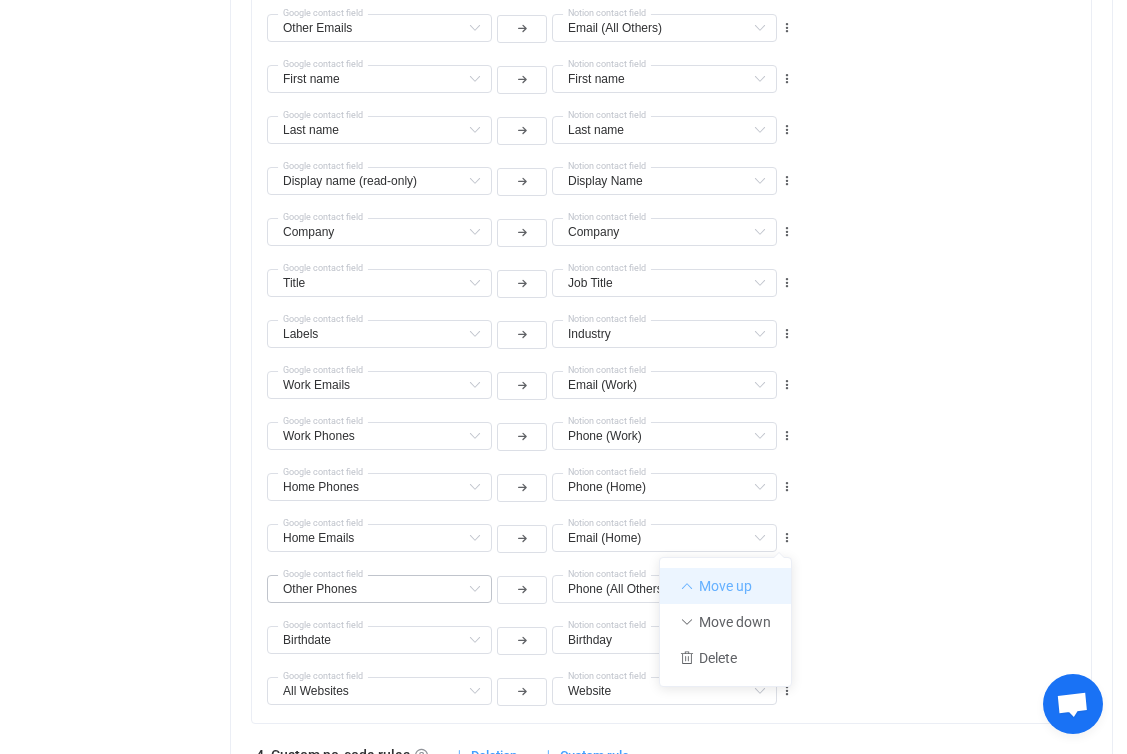 click on "Move up" at bounding box center (725, 586) 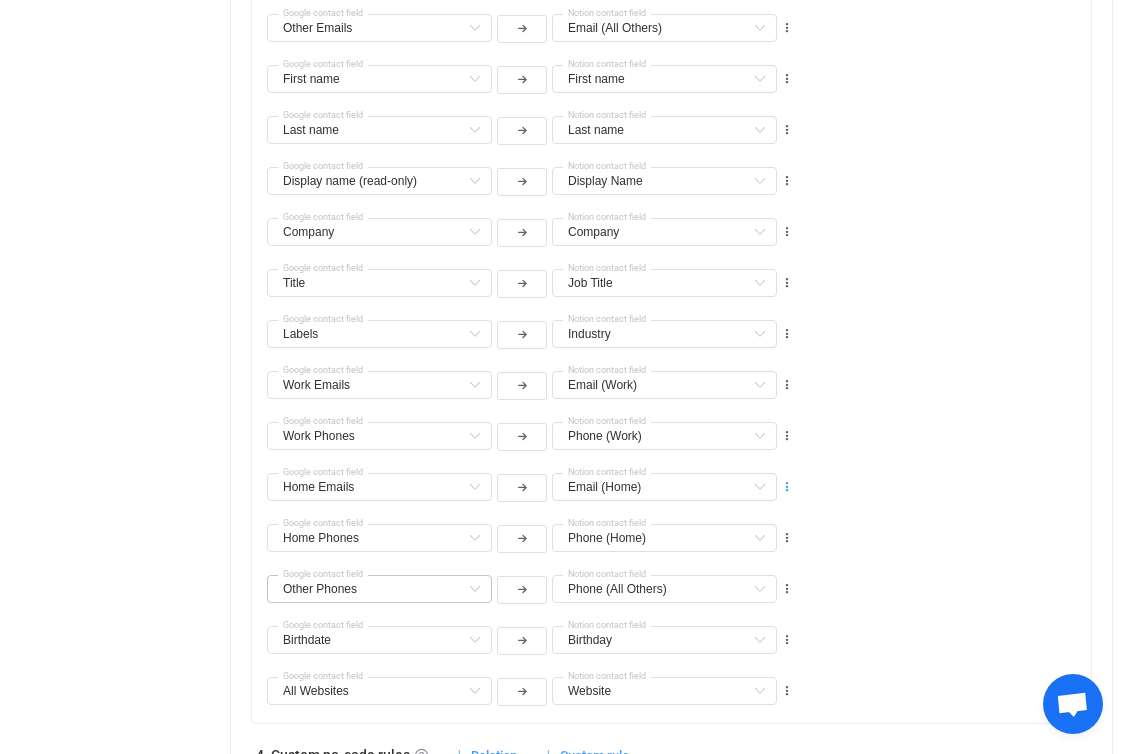 click at bounding box center [787, 487] 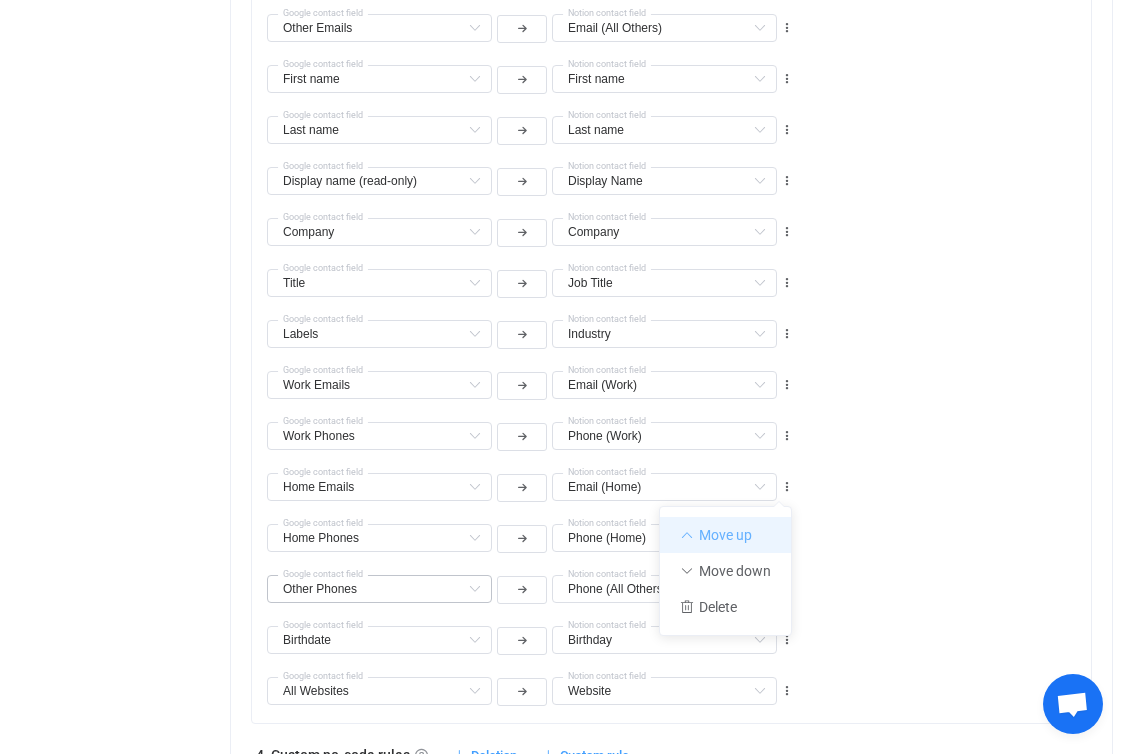 click on "Move up" at bounding box center [725, 535] 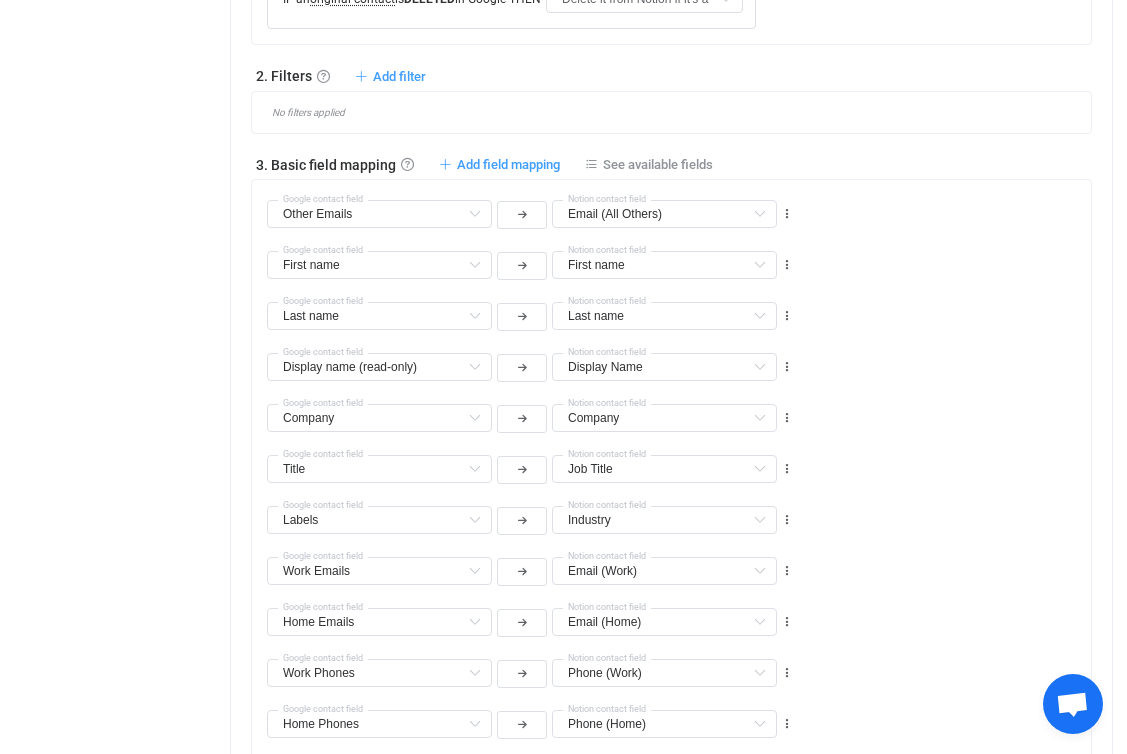 scroll, scrollTop: 960, scrollLeft: 0, axis: vertical 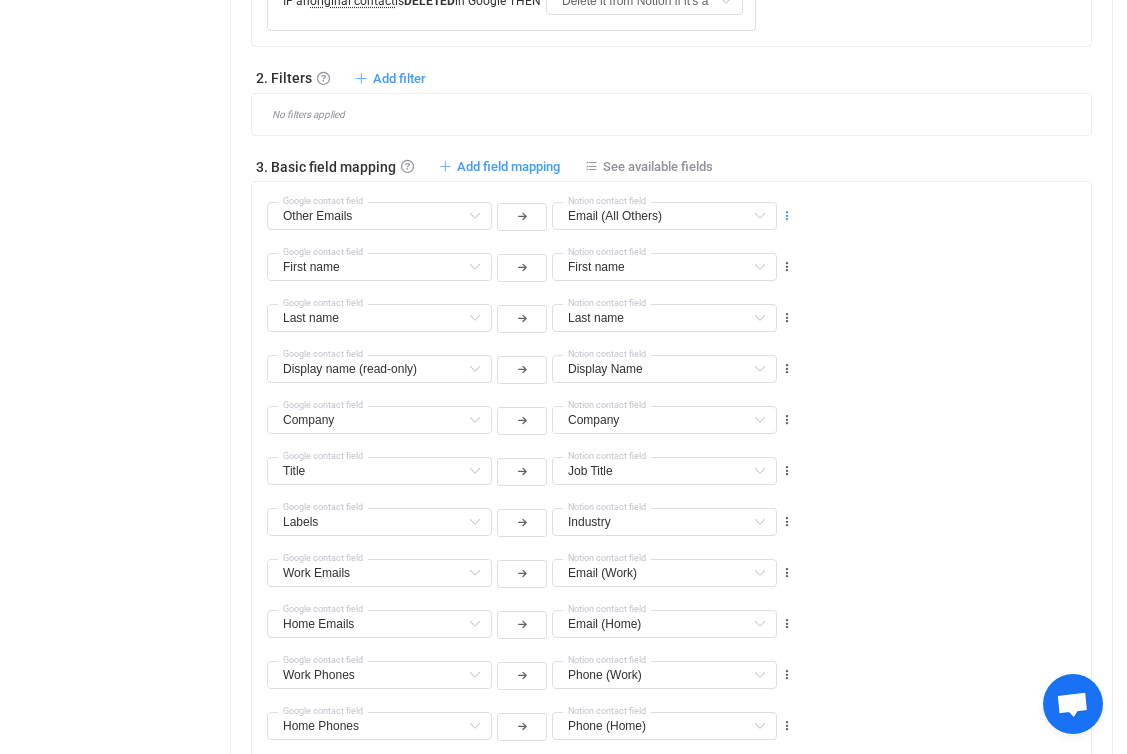 click at bounding box center (787, 216) 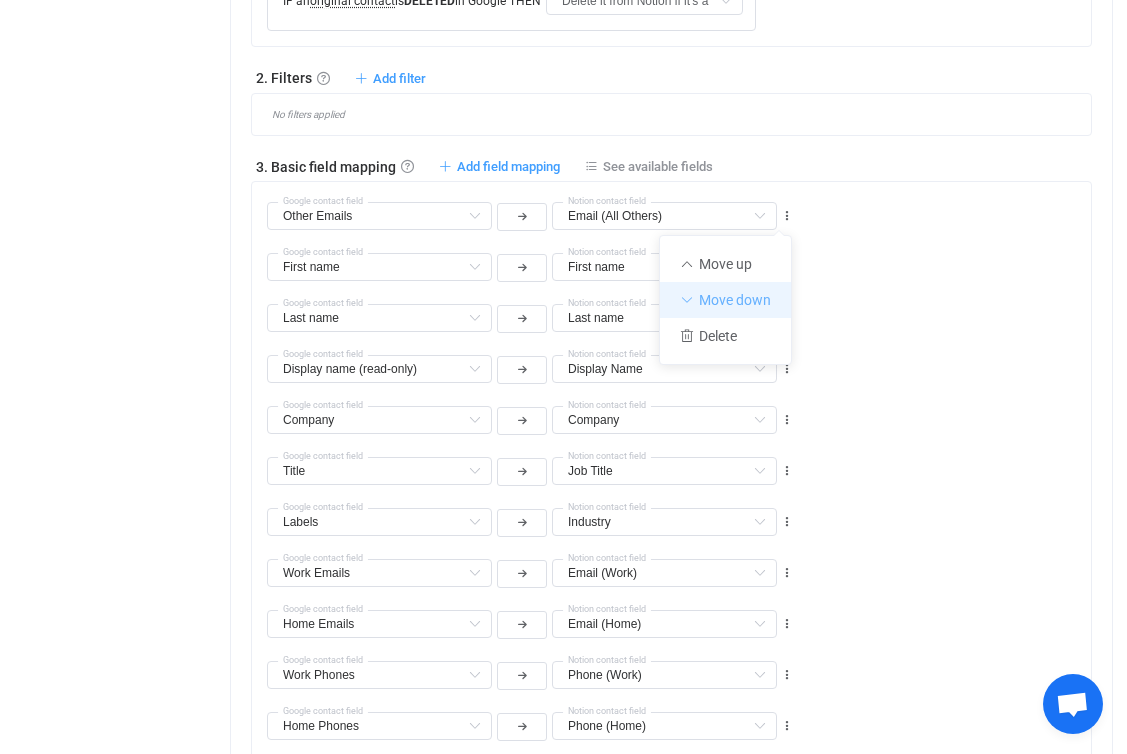 click on "Move down" at bounding box center [725, 300] 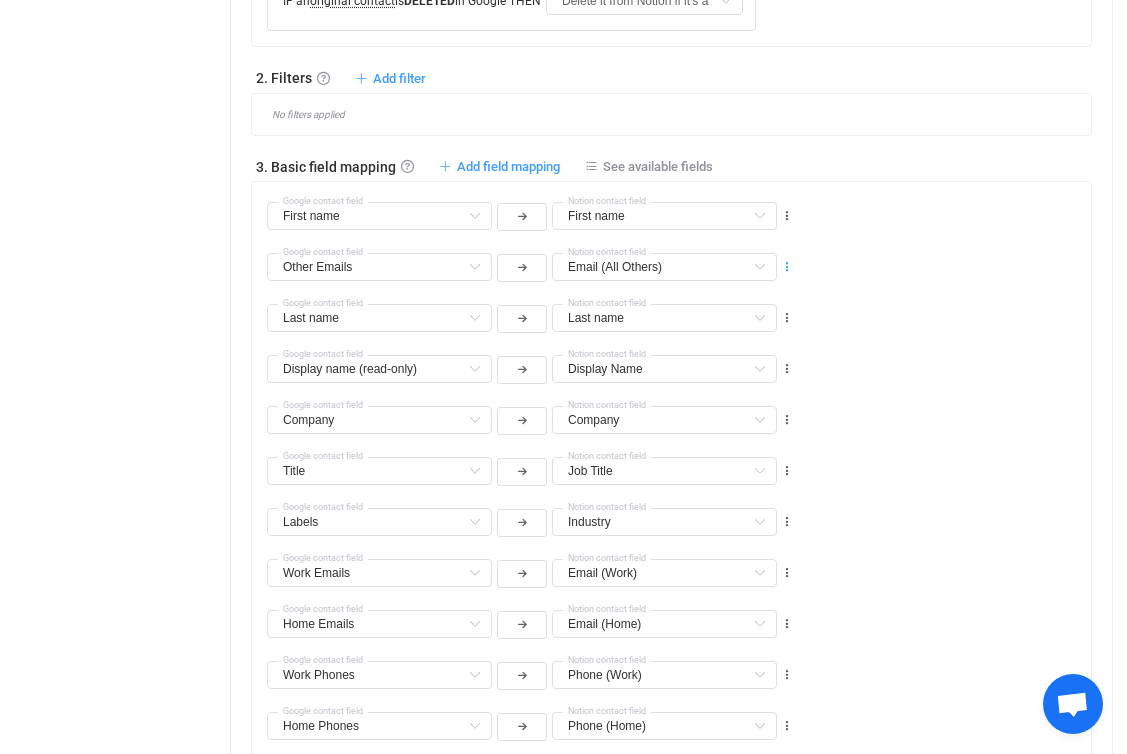 click at bounding box center (787, 267) 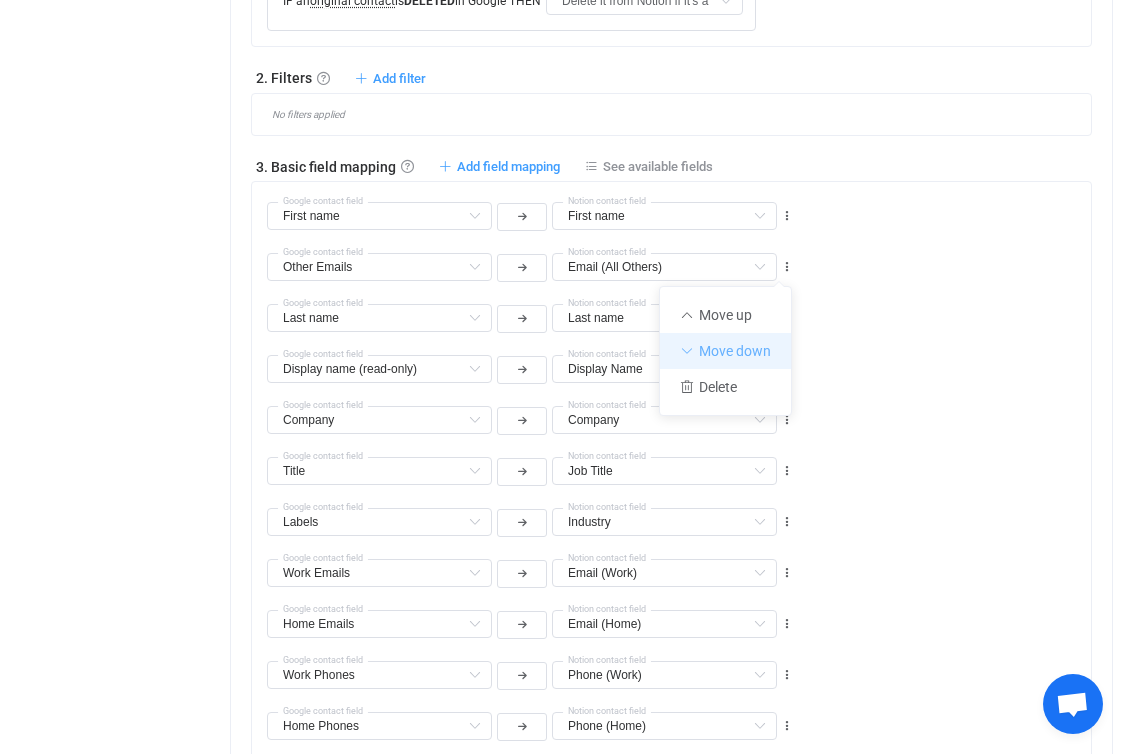 click on "Move down" at bounding box center [725, 351] 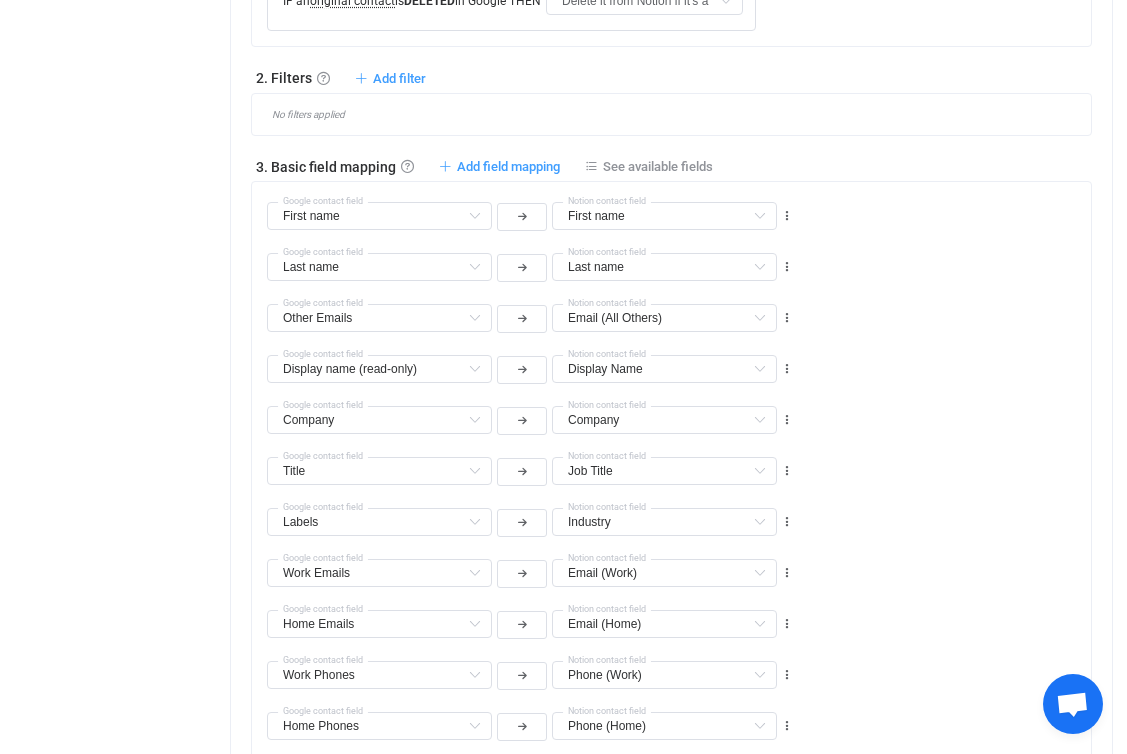 click on "Other Emails Google contact field Email (All Others) All Emails Default field Work Emails Default field (filtered) Home Emails Default field (filtered) Other Emails Default field (filtered) All Phones Default field Work Phones Default field (filtered) Mobile Phones Default field (filtered) Other Phones Default field (filtered) Address (Home) All columns Last Name All columns Phone (Cell) All columns Email (All Others) All columns Label All columns Status All columns Membership All columns First Name All columns Custom Field All columns Address (Work) All columns Completed Sorting All columns Notes All columns Delete All columns First name Already mapped Last name Already mapped Email (Home) Already mapped Display Name Already mapped Phone (All Others) Already mapped Phone (Home) Already mapped Birthday Already mapped Industry Already mapped Website Already mapped Email (Work) Already mapped Company Already mapped Job Title Already mapped Phone (Work) Already mapped Notion contact field Other Emails Suffix" at bounding box center [530, 317] 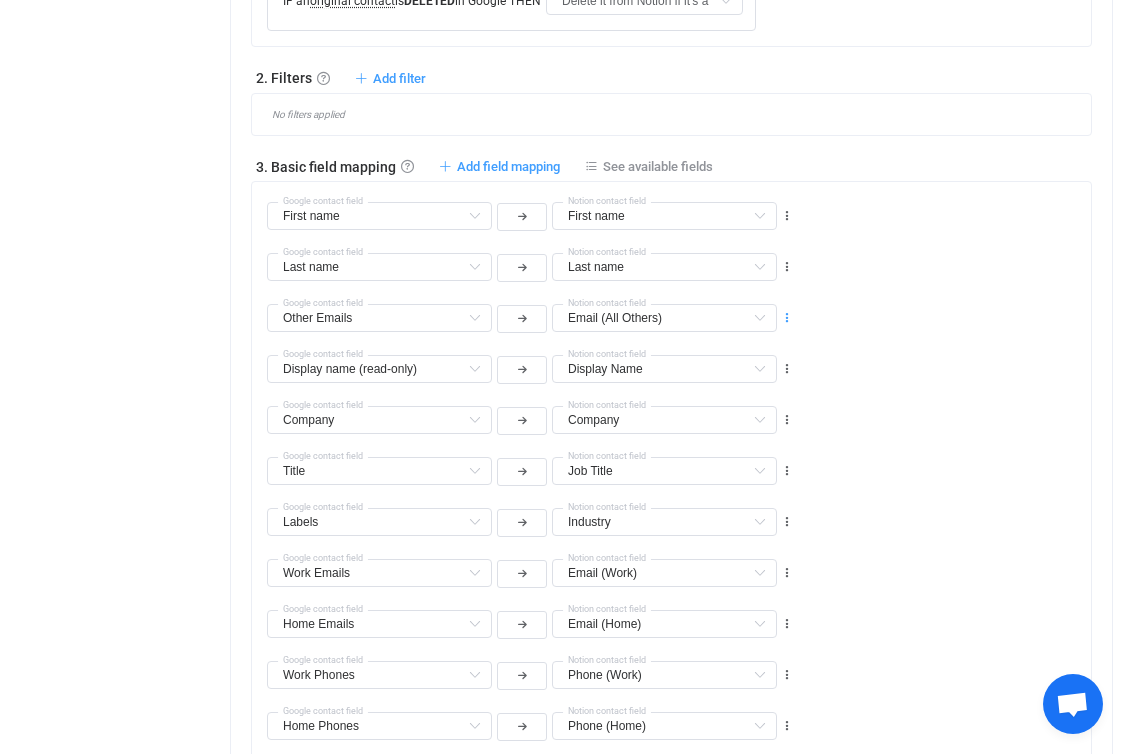 click at bounding box center [787, 318] 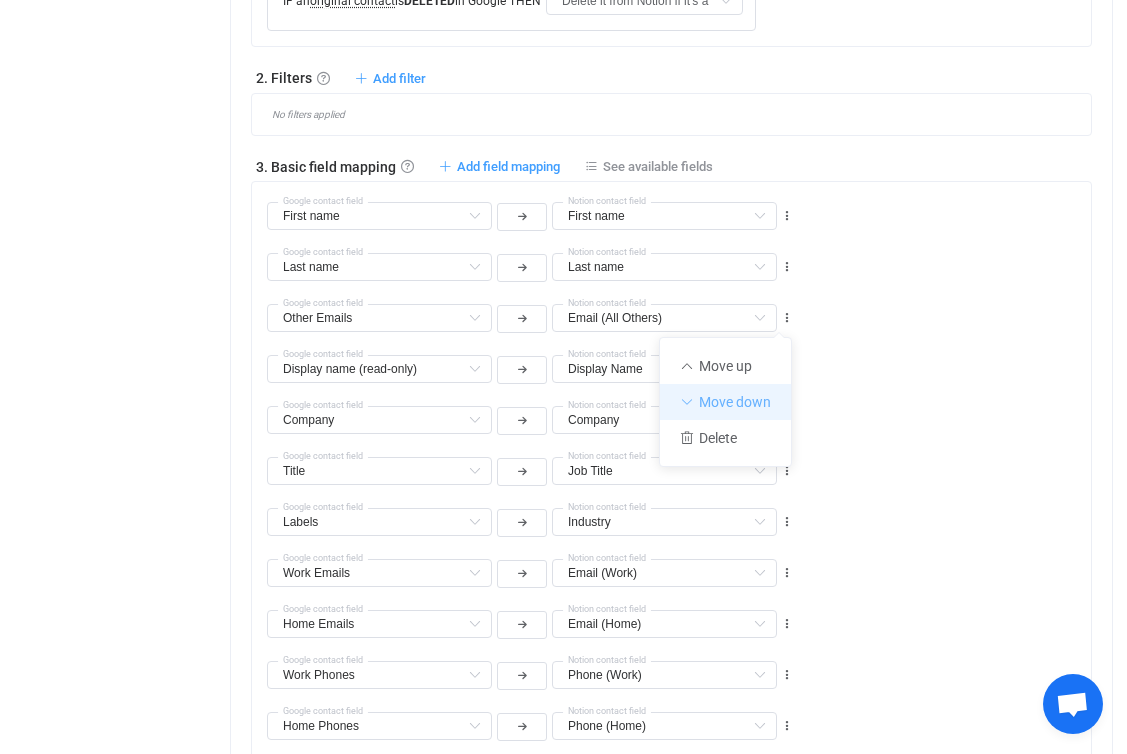 click on "Move down" at bounding box center (725, 402) 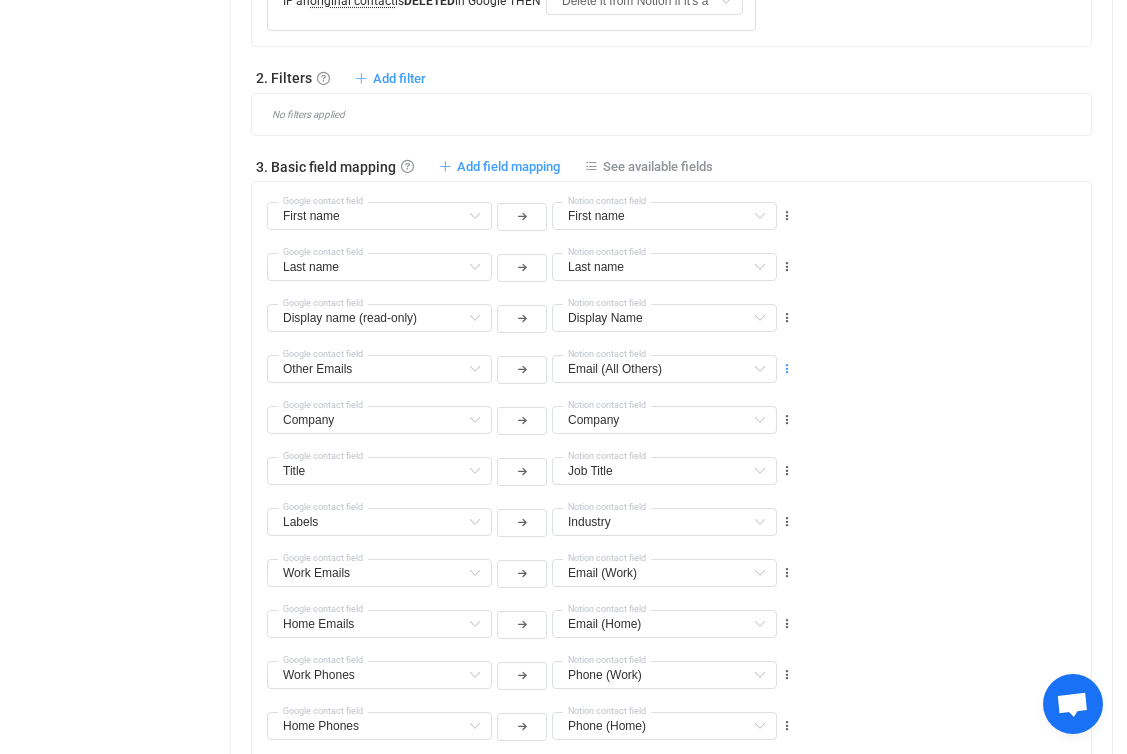 click at bounding box center [787, 369] 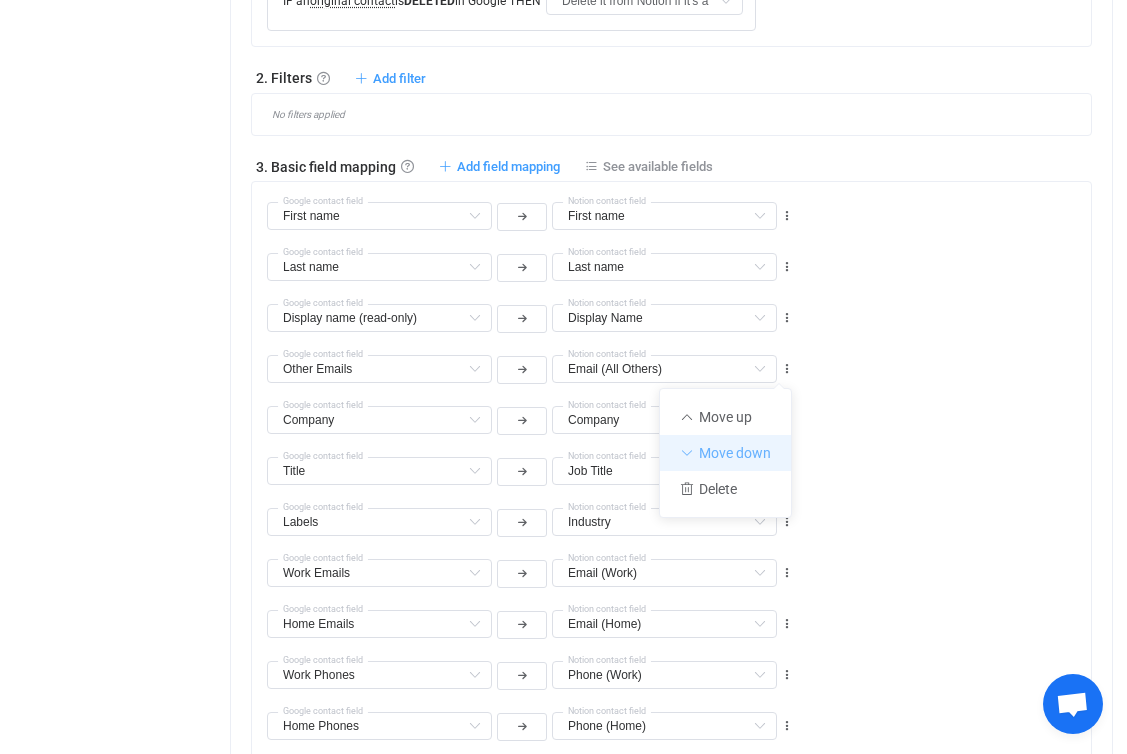 click on "Move down" at bounding box center [725, 453] 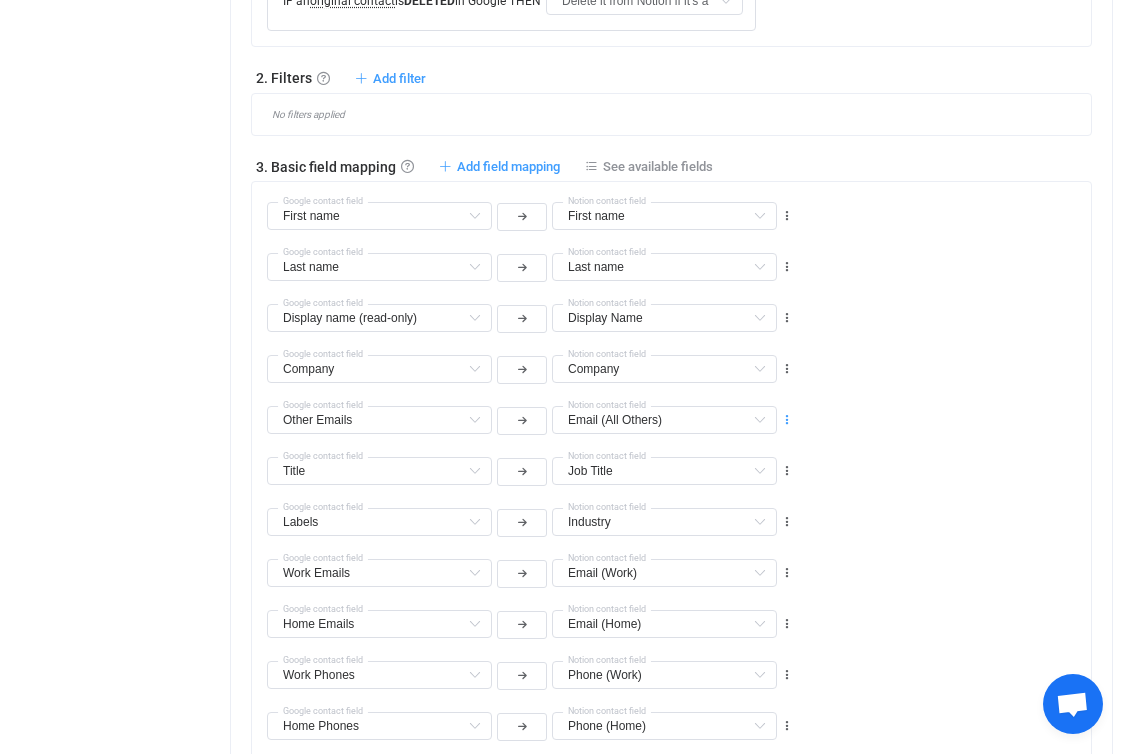click at bounding box center [787, 420] 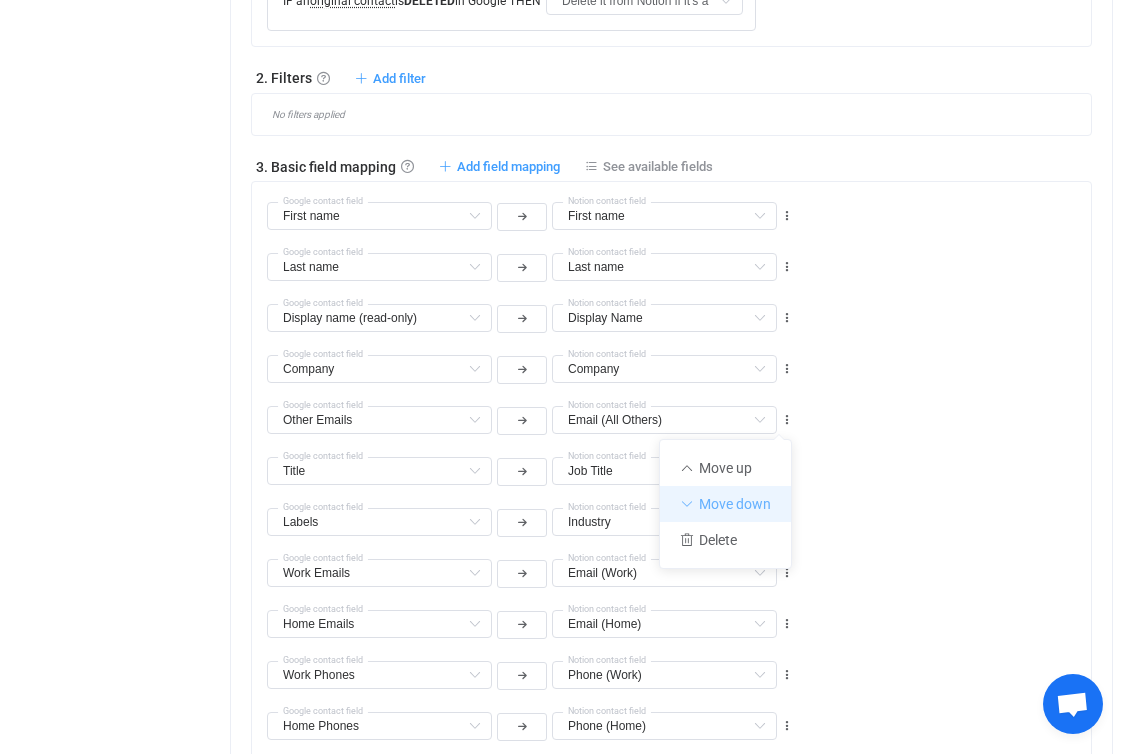 click on "Move down" at bounding box center [725, 504] 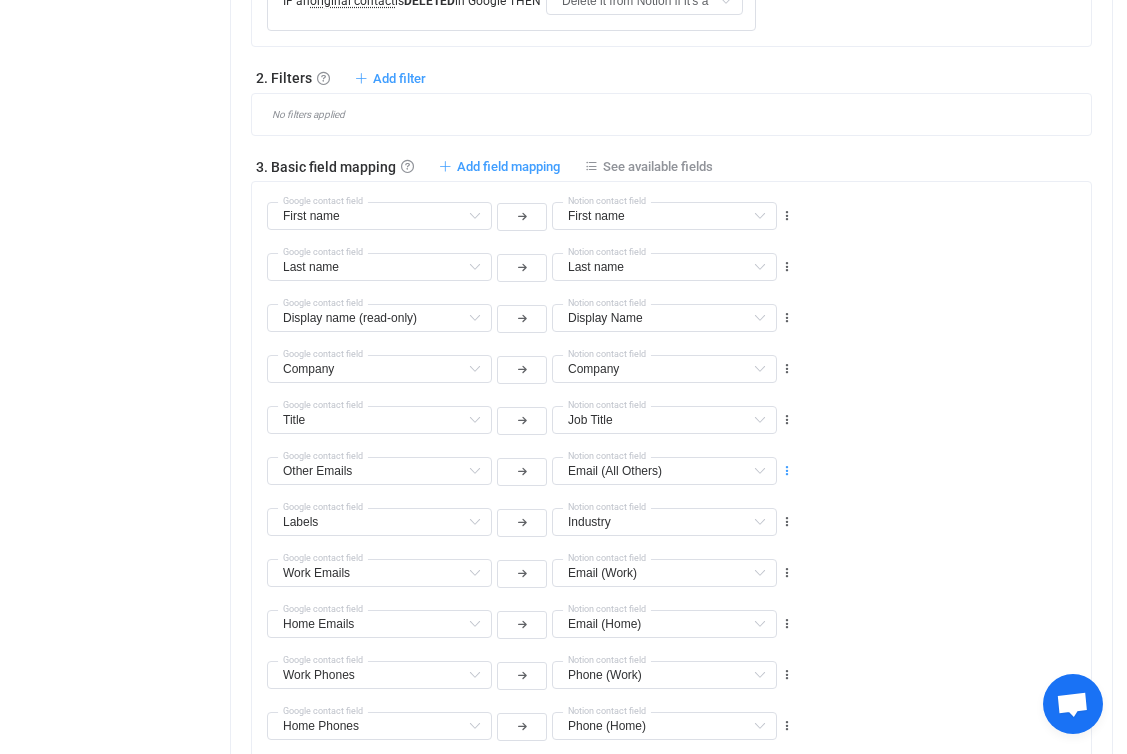 click at bounding box center (787, 471) 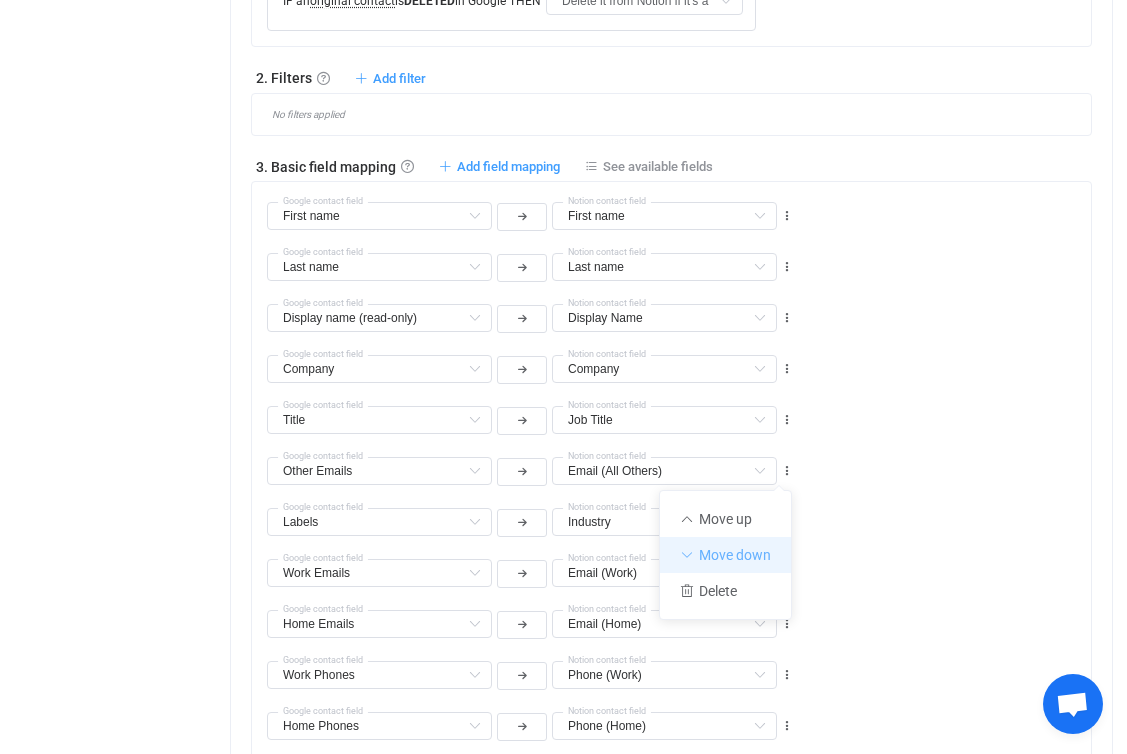 click on "Move down" at bounding box center [725, 555] 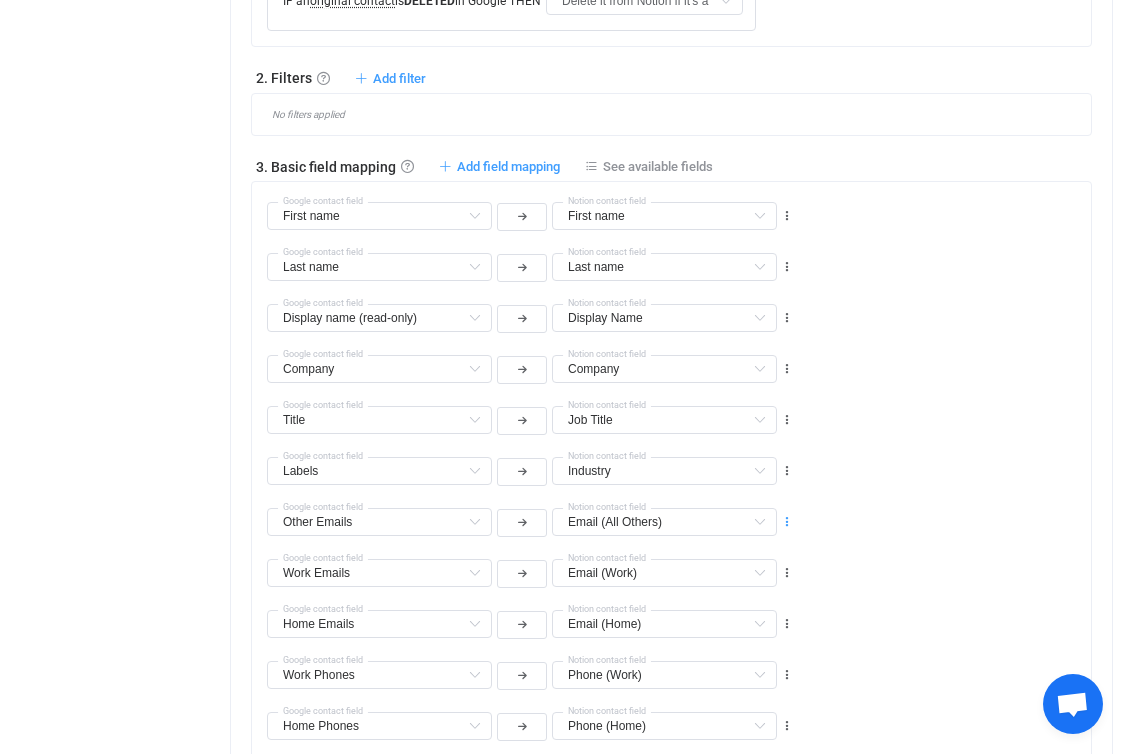 click at bounding box center [787, 522] 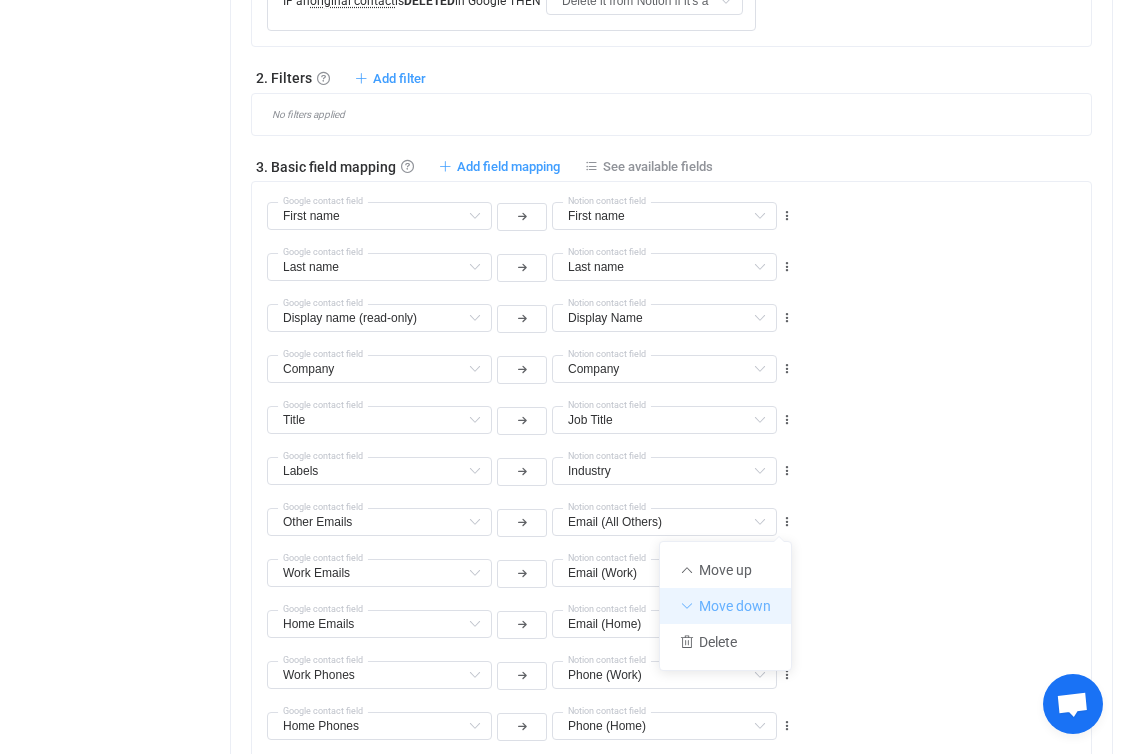 click on "Move down" at bounding box center (725, 606) 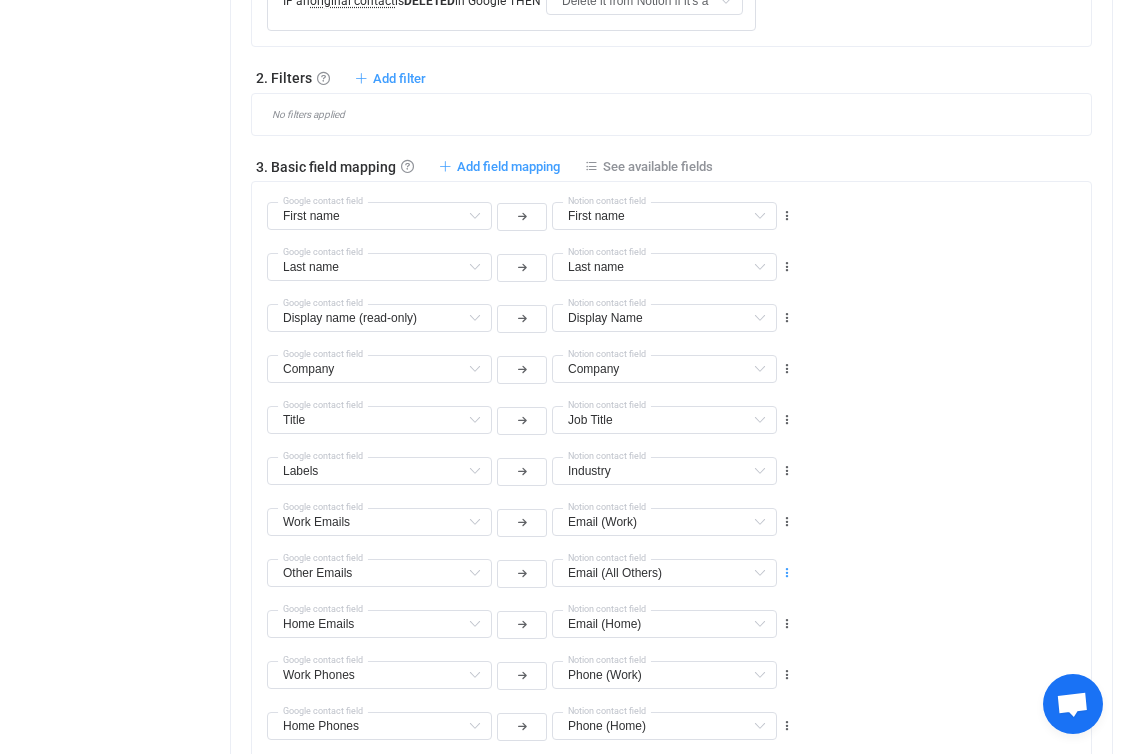click at bounding box center (787, 573) 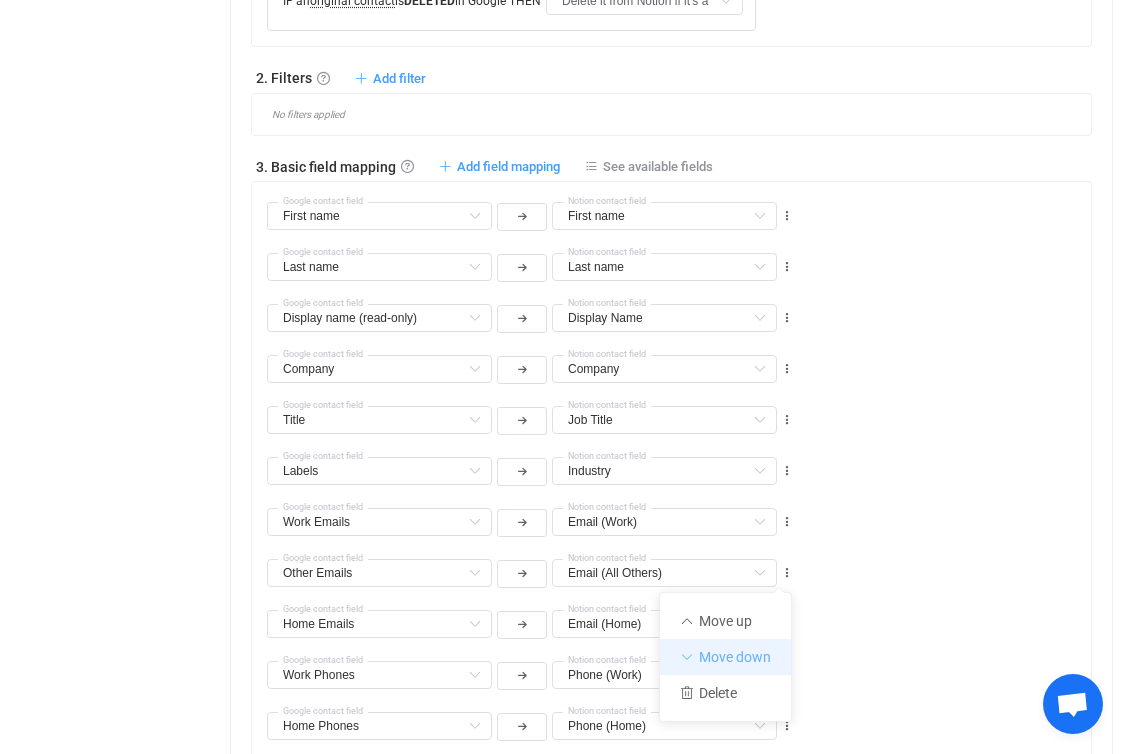 click on "Move down" at bounding box center (725, 657) 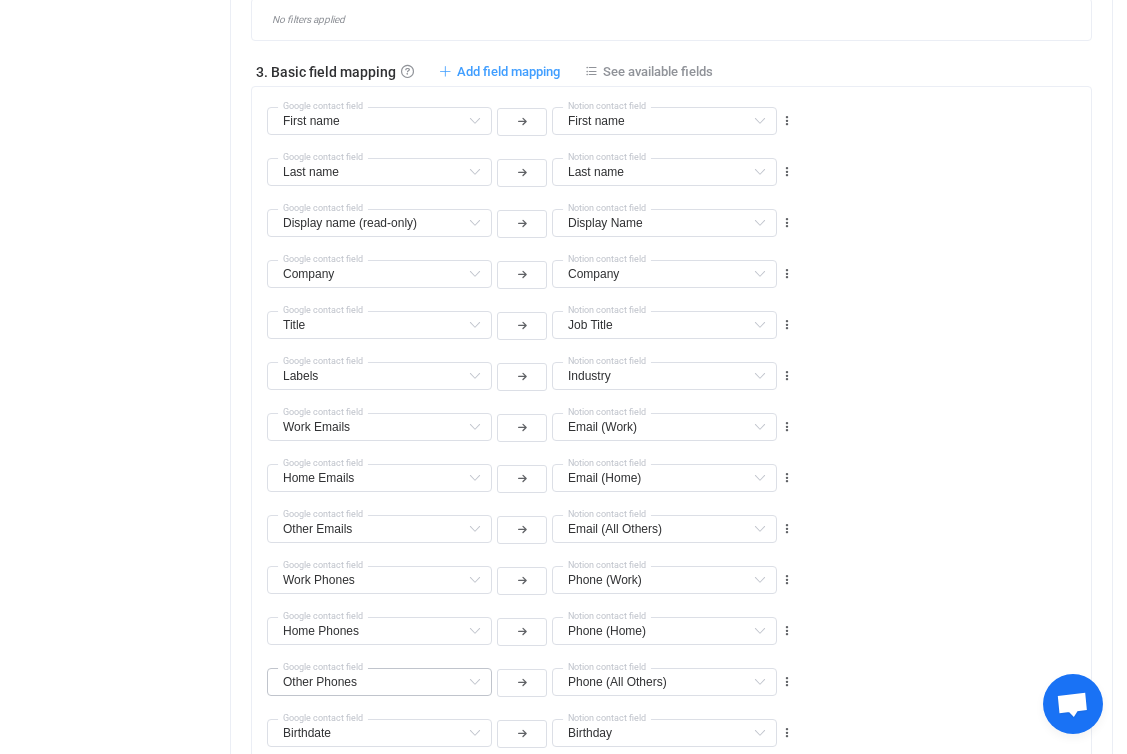 scroll, scrollTop: 1176, scrollLeft: 0, axis: vertical 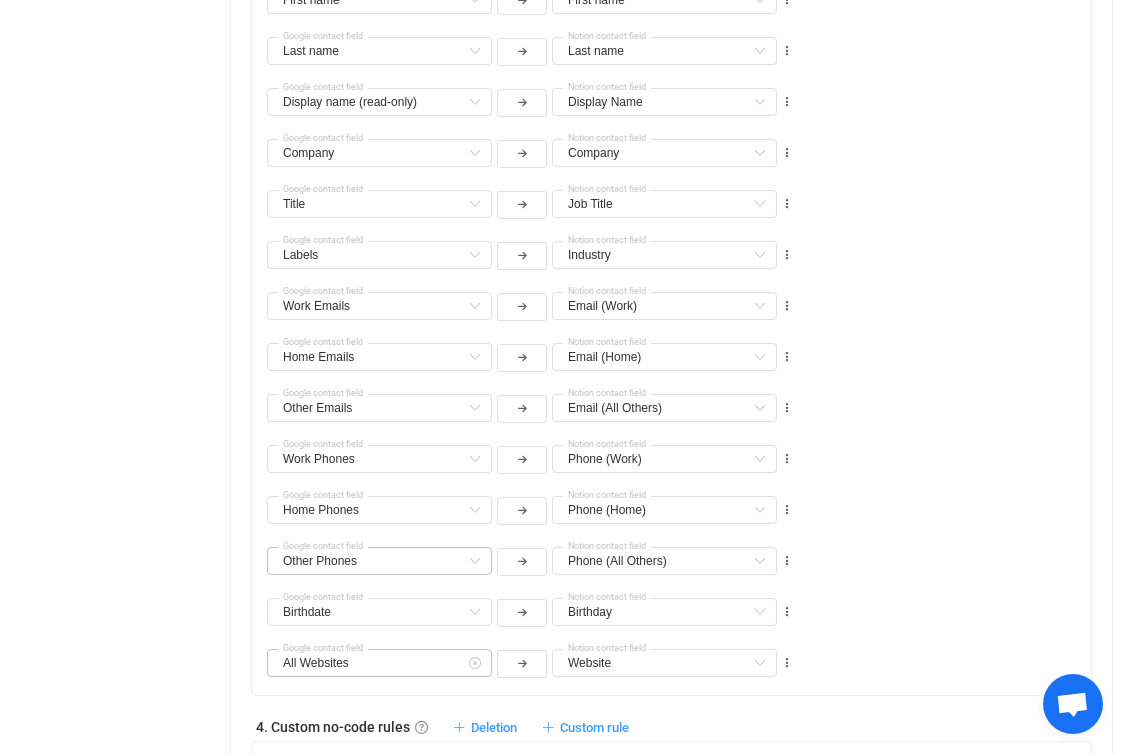 click at bounding box center [474, 663] 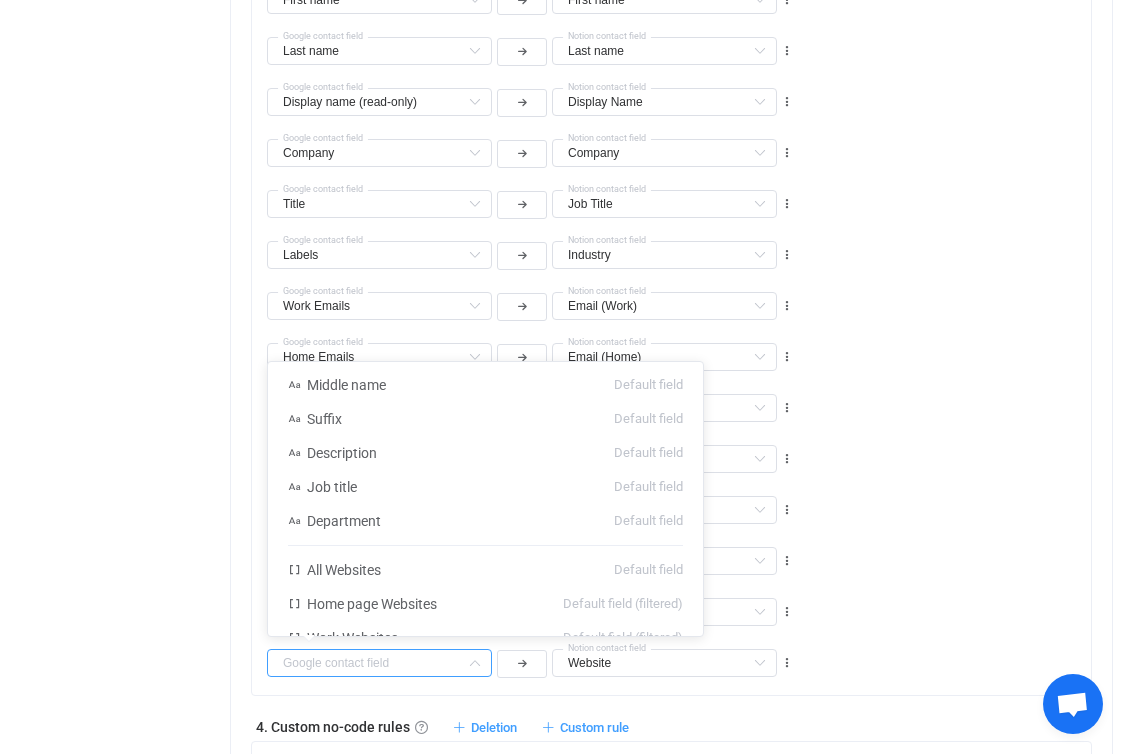 click at bounding box center (379, 663) 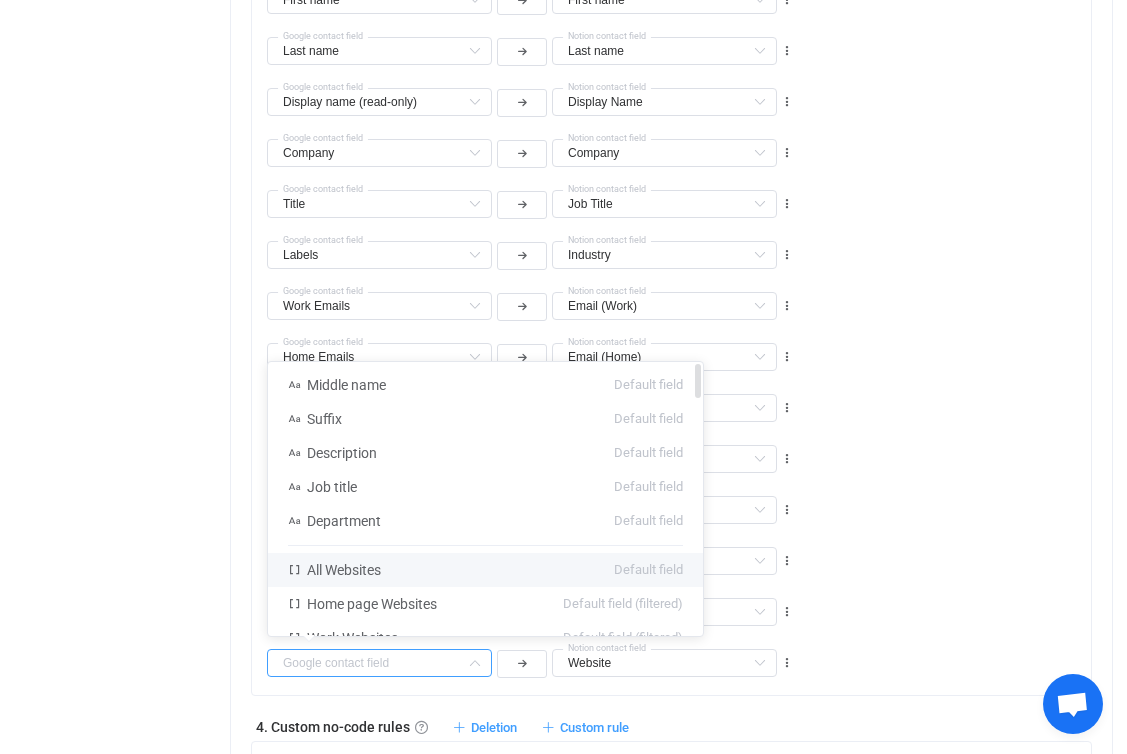 click on "All Websites Default field" at bounding box center [485, 570] 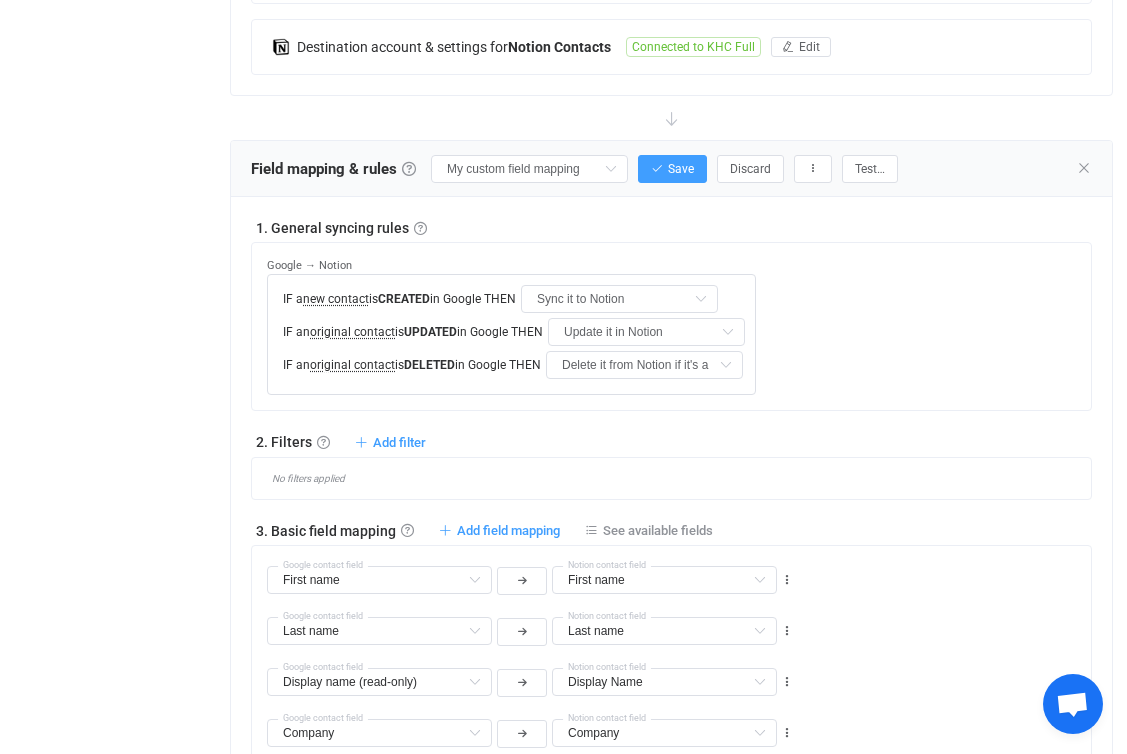 scroll, scrollTop: 589, scrollLeft: 0, axis: vertical 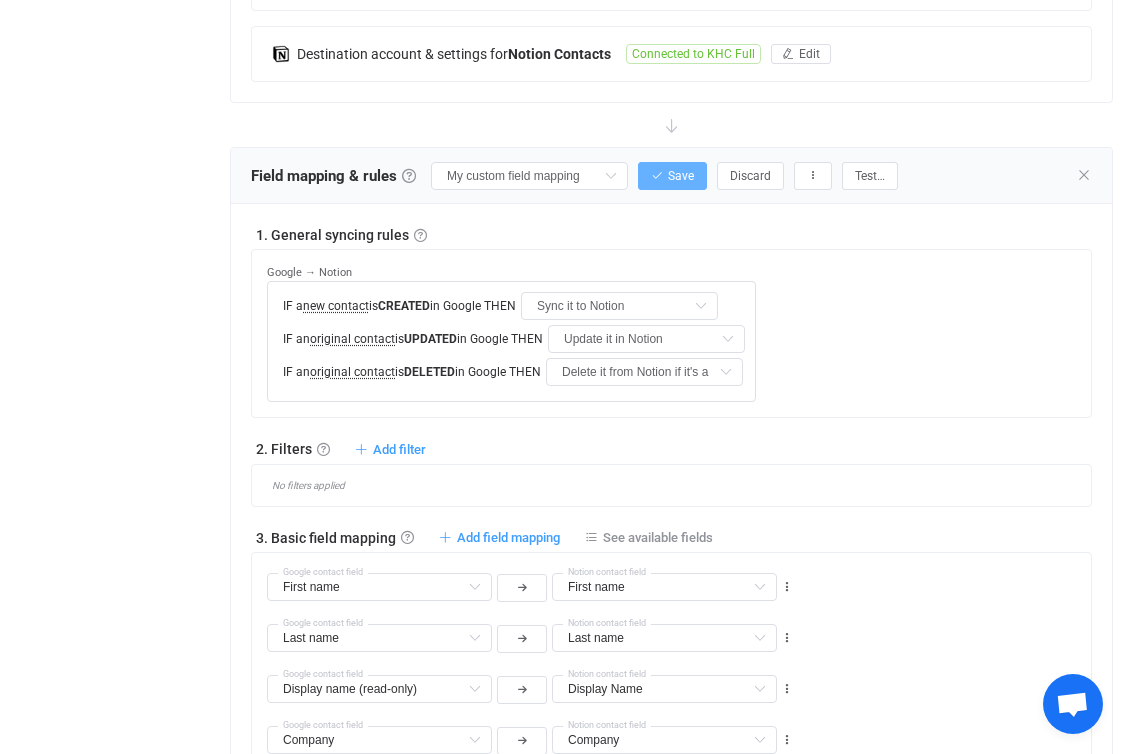 click on "Save" at bounding box center [681, 176] 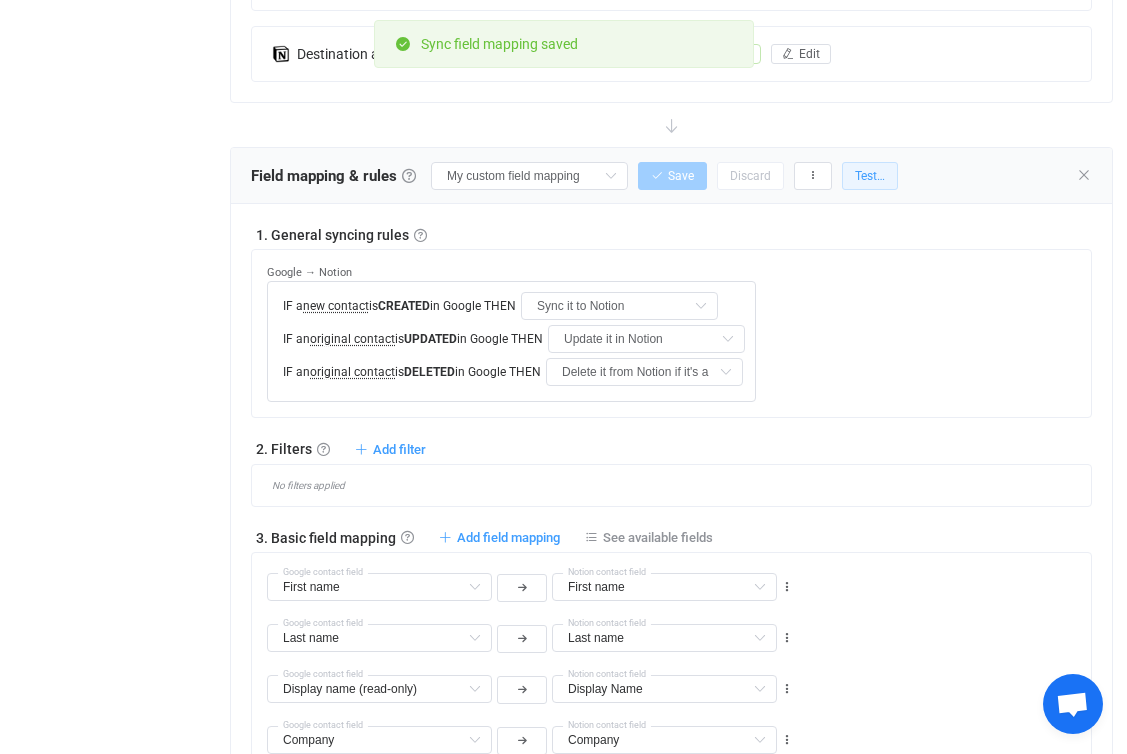 click on "Test…" at bounding box center [870, 176] 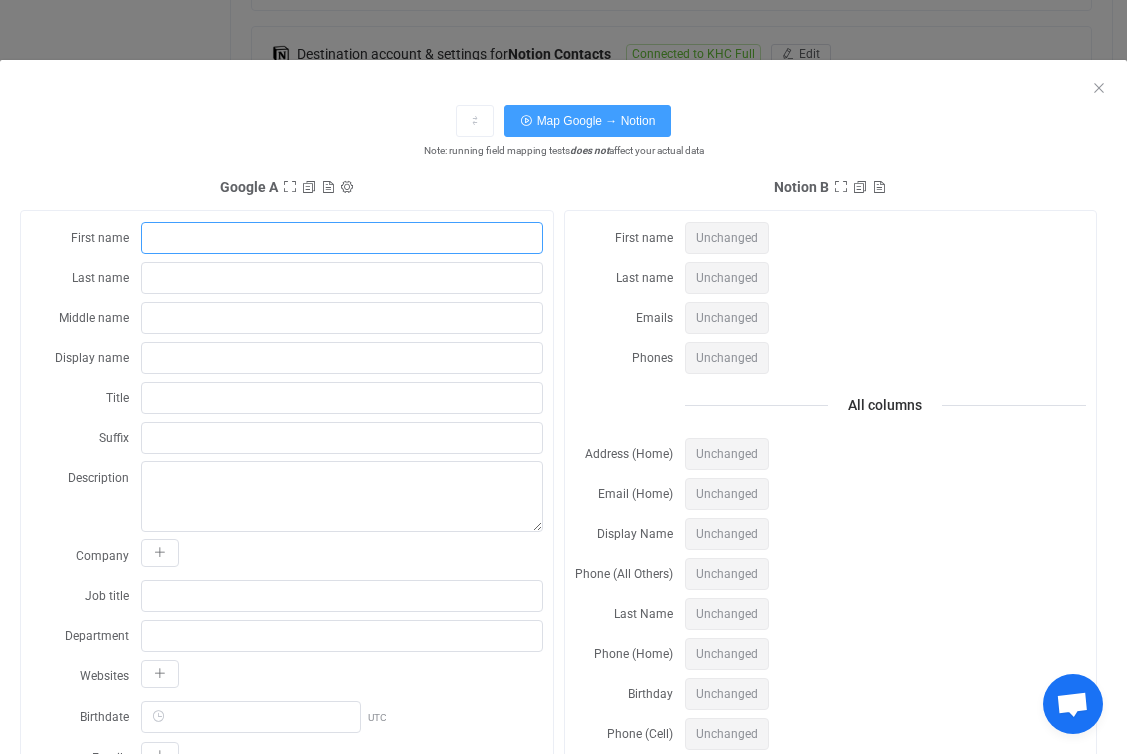 click at bounding box center [342, 238] 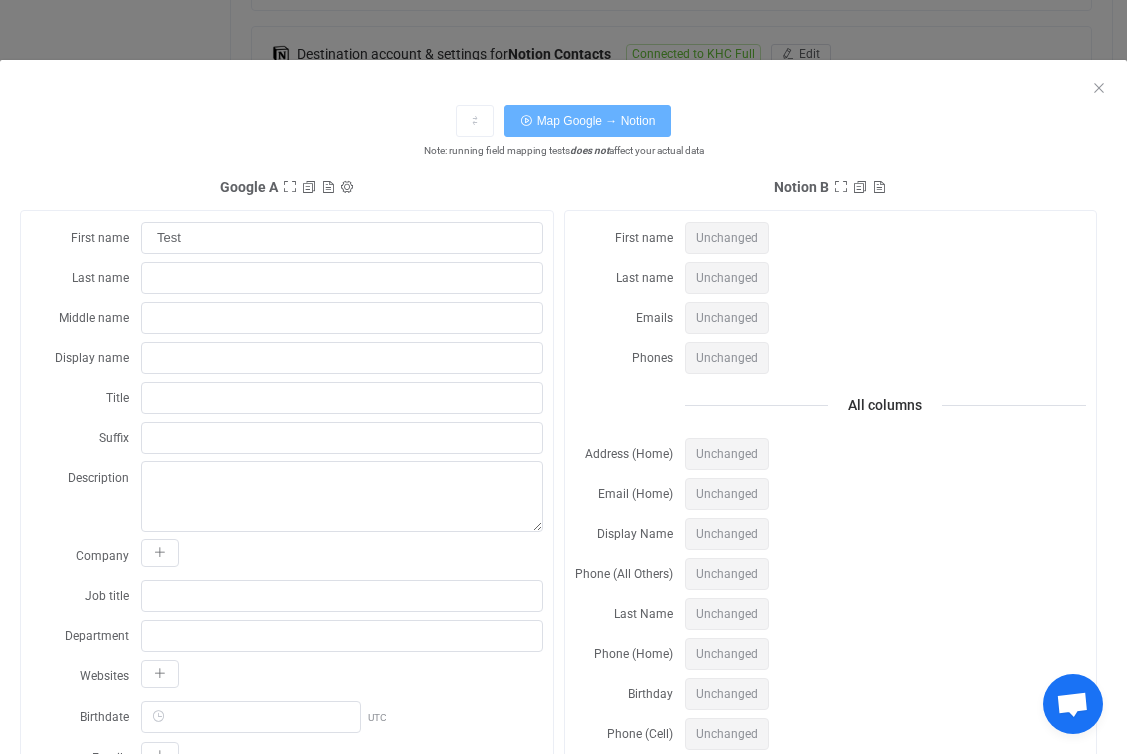 click on "Map Google → Notion" at bounding box center (596, 121) 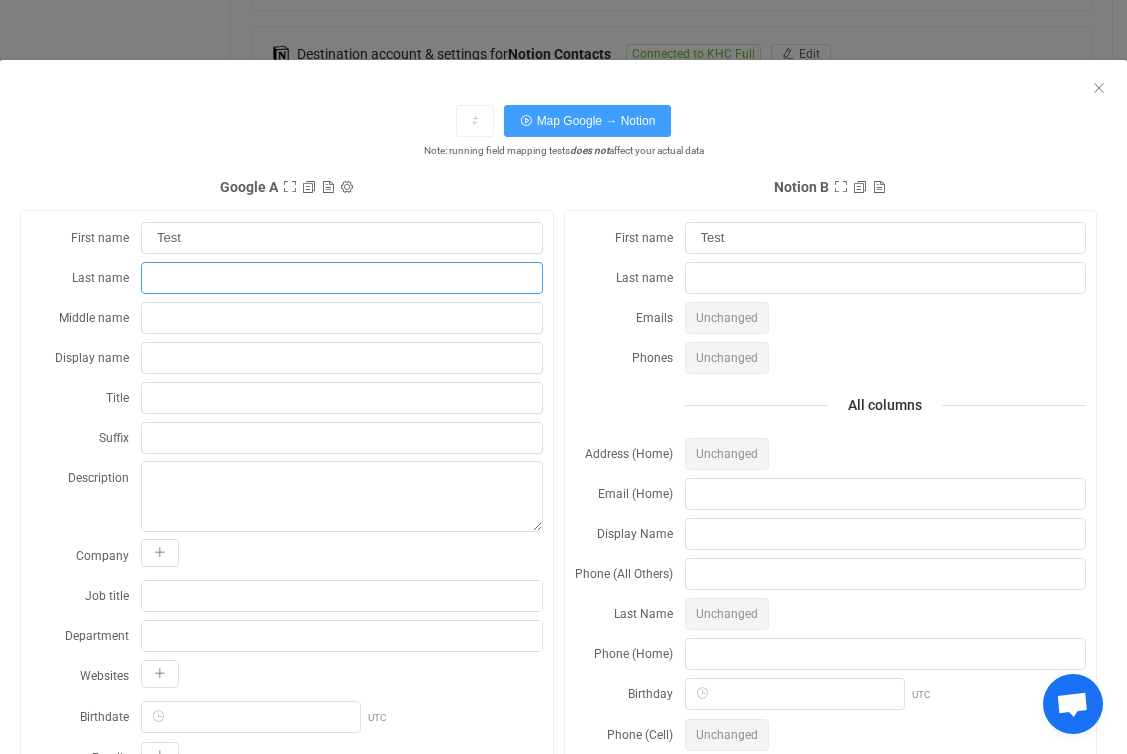 click at bounding box center [342, 278] 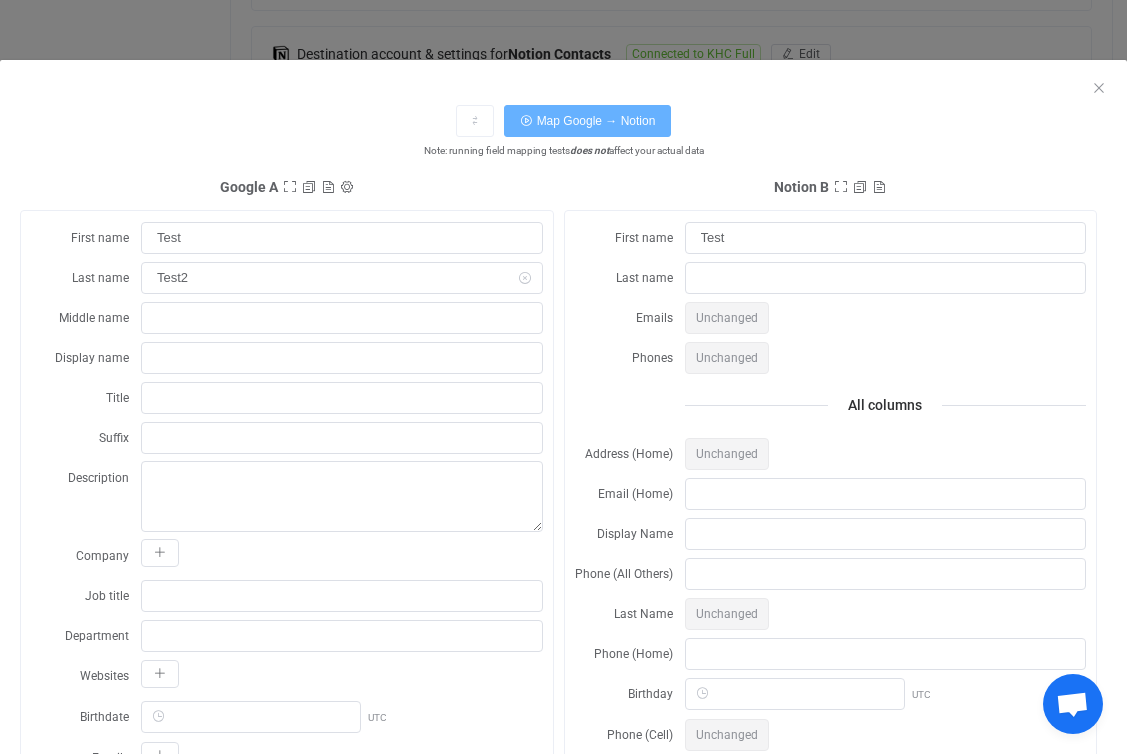 click on "Map Google → Notion" at bounding box center [588, 121] 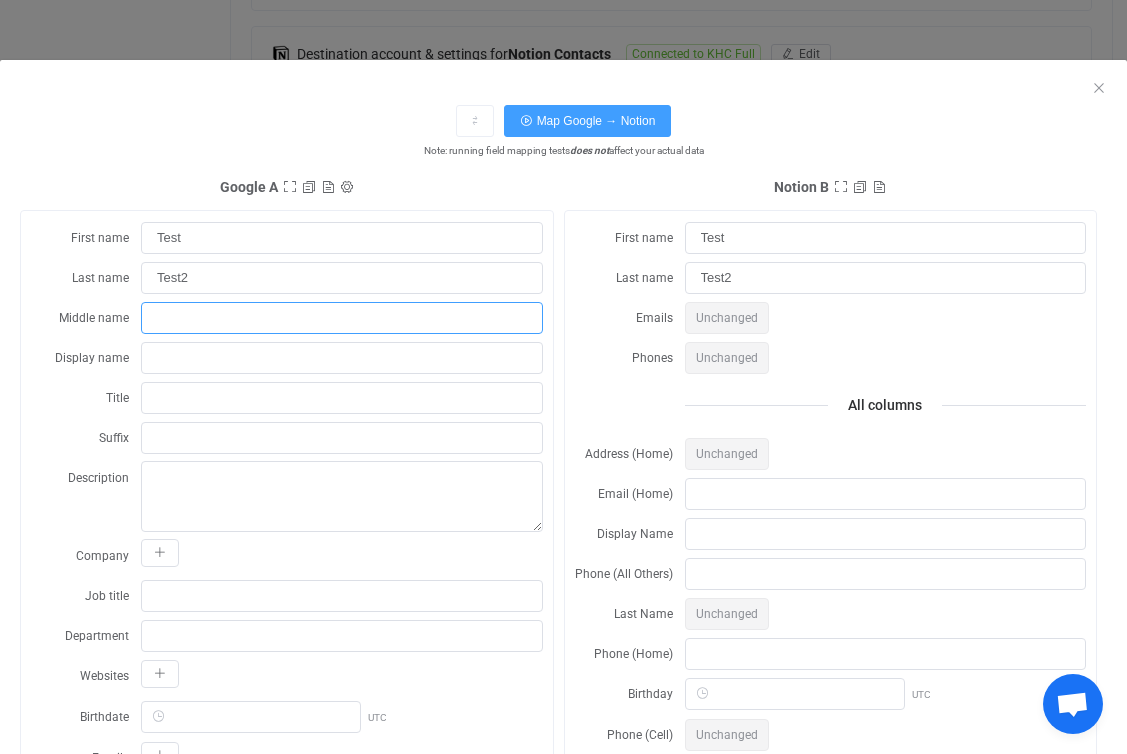click at bounding box center [342, 318] 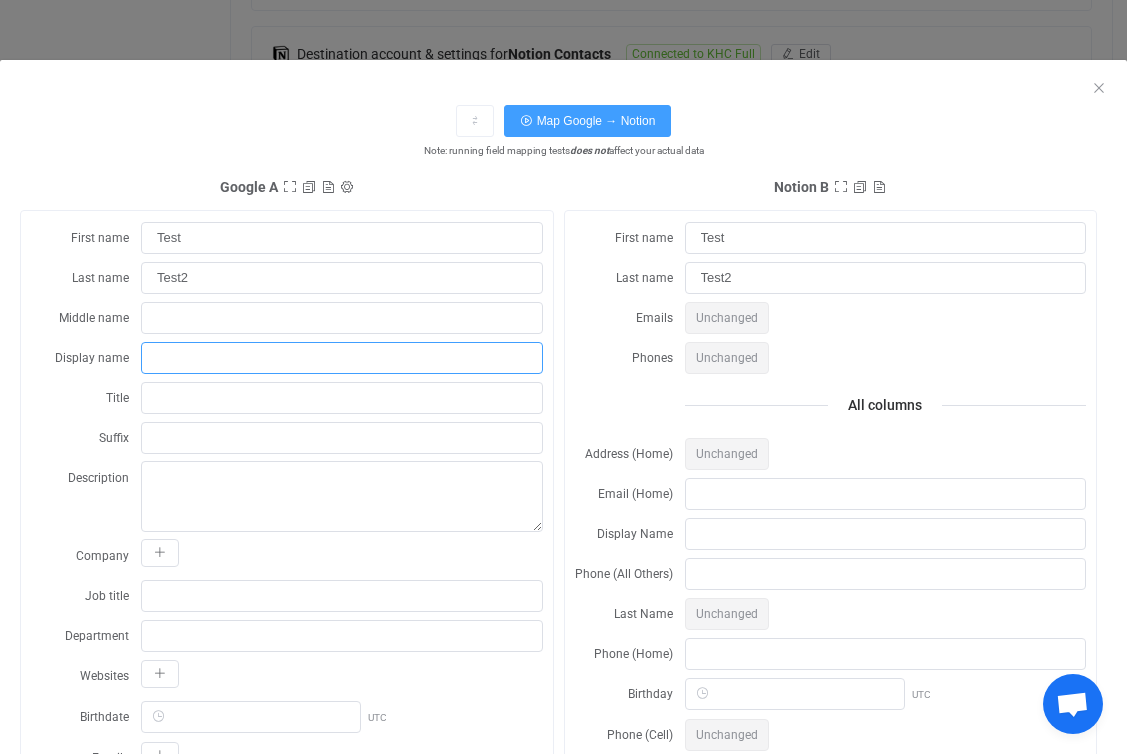 click at bounding box center [342, 358] 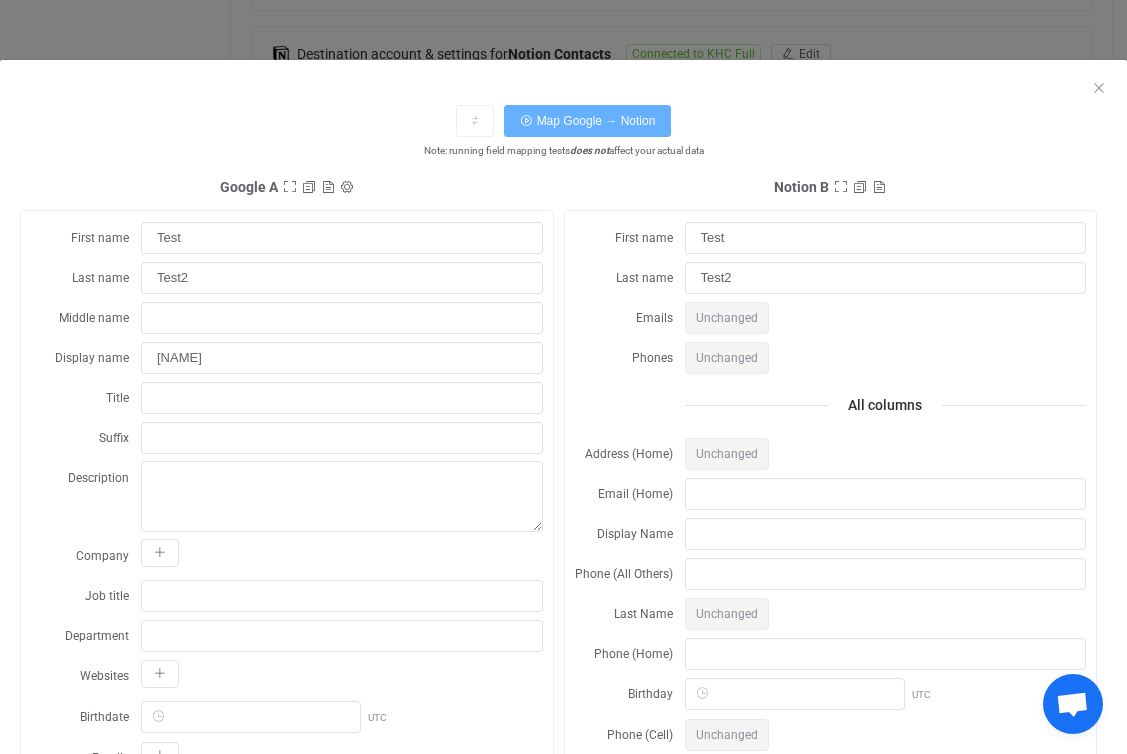 click on "Map Google → Notion" at bounding box center [588, 121] 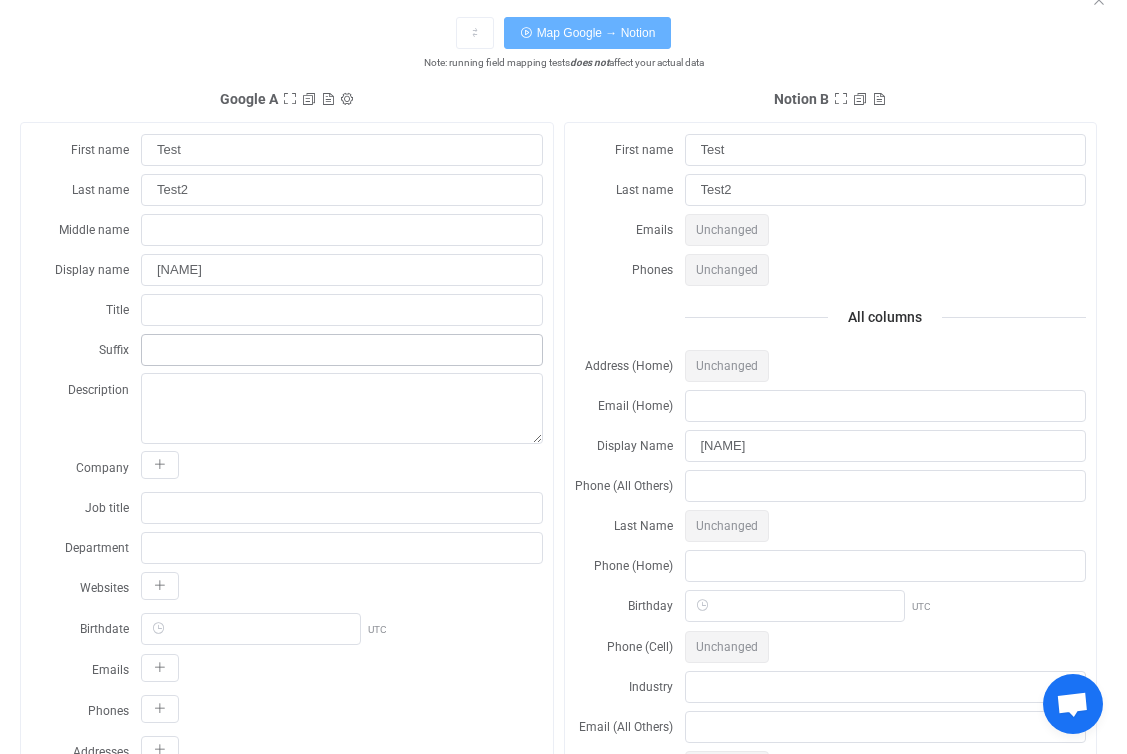 scroll, scrollTop: 89, scrollLeft: 0, axis: vertical 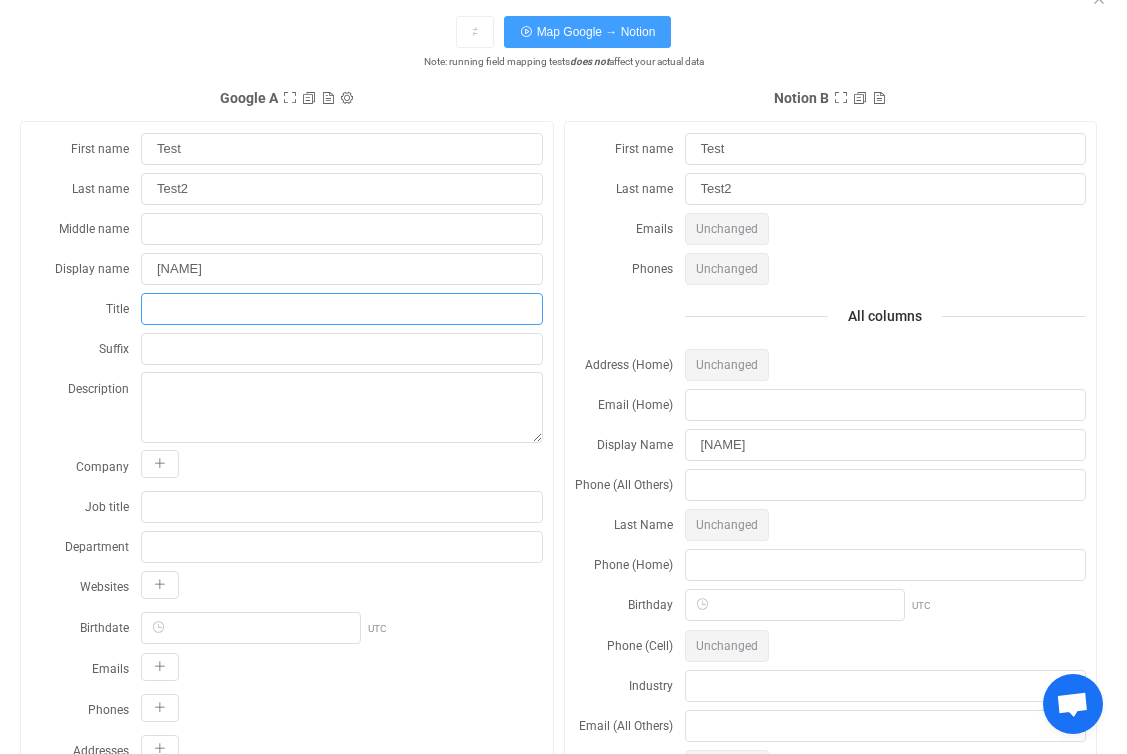 click at bounding box center (342, 309) 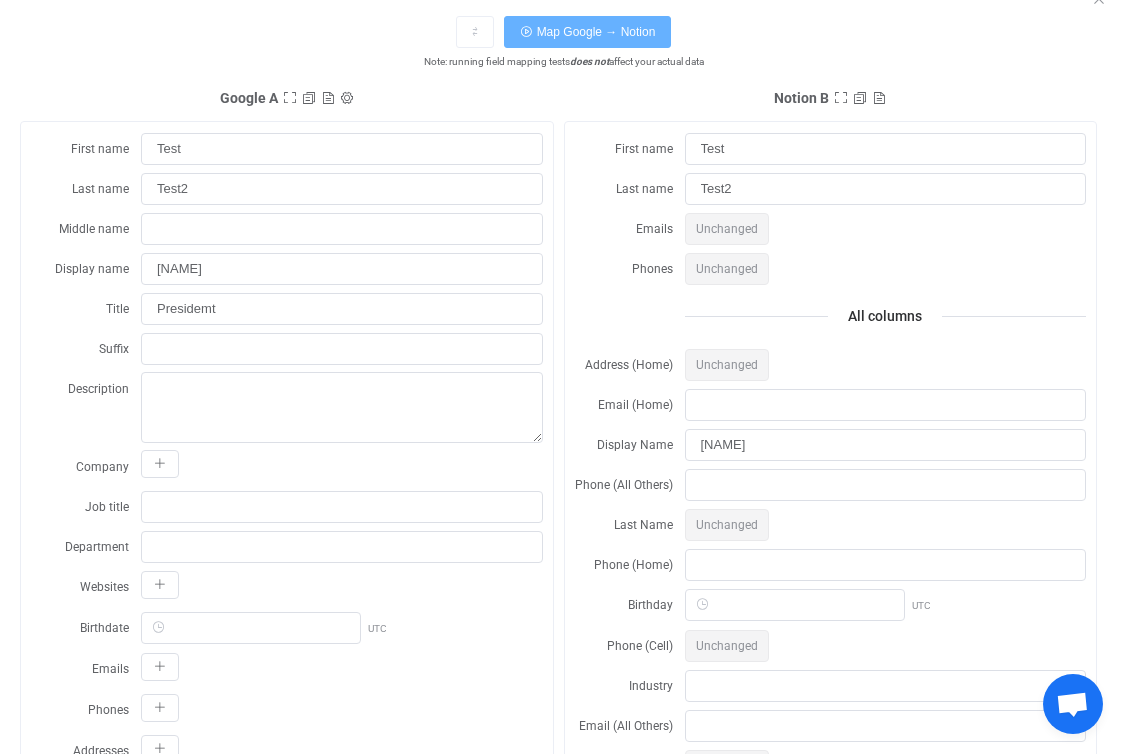click on "Map Google → Notion" at bounding box center [596, 32] 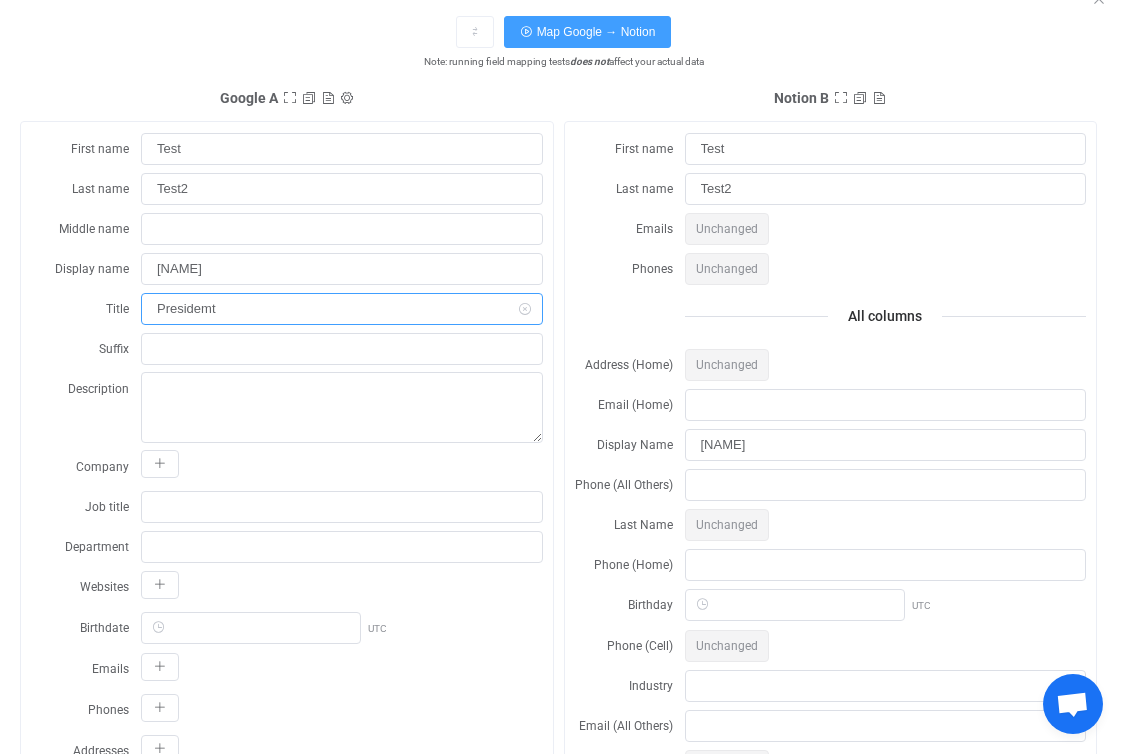 click on "Presidemt" at bounding box center [342, 309] 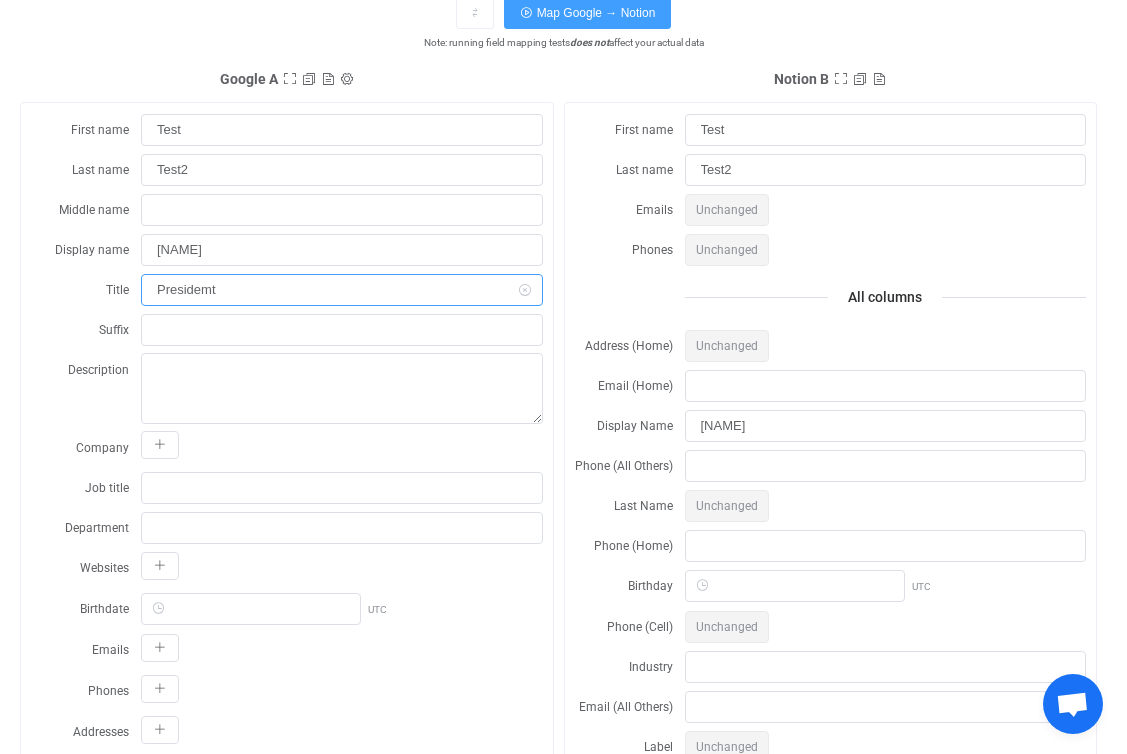 scroll, scrollTop: 184, scrollLeft: 0, axis: vertical 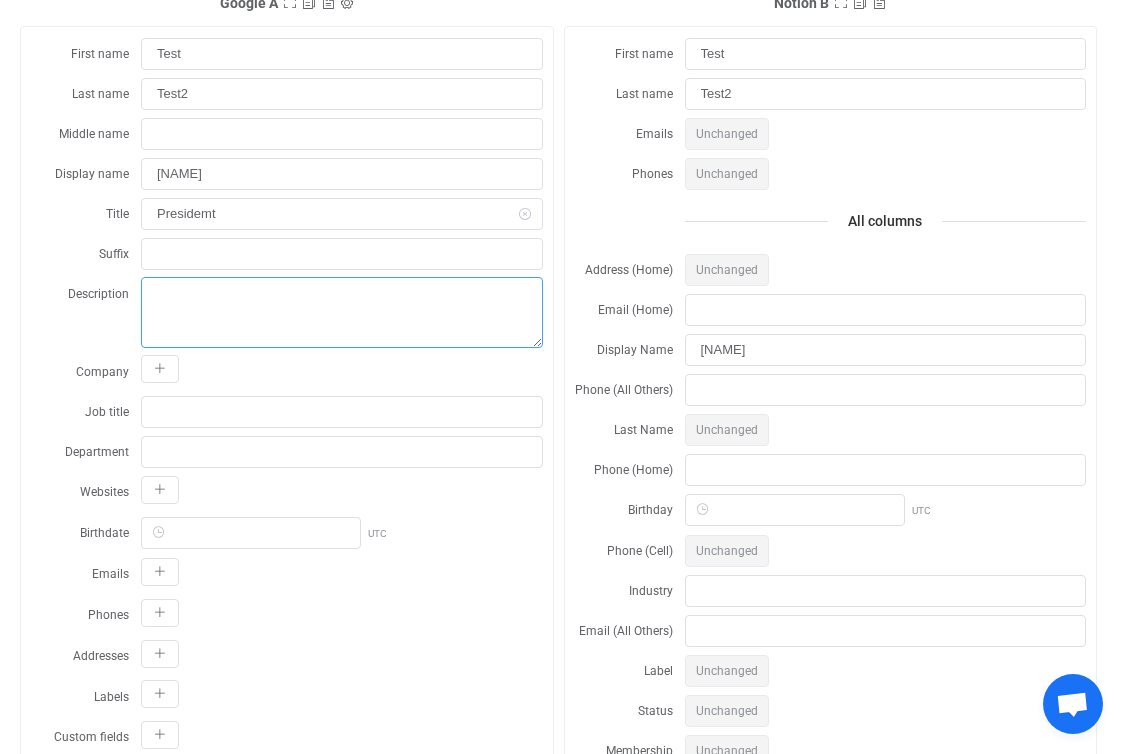 click at bounding box center (342, 312) 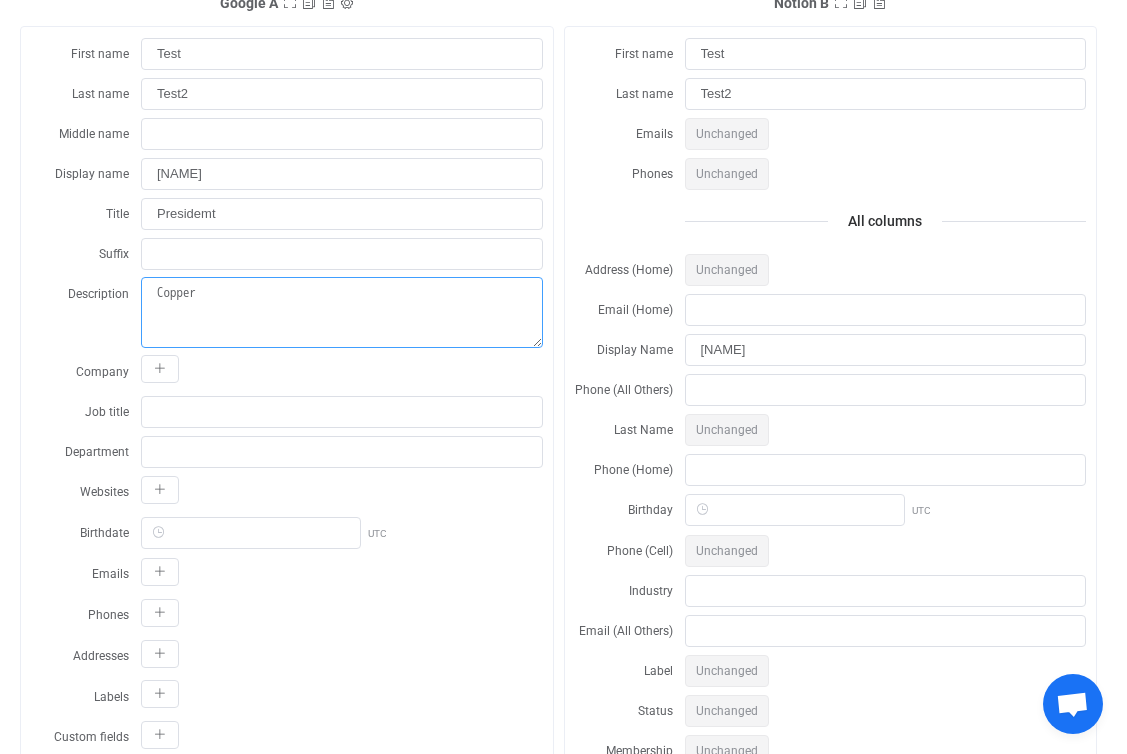 scroll, scrollTop: 0, scrollLeft: 0, axis: both 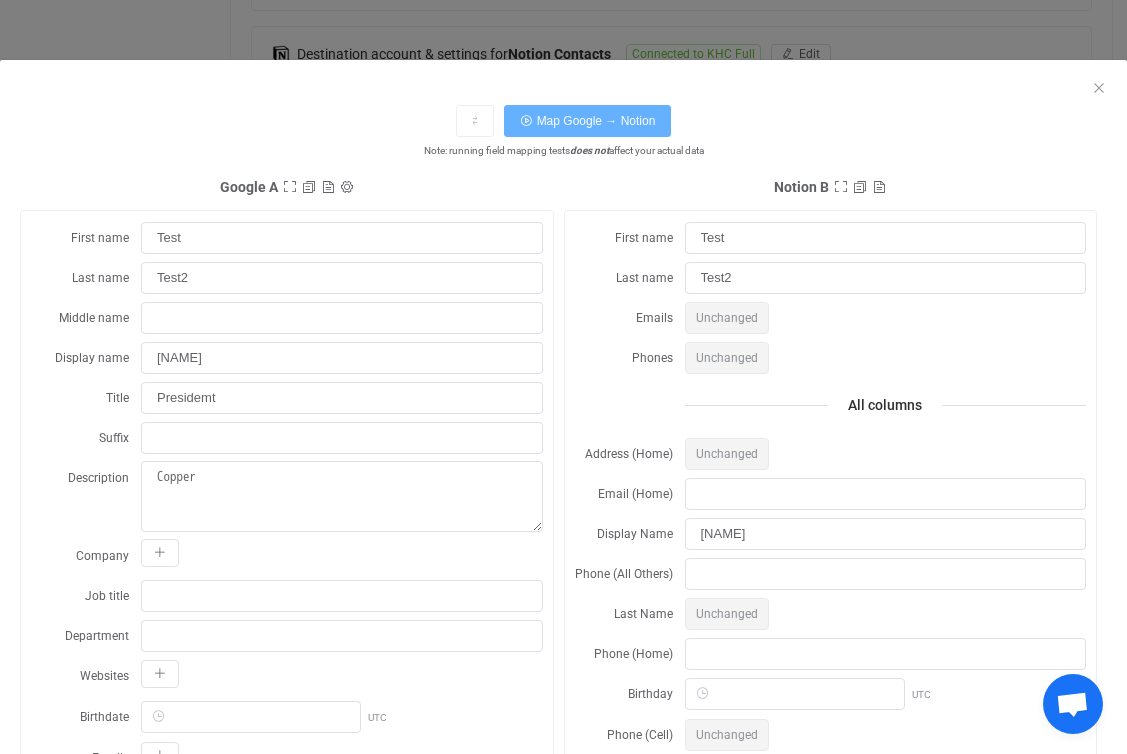 click on "Map Google → Notion" at bounding box center (588, 121) 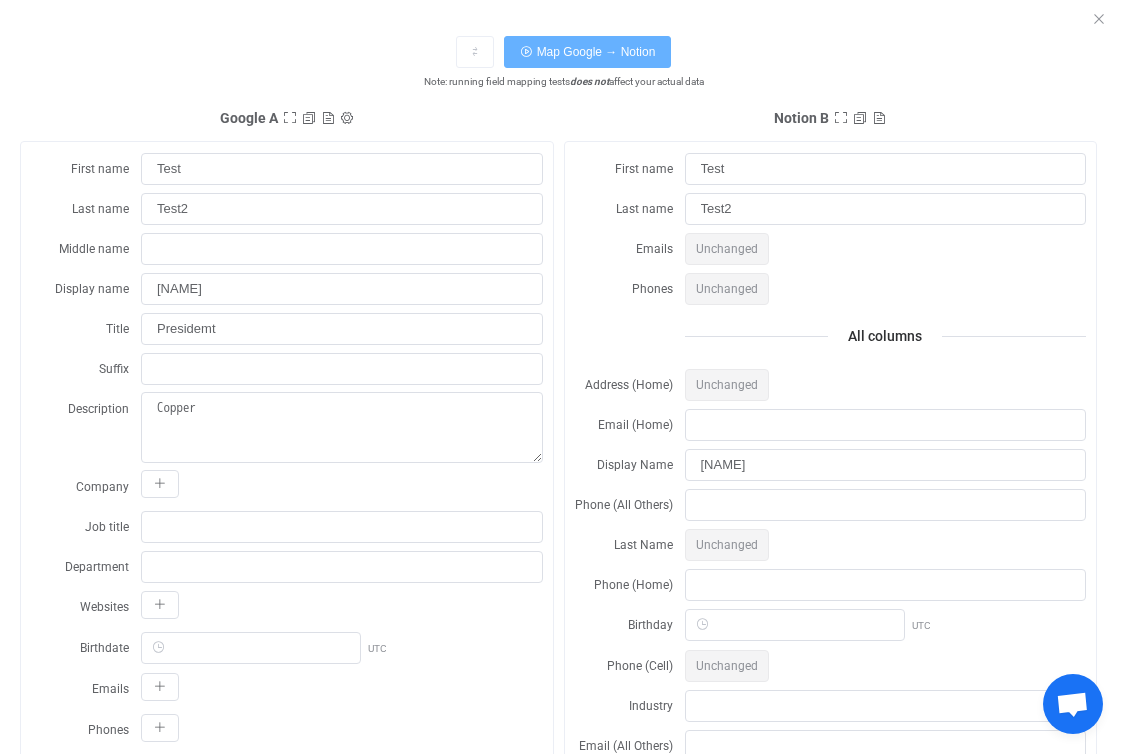 scroll, scrollTop: 64, scrollLeft: 0, axis: vertical 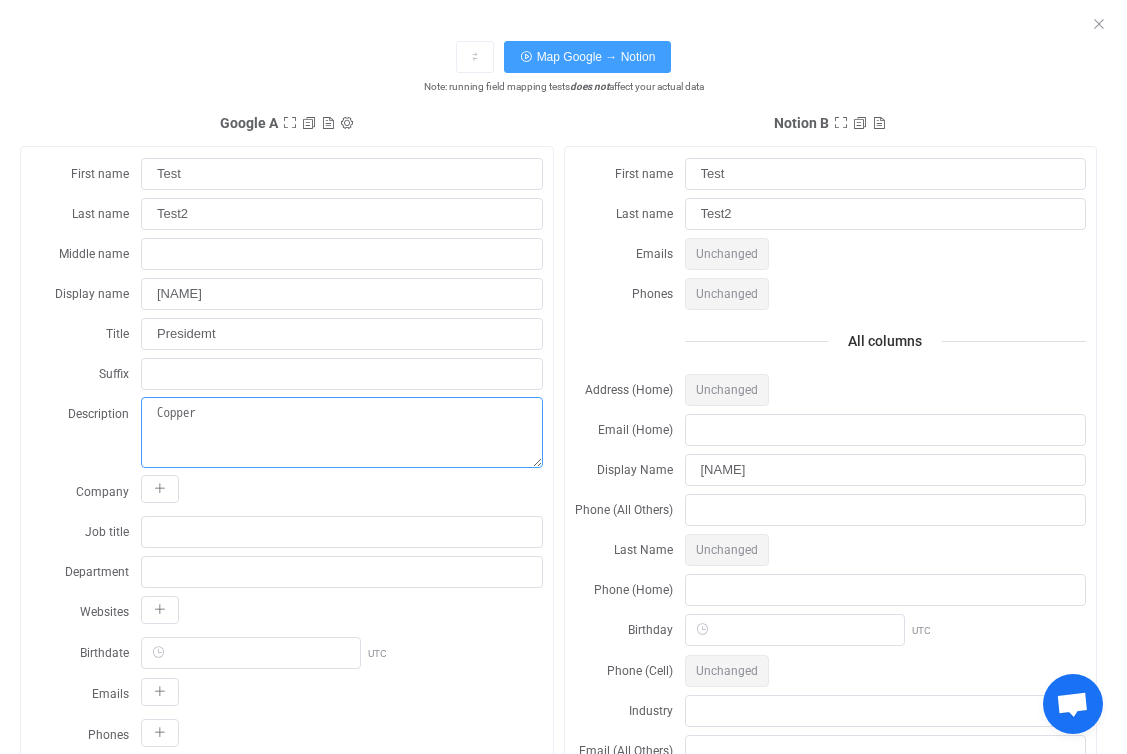 click on "Copper" at bounding box center (342, 432) 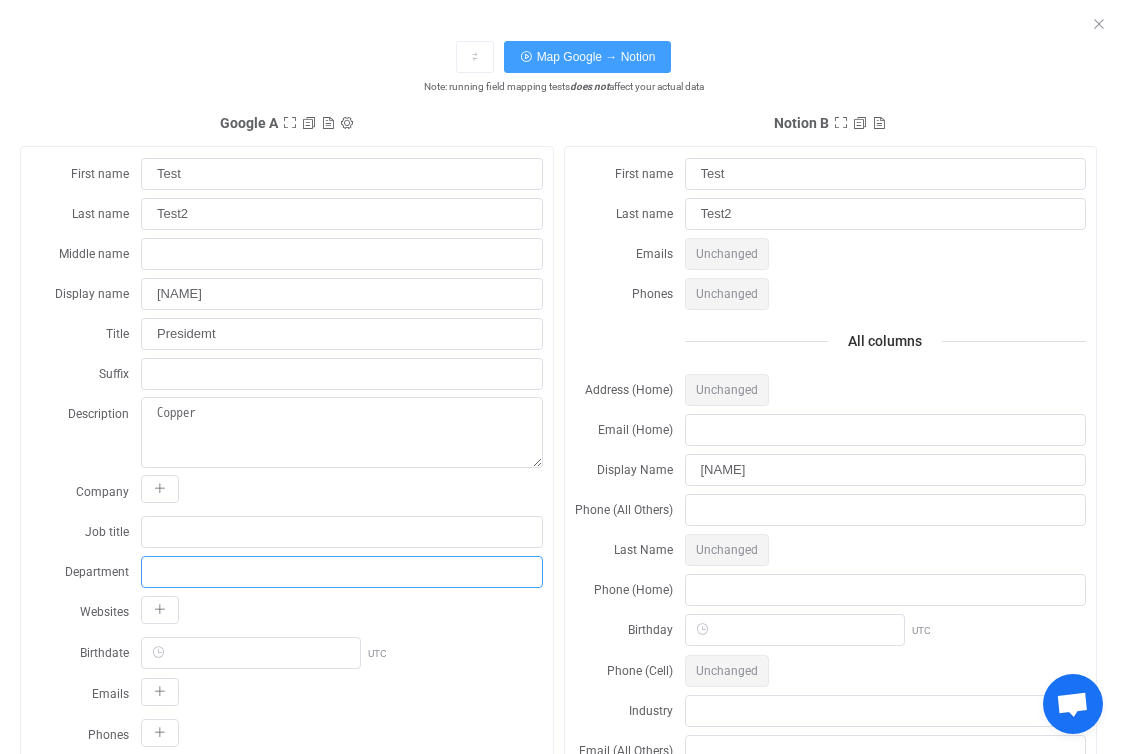 click at bounding box center (342, 572) 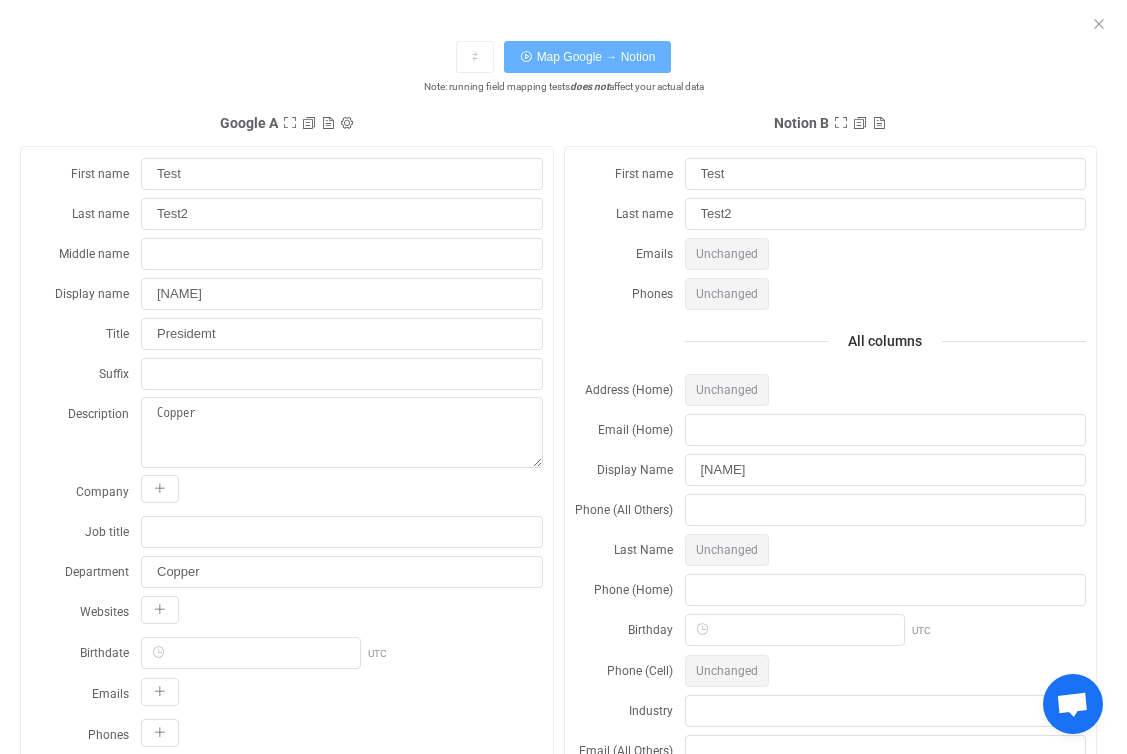 click on "Map Google → Notion" at bounding box center (588, 57) 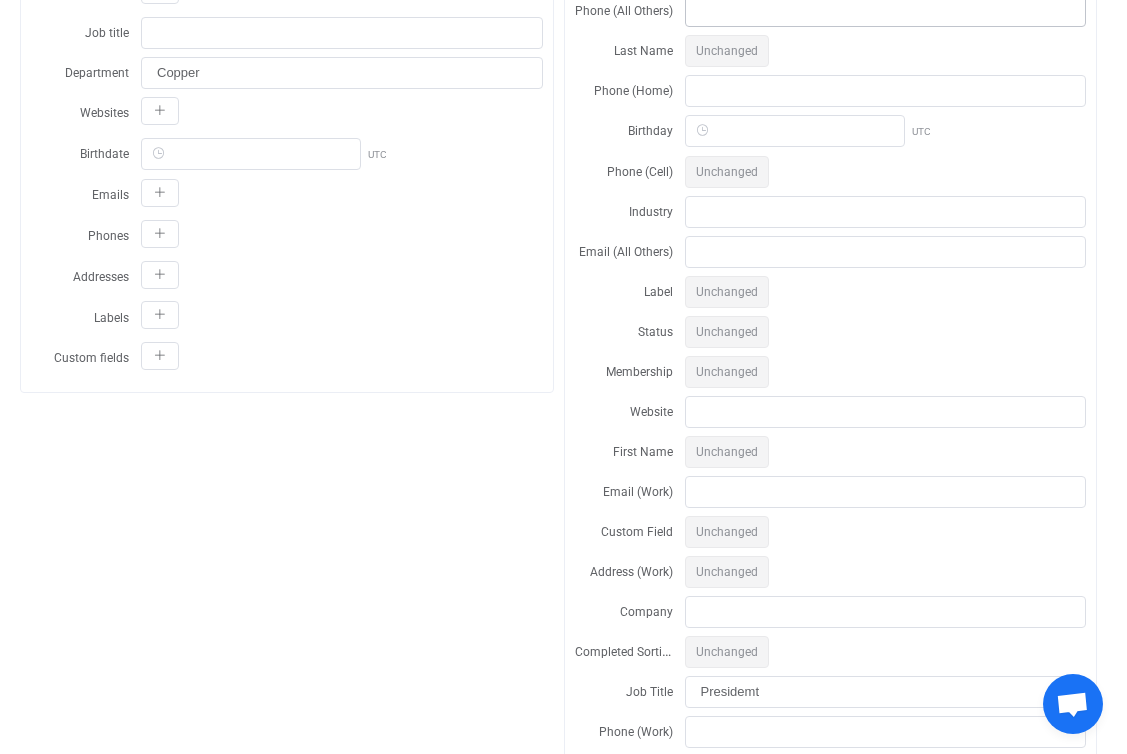 scroll, scrollTop: 706, scrollLeft: 0, axis: vertical 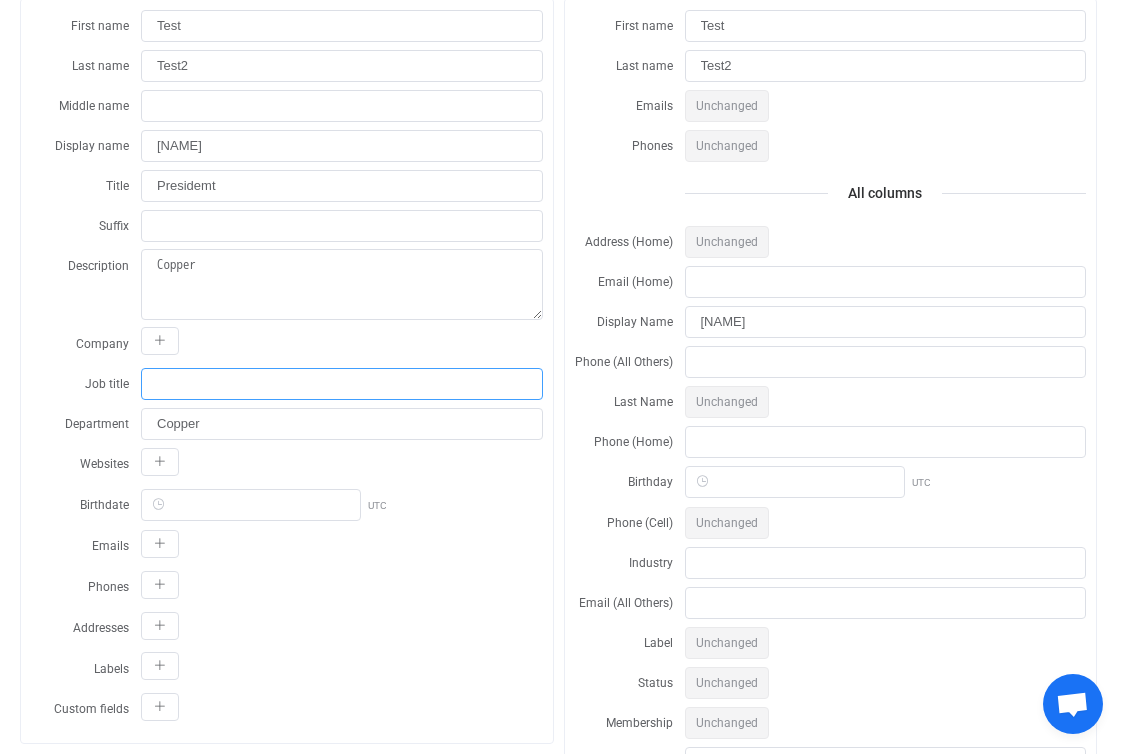 click at bounding box center [342, 384] 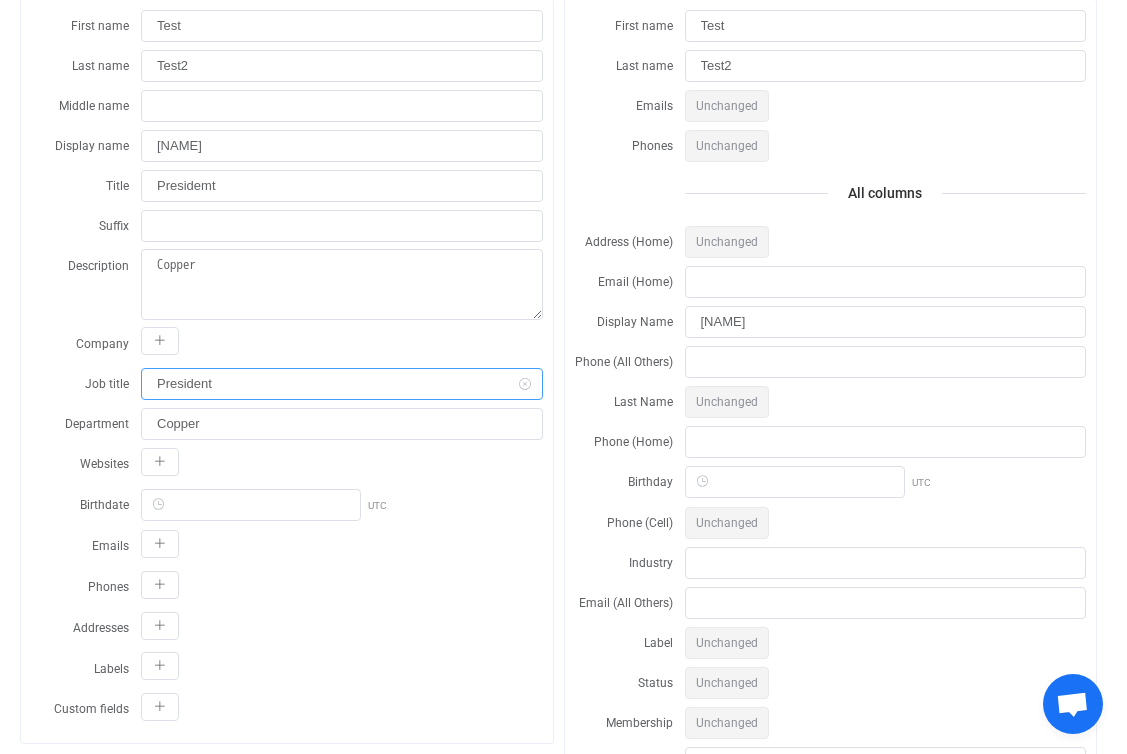 scroll, scrollTop: 29, scrollLeft: 0, axis: vertical 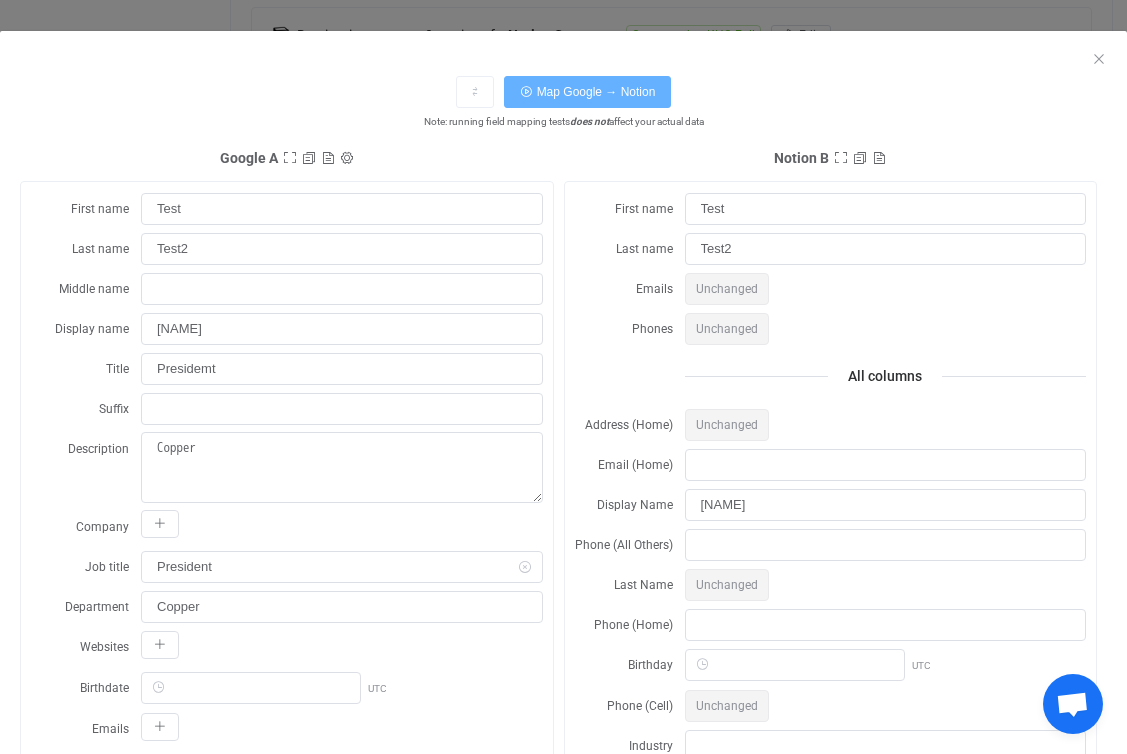 click on "Map Google → Notion" at bounding box center [588, 92] 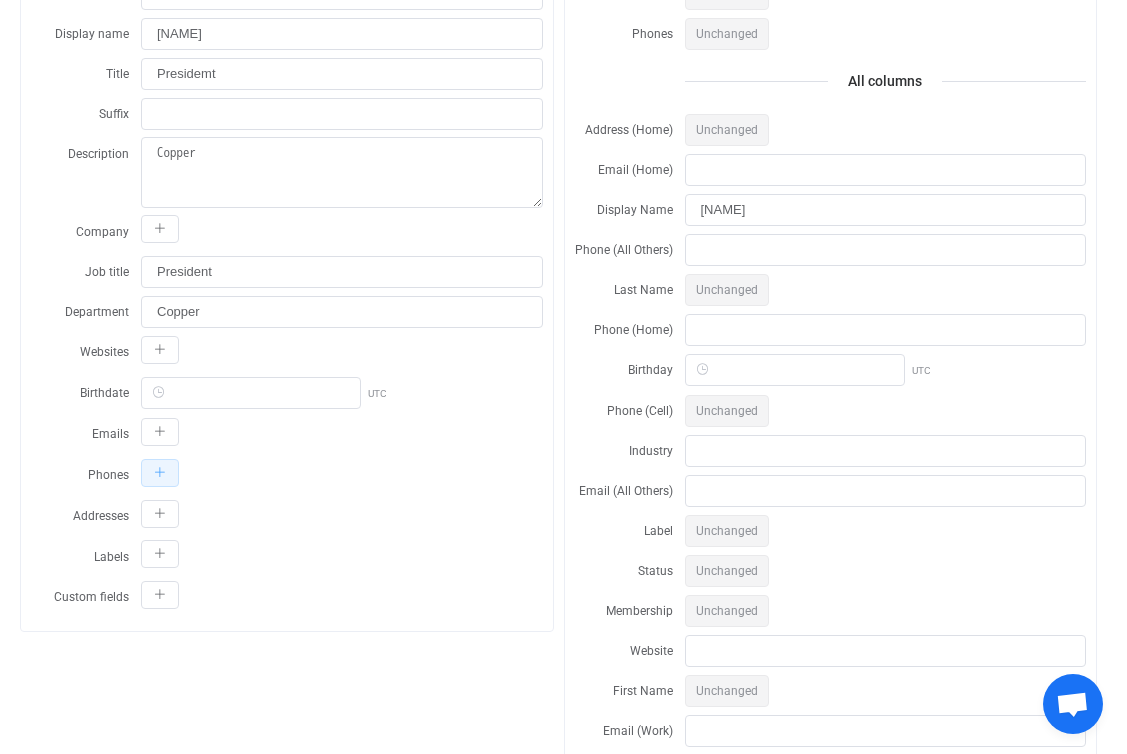 scroll, scrollTop: 333, scrollLeft: 0, axis: vertical 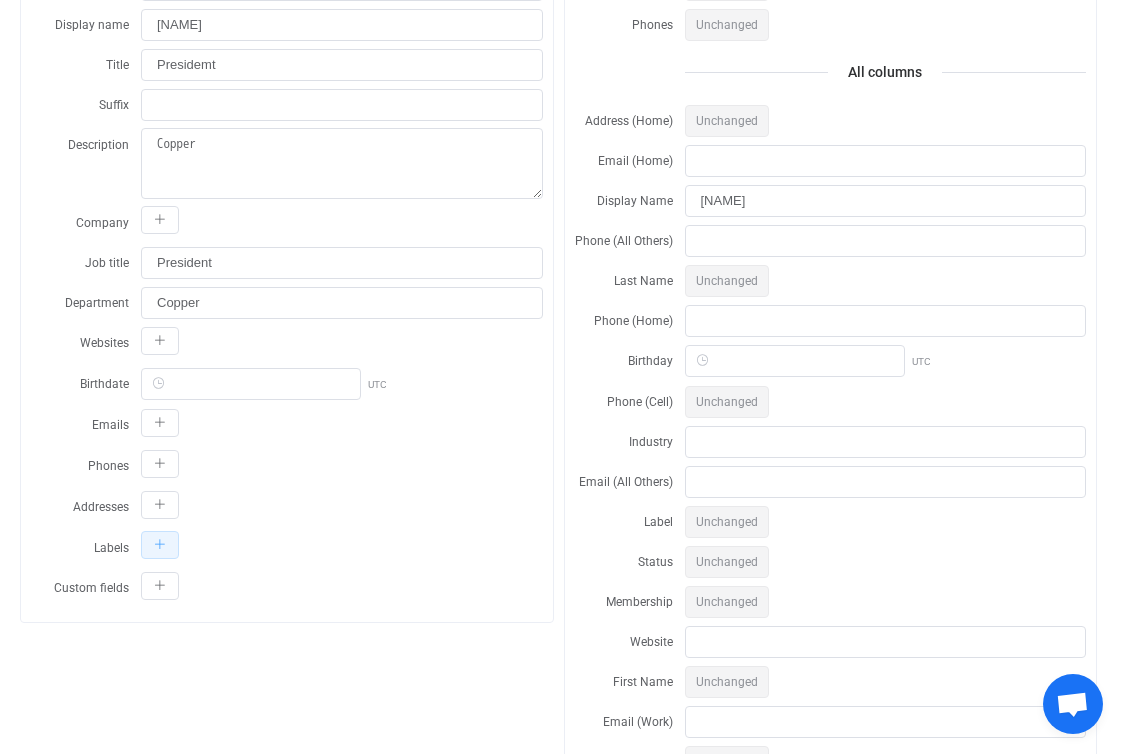 click at bounding box center [160, 545] 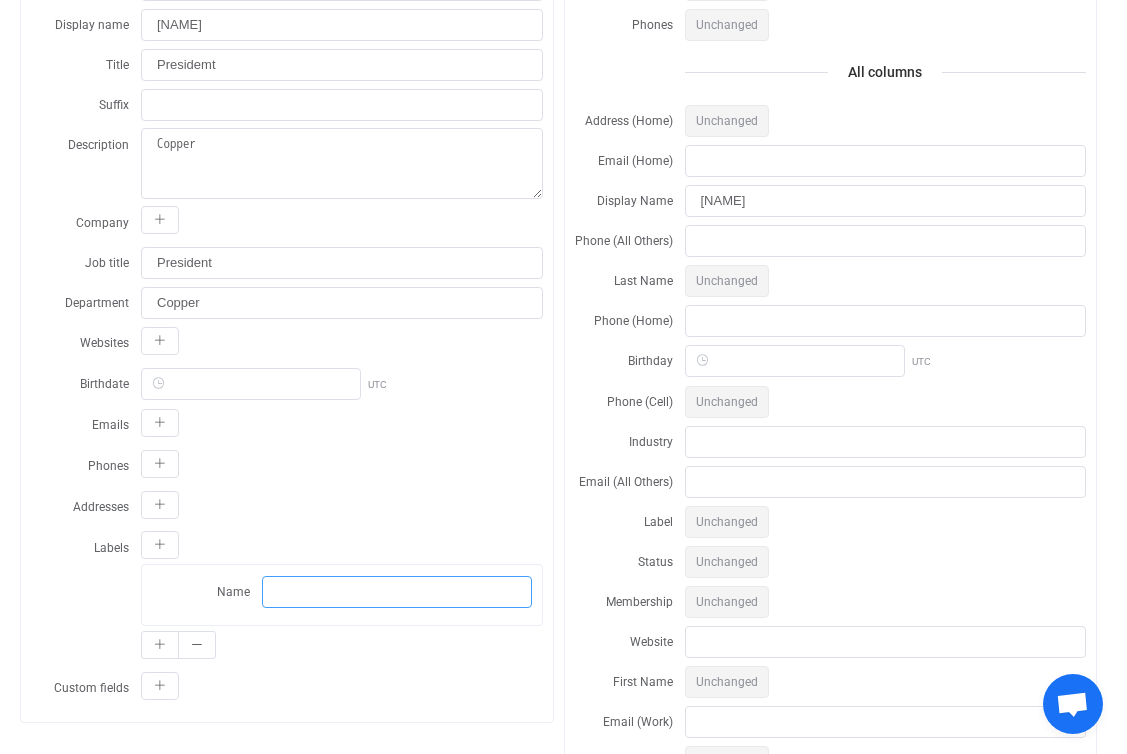 click at bounding box center [397, 592] 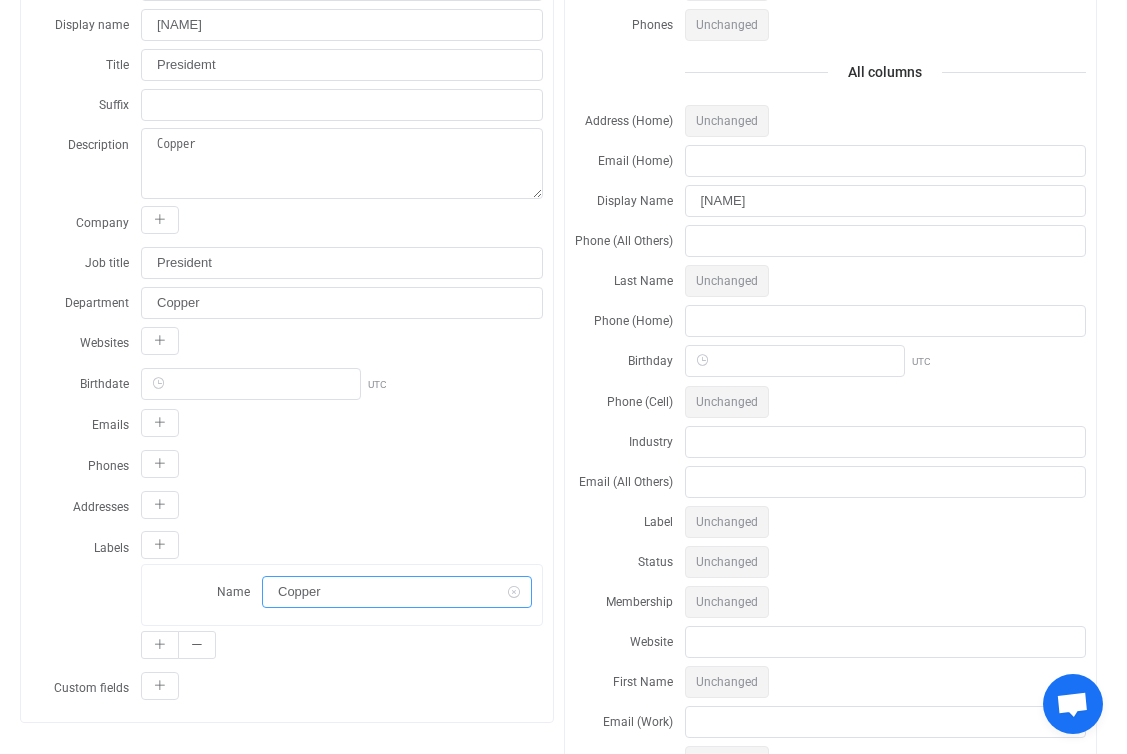 scroll, scrollTop: 0, scrollLeft: 0, axis: both 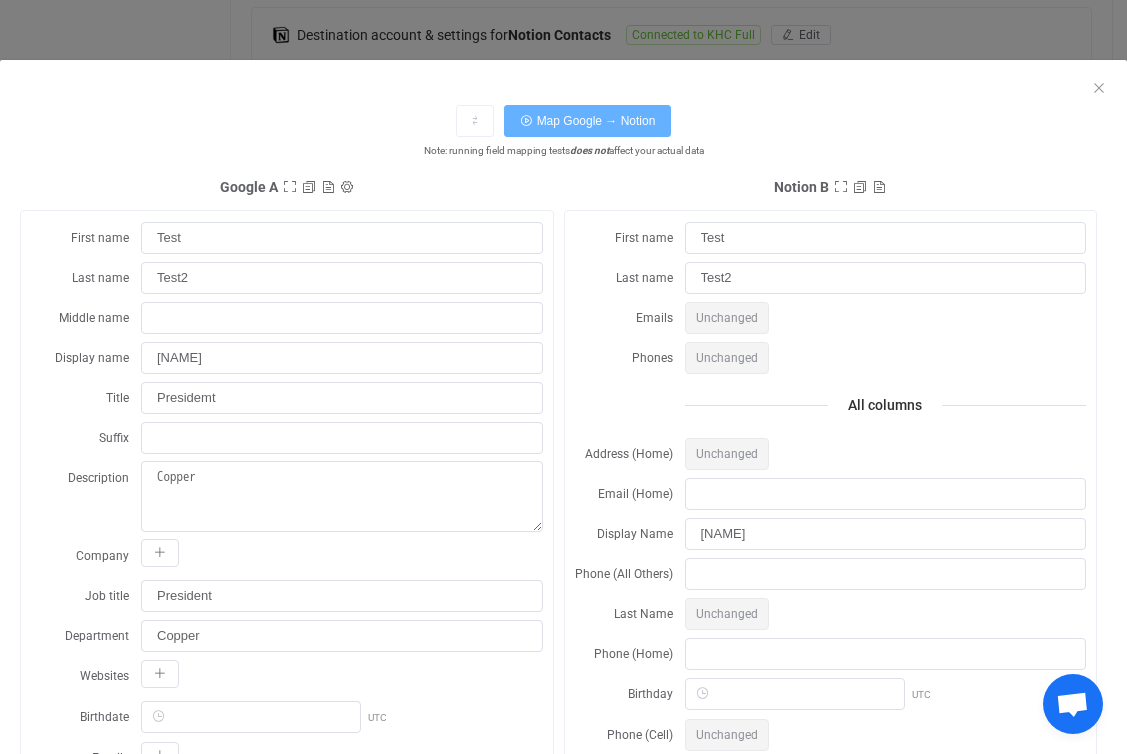 click on "Map Google → Notion" at bounding box center [588, 121] 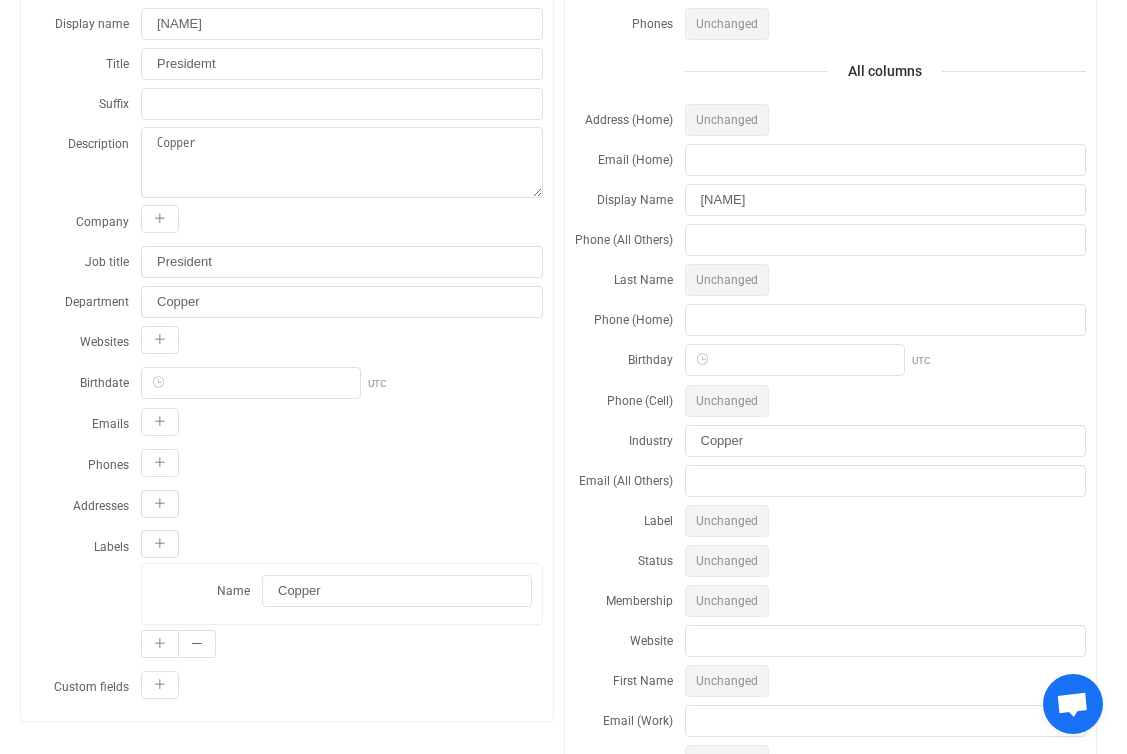 scroll, scrollTop: 0, scrollLeft: 0, axis: both 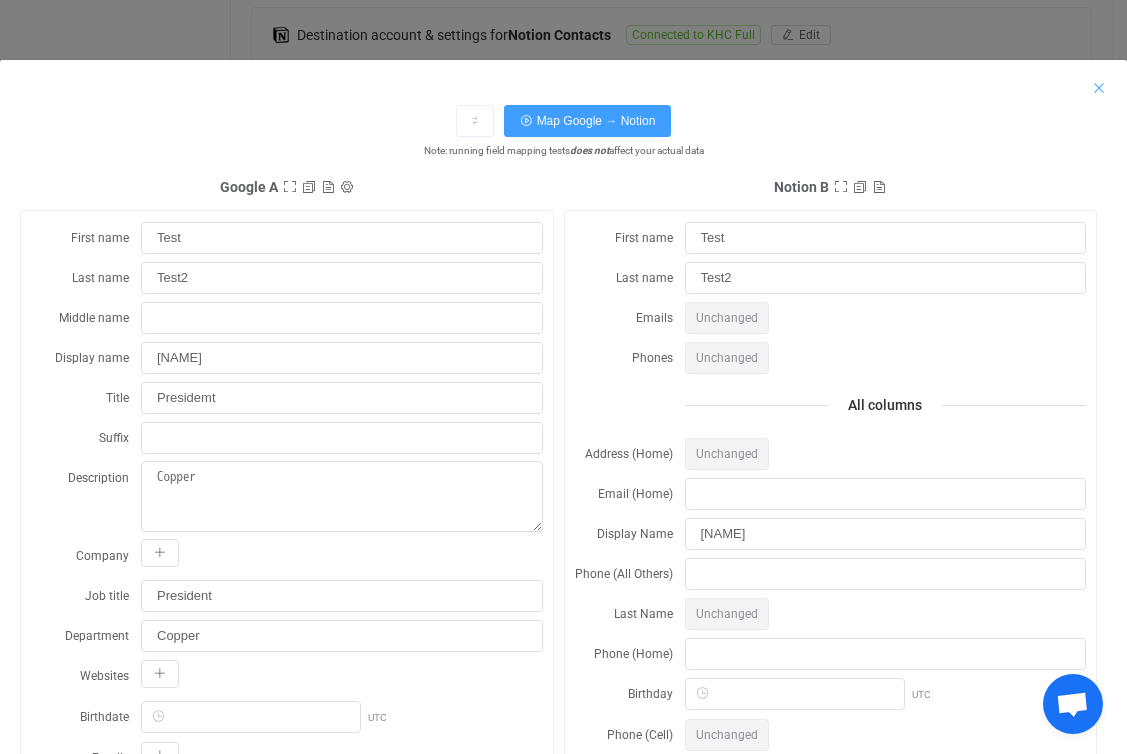 click at bounding box center (1099, 88) 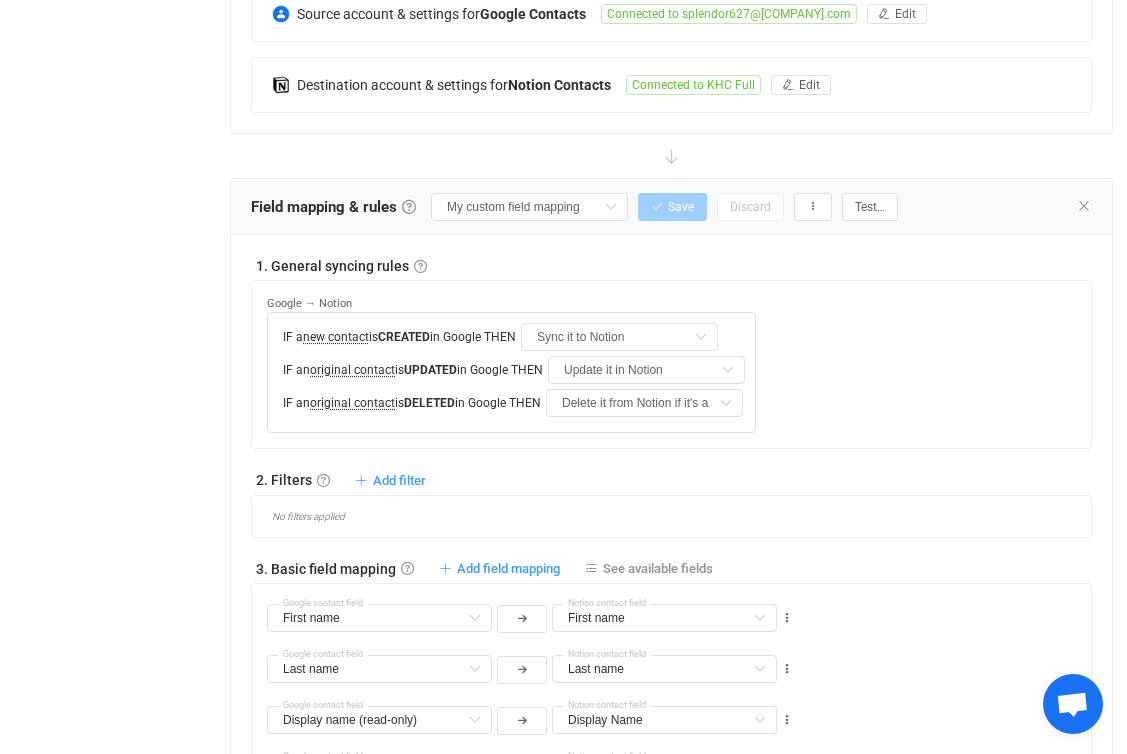 scroll, scrollTop: 513, scrollLeft: 0, axis: vertical 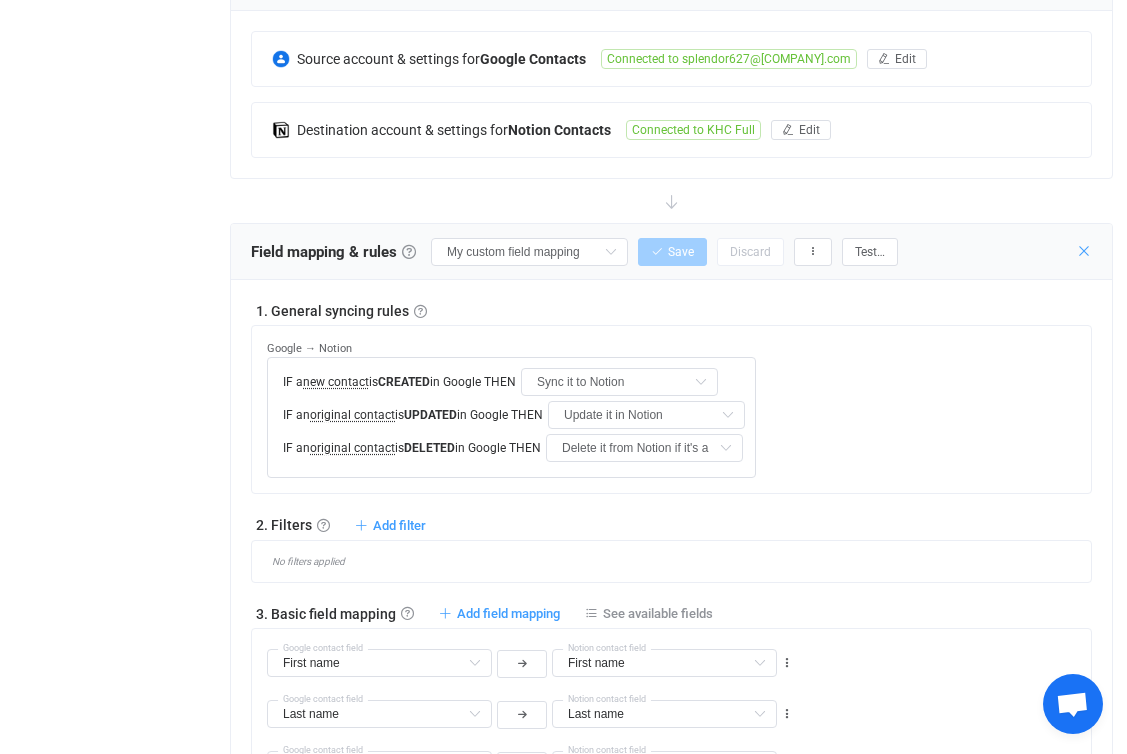click at bounding box center (1084, 251) 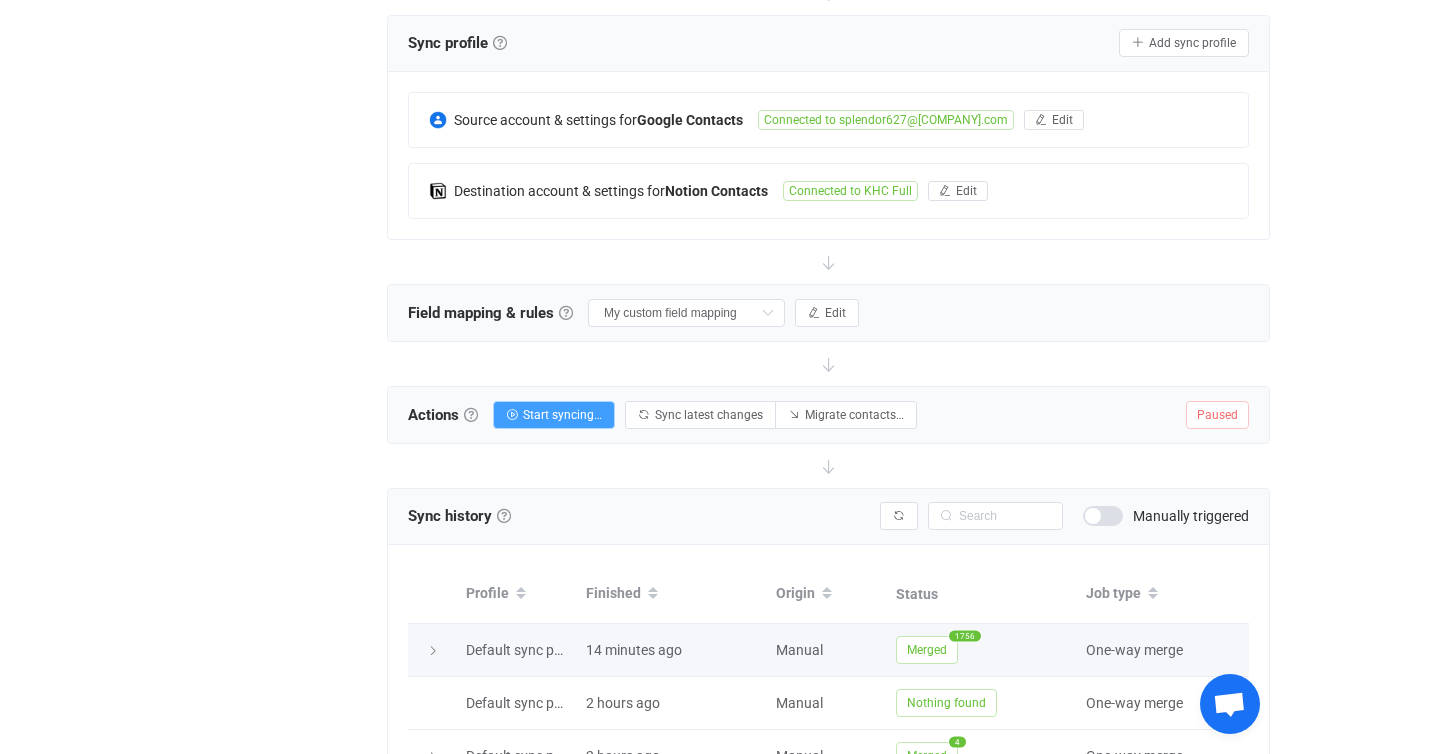 scroll, scrollTop: 459, scrollLeft: 0, axis: vertical 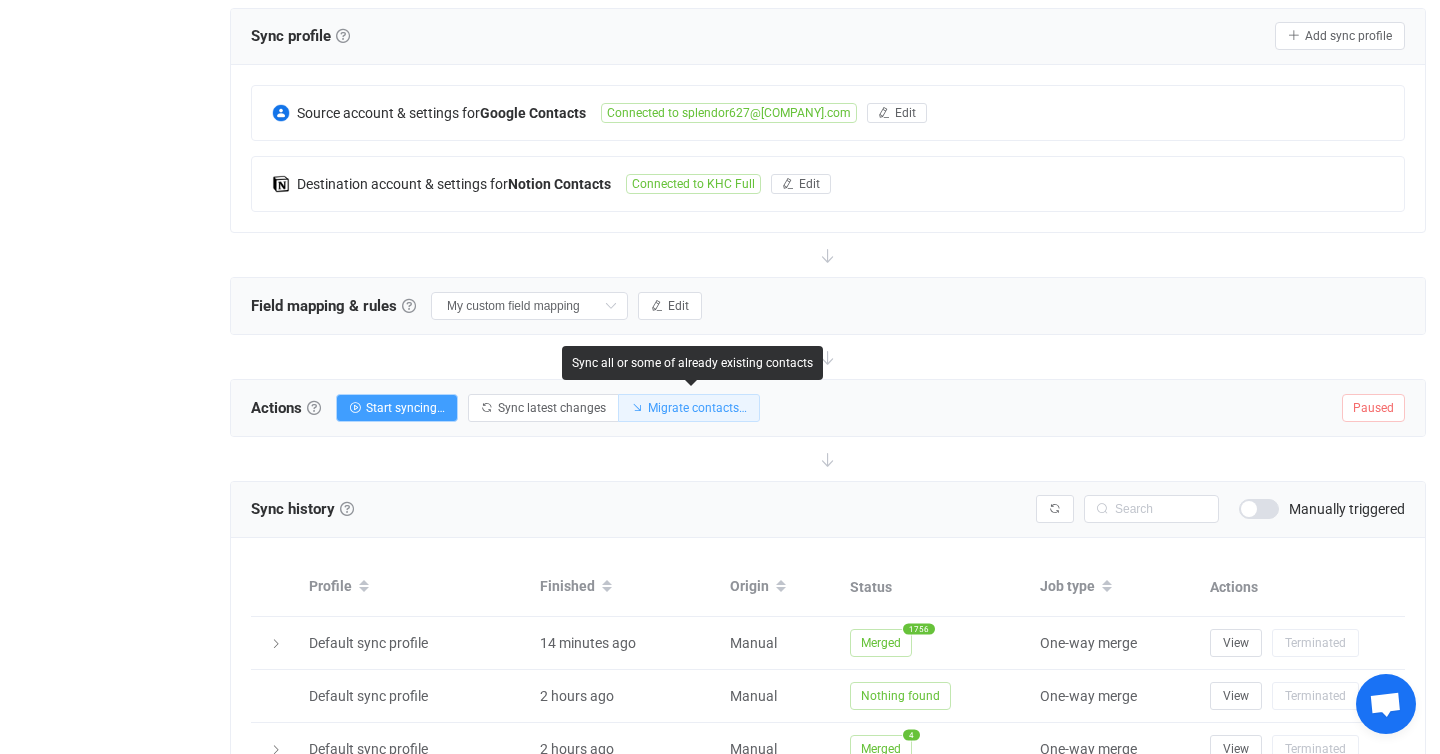 click on "Migrate contacts…" at bounding box center [689, 408] 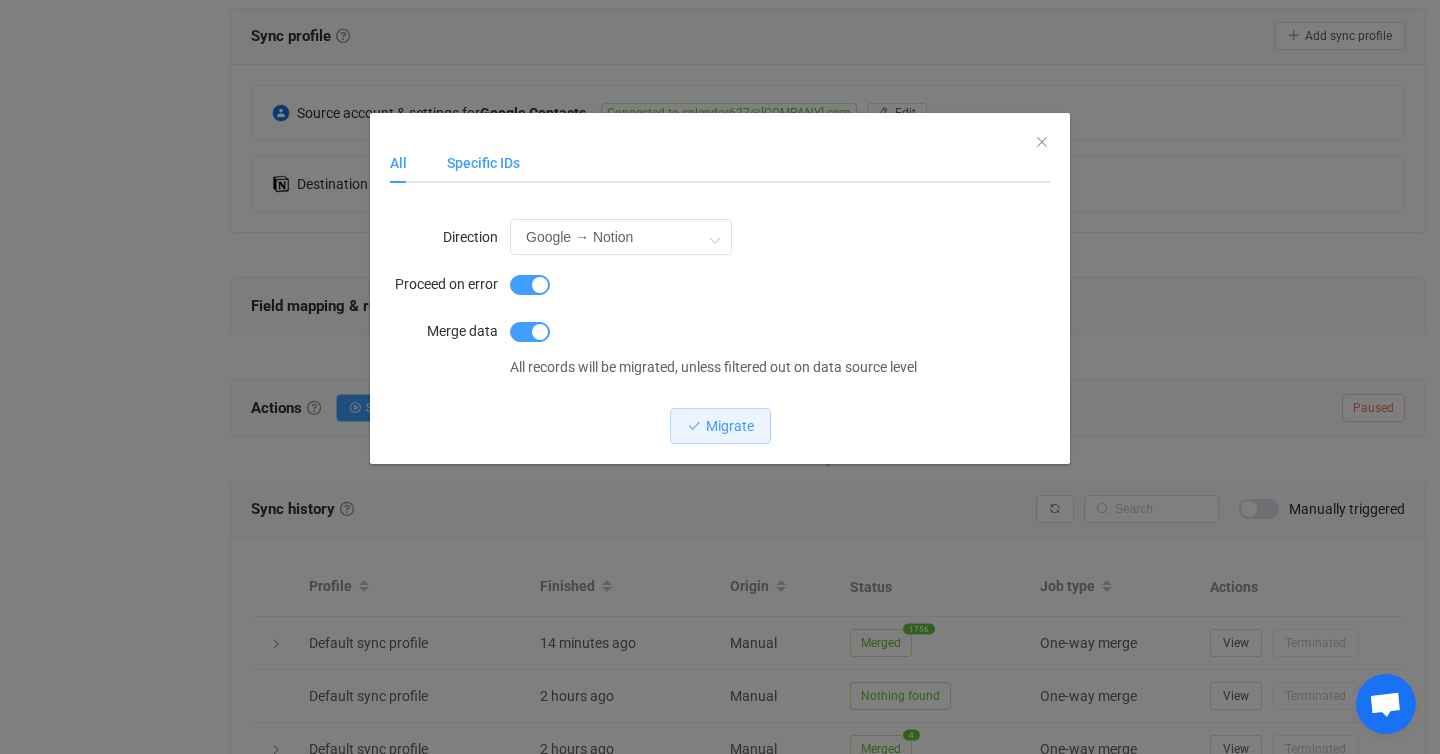 click on "Specific IDs" at bounding box center [473, 163] 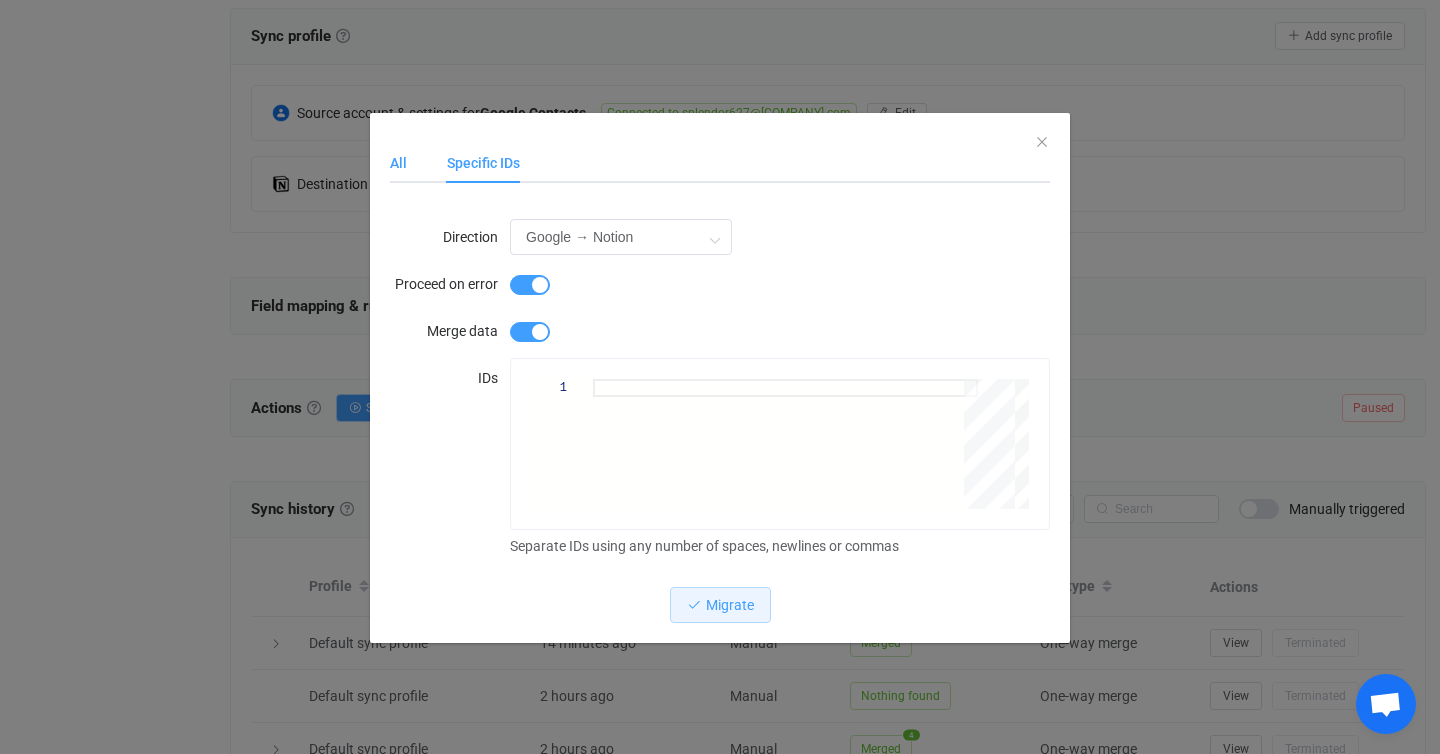 click on "All" at bounding box center [408, 163] 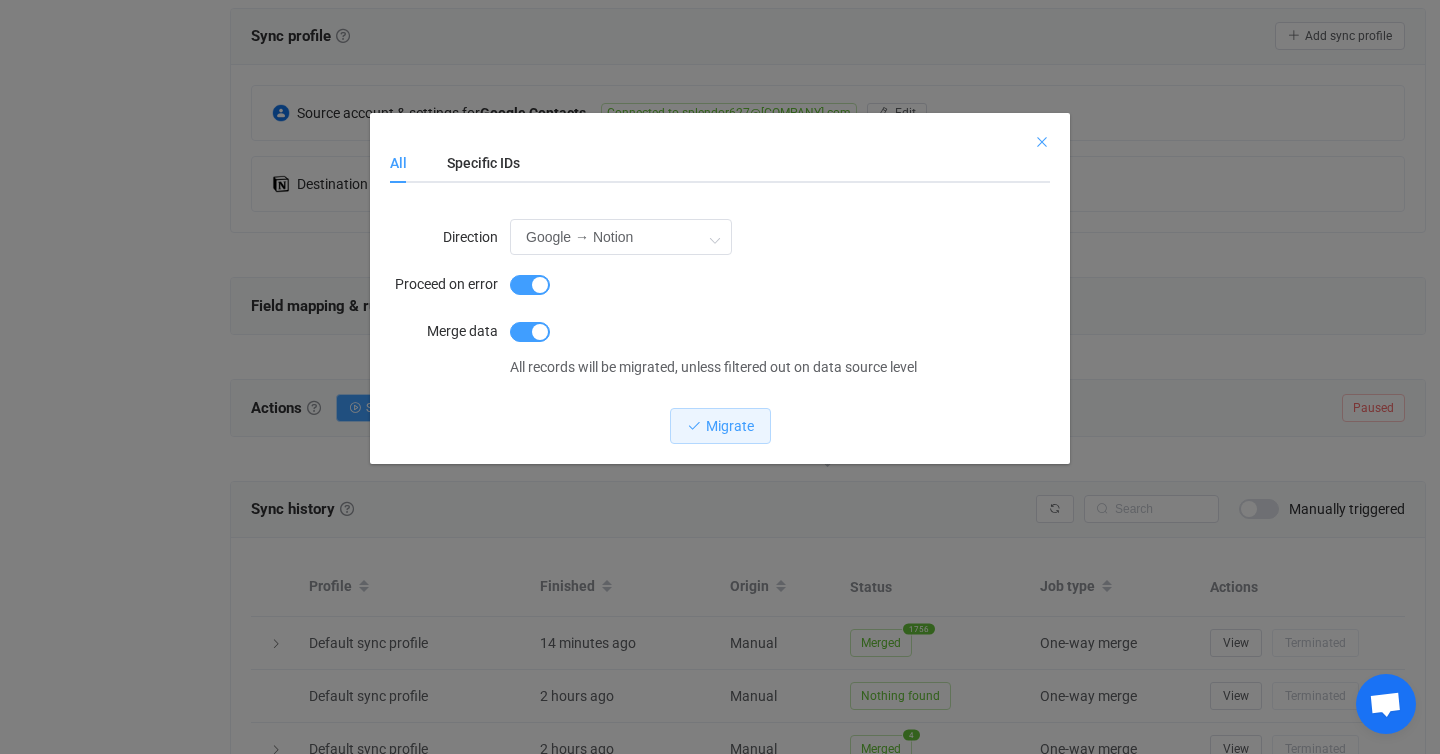 click at bounding box center [1042, 142] 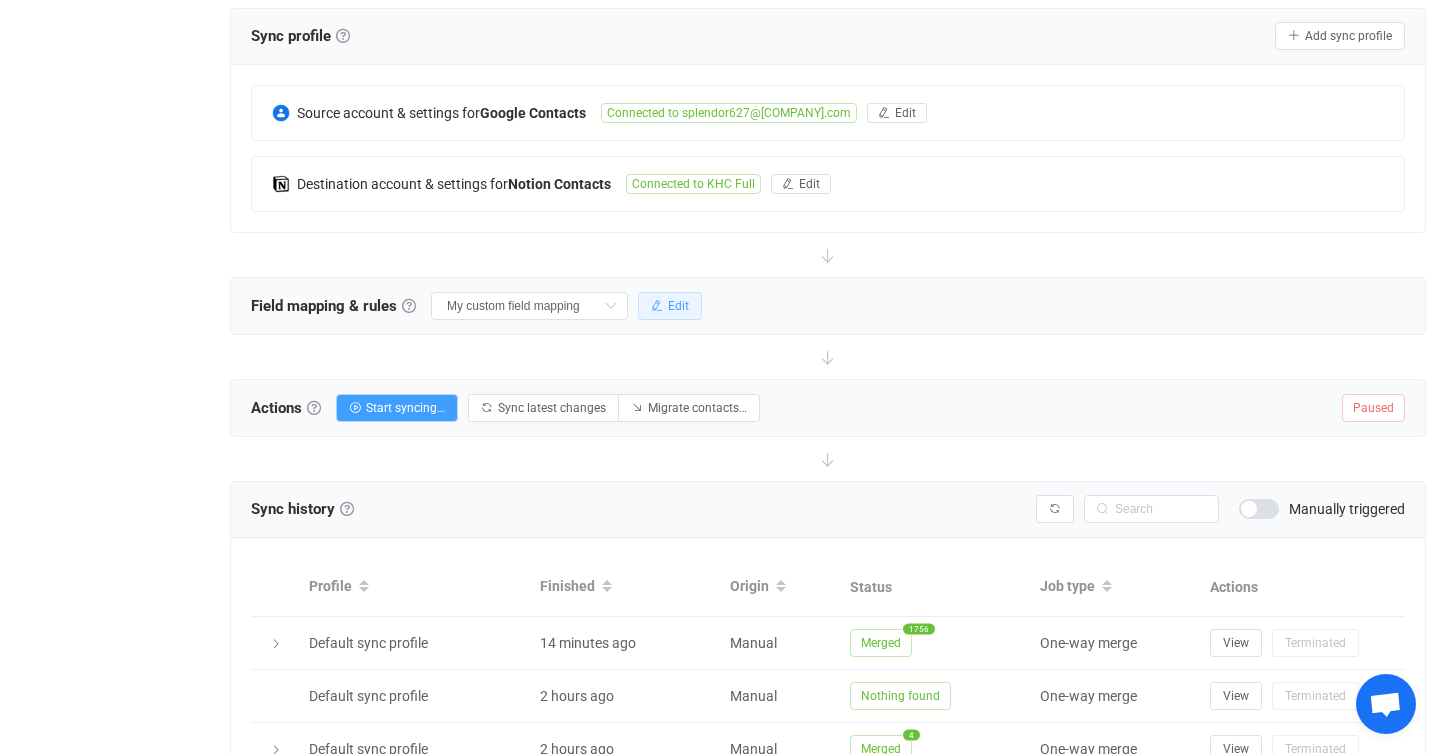 click on "Edit" at bounding box center (670, 306) 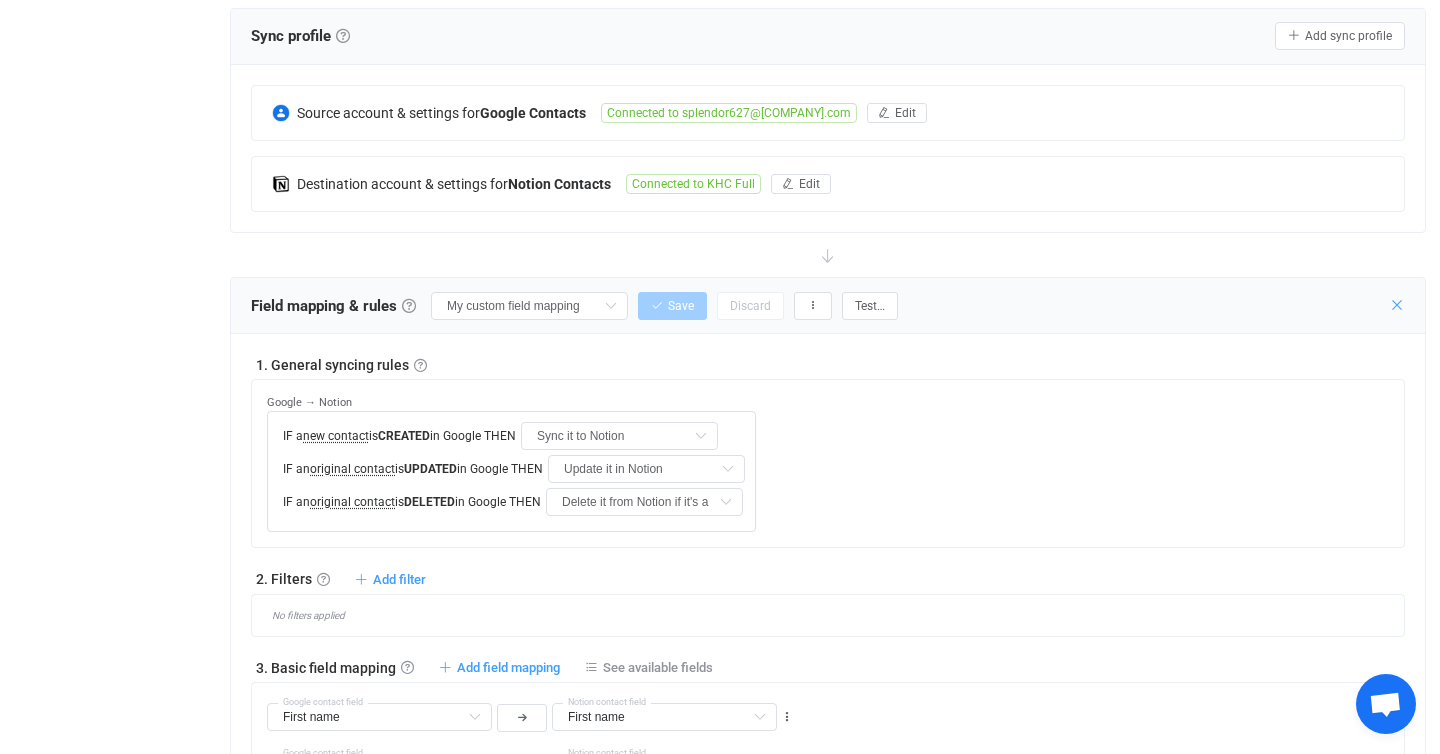click at bounding box center [1397, 305] 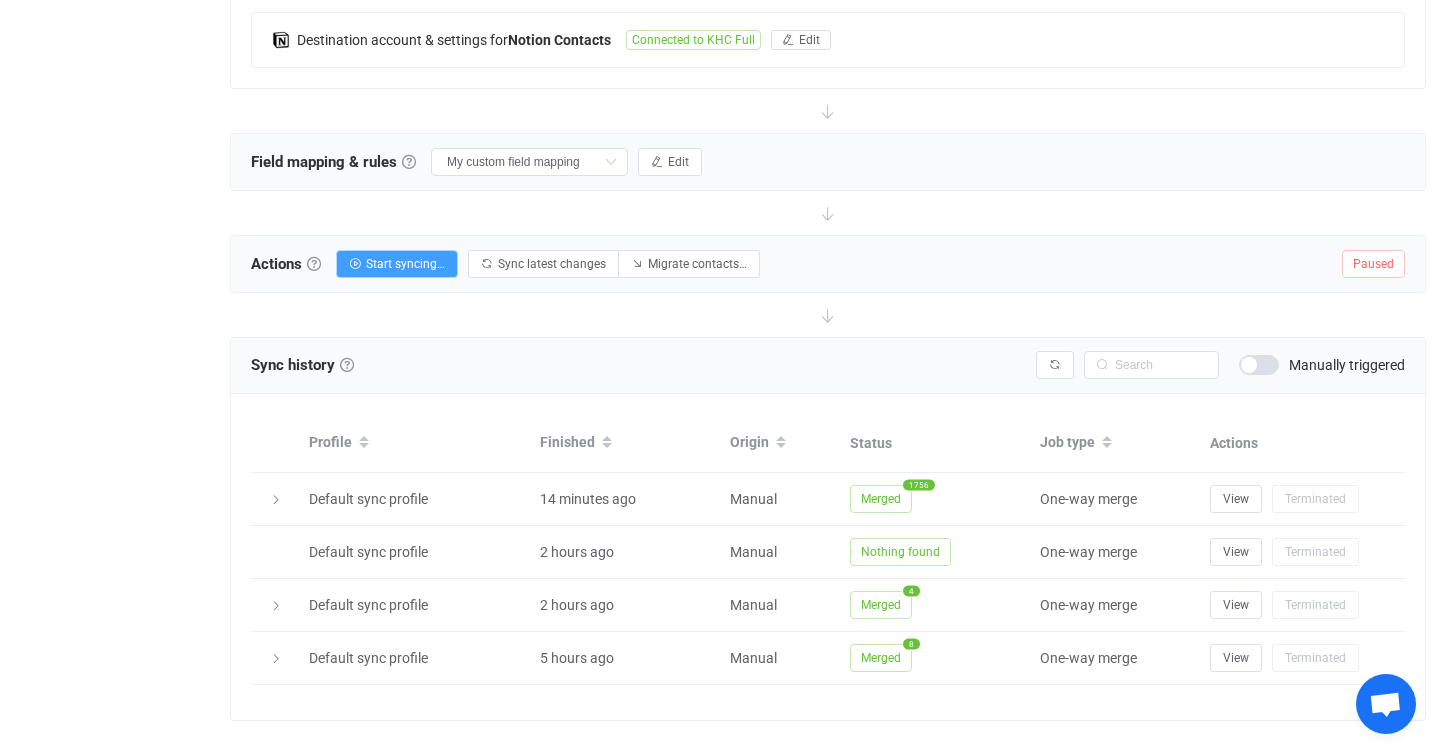 scroll, scrollTop: 604, scrollLeft: 0, axis: vertical 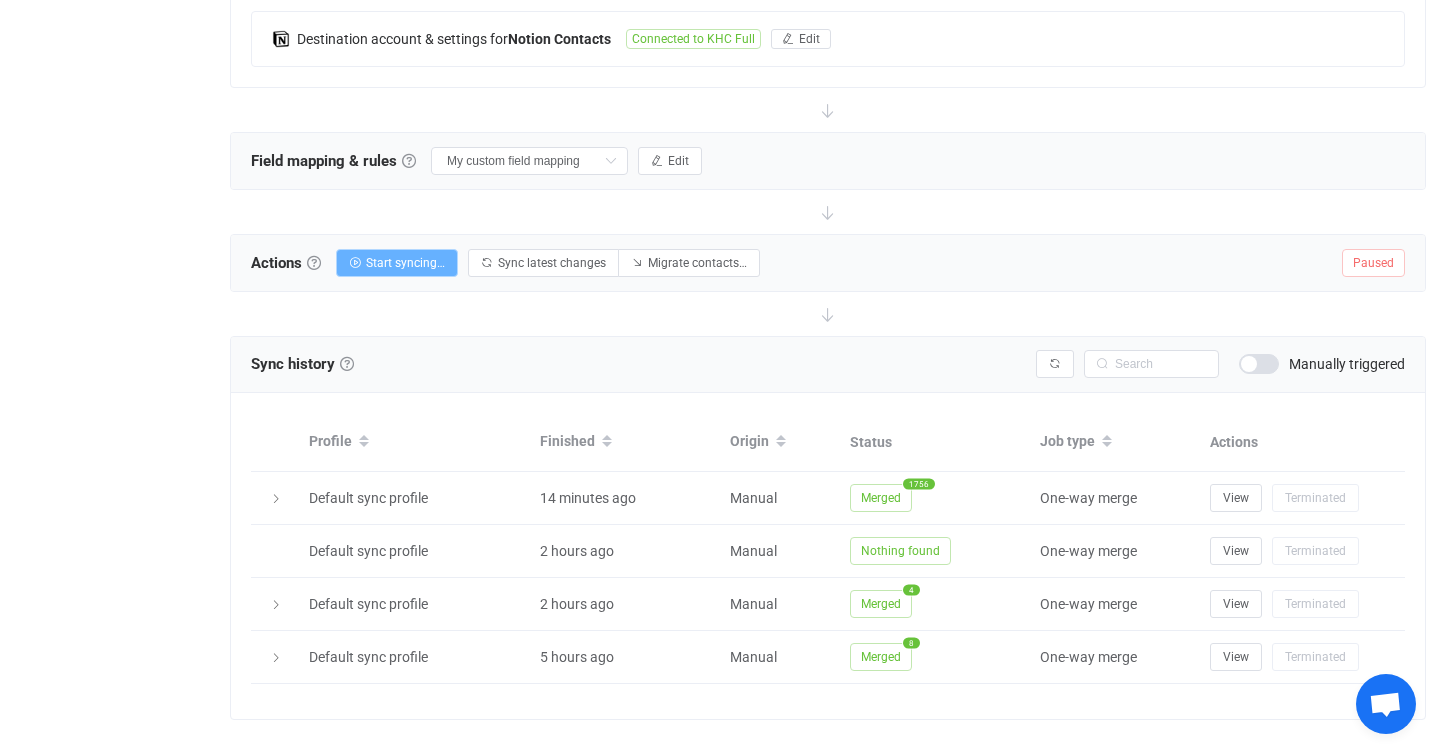 click on "Start syncing…" at bounding box center (405, 263) 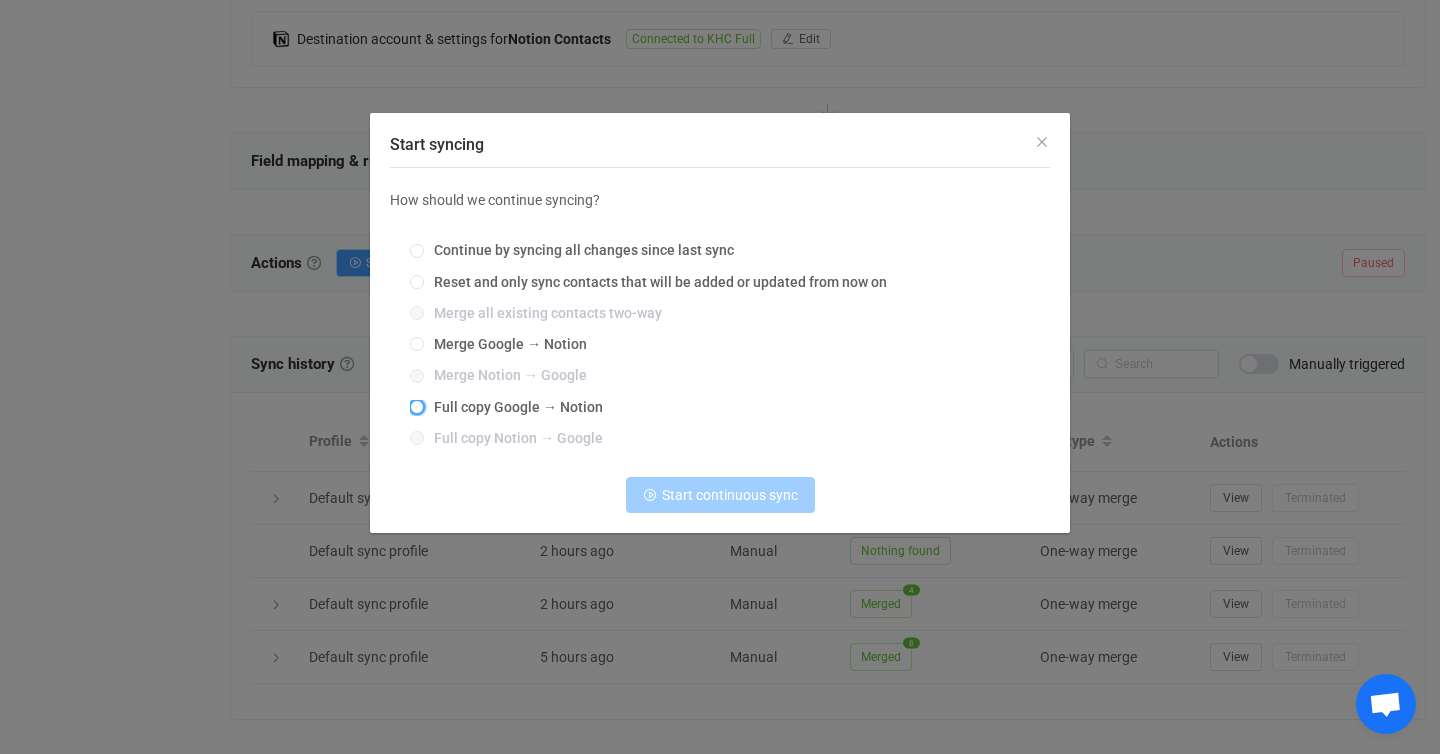 click at bounding box center [417, 407] 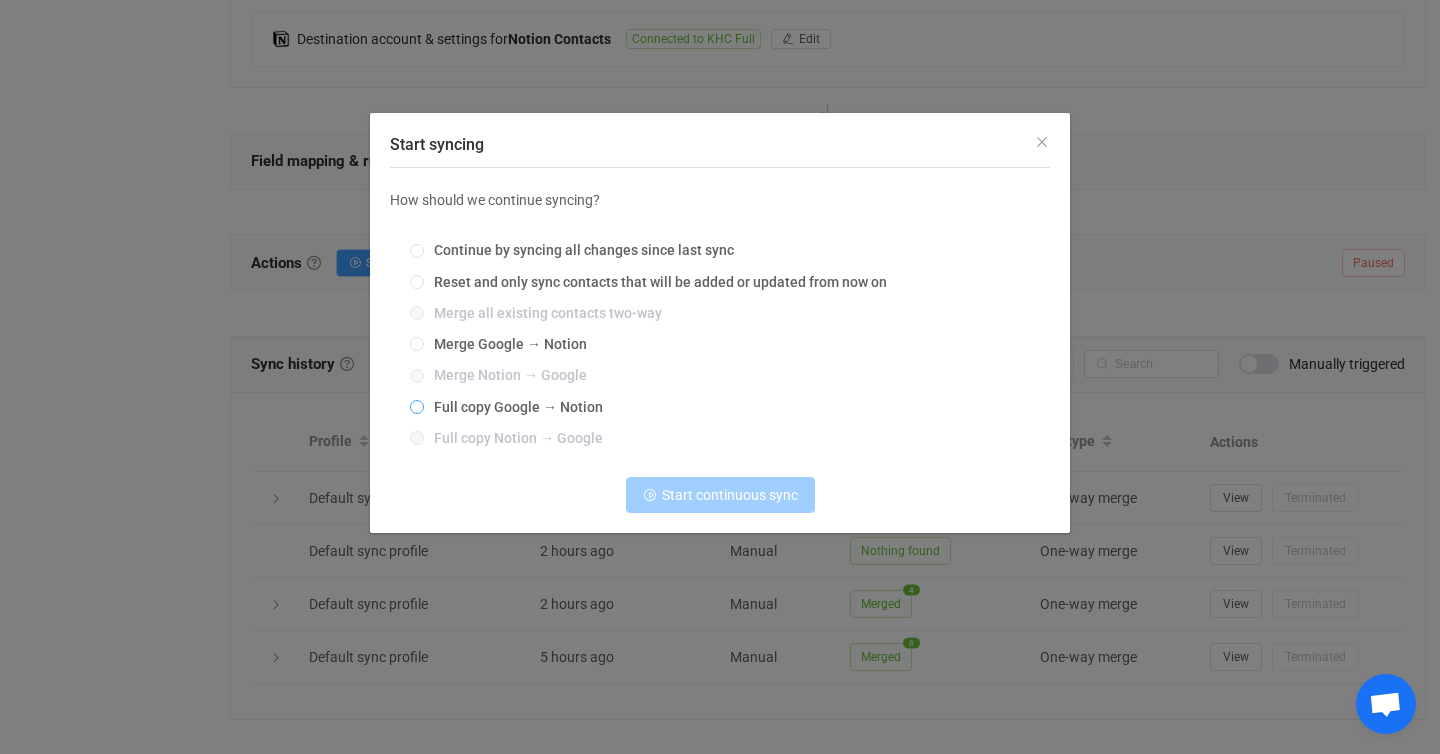 click on "Full copy Google → Notion" at bounding box center [417, 408] 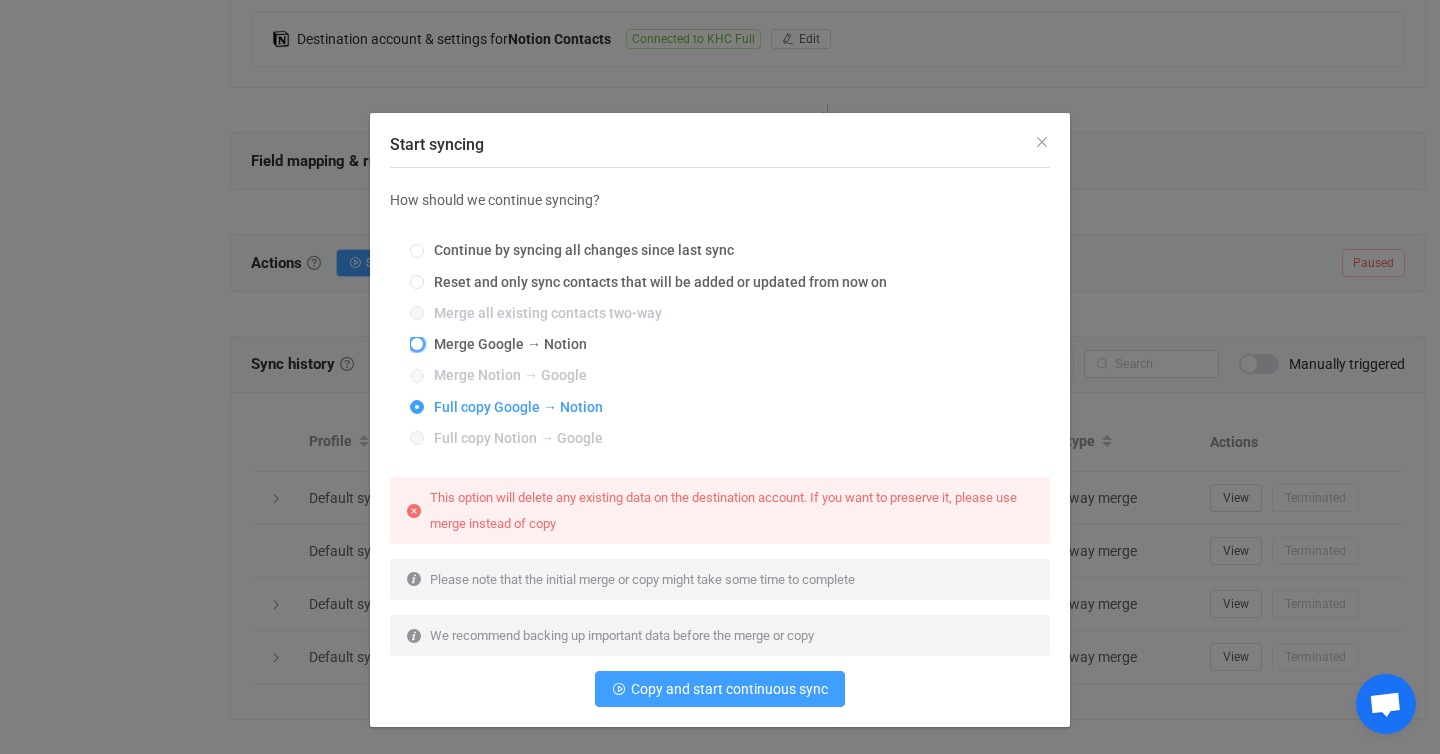 click at bounding box center [417, 344] 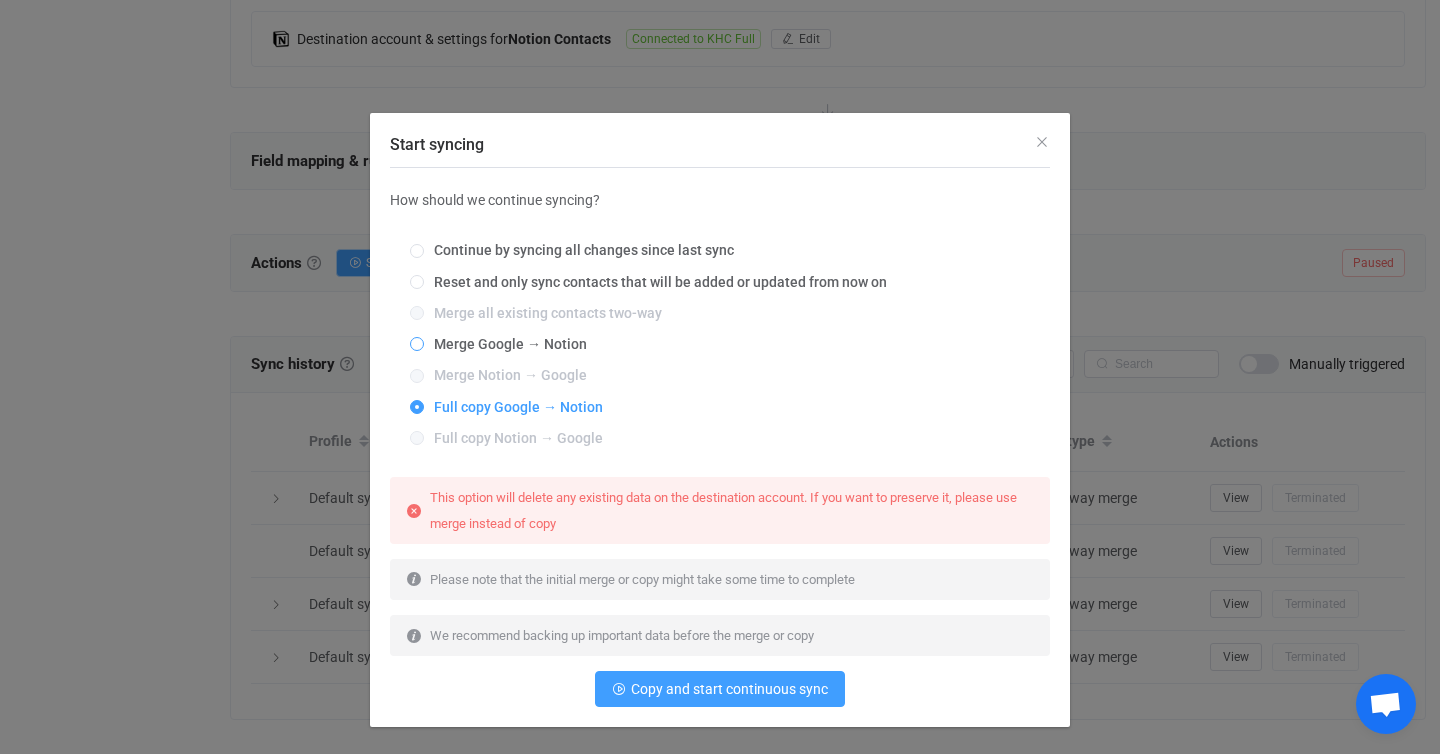 click on "Merge Google → Notion" at bounding box center (417, 345) 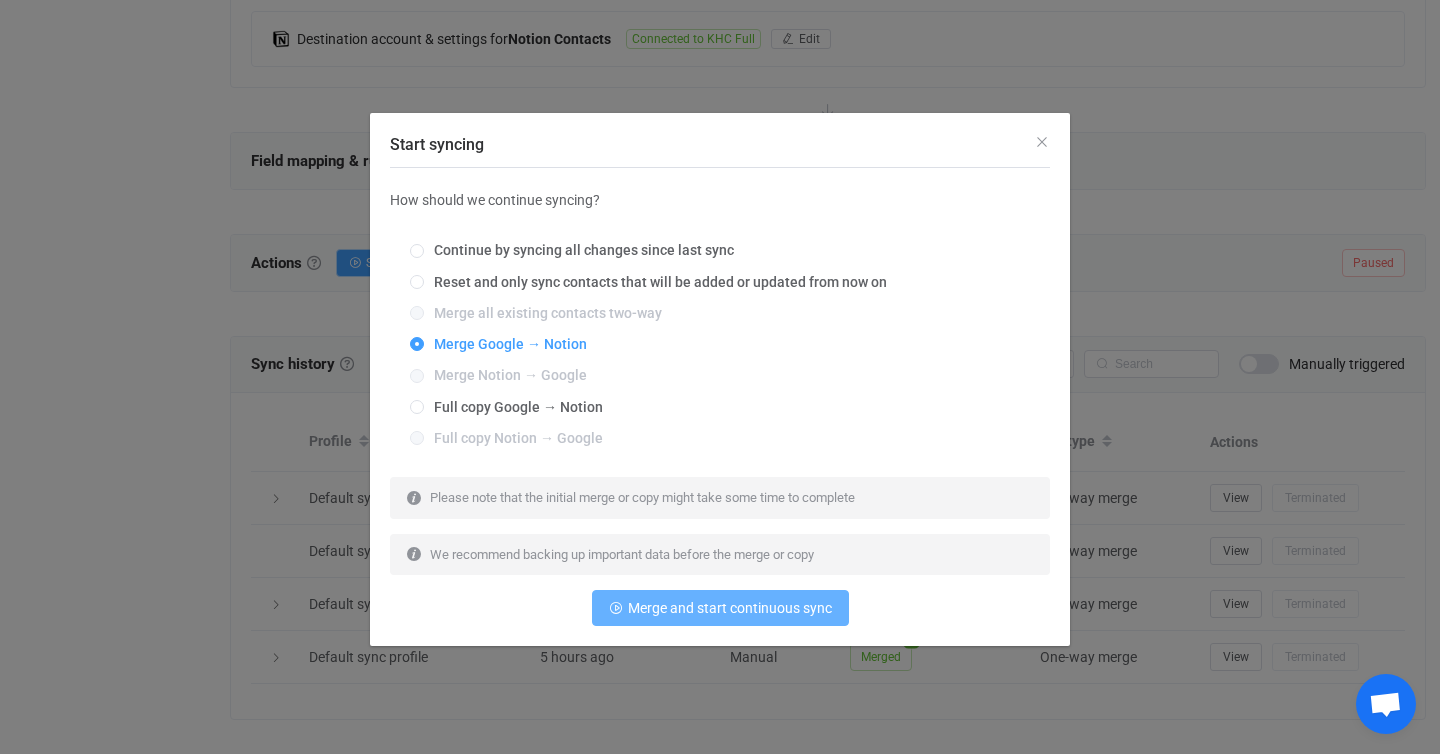 click on "Merge and start continuous sync" at bounding box center [720, 608] 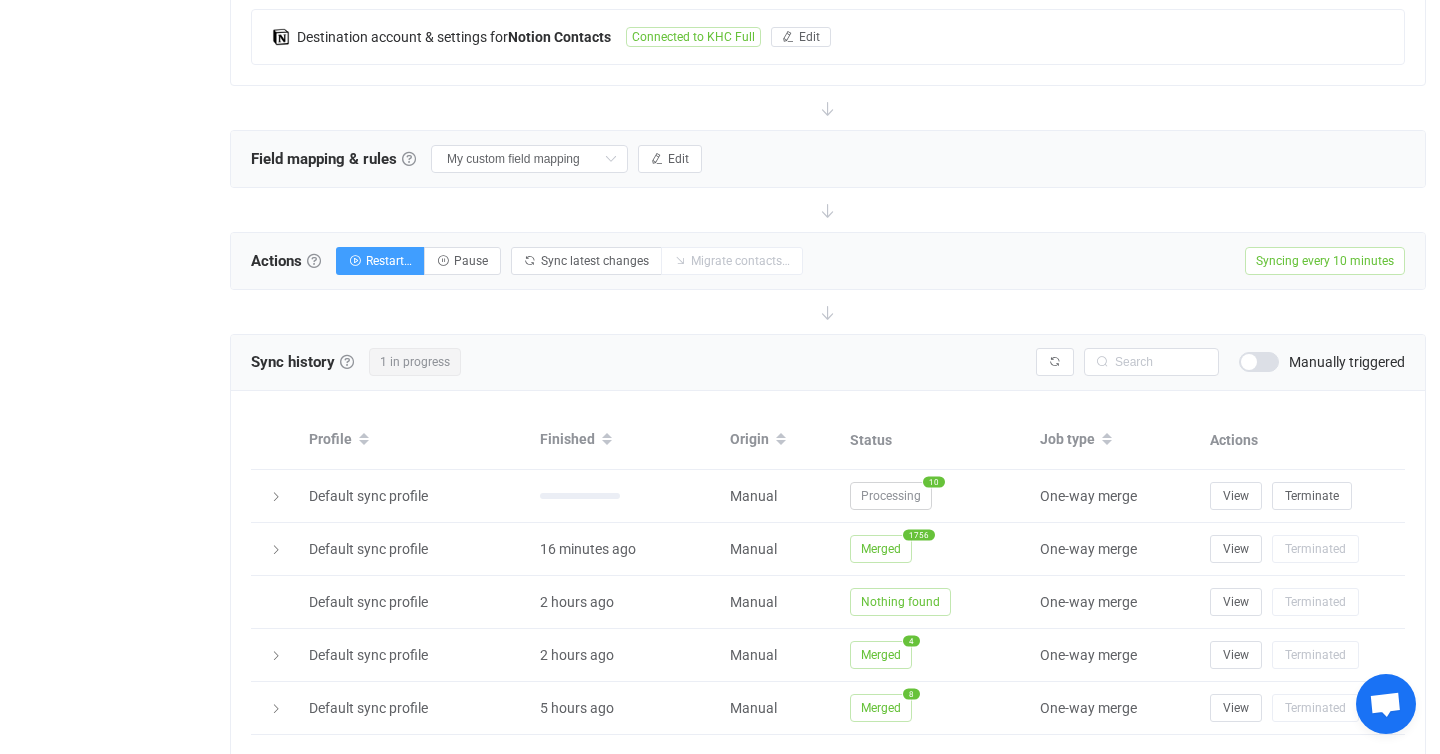 scroll, scrollTop: 607, scrollLeft: 0, axis: vertical 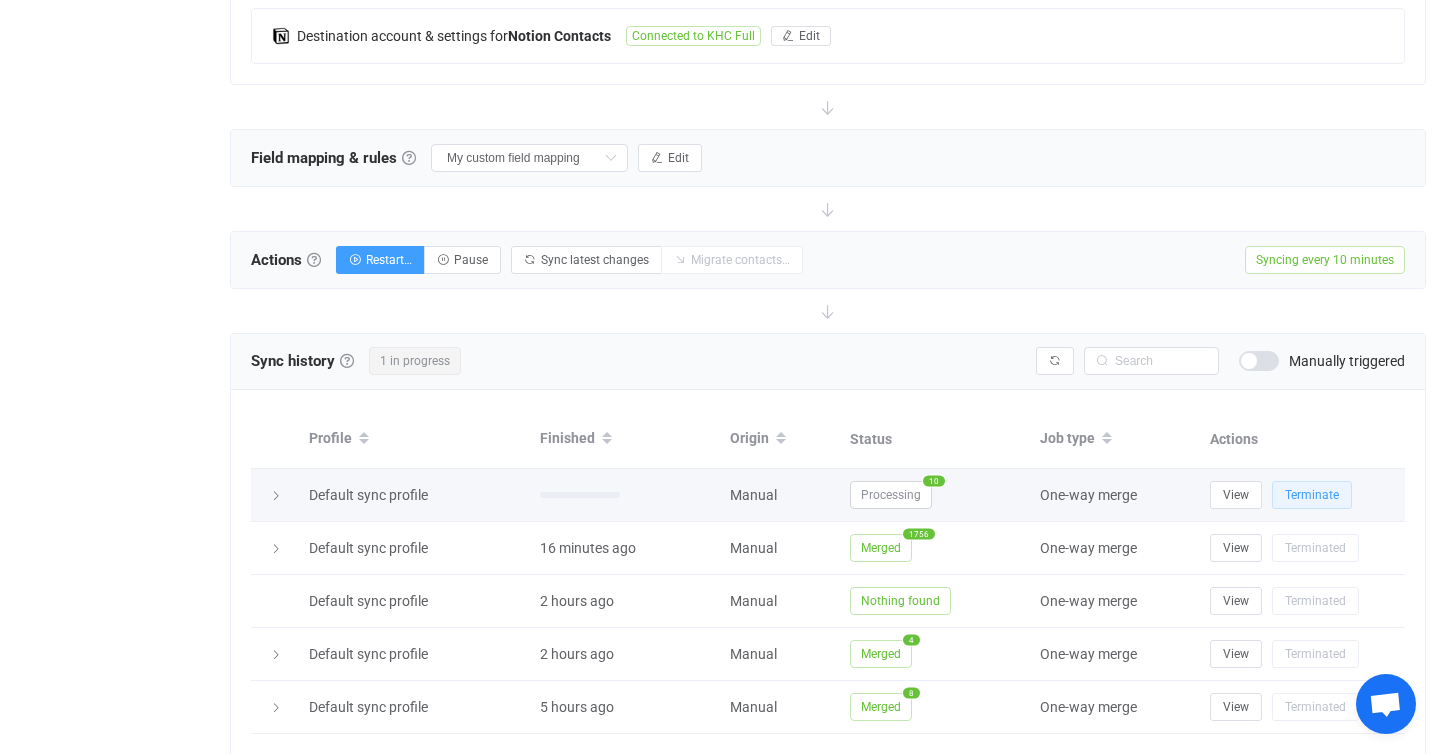 click on "Terminate" at bounding box center (1312, 495) 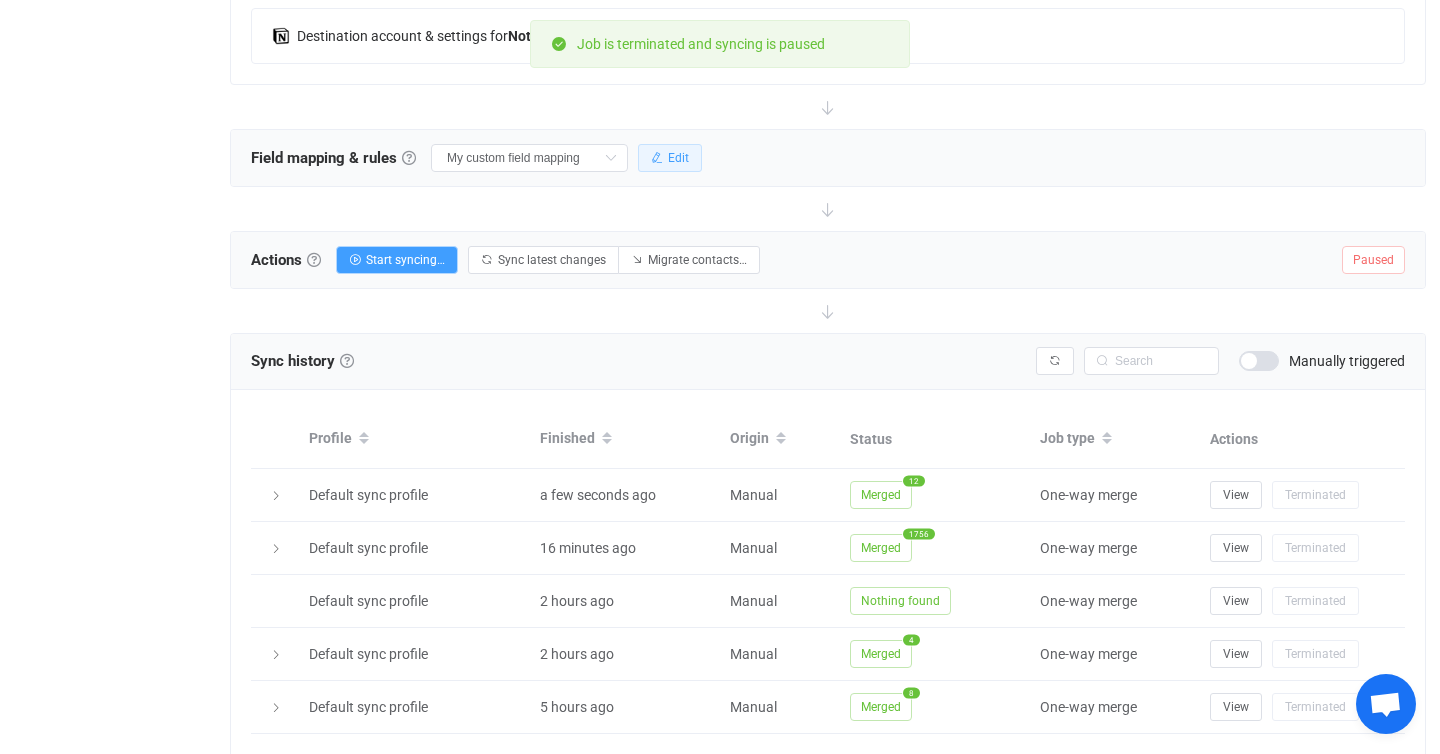 click on "Edit" at bounding box center (670, 158) 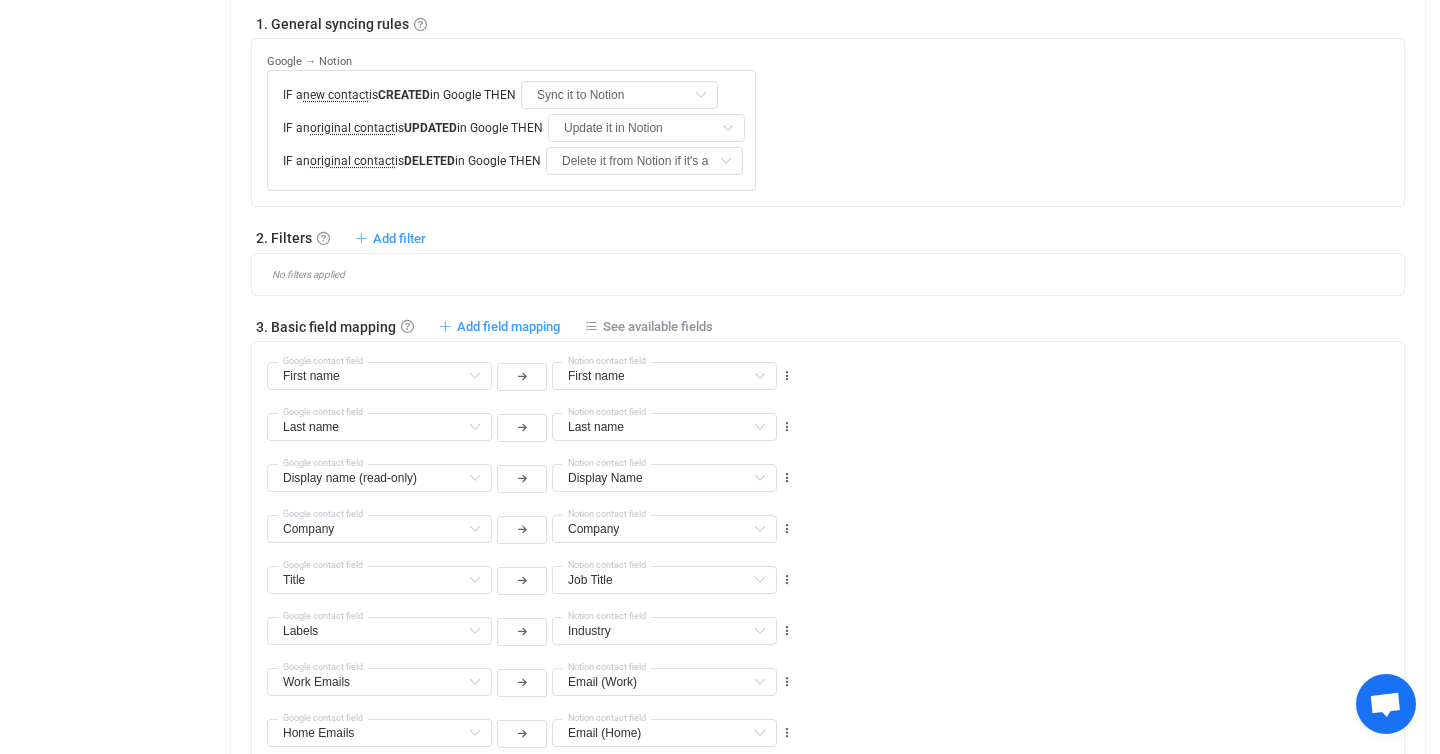 scroll, scrollTop: 697, scrollLeft: 0, axis: vertical 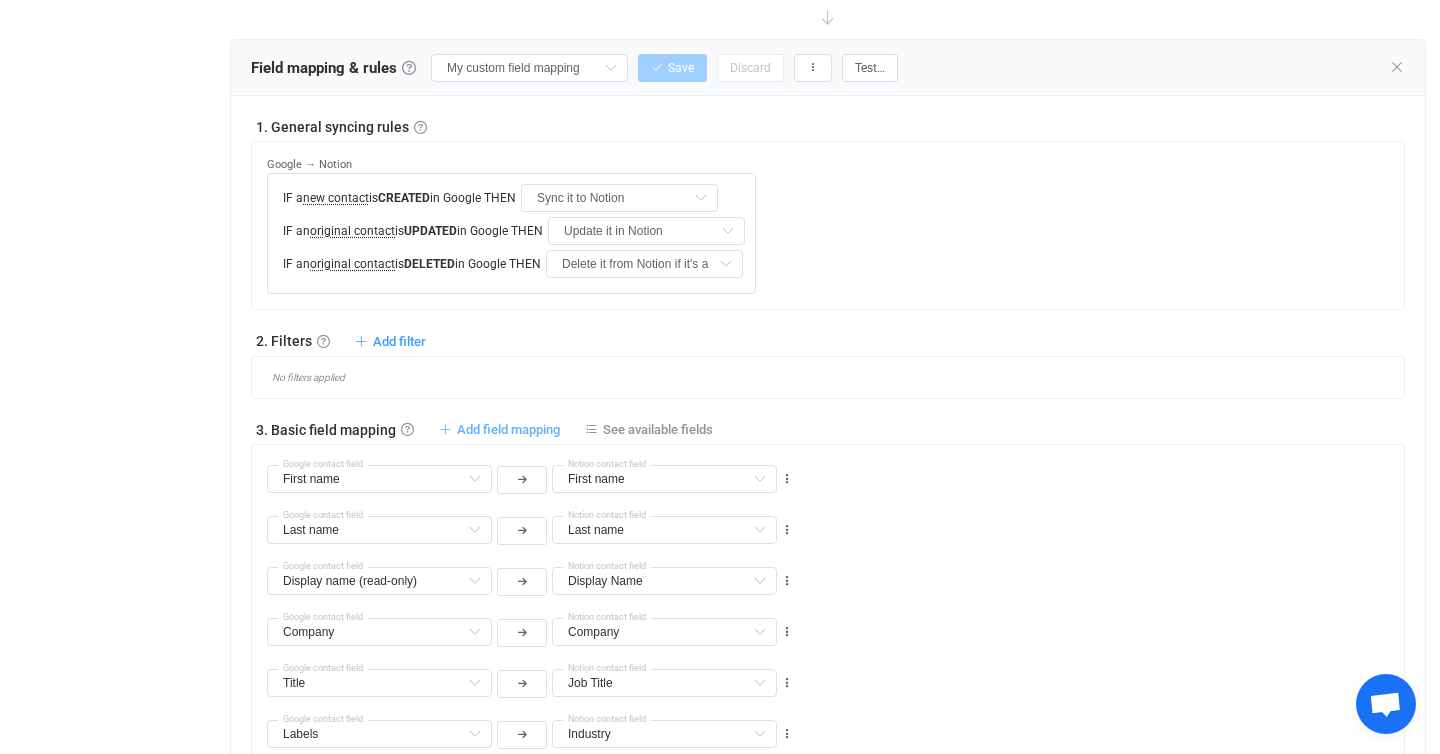 click on "Add field mapping" at bounding box center [508, 429] 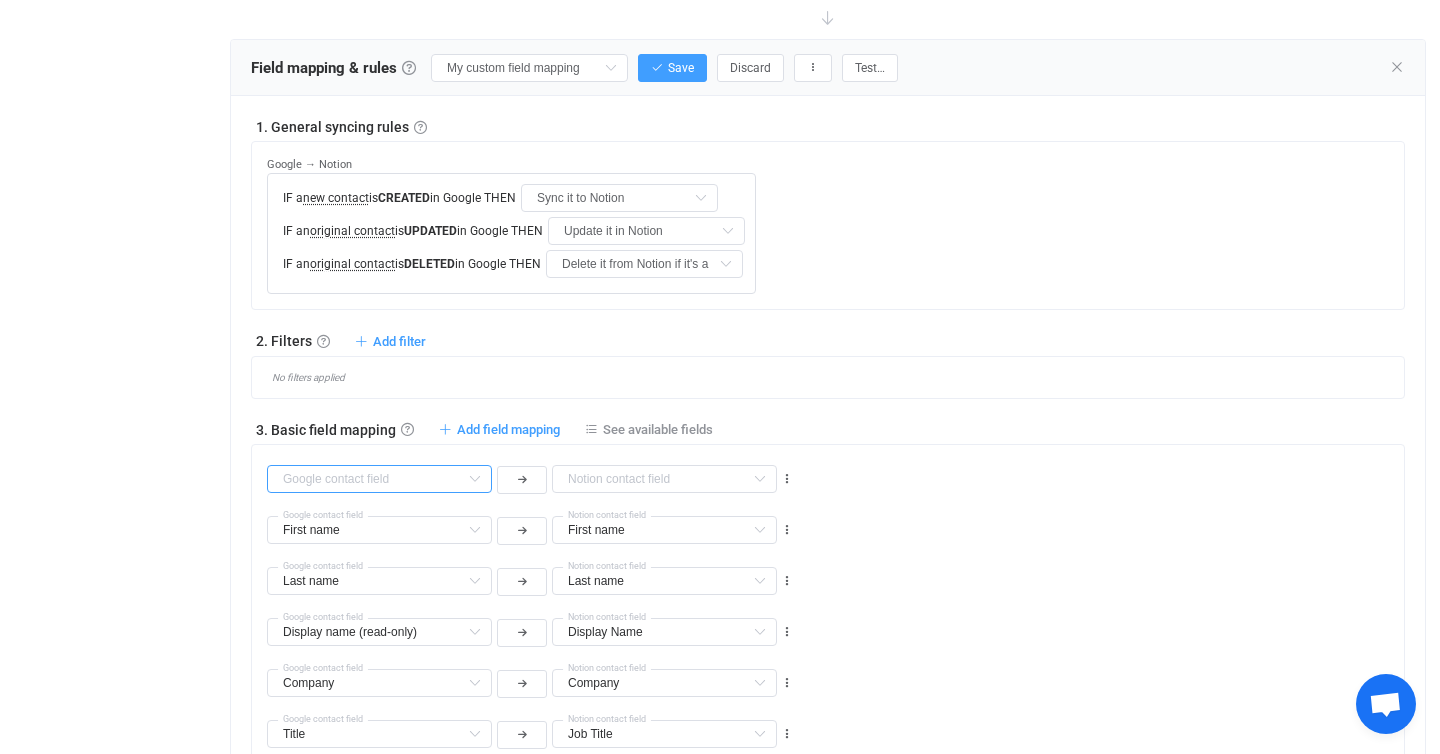 click at bounding box center (379, 479) 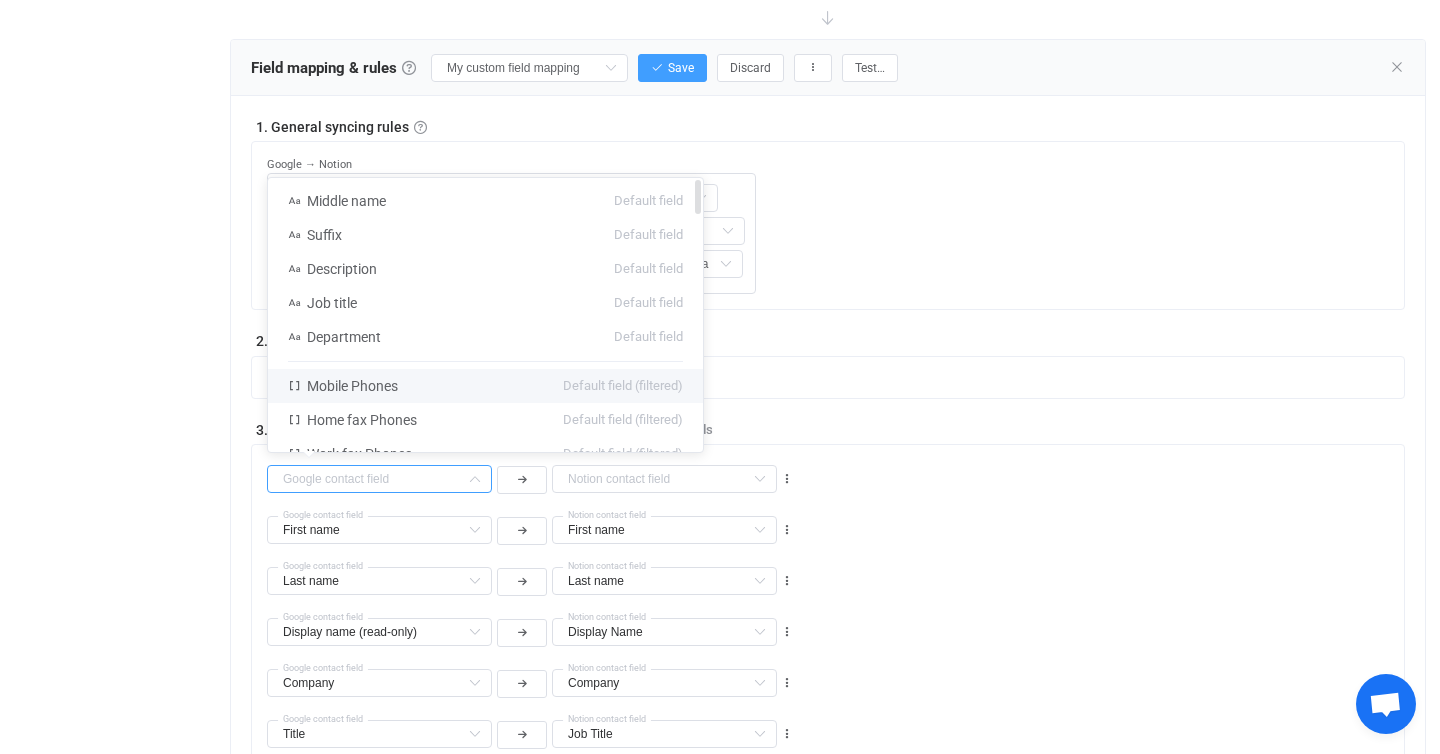 click on "Mobile Phones Default field (filtered)" at bounding box center (485, 386) 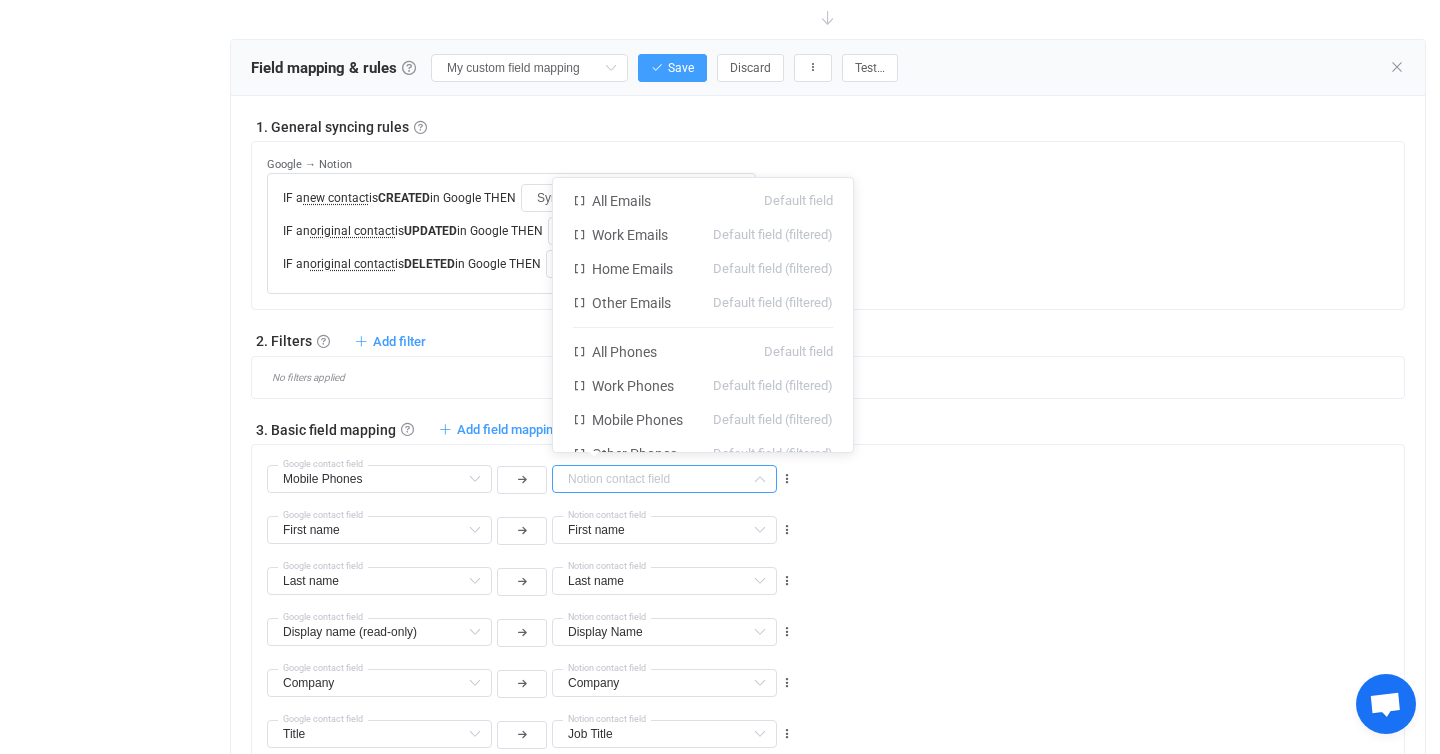 click at bounding box center [664, 479] 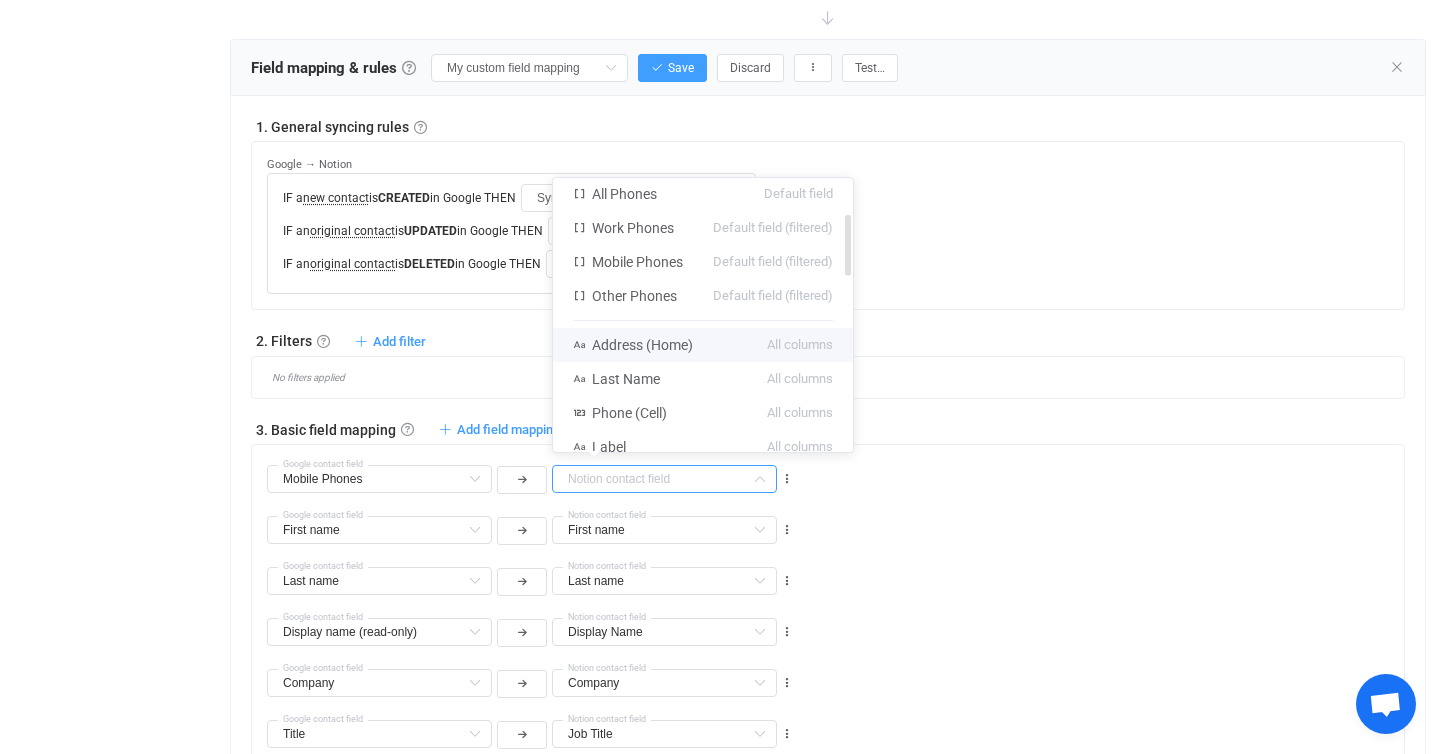 scroll, scrollTop: 156, scrollLeft: 0, axis: vertical 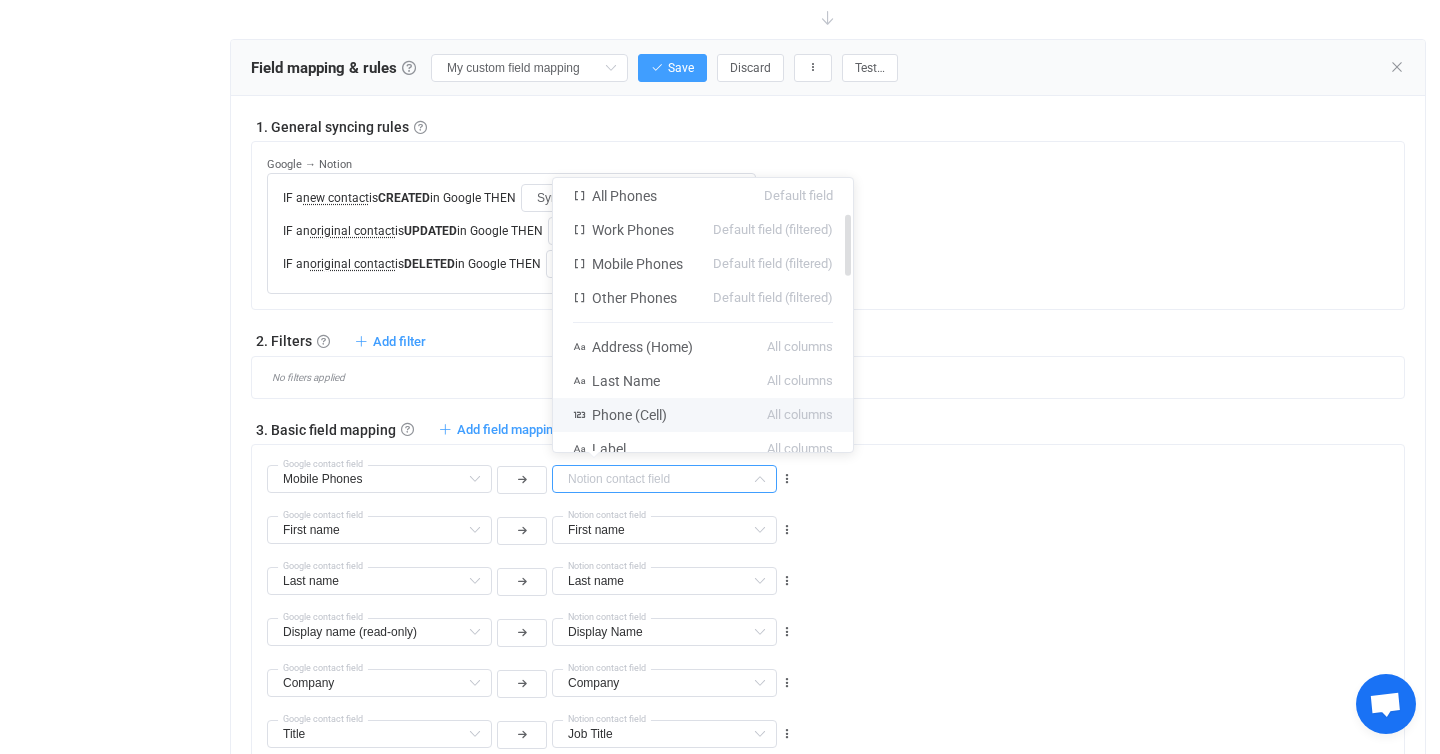 click on "Phone (Cell) All columns" at bounding box center [703, 415] 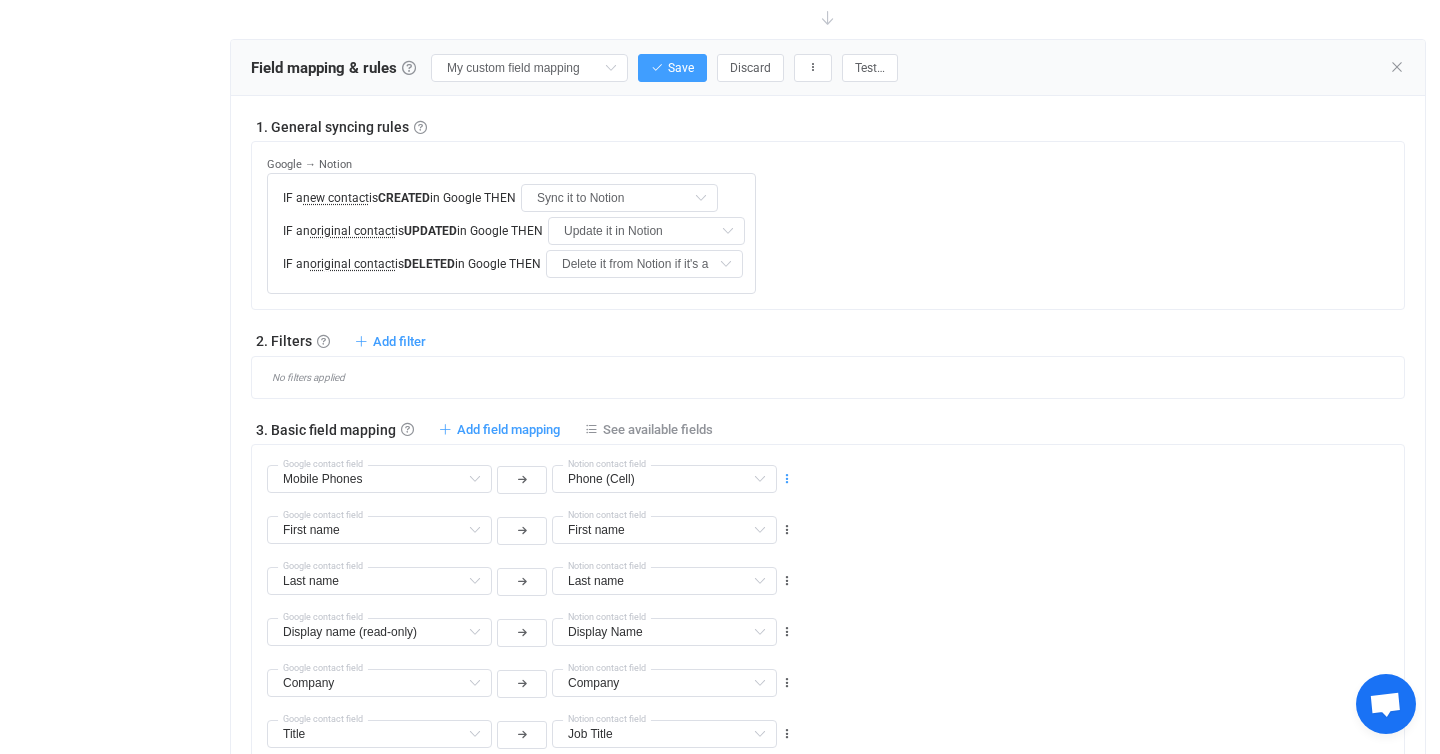 click at bounding box center (787, 479) 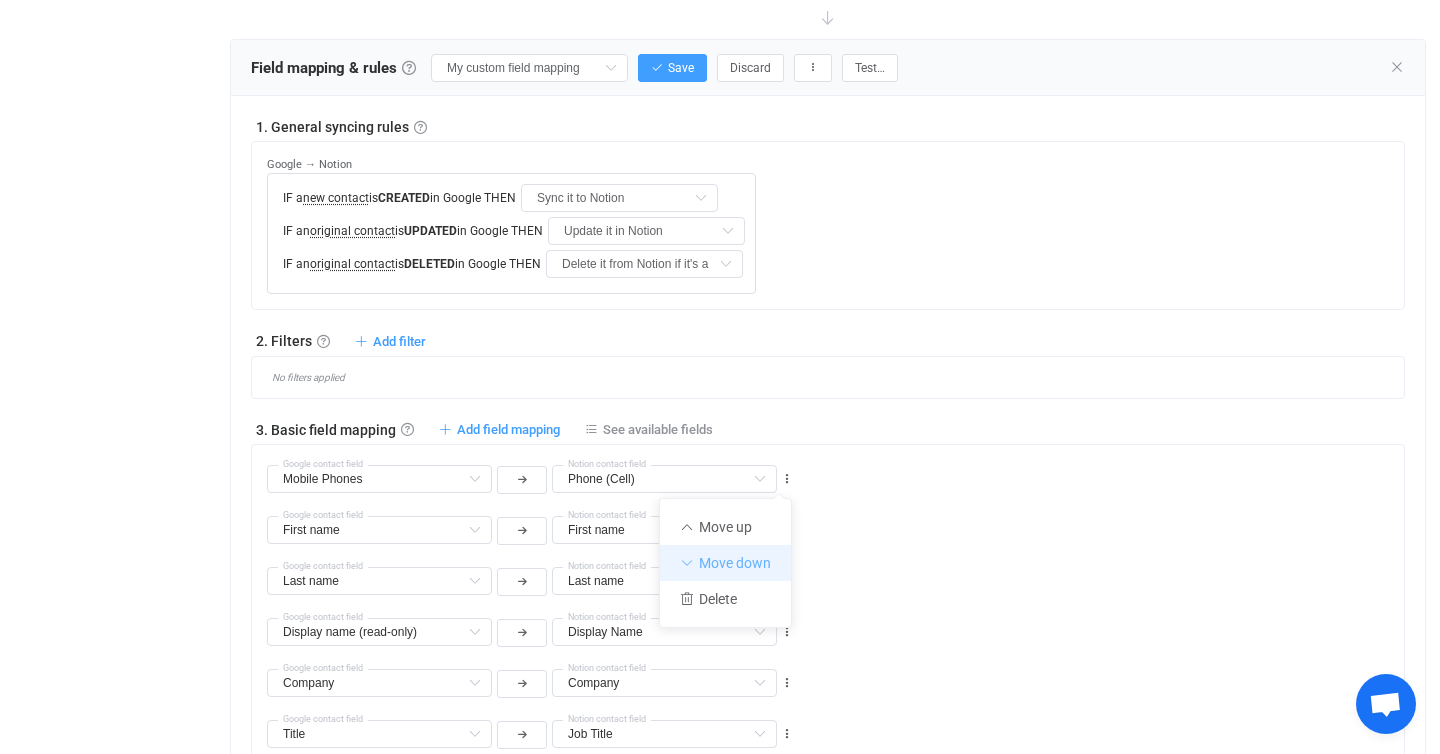 click on "Move down" at bounding box center (725, 563) 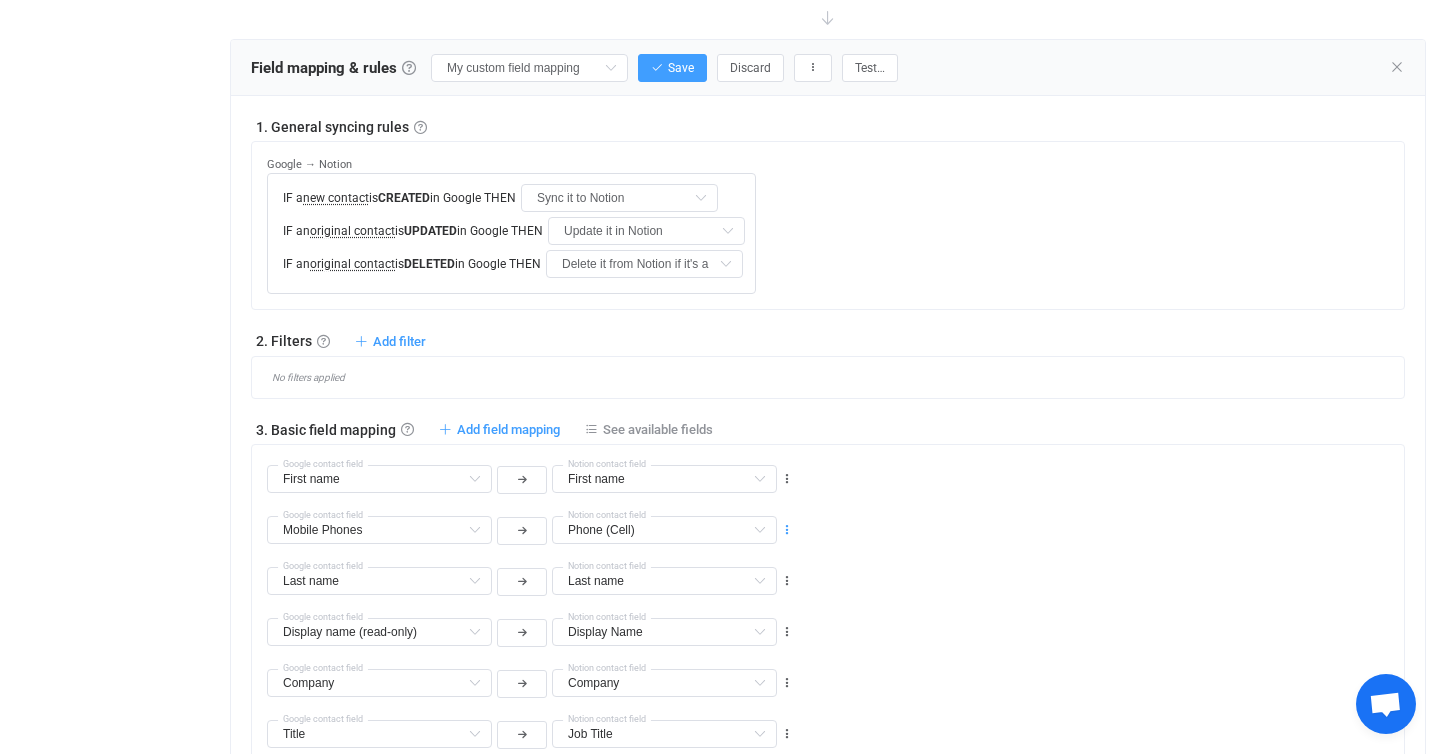 click at bounding box center [787, 530] 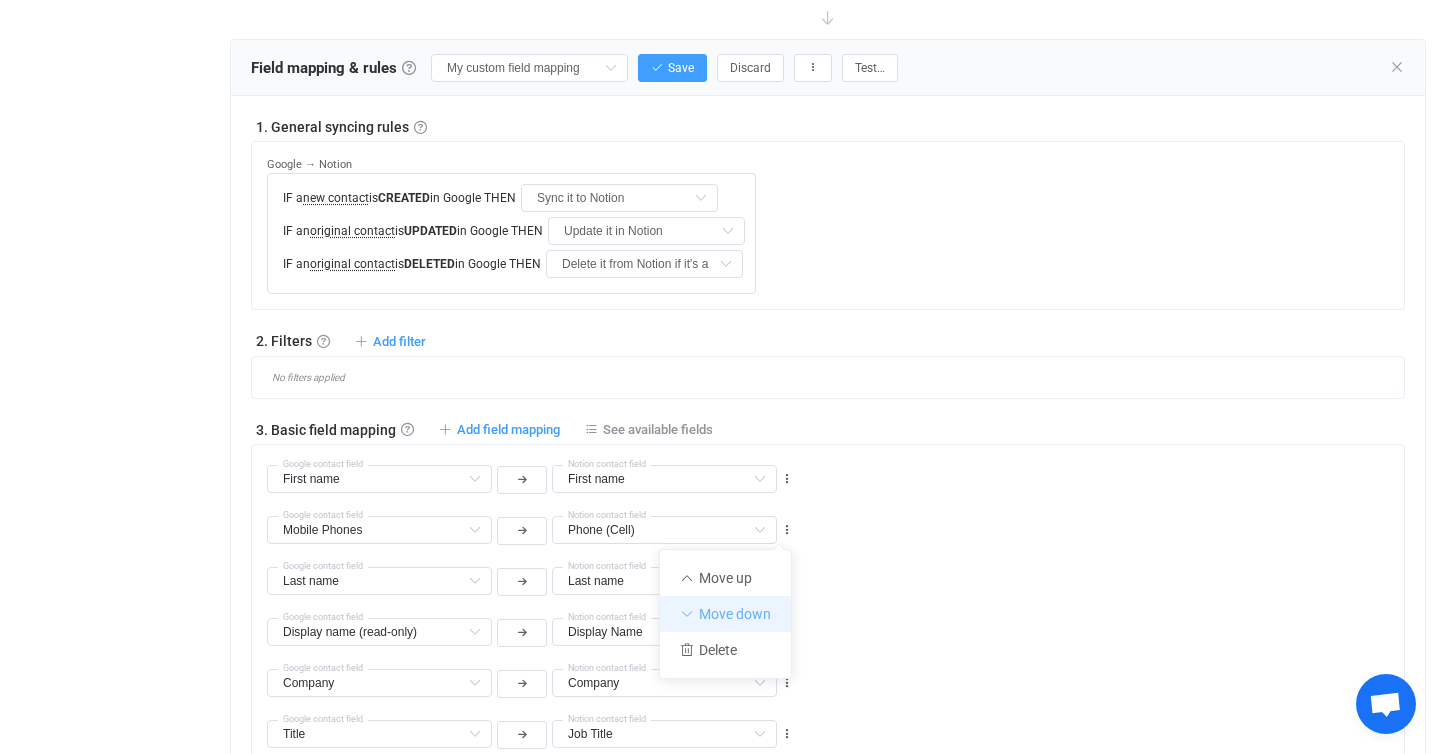 click on "Move down" at bounding box center [725, 614] 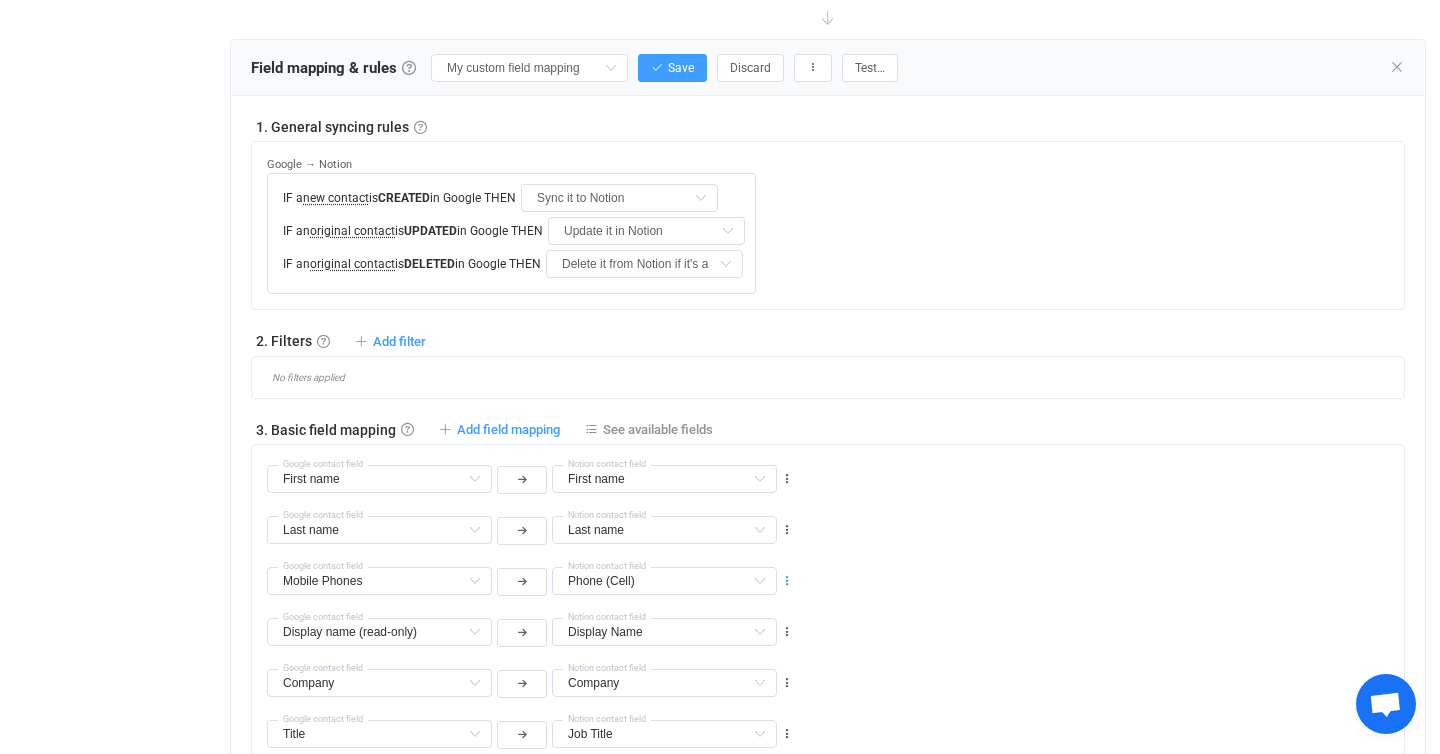 click at bounding box center [787, 581] 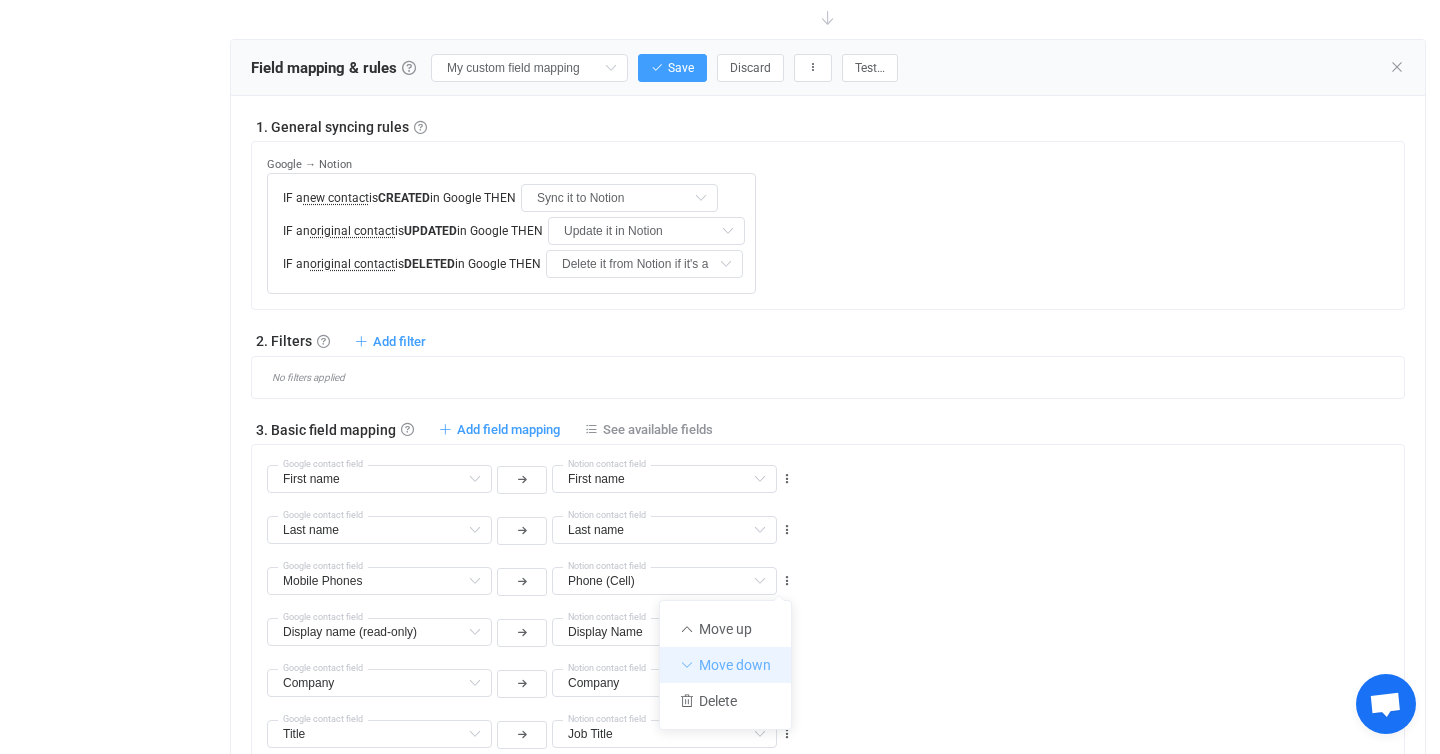 click on "Move down" at bounding box center (725, 665) 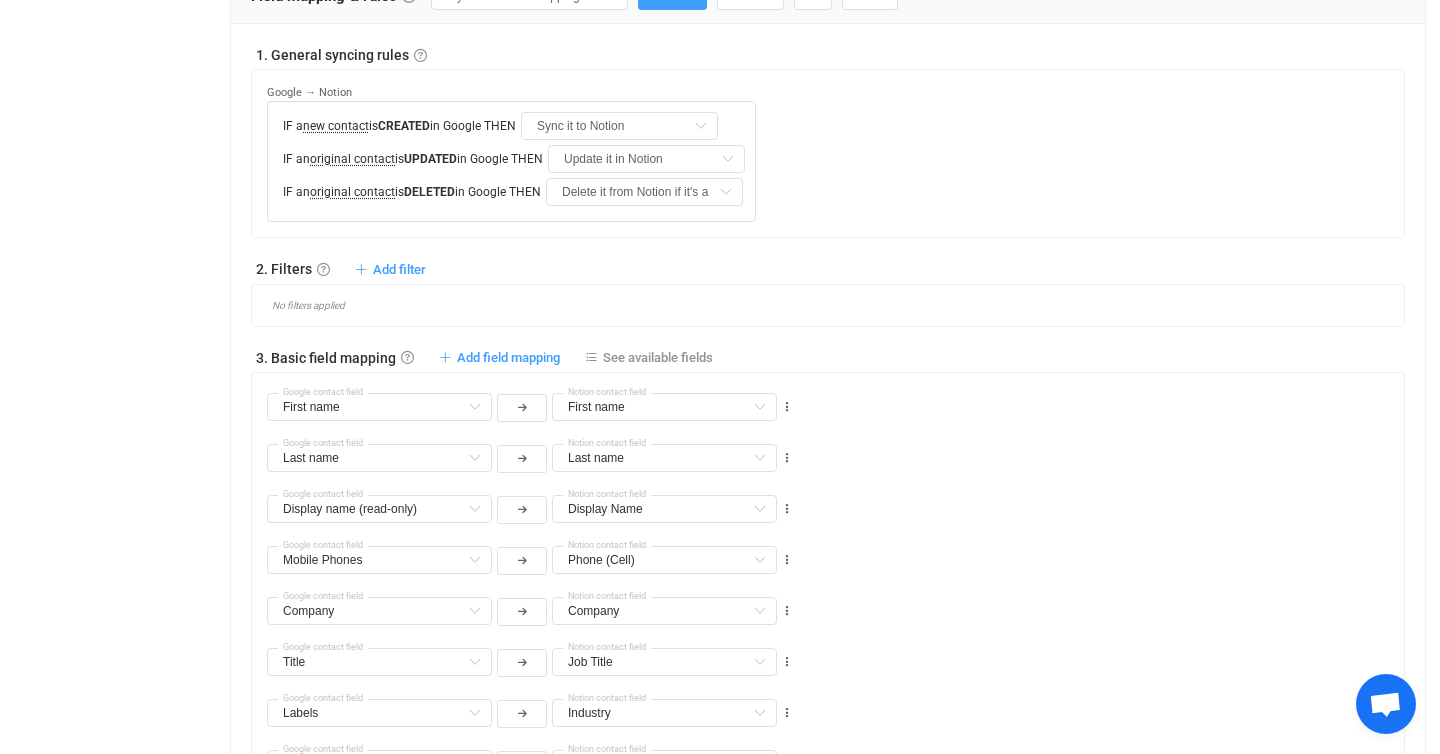 scroll, scrollTop: 793, scrollLeft: 0, axis: vertical 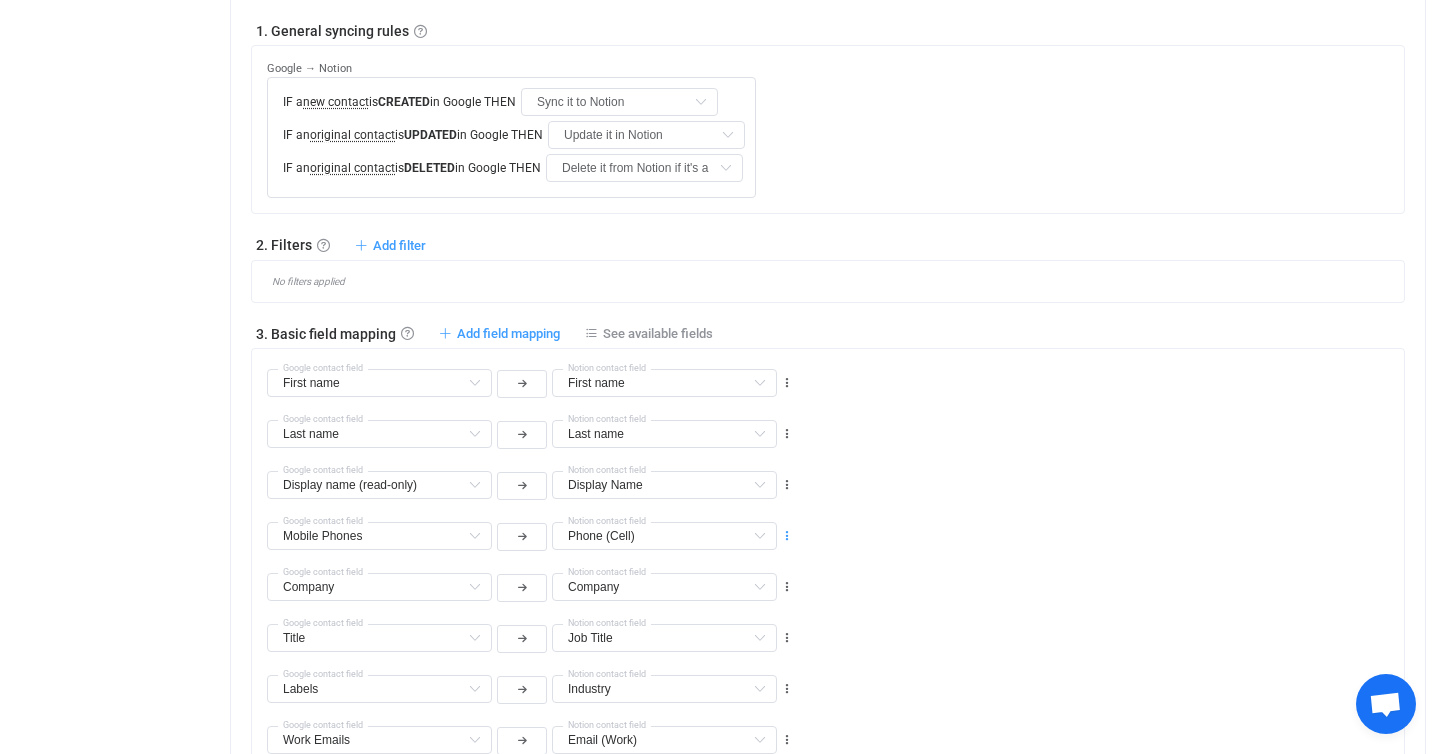 click at bounding box center [787, 536] 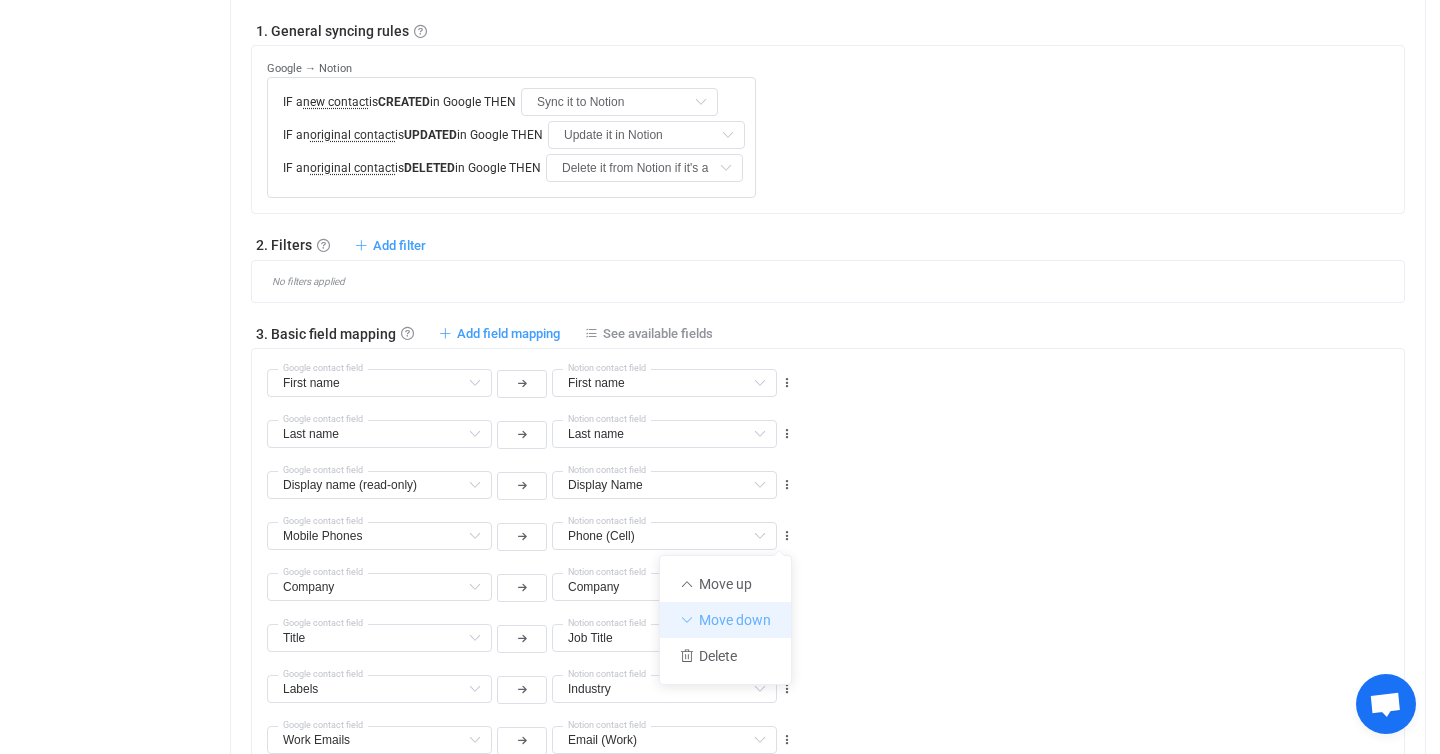 click on "Move down" at bounding box center [725, 620] 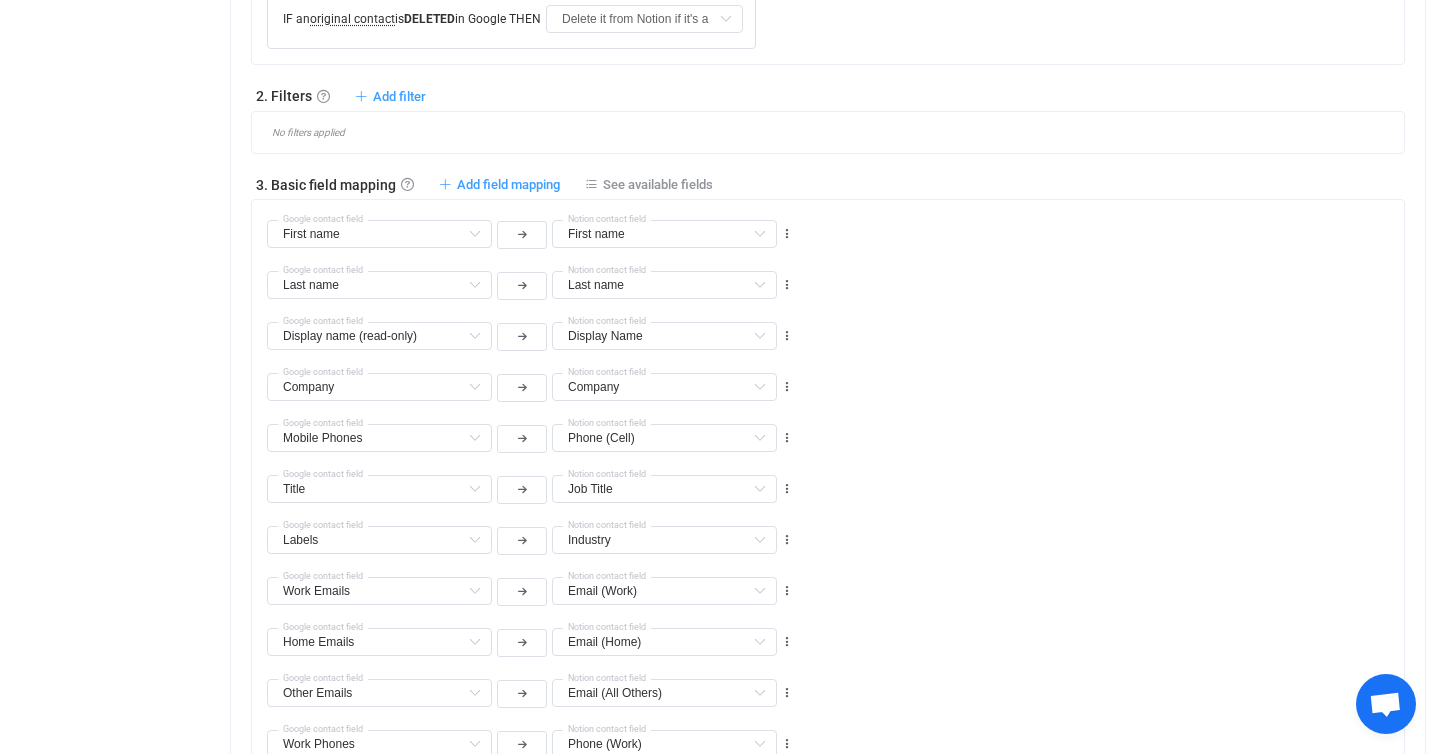 scroll, scrollTop: 943, scrollLeft: 0, axis: vertical 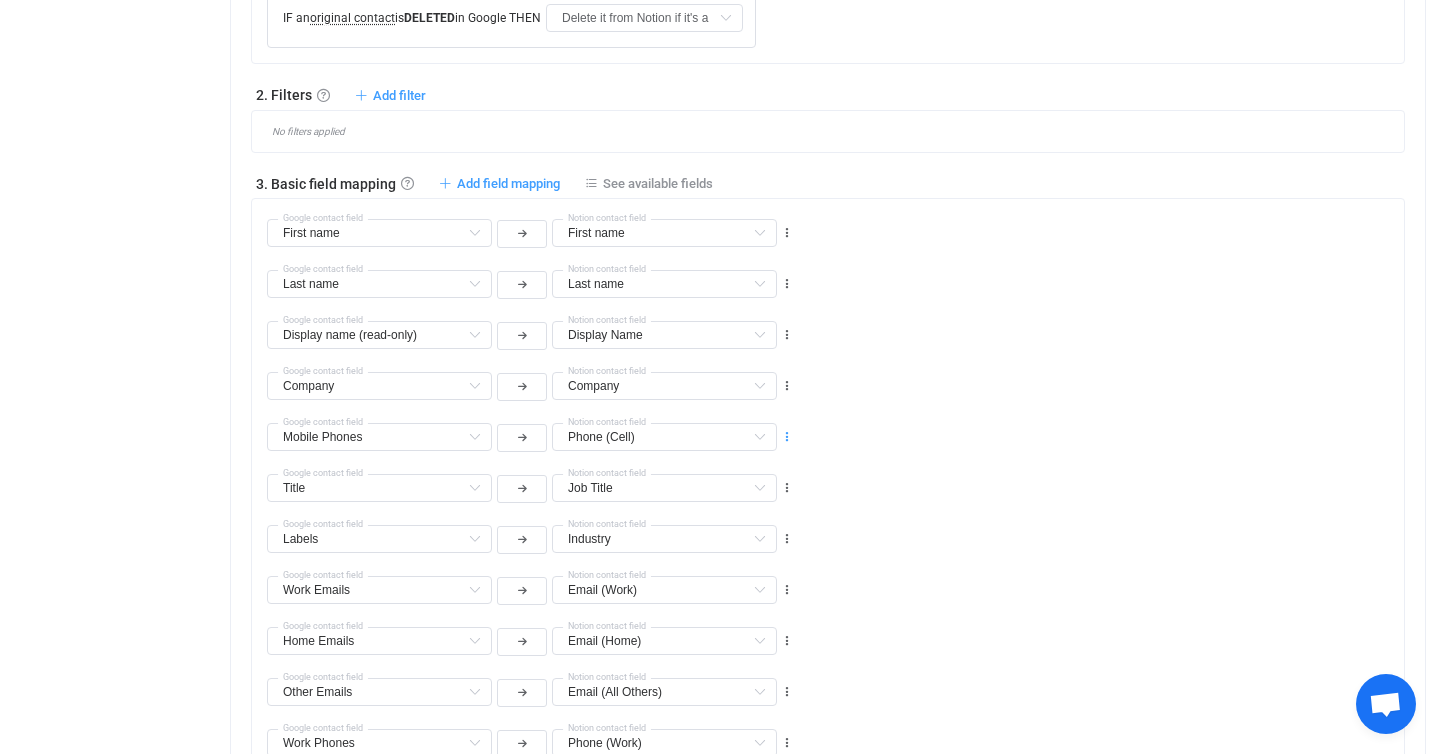 click at bounding box center (787, 437) 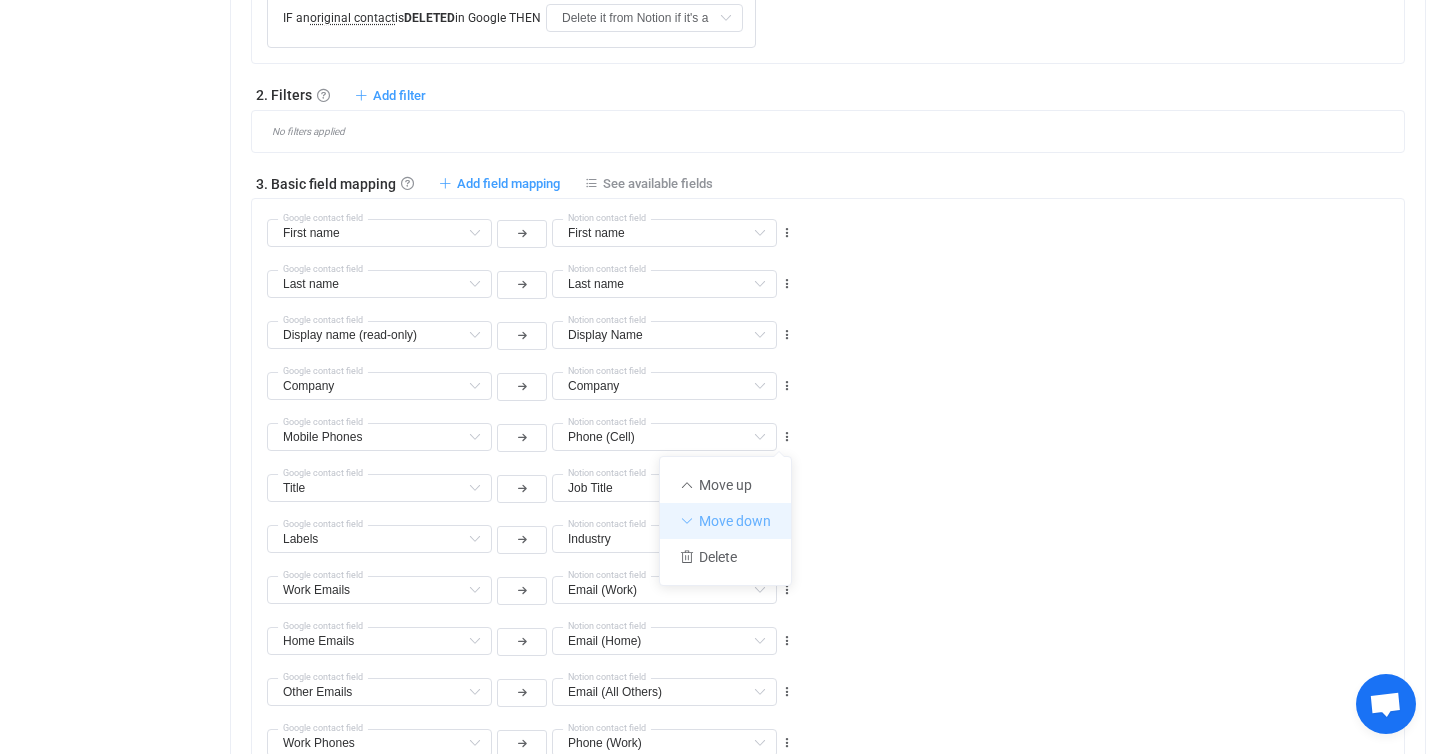 click on "Move down" at bounding box center (725, 521) 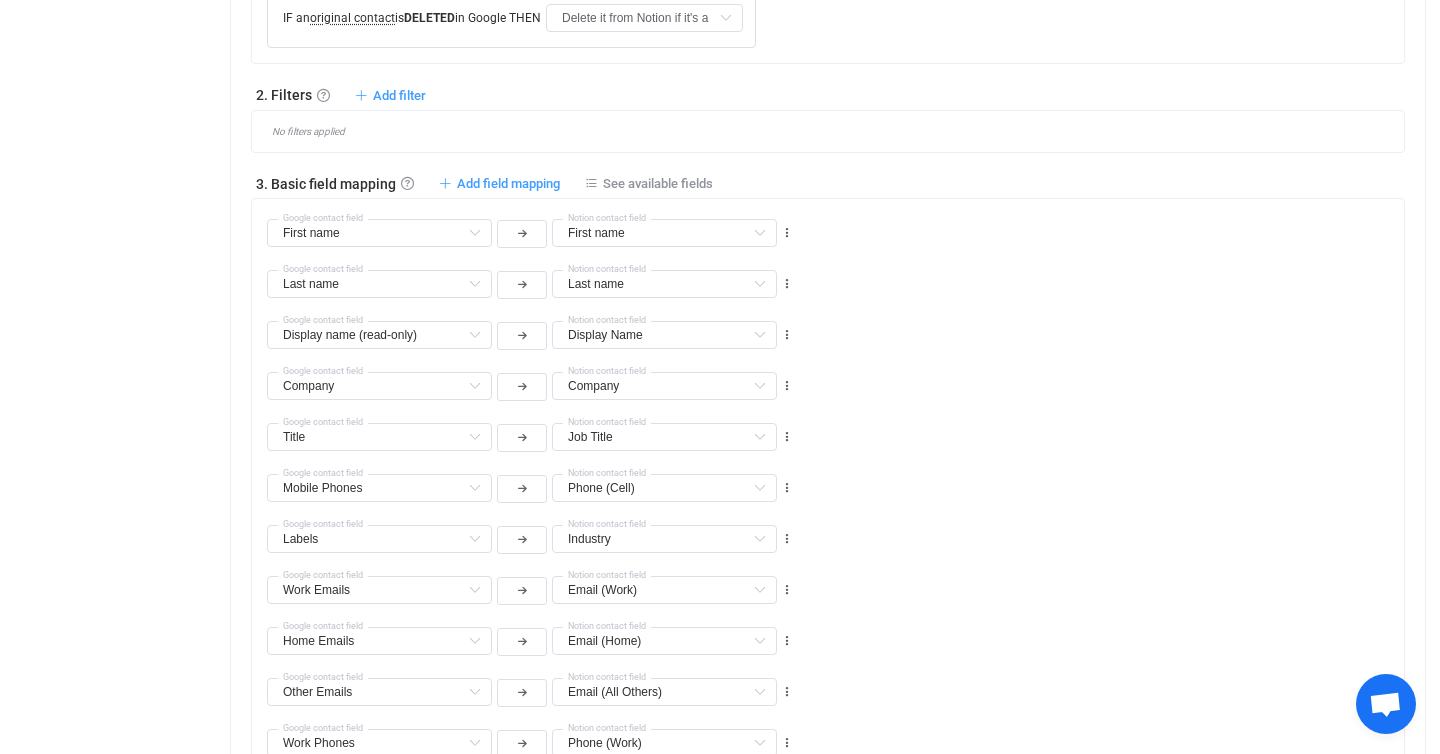 scroll, scrollTop: 945, scrollLeft: 0, axis: vertical 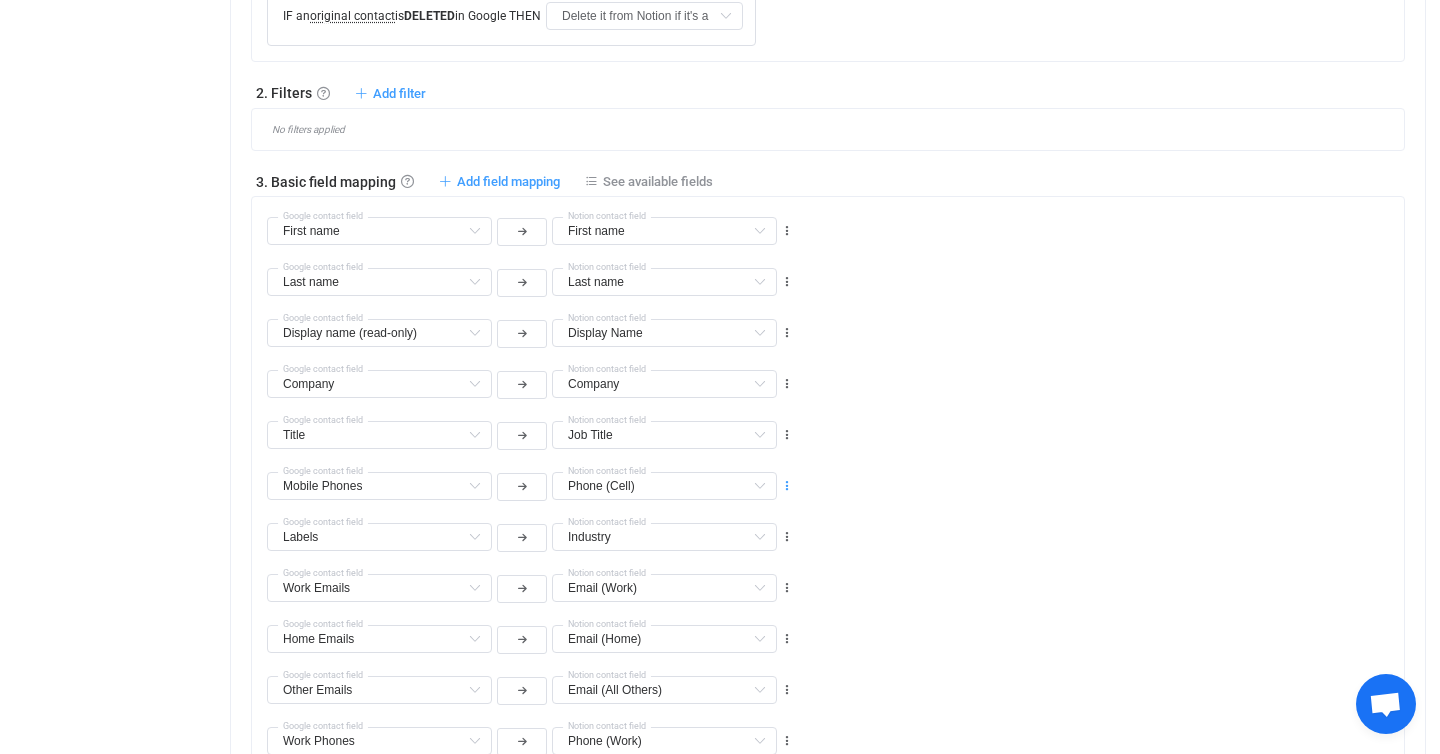 click at bounding box center [787, 486] 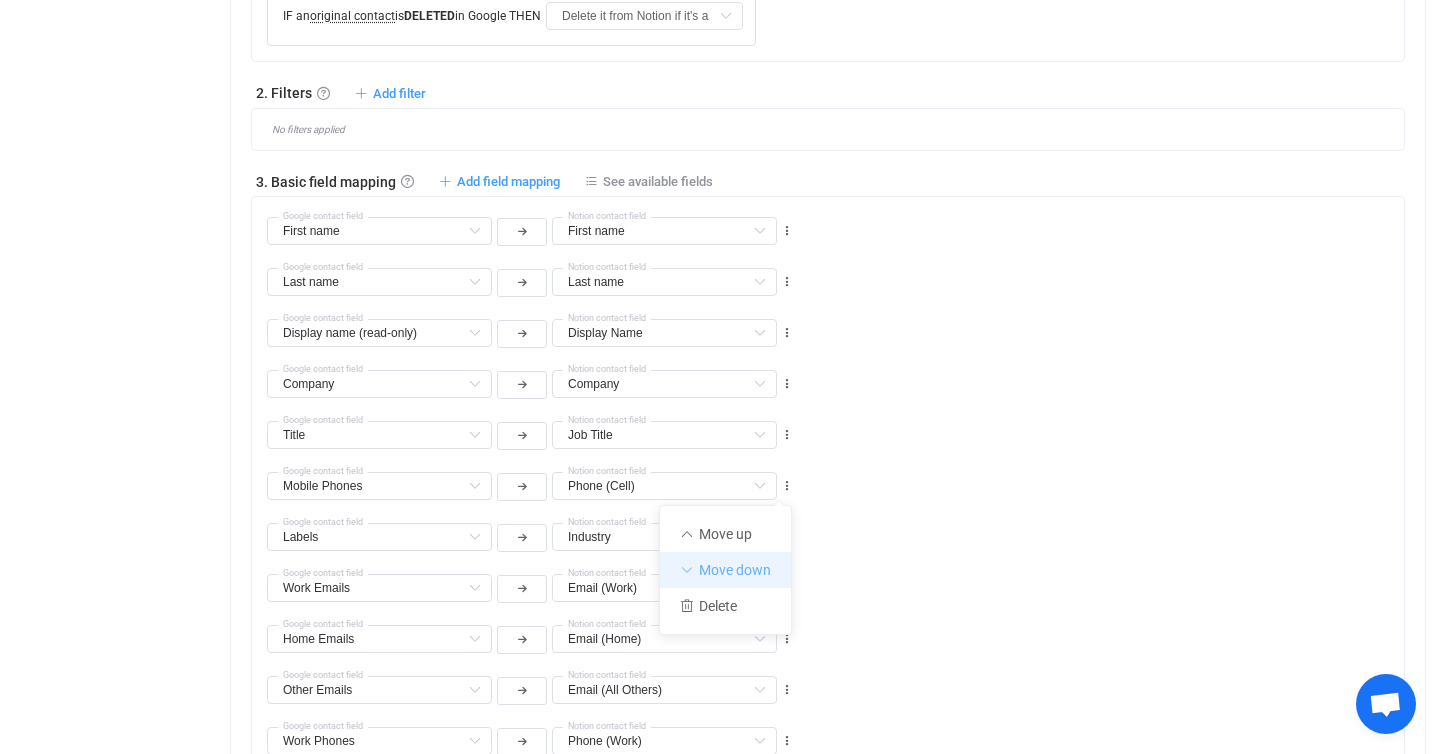 click on "Move down" at bounding box center [725, 570] 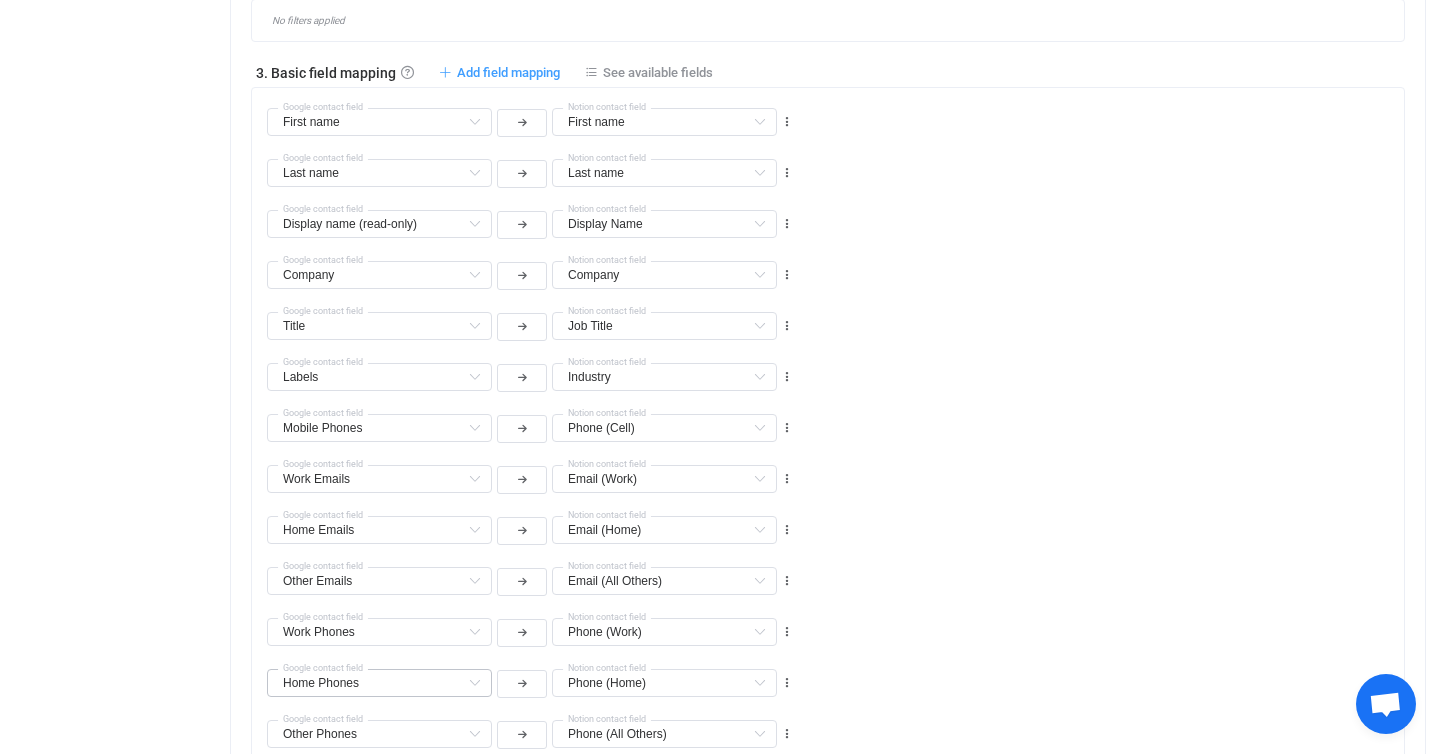 scroll, scrollTop: 1055, scrollLeft: 0, axis: vertical 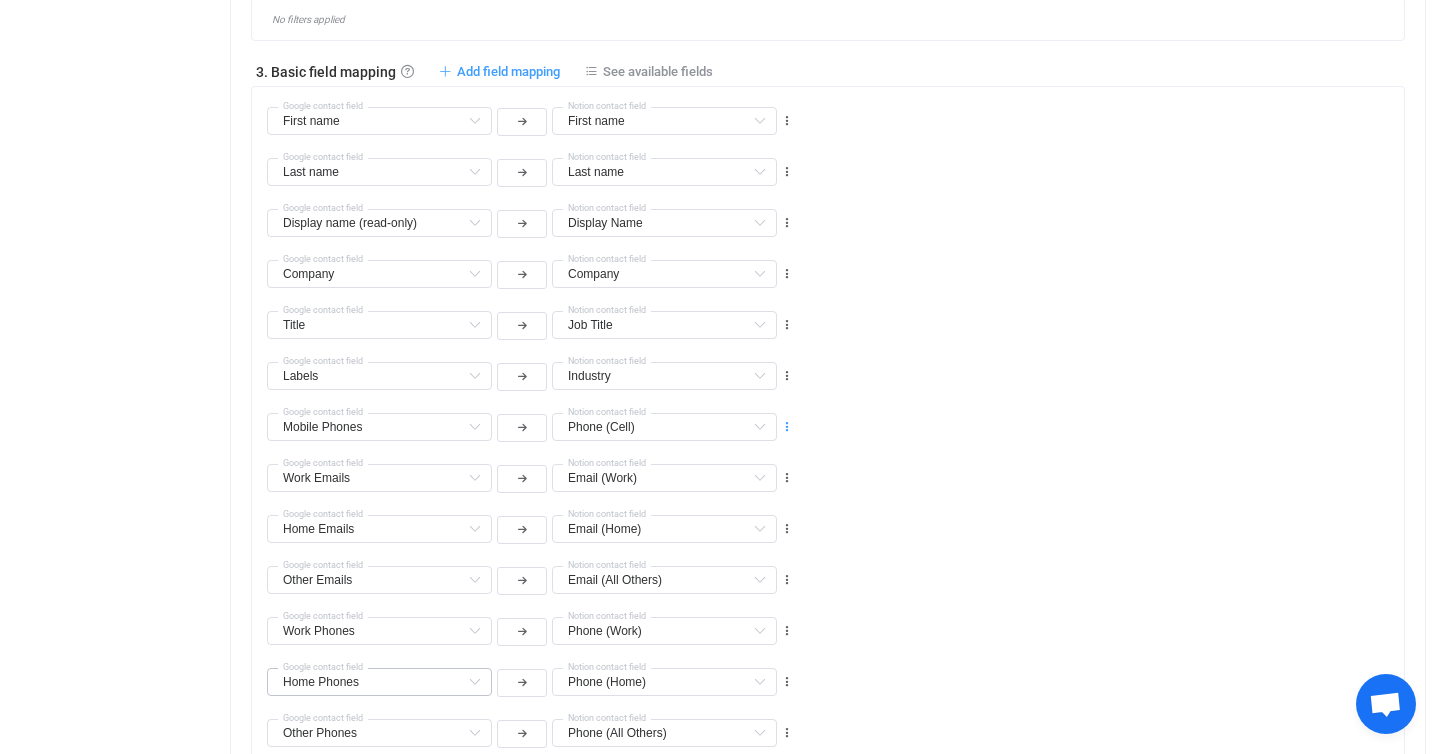 click at bounding box center (787, 427) 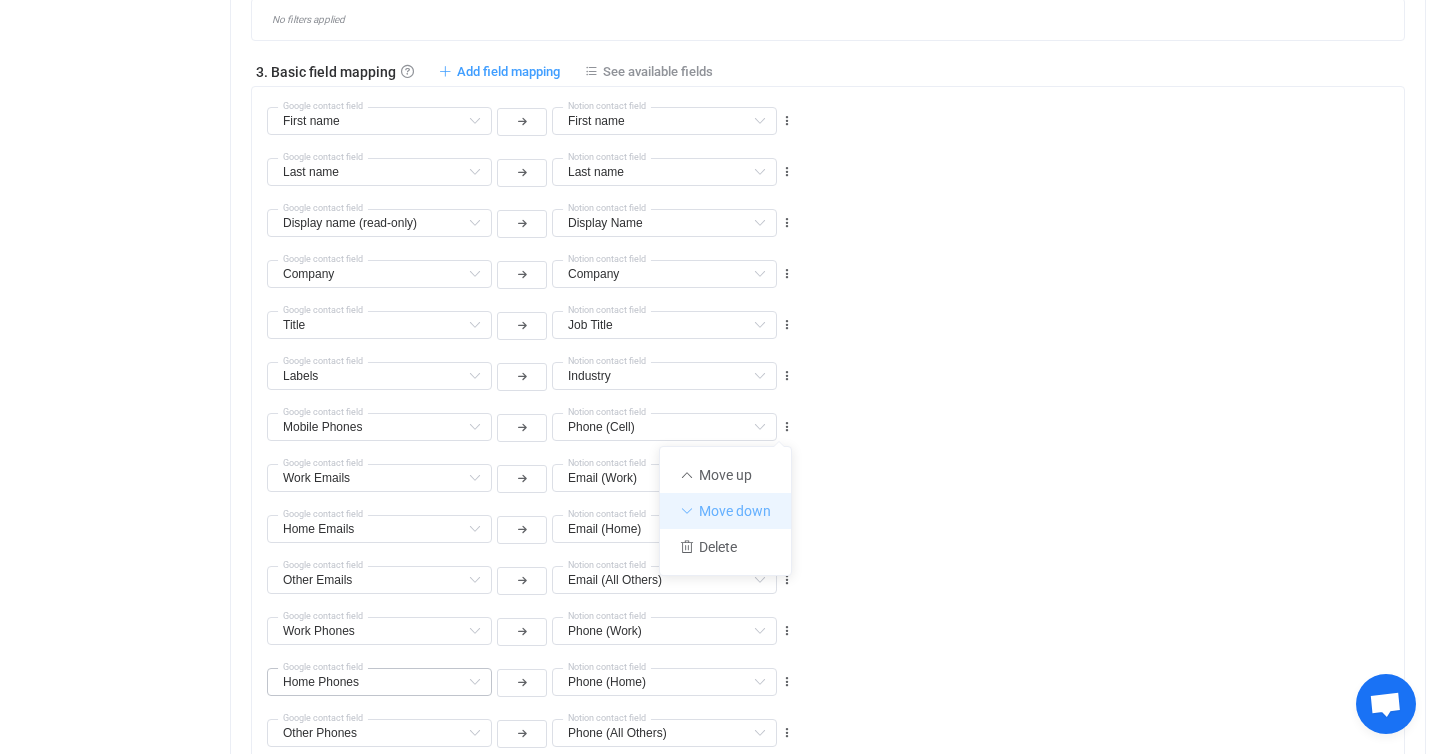 click on "Move down" at bounding box center [725, 511] 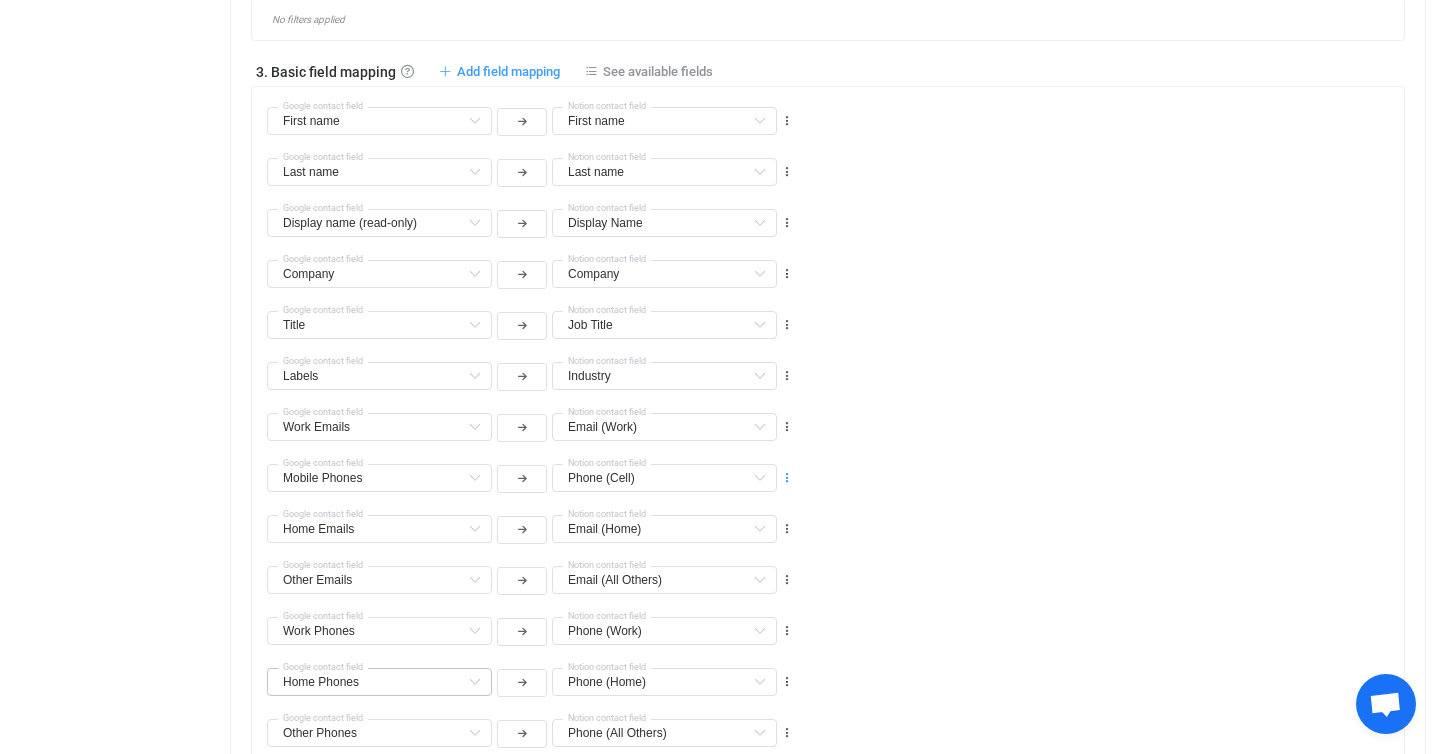 click at bounding box center (787, 478) 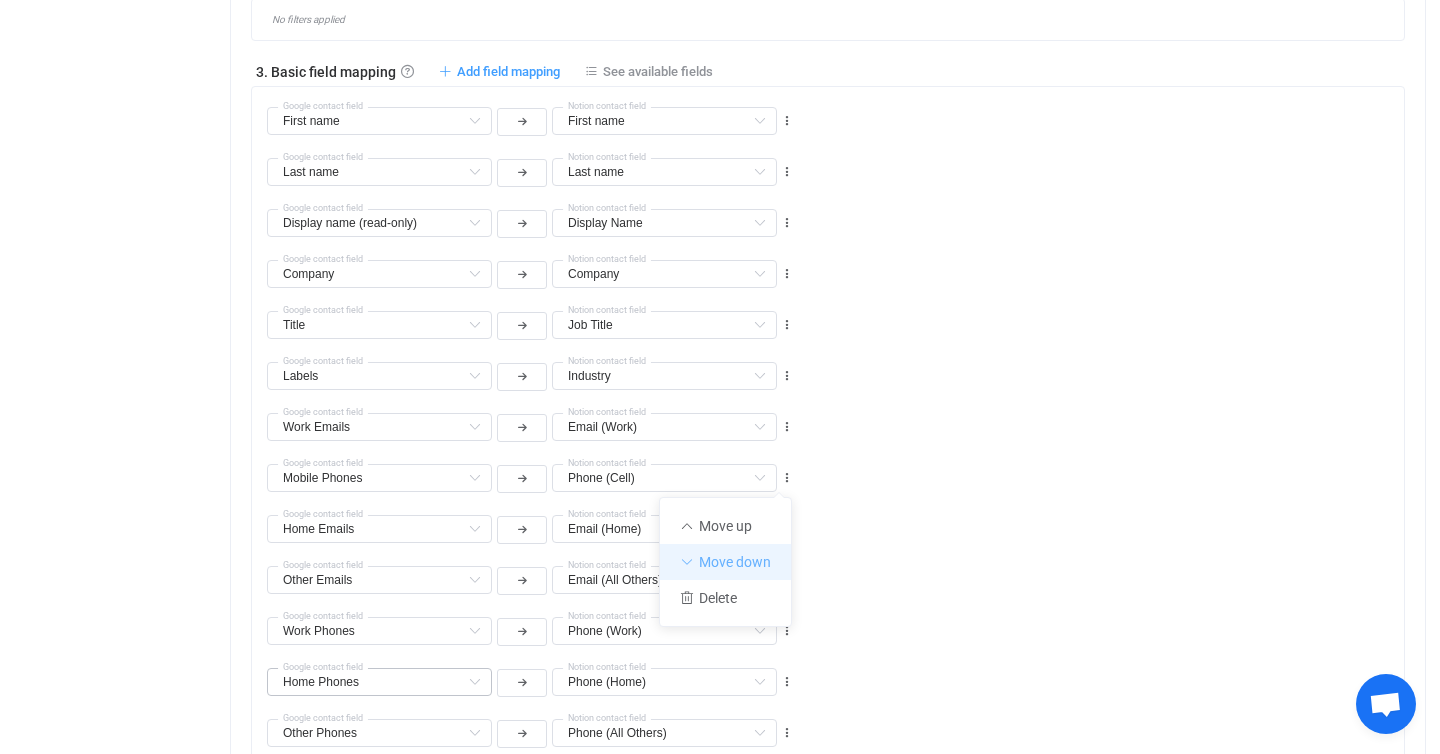 click on "Move down" at bounding box center [725, 562] 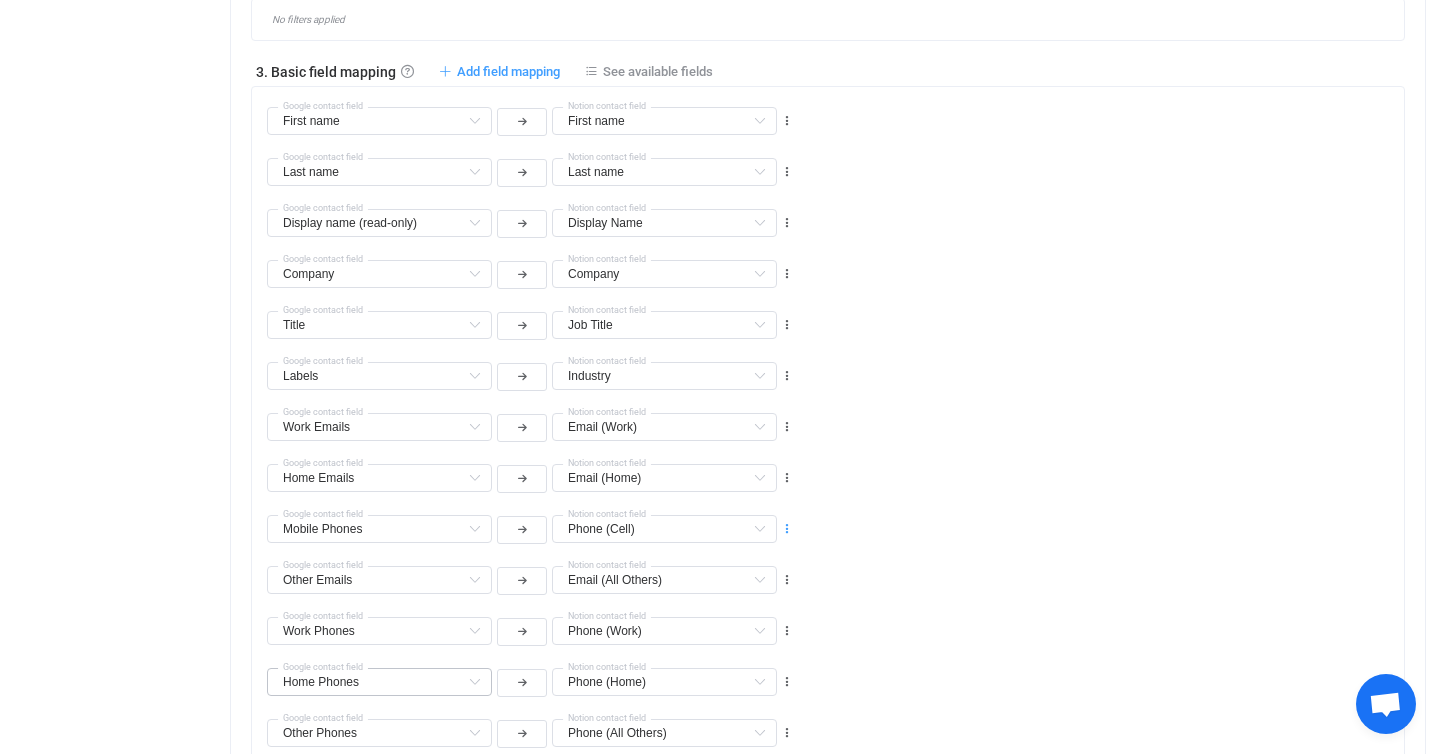 click at bounding box center [787, 529] 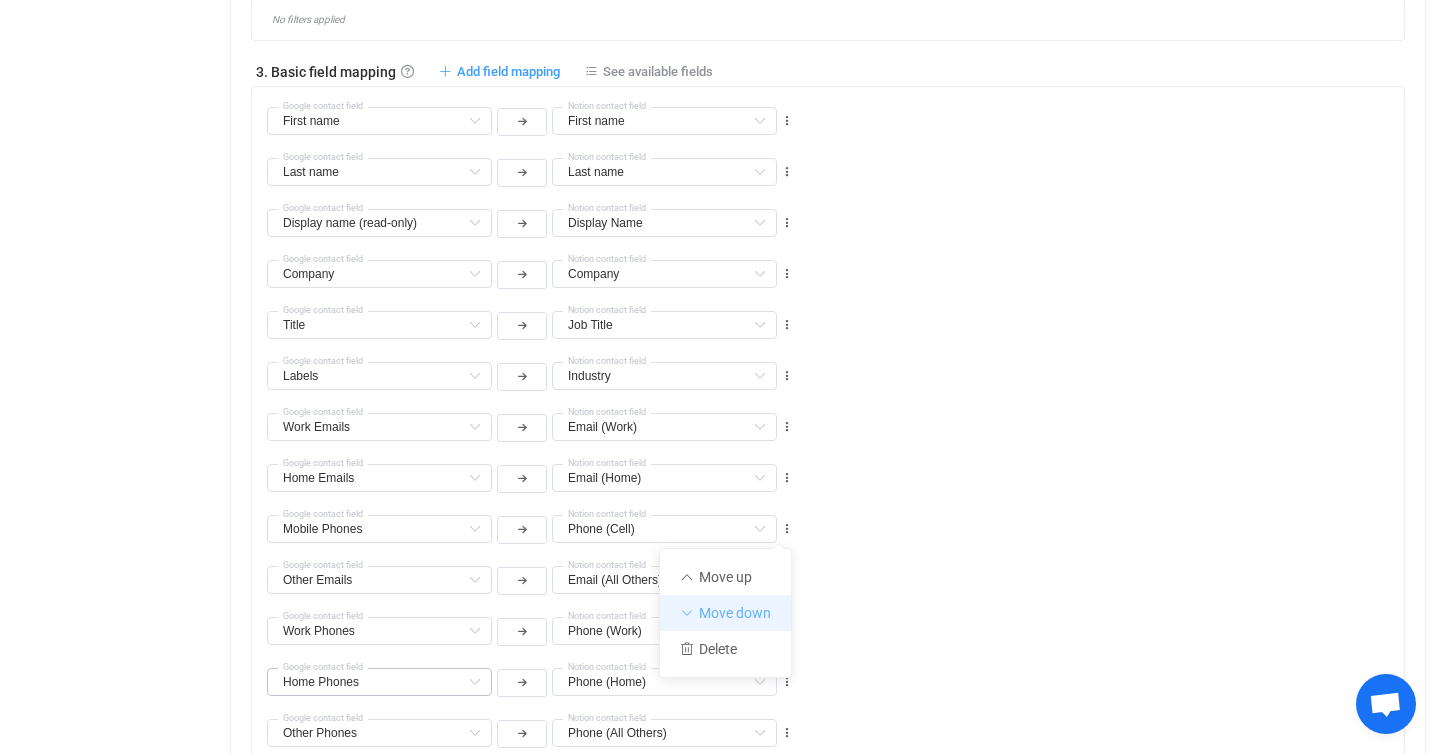 click on "Move down" at bounding box center [725, 613] 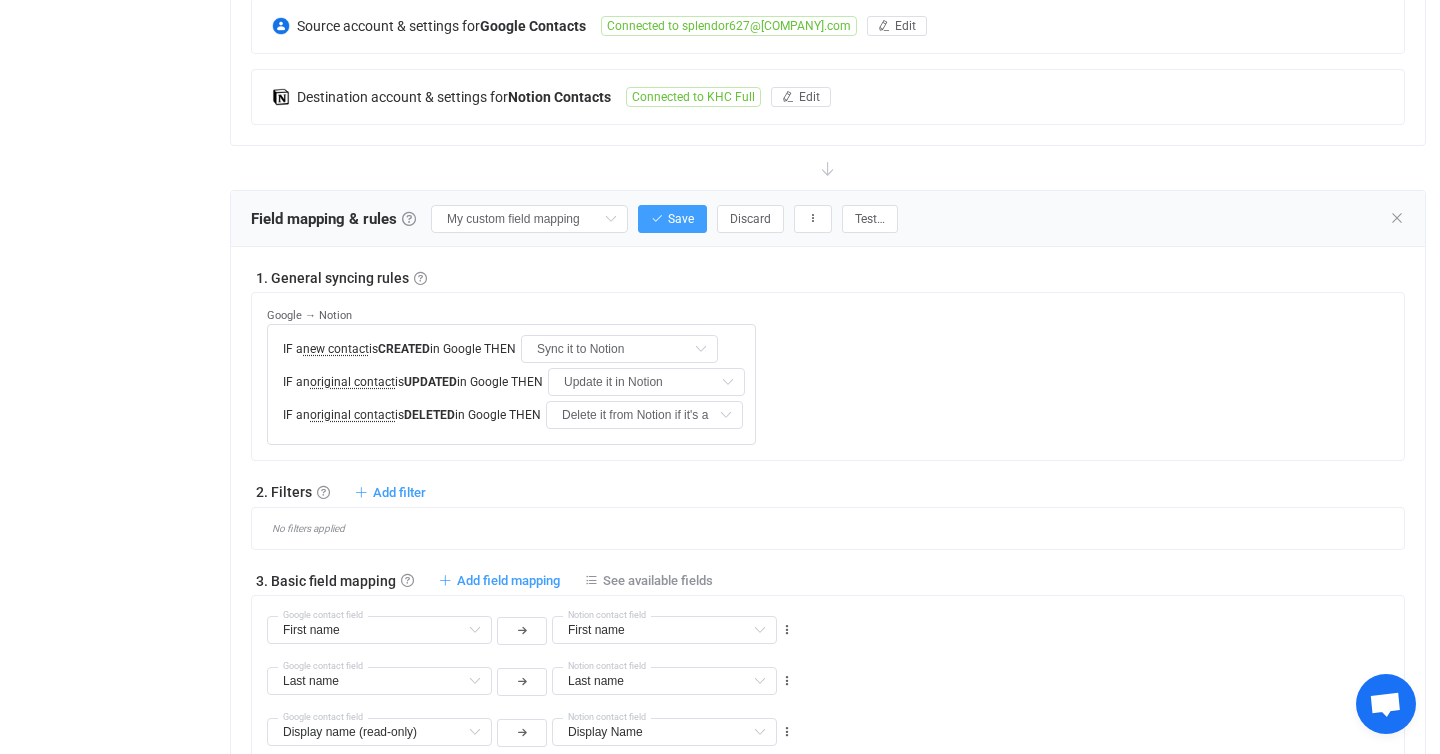 scroll, scrollTop: 481, scrollLeft: 0, axis: vertical 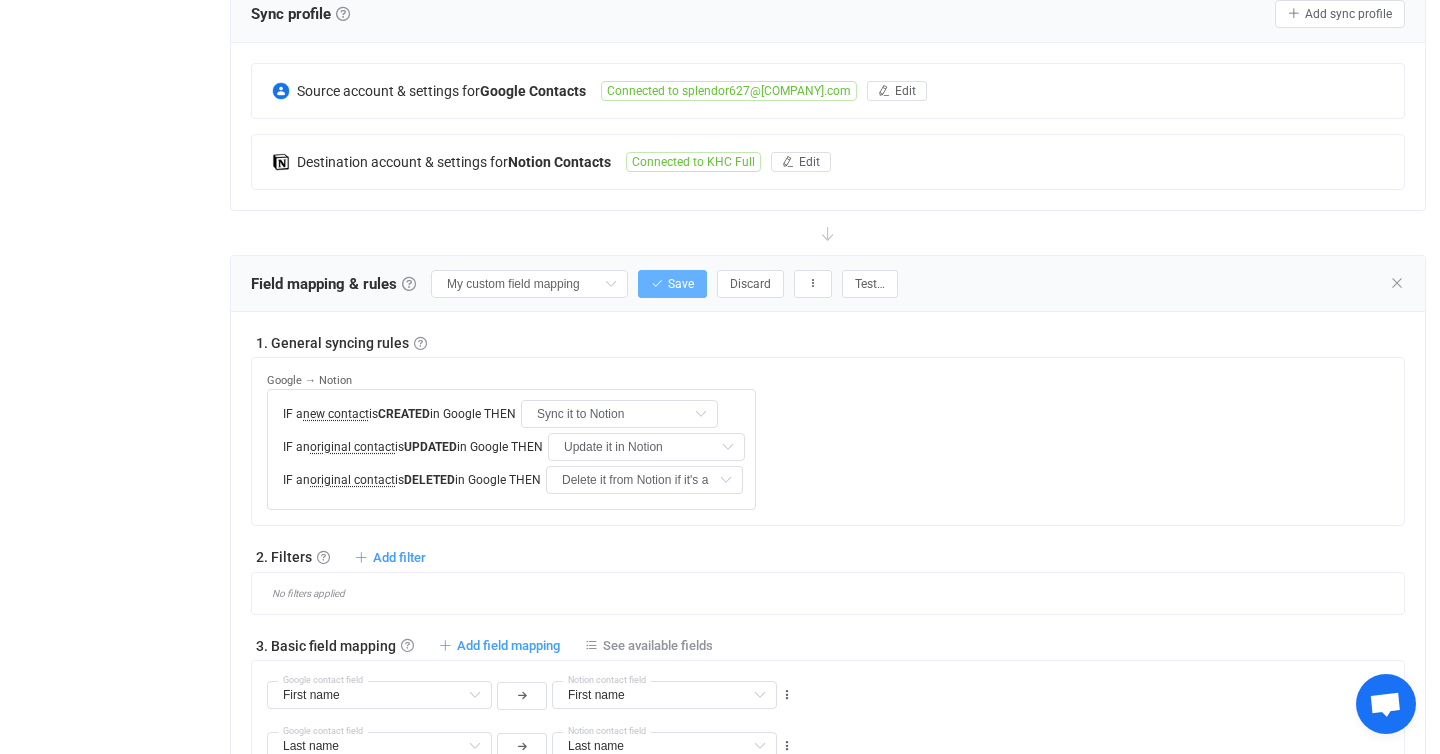 click on "Save" at bounding box center [672, 284] 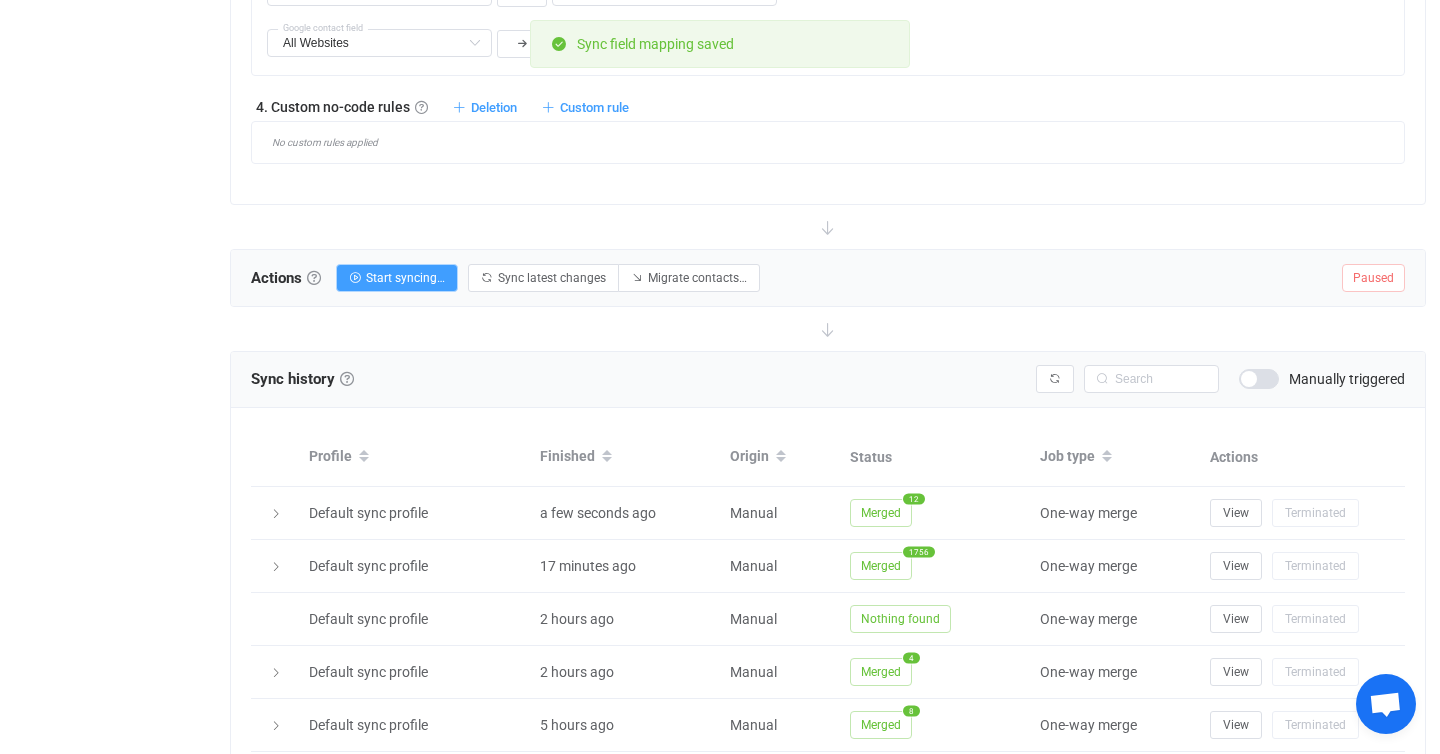 scroll, scrollTop: 1867, scrollLeft: 0, axis: vertical 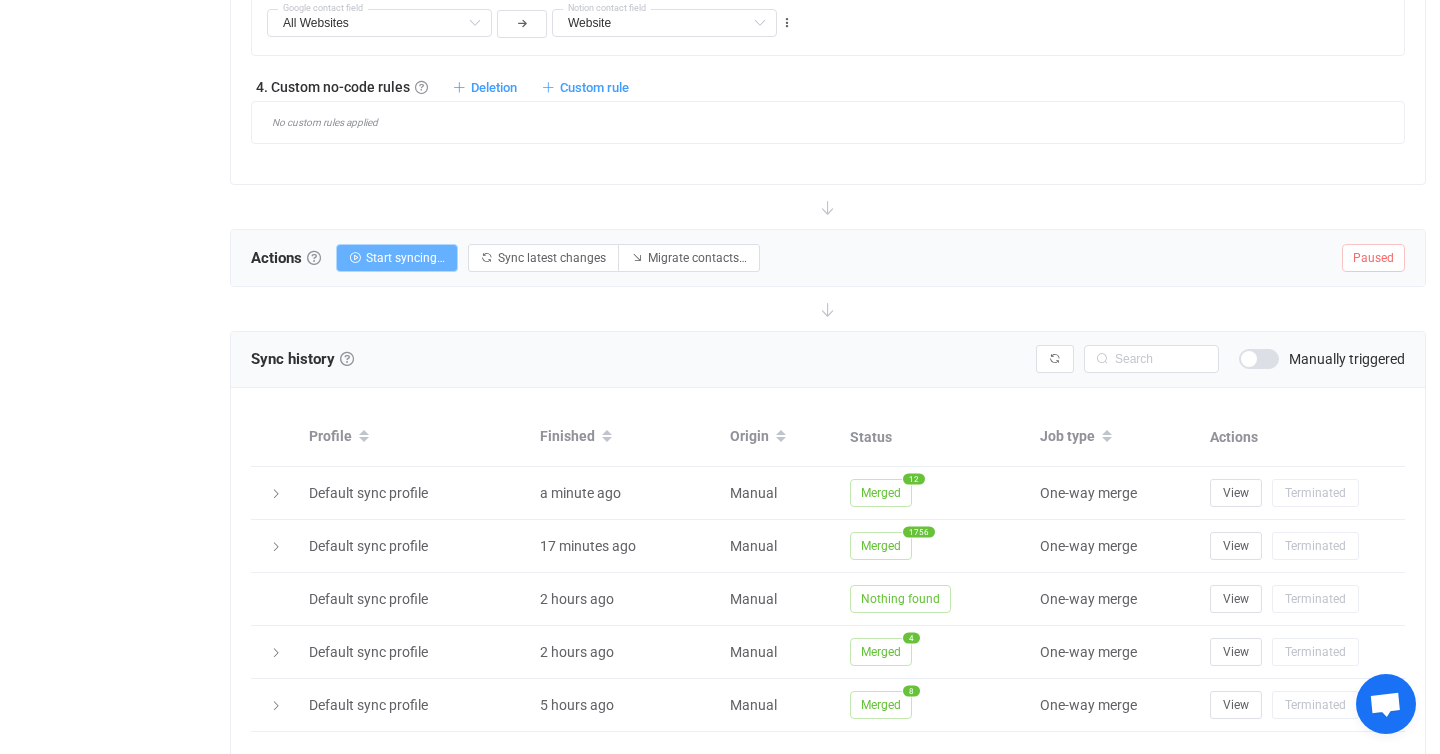 click on "Start syncing…" at bounding box center (405, 258) 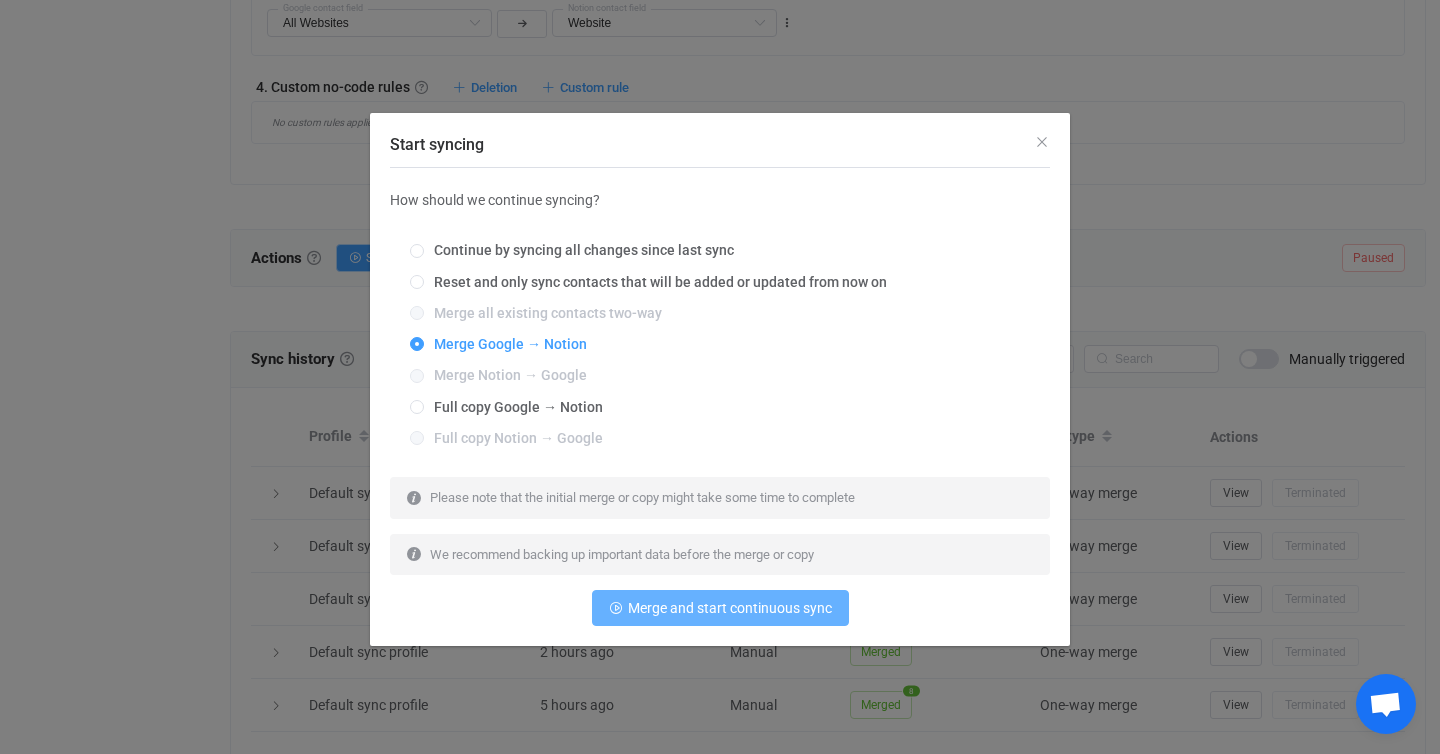click on "Merge and start continuous sync" at bounding box center (720, 608) 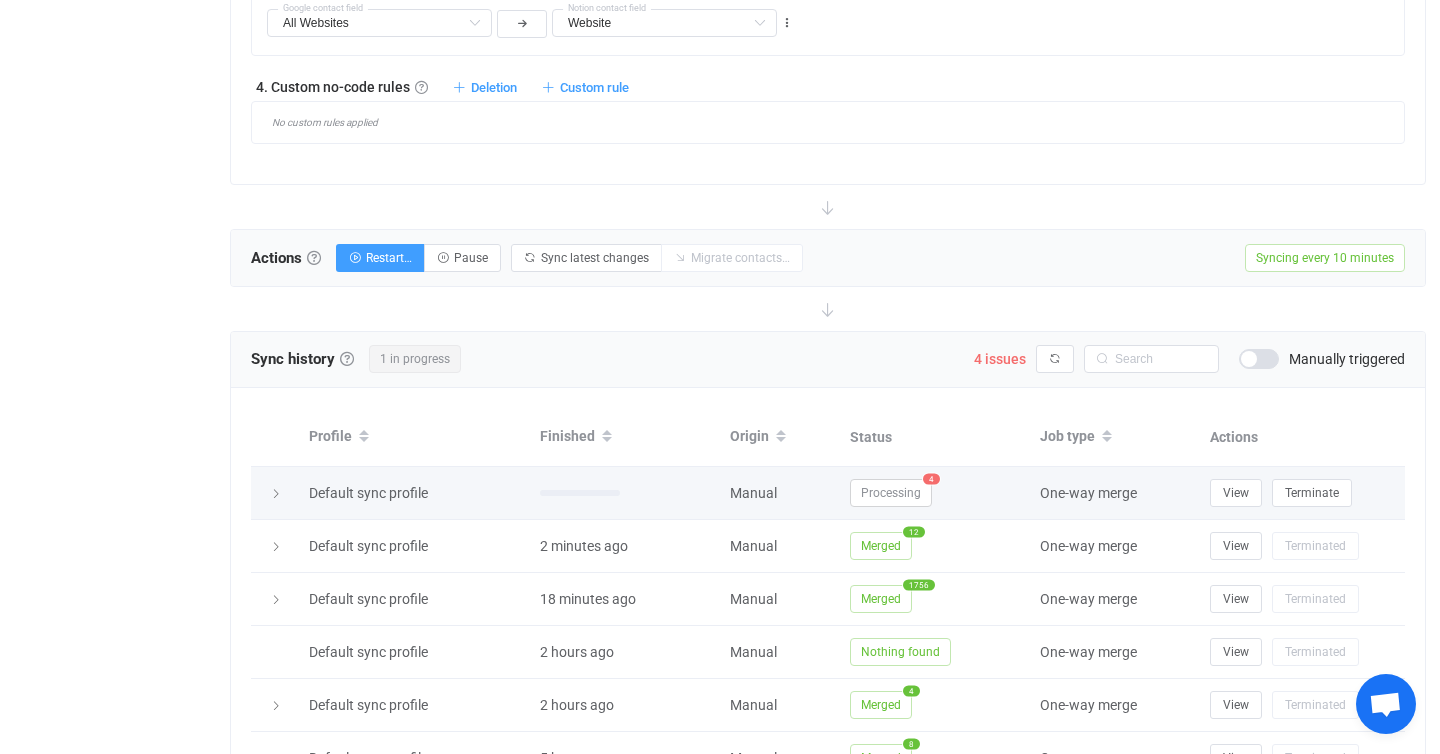 click at bounding box center (276, 494) 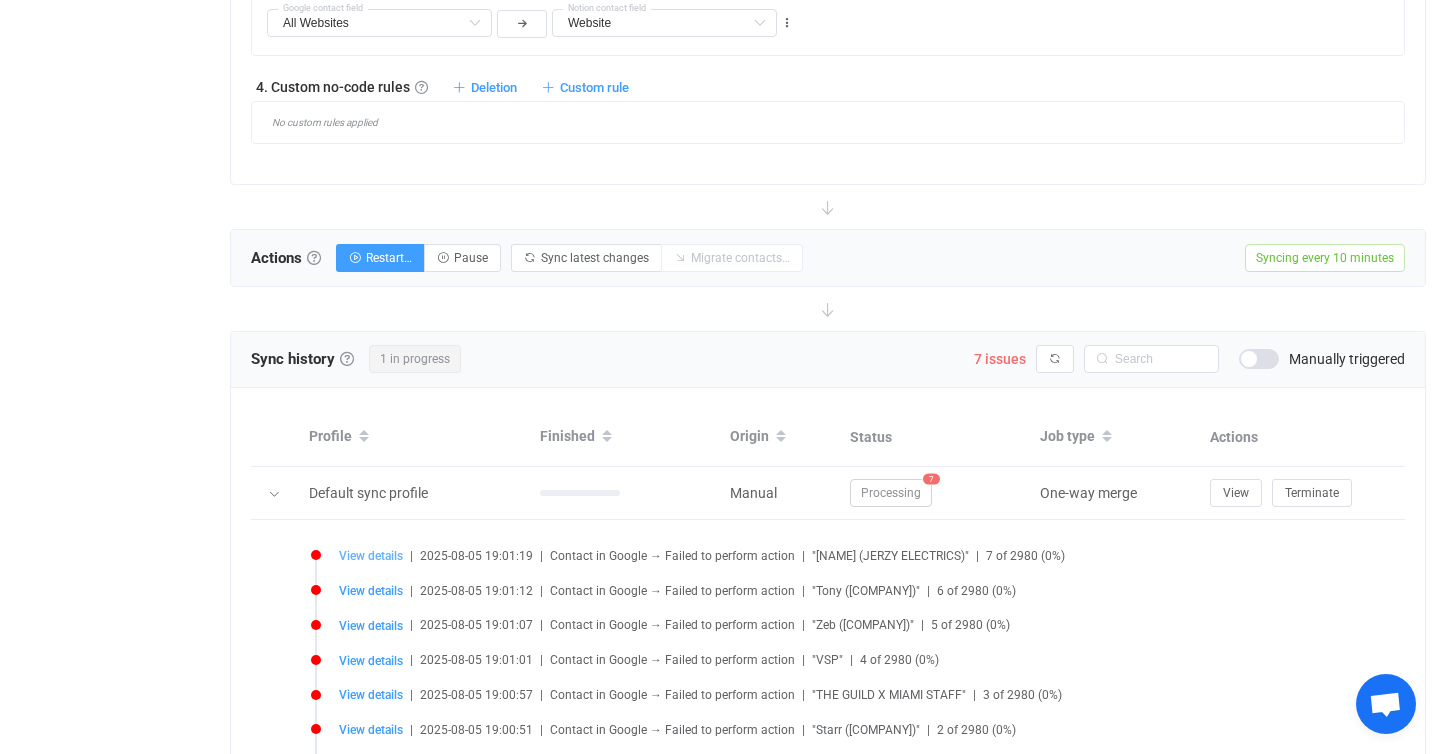 click on "View details" at bounding box center (371, 556) 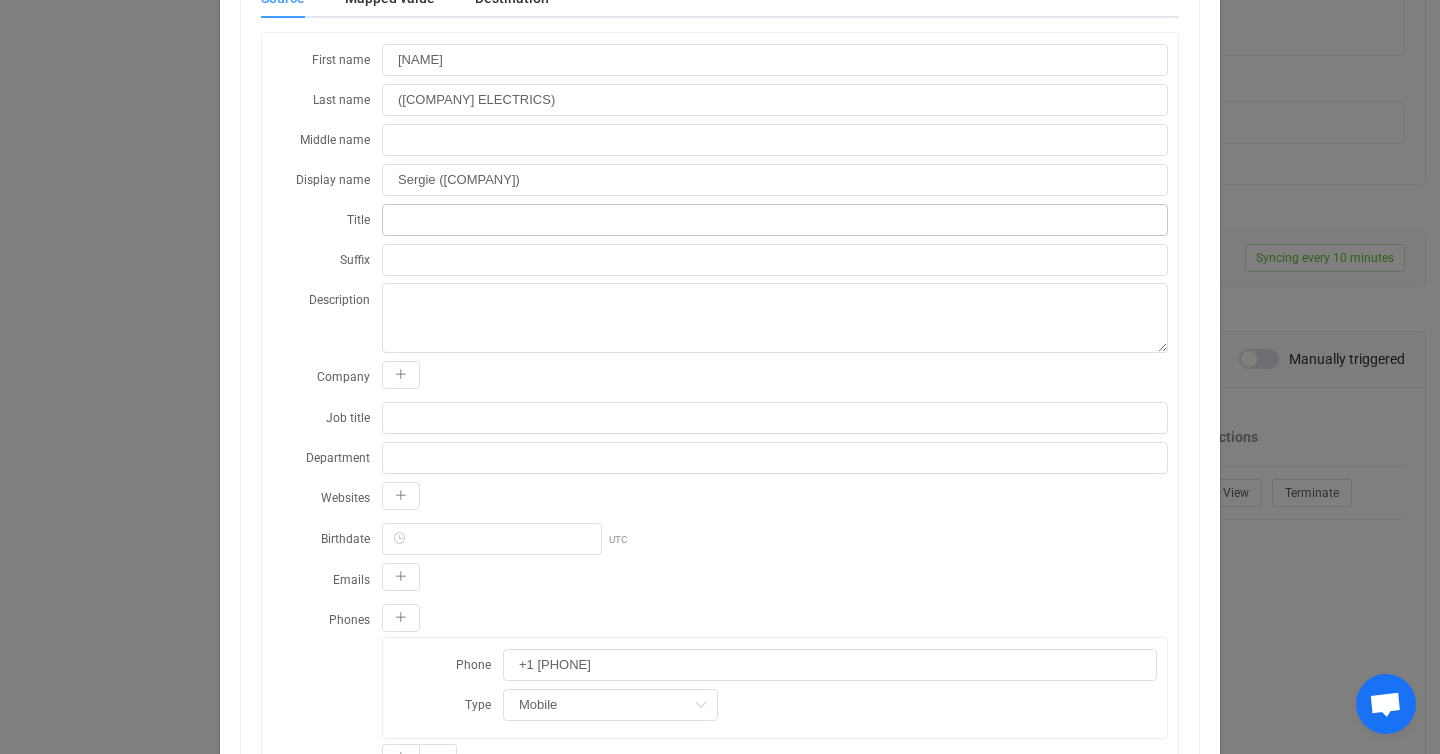 scroll, scrollTop: 0, scrollLeft: 0, axis: both 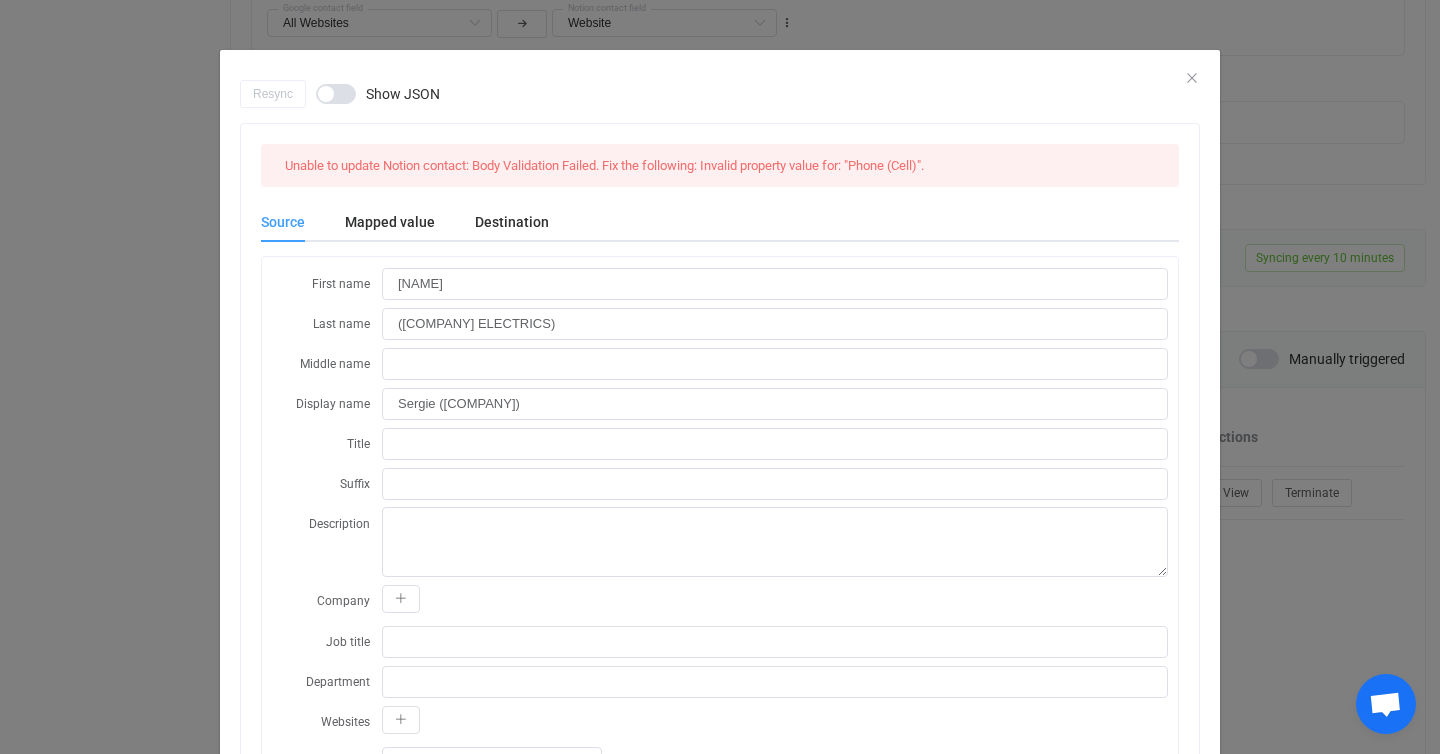 click on "Resync Show JSON" at bounding box center (720, 94) 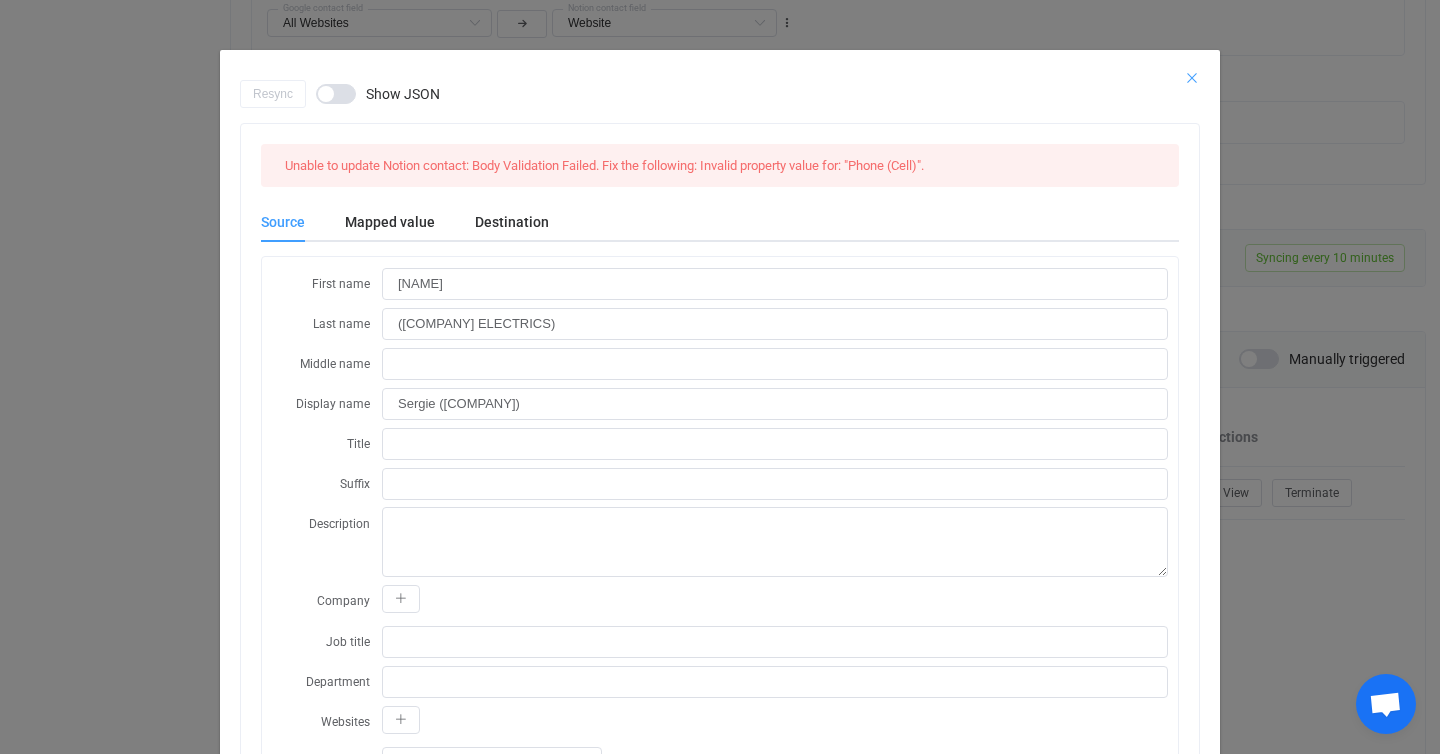 click at bounding box center (1192, 78) 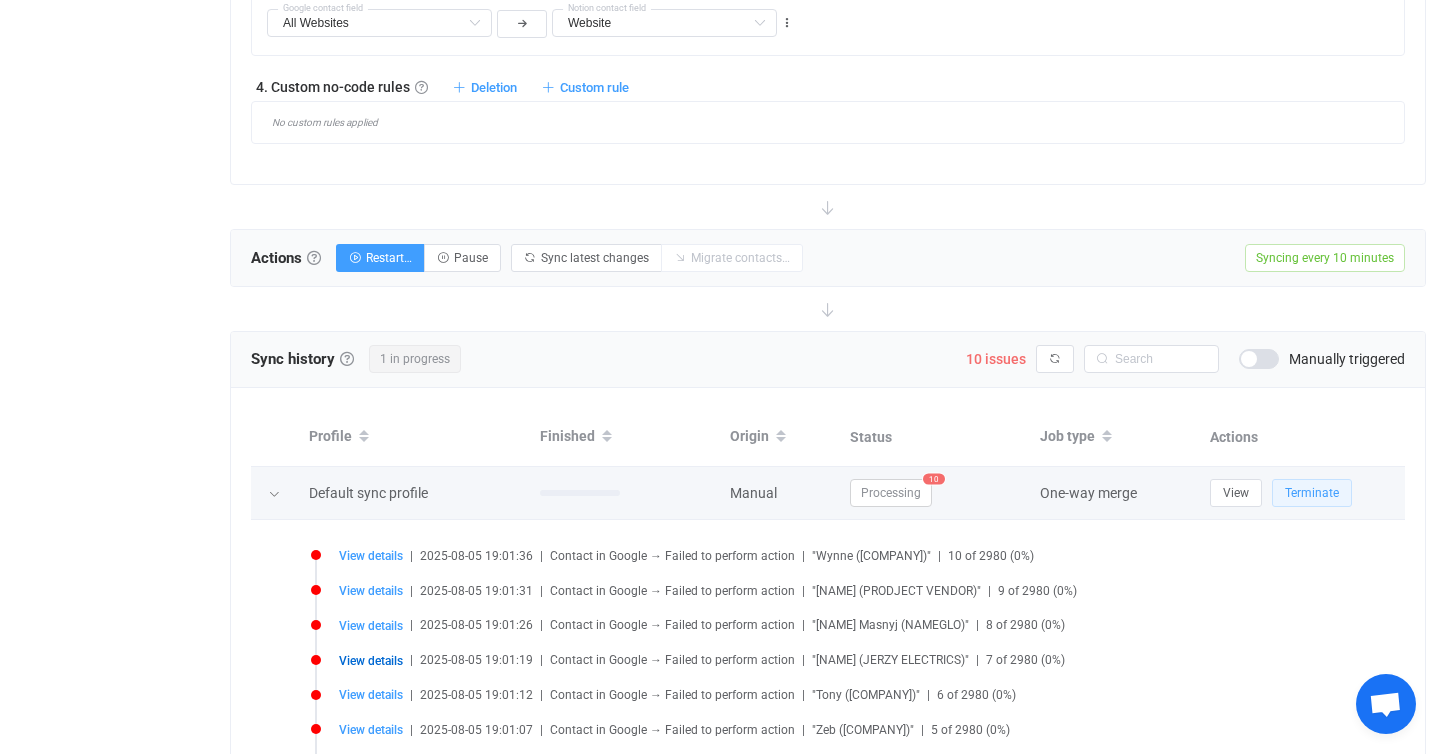 click on "Terminate" at bounding box center [1312, 493] 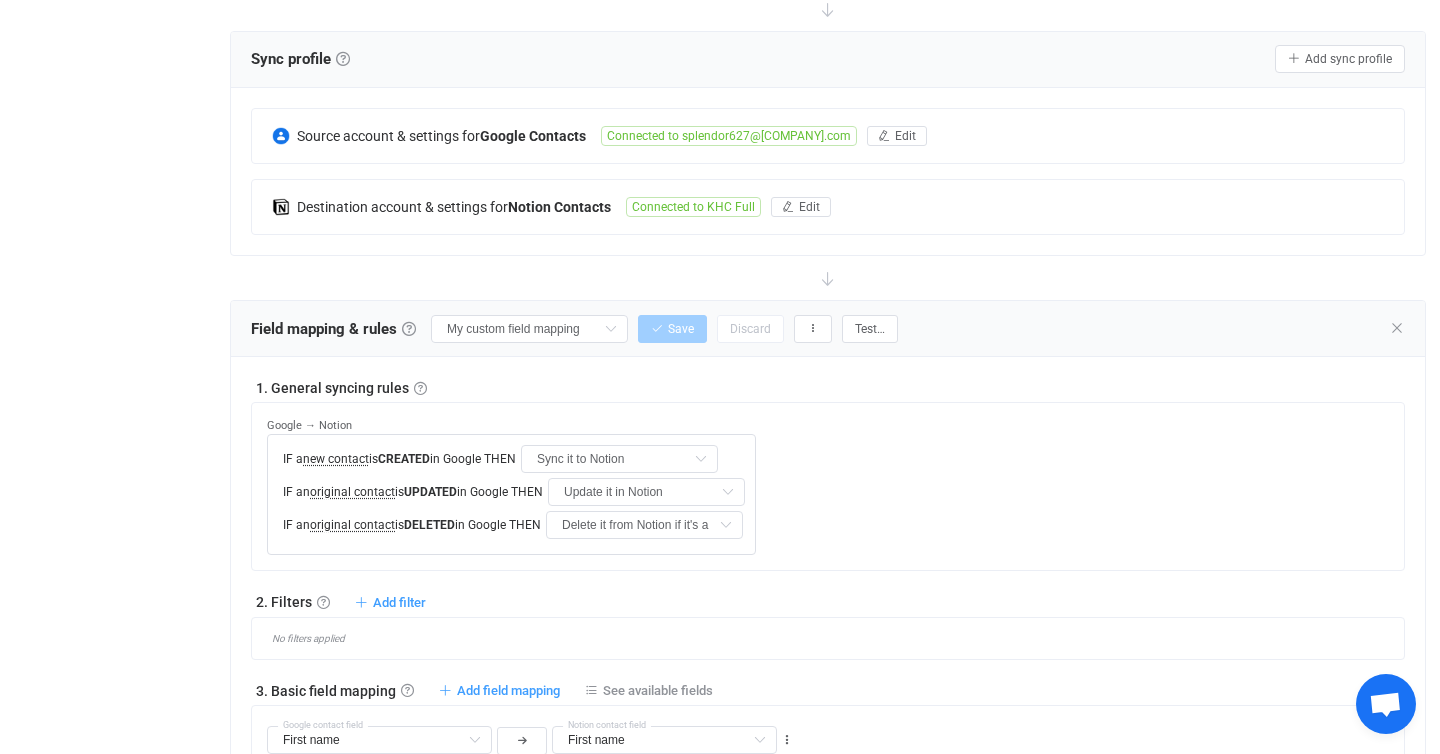 scroll, scrollTop: 0, scrollLeft: 0, axis: both 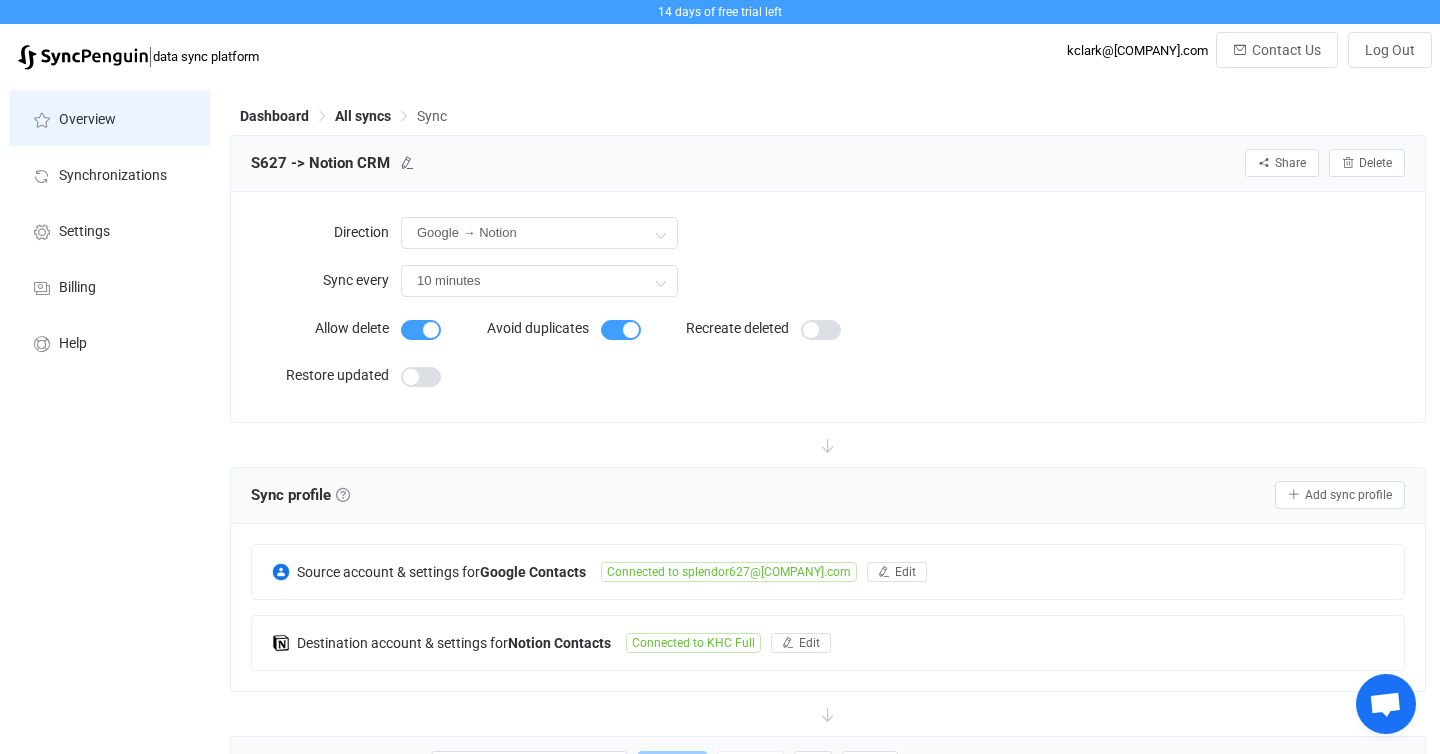 click on "Overview" at bounding box center (110, 118) 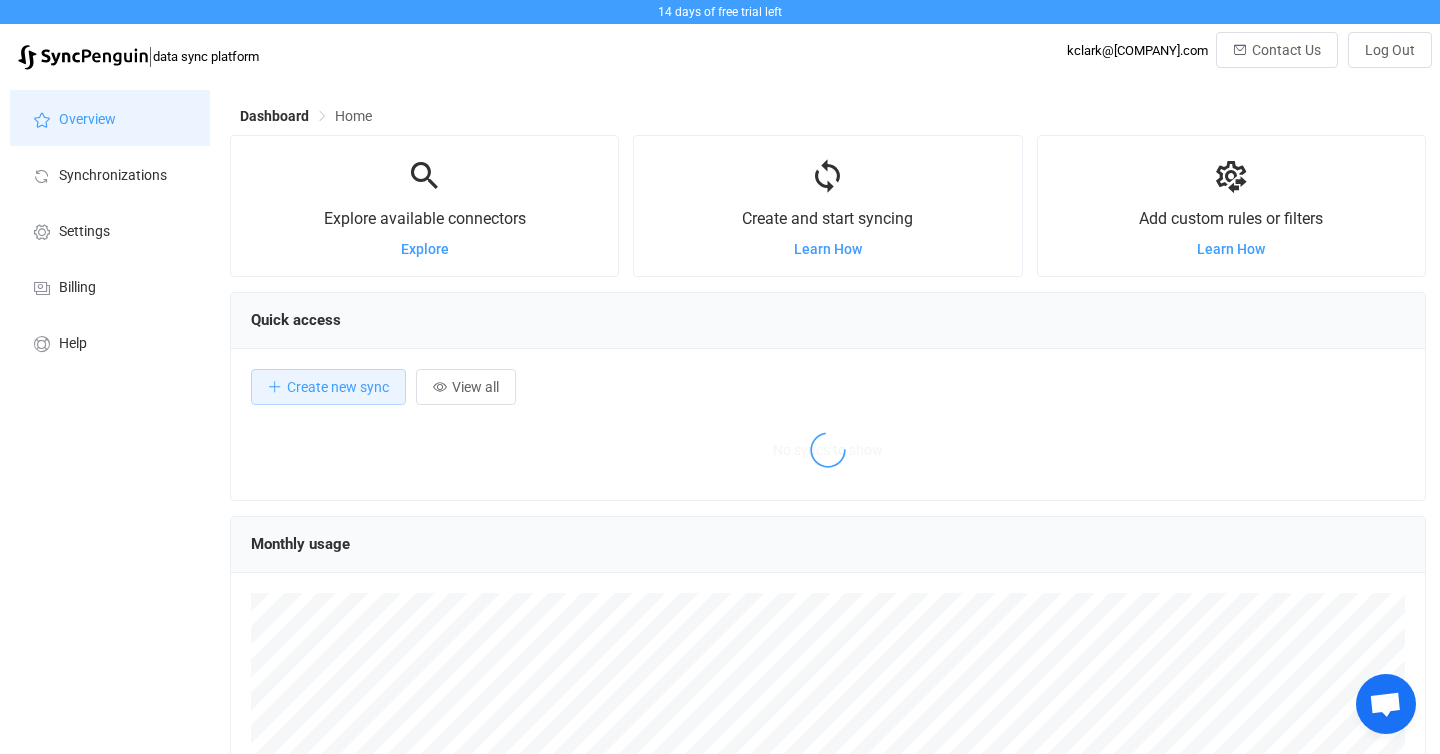 scroll, scrollTop: 0, scrollLeft: 0, axis: both 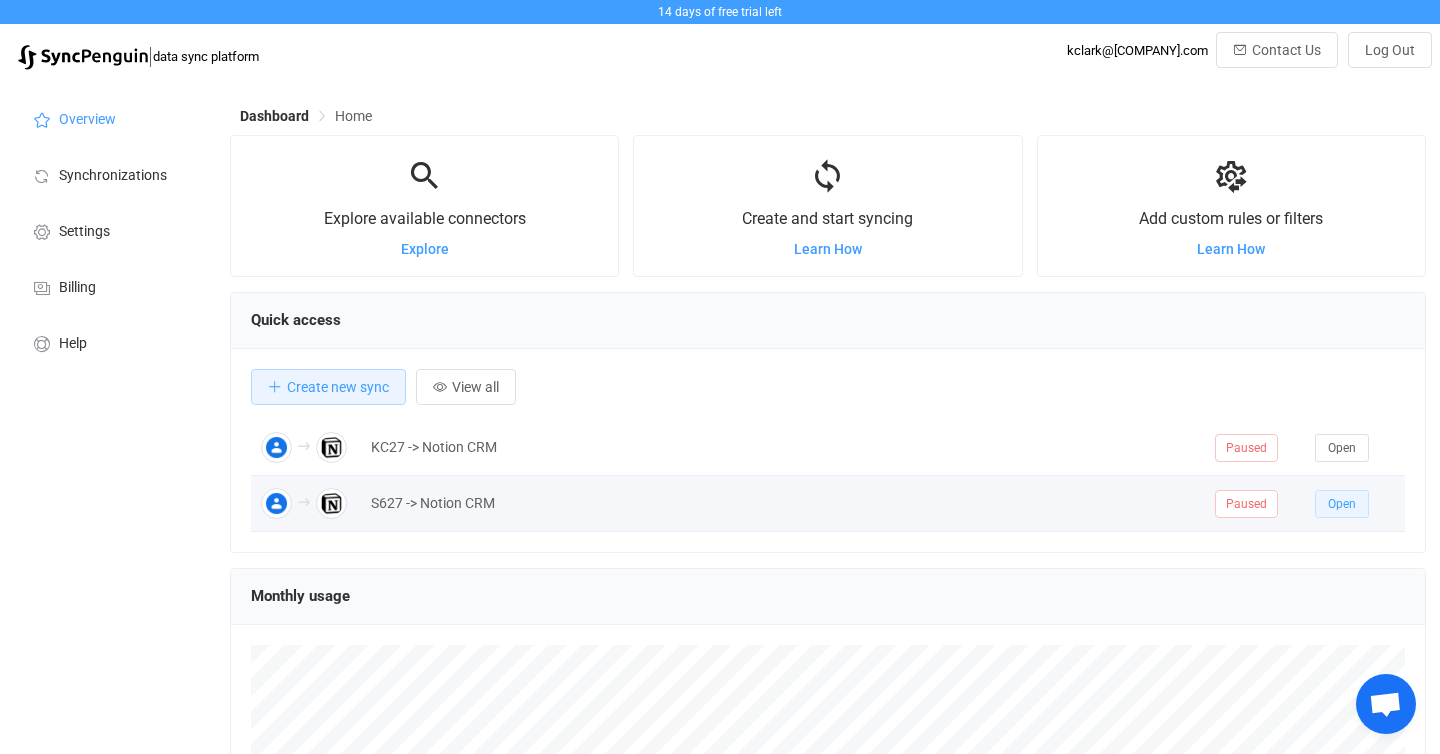 click on "Open" at bounding box center [1342, 504] 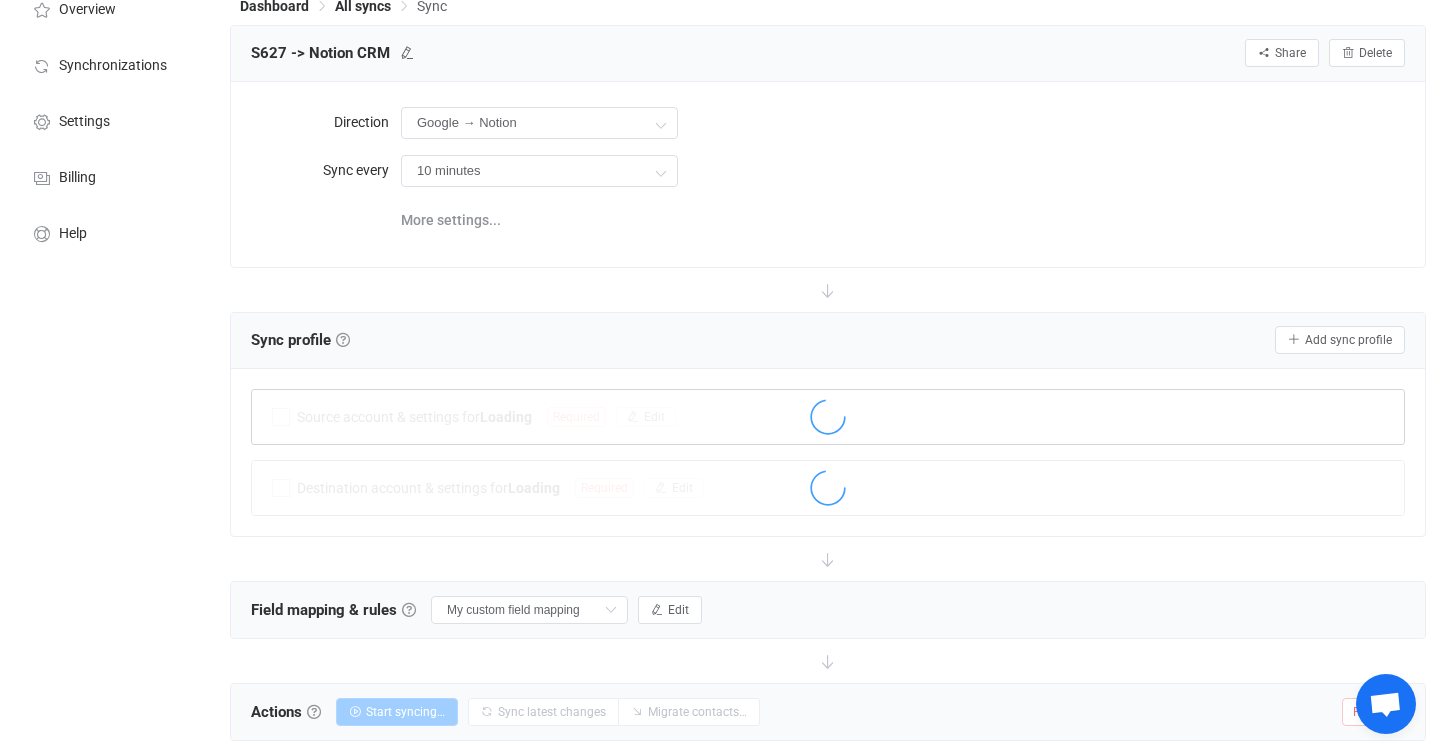 scroll, scrollTop: 117, scrollLeft: 0, axis: vertical 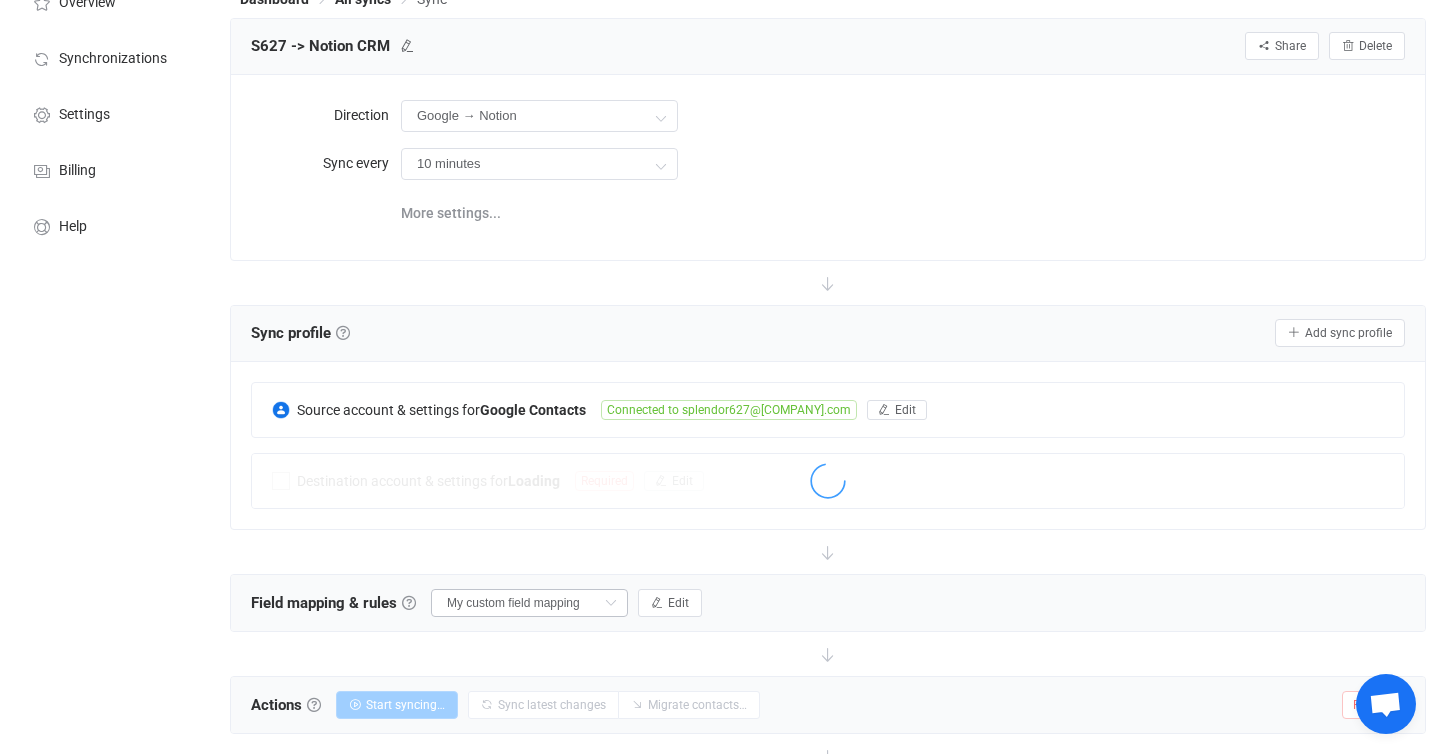 click at bounding box center [610, 603] 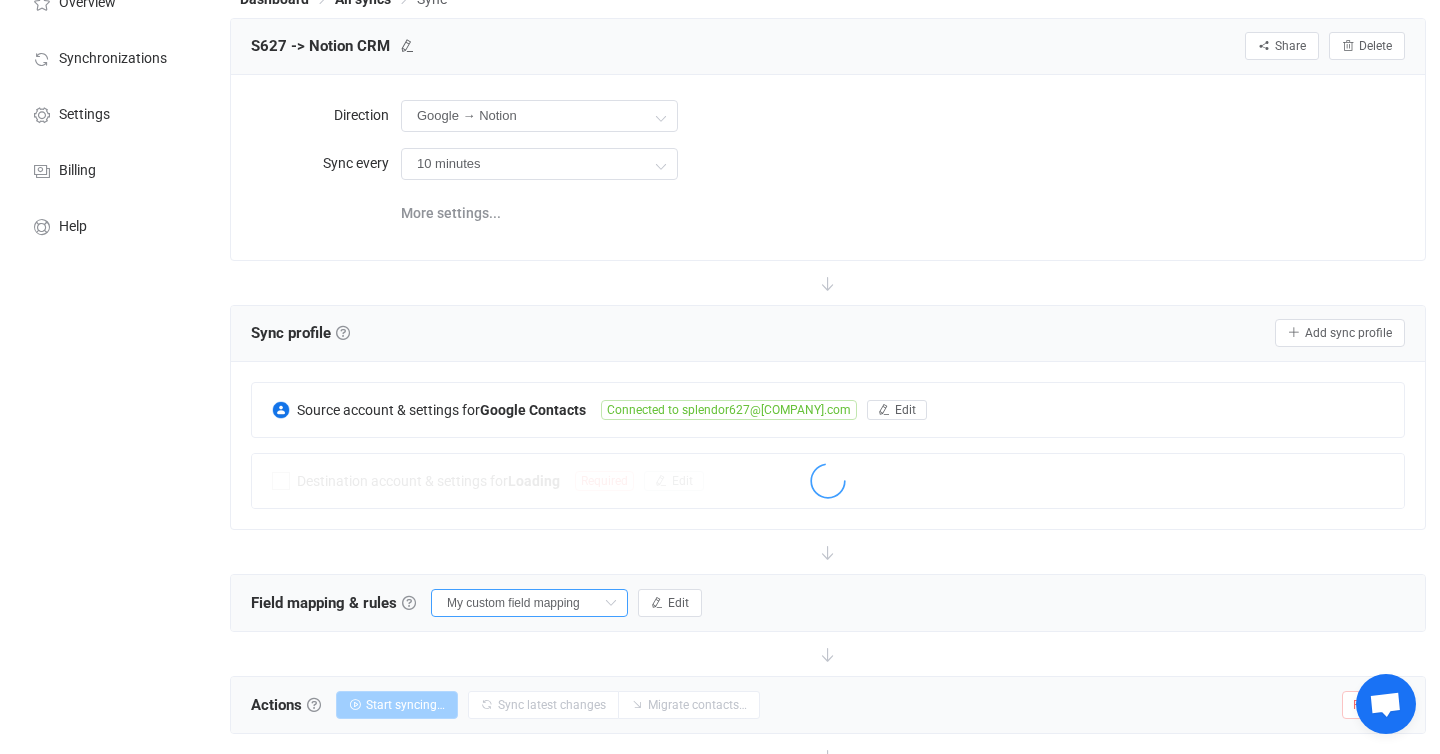 scroll, scrollTop: 0, scrollLeft: 7, axis: horizontal 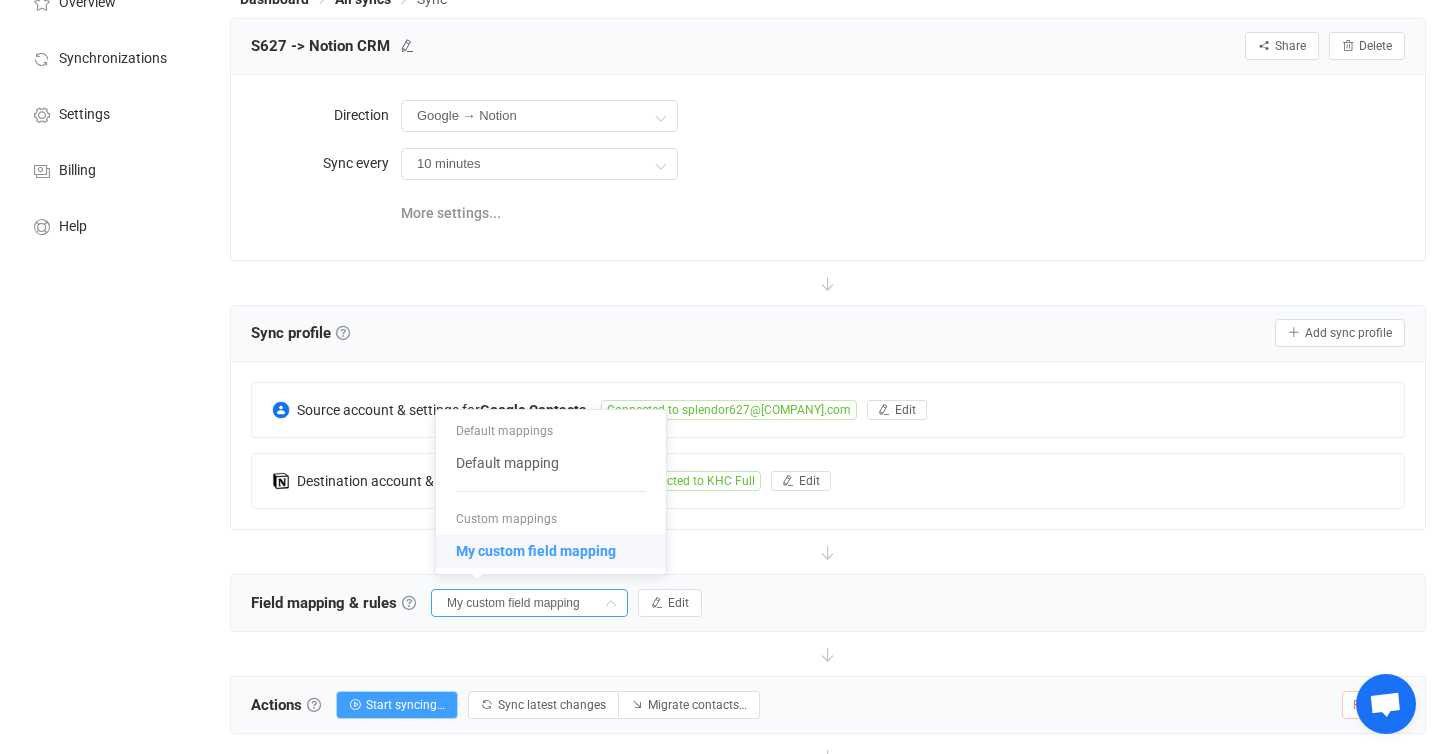 click on "Field mapping & rules
Field mapping & rules By default, all contacts of the connected contact lists are synced, with common fields automatically mapped.
If you want to exclude/filter what data is synced, or change the way fields are mapped, you can do it in this section using our visual customization interface.
Note that the field mapping, filters and rules are applied during both initial sync and further syncing of changes. Field mapping
Field mapping & rules By default, all contacts of the connected contact lists are synced, with common fields automatically mapped.
If you want to exclude/filter what data is synced, or change the way fields are mapped, you can do it in this section using our visual customization interface.
Note that the field mapping, filters and rules are applied during both initial sync and further syncing of changes. My custom field mapping Edit" at bounding box center [828, 603] 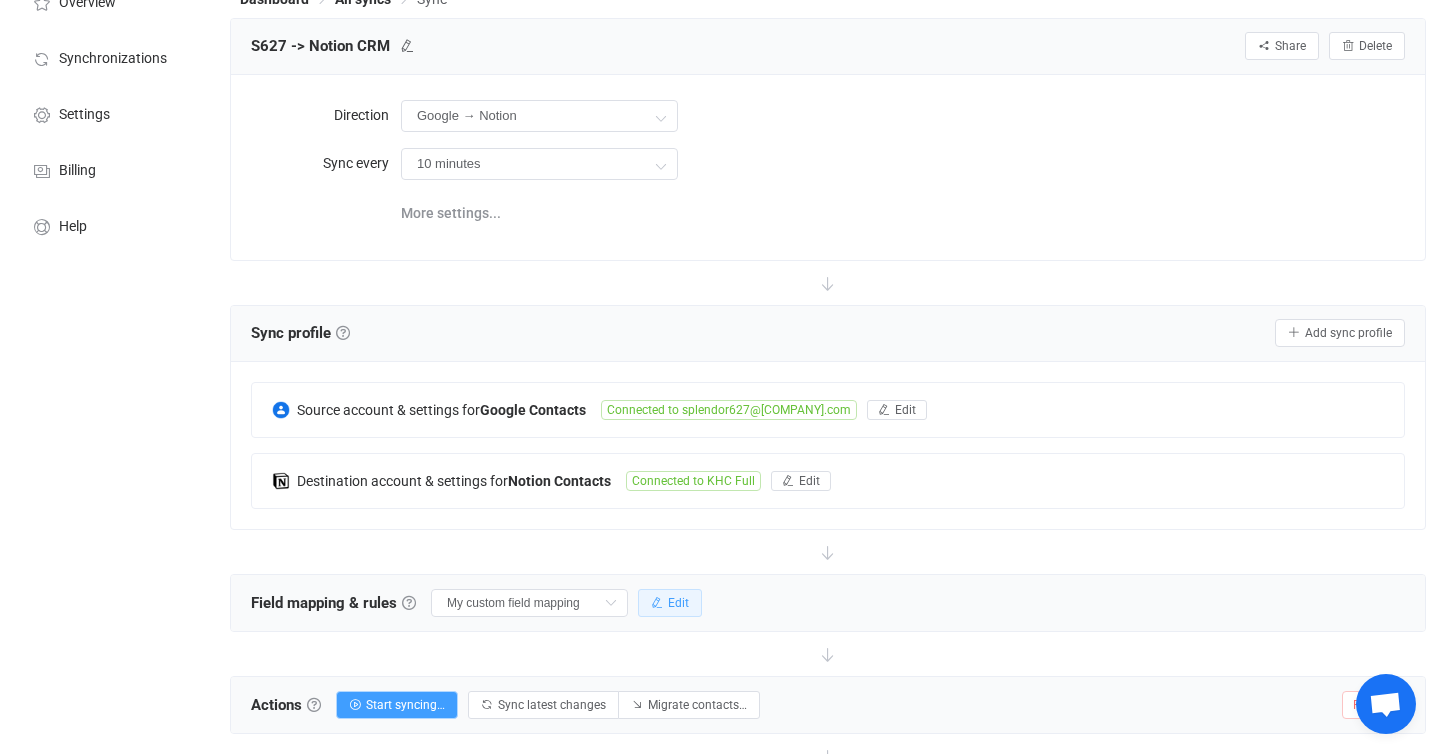 click on "Edit" at bounding box center [678, 603] 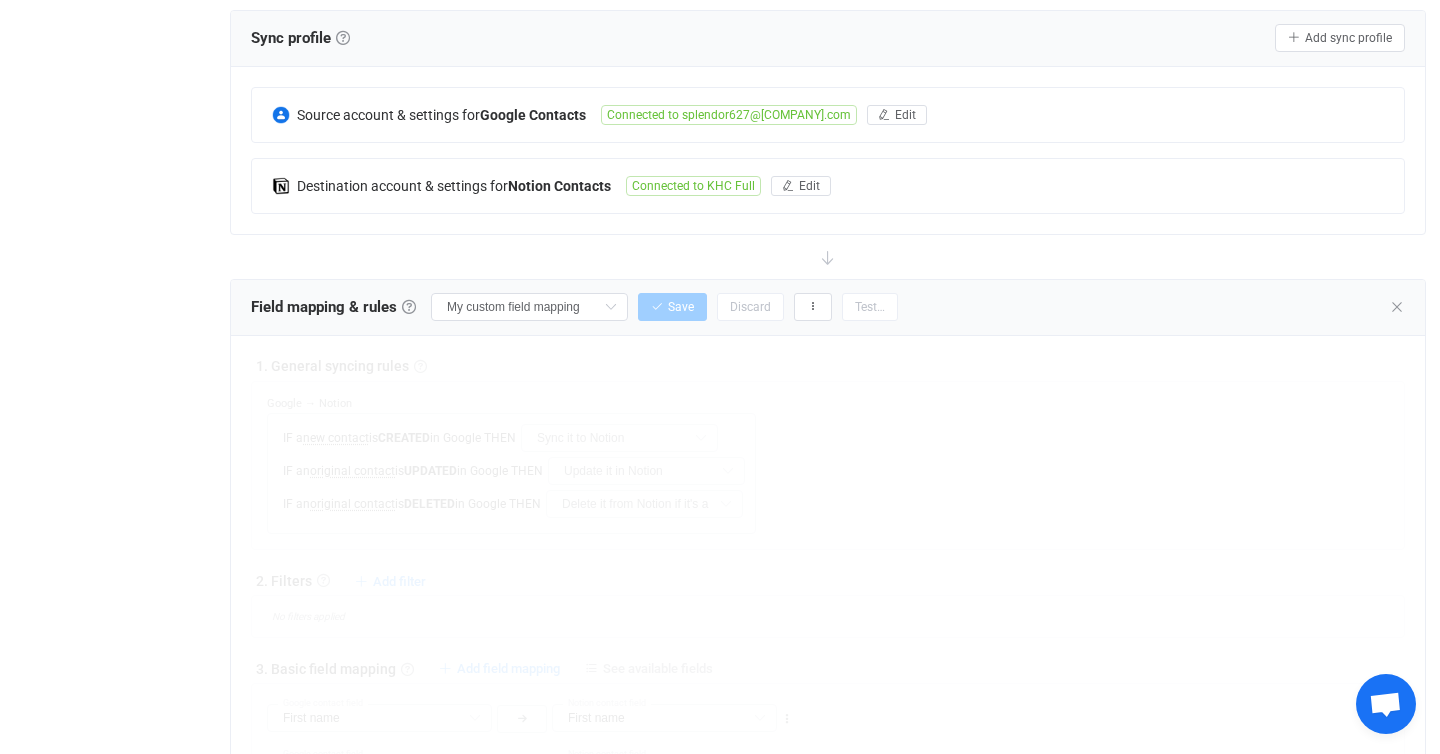 scroll, scrollTop: 415, scrollLeft: 0, axis: vertical 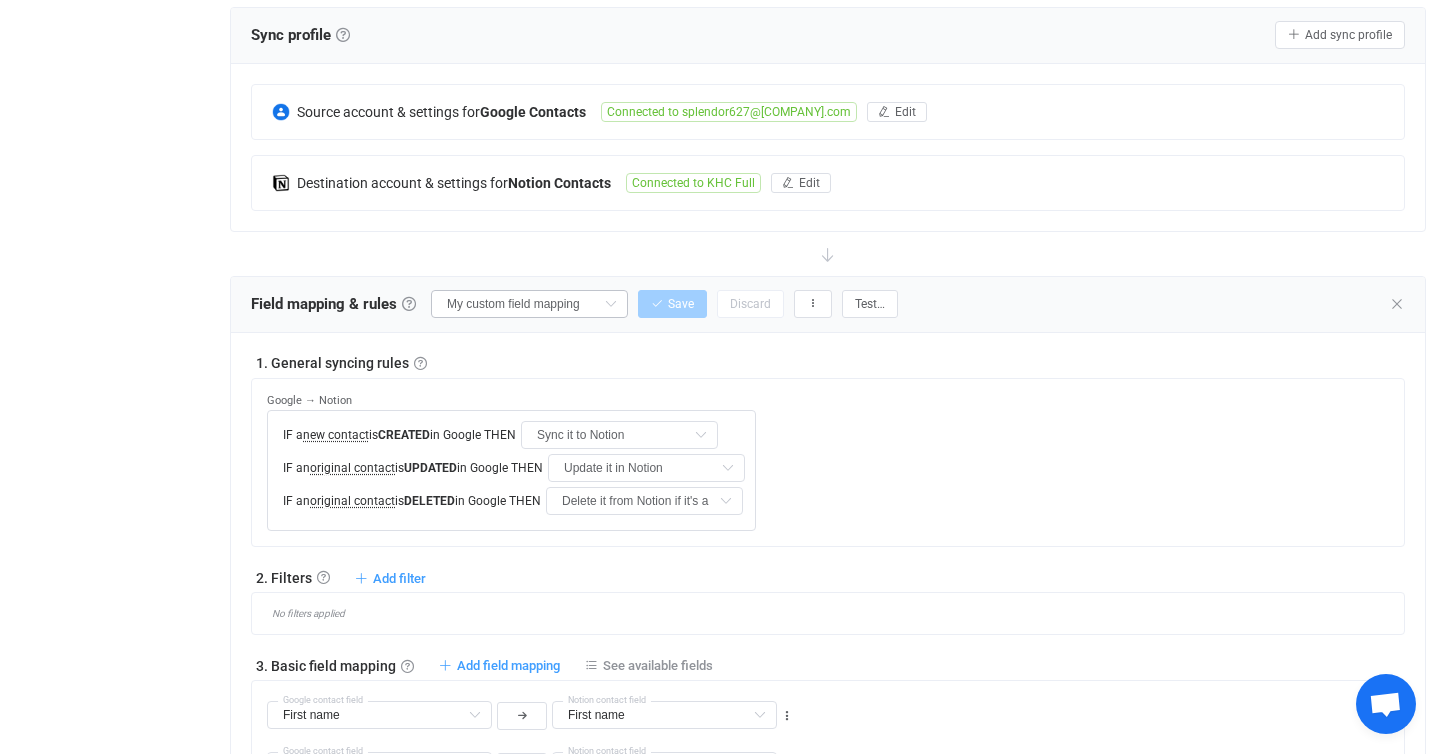 click at bounding box center (610, 304) 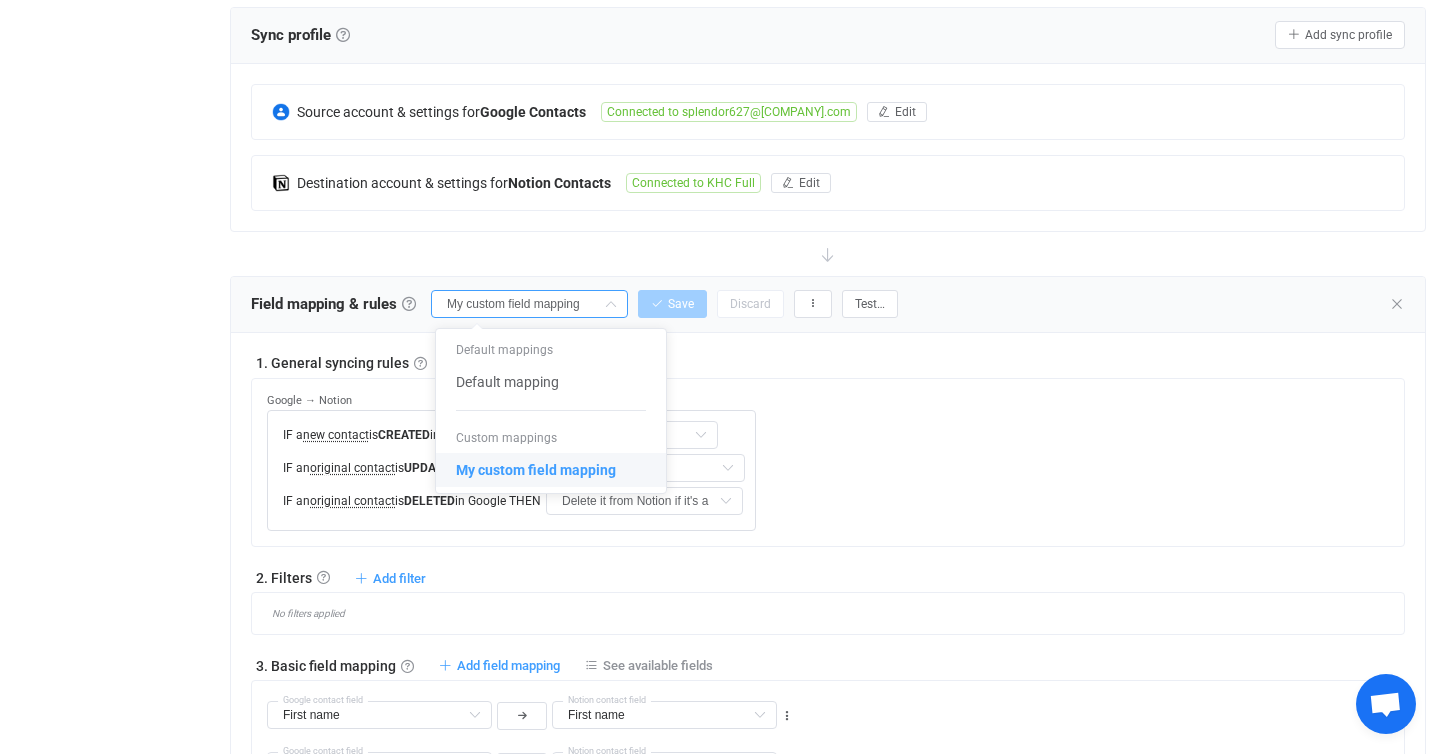 scroll, scrollTop: 0, scrollLeft: 7, axis: horizontal 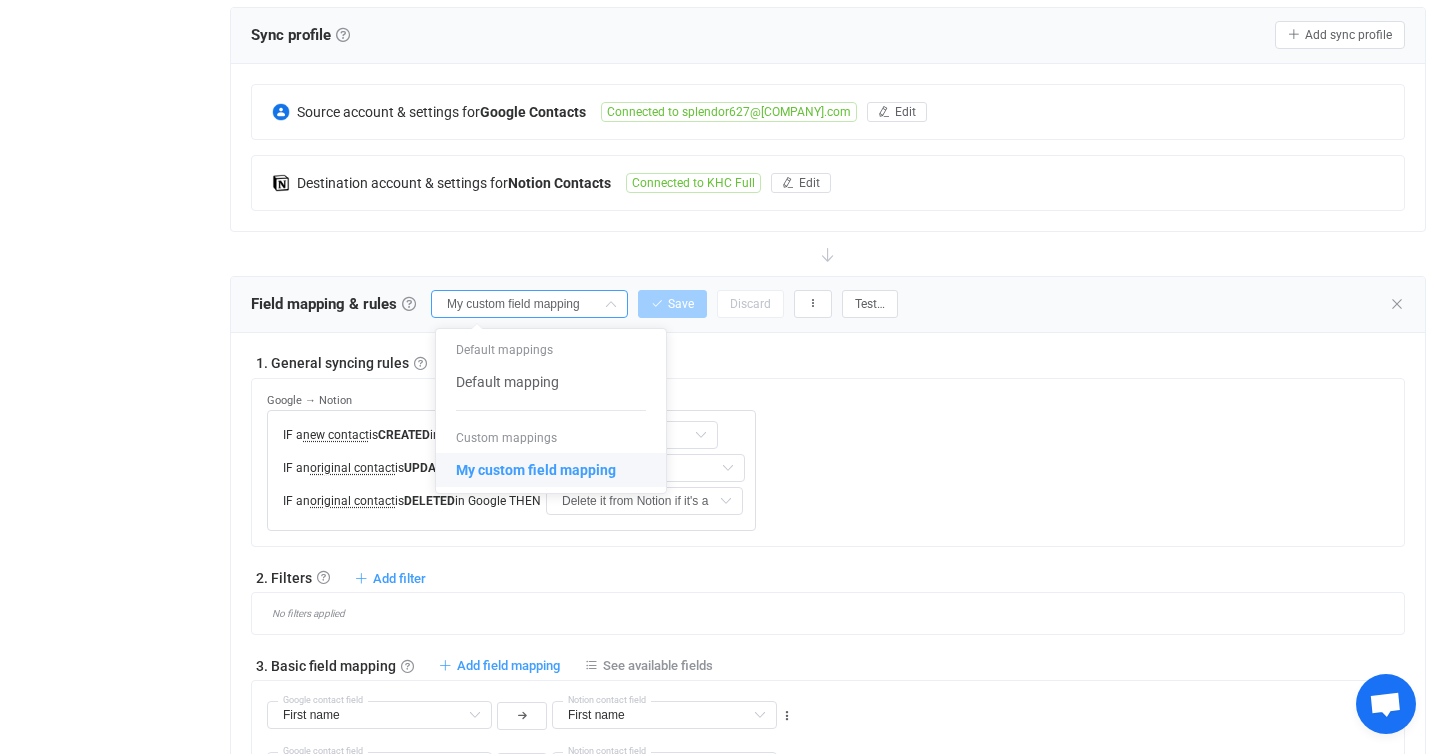 click on "Google → Notion
IF a  new contact  is  CREATED  in Google THEN
Sync it to Notion Do nothing Sync it to Notion
IF an  original contact  is  UPDATED  in Google THEN
Update it in Notion Do nothing Update it in Notion Update it in Notion if it's a copy
IF an  original contact  is  DELETED  in Google THEN
Delete it from Notion if it's a copy Do nothing Delete it from Notion Delete it from Notion if it's a copy Notion → Google
IF a  new contact  is  CREATED  in Notion THEN
Sync it to Google Do nothing Sync it to Google
IF an  original contact  is  UPDATED  in Notion THEN
Update it in Google Do nothing Update it in Google Update it in Google if it's a copy" at bounding box center (835, 455) 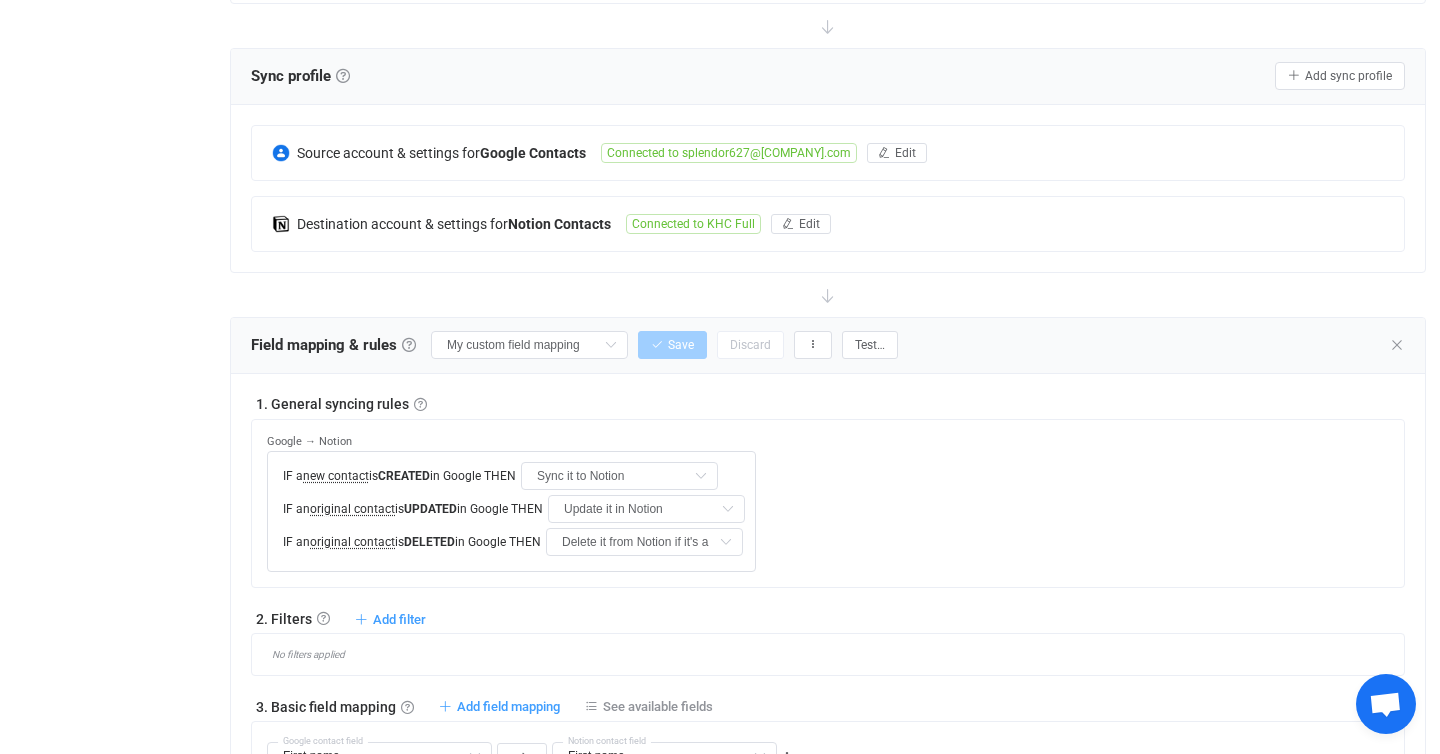 scroll, scrollTop: 321, scrollLeft: 0, axis: vertical 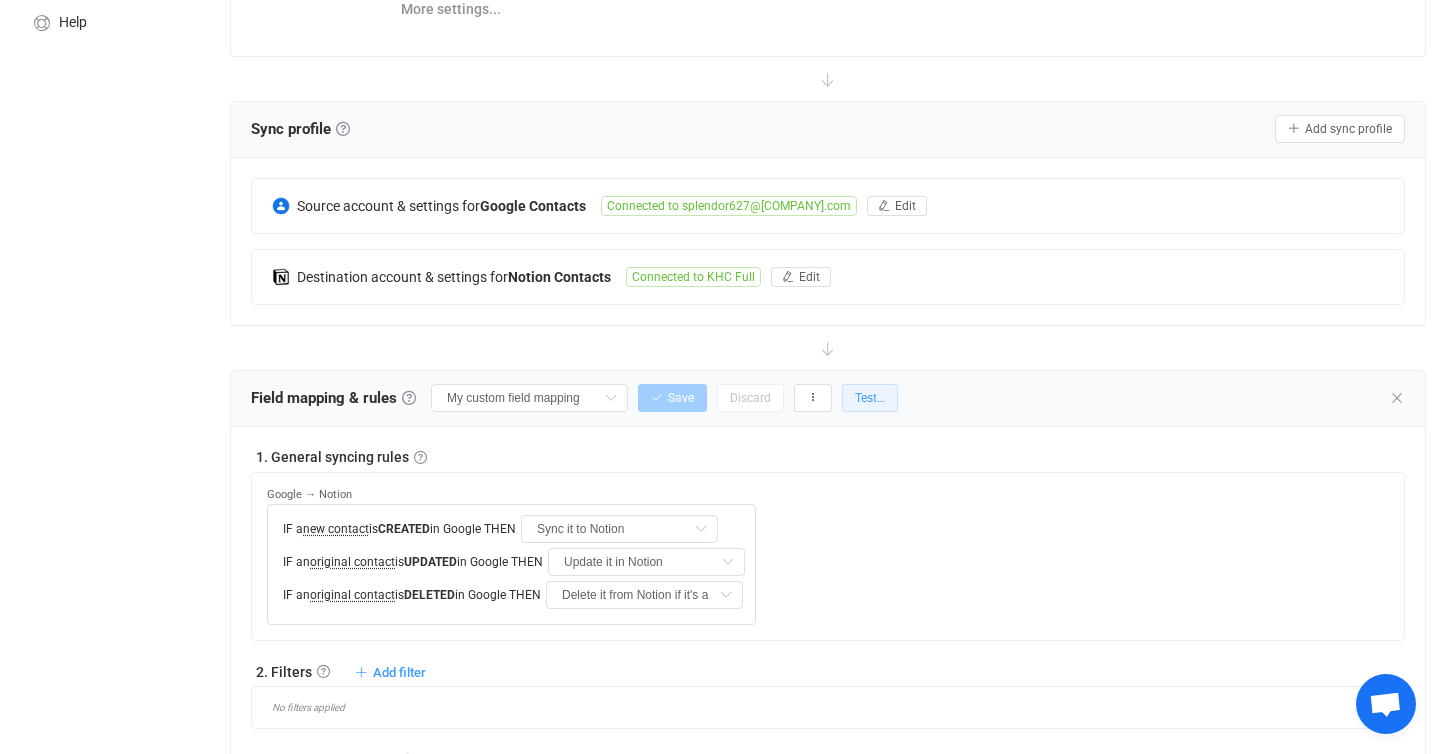 click on "Test…" at bounding box center (870, 398) 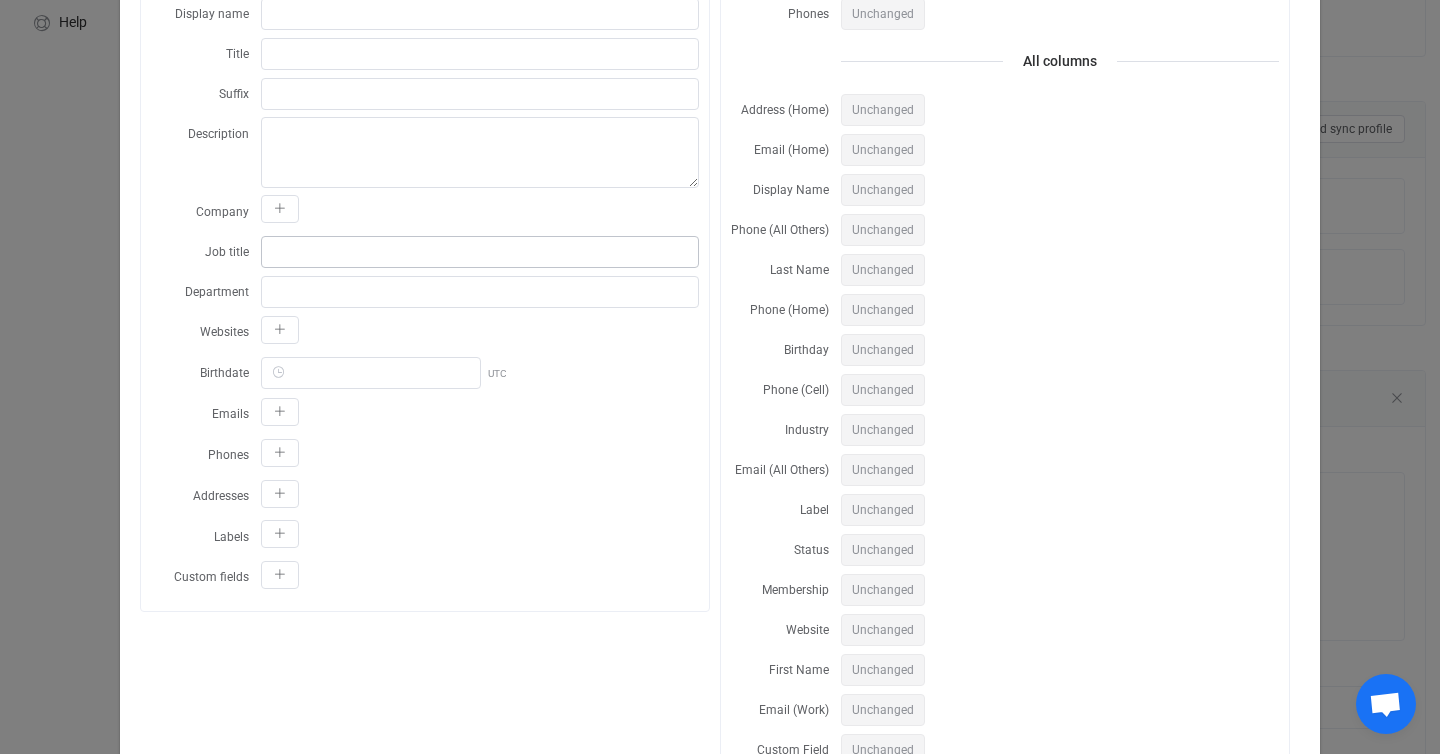 scroll, scrollTop: 345, scrollLeft: 0, axis: vertical 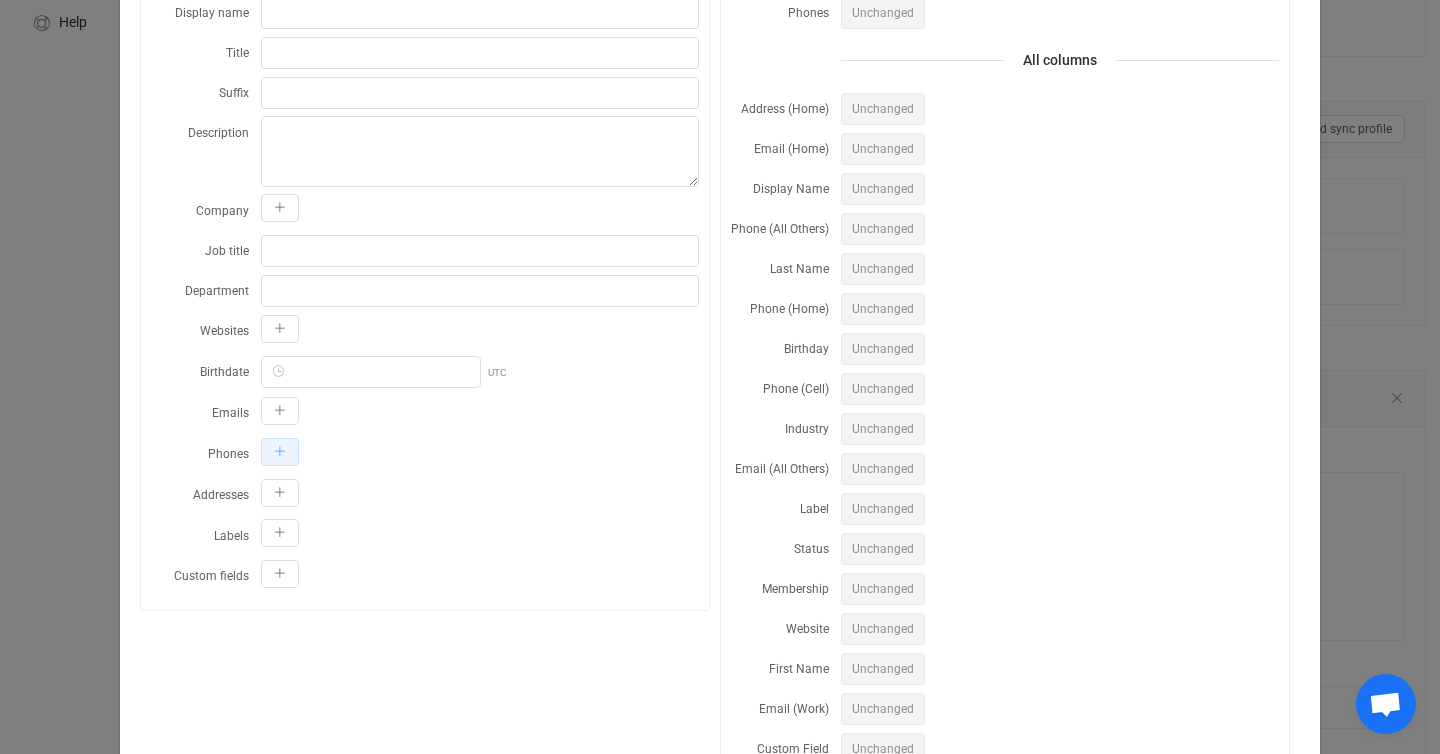 click at bounding box center (280, 452) 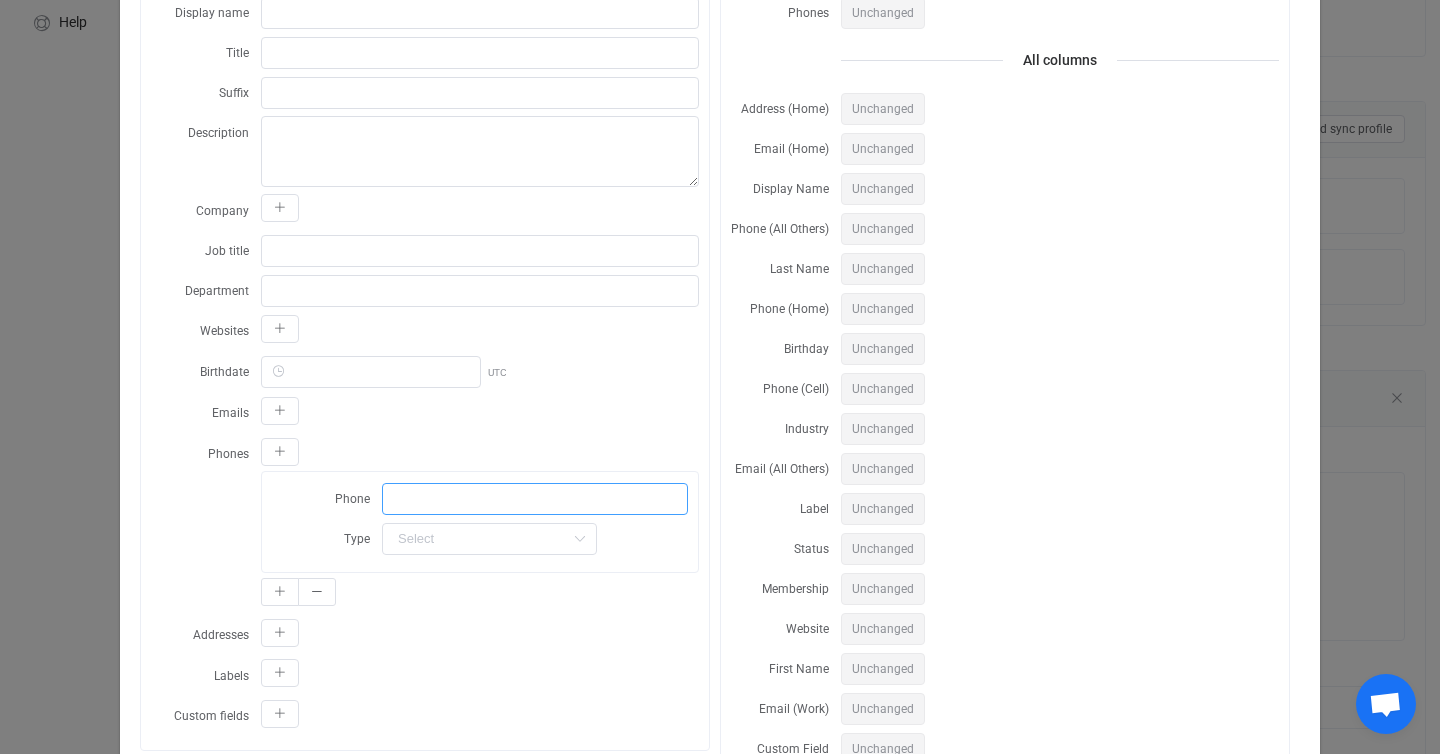 click at bounding box center (535, 499) 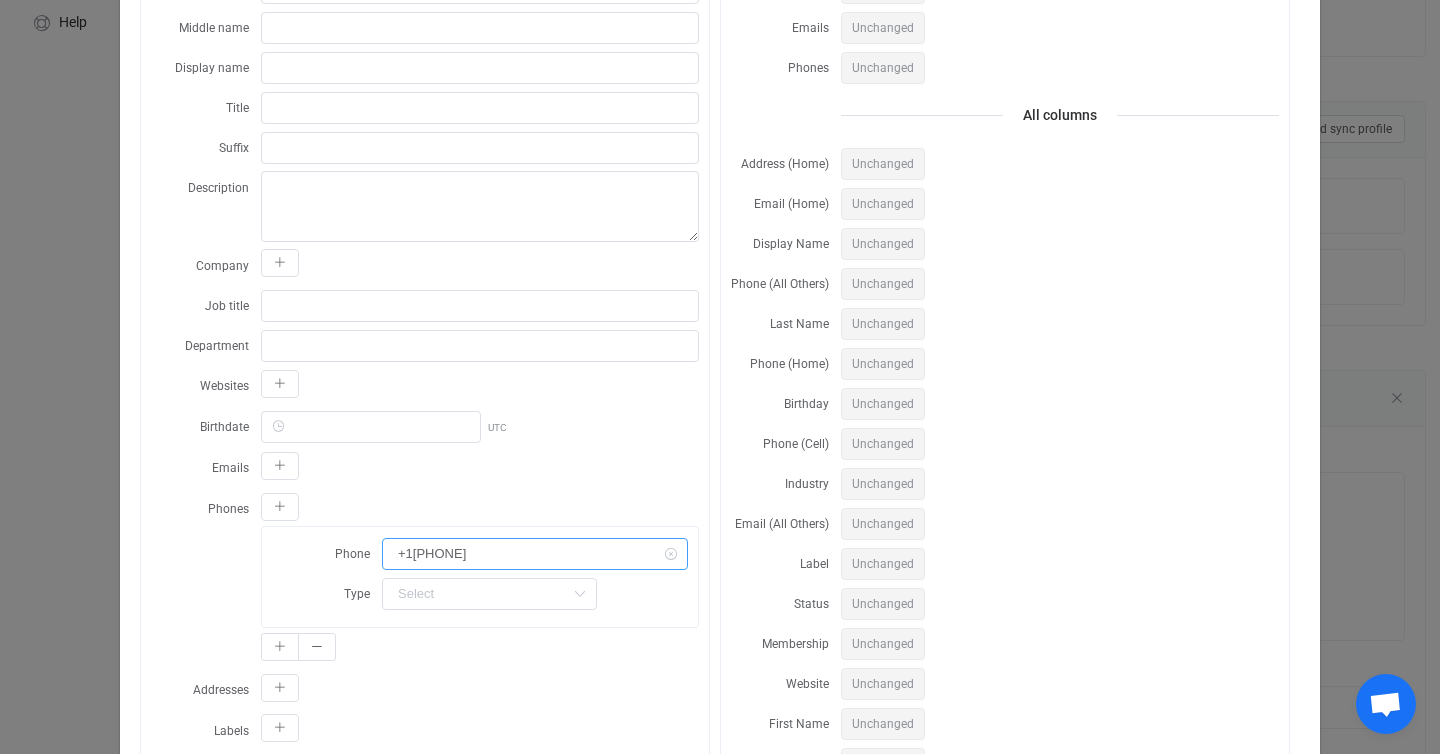 scroll, scrollTop: 0, scrollLeft: 0, axis: both 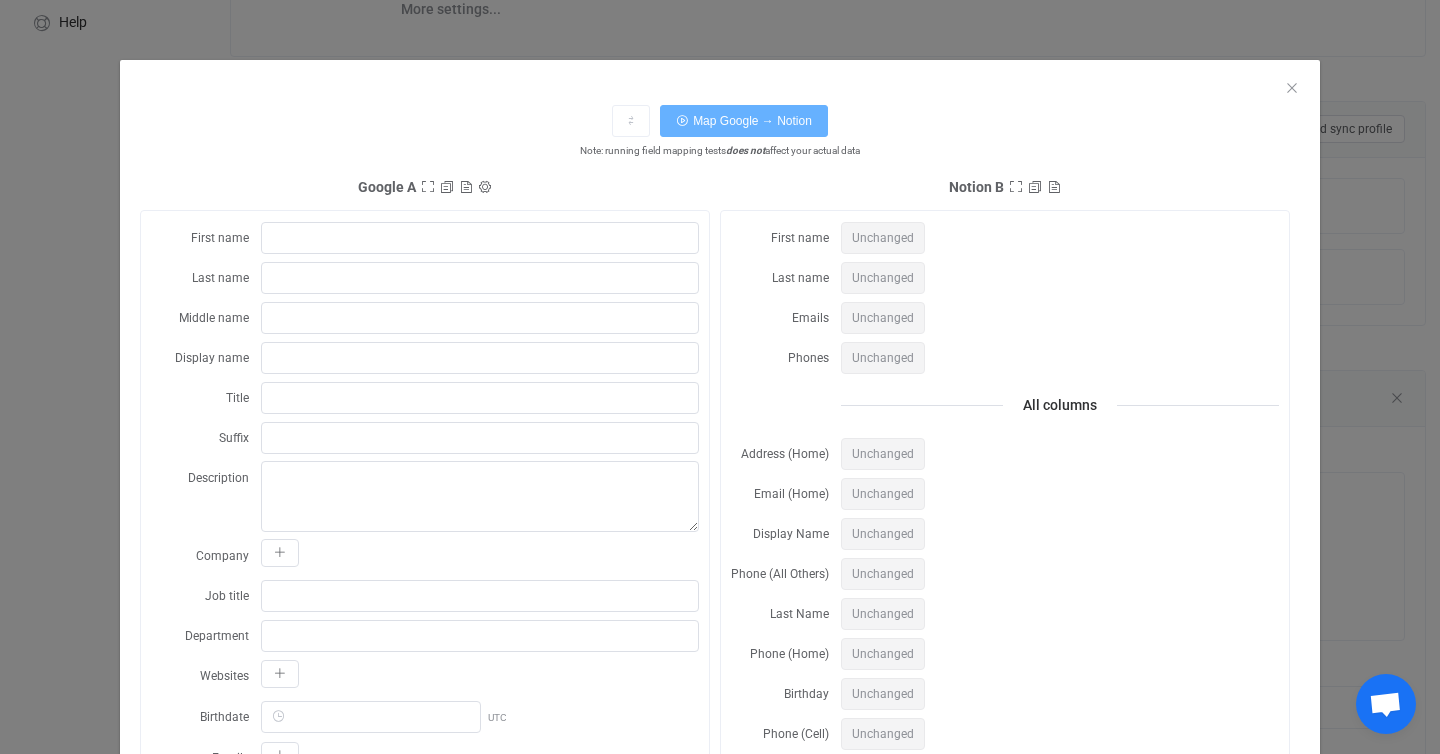 click on "Map Google → Notion" at bounding box center [752, 121] 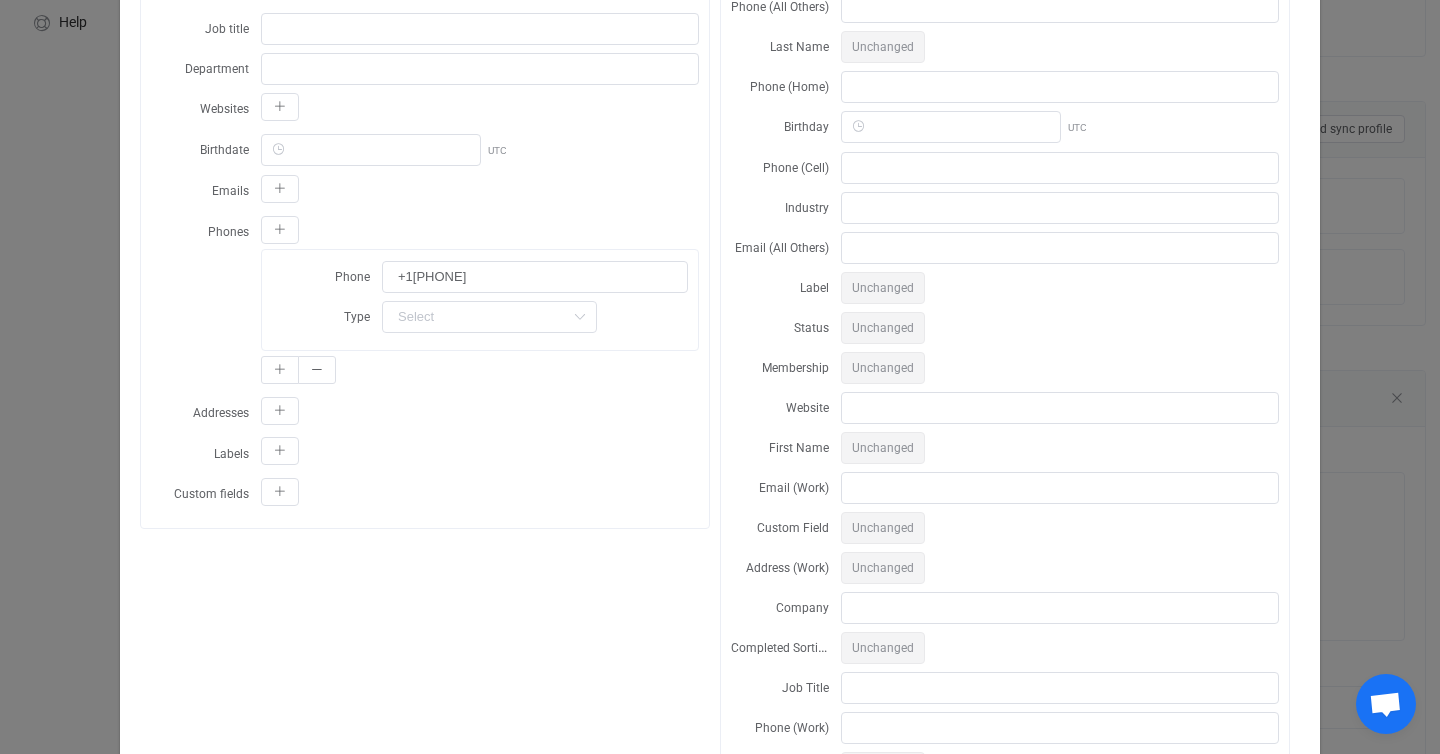scroll, scrollTop: 563, scrollLeft: 0, axis: vertical 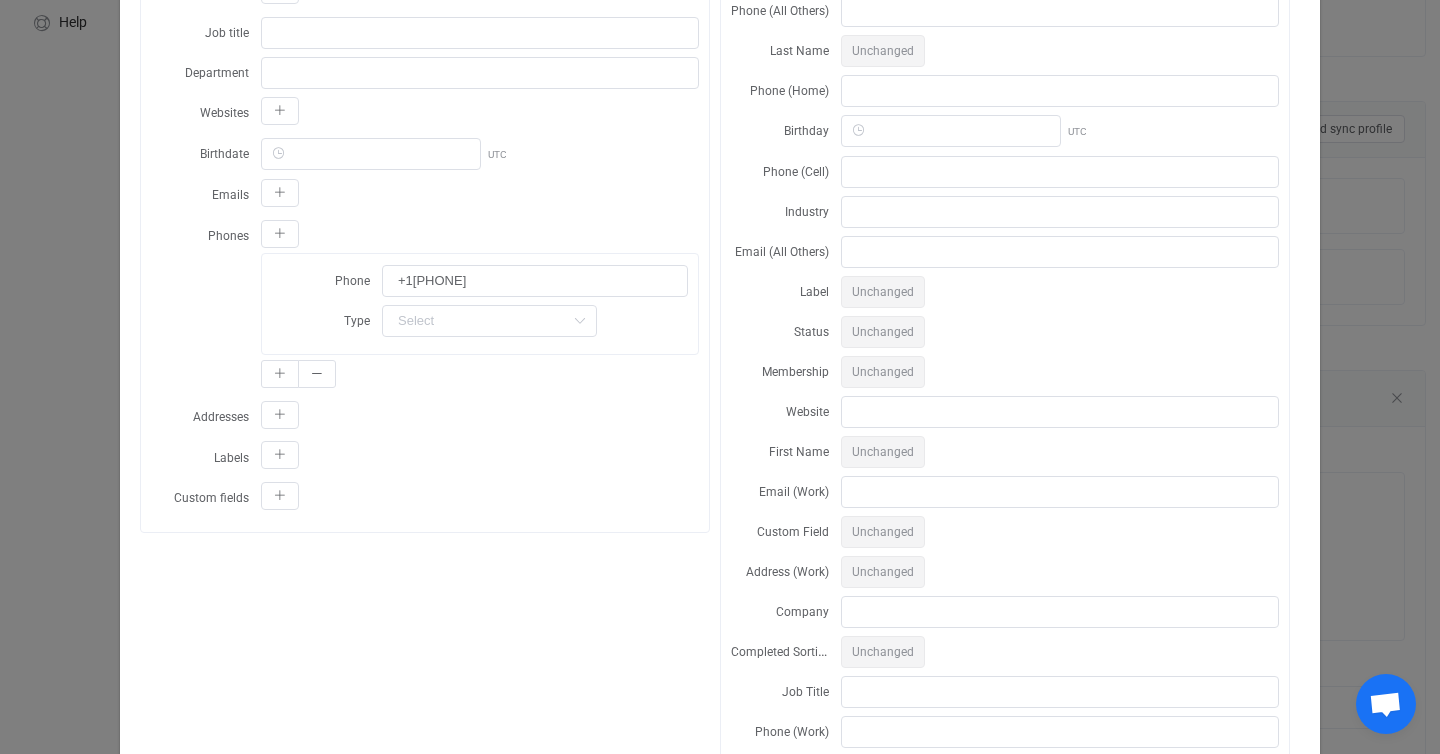 click on "⇄ Map Google → Notion Note: running field mapping tests does not affect your actual data Google A Sync account ID 0 Sync account name Origin A A B Operation type Update Update Insert First name Last name Middle name Display name Title Suffix Description Company Job title Department Websites Birthdate UTC Emails Phones Phone [PHONE] Type Home Addresses Labels Custom fields Notion B First name Last name Emails Unchanged Phones Unchanged All columns Address (Home) Unchanged Email (Home) Display Name Phone (All Others) Last Name Unchanged Phone (Home) Birthday UTC Phone (Cell) Industry Email (All Others) Label Unchanged Status Unchanged Membership Unchanged Website First Name Unchanged Email (Work) Custom Field Unchanged Address (Work) Unchanged Company Completed Sorting Unchanged Job Title Phone (Work) Notes Unchanged Delete Unchanged" at bounding box center (720, 377) 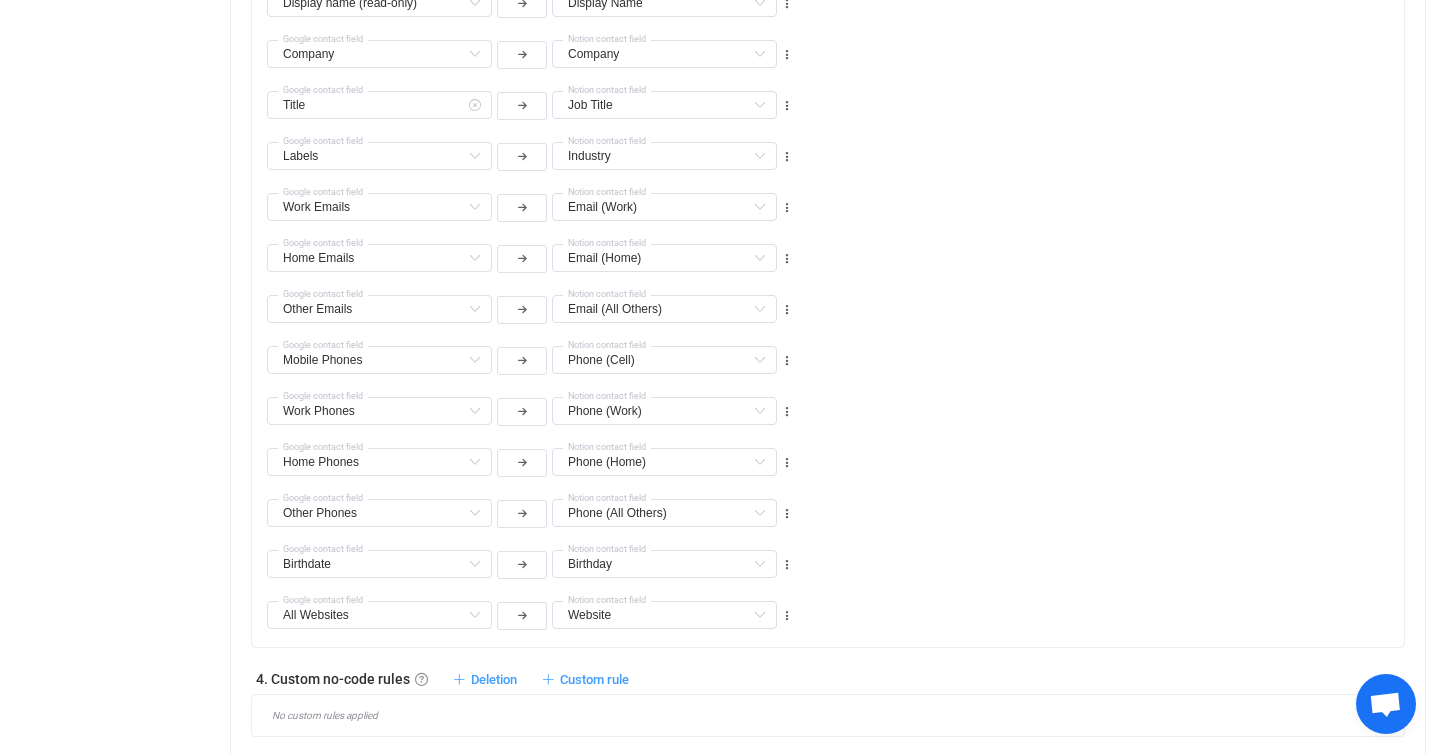 scroll, scrollTop: 1231, scrollLeft: 0, axis: vertical 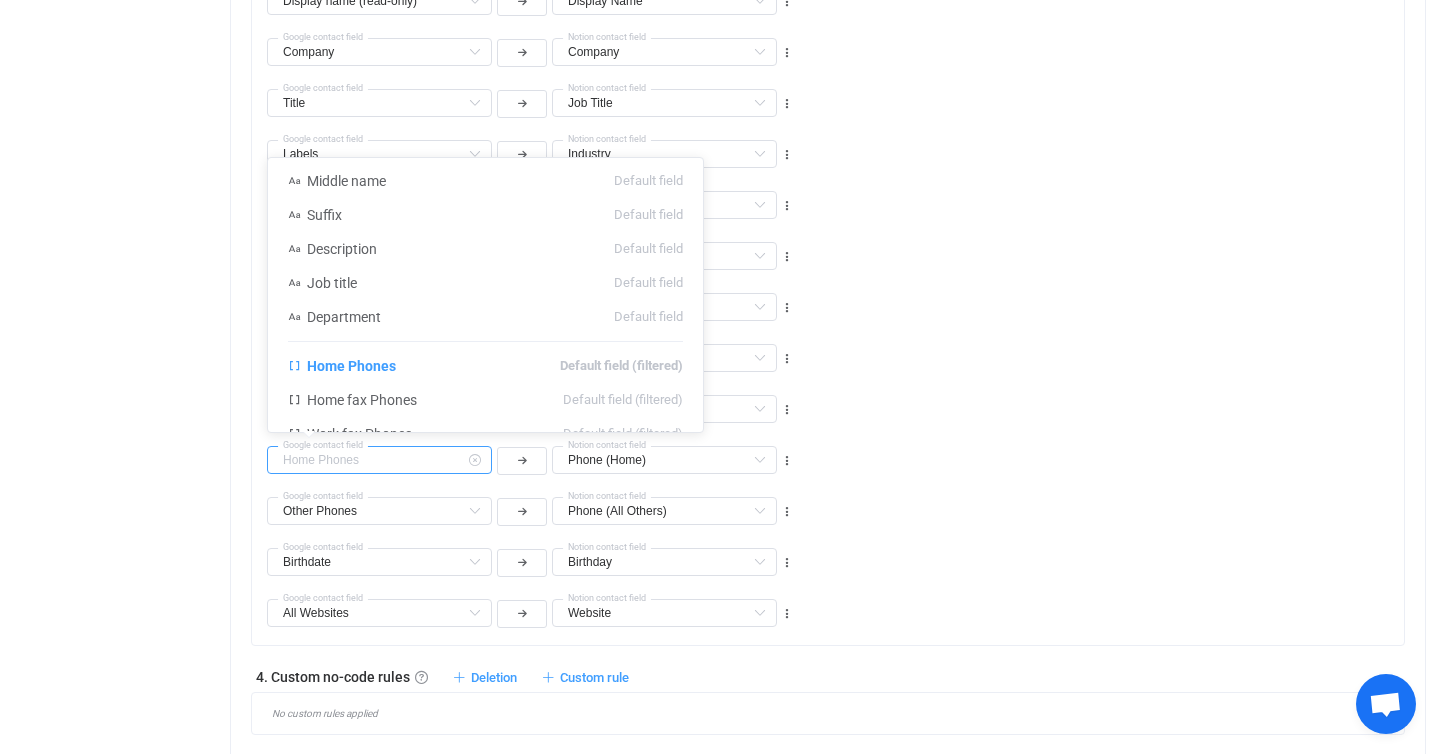 click at bounding box center [379, 460] 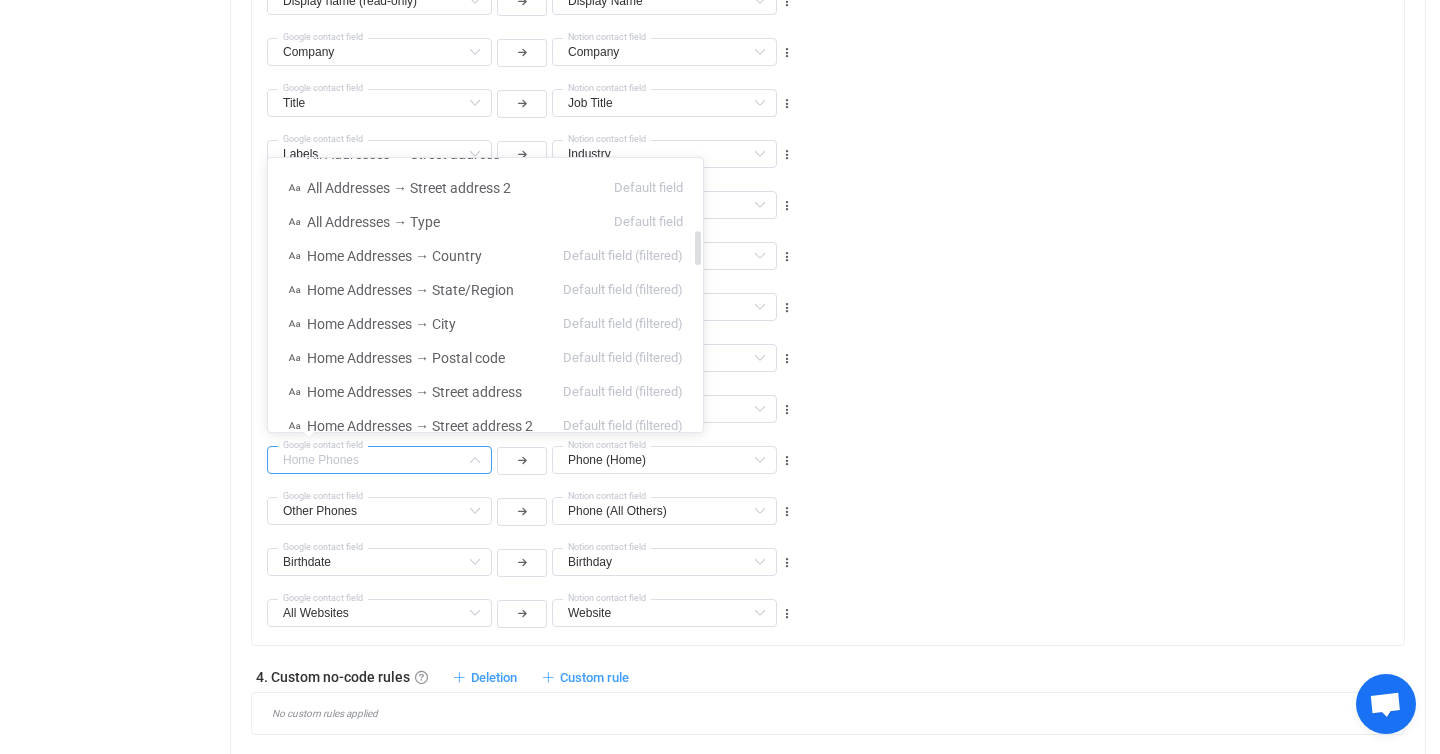 scroll, scrollTop: 562, scrollLeft: 0, axis: vertical 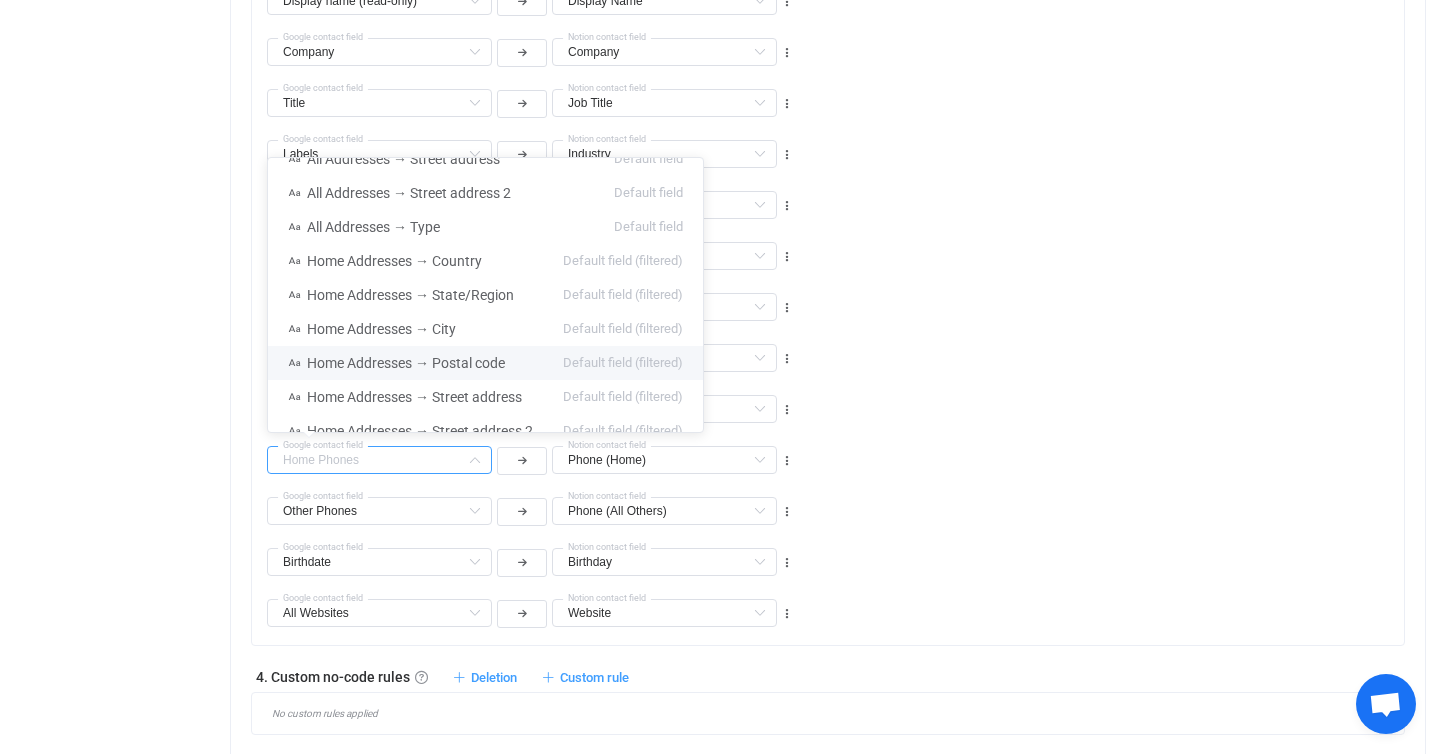 drag, startPoint x: 902, startPoint y: 469, endPoint x: 878, endPoint y: 469, distance: 24 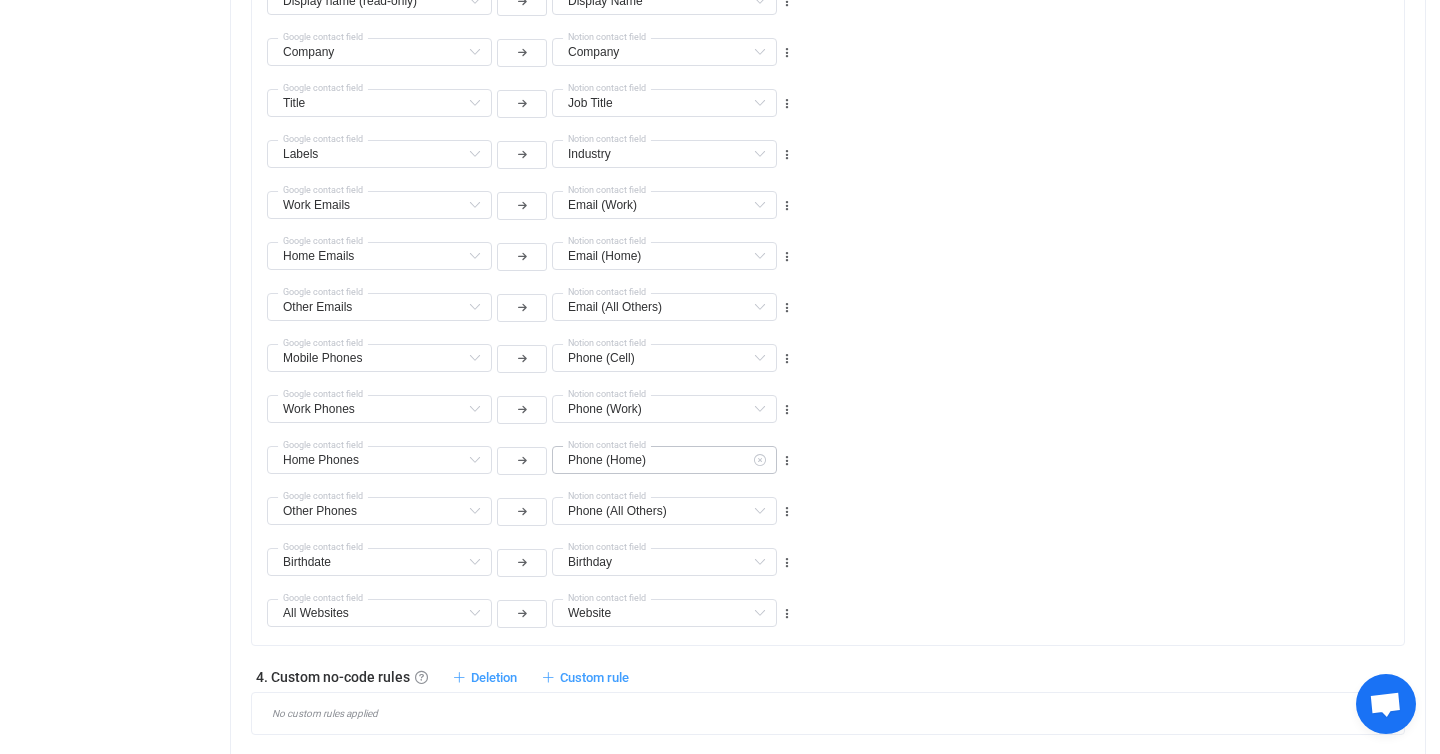 click at bounding box center (759, 460) 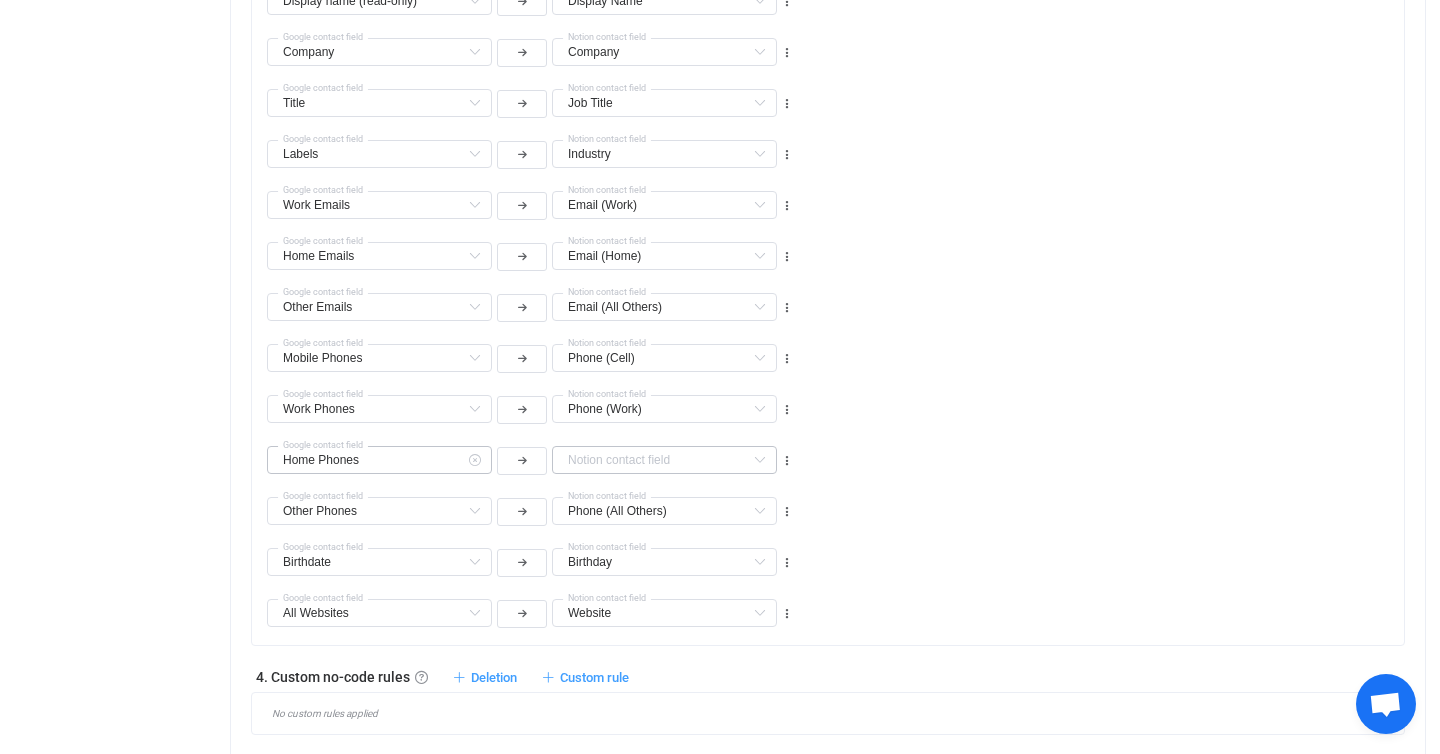 click at bounding box center (474, 460) 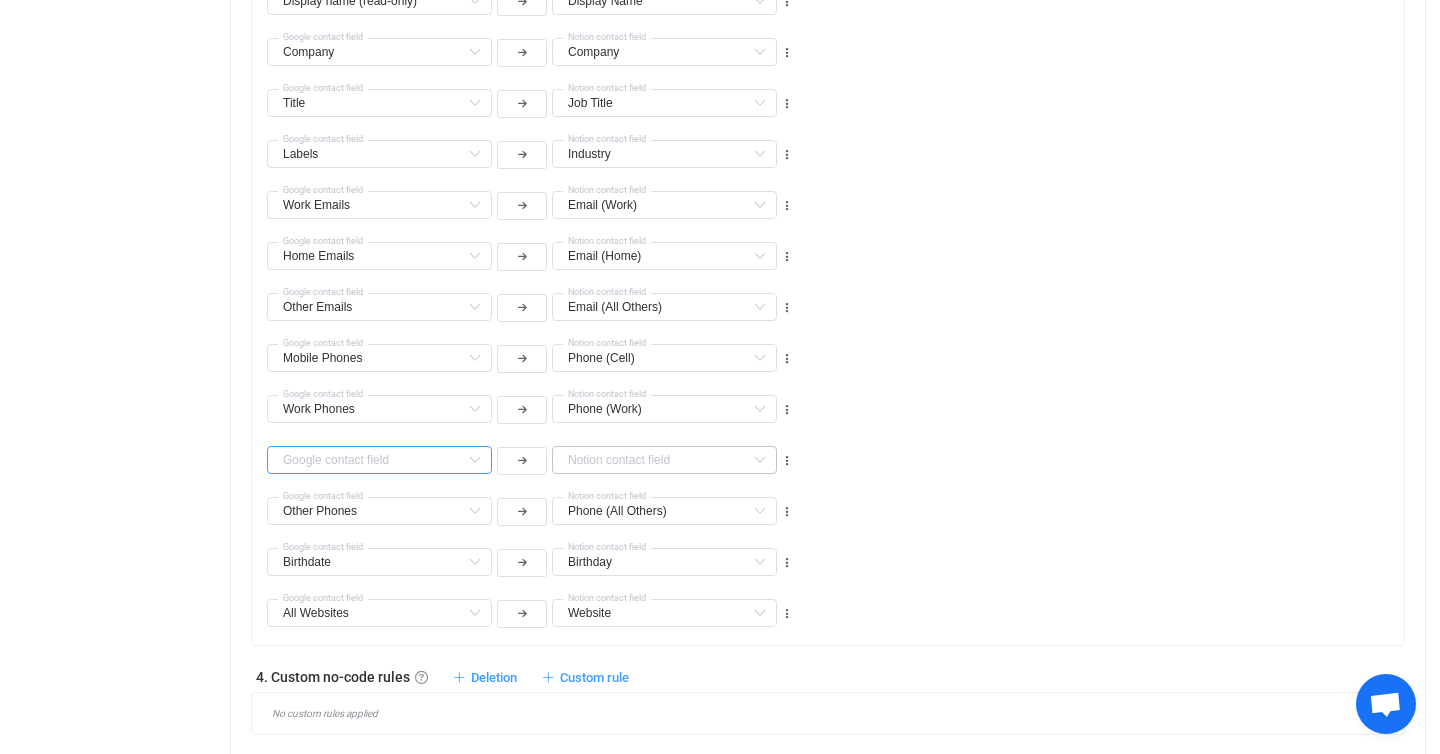 click at bounding box center (379, 460) 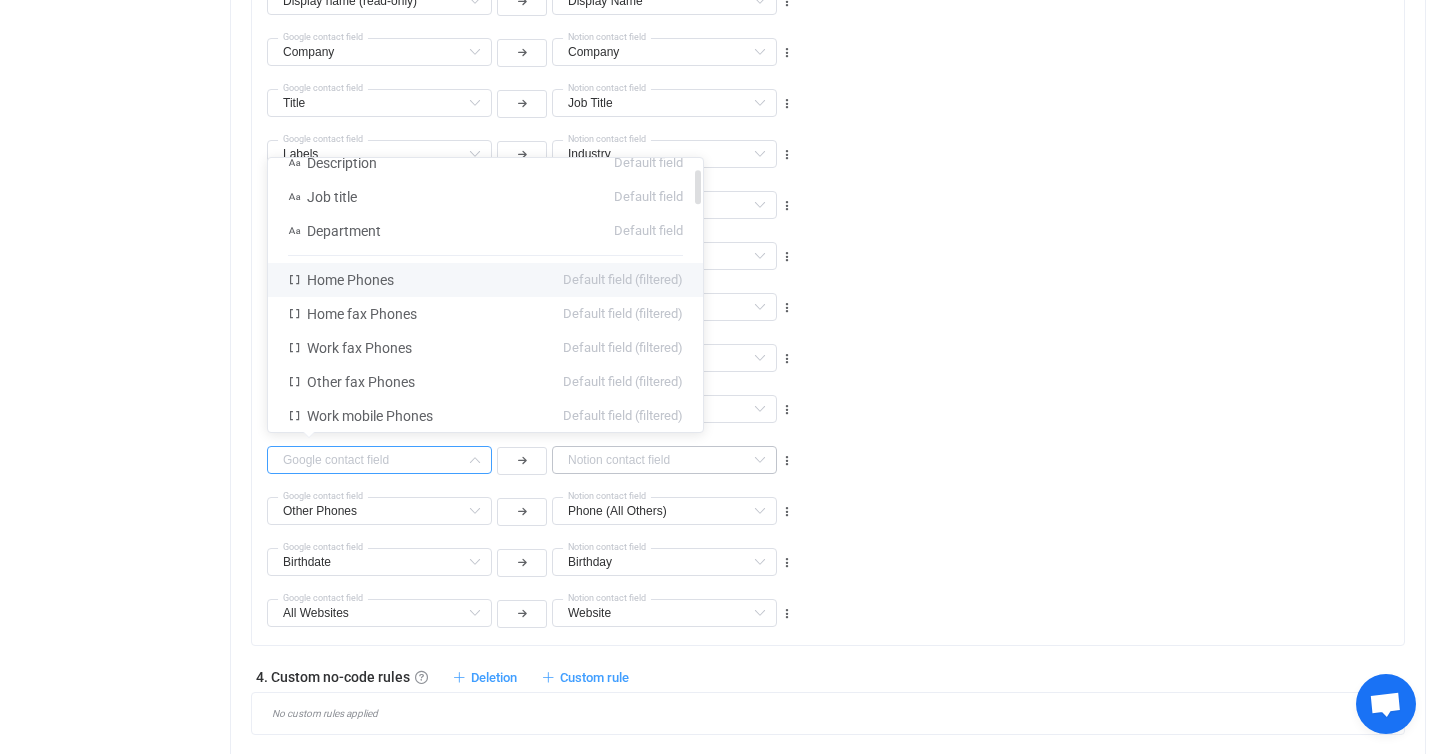 scroll, scrollTop: 83, scrollLeft: 0, axis: vertical 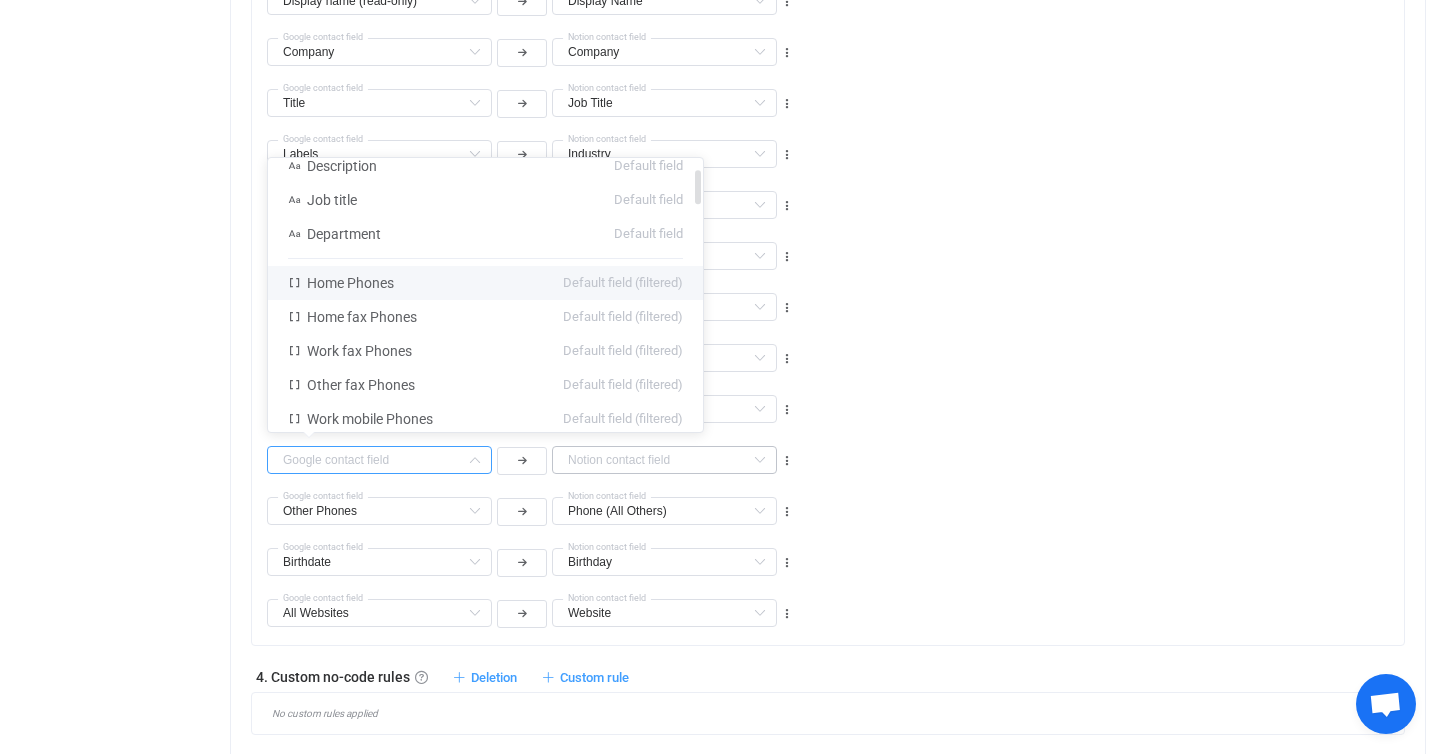 click on "Home Phones Default field (filtered)" at bounding box center (485, 283) 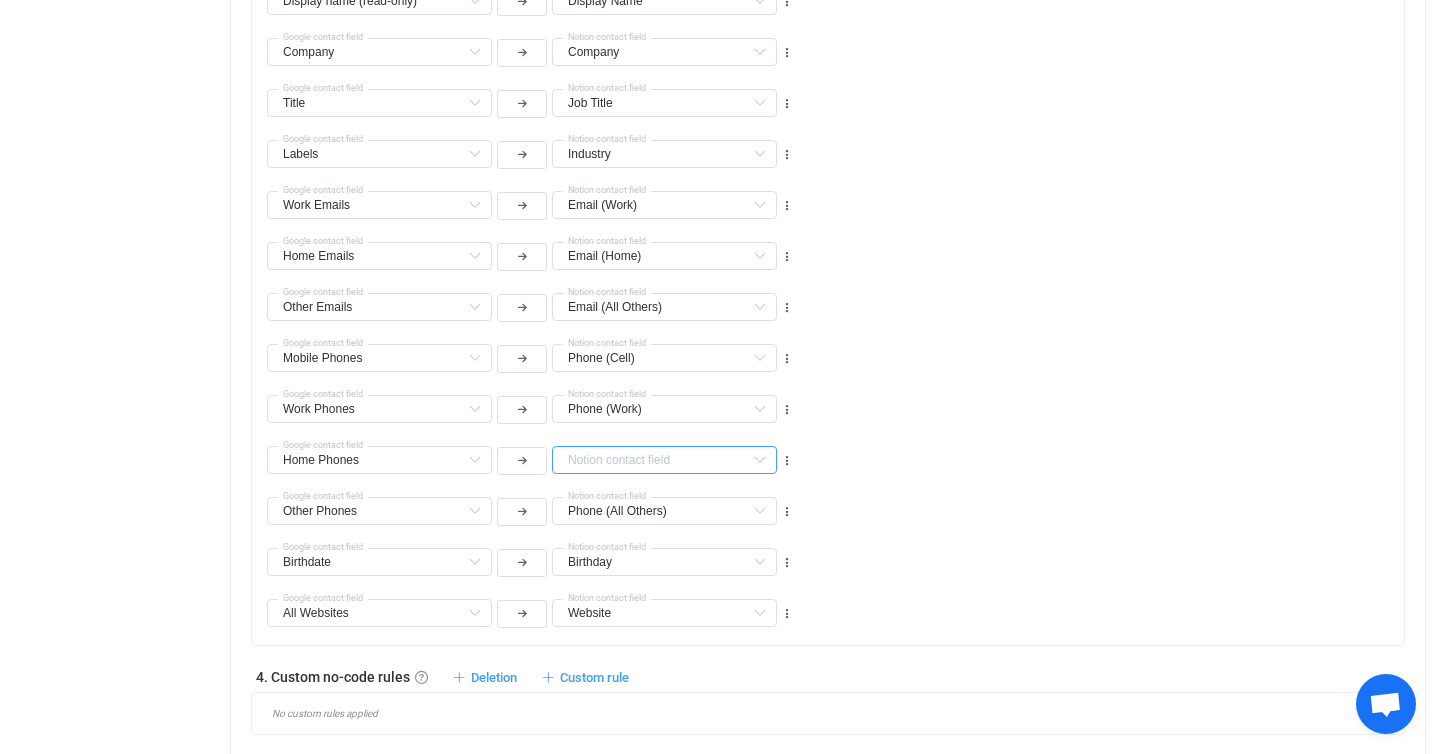 click at bounding box center [664, 460] 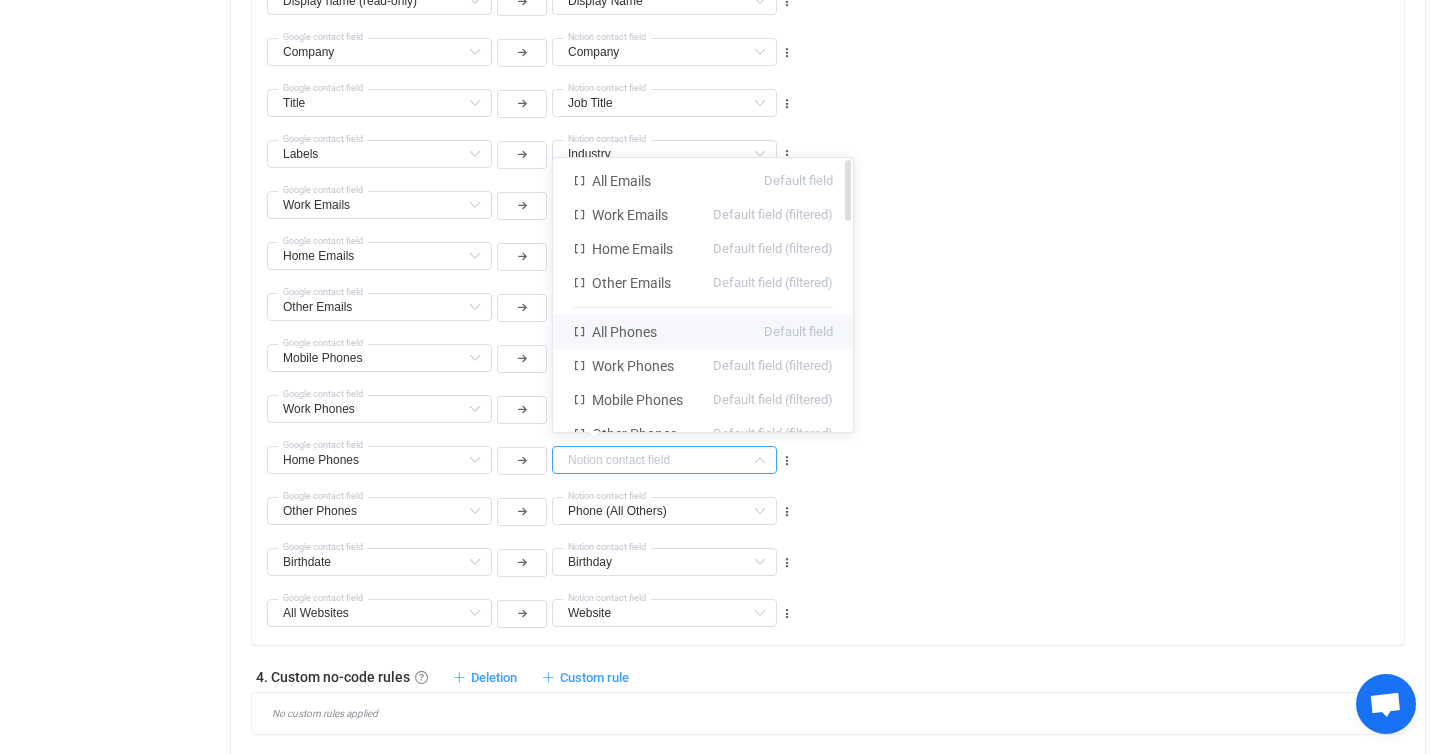 click on "All Phones Default field" at bounding box center [703, 332] 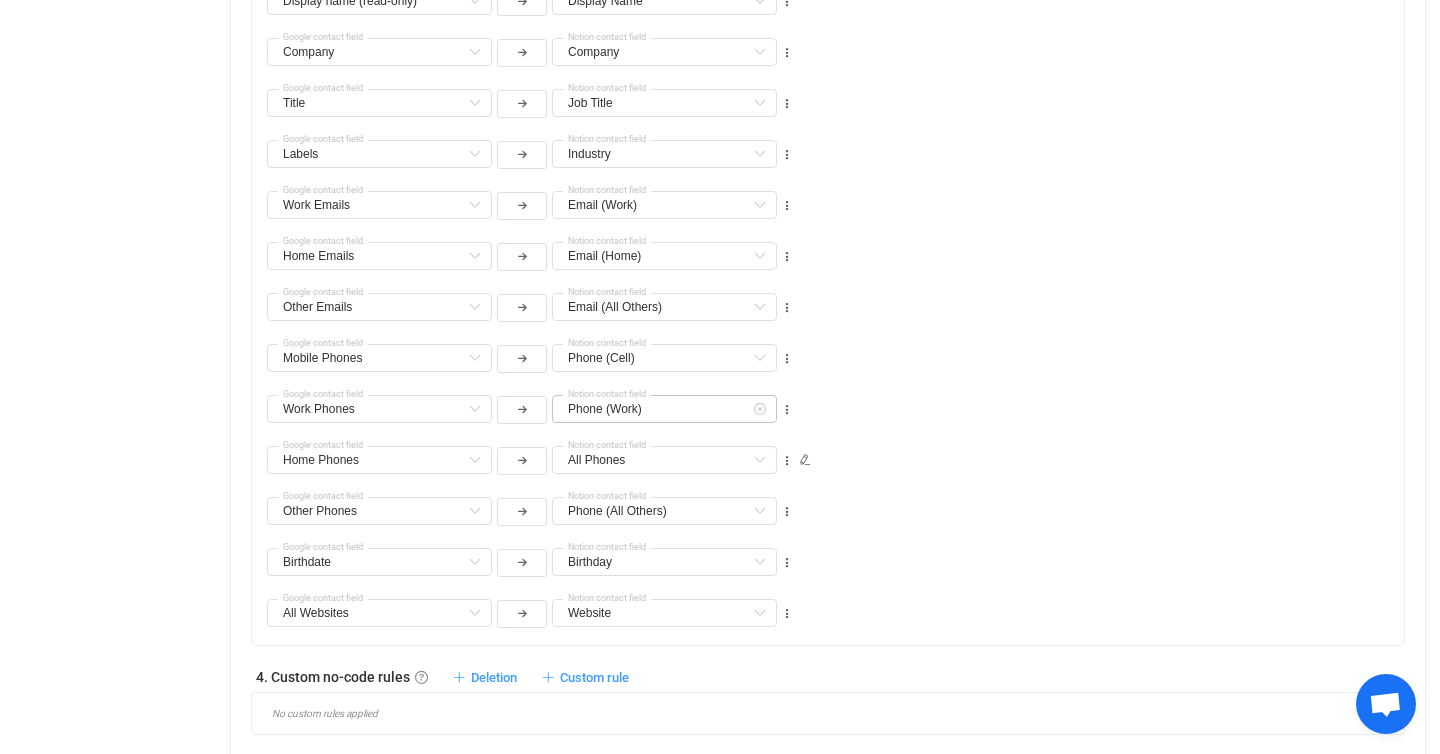 click at bounding box center (759, 409) 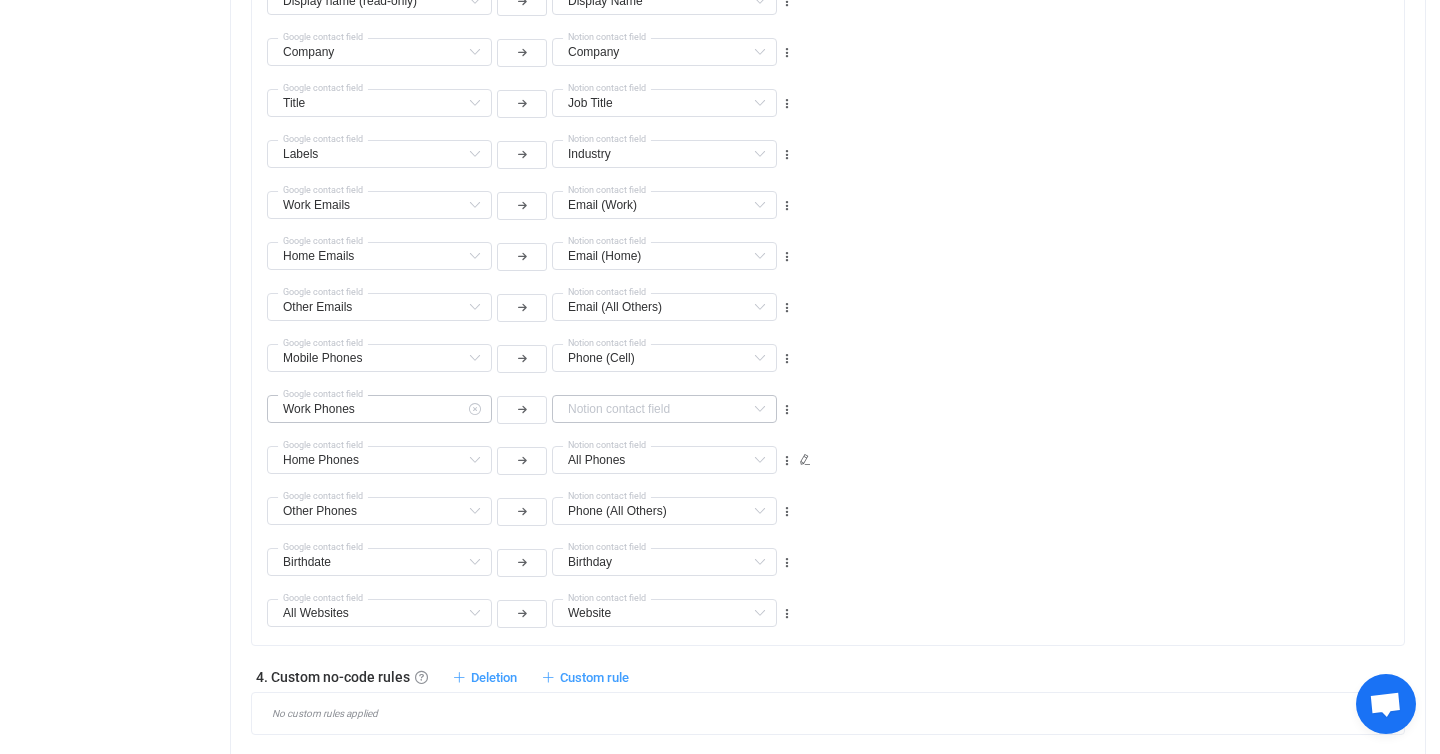 click at bounding box center [474, 409] 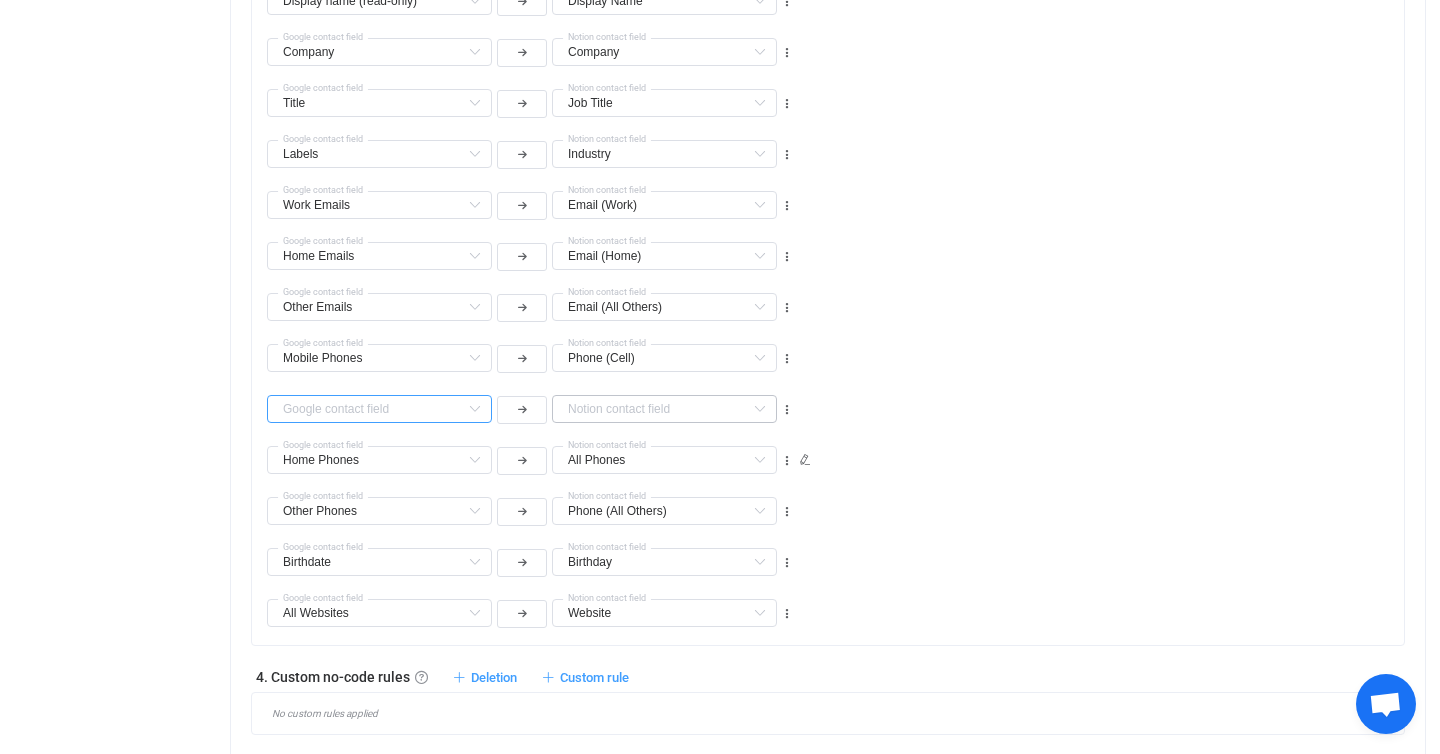 click at bounding box center [379, 409] 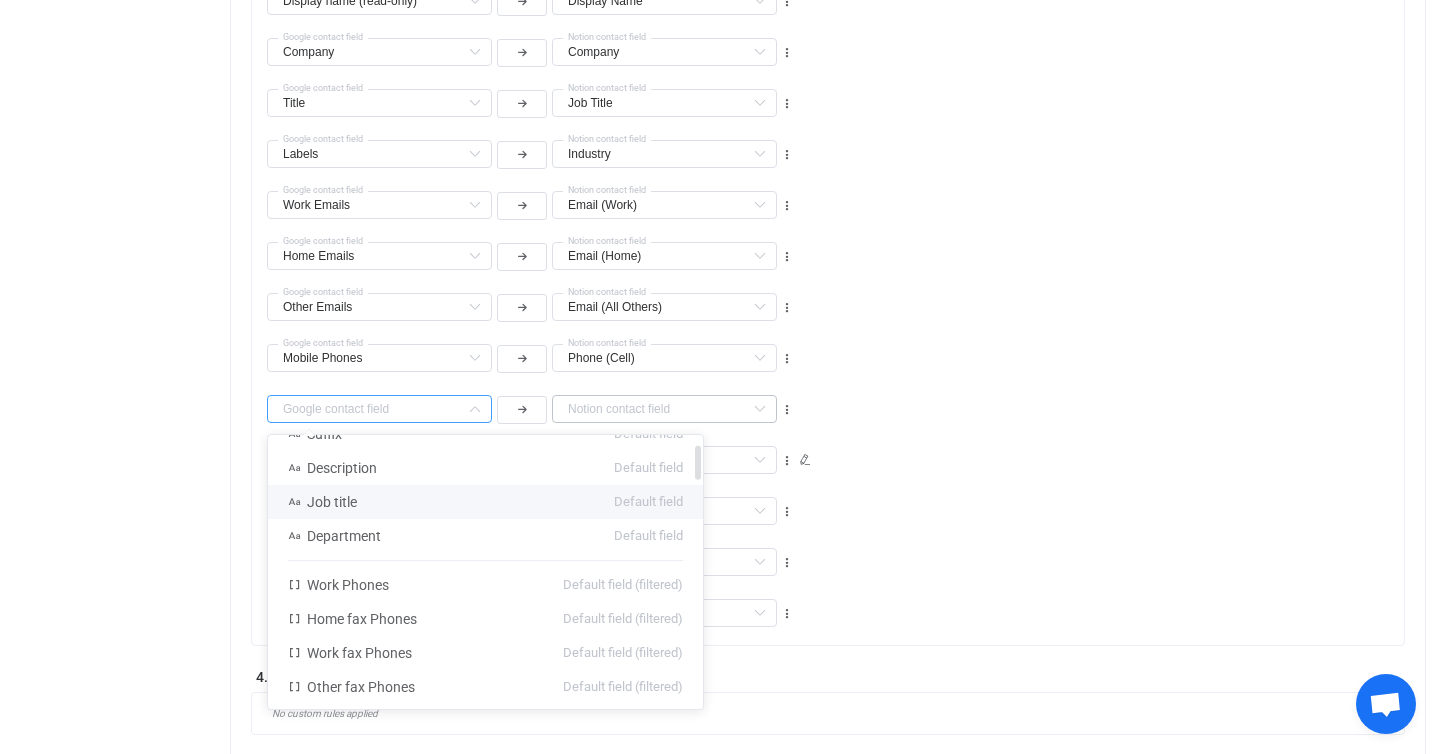 scroll, scrollTop: 70, scrollLeft: 0, axis: vertical 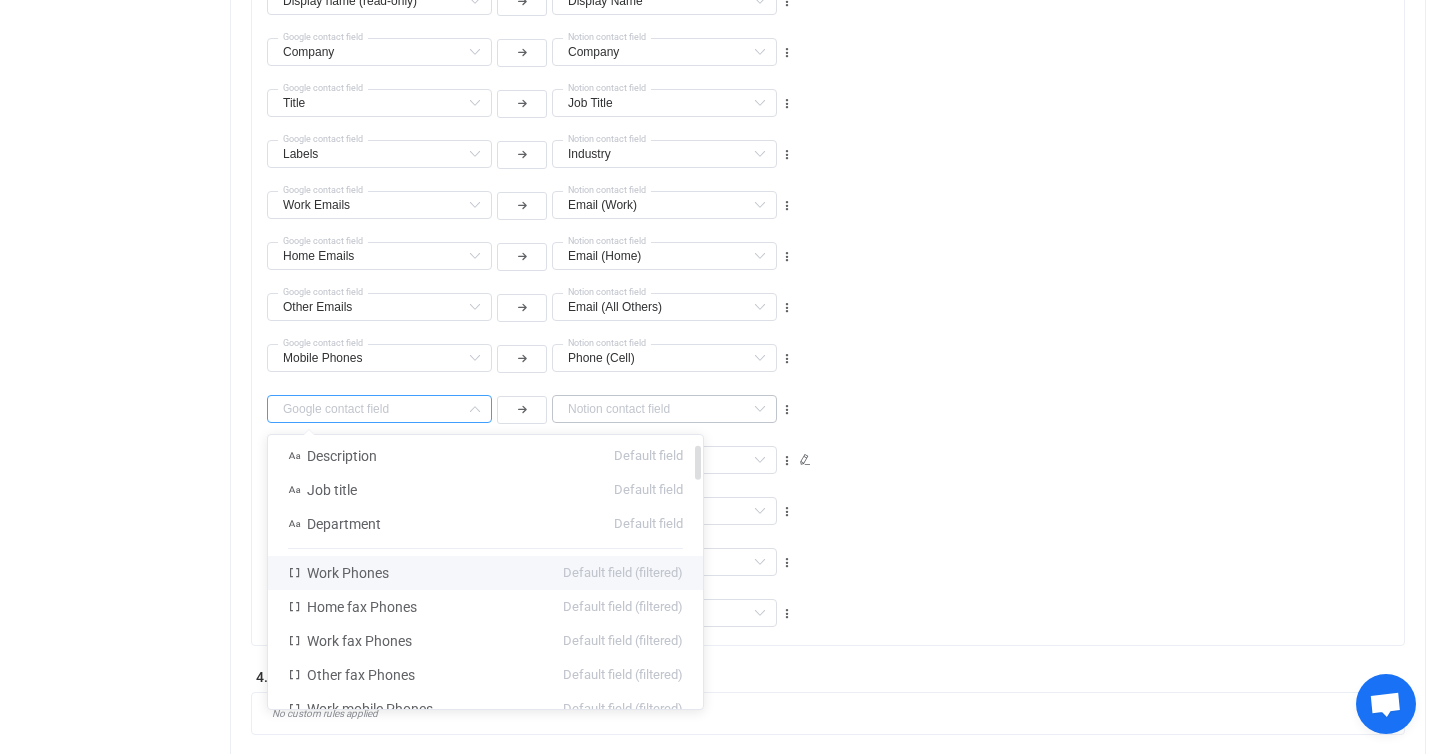 click on "Work Phones Default field (filtered)" at bounding box center (485, 573) 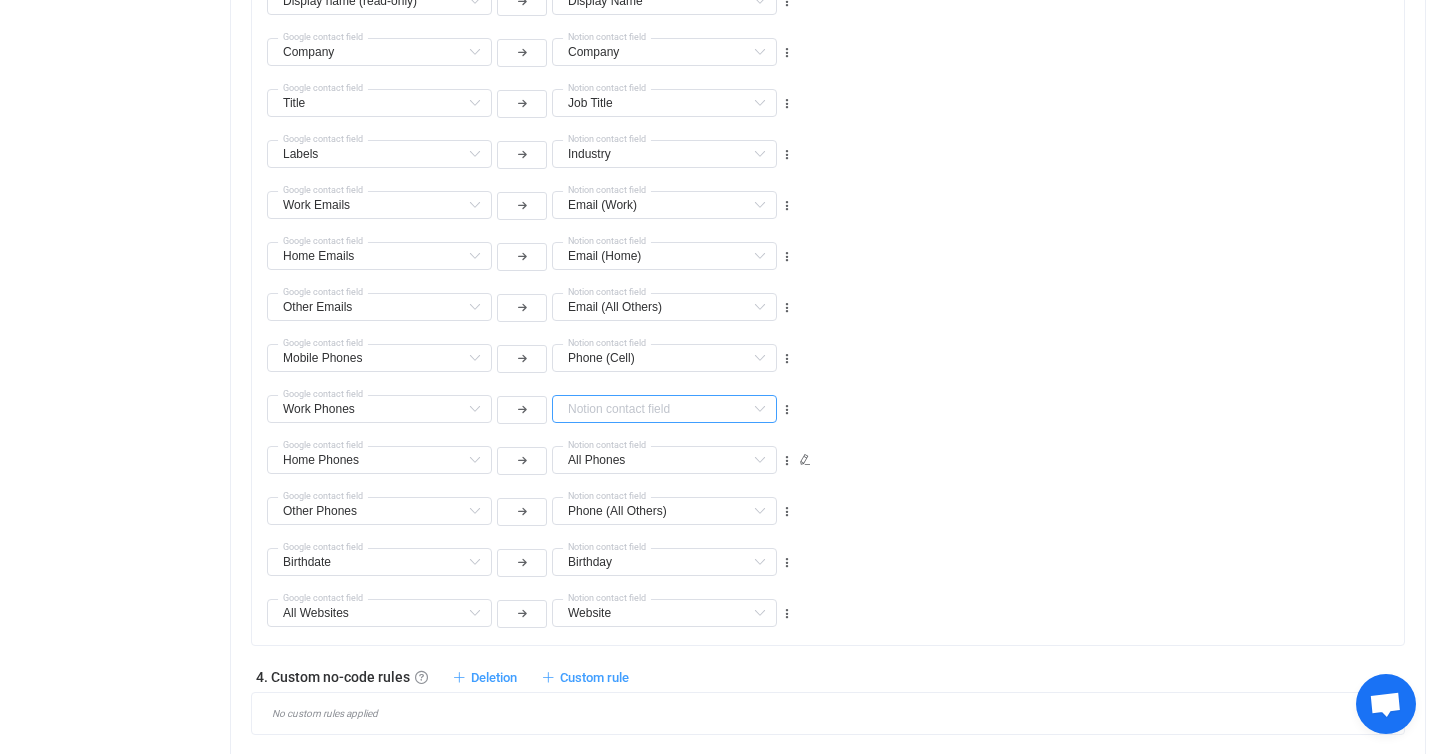 click at bounding box center (664, 409) 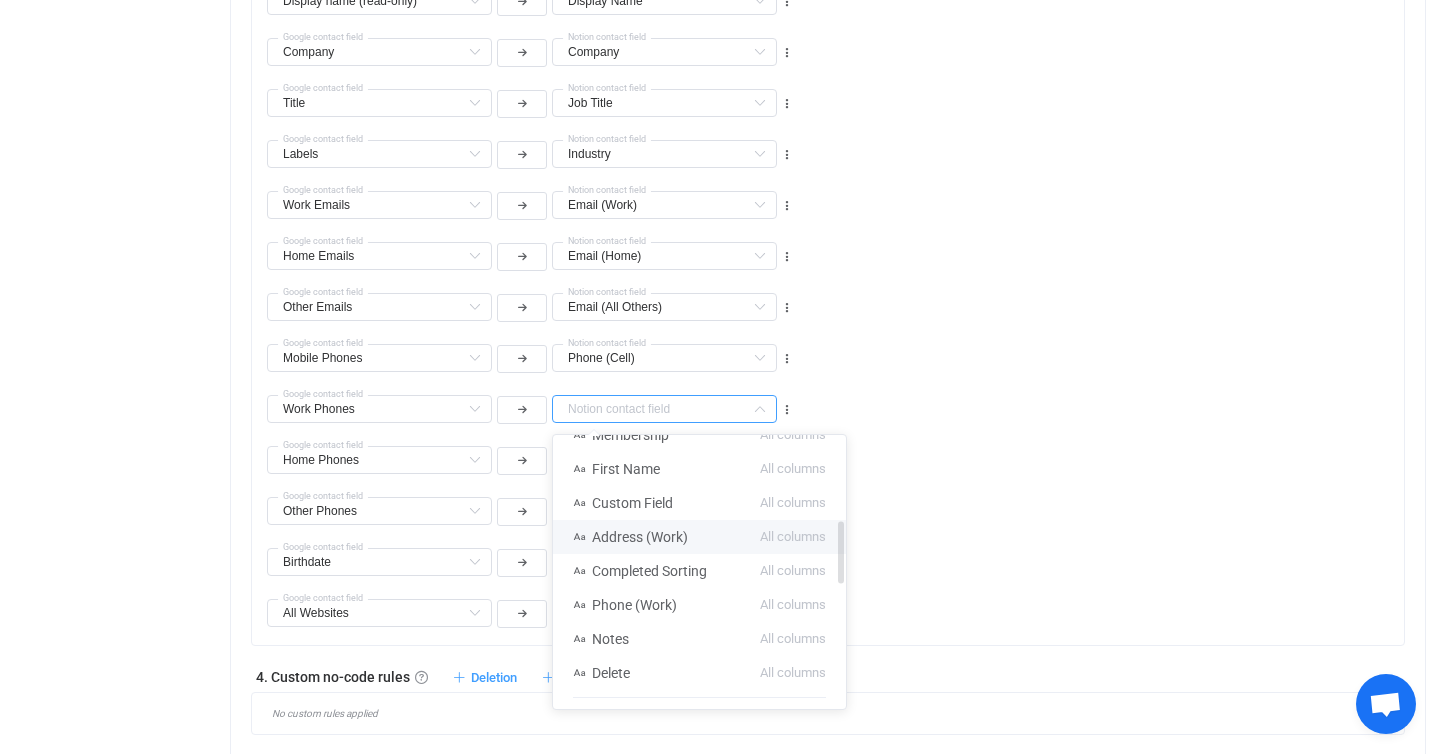 scroll, scrollTop: 376, scrollLeft: 0, axis: vertical 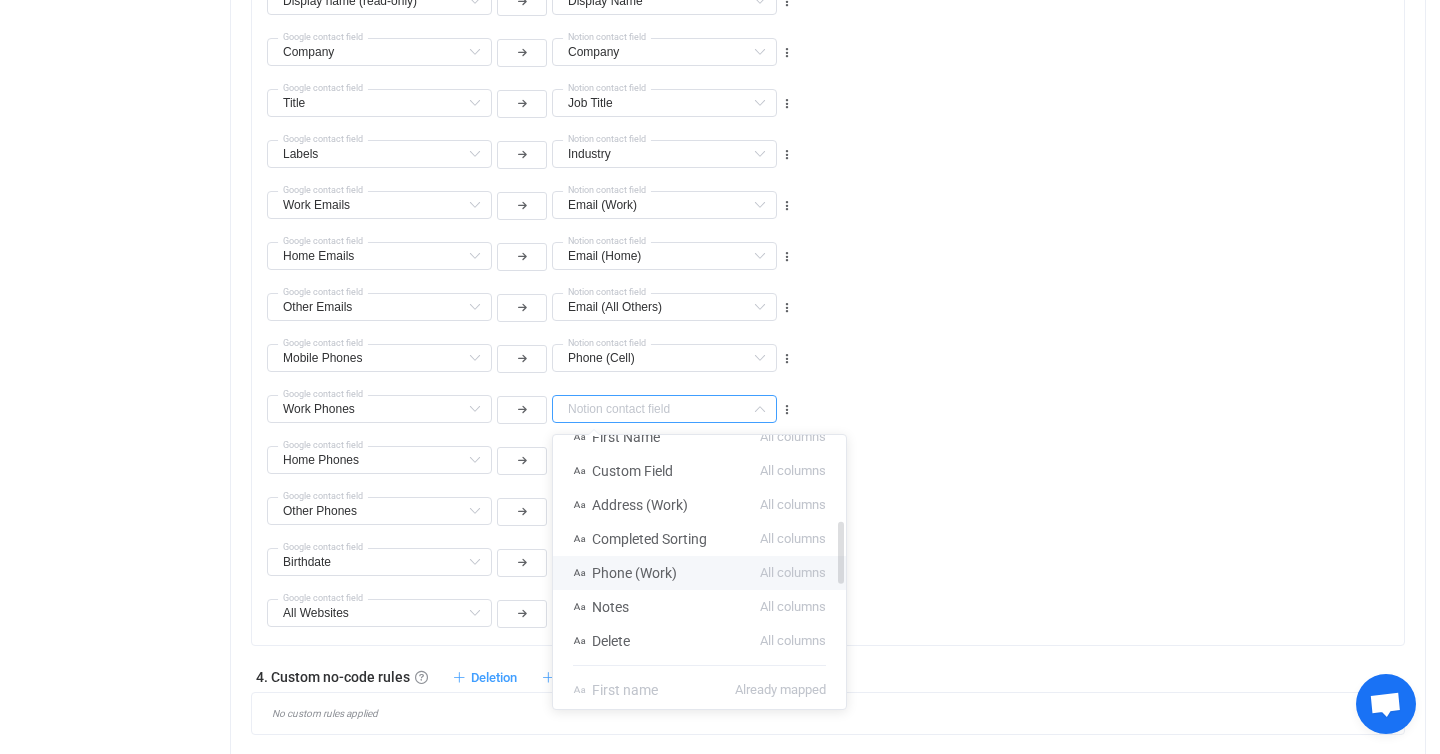 click on "Phone (Work) All columns" at bounding box center [699, 573] 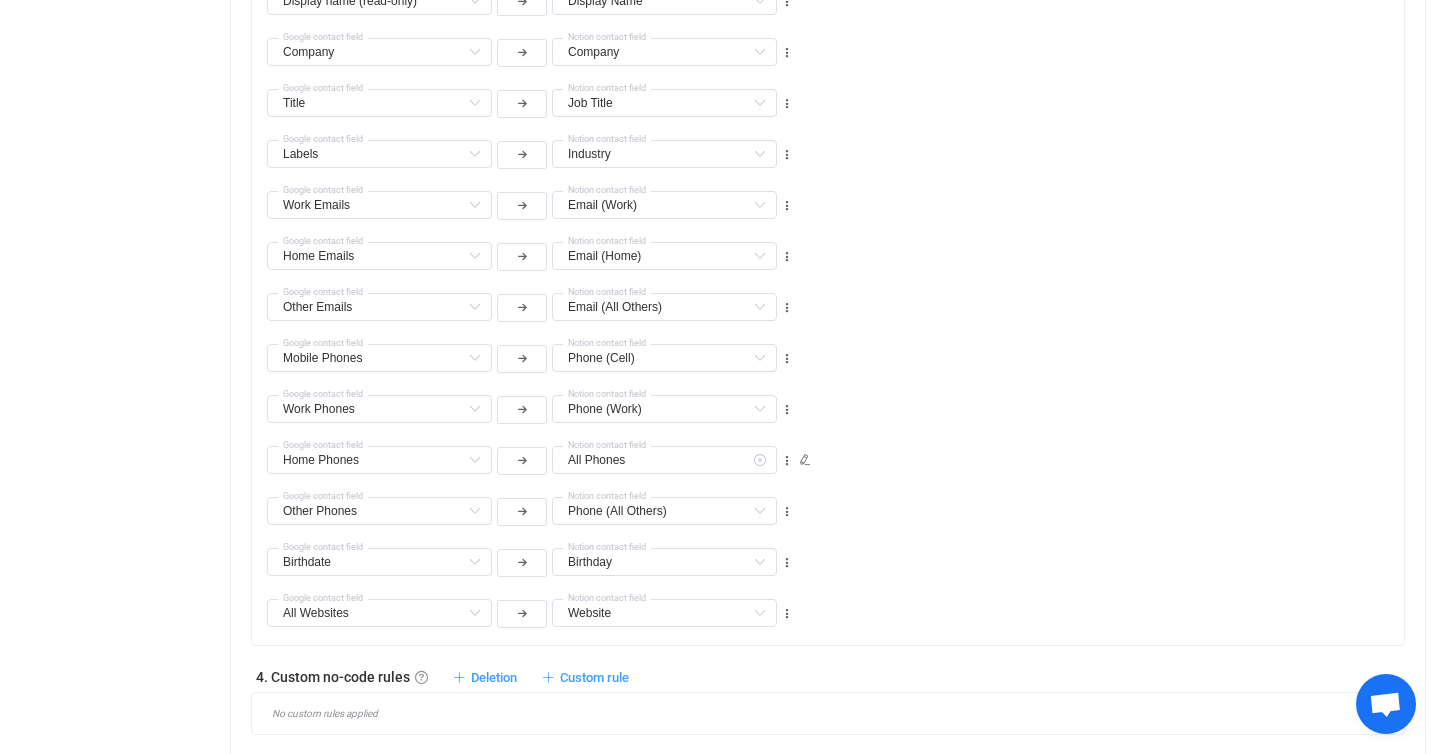 click at bounding box center (759, 460) 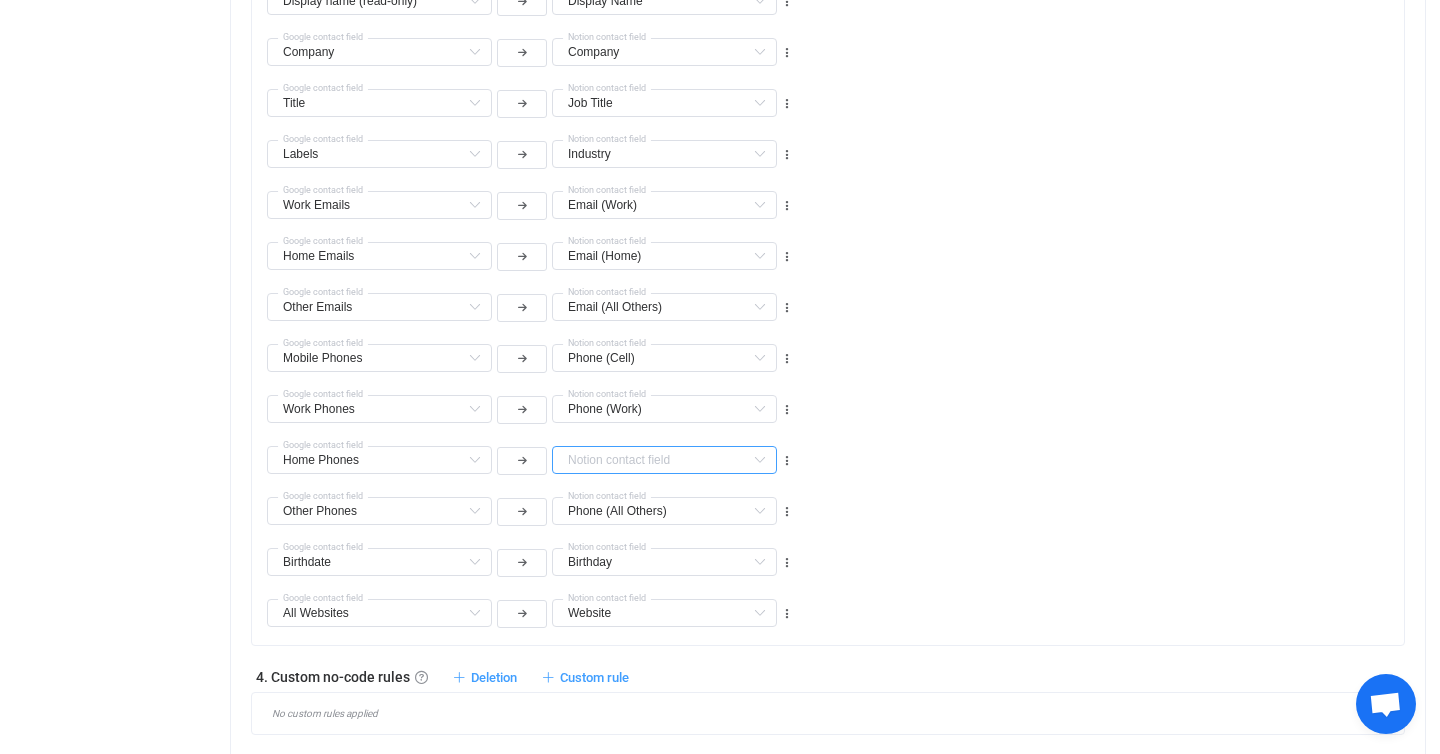 click at bounding box center [664, 460] 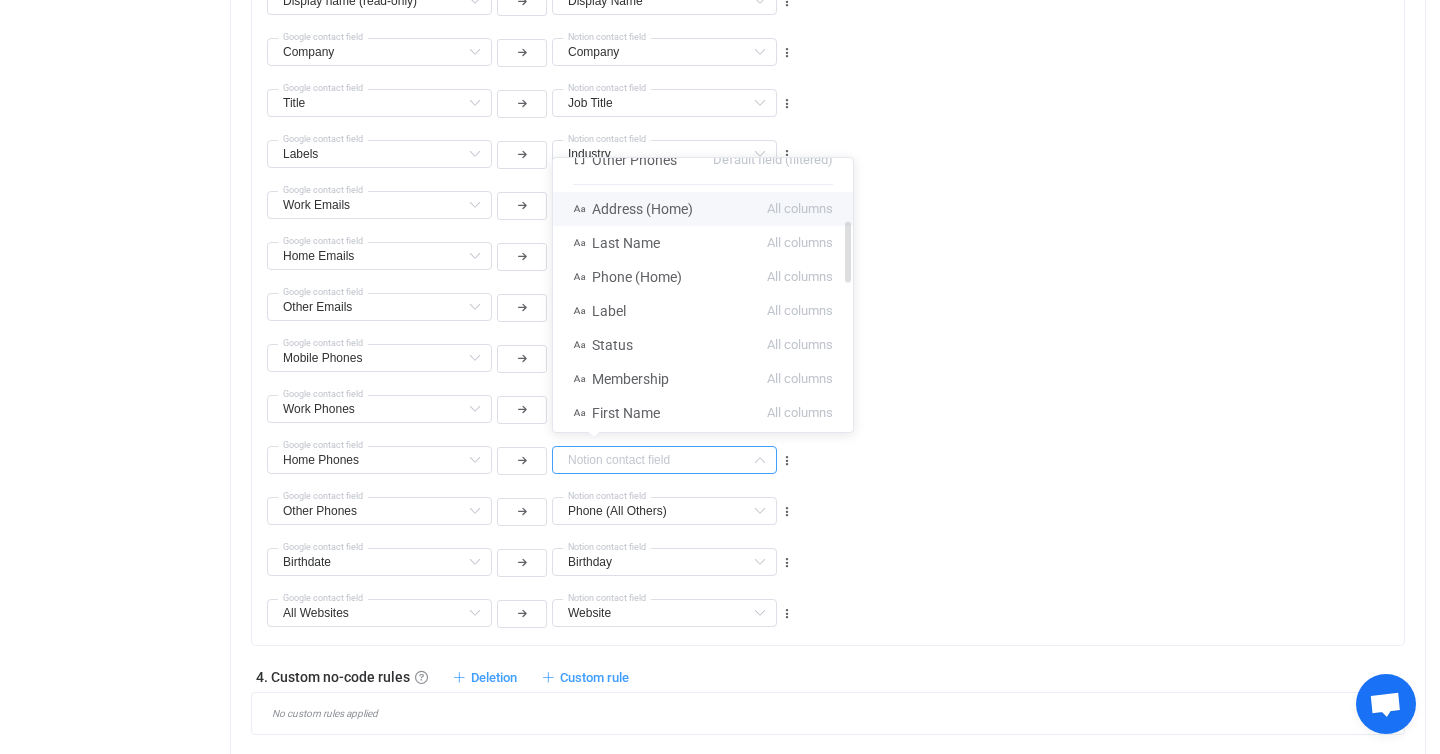 scroll, scrollTop: 278, scrollLeft: 0, axis: vertical 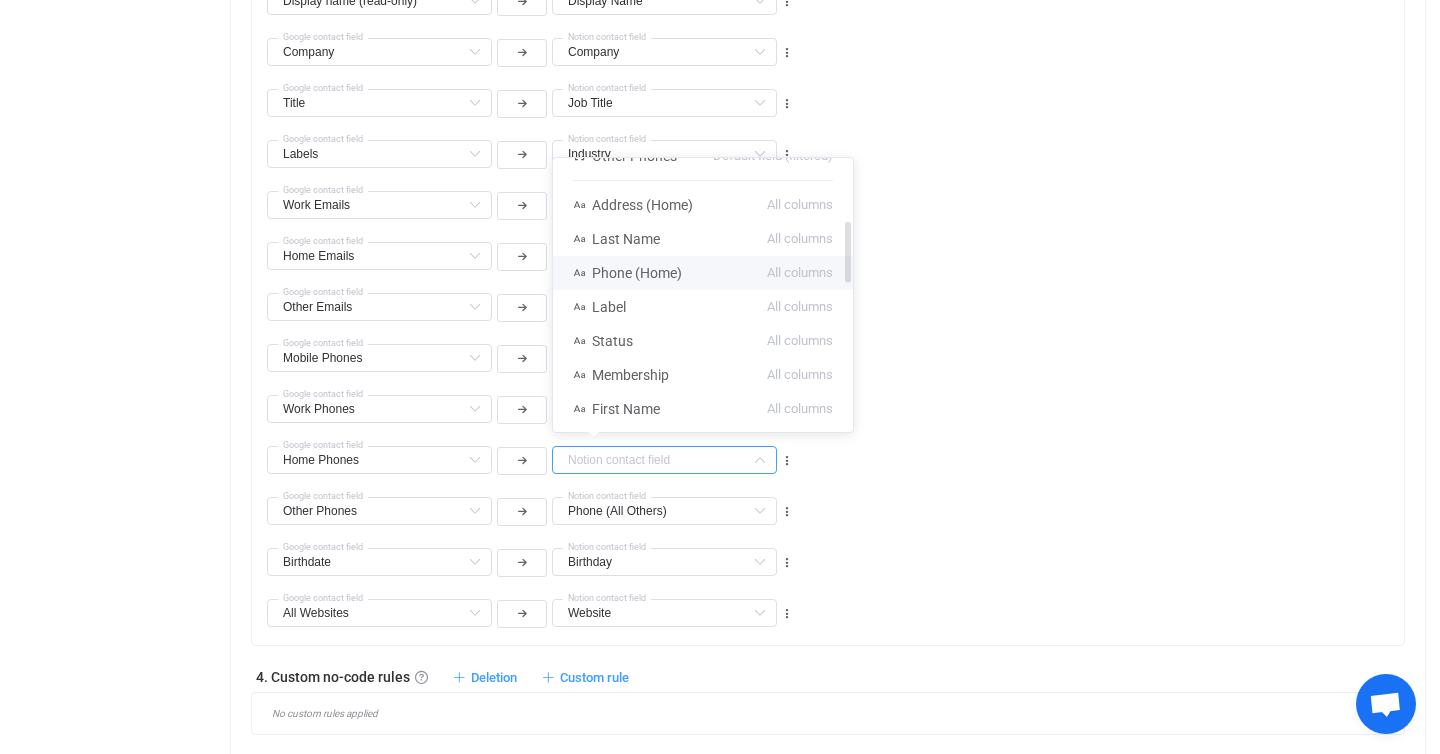 click on "Phone (Home)" at bounding box center (637, 273) 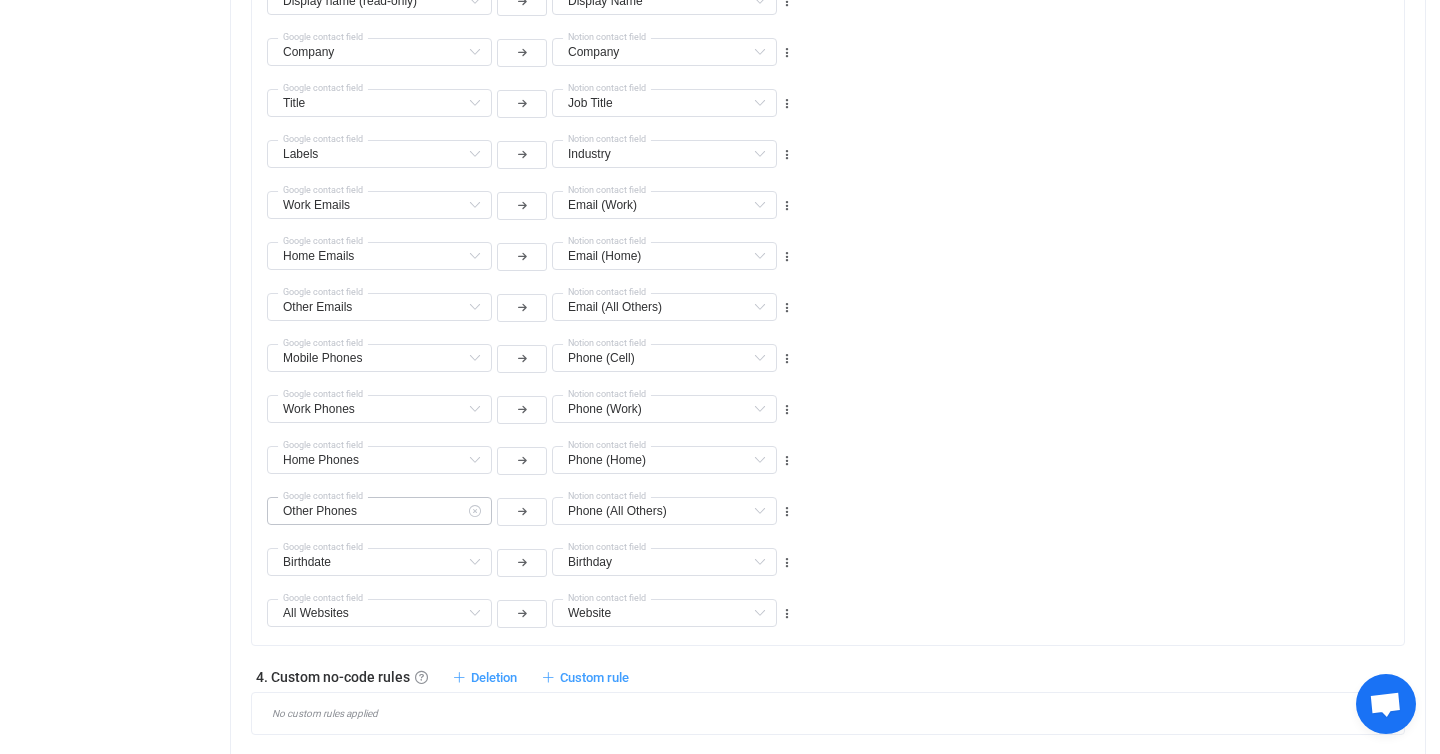 click at bounding box center (474, 511) 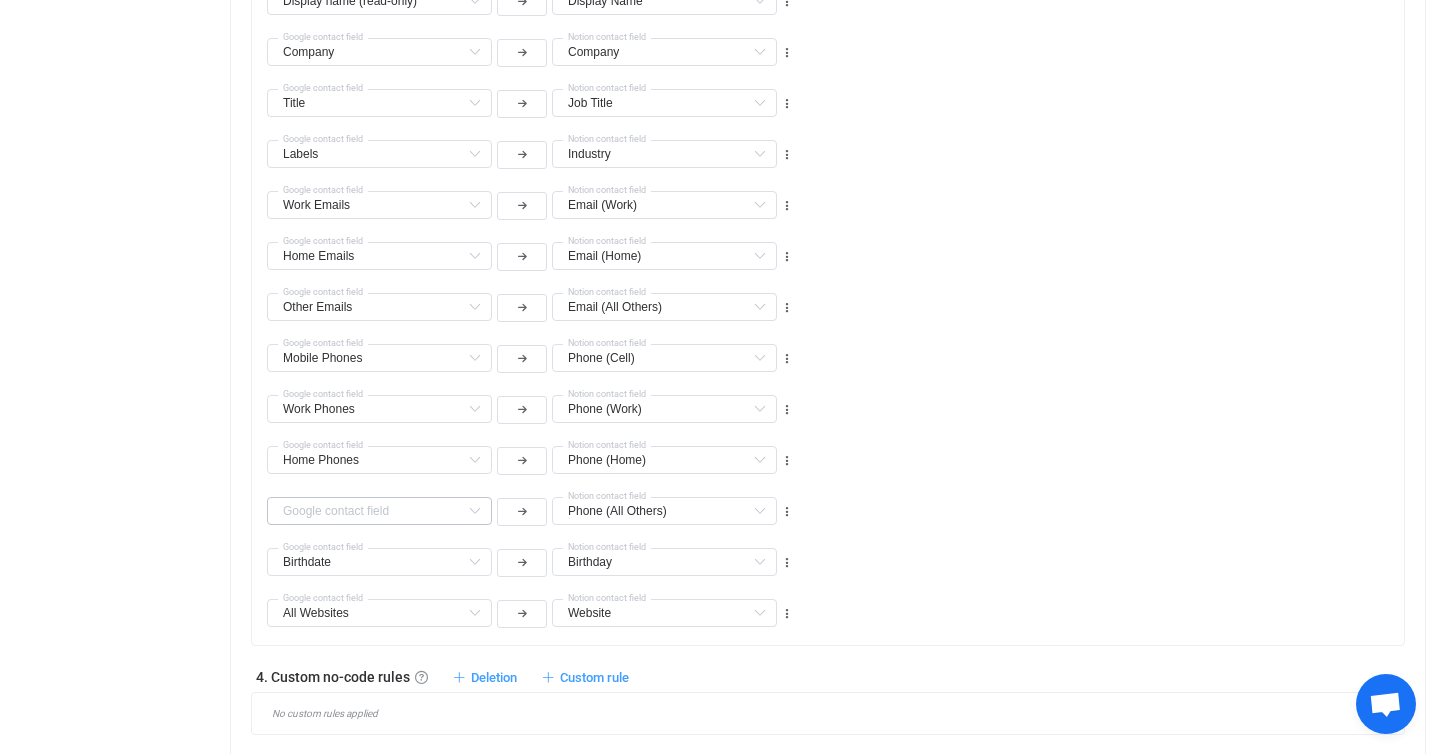 click at bounding box center (474, 511) 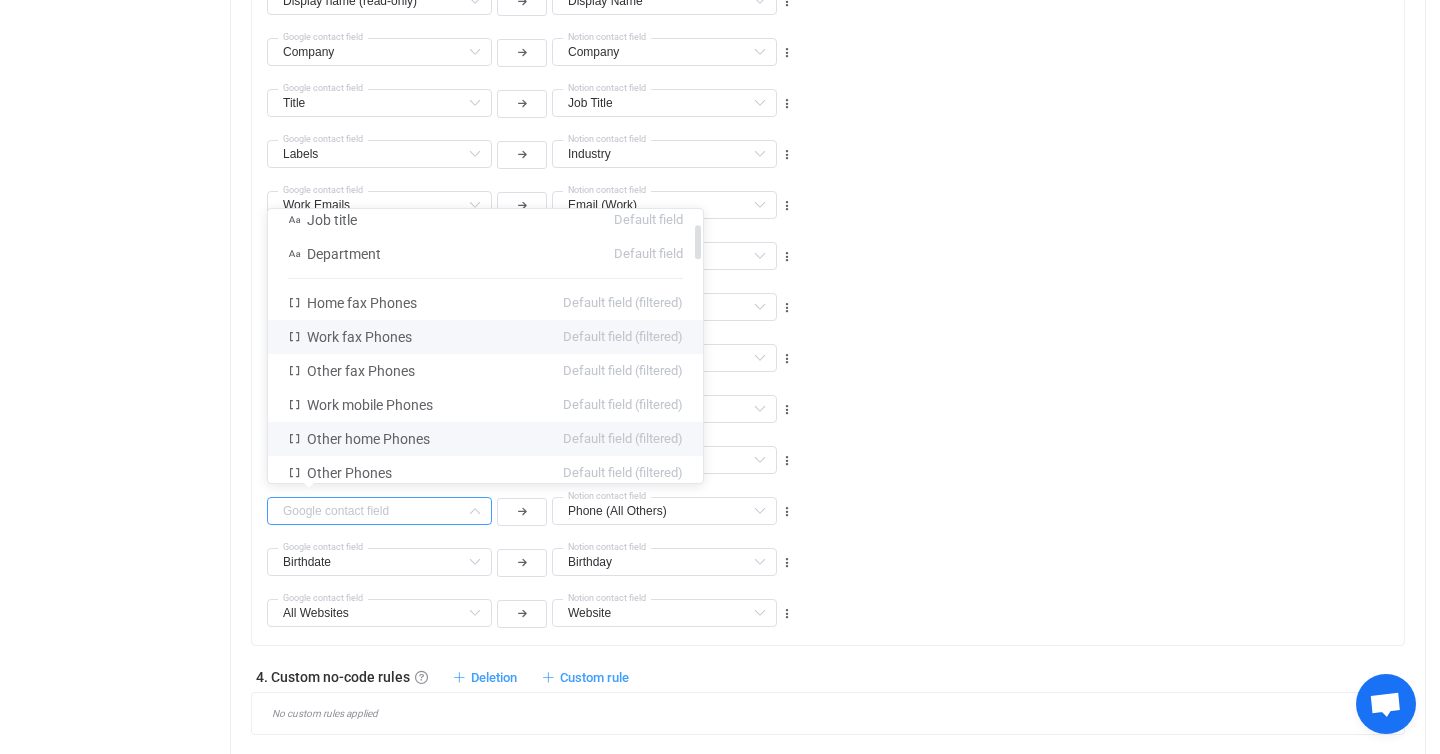 scroll, scrollTop: 156, scrollLeft: 0, axis: vertical 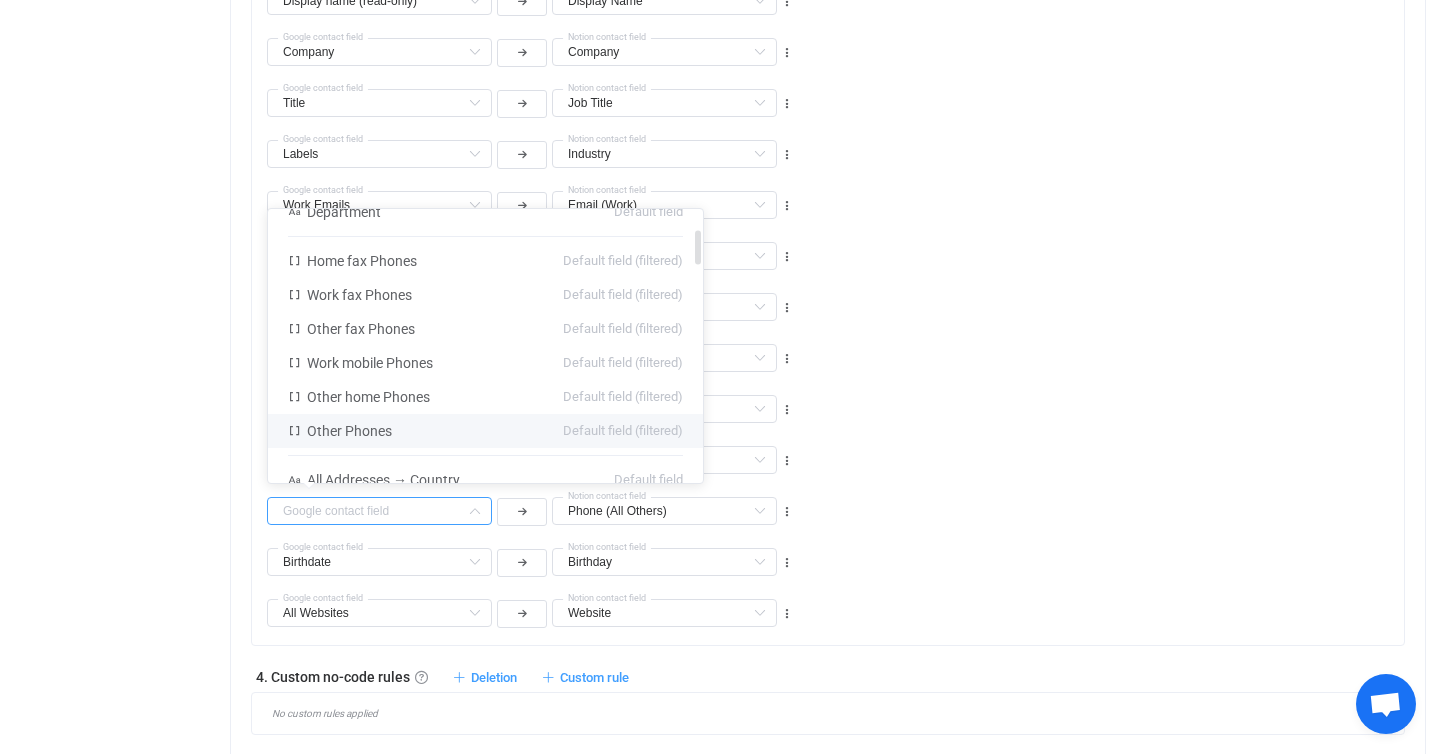 click on "Other Phones Default field (filtered)" at bounding box center (485, 431) 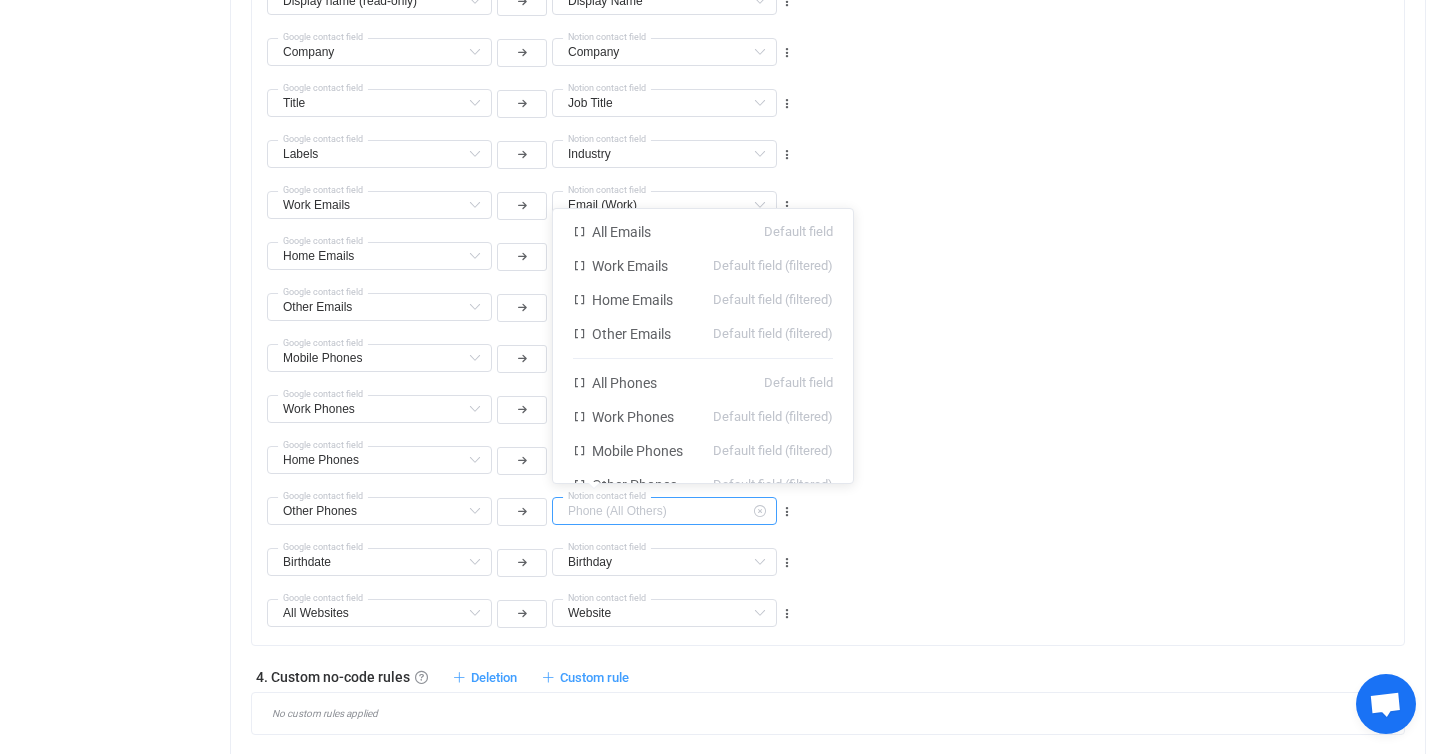 click at bounding box center [664, 511] 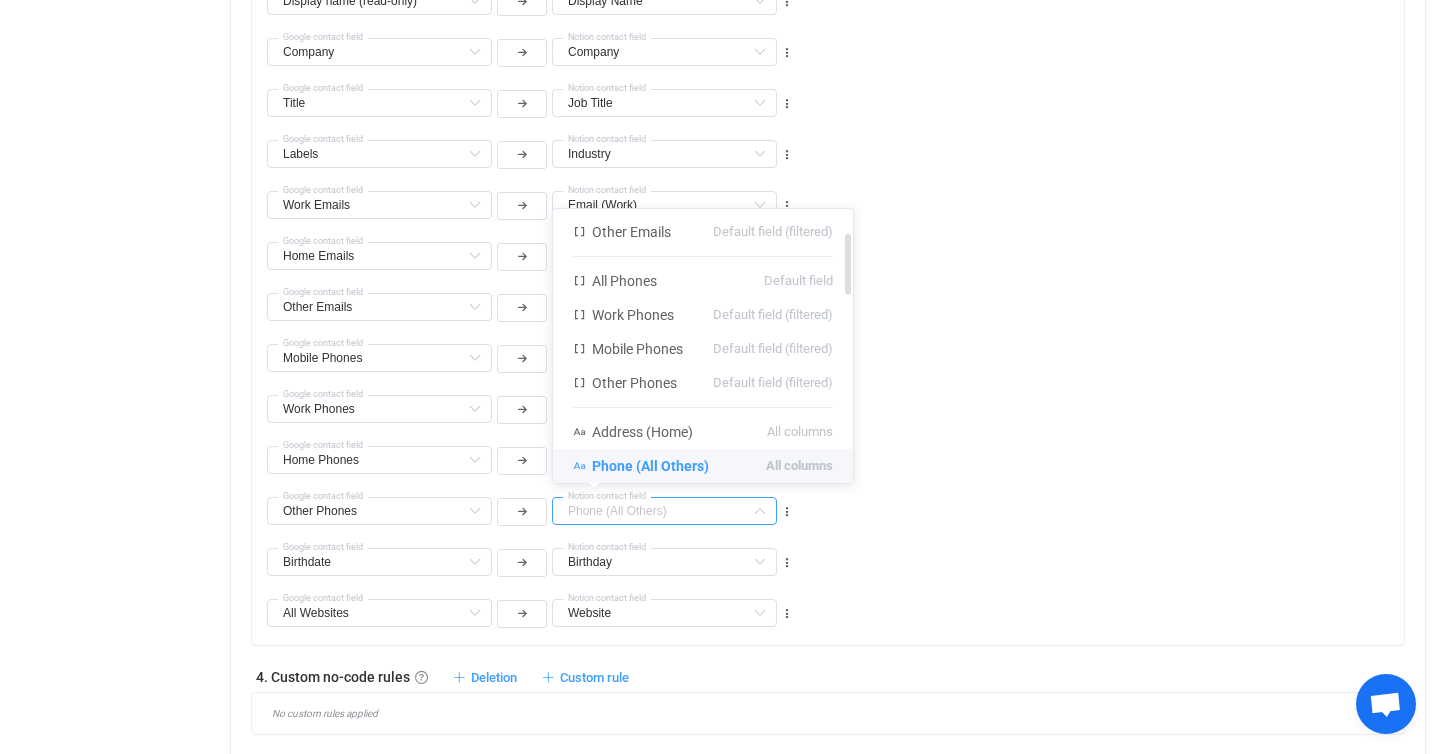 click on "Phone (All Others)" at bounding box center [650, 466] 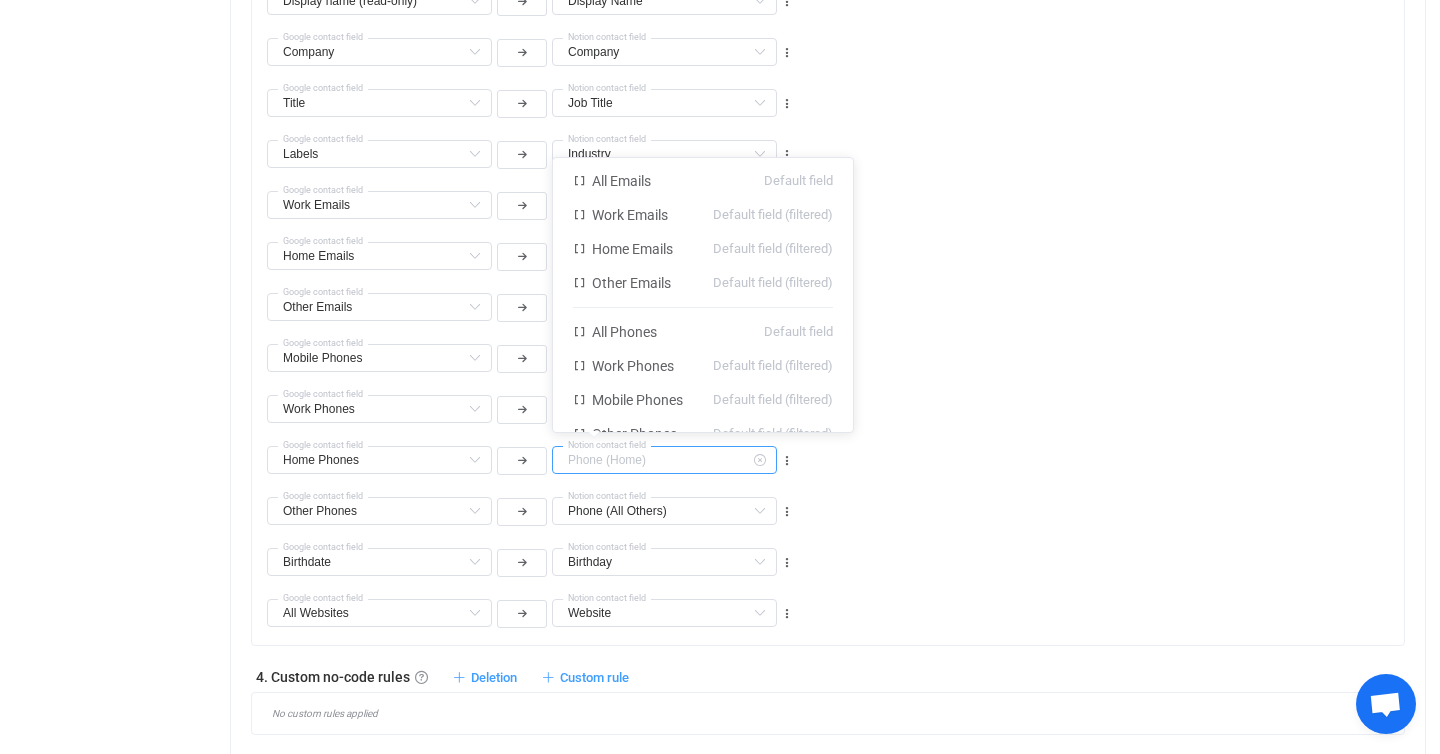 click at bounding box center [664, 460] 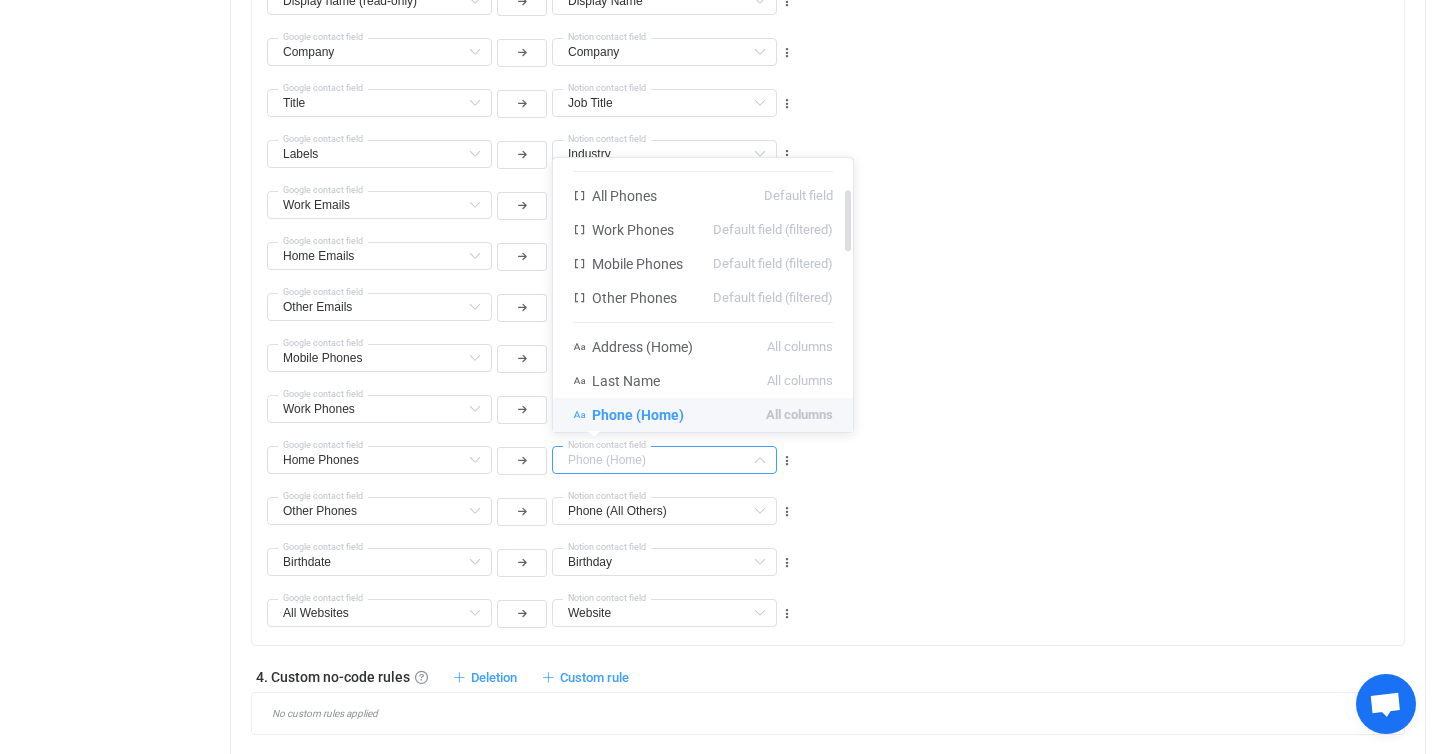 click on "Phone (Home)" at bounding box center [638, 415] 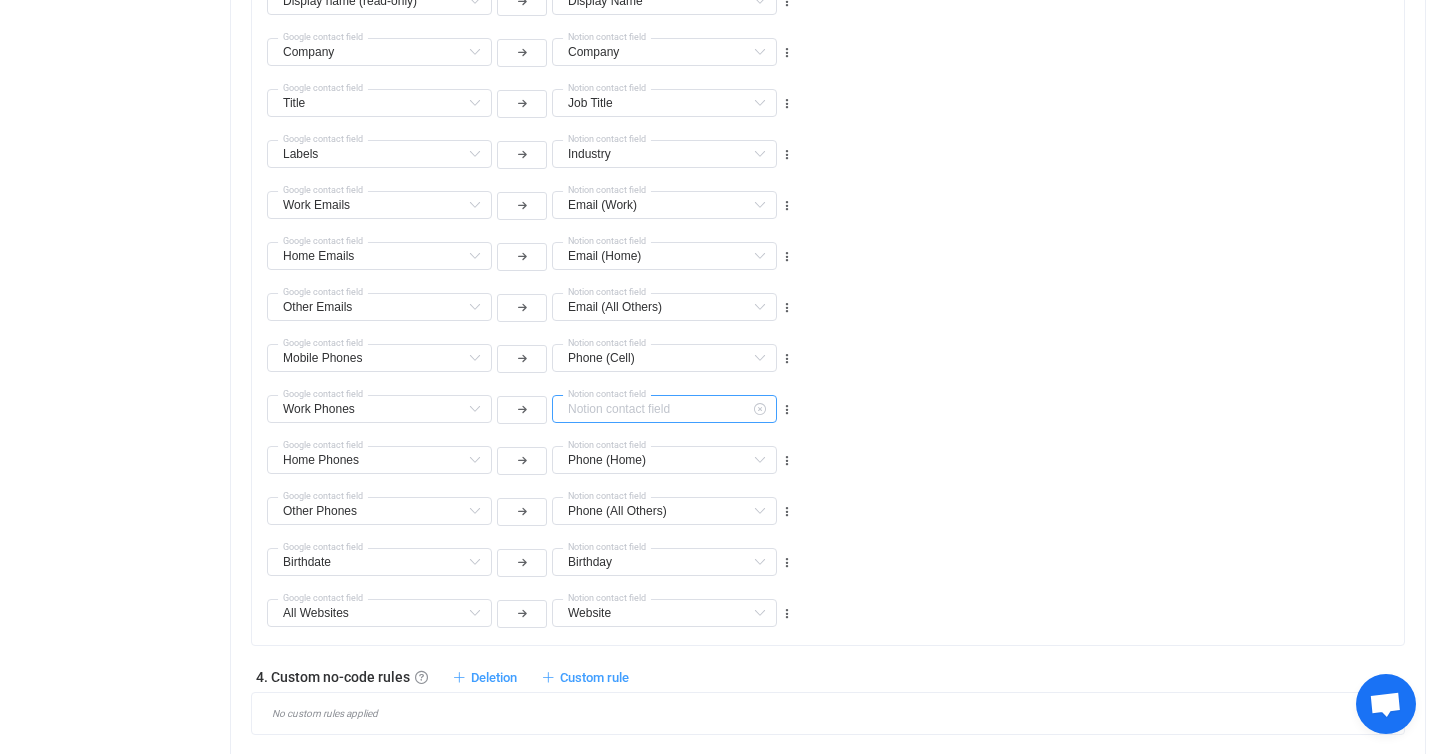 scroll, scrollTop: 374, scrollLeft: 0, axis: vertical 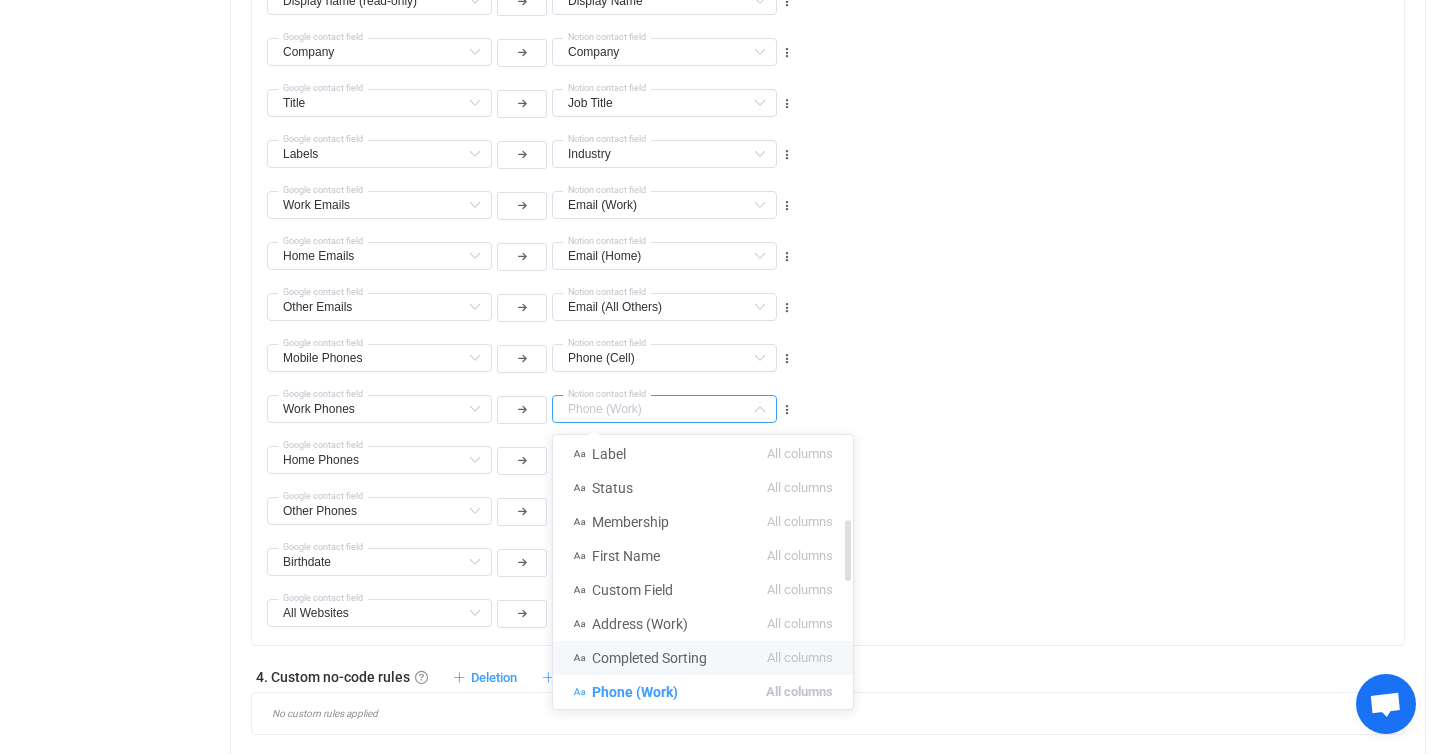 click on "Completed Sorting All columns" at bounding box center (703, 658) 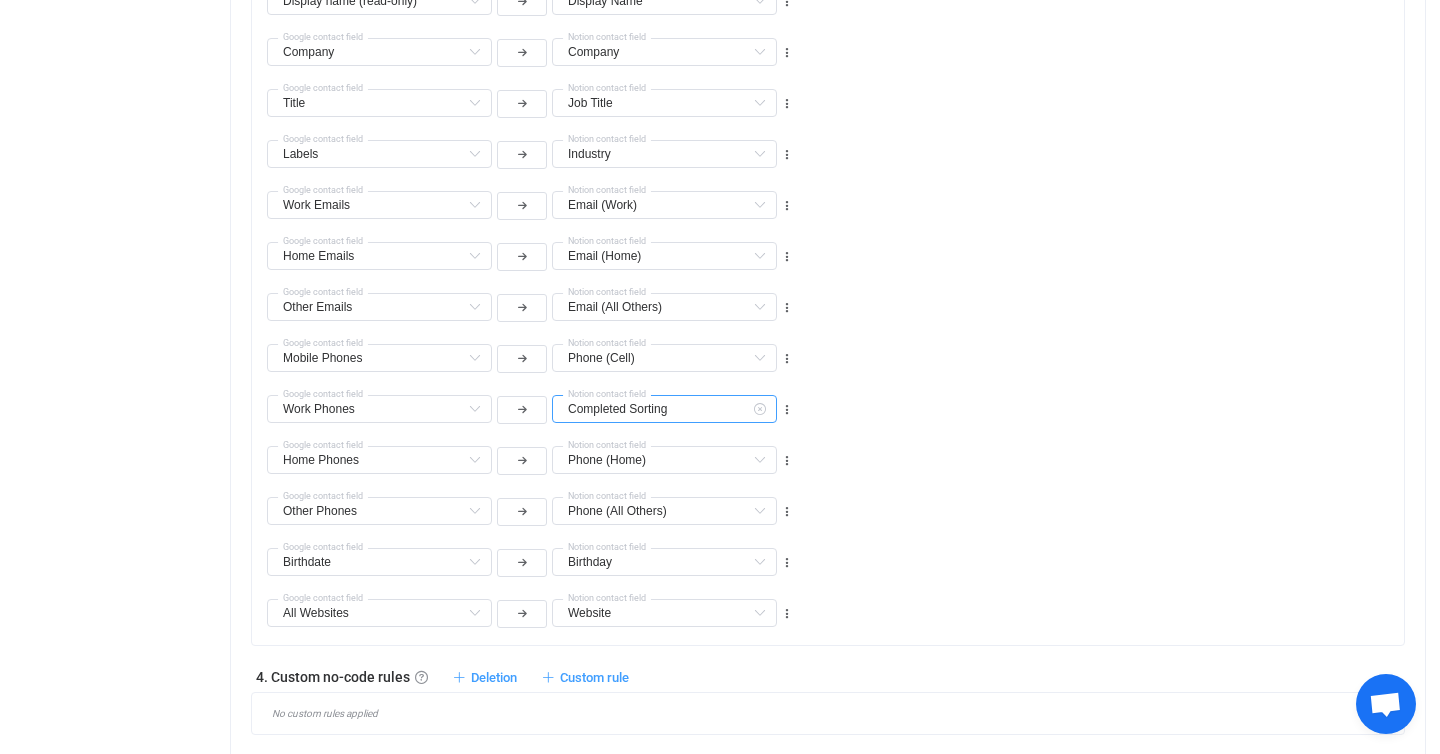 click on "Completed Sorting" at bounding box center [664, 409] 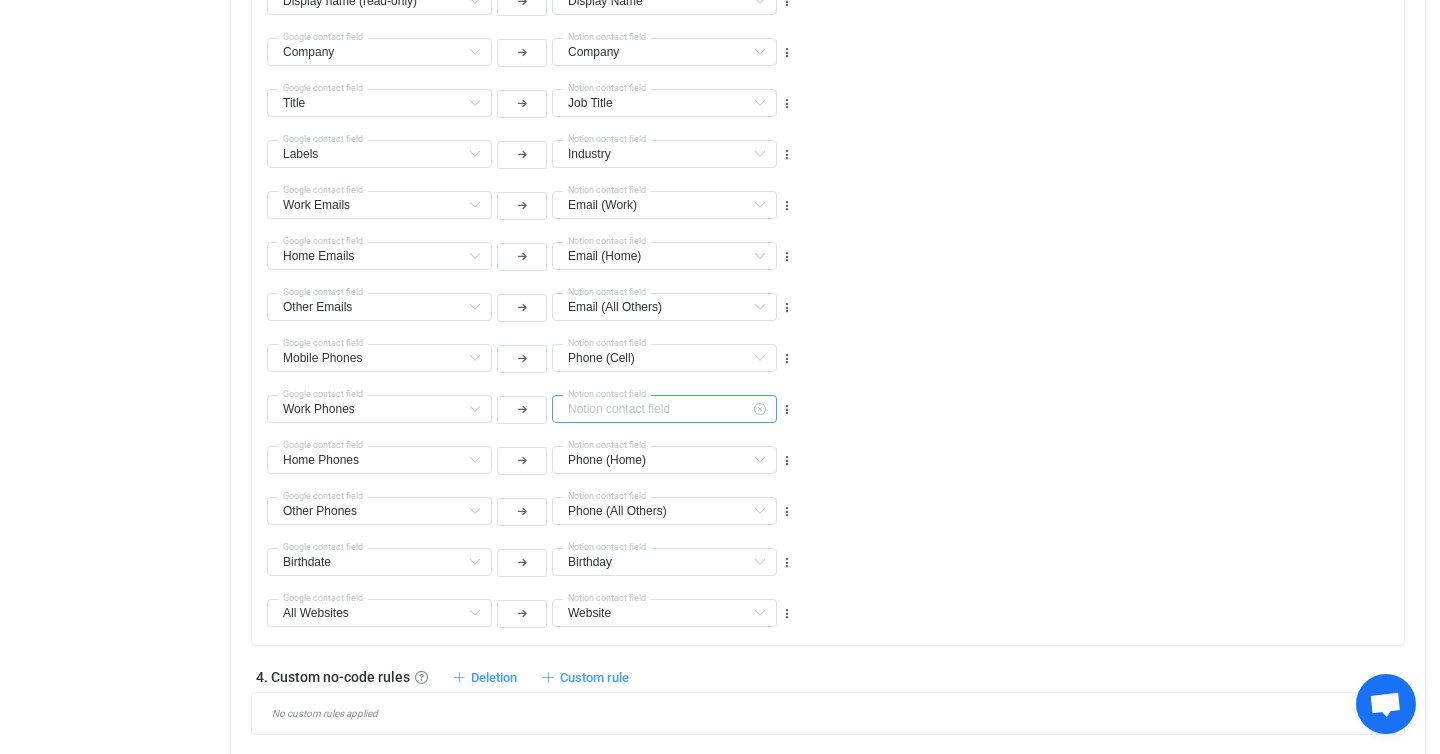 scroll, scrollTop: 340, scrollLeft: 0, axis: vertical 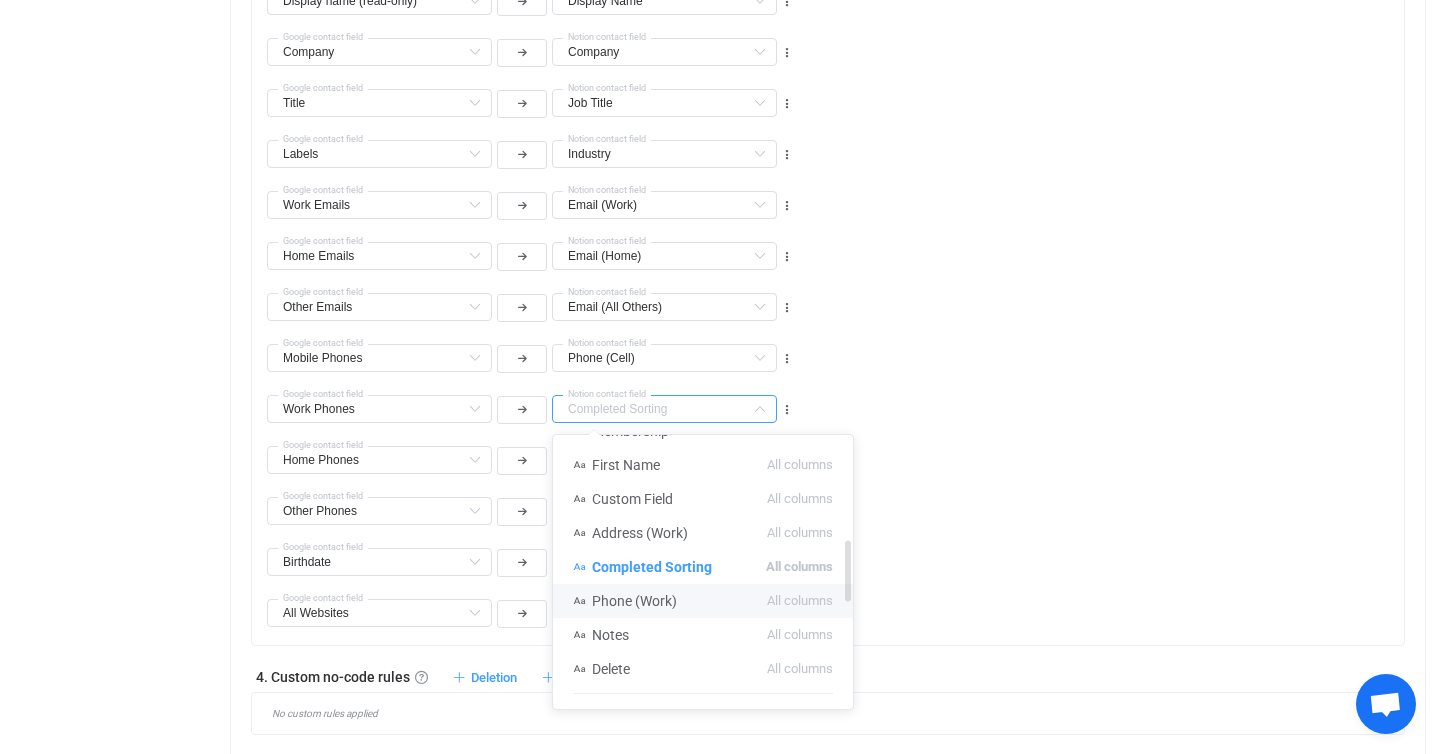 click on "Phone (Work) All columns" at bounding box center [703, 601] 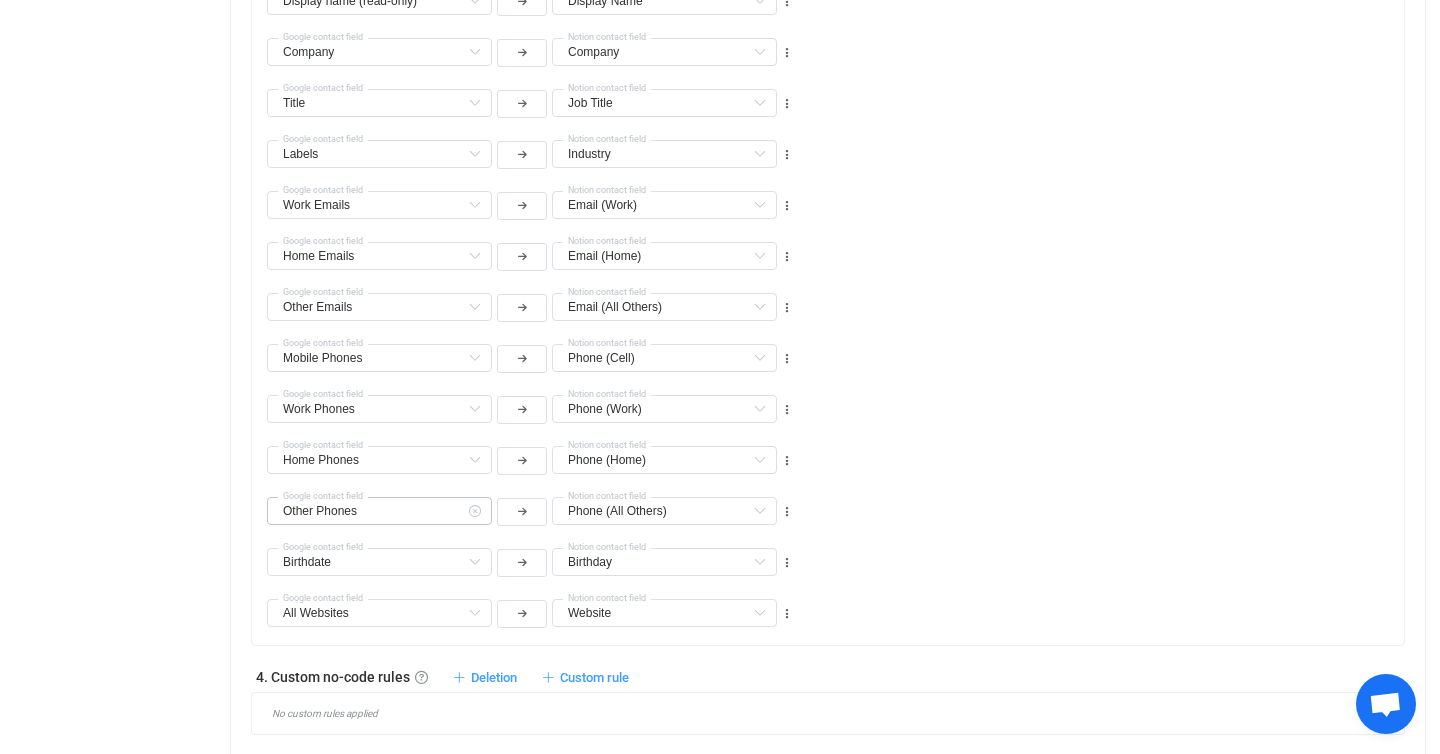 click at bounding box center (474, 511) 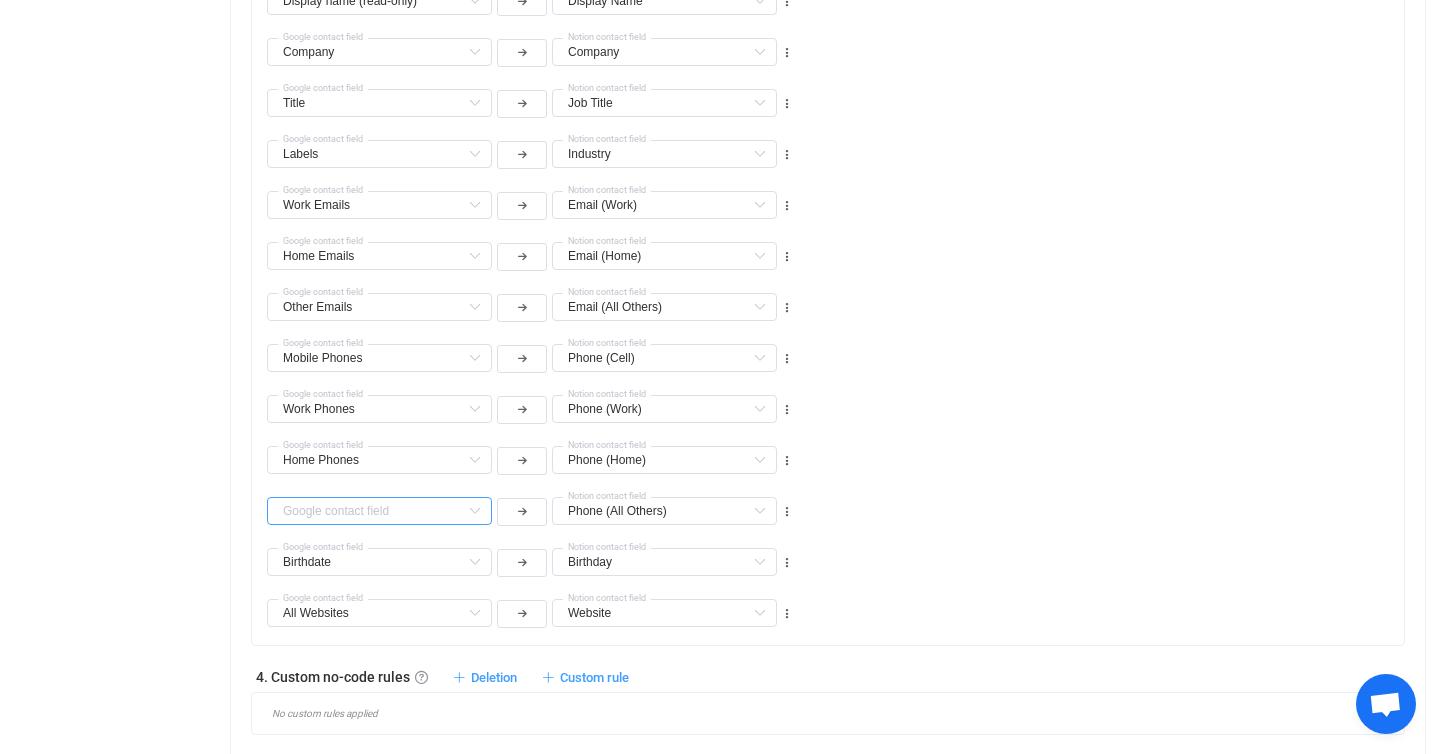 click at bounding box center [379, 511] 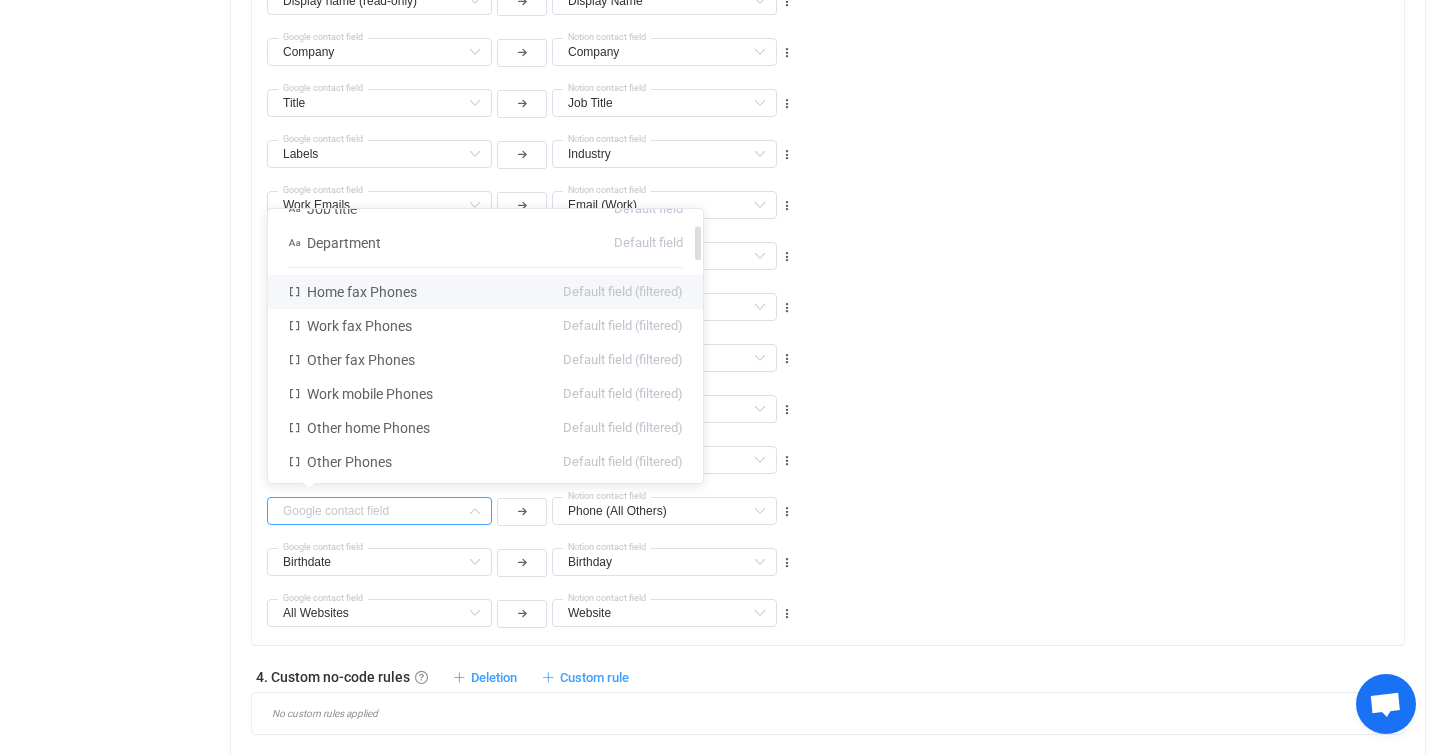 scroll, scrollTop: 152, scrollLeft: 0, axis: vertical 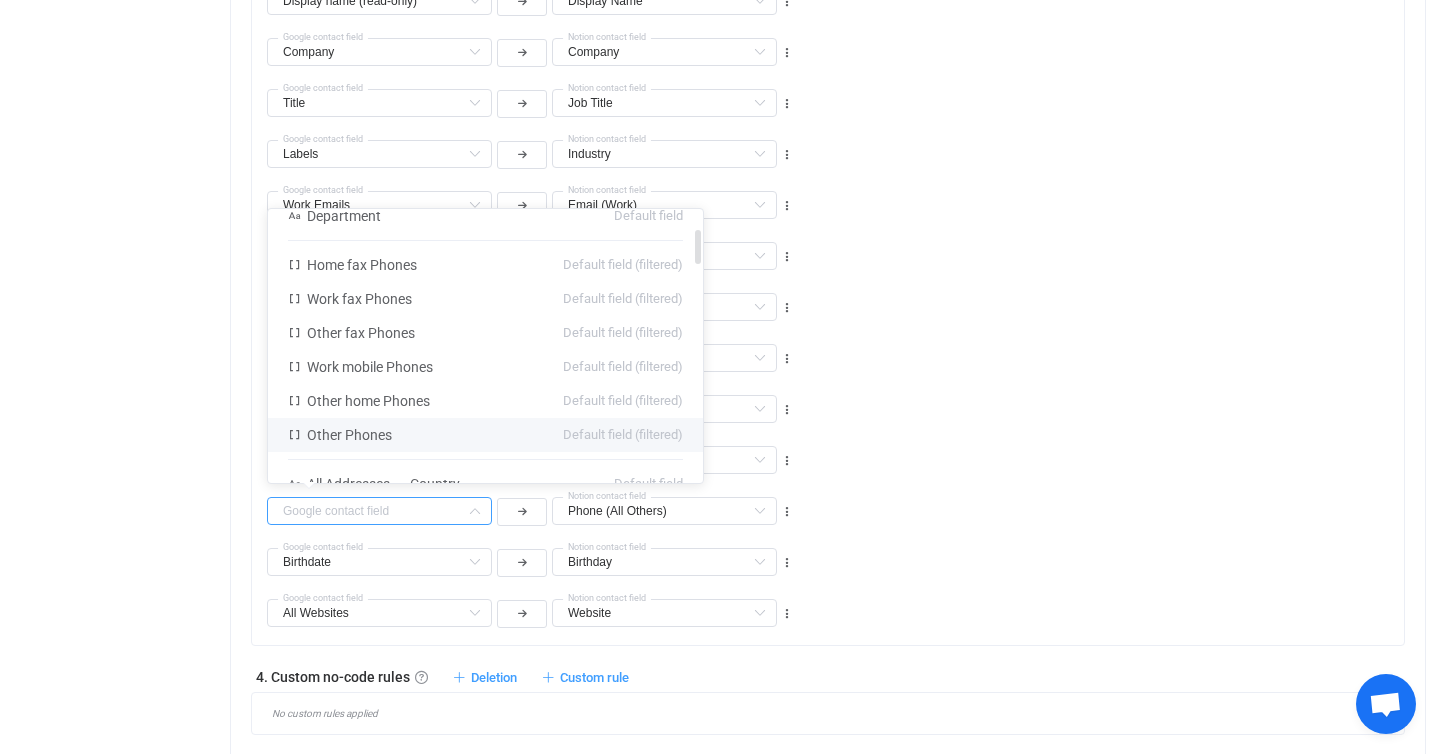 click on "Other Phones Default field (filtered)" at bounding box center (485, 435) 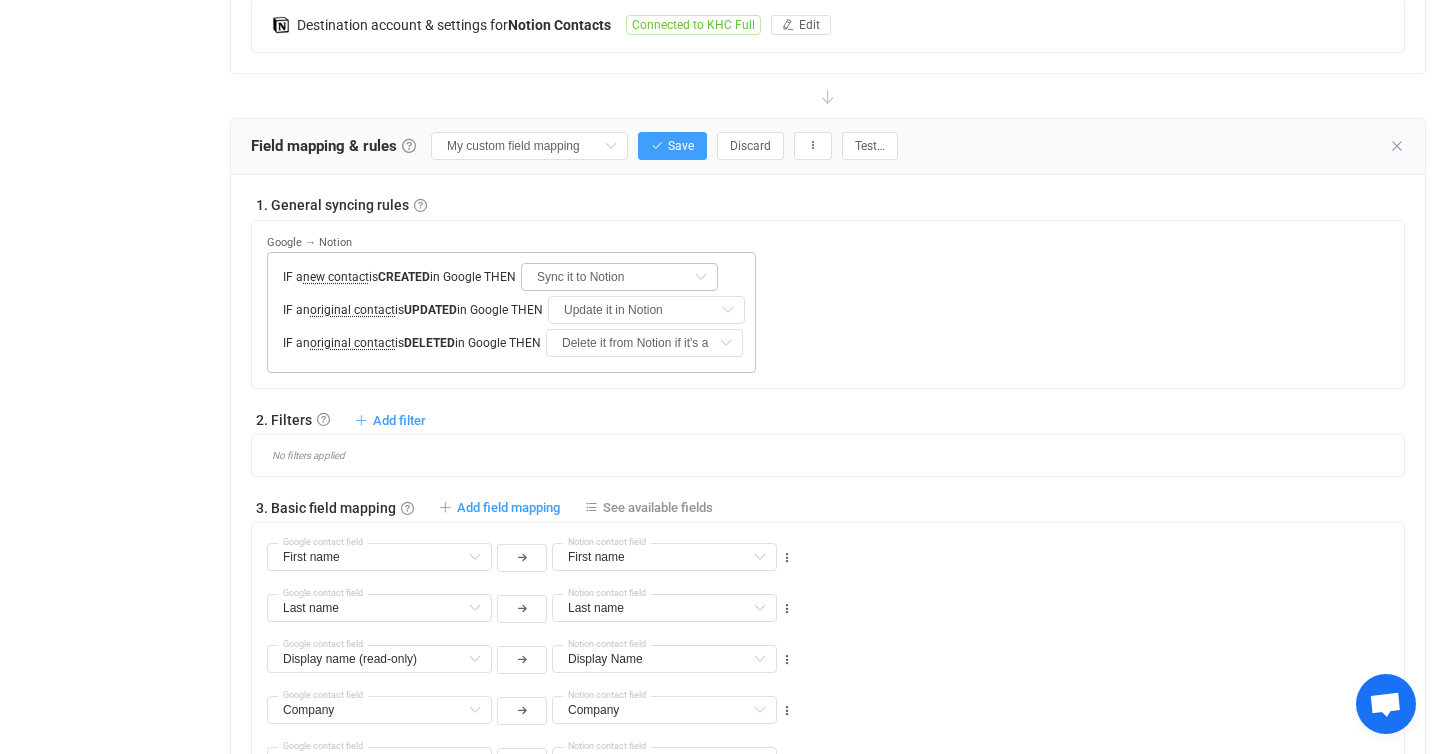 scroll, scrollTop: 557, scrollLeft: 0, axis: vertical 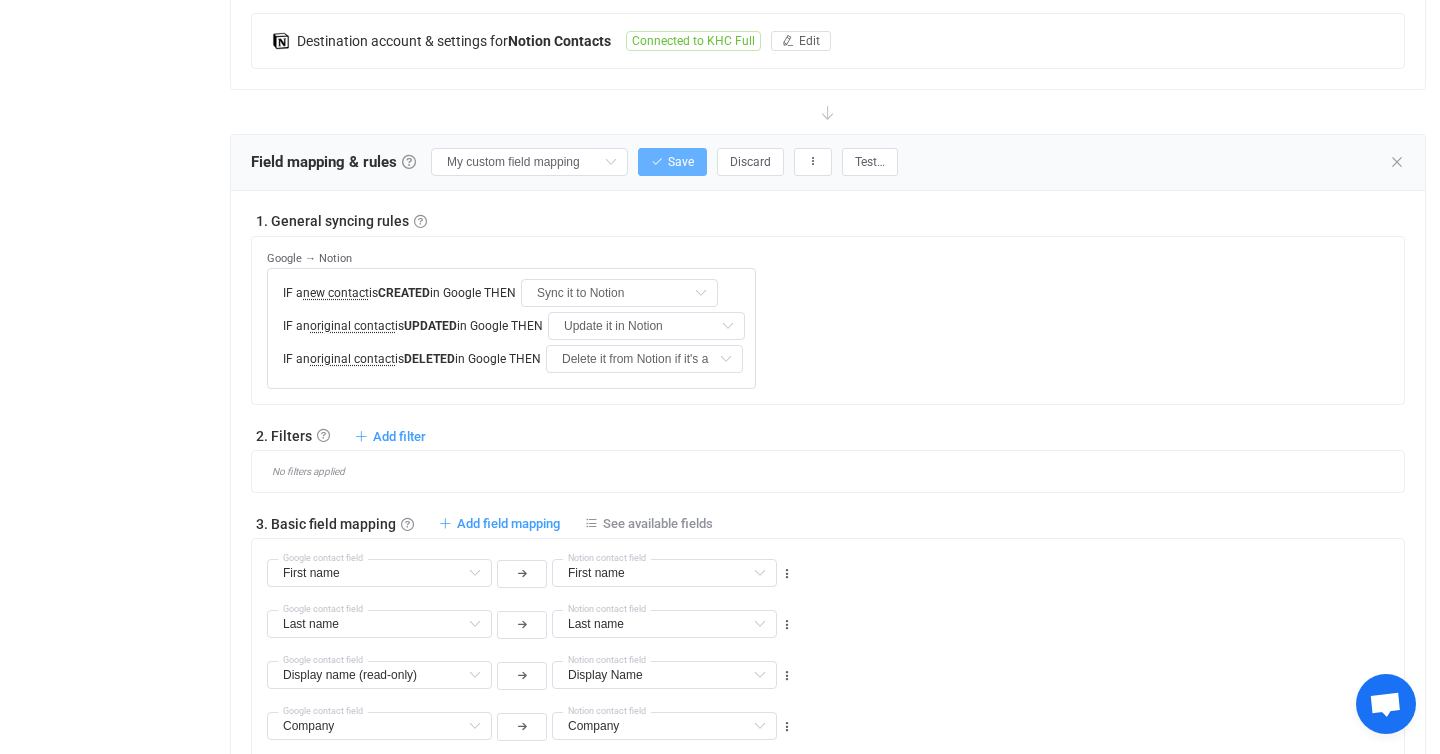 click on "Save" at bounding box center (672, 162) 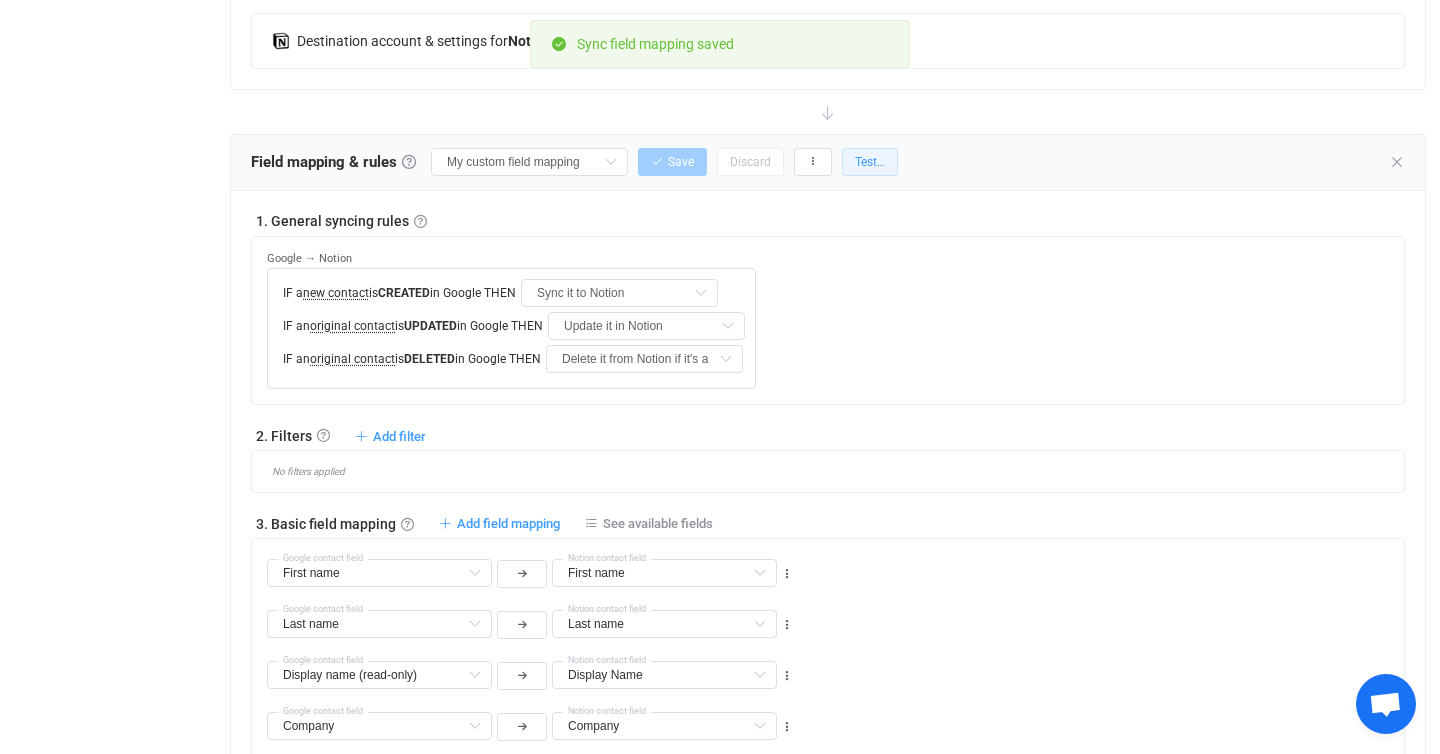 click on "Test…" at bounding box center (870, 162) 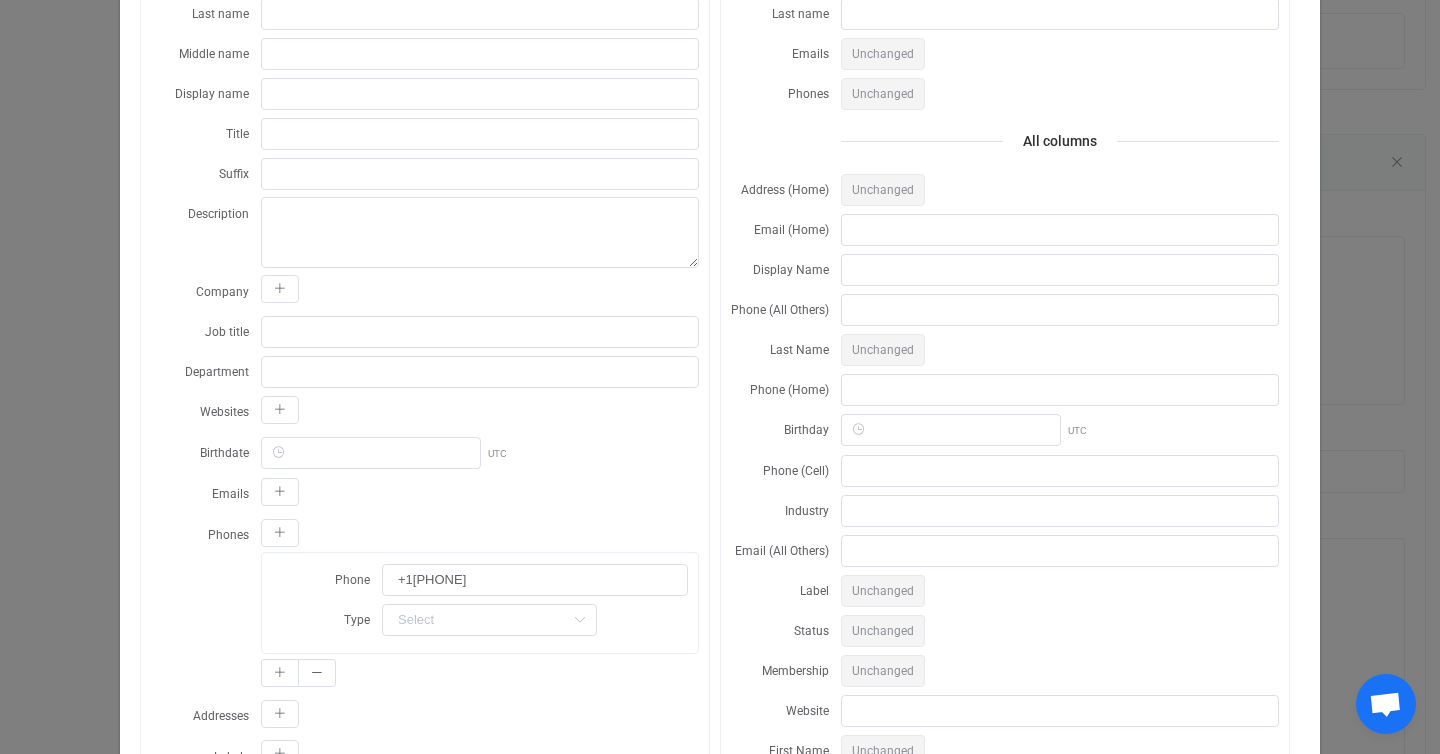 scroll, scrollTop: 272, scrollLeft: 0, axis: vertical 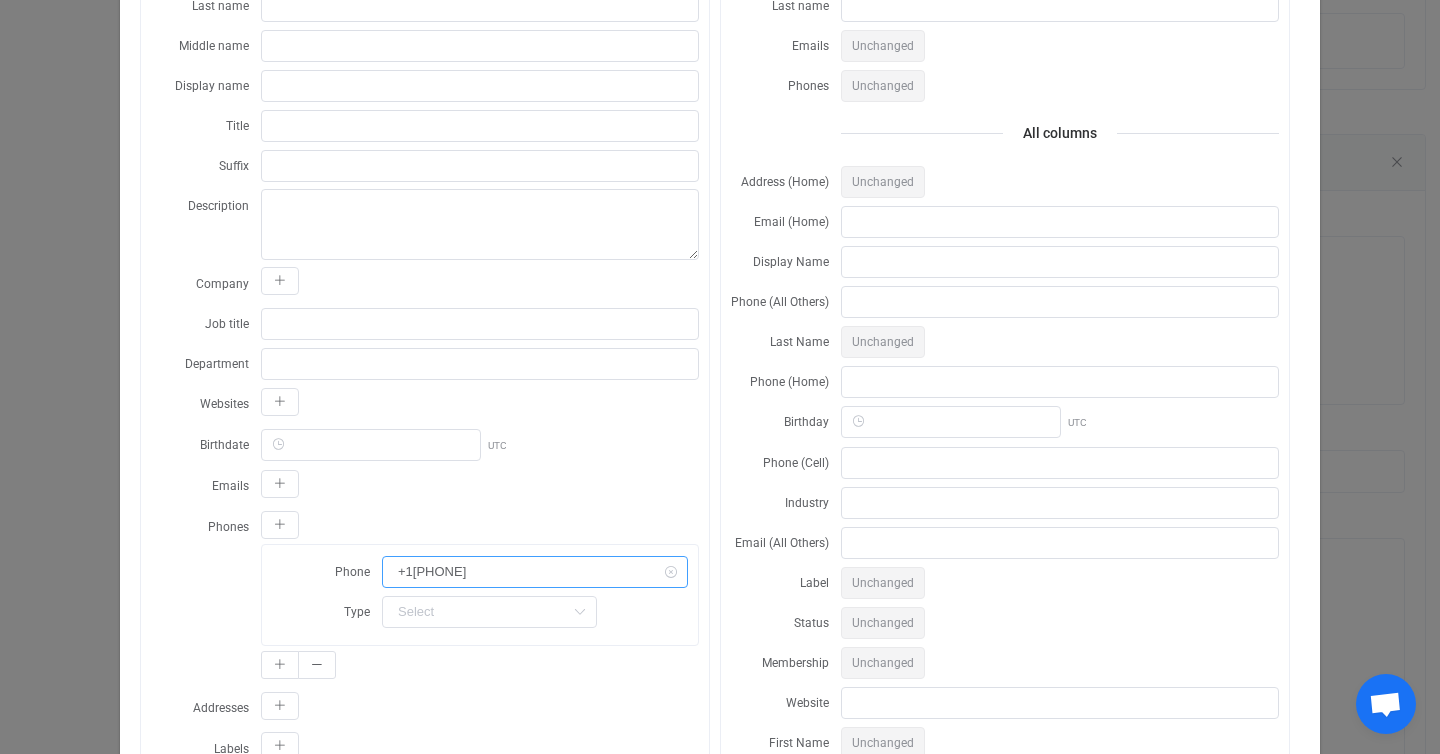 click on "+1[PHONE]" at bounding box center (535, 572) 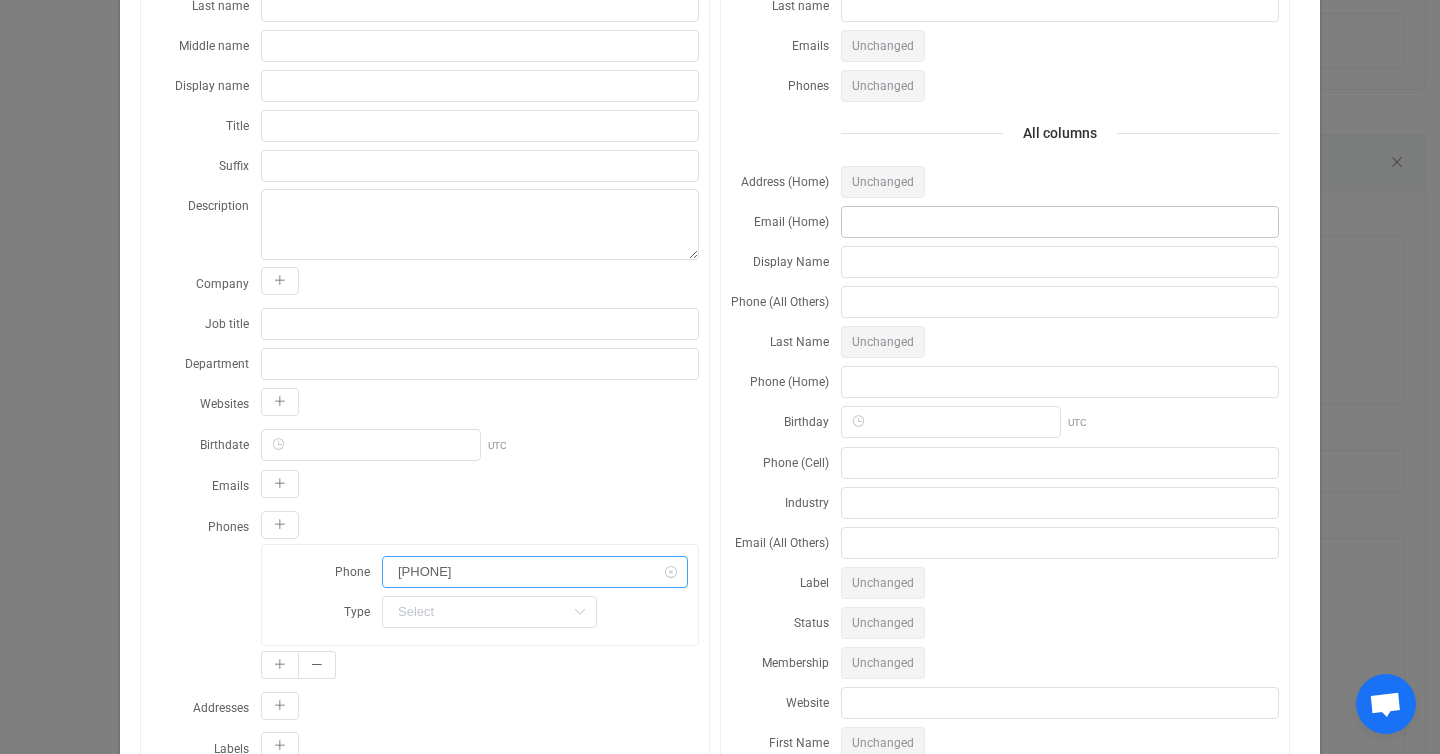 scroll, scrollTop: 0, scrollLeft: 0, axis: both 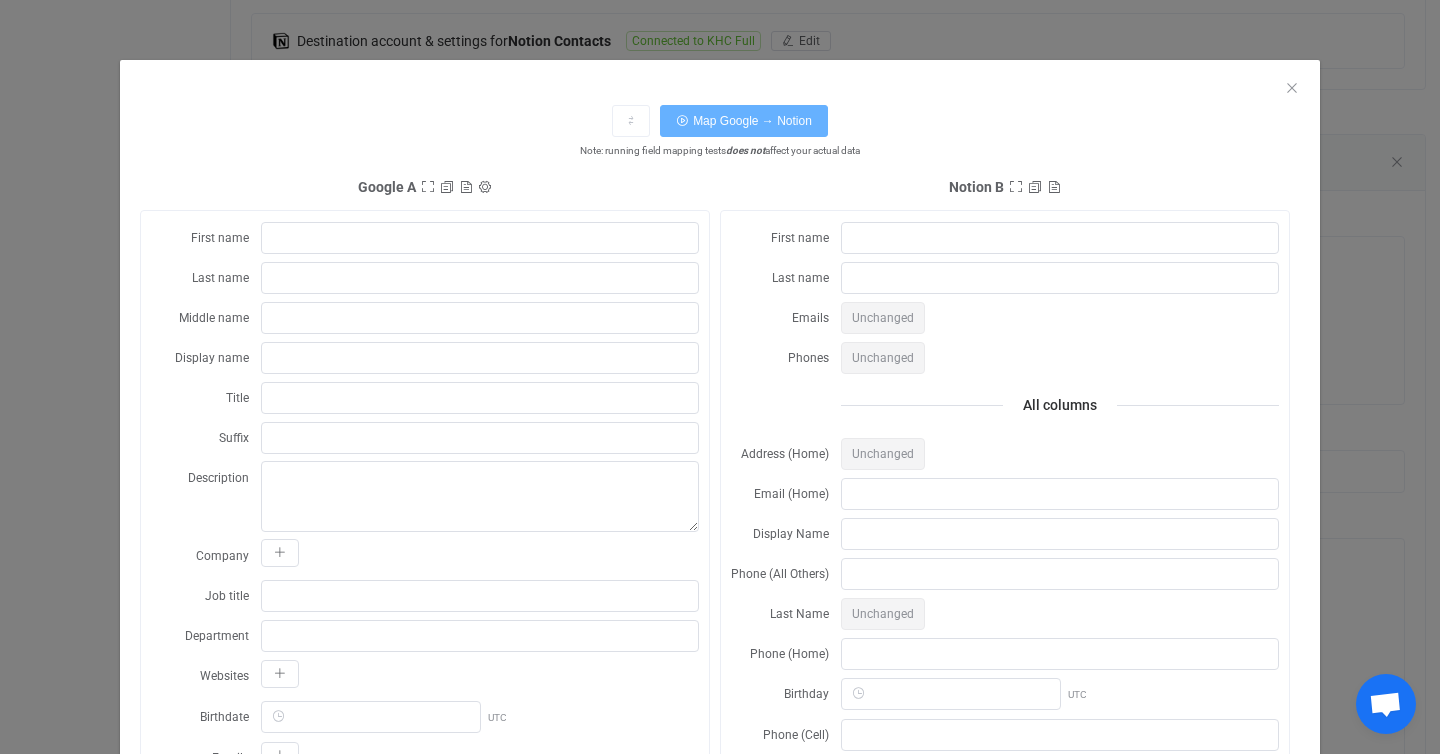 click on "Map Google → Notion" at bounding box center [744, 121] 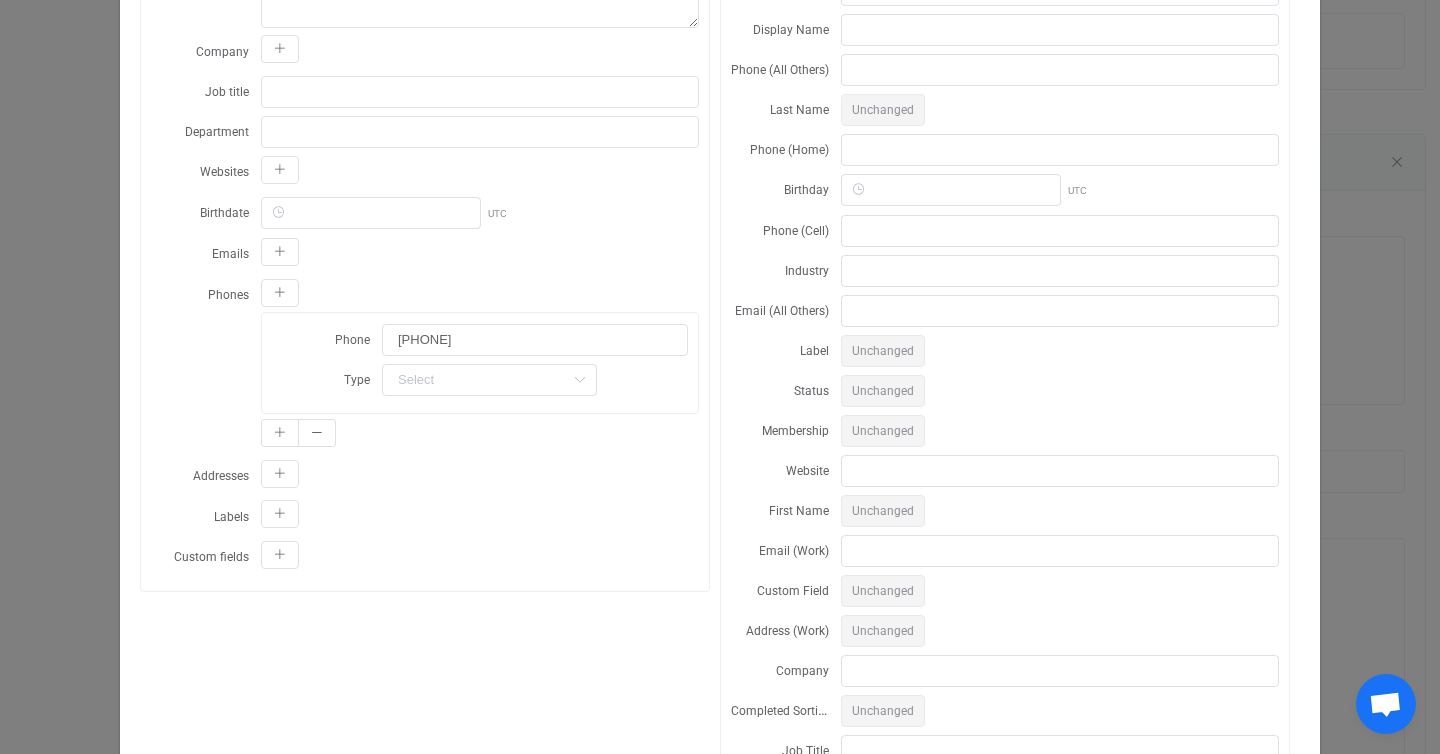 scroll, scrollTop: 706, scrollLeft: 0, axis: vertical 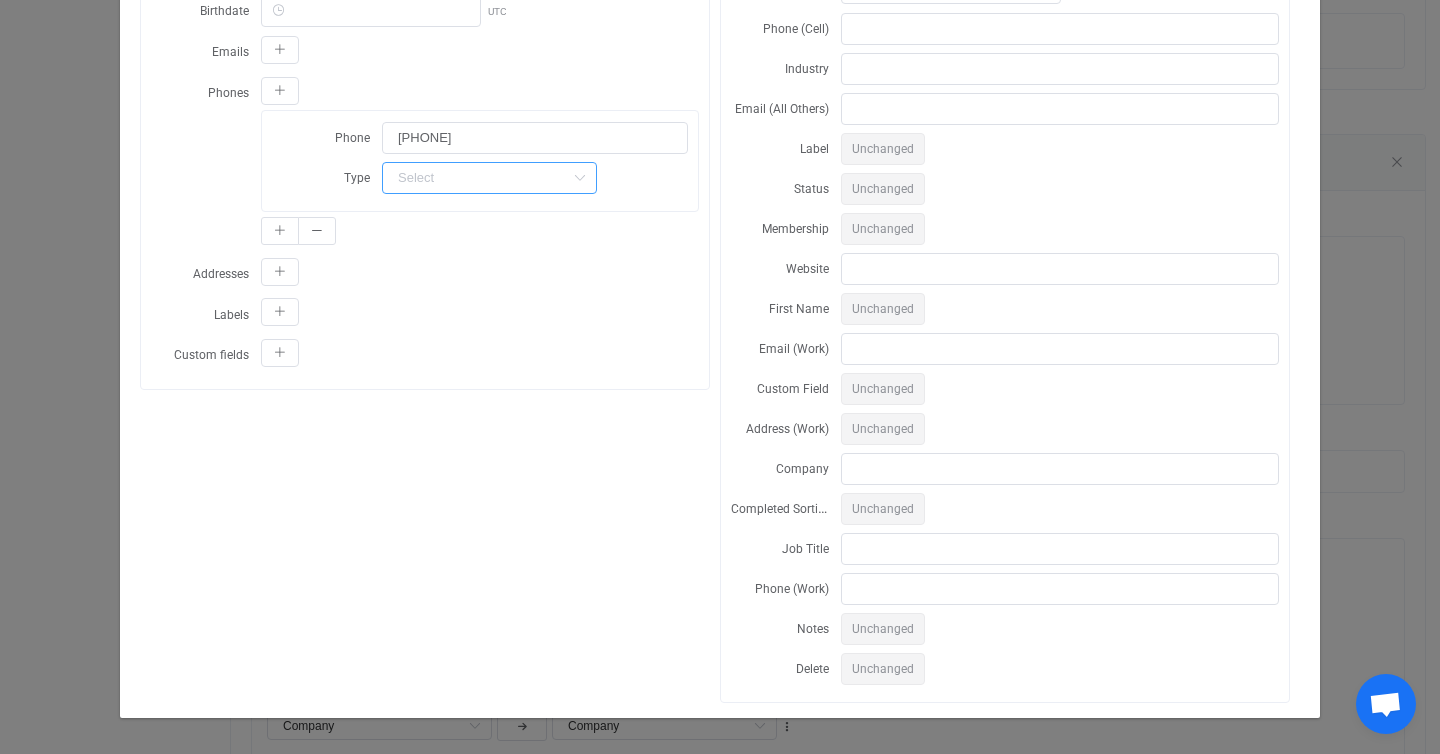 click at bounding box center [489, 178] 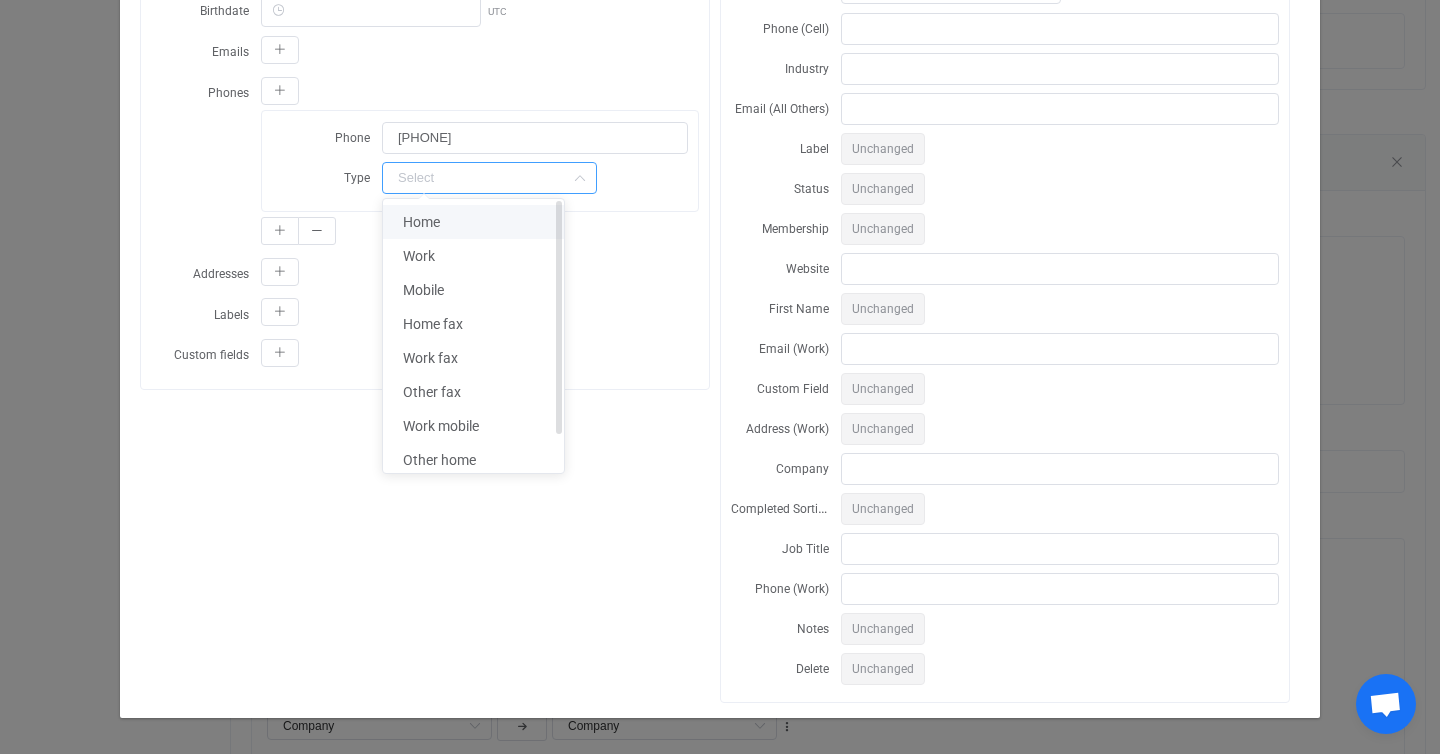 click on "Home" at bounding box center (473, 222) 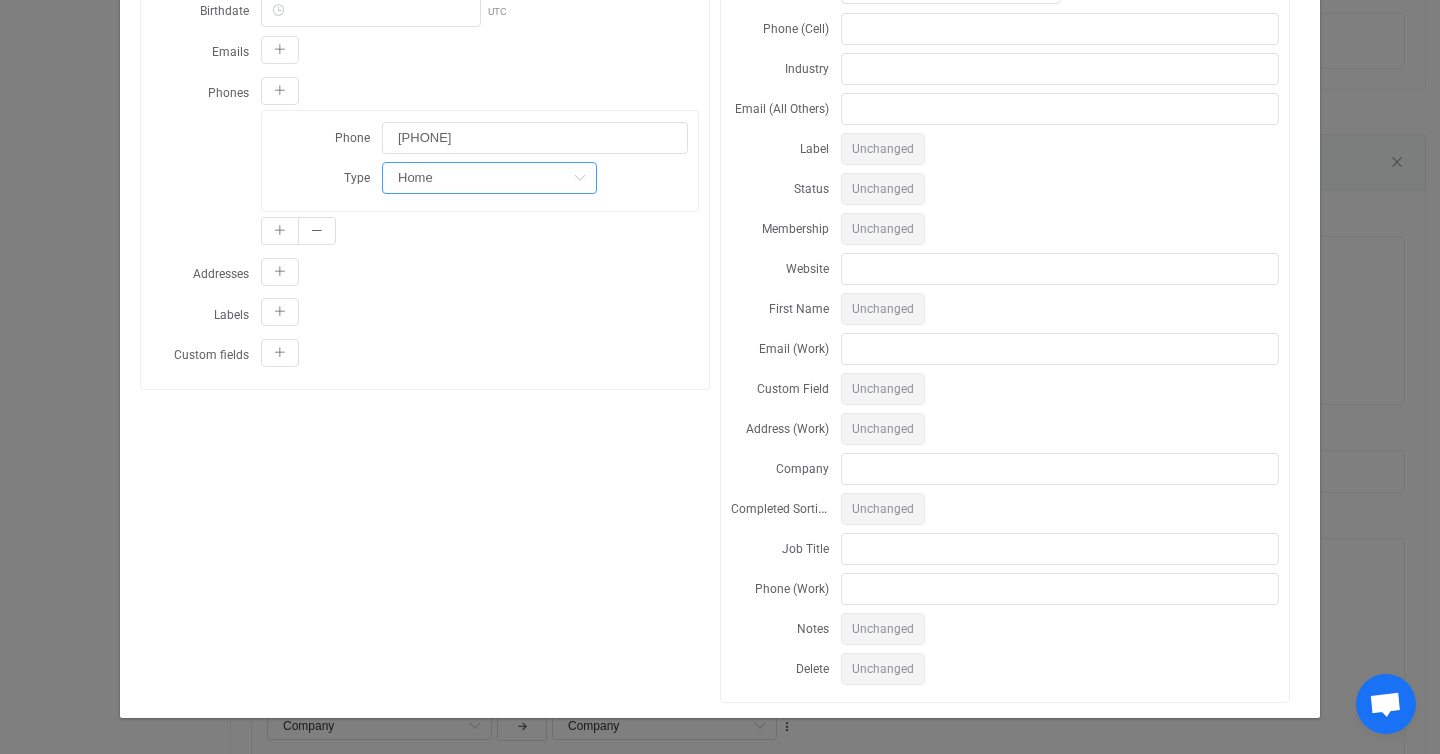 scroll, scrollTop: 0, scrollLeft: 0, axis: both 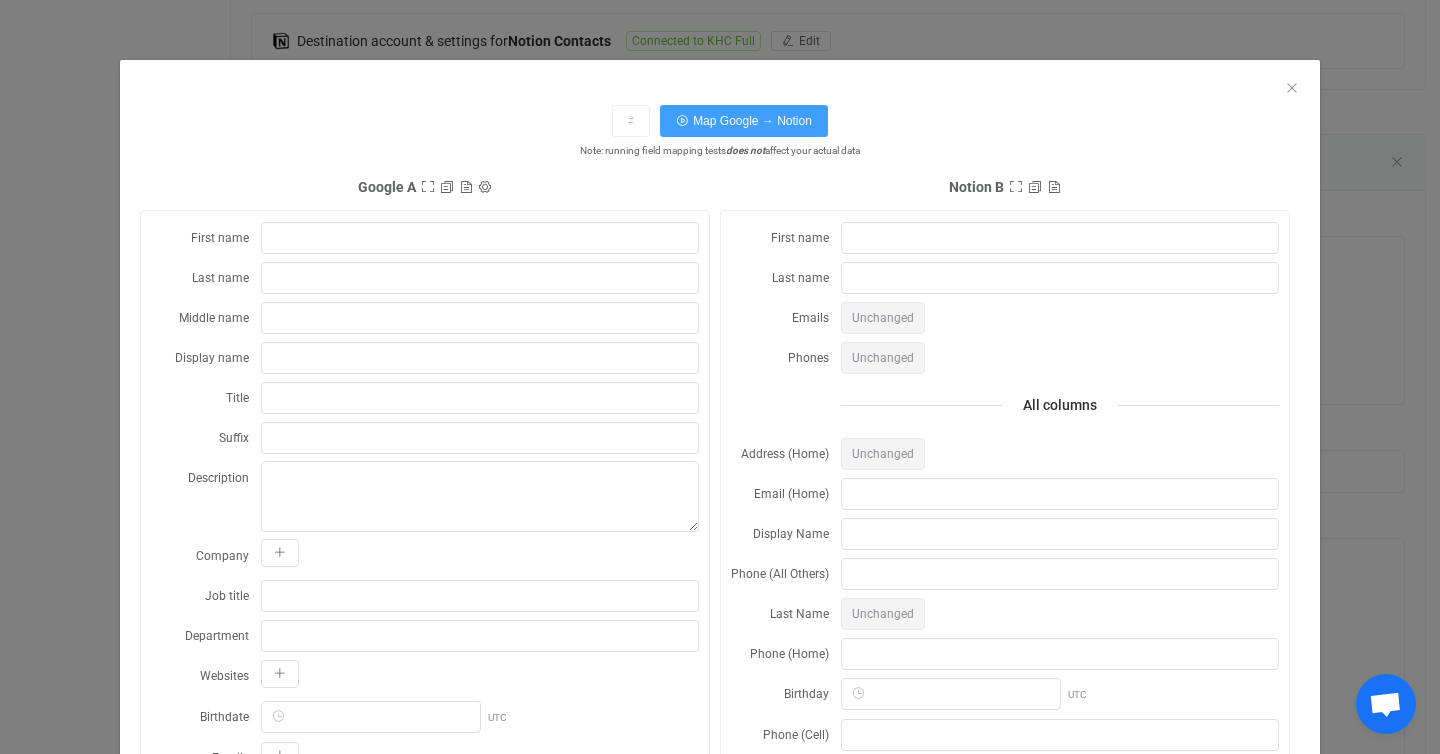 click on "⇄ Map Google → Notion Note: running field mapping tests does not affect your actual data Google A Sync account ID 0 Sync account name Origin A A B Operation type Update Update Insert First name Last name Middle name Display name Title Suffix Description Company Job title Department Websites Birthdate UTC Emails Phones Phone [PHONE] Type Home Addresses Labels Custom fields Notion B First name Last name Emails Unchanged Phones Unchanged All columns Address (Home) Unchanged Email (Home) Display Name Phone (All Others) Last Name Unchanged Phone (Home) Birthday UTC Phone (Cell) Industry Email (All Others) Label Unchanged Status Unchanged Membership Unchanged Website First Name Unchanged Email (Work) Custom Field Unchanged Address (Work) Unchanged Company Completed Sorting Unchanged Job Title Phone (Work) Notes Unchanged Delete Unchanged" at bounding box center (720, 757) 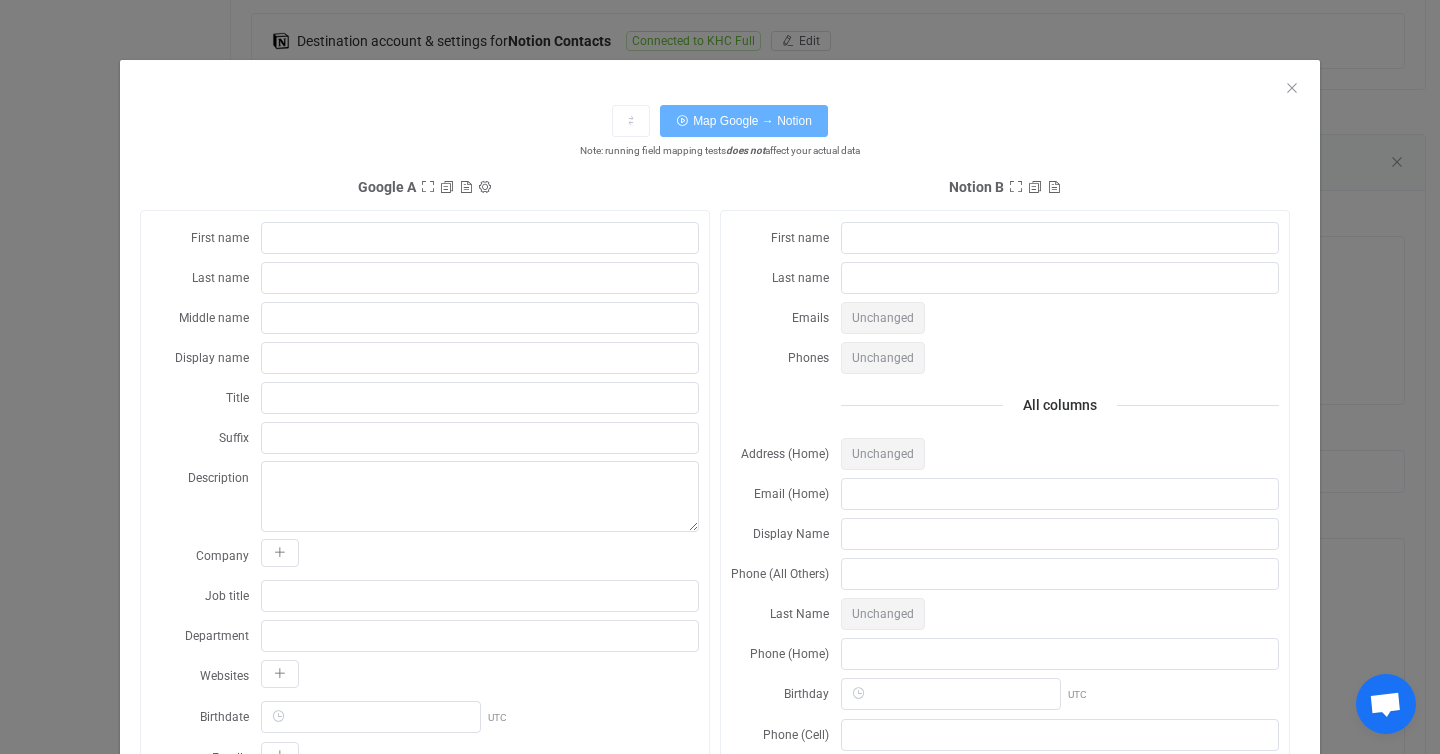 click on "Map Google → Notion" at bounding box center (744, 121) 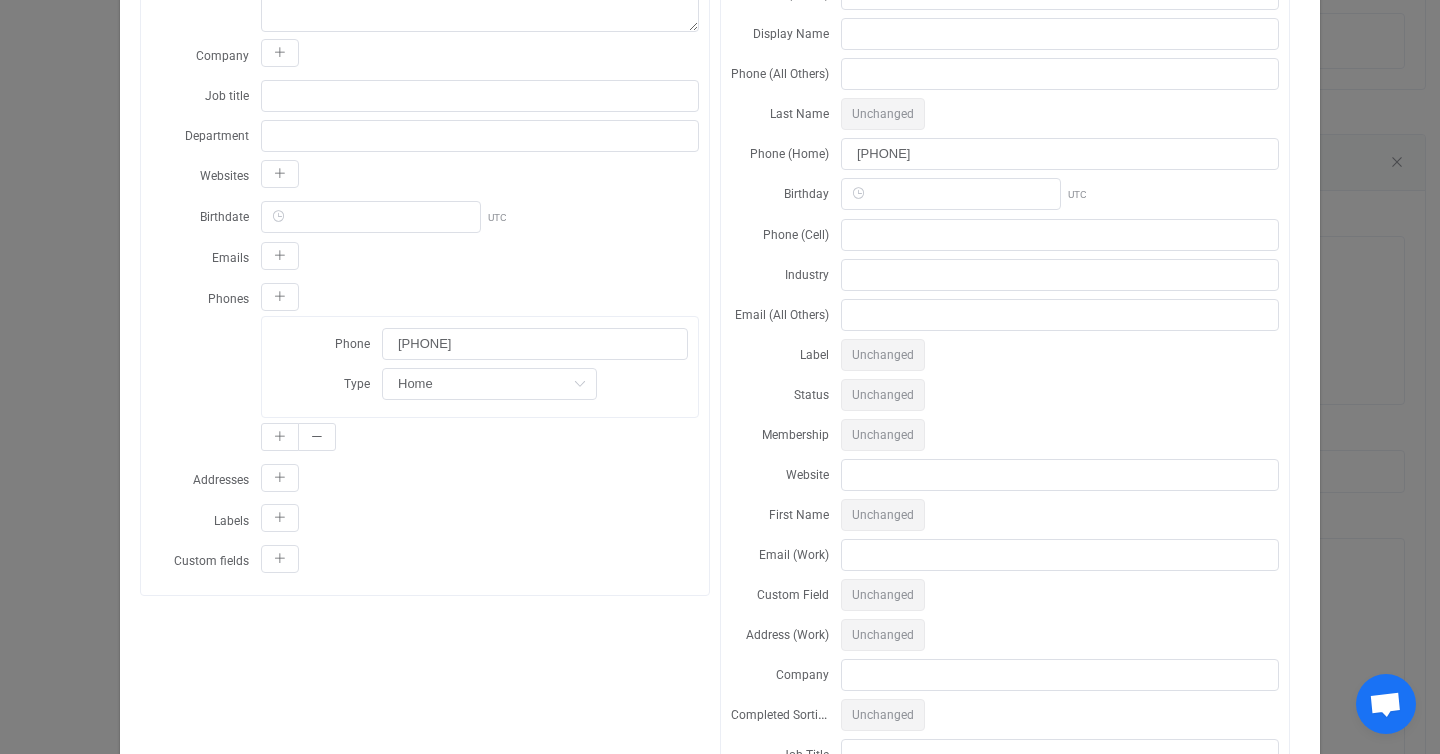 scroll, scrollTop: 611, scrollLeft: 0, axis: vertical 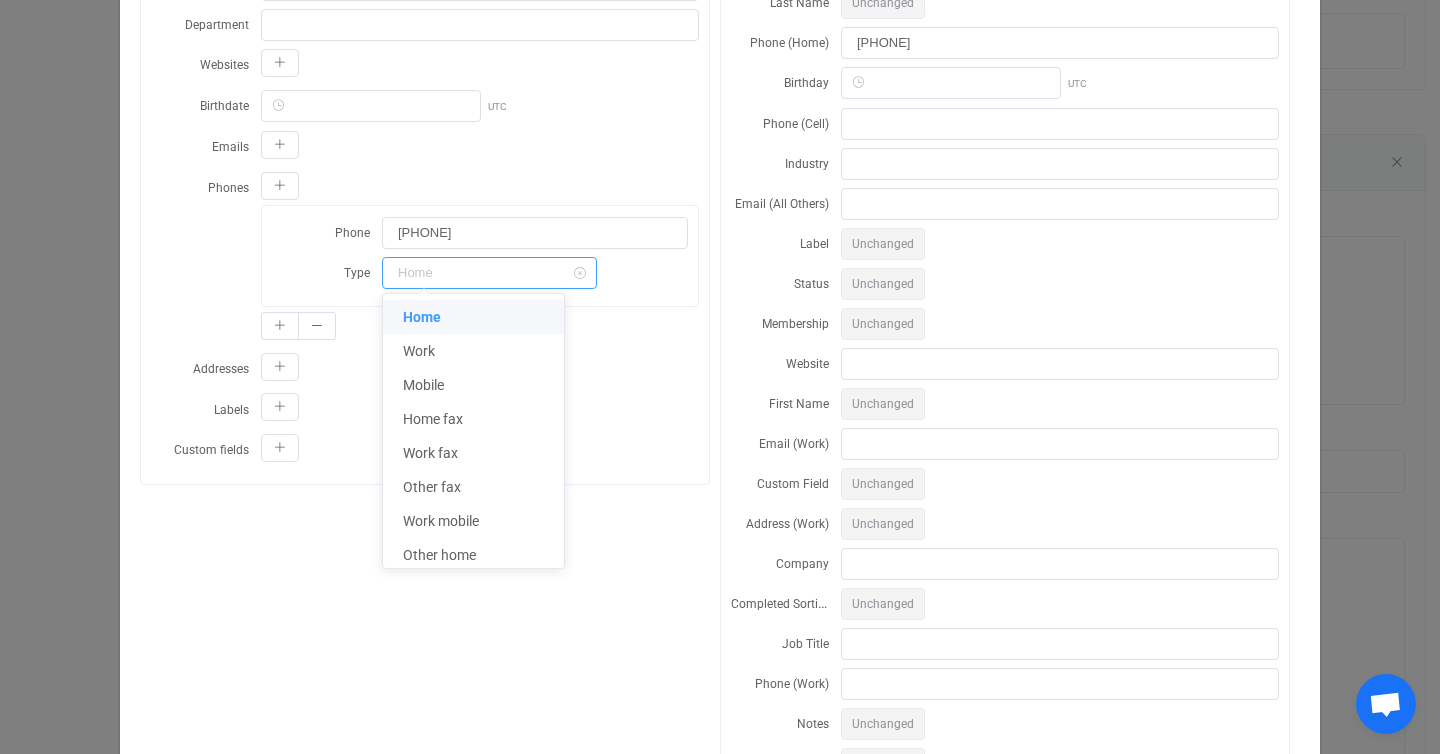 click at bounding box center [489, 273] 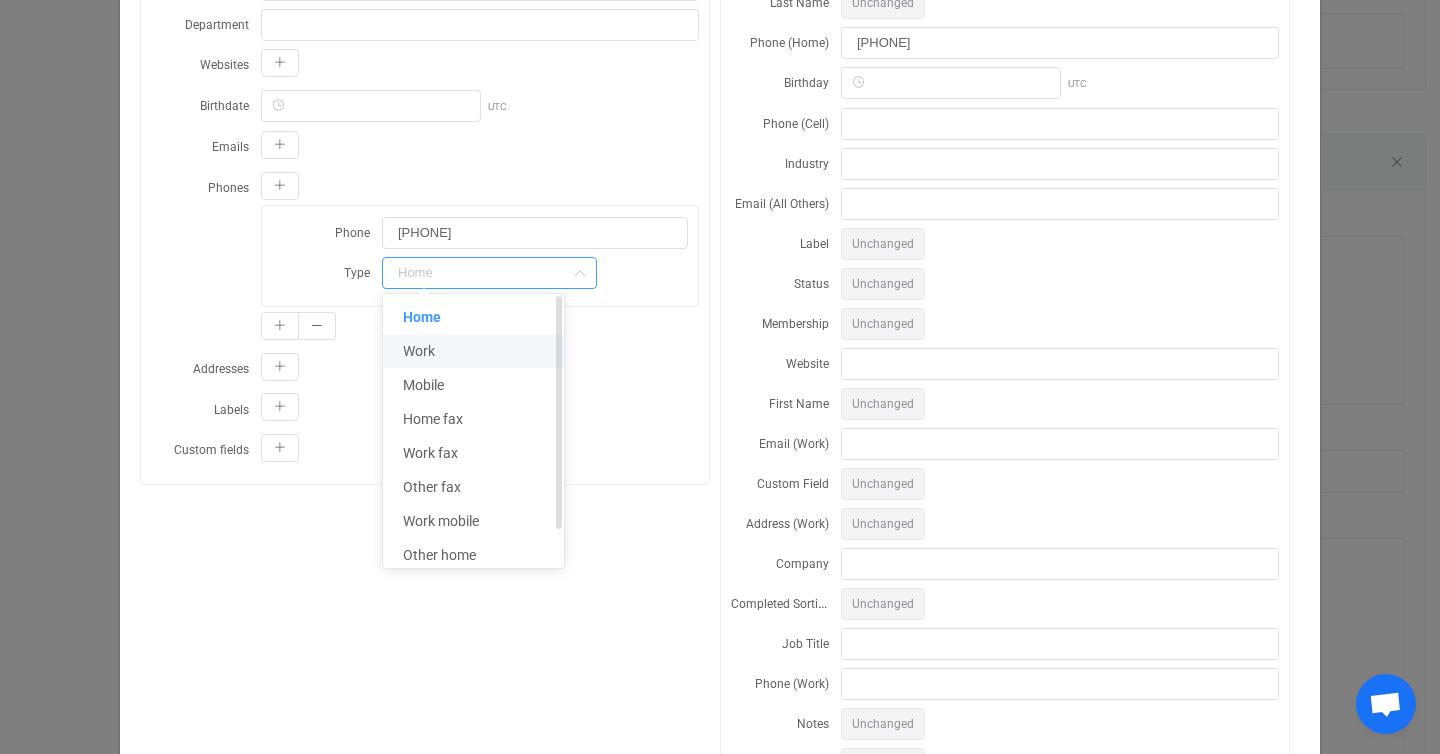 click on "Work" at bounding box center (473, 351) 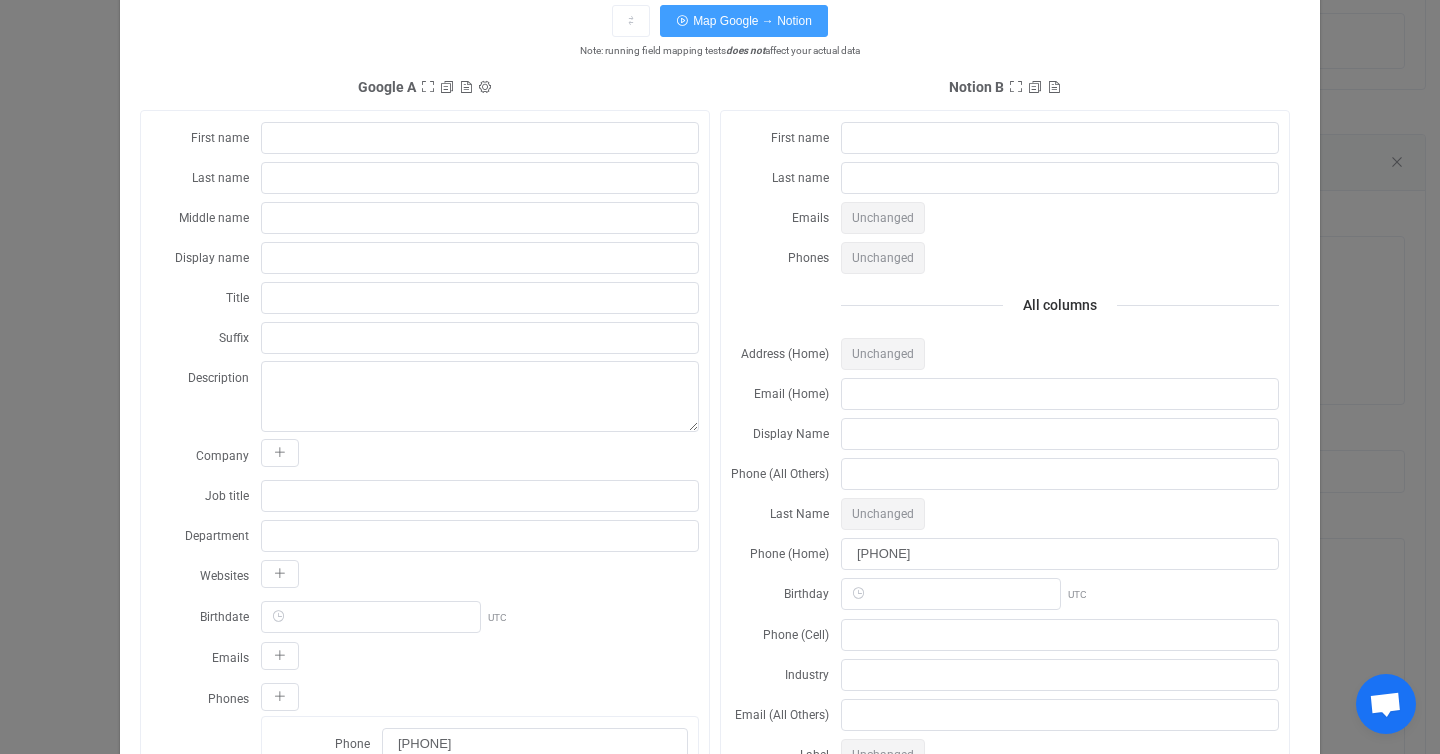scroll, scrollTop: 0, scrollLeft: 0, axis: both 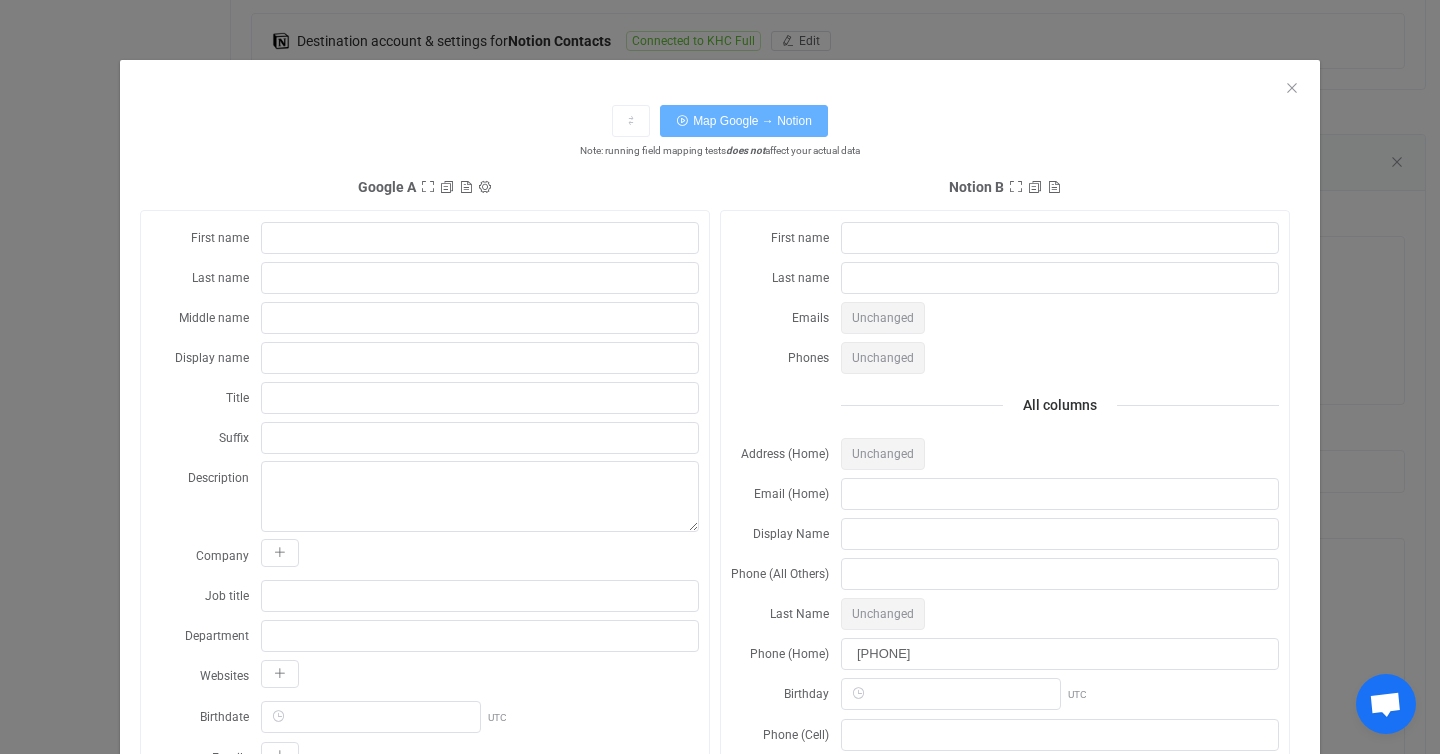 click on "Map Google → Notion" at bounding box center (744, 121) 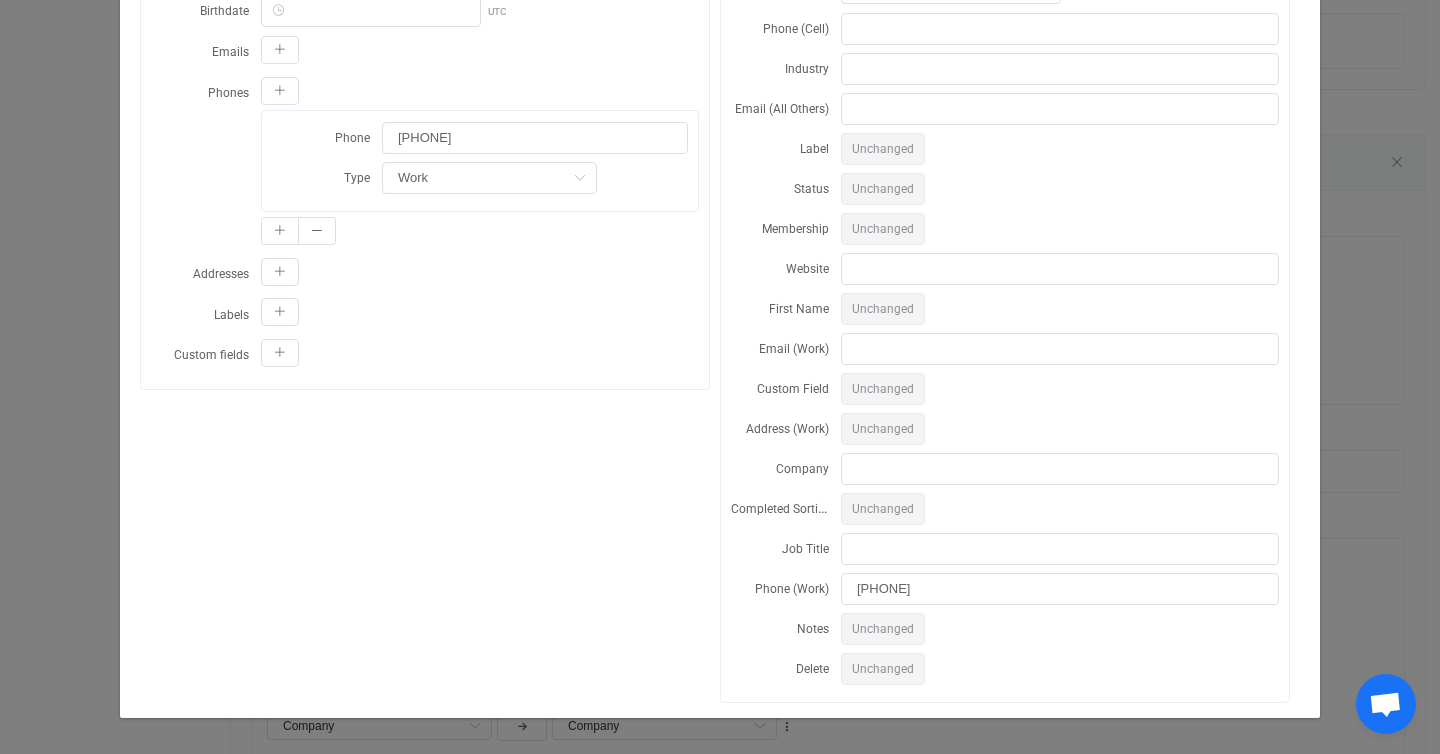 scroll, scrollTop: 575, scrollLeft: 0, axis: vertical 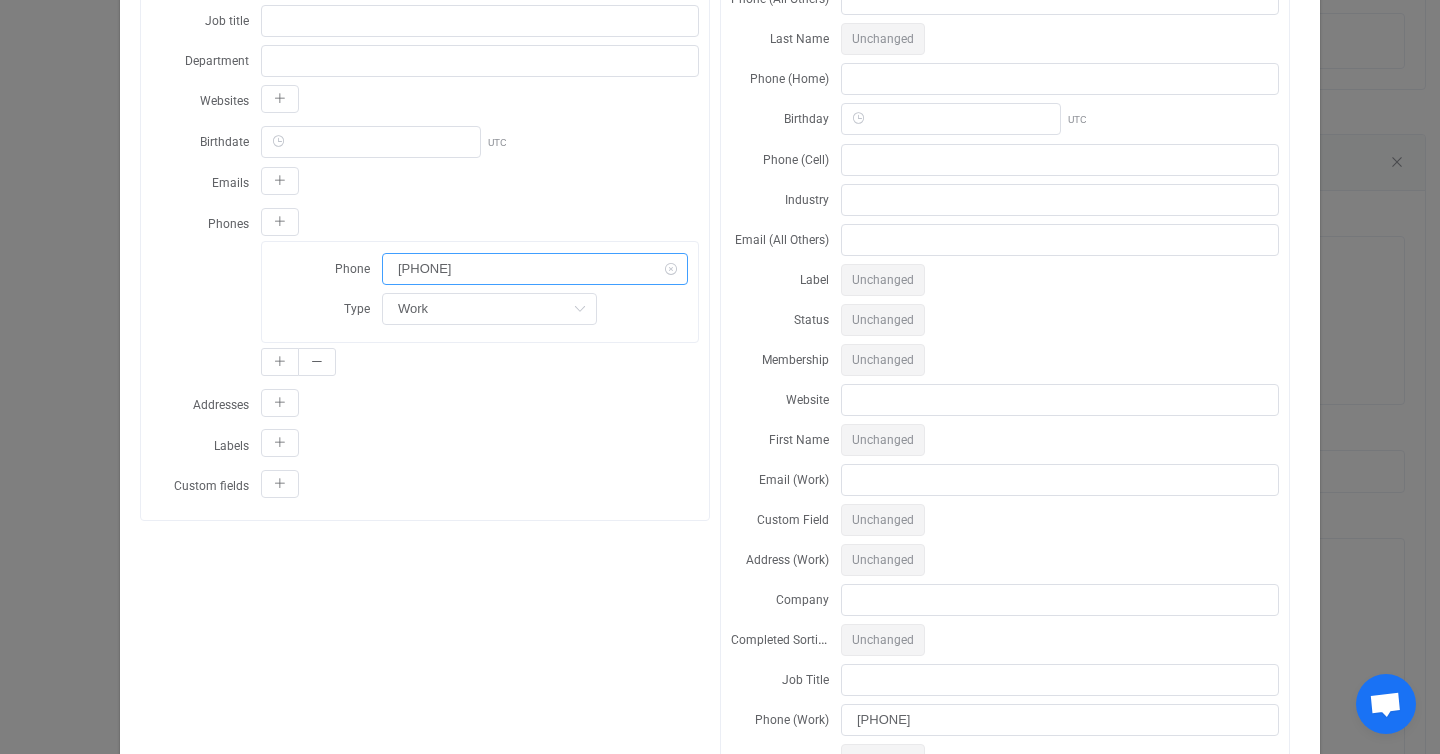 click on "[PHONE]" at bounding box center (535, 269) 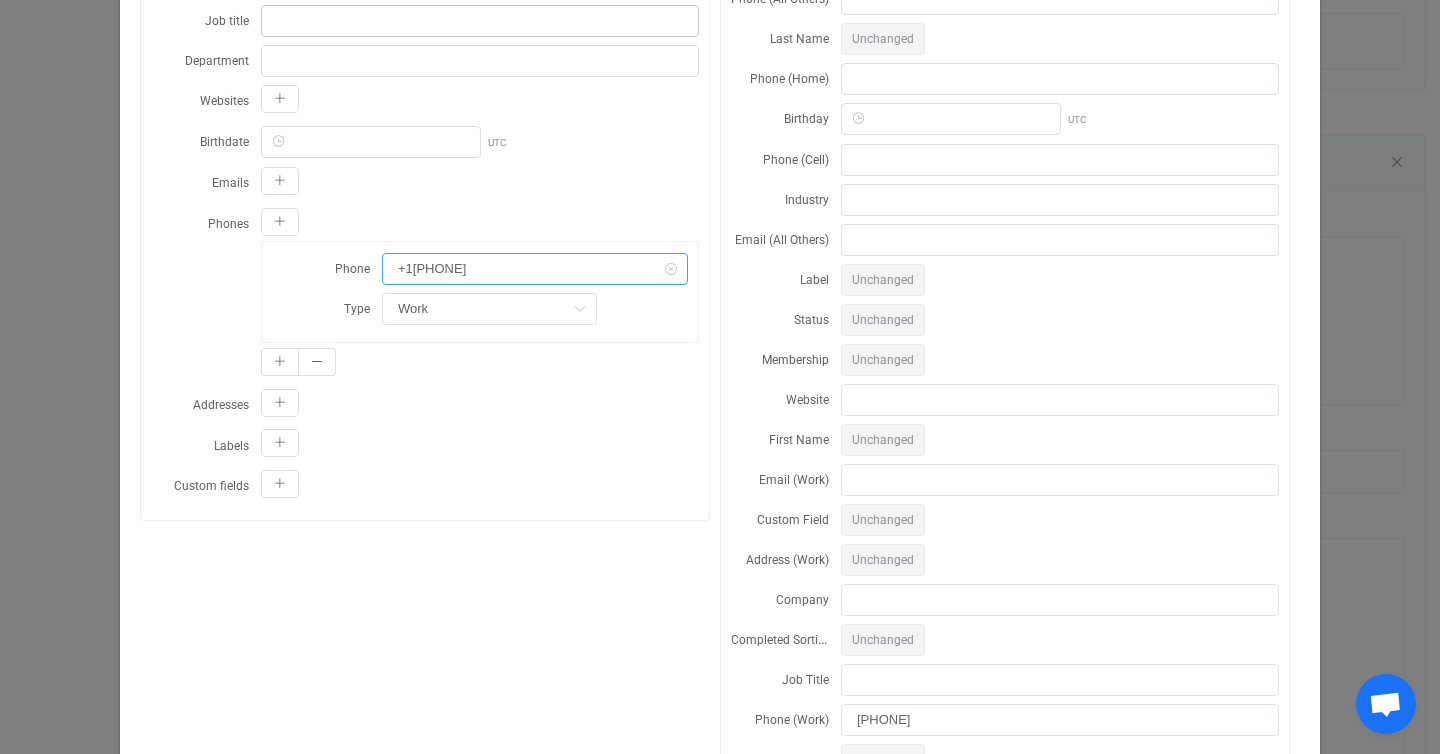 scroll, scrollTop: 0, scrollLeft: 0, axis: both 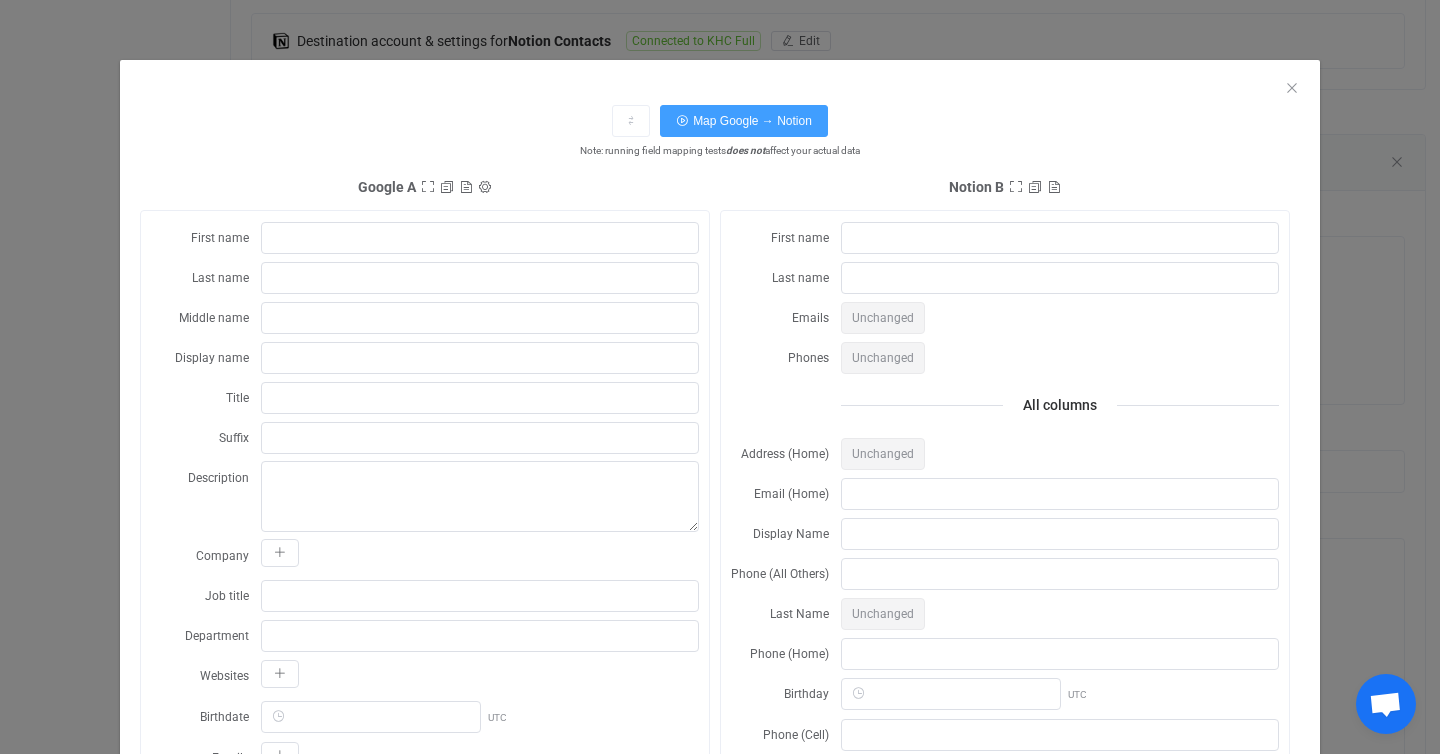click on "⇄ Map Google → Notion Note: running field mapping tests  does not  affect your actual data" at bounding box center (720, 132) 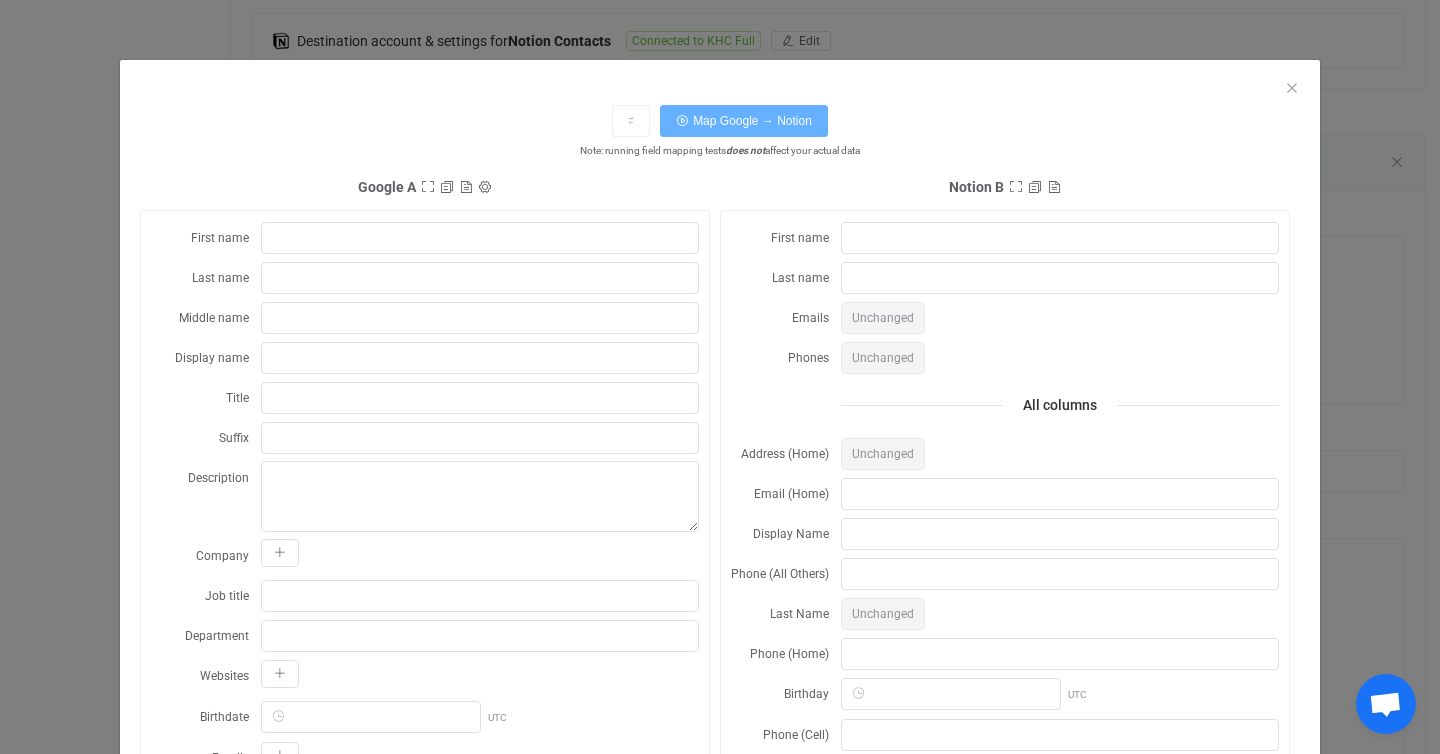 click on "Map Google → Notion" at bounding box center (744, 121) 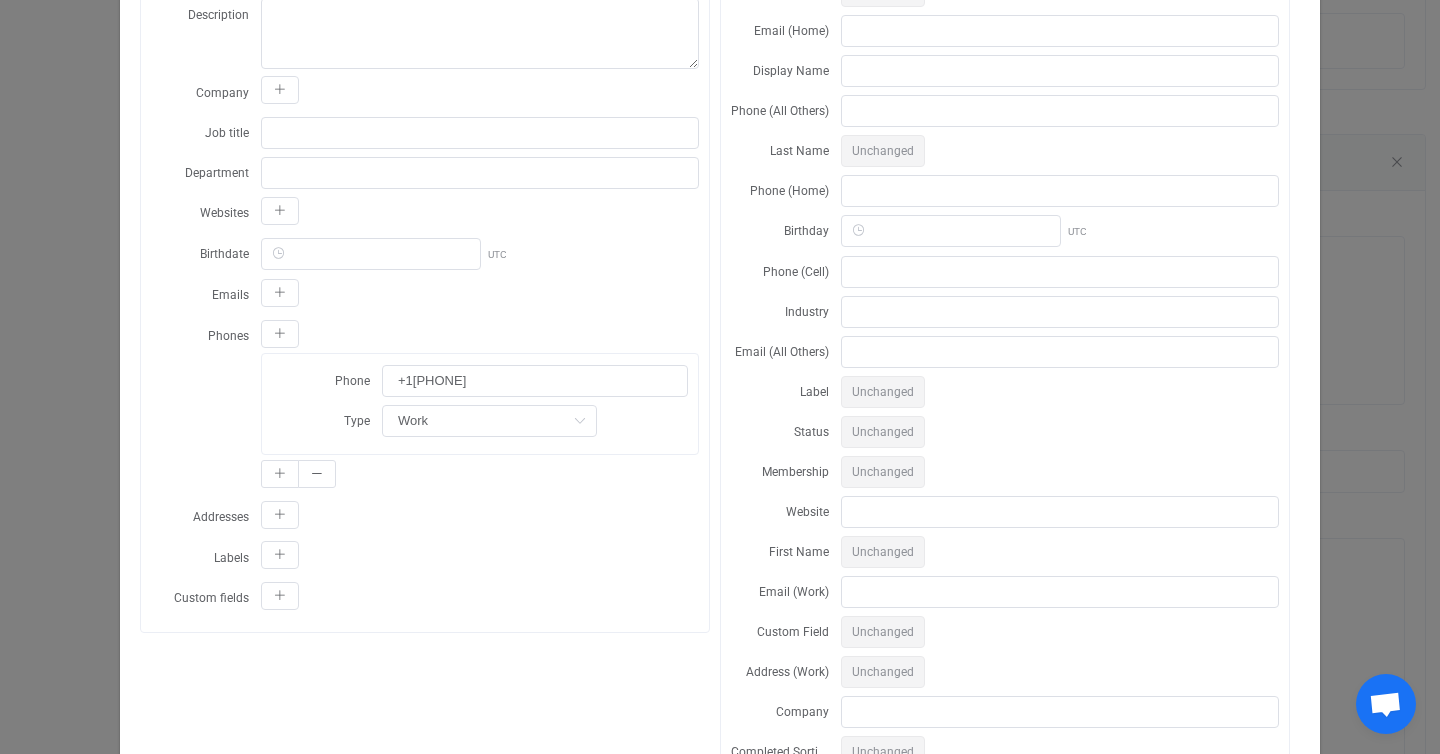 scroll, scrollTop: 460, scrollLeft: 0, axis: vertical 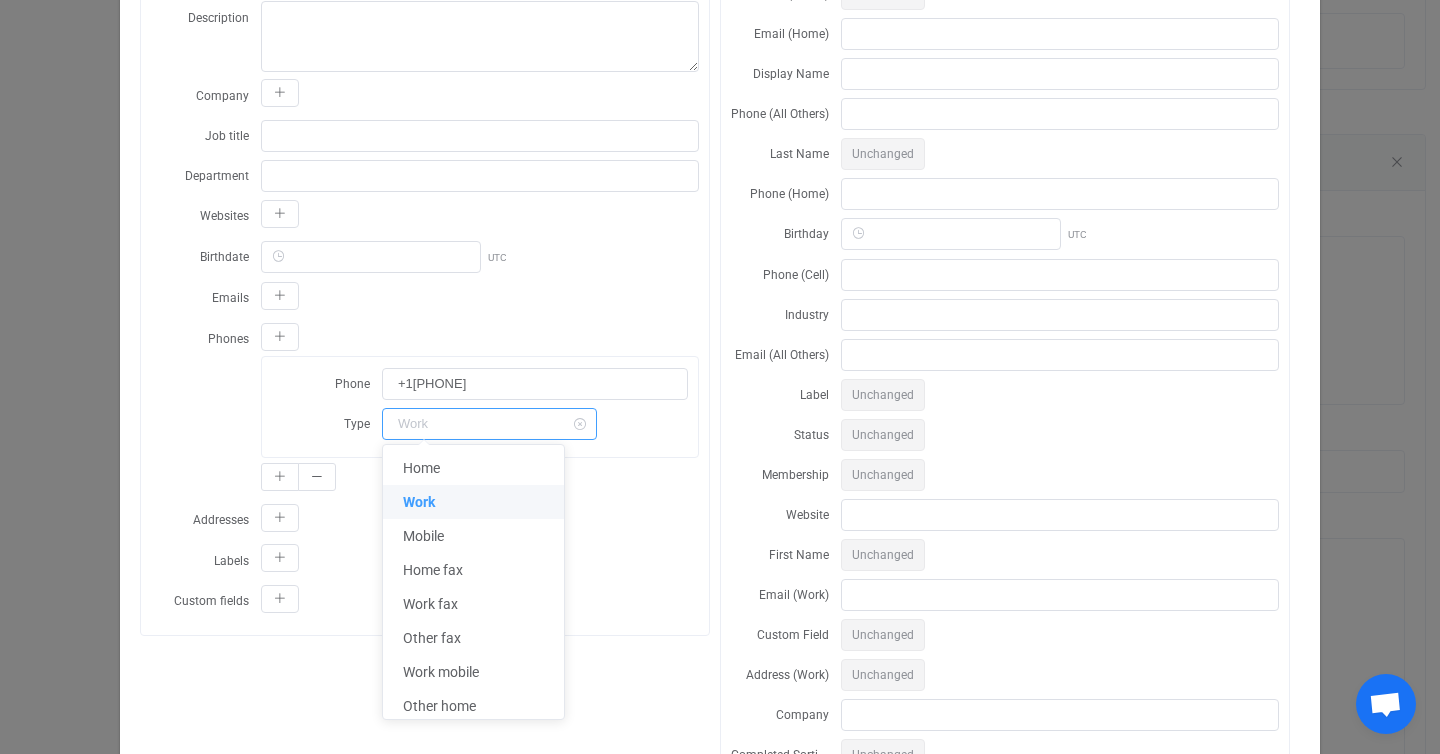 click at bounding box center (489, 424) 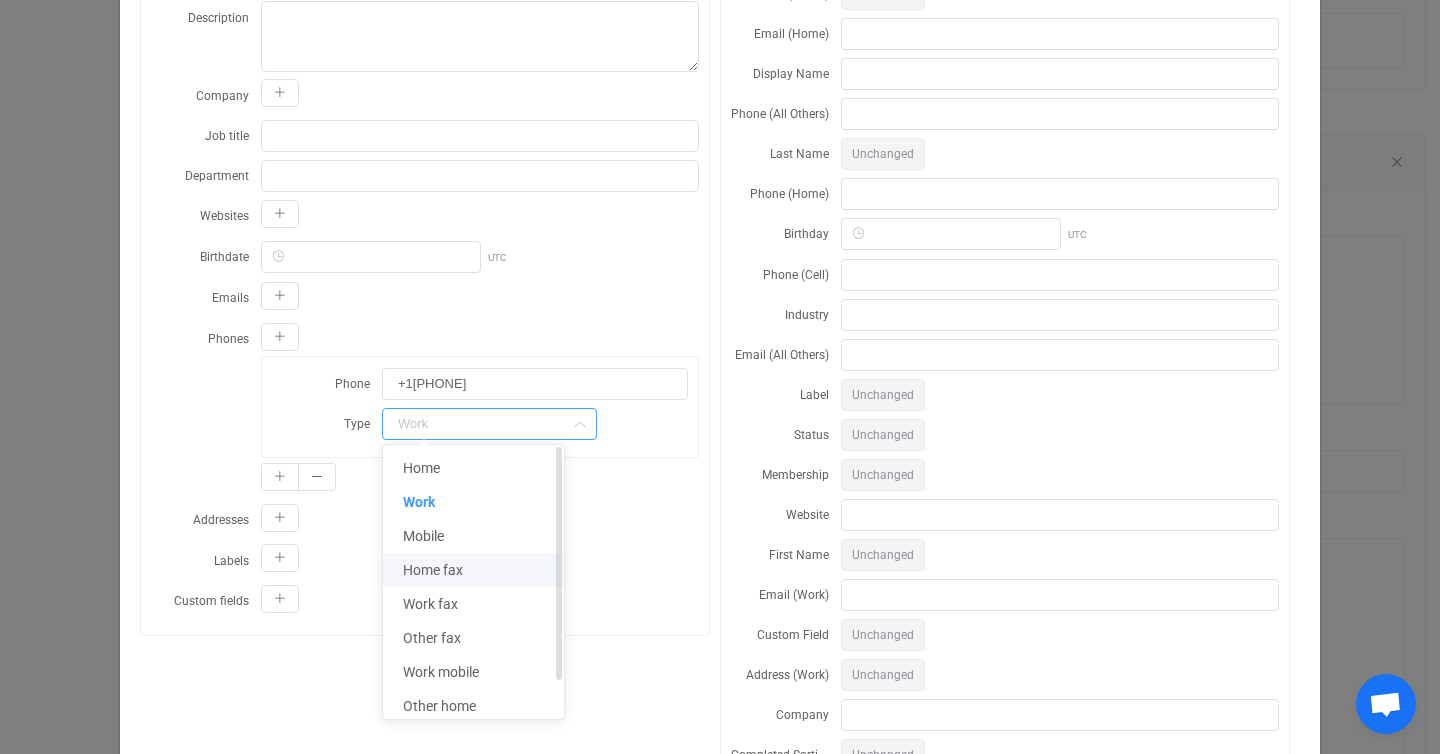 click on "Home fax" at bounding box center (433, 570) 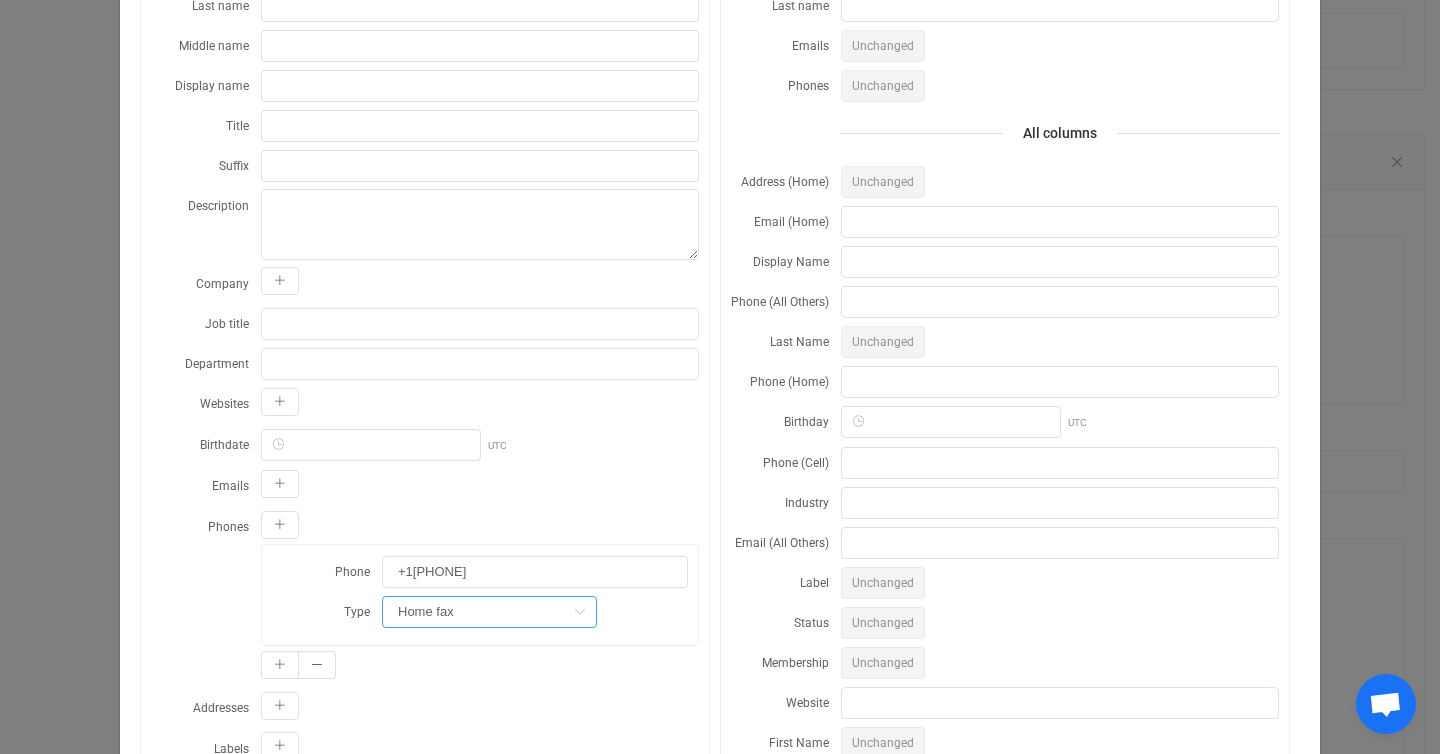 scroll, scrollTop: 44, scrollLeft: 0, axis: vertical 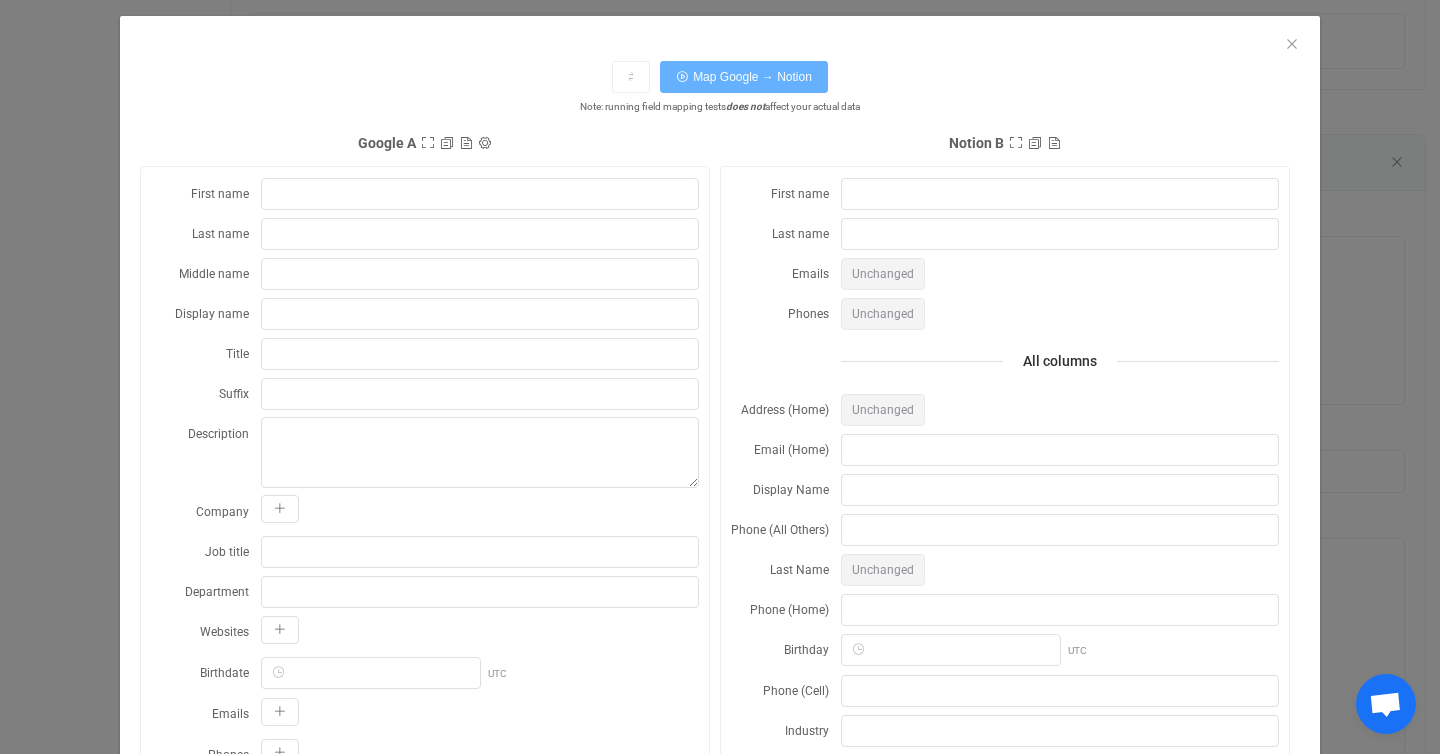 click on "Map Google → Notion" at bounding box center (744, 77) 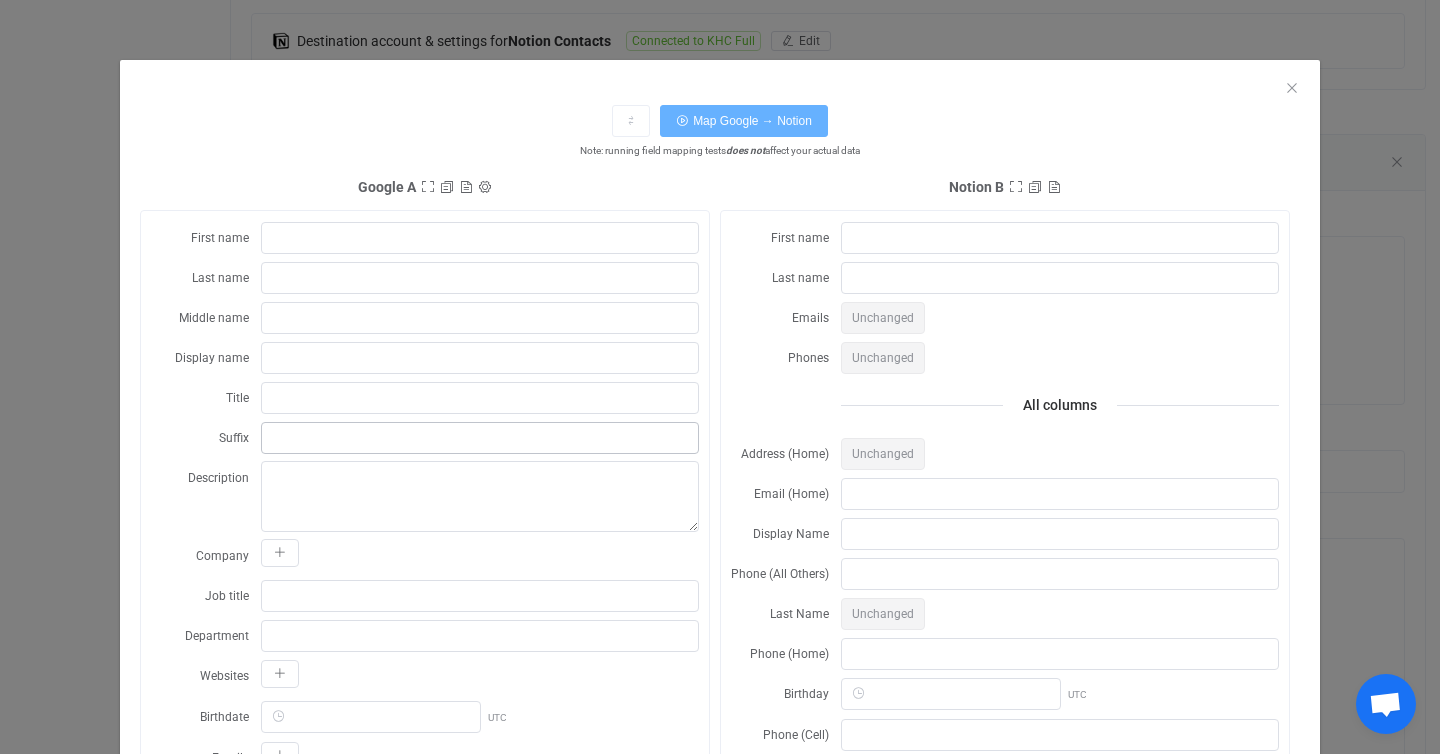 scroll, scrollTop: 267, scrollLeft: 0, axis: vertical 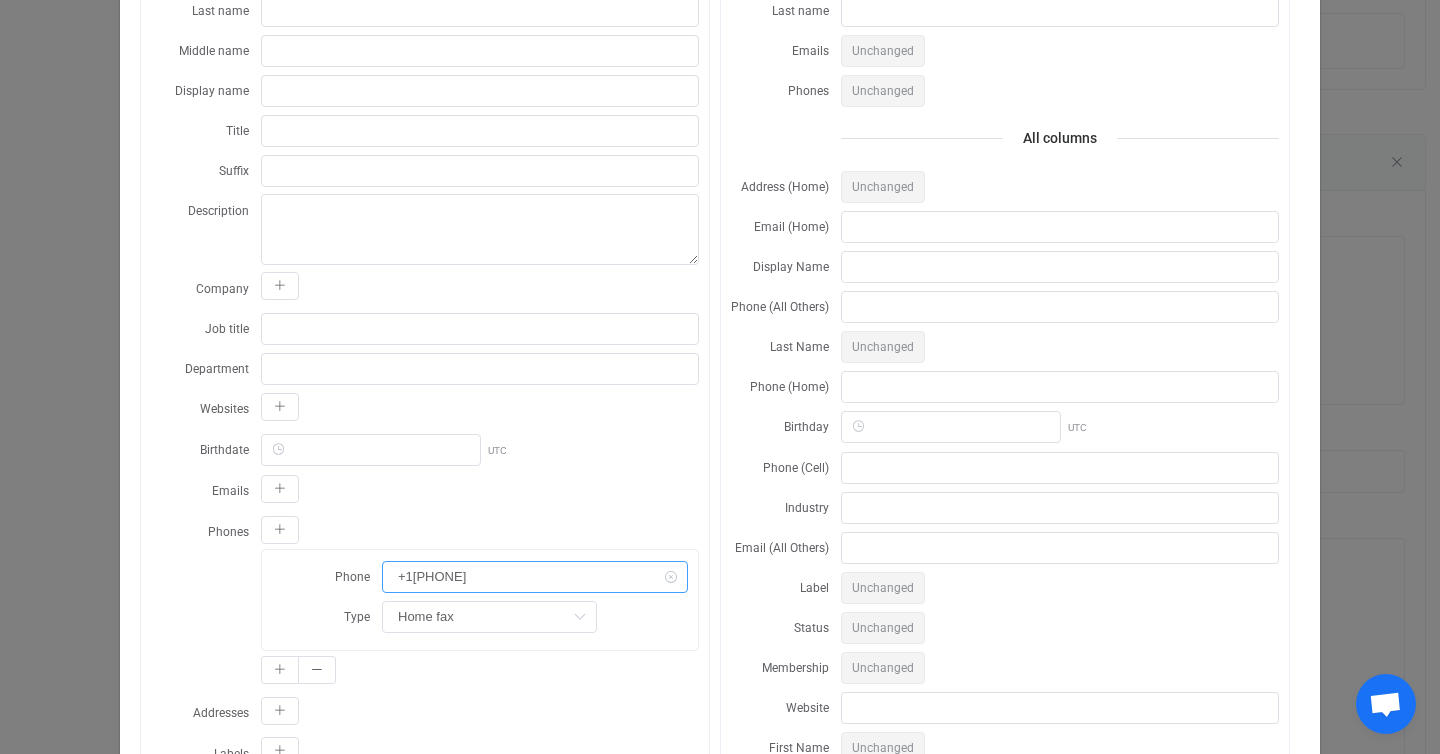drag, startPoint x: 498, startPoint y: 574, endPoint x: 403, endPoint y: 576, distance: 95.02105 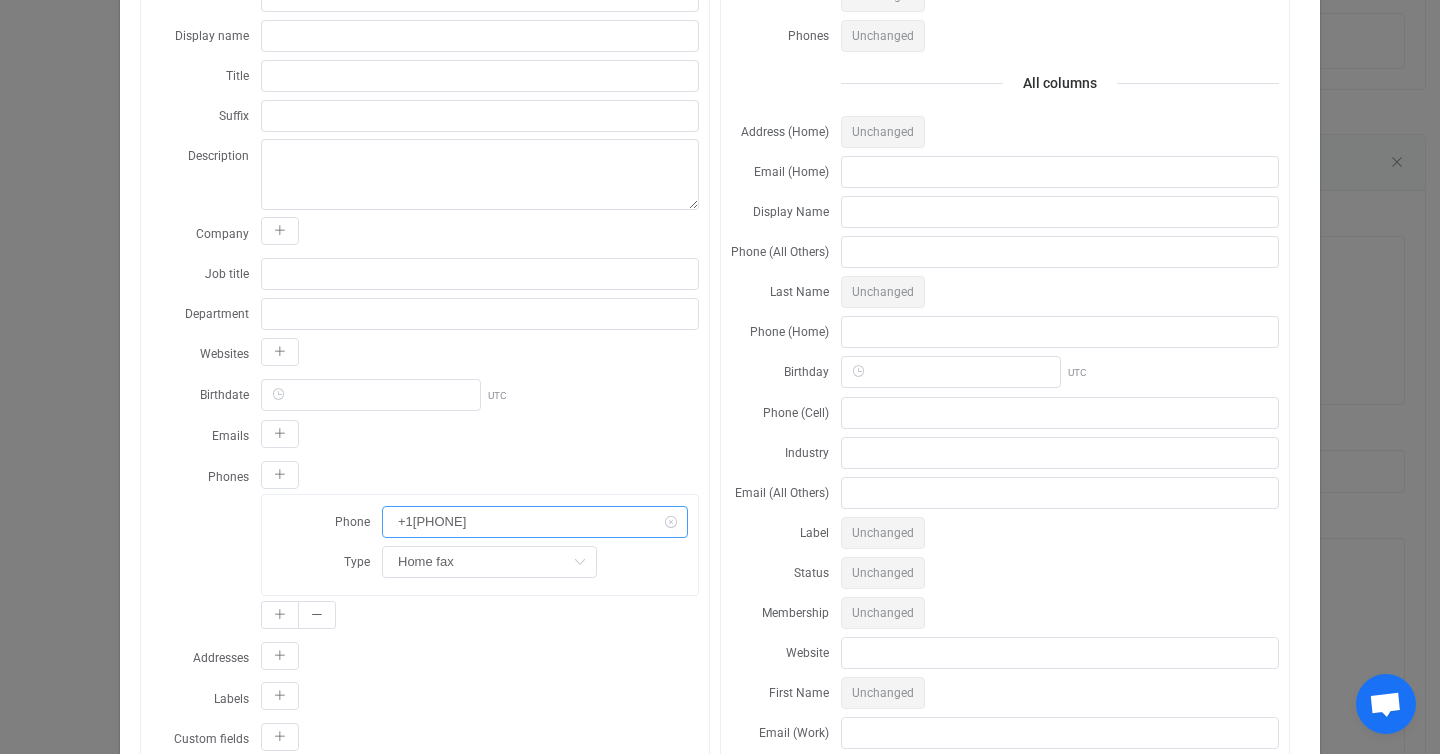 scroll, scrollTop: 324, scrollLeft: 0, axis: vertical 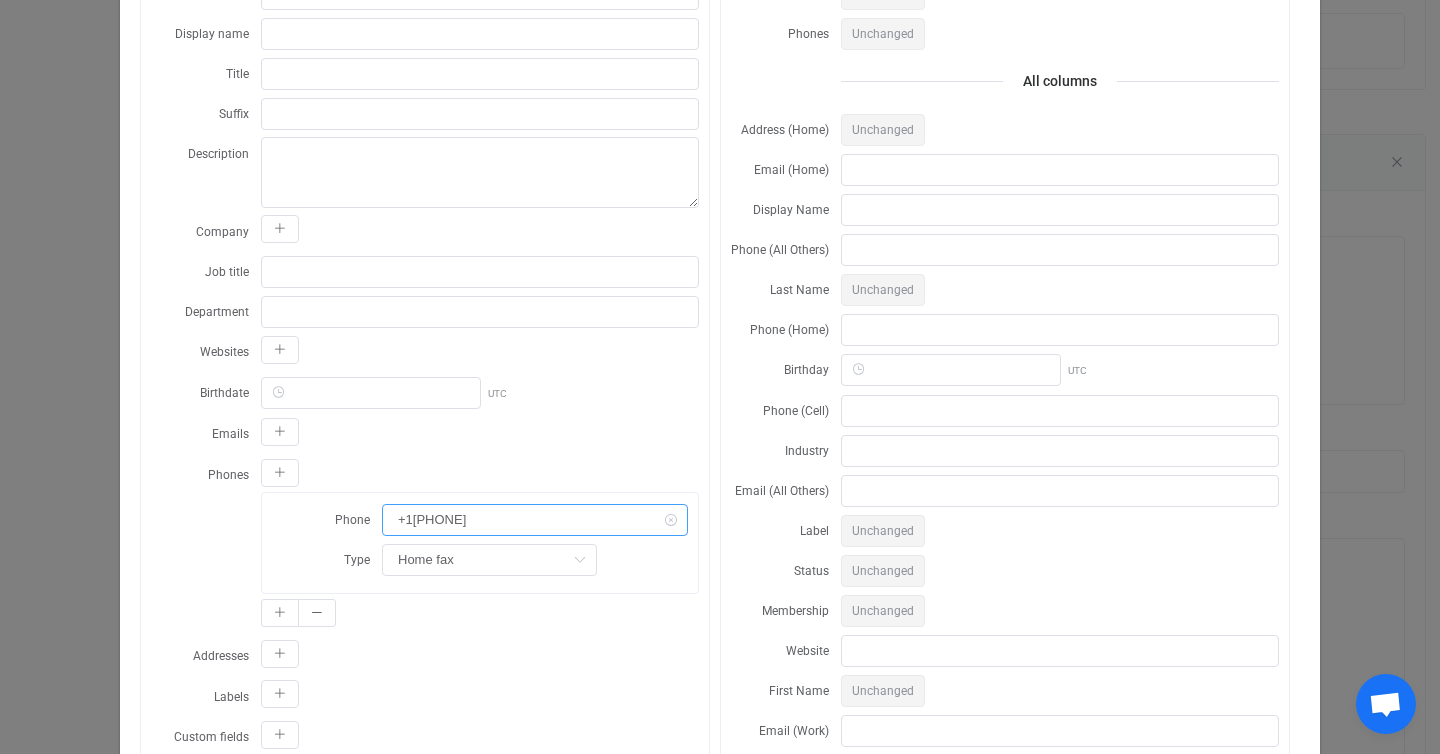 click on "+1[PHONE]" at bounding box center [535, 520] 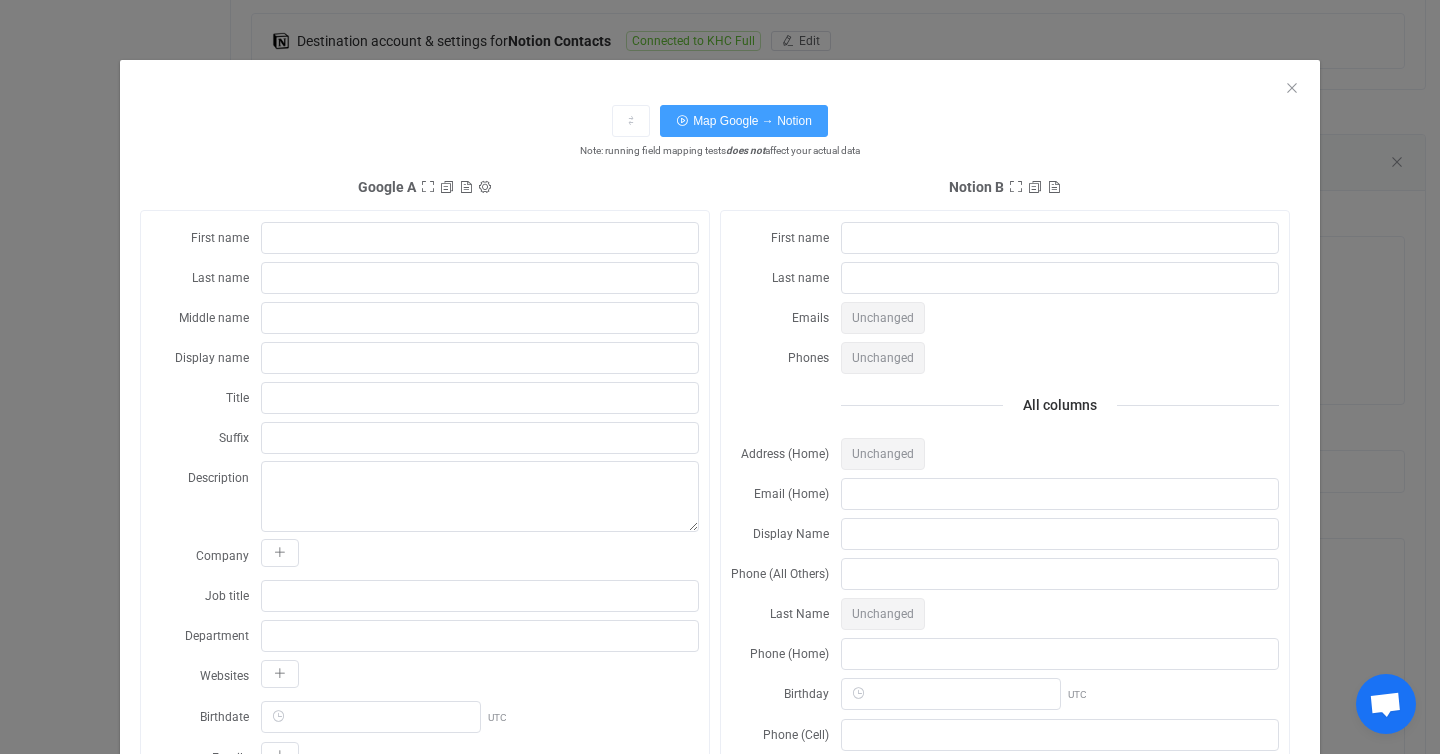 scroll, scrollTop: 0, scrollLeft: 0, axis: both 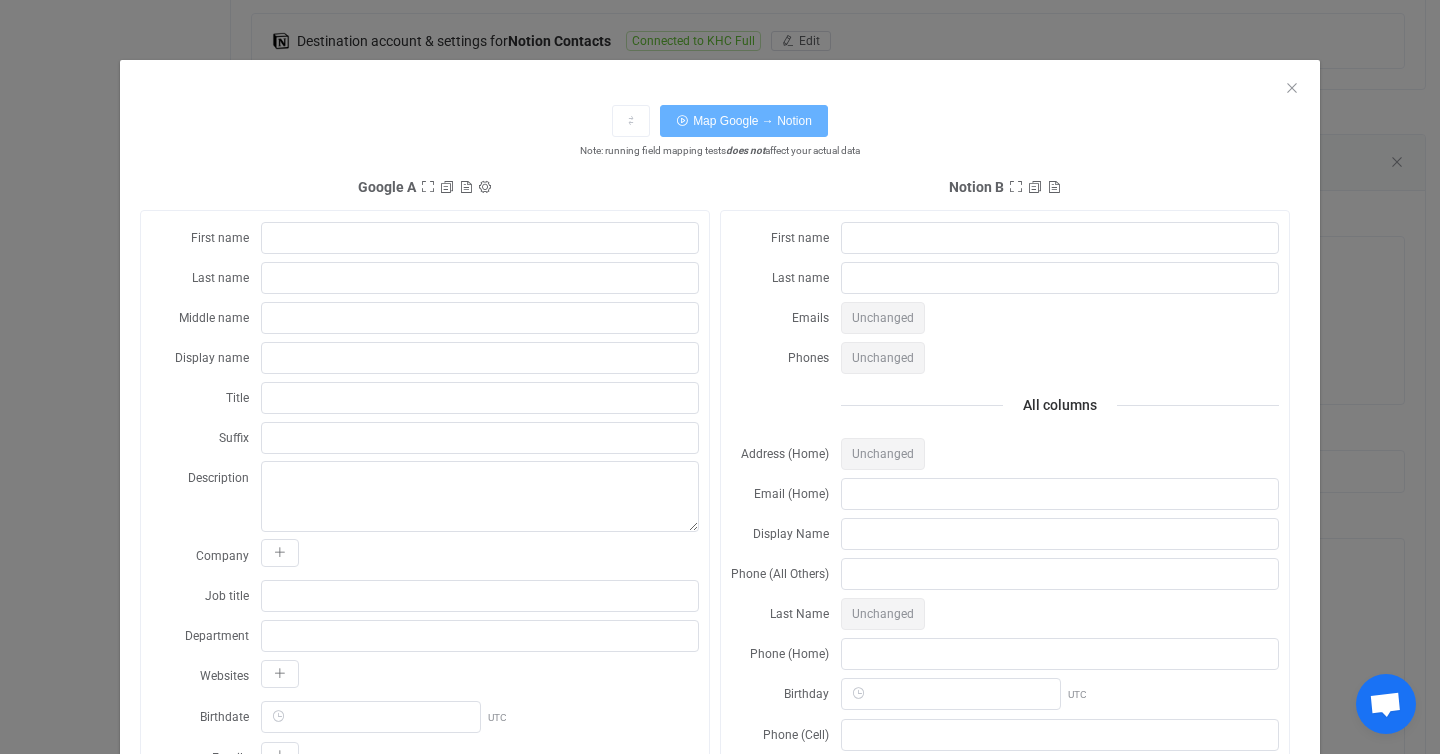 click on "Map Google → Notion" at bounding box center [752, 121] 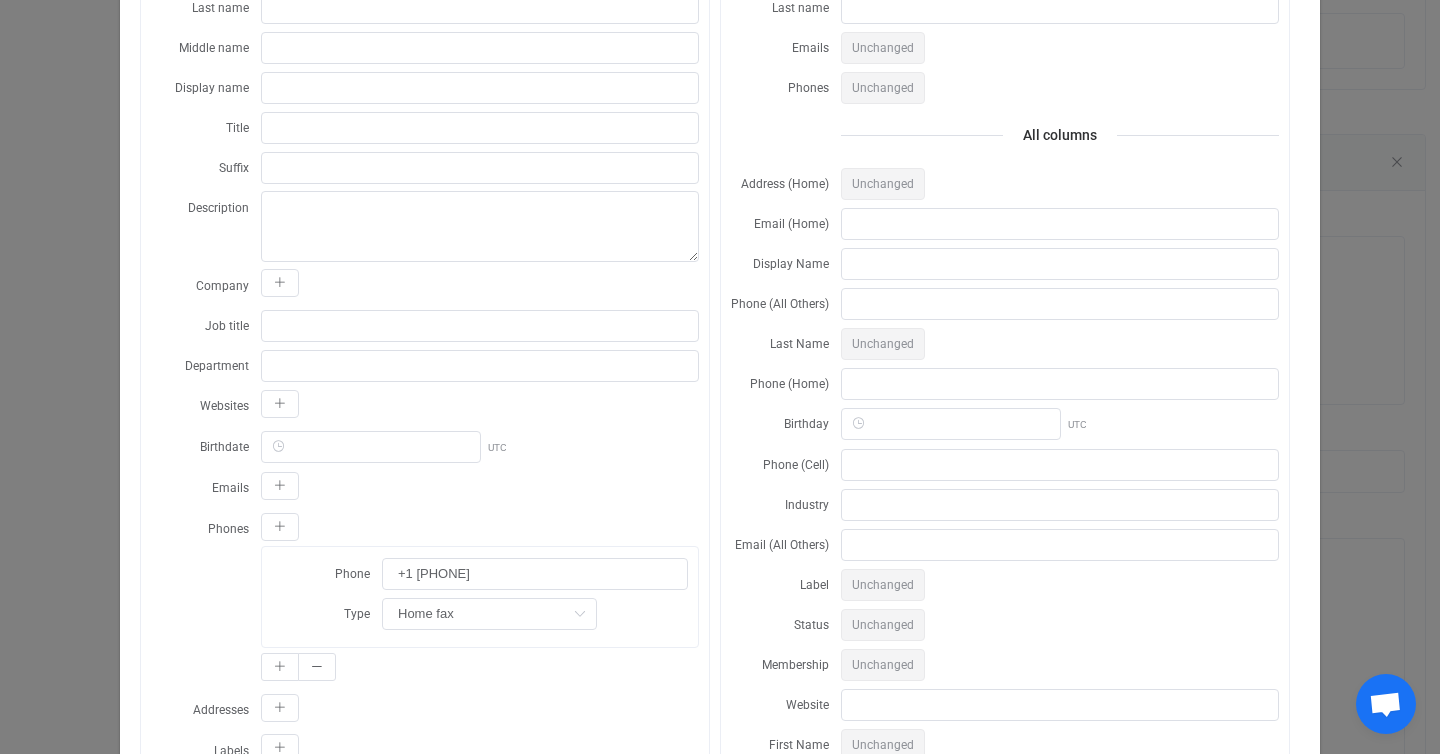 scroll, scrollTop: 0, scrollLeft: 0, axis: both 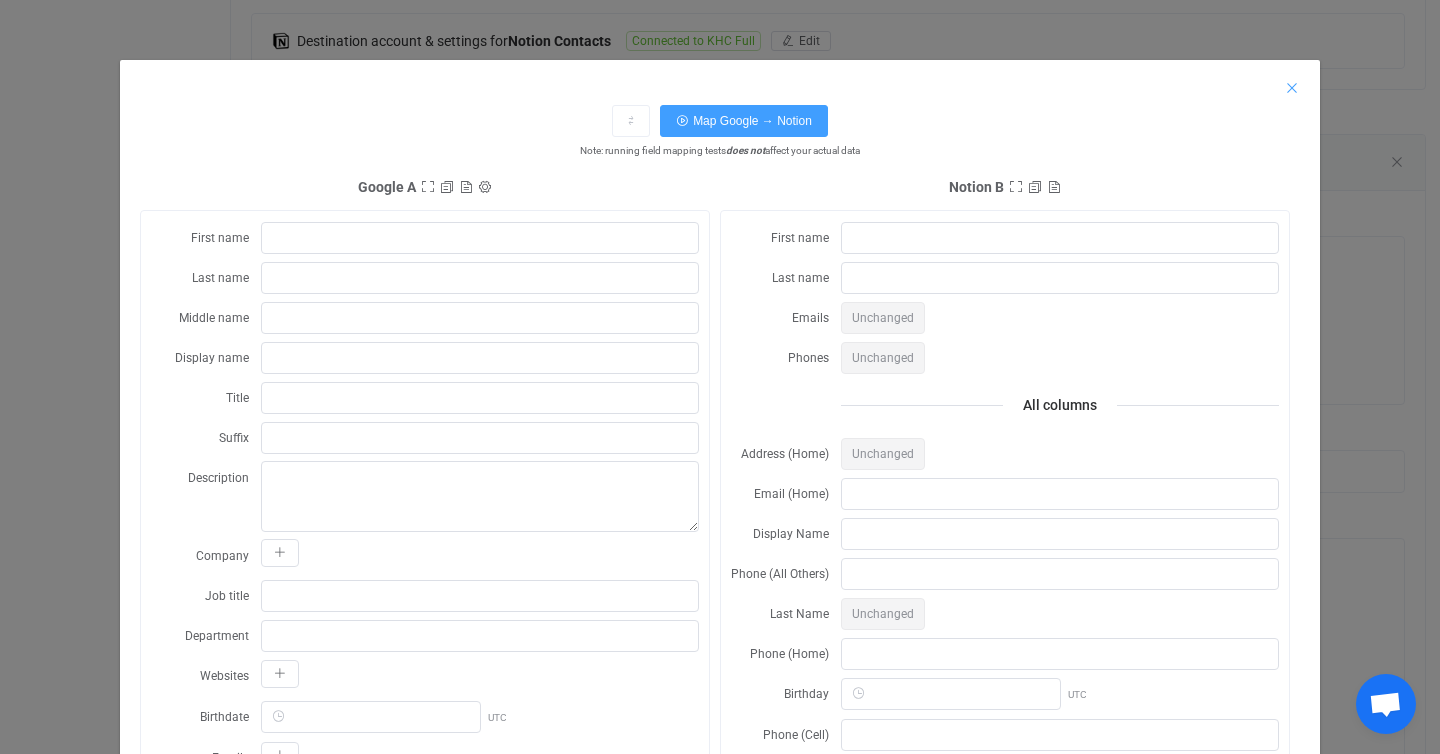 click at bounding box center (1292, 88) 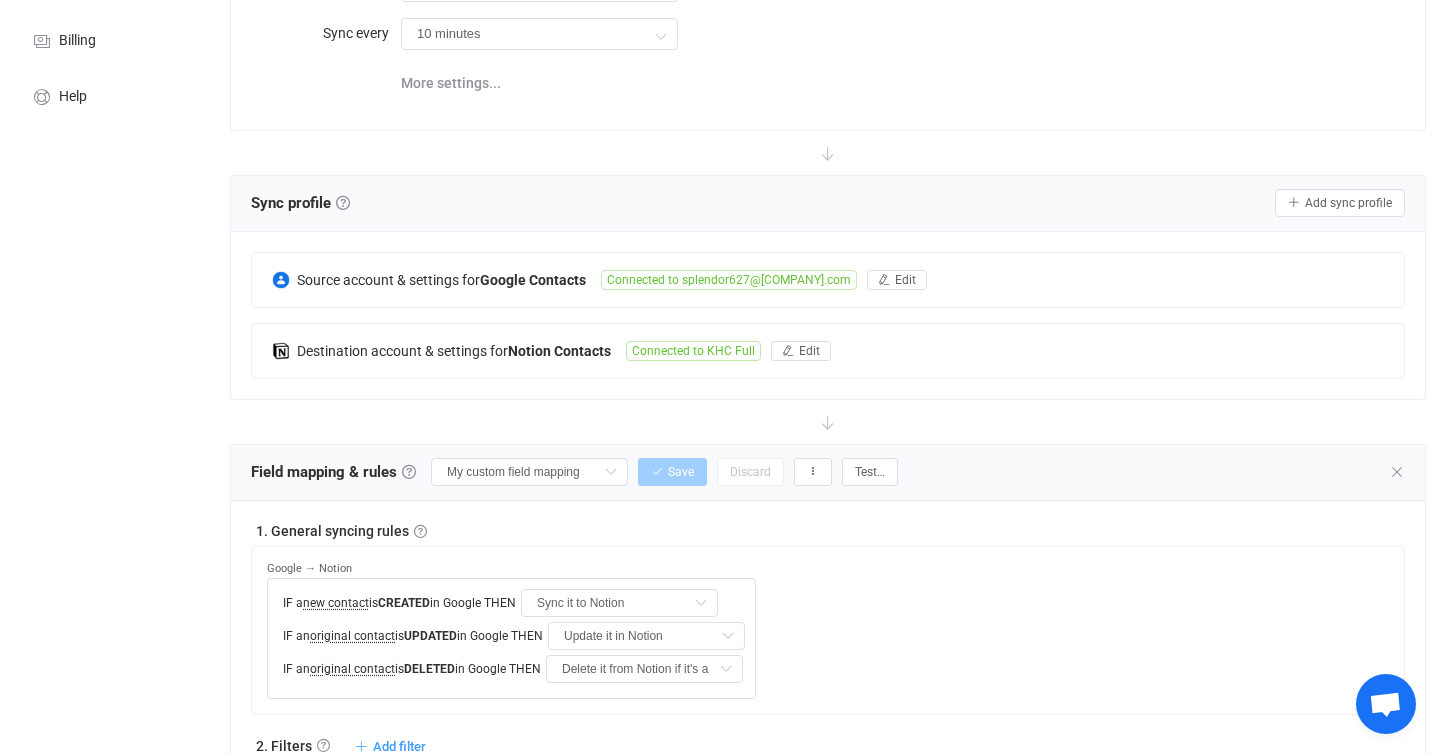 scroll, scrollTop: 0, scrollLeft: 0, axis: both 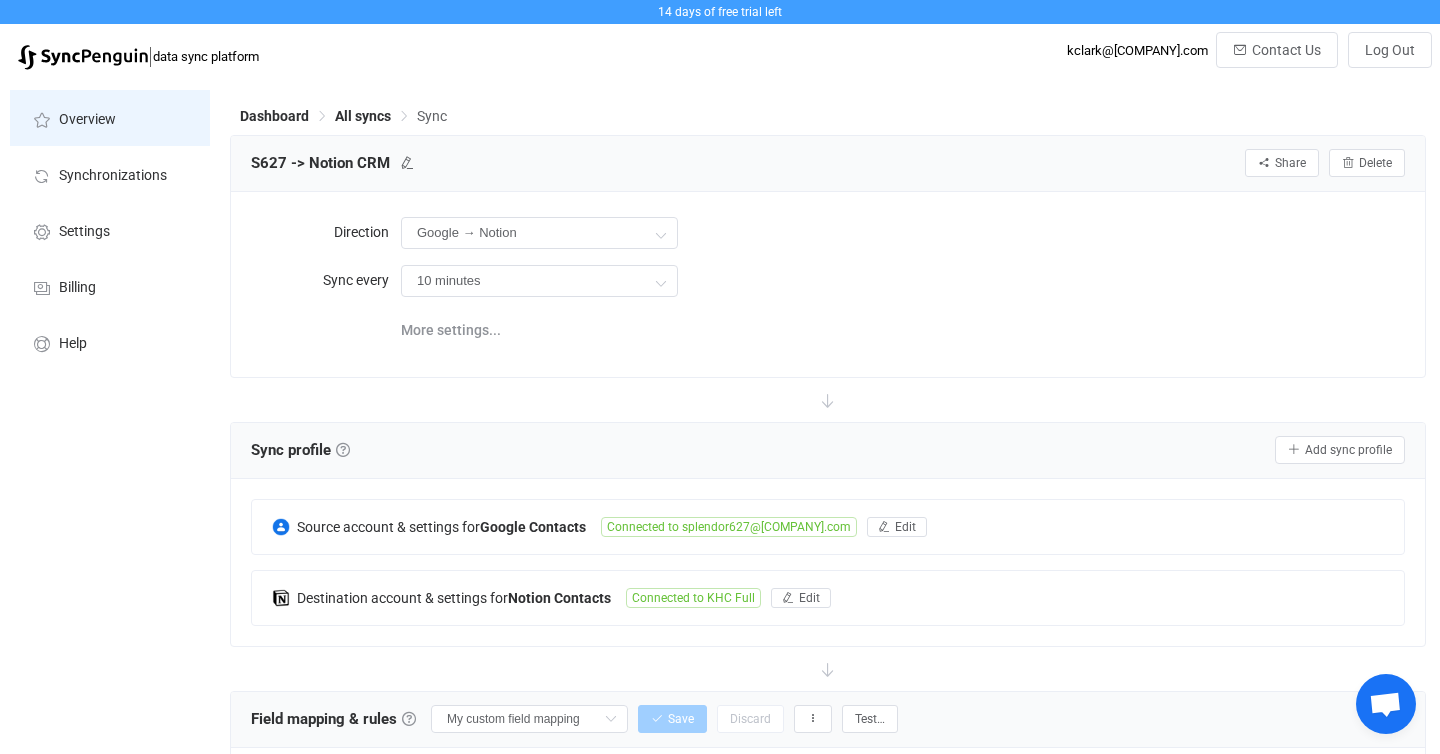 click on "Overview" at bounding box center [87, 120] 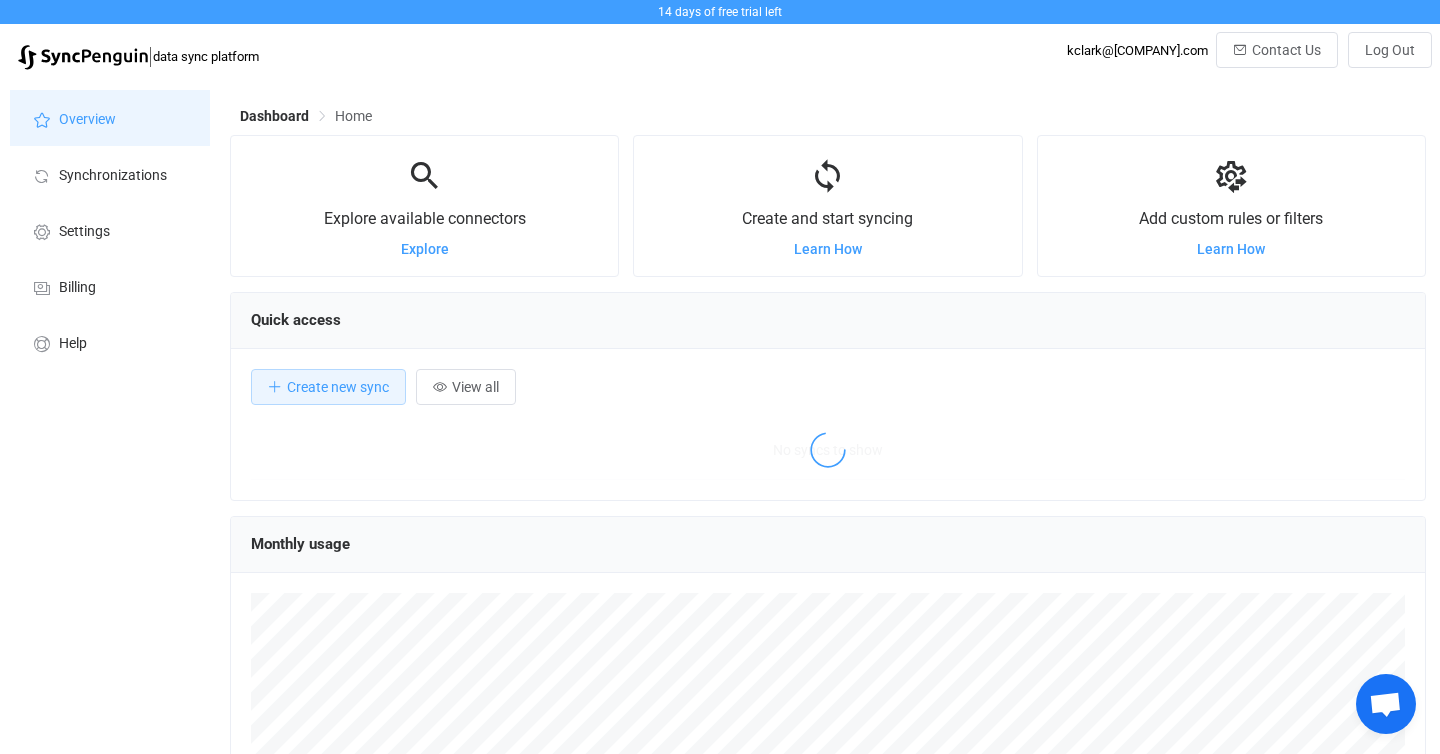 scroll, scrollTop: 999612, scrollLeft: 998804, axis: both 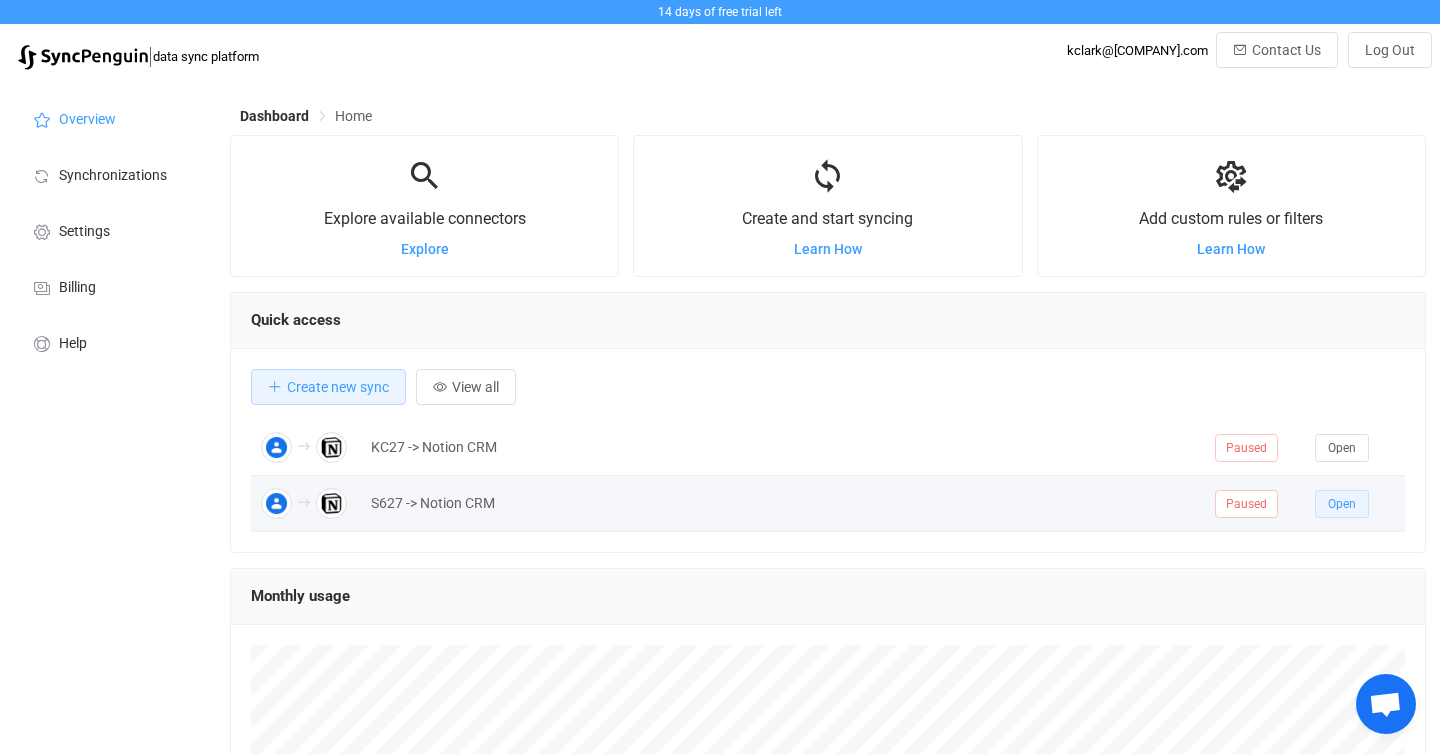 click on "Open" at bounding box center (1342, 504) 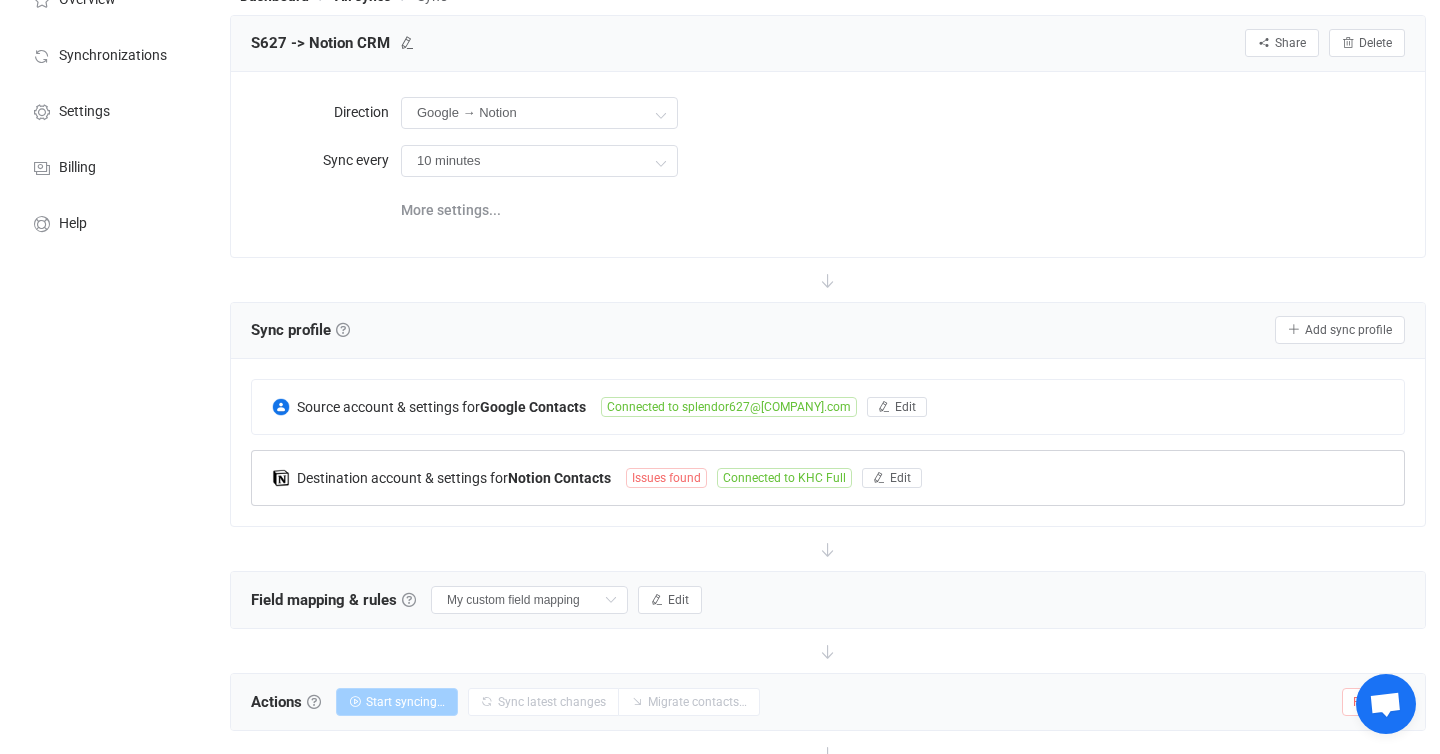 scroll, scrollTop: 118, scrollLeft: 0, axis: vertical 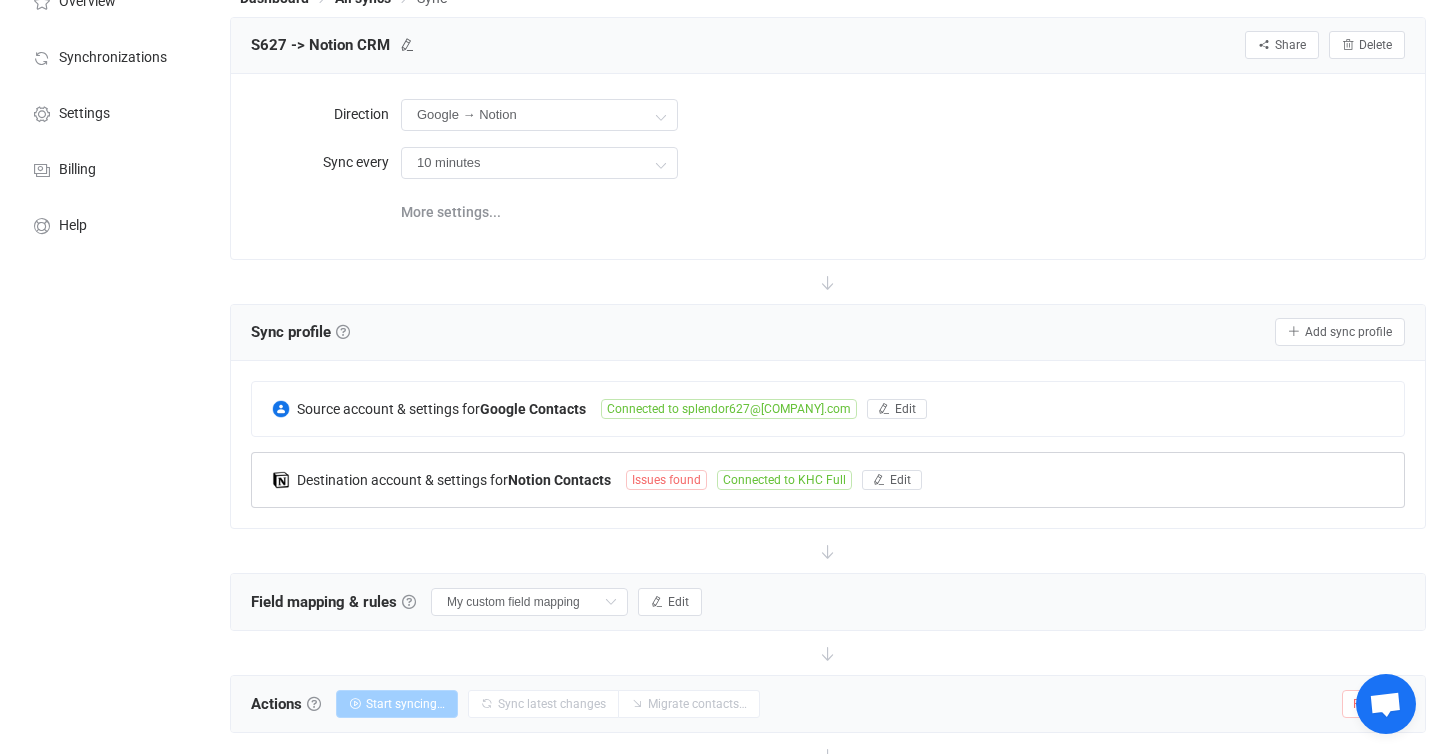 click on "Issues found" at bounding box center [666, 480] 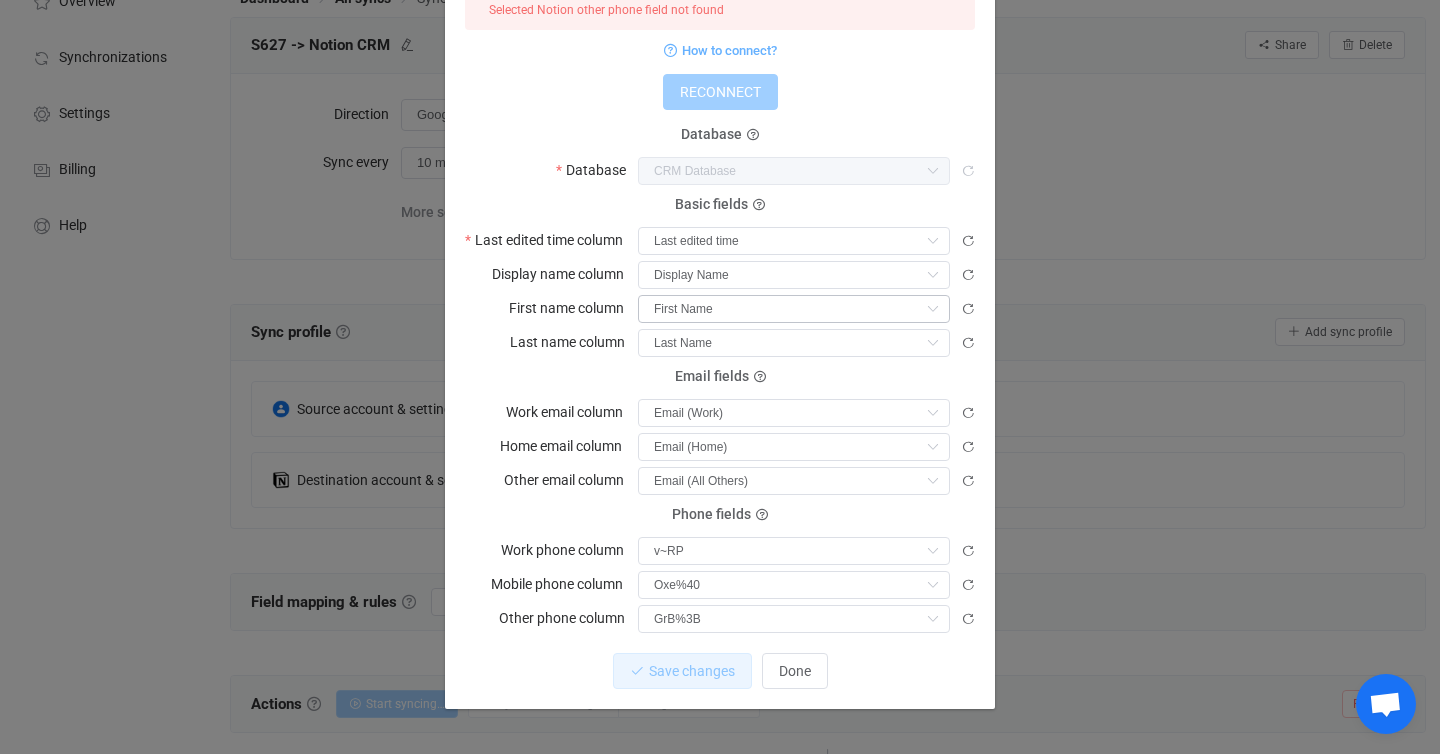 scroll, scrollTop: 203, scrollLeft: 0, axis: vertical 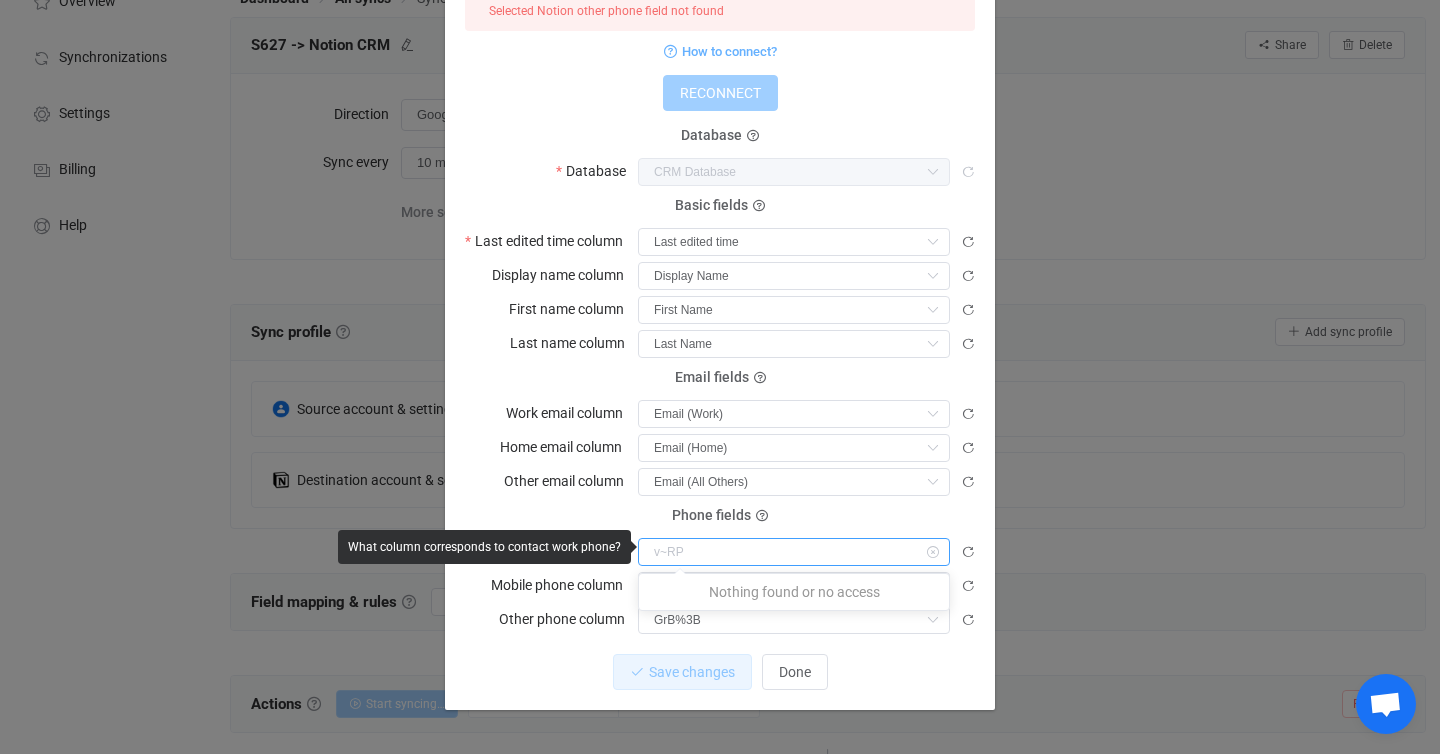 click at bounding box center (794, 552) 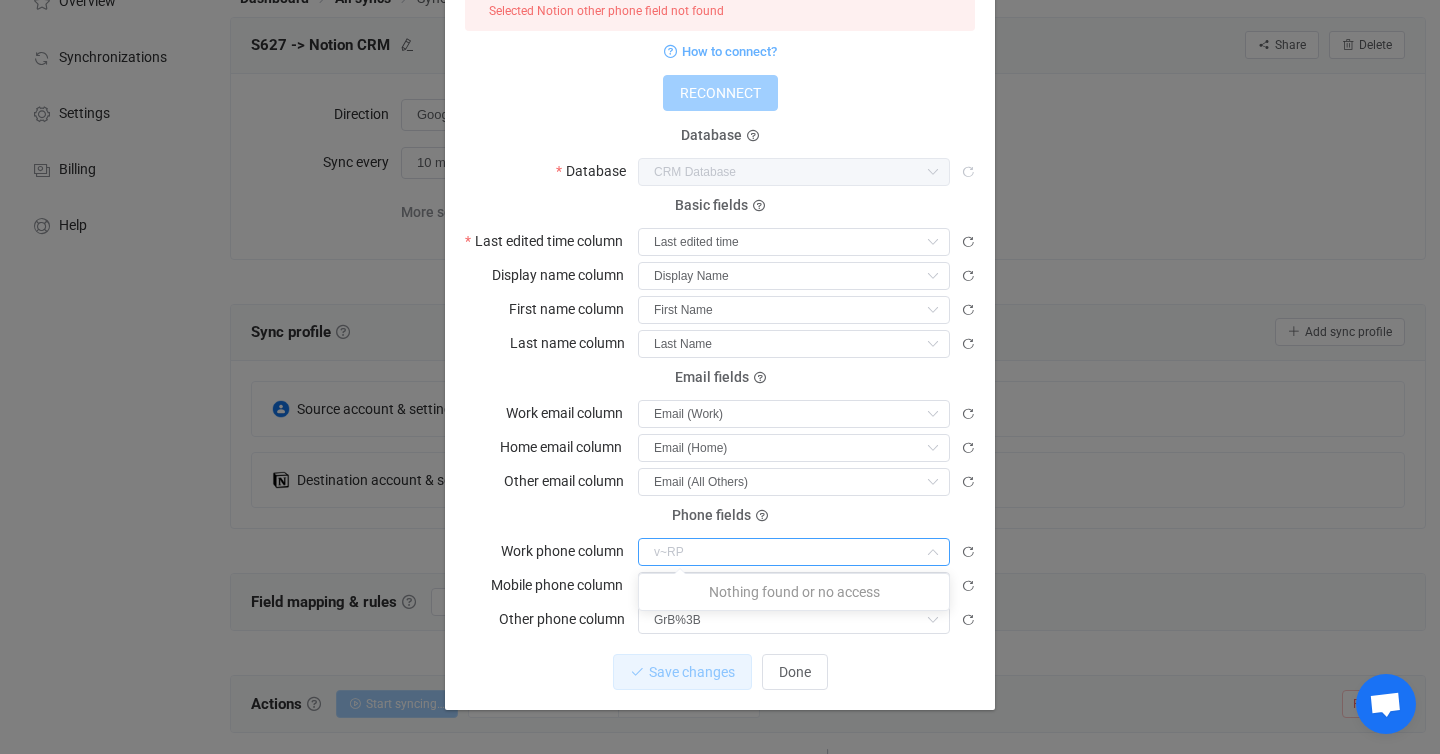 click on "Nothing found or no access" at bounding box center [794, 592] 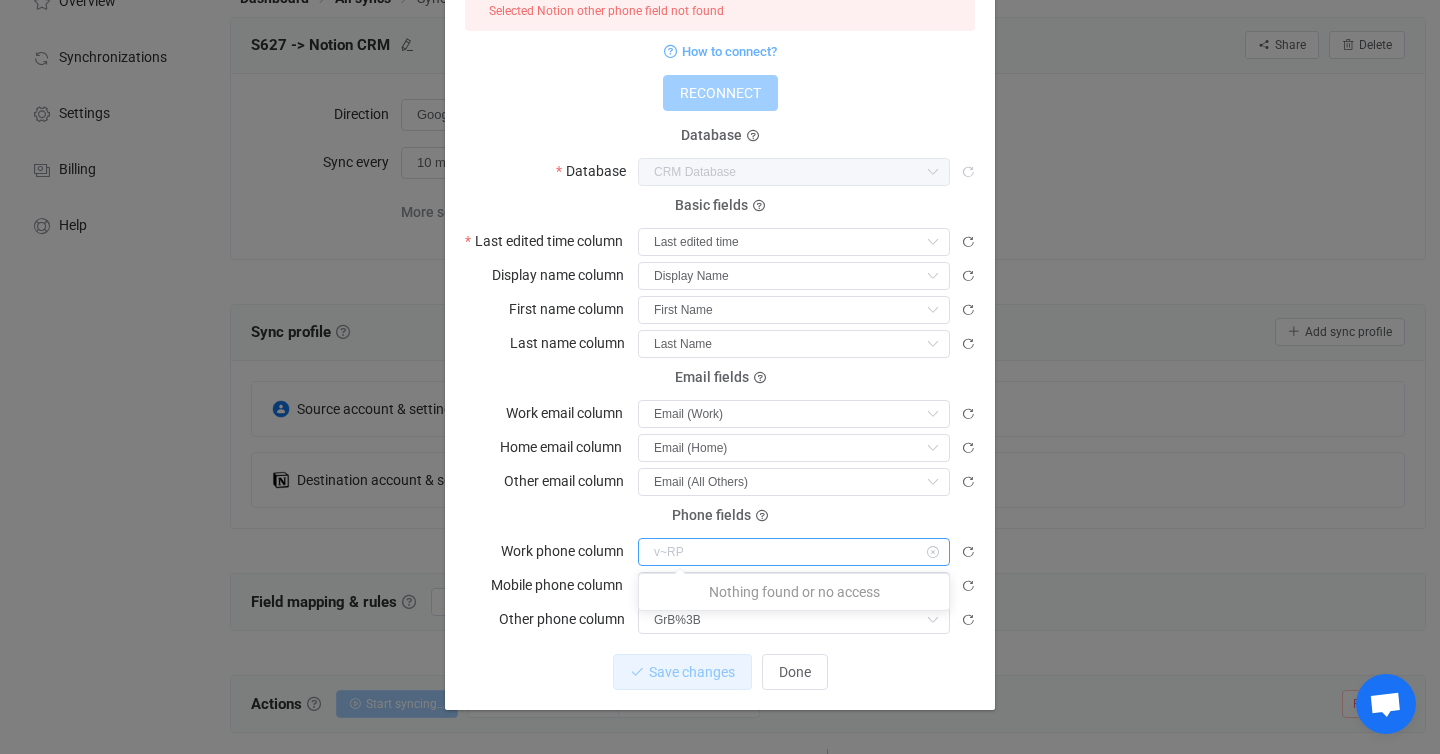 click at bounding box center [794, 552] 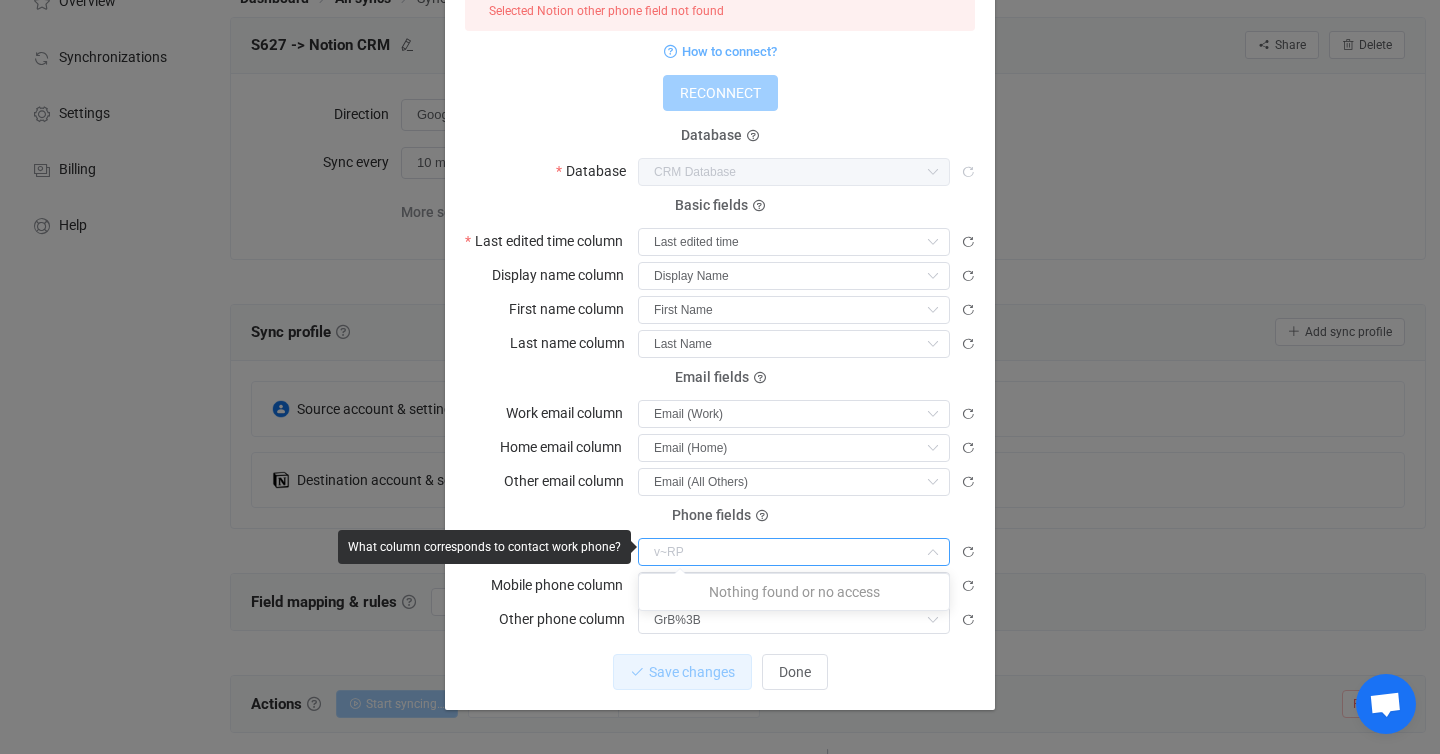click at bounding box center [806, 551] 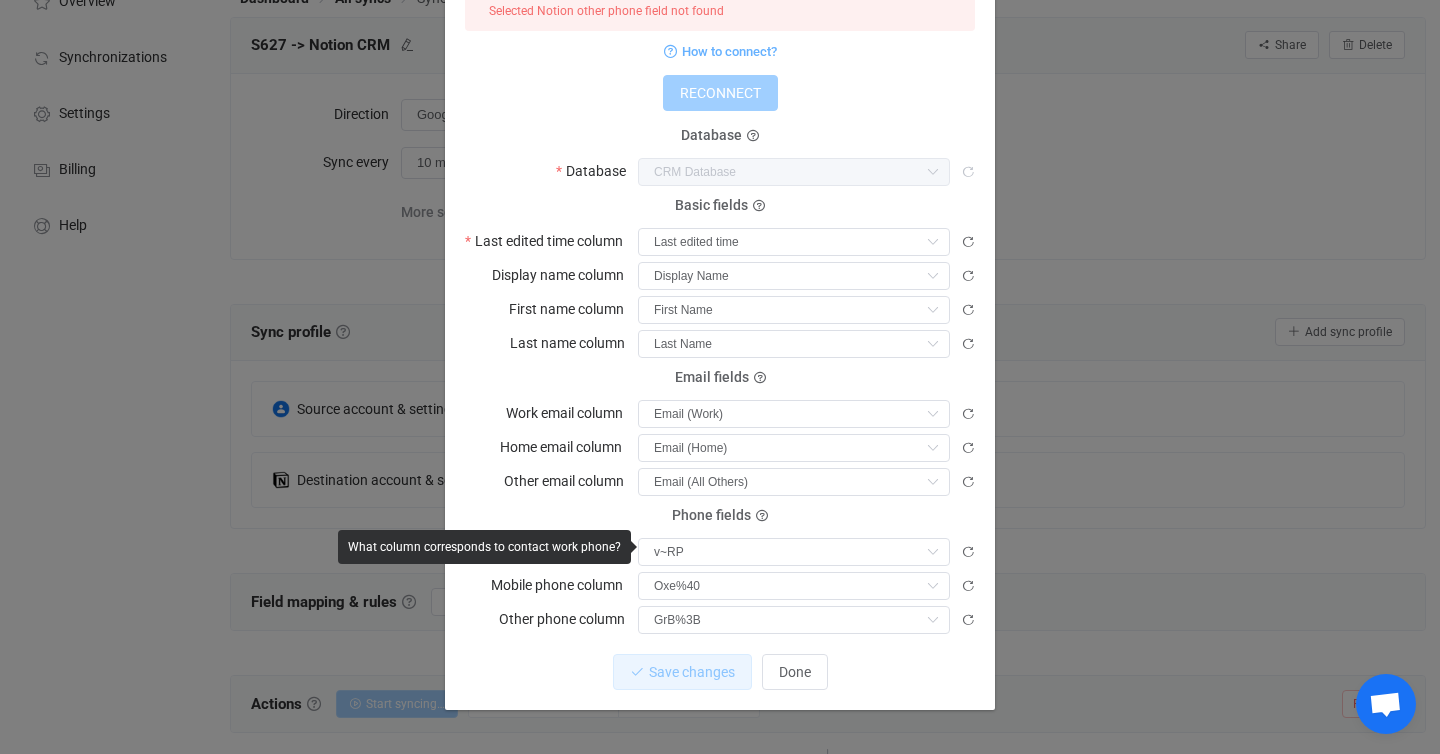 click on "v~RP" at bounding box center [806, 551] 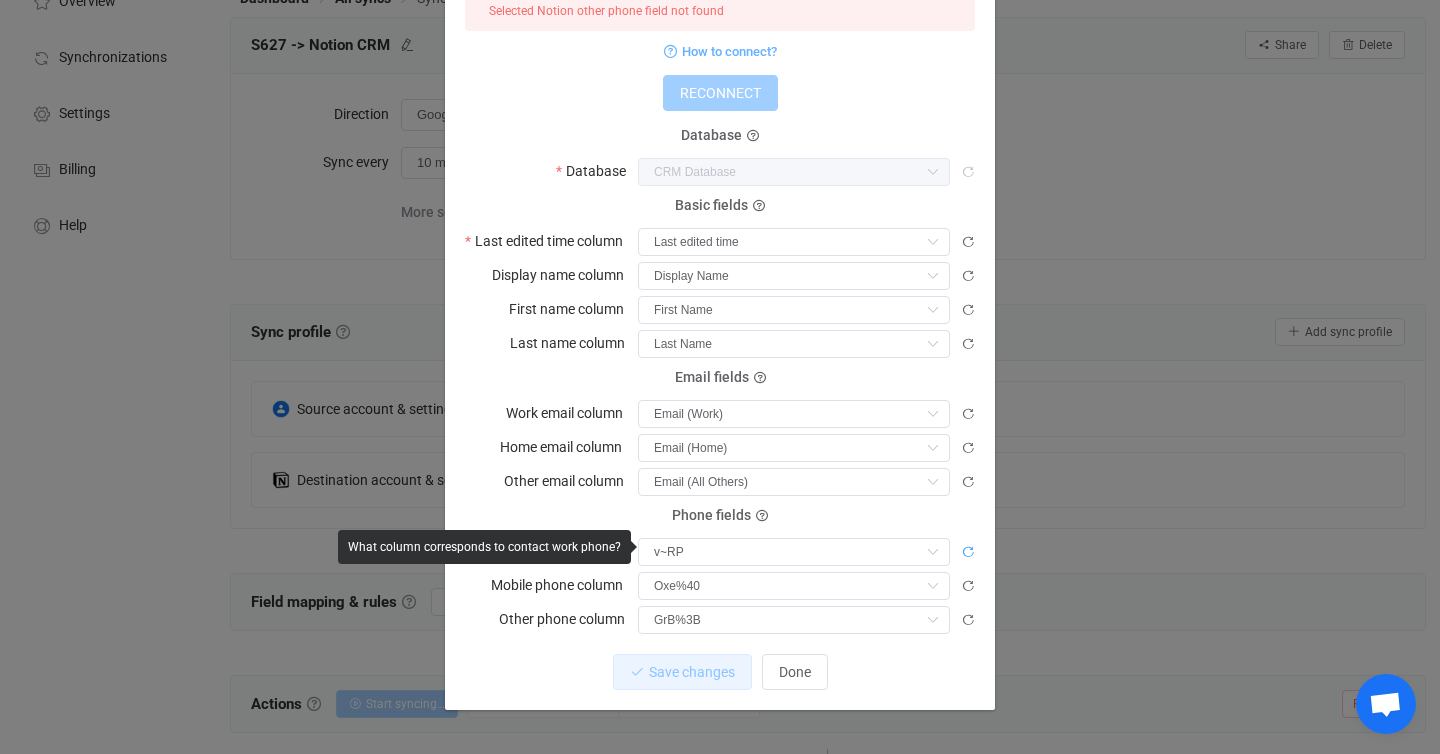 click at bounding box center (968, 552) 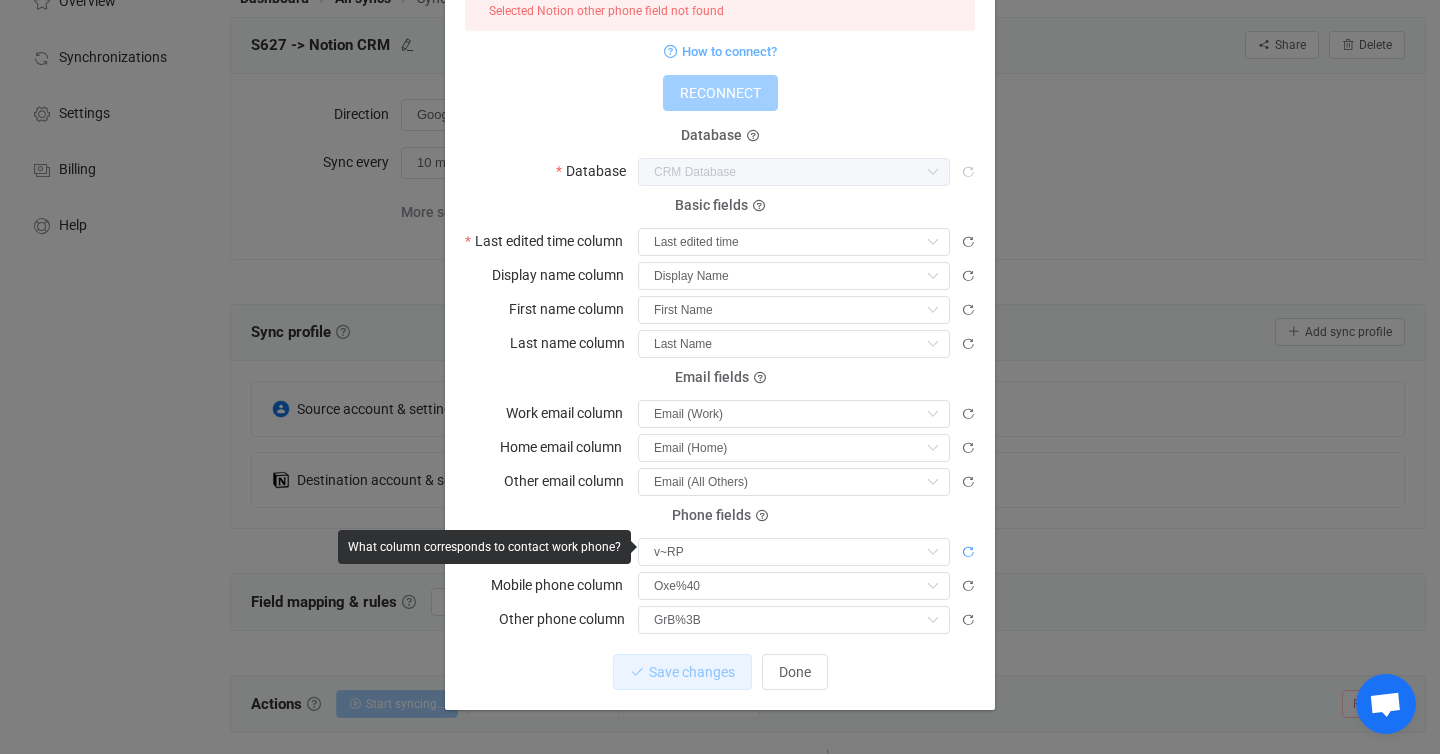 click at bounding box center (968, 552) 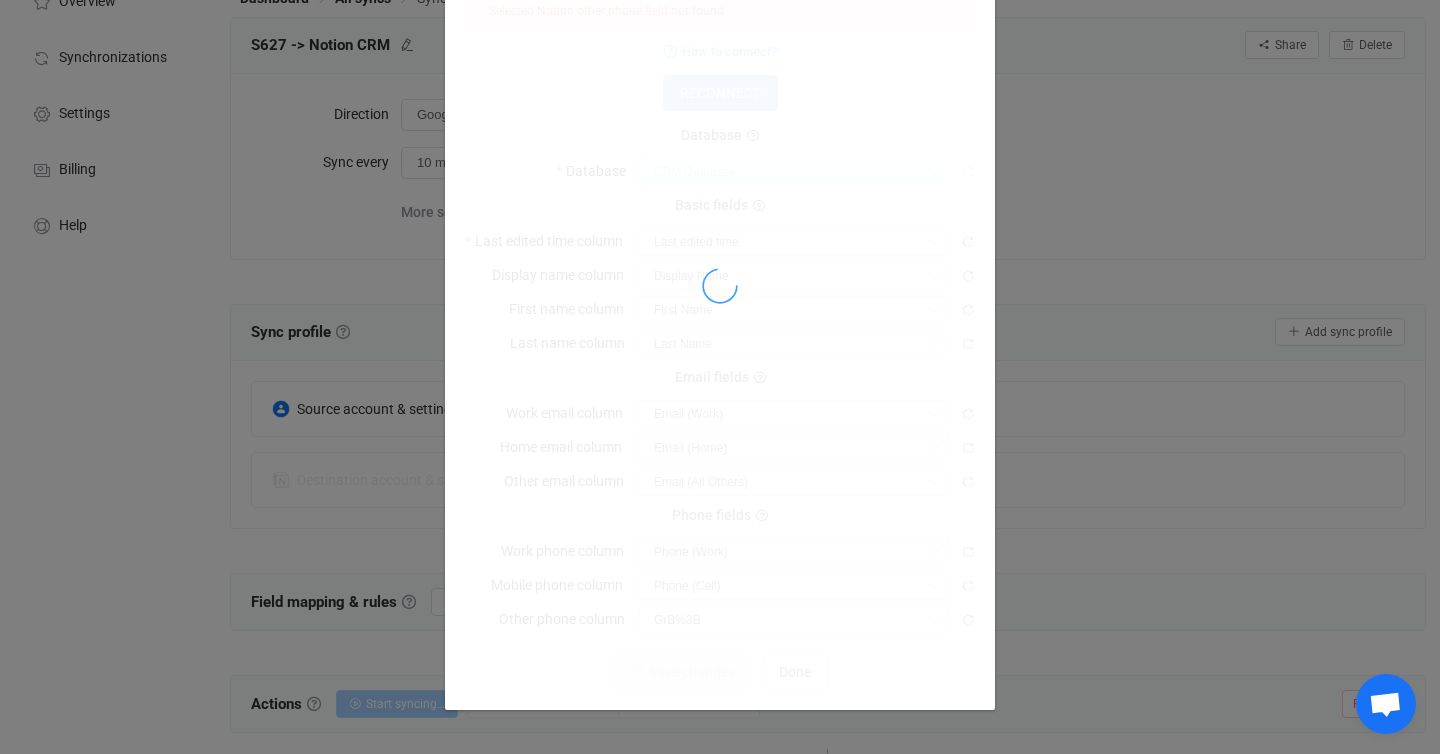scroll, scrollTop: 119, scrollLeft: 0, axis: vertical 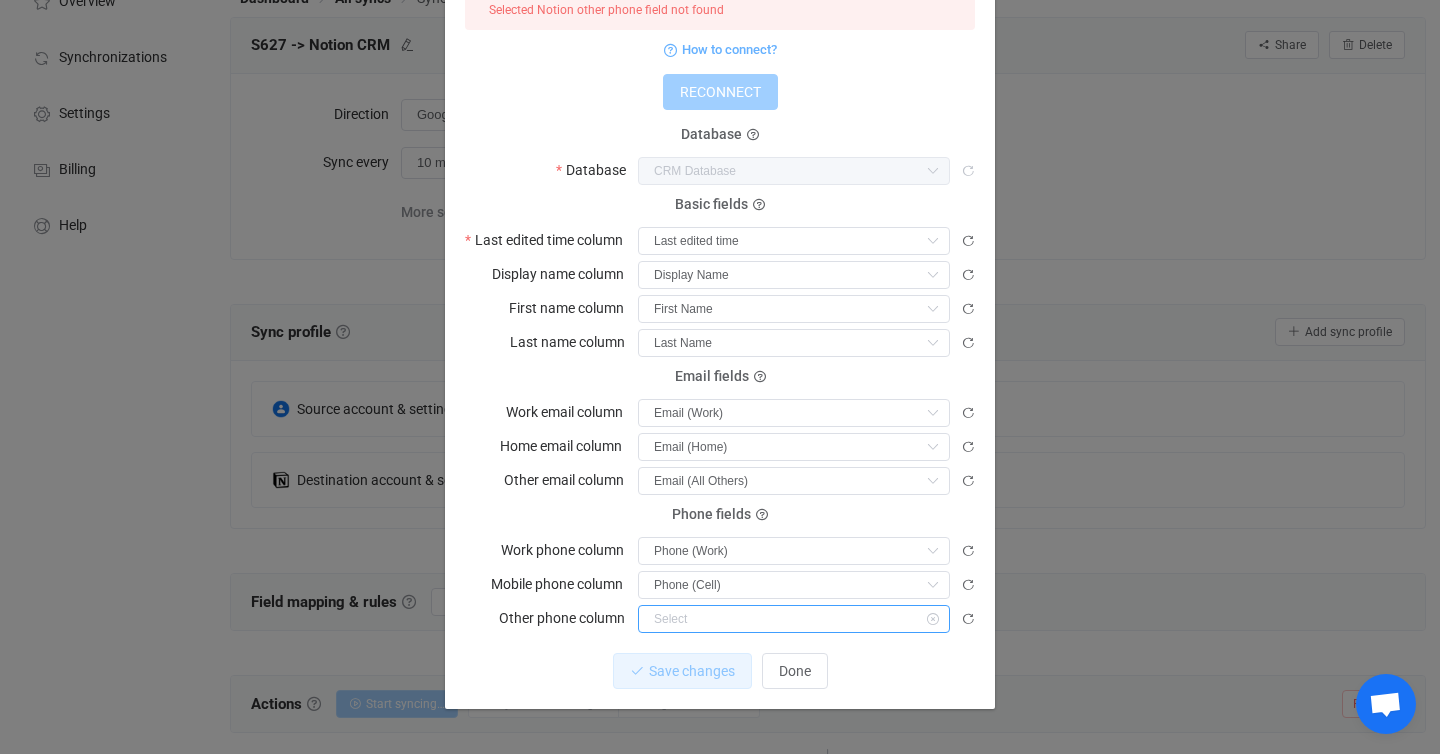 click at bounding box center (794, 619) 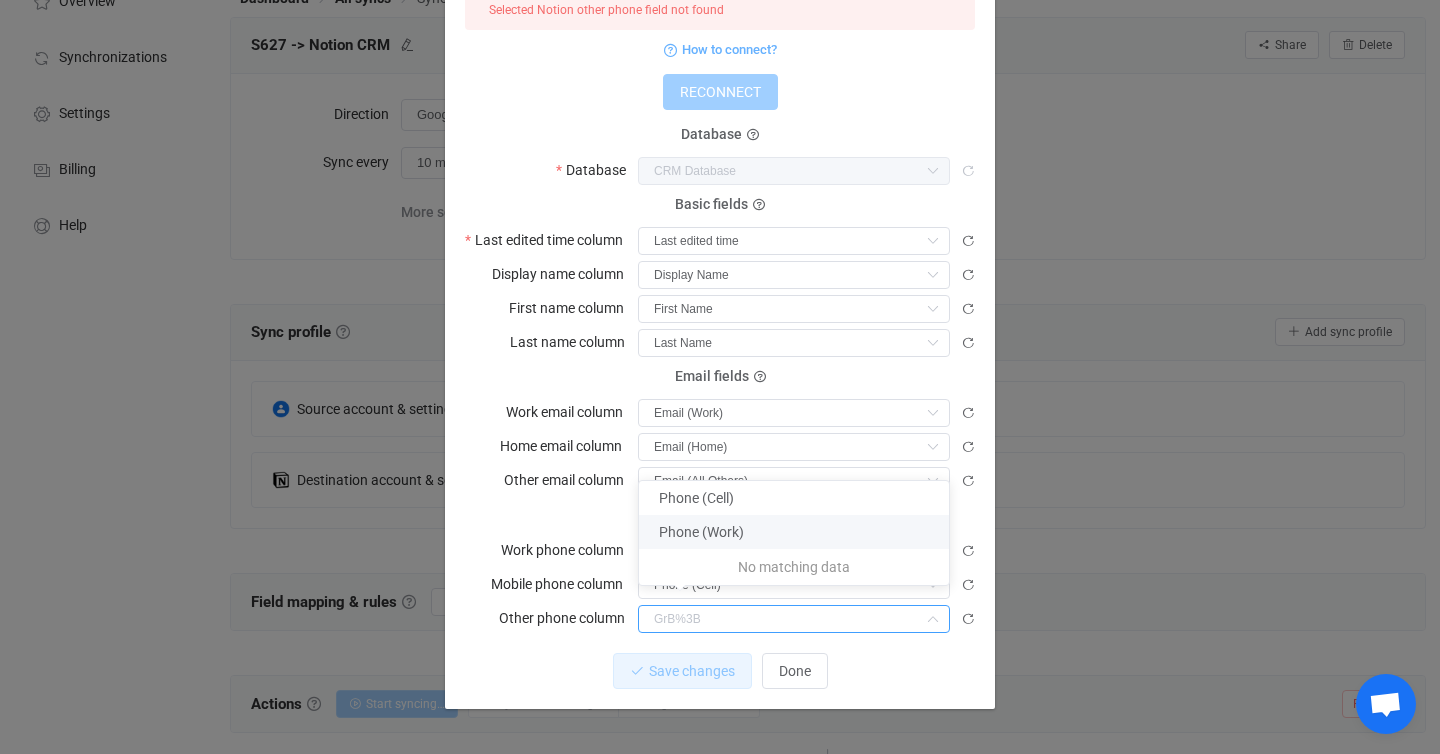 click on "Notion Contacts Issues found Connected to KHC Full 1 { {
"accessToken": "***",
"workspaceId": "78940836-a9e9-812e-a147-000340bd788f",
"workspaceName": "KHC Full",
"dataBaseId": "24640836-a9e9-80d9-b59f-ff449f31ae27",
"lastUpdatedColumnId": "BH%3EN",
"nameColumnId": "EeDq",
"firstNameColumnId": "jOlE",
"lastNameColumnId": "JOJq",
"emailColumnId": "jU_I", Standard output:
Output saved to the file Selected Notion other phone field not found
How to connect?
RECONNECT Database Database CRM Database CRM Database Basic fields Last edited time column Last edited time Last edited time Display name column Display Name Address (Home) Display Name Phone (All Others) Last Name Phone (Home) Industry Label Status Membership First Name Custom Field Address (Work) Company Completed Sorting Job Title Notes Delete First name column First Name Address (Home) Display Name Phone (All Others) Last Name Phone (Home) Industry Label Status Membership First Name Custom Field Address (Work) Notes" at bounding box center (720, 327) 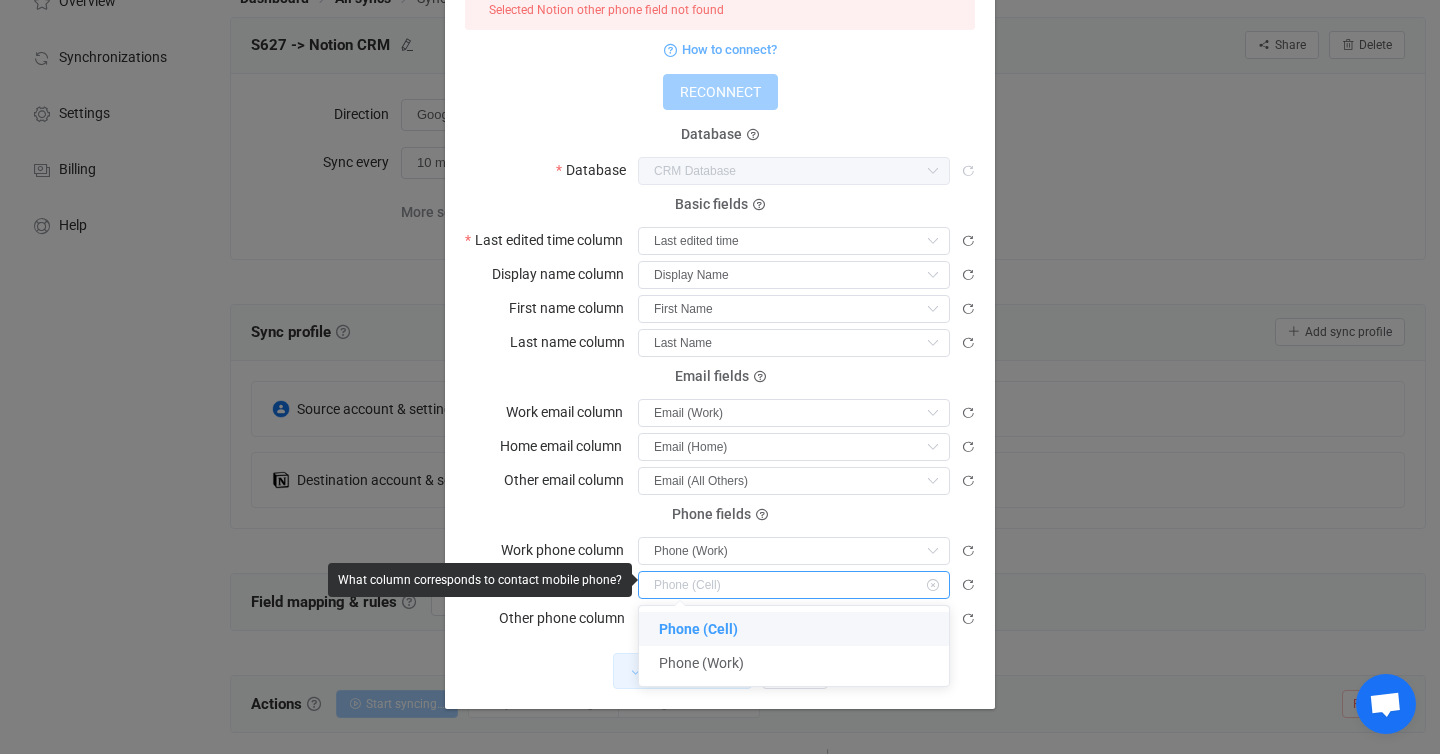 click at bounding box center [794, 585] 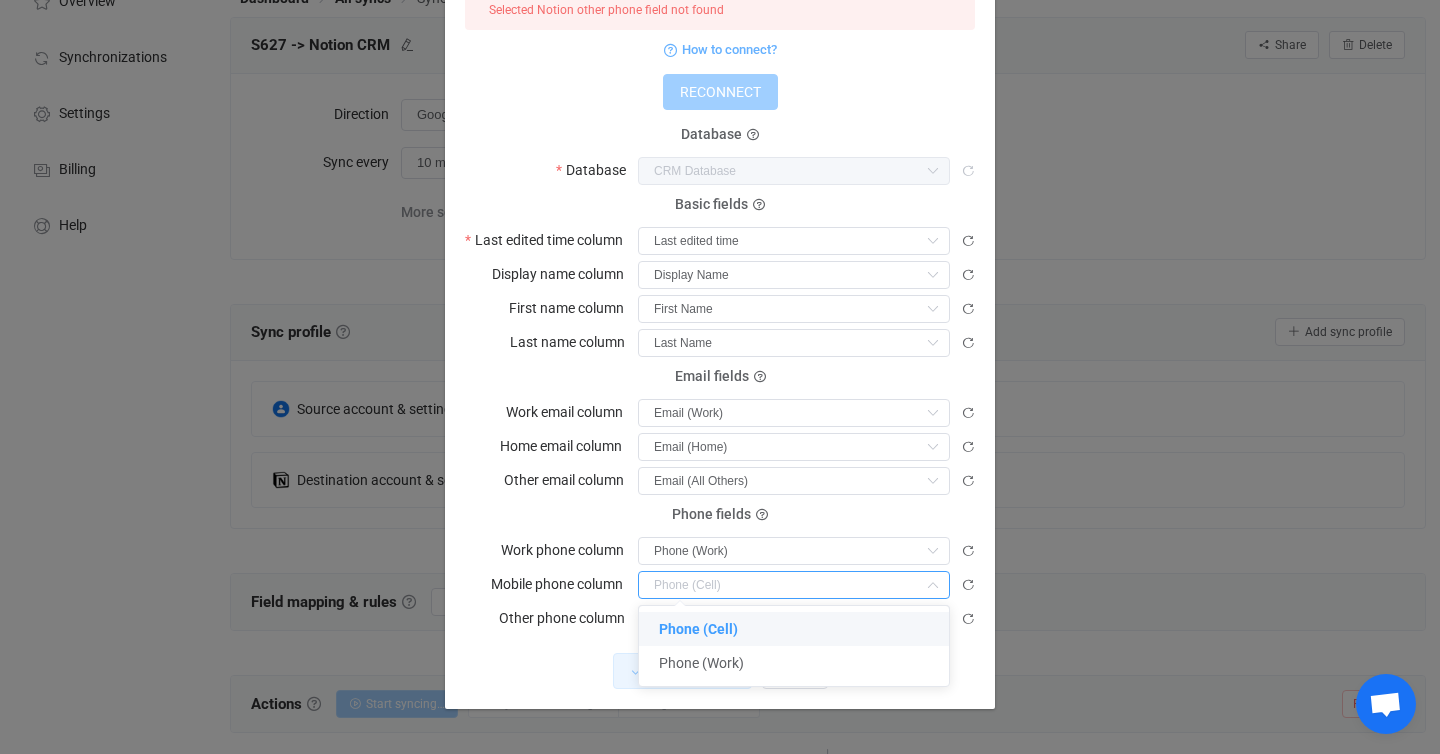 click on "Phone (Cell)" at bounding box center (794, 629) 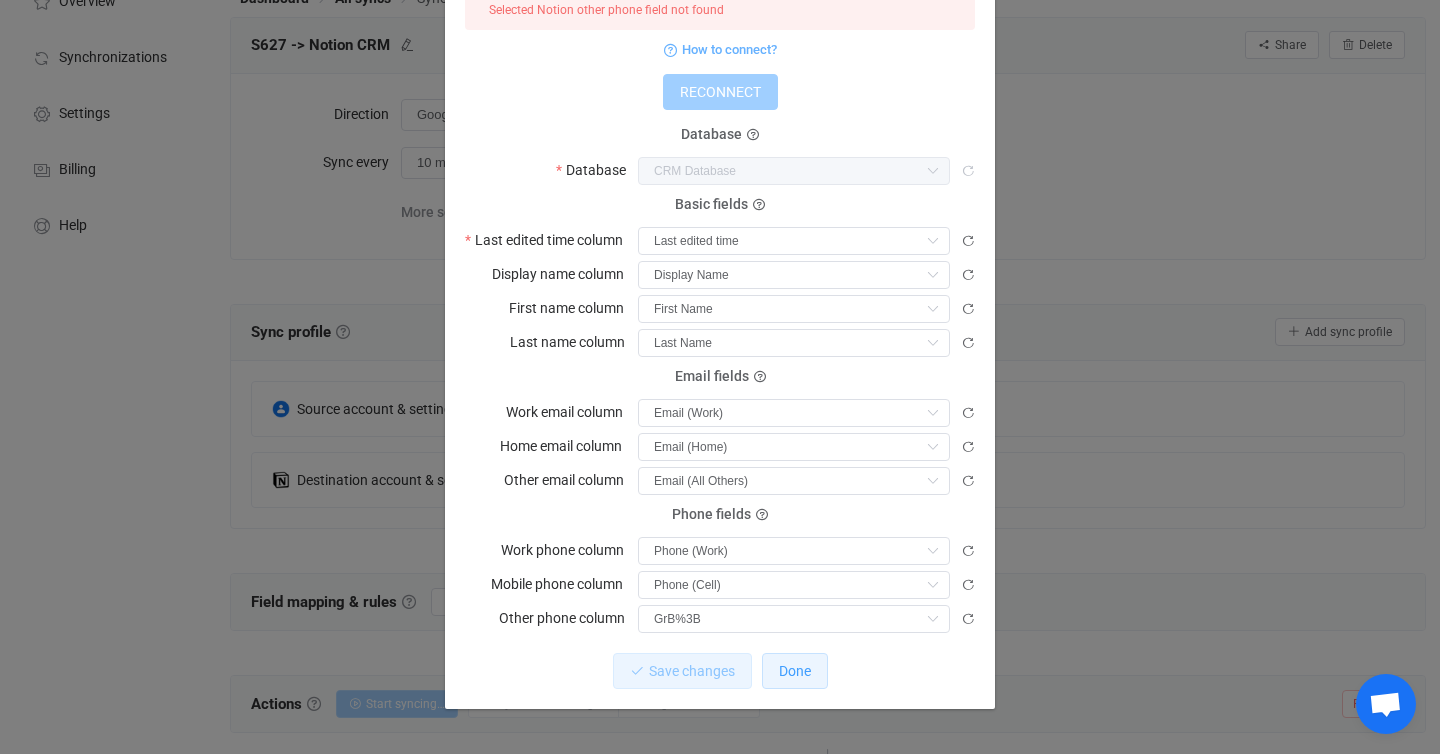 click on "Done" at bounding box center [795, 671] 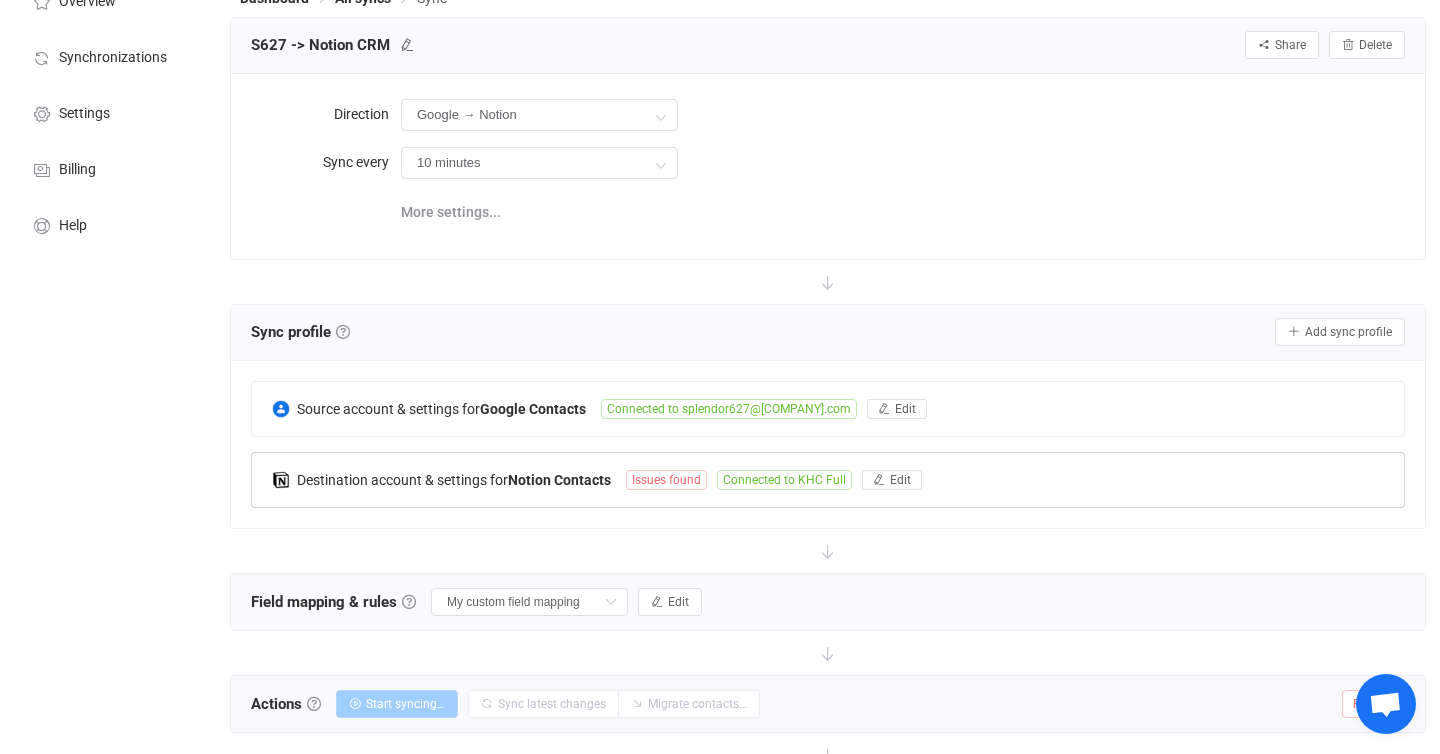 click on "Issues found" at bounding box center (666, 480) 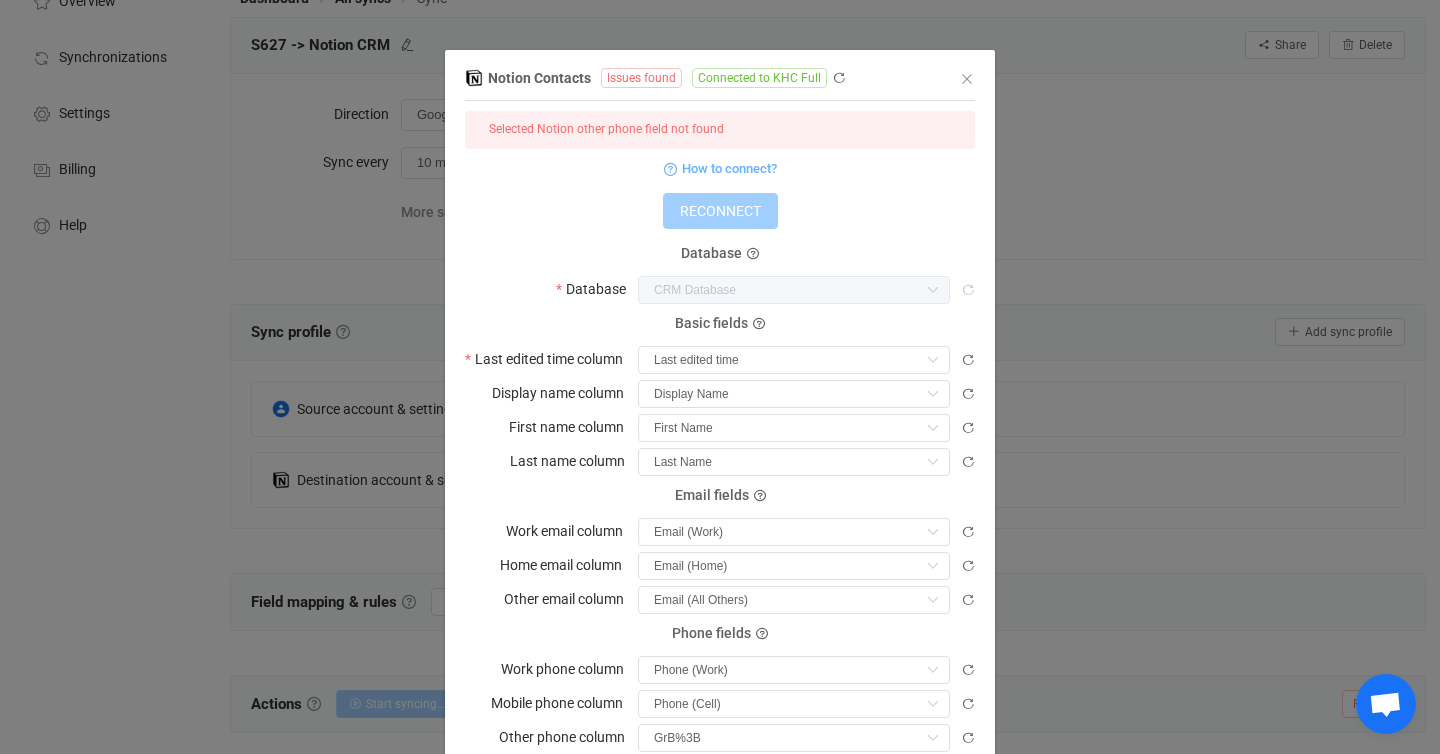 scroll, scrollTop: 119, scrollLeft: 0, axis: vertical 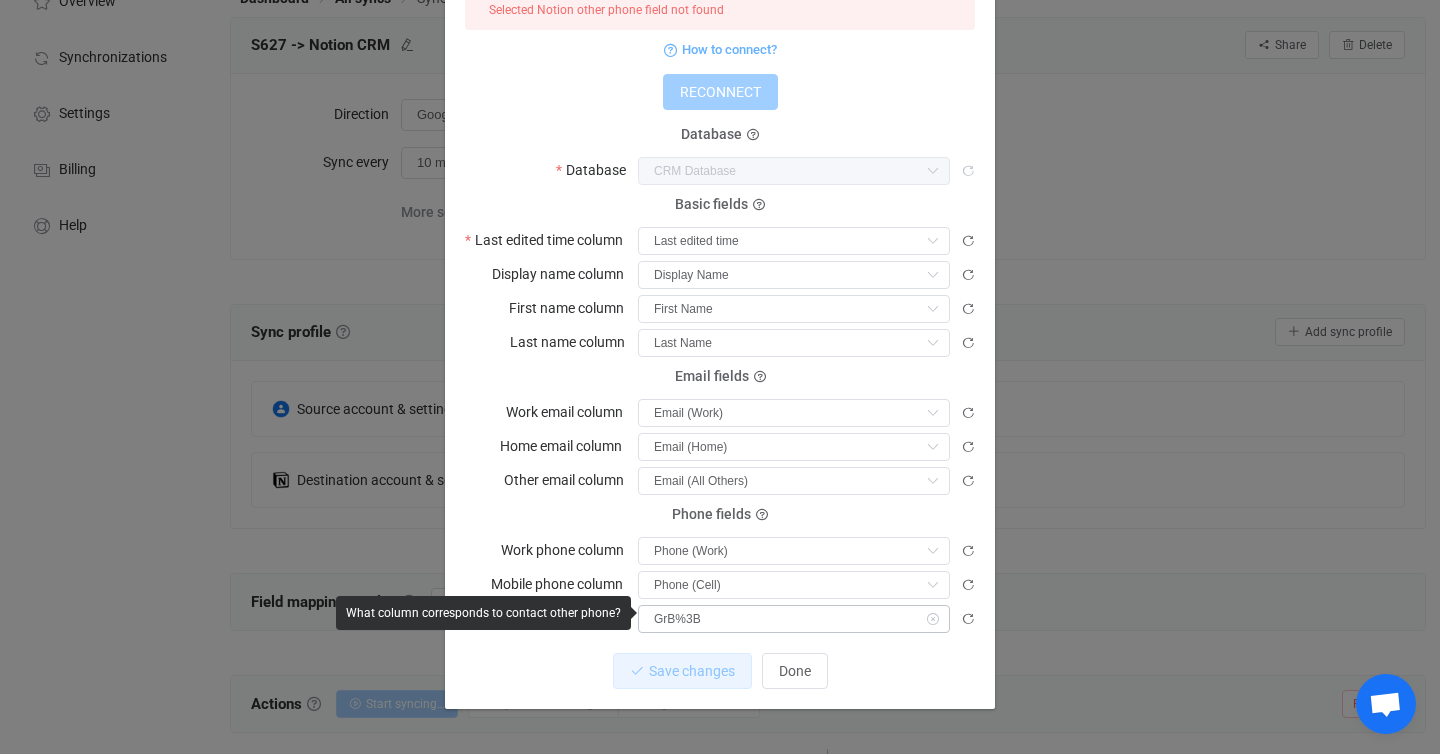 click at bounding box center [932, 619] 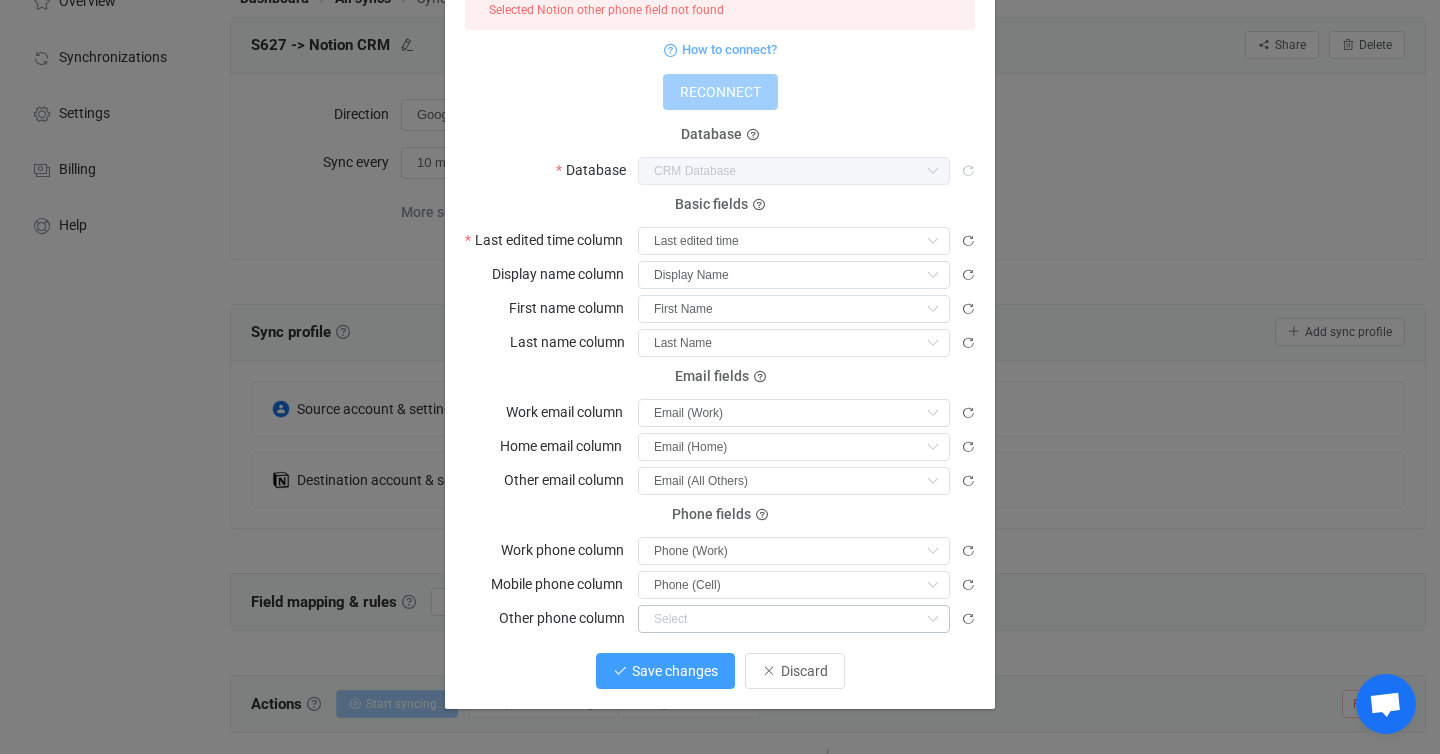 click on "Save changes" at bounding box center [675, 671] 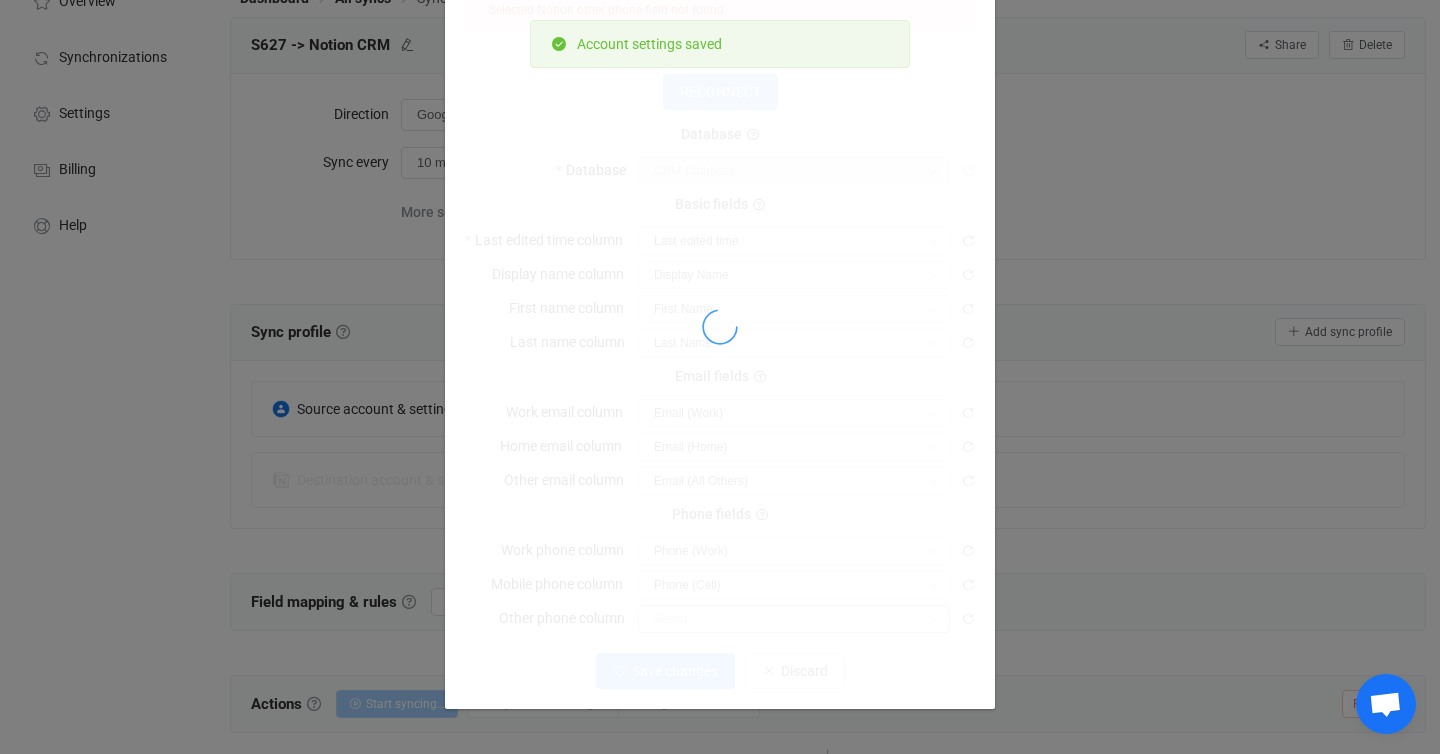 scroll, scrollTop: 81, scrollLeft: 0, axis: vertical 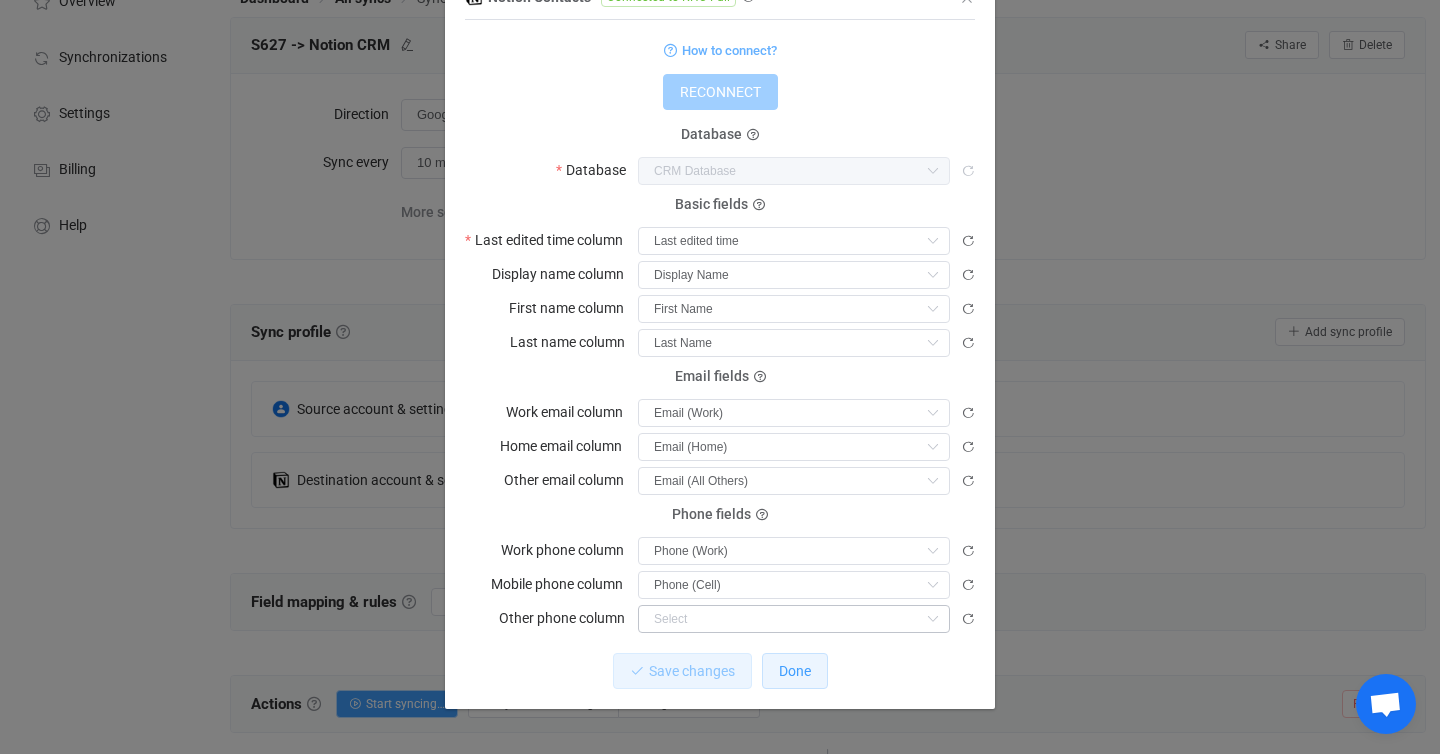 click on "Done" at bounding box center [795, 671] 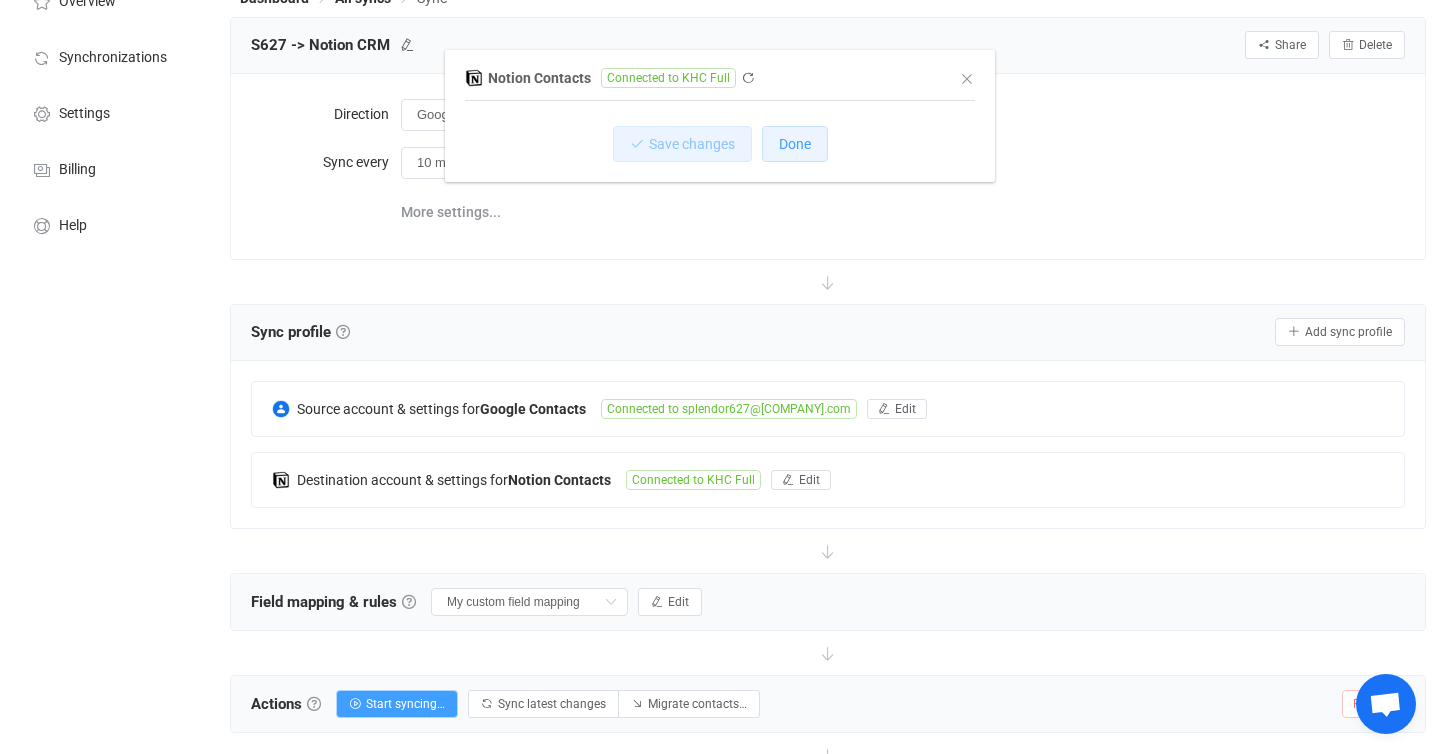 scroll, scrollTop: 0, scrollLeft: 0, axis: both 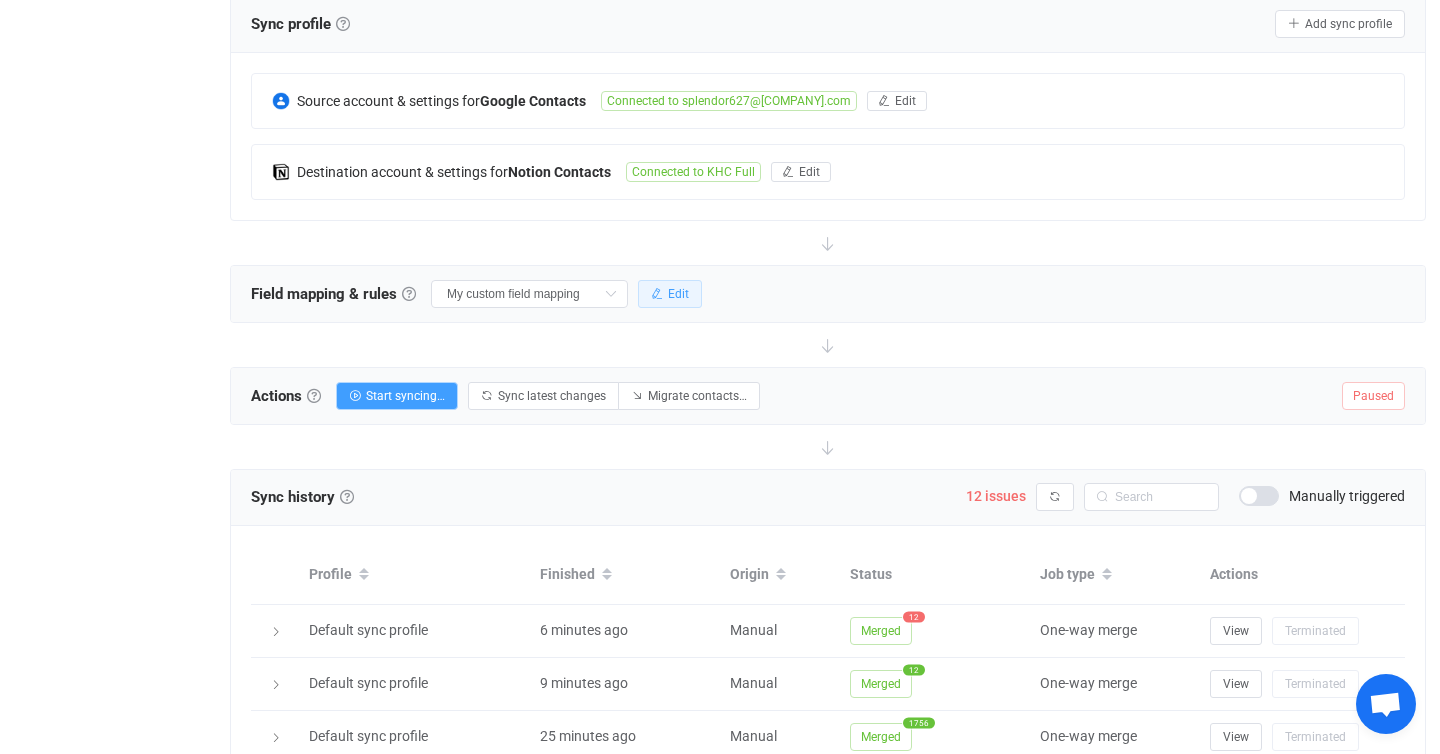 click on "Edit" at bounding box center (670, 294) 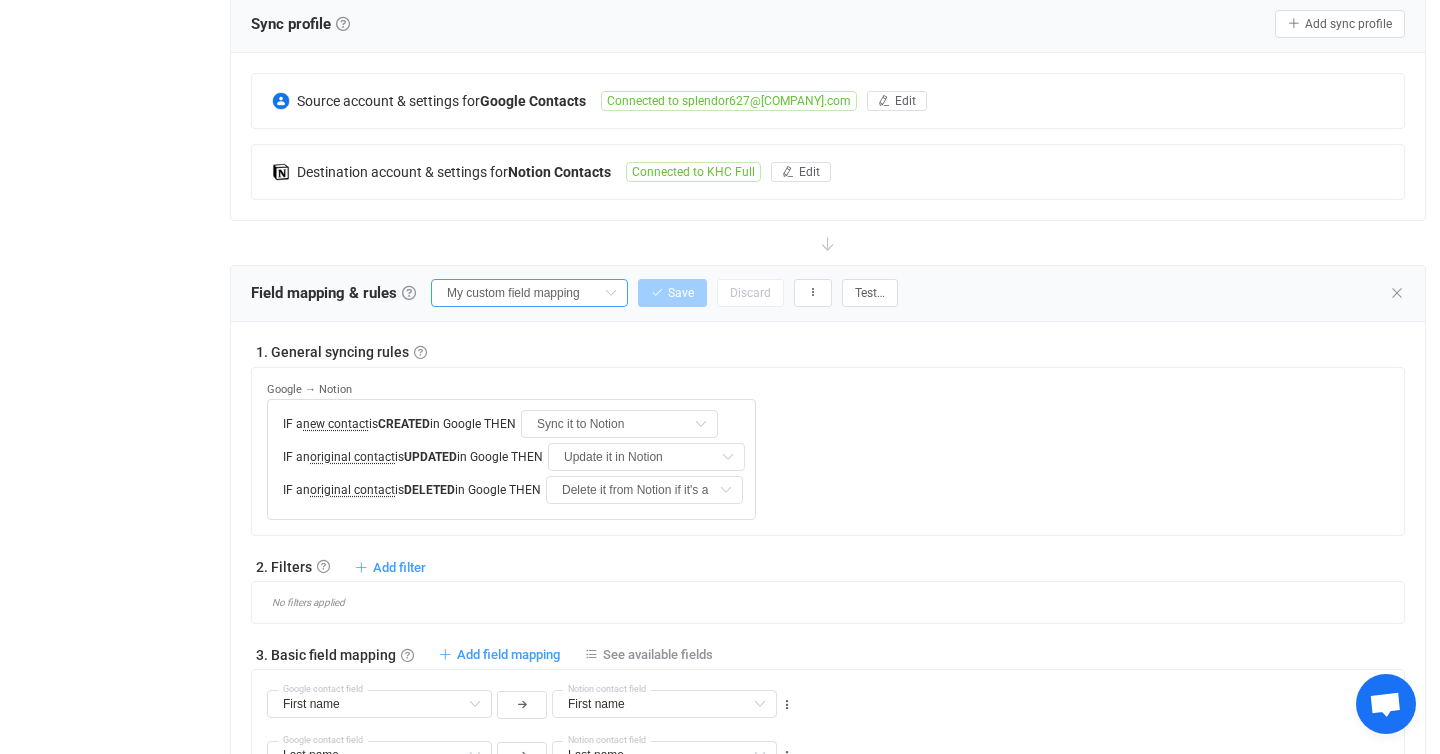 click on "My custom field mapping" at bounding box center (529, 293) 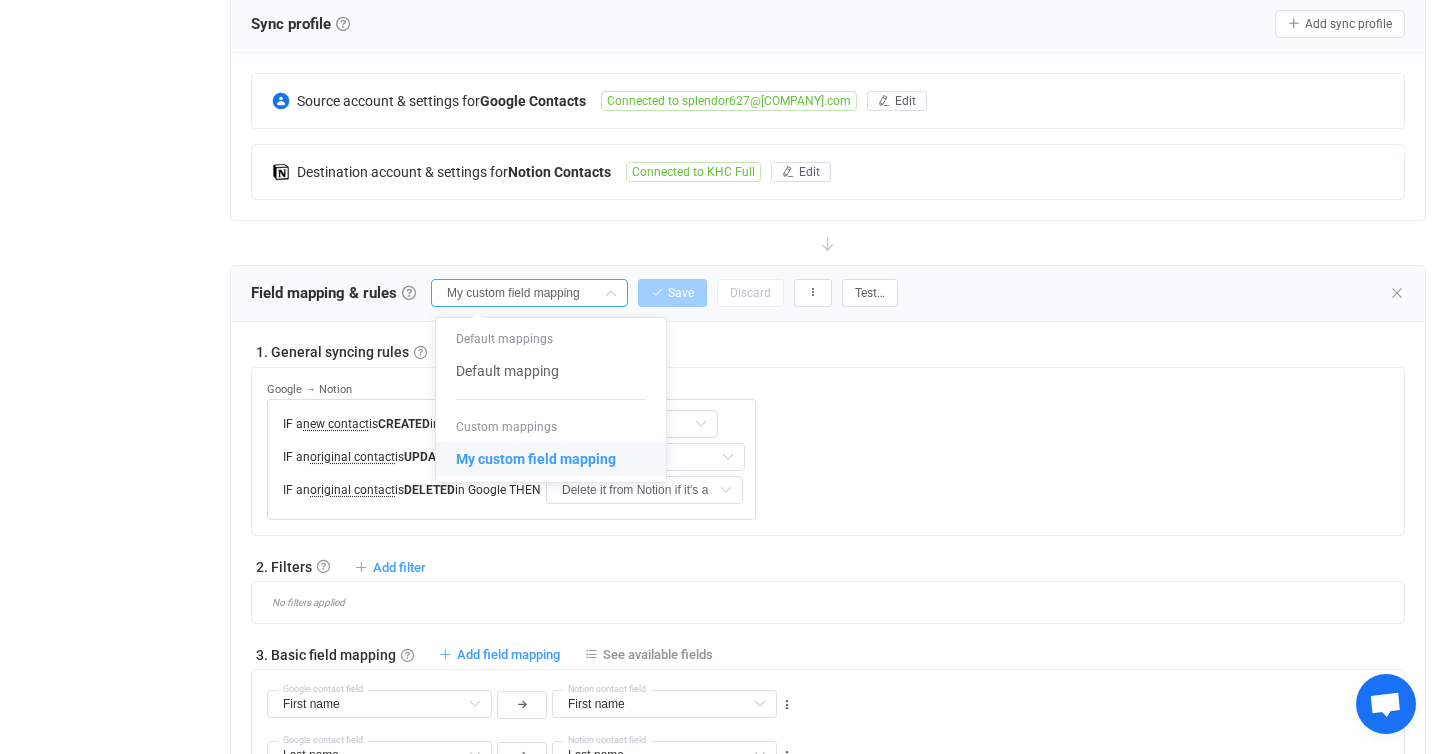 click on "Google → Notion
IF a  new contact  is  CREATED  in Google THEN
Sync it to Notion Do nothing Sync it to Notion
IF an  original contact  is  UPDATED  in Google THEN
Update it in Notion Do nothing Update it in Notion Update it in Notion if it's a copy
IF an  original contact  is  DELETED  in Google THEN
Delete it from Notion if it's a copy Do nothing Delete it from Notion Delete it from Notion if it's a copy Notion → Google
IF a  new contact  is  CREATED  in Notion THEN
Sync it to Google Do nothing Sync it to Google
IF an  original contact  is  UPDATED  in Notion THEN
Update it in Google Do nothing Update it in Google Update it in Google if it's a copy" at bounding box center (835, 444) 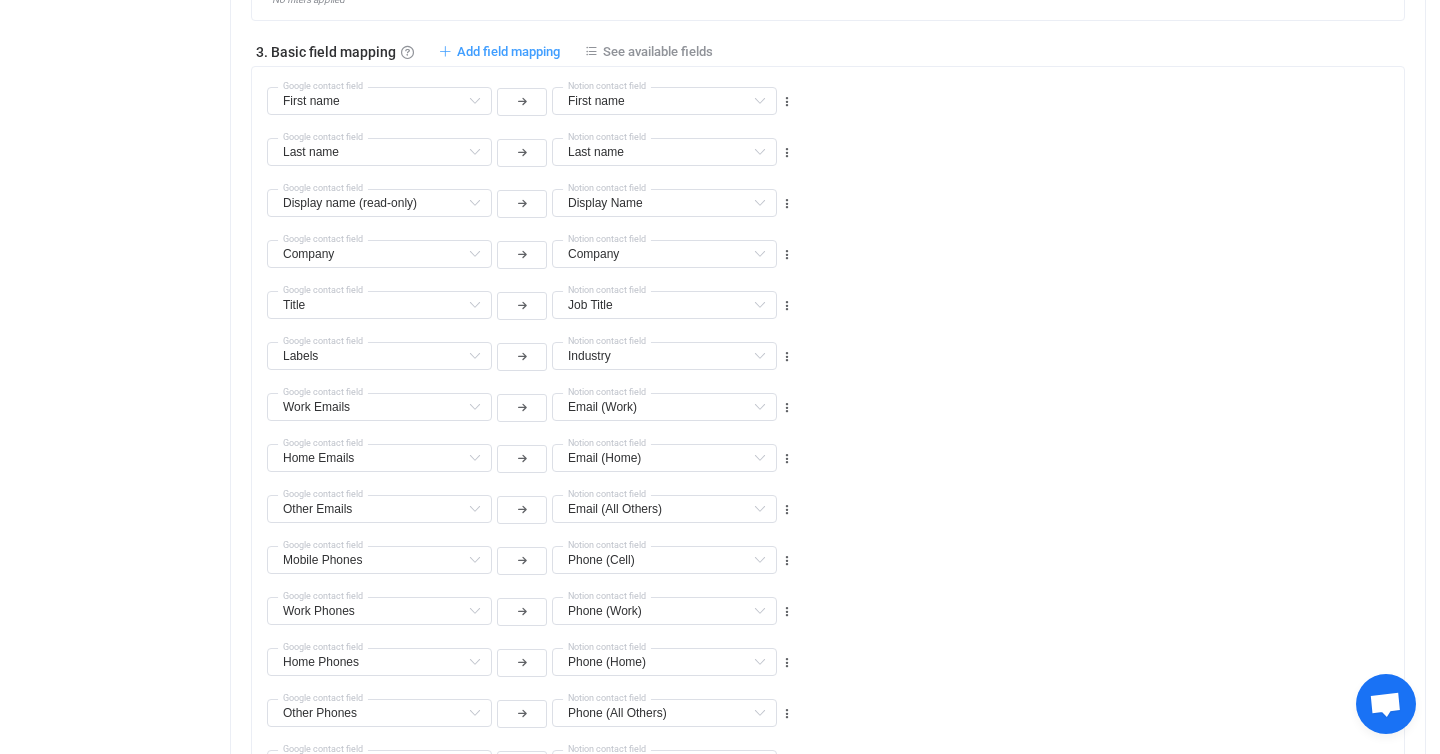 scroll, scrollTop: 1280, scrollLeft: 0, axis: vertical 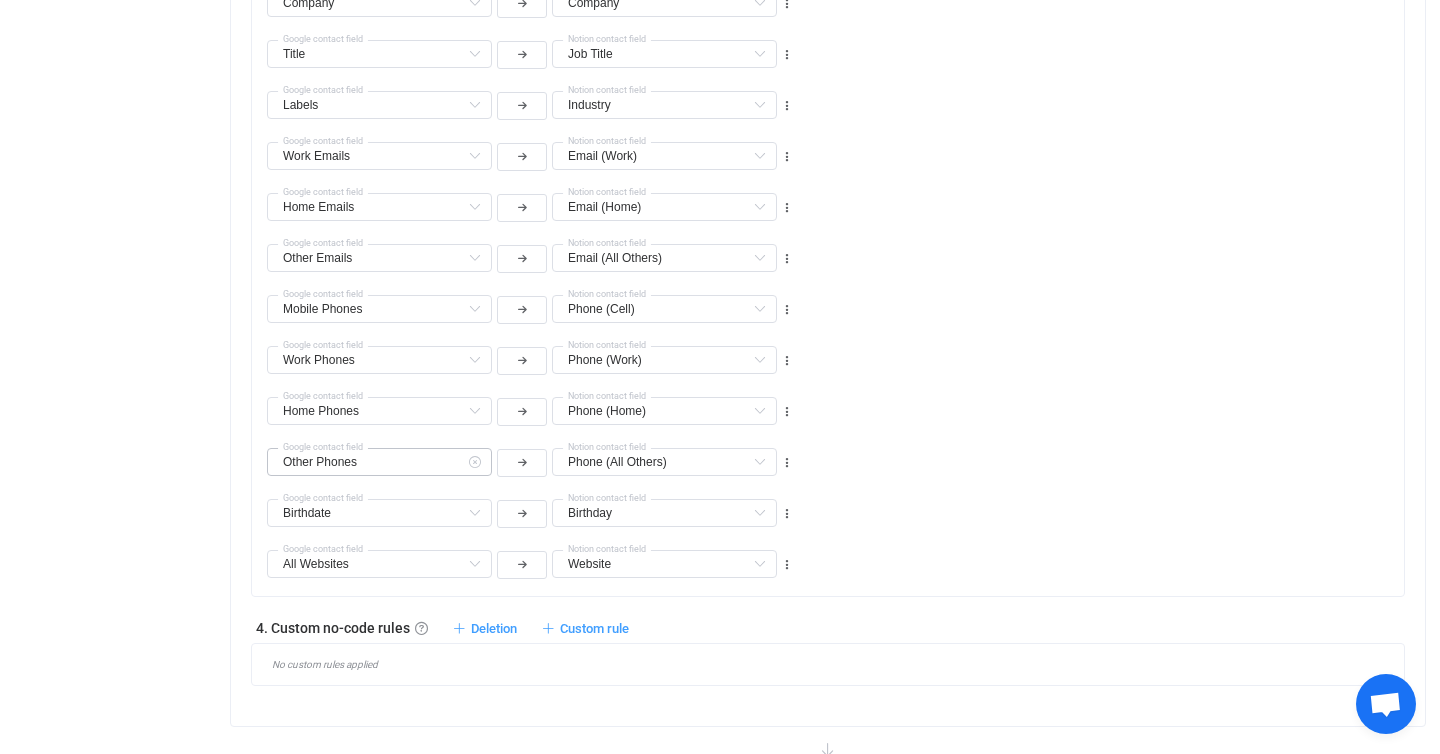 click at bounding box center (474, 462) 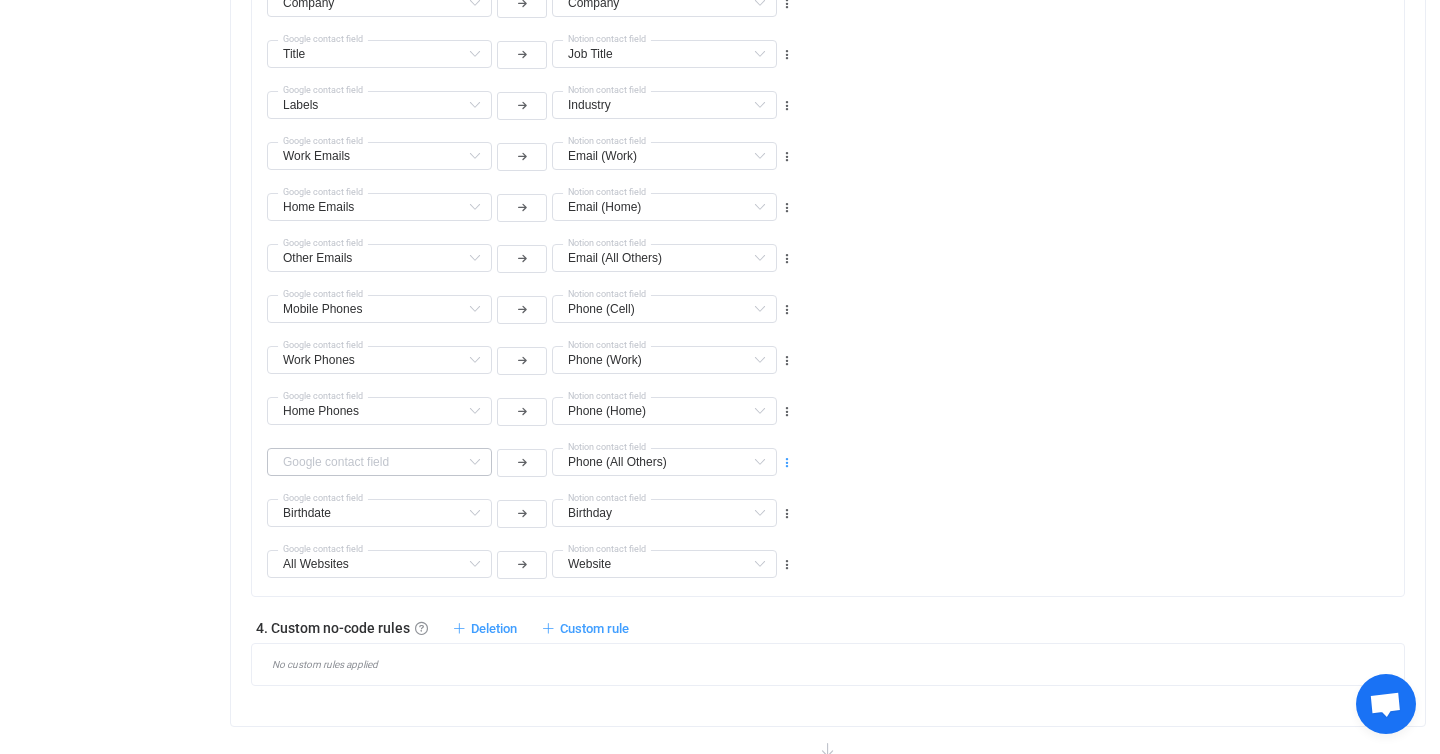 click at bounding box center [787, 463] 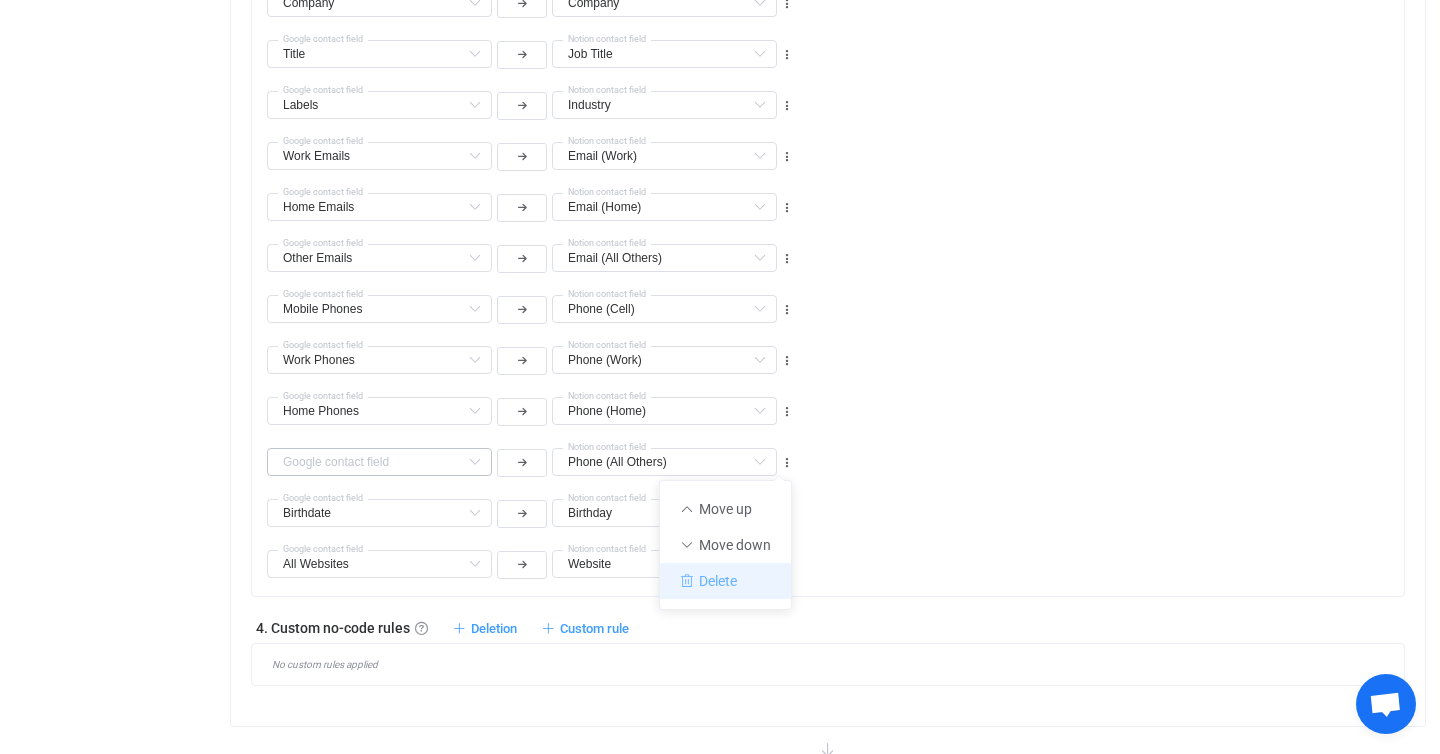 click on "Delete" at bounding box center [725, 581] 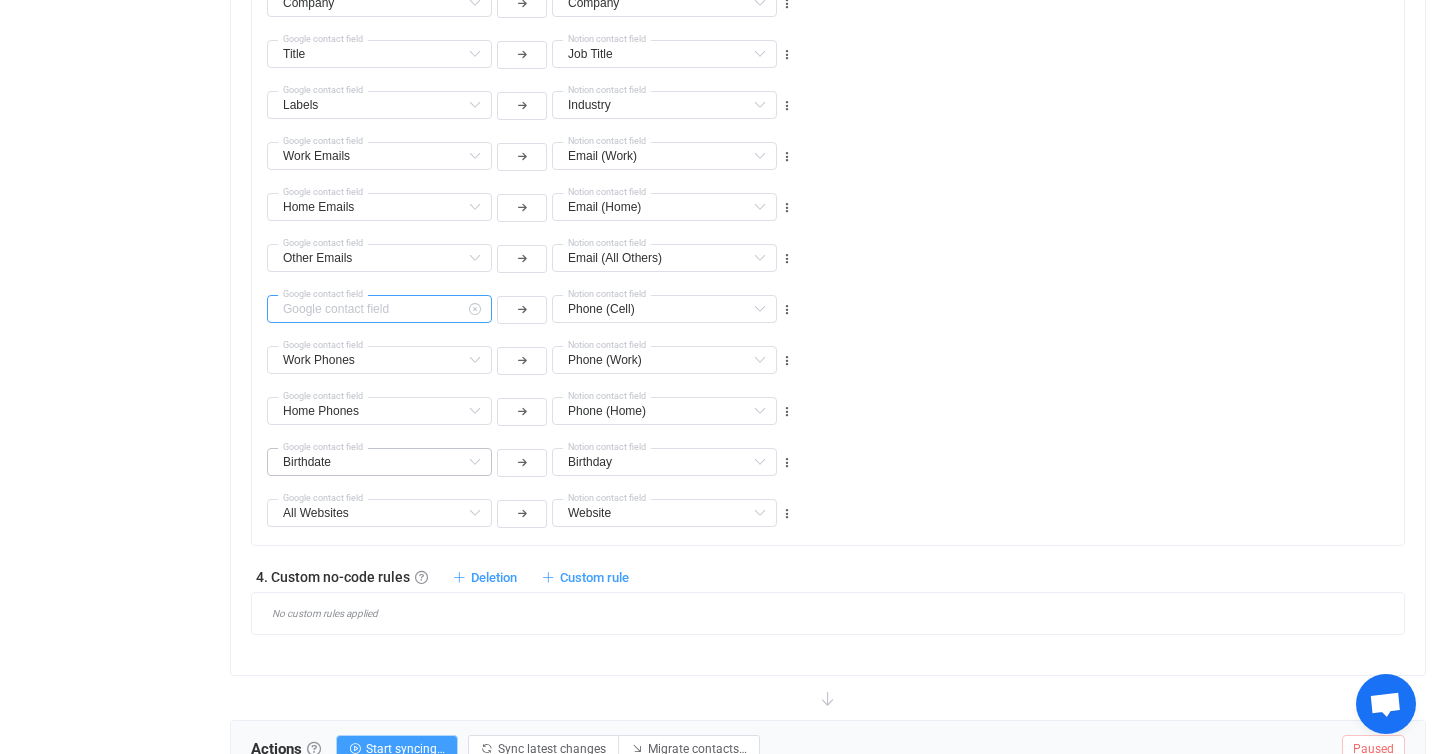 click at bounding box center (379, 309) 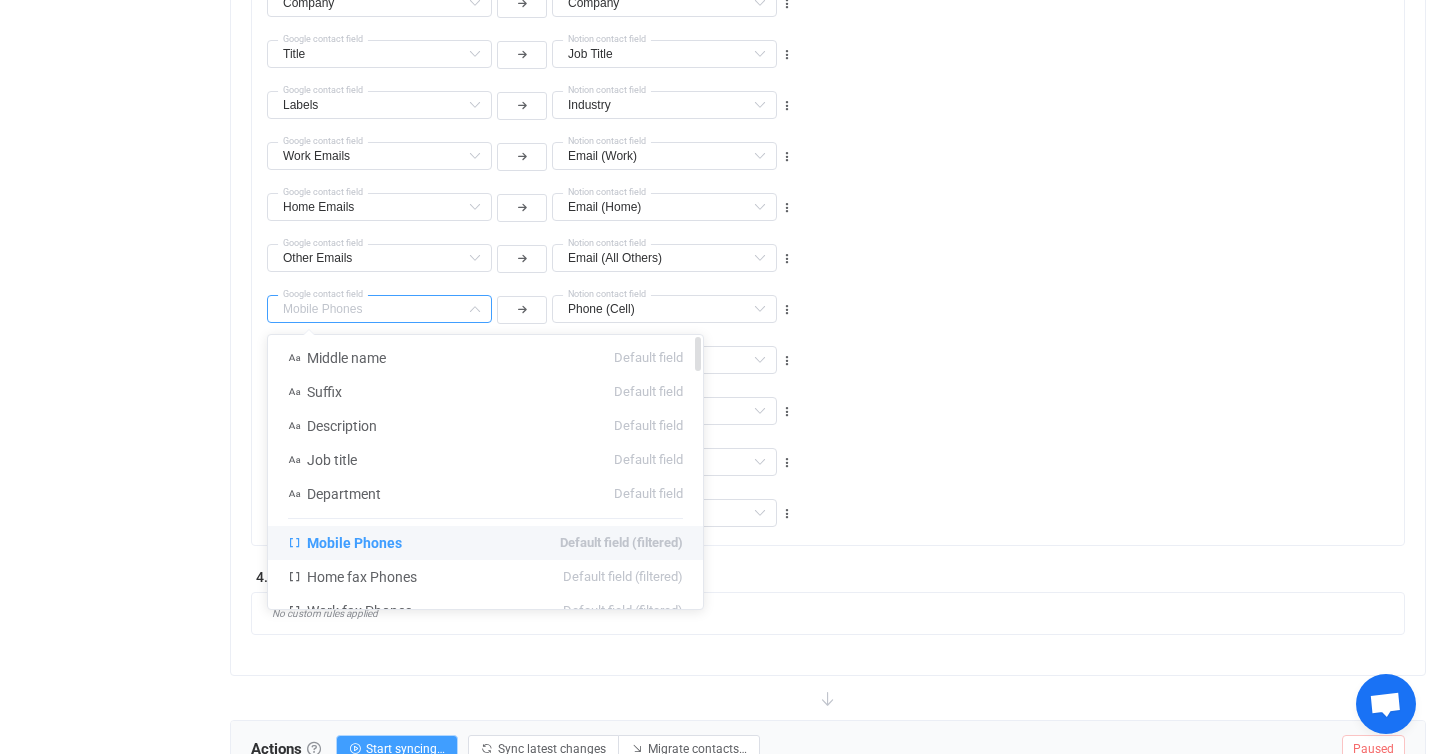 click on "Mobile Phones Default field (filtered)" at bounding box center [485, 543] 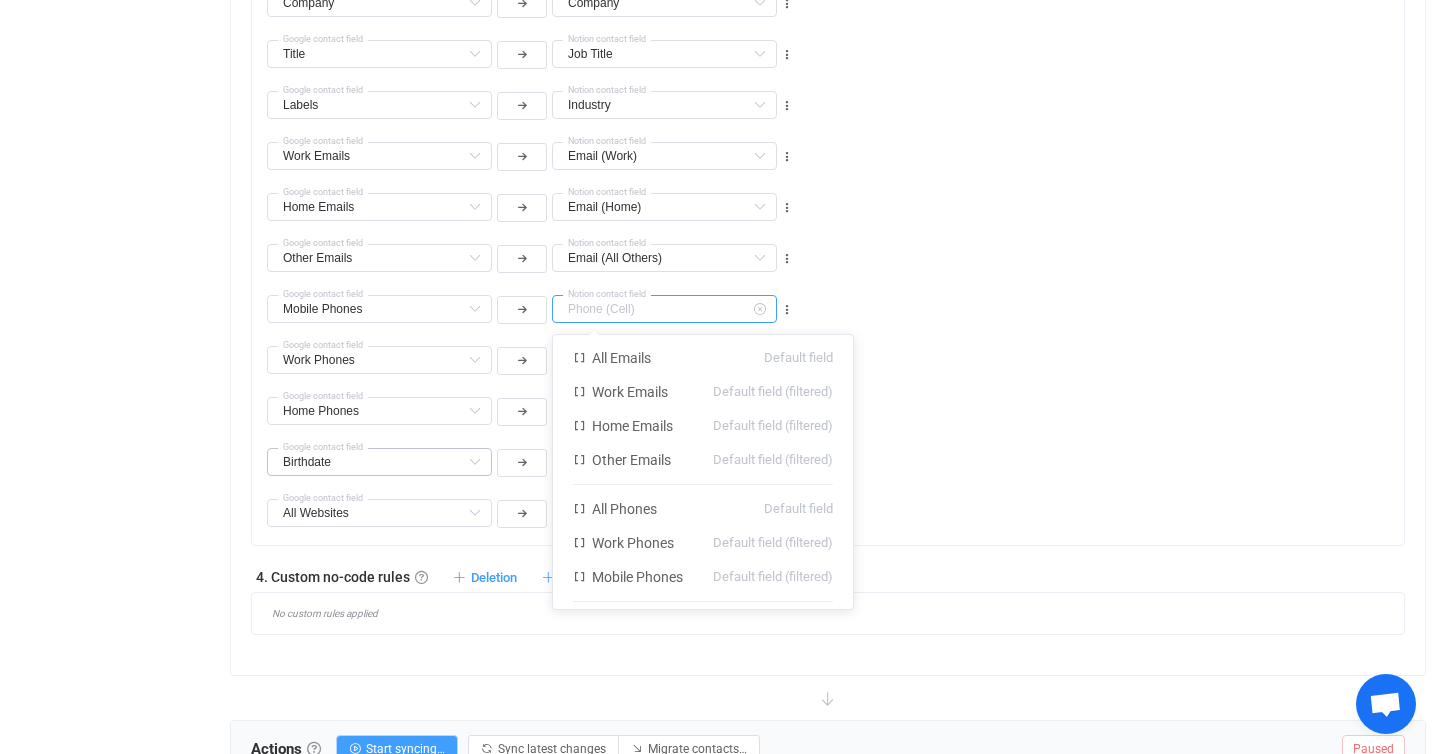 click at bounding box center [664, 309] 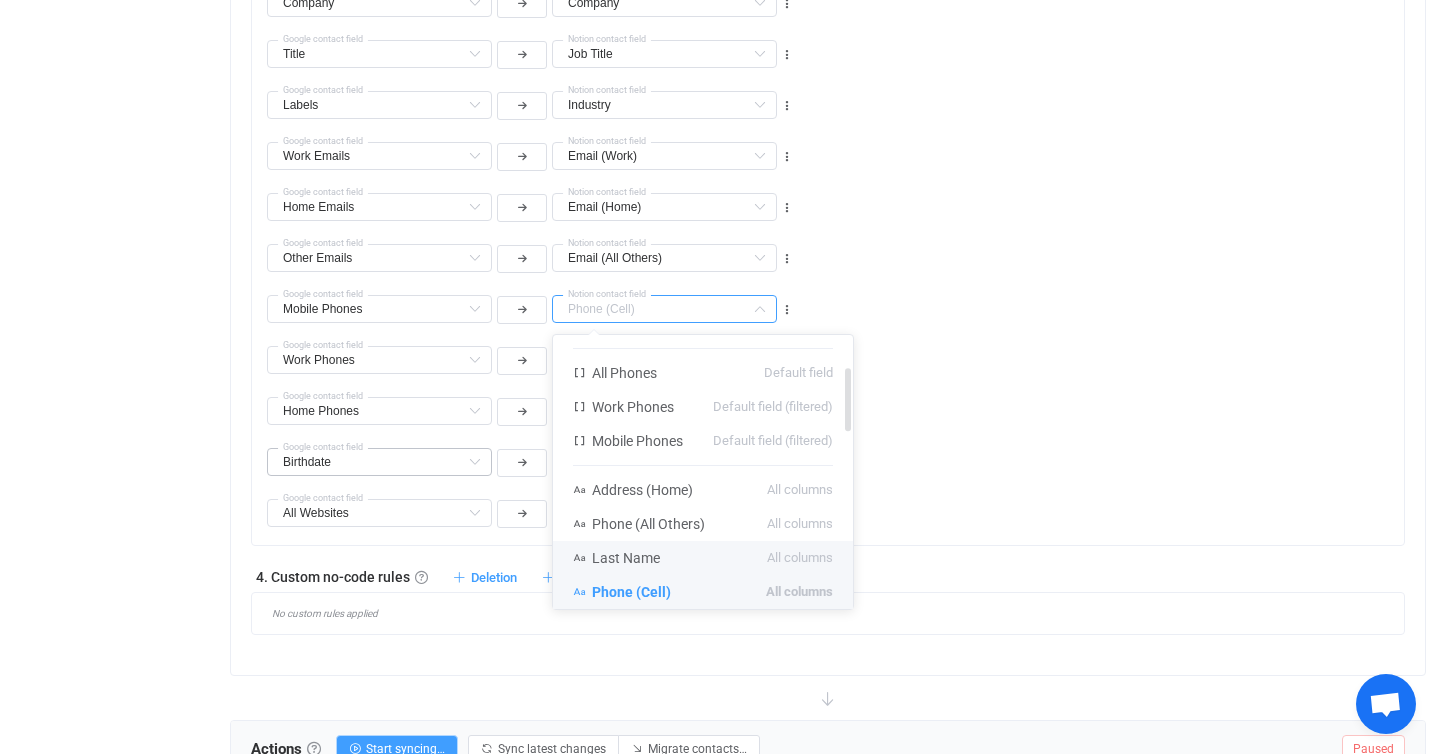 click on "Phone (Cell) All columns" at bounding box center (703, 592) 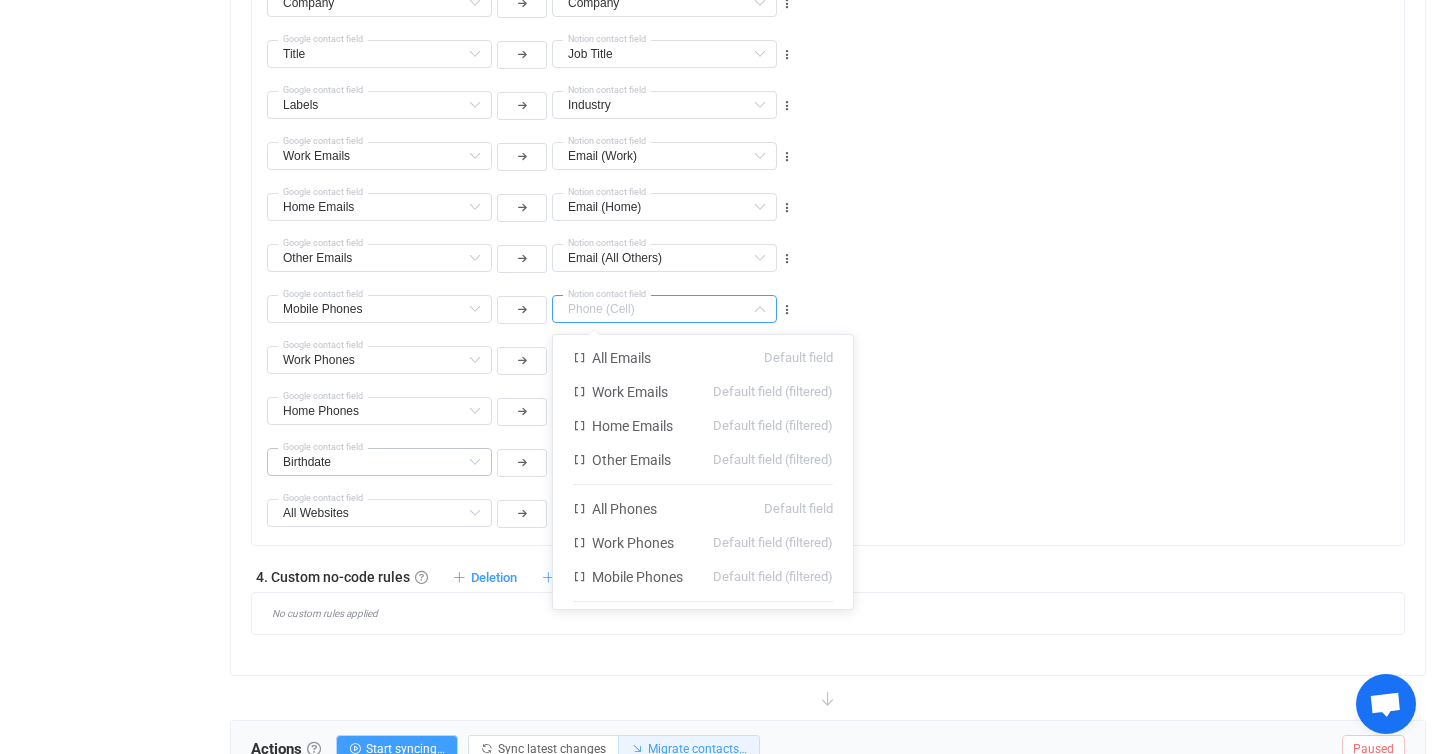 scroll, scrollTop: 136, scrollLeft: 0, axis: vertical 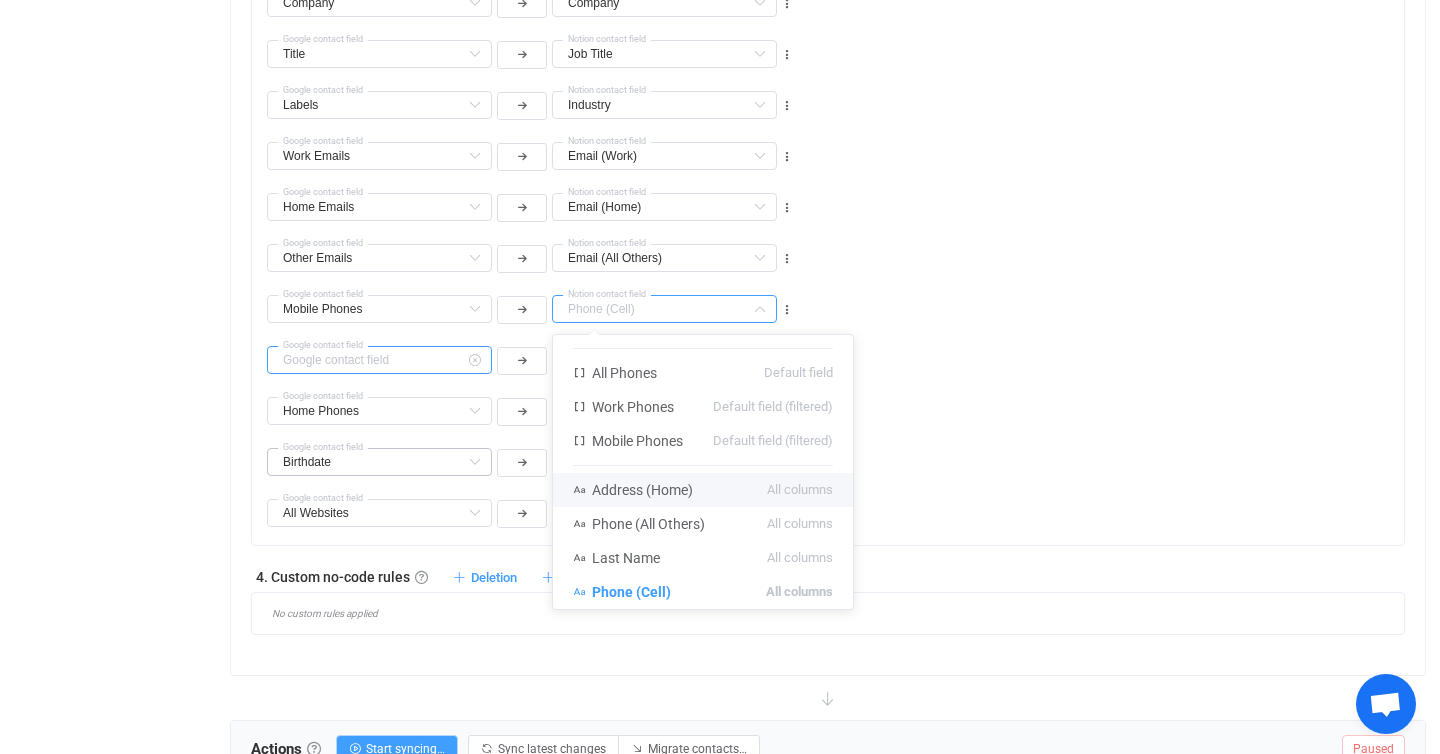 click at bounding box center (379, 360) 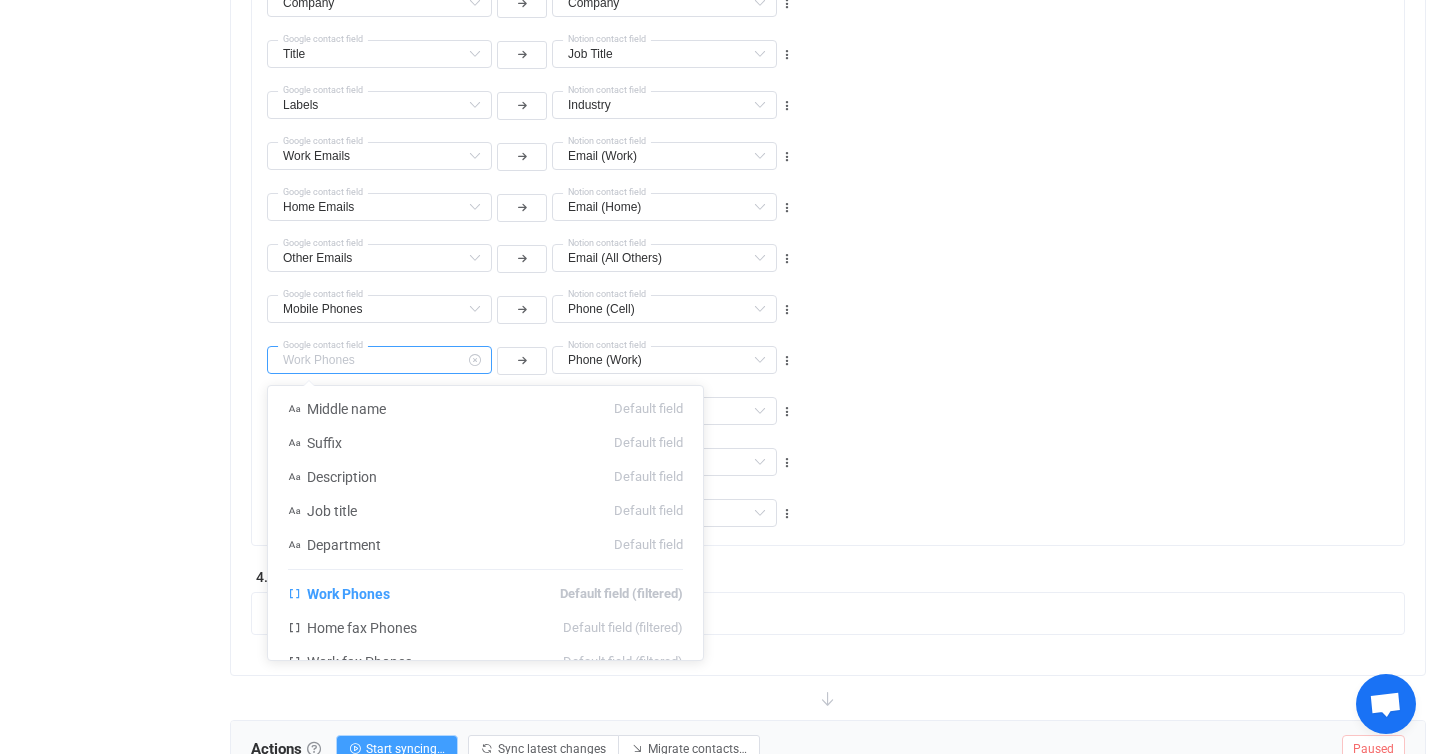 click at bounding box center (379, 360) 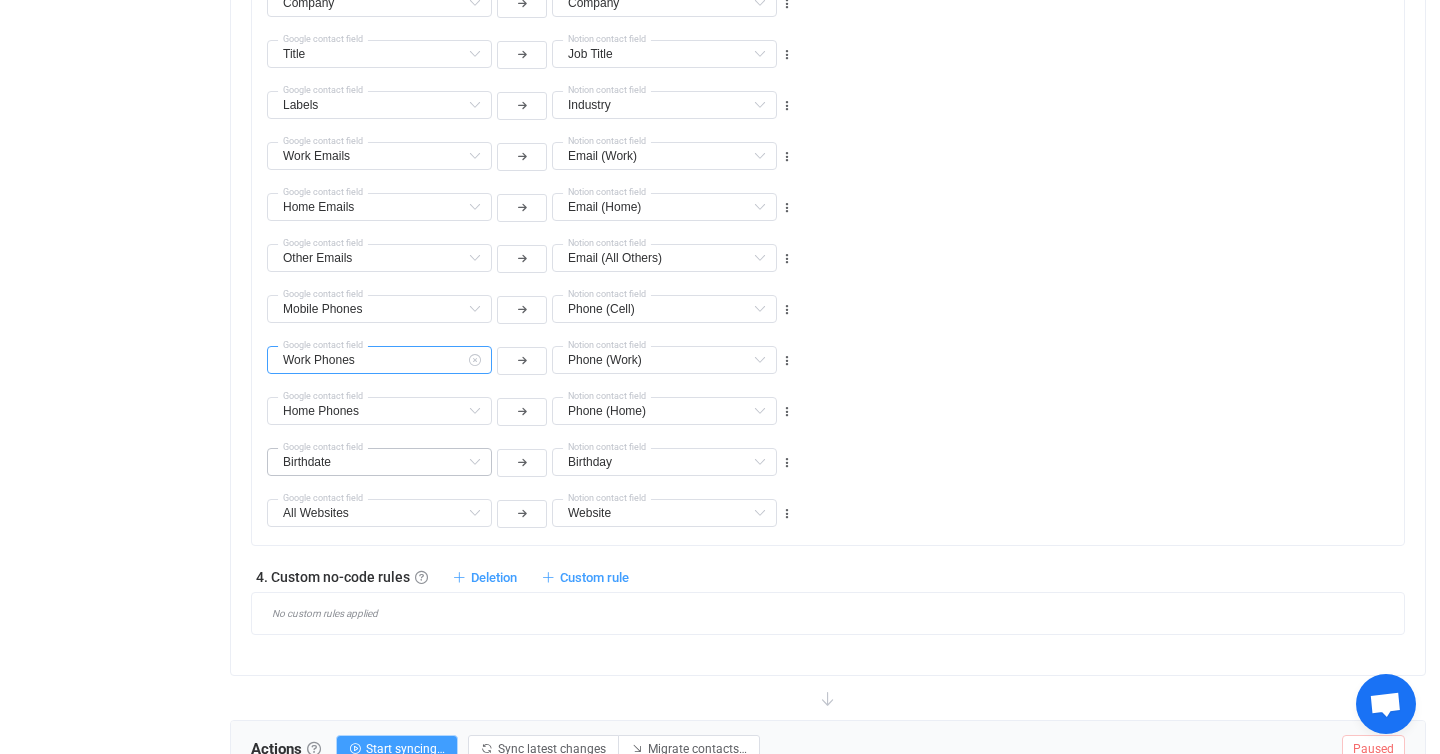 click on "Work Phones" at bounding box center [379, 360] 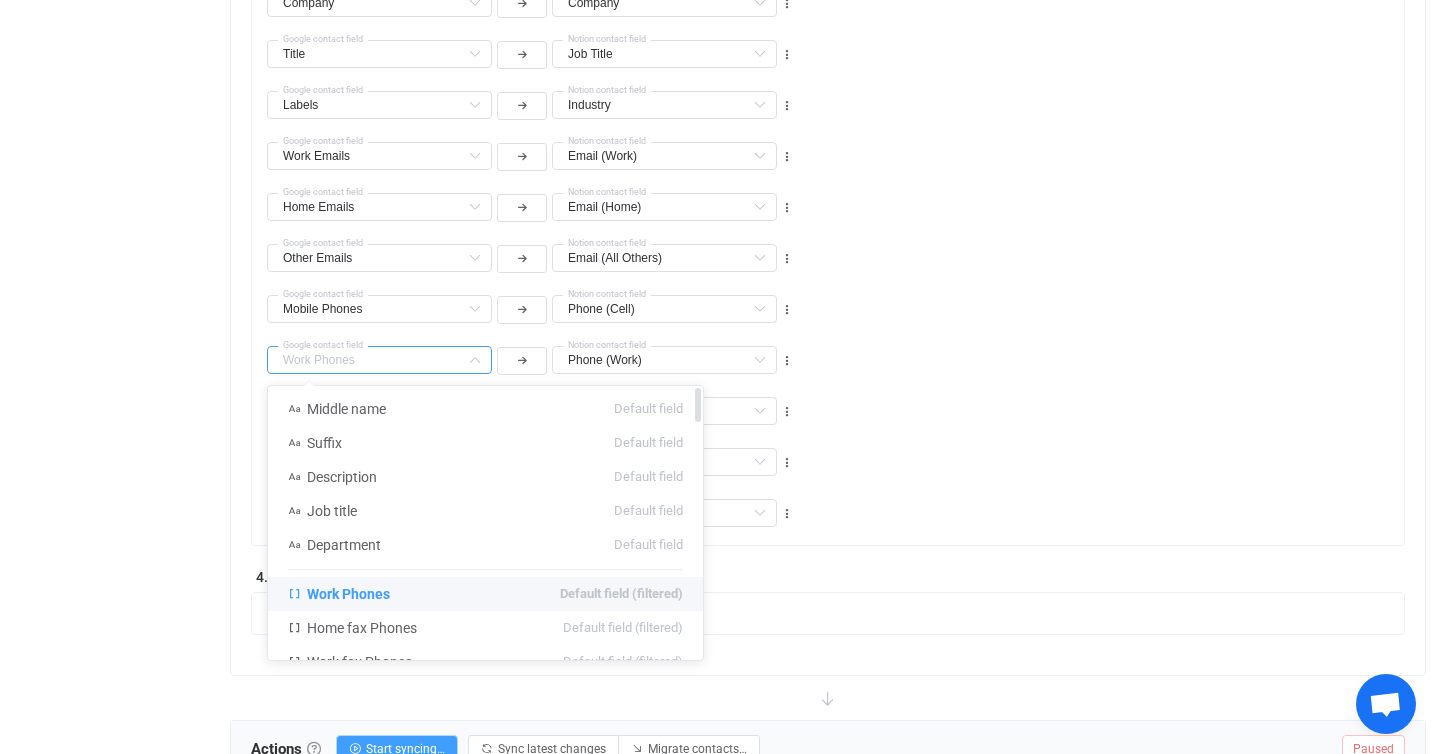 click on "Work Phones Default field (filtered)" at bounding box center [485, 594] 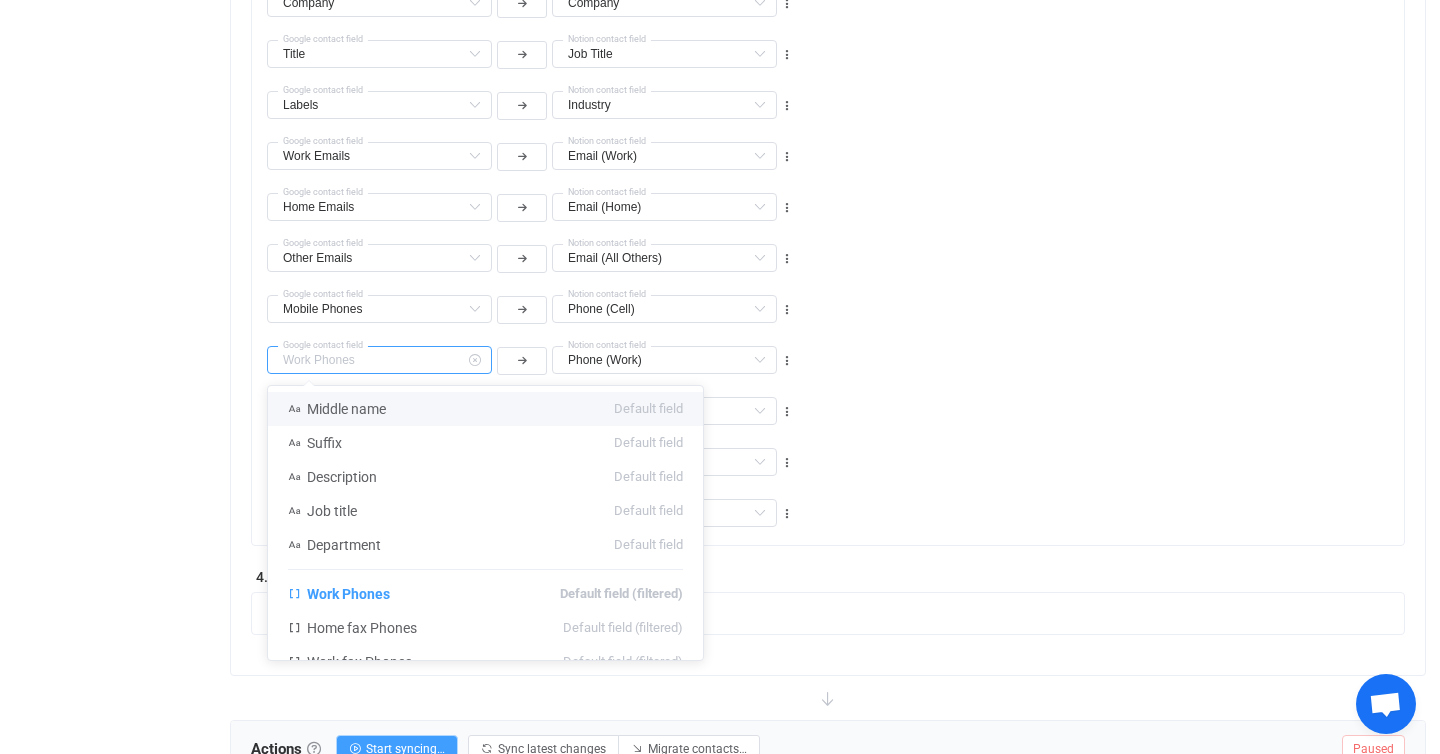 click at bounding box center (379, 360) 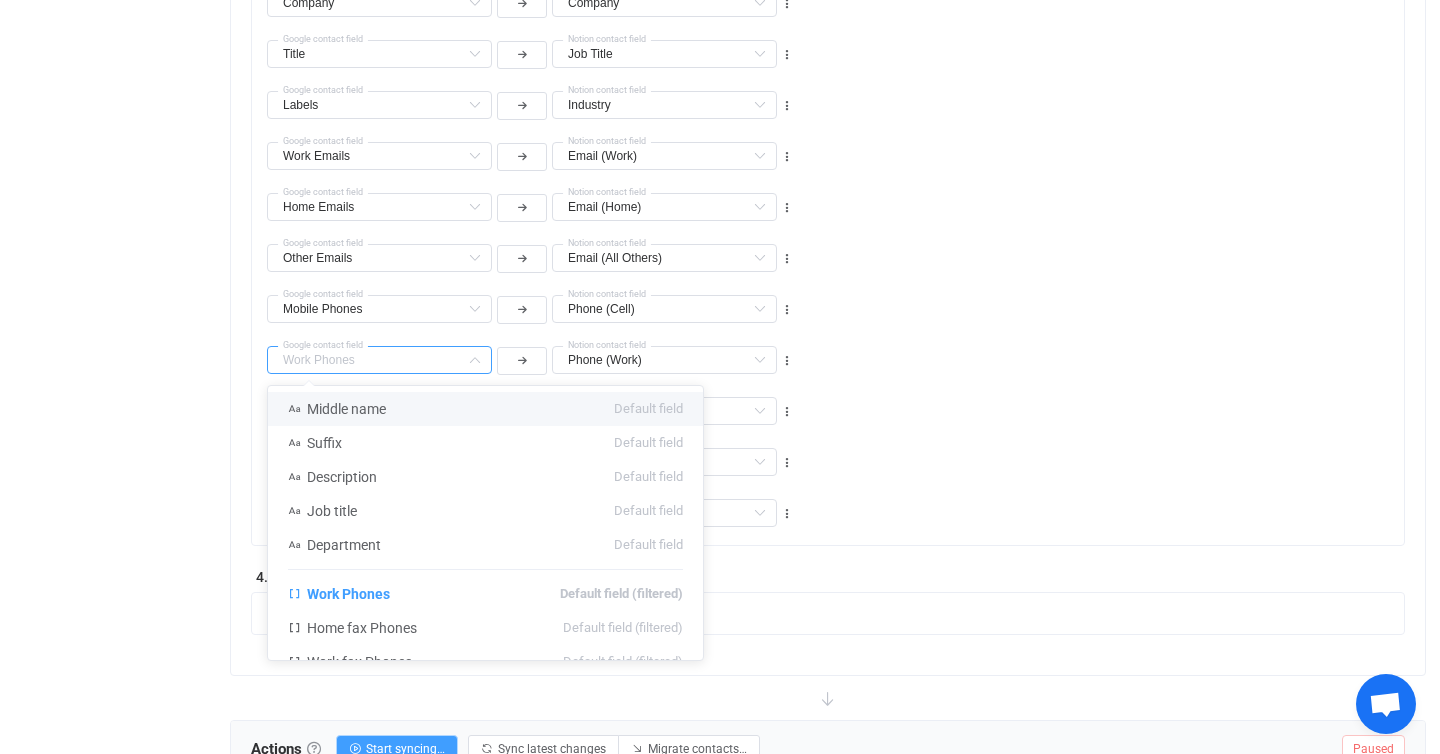 click on "Home Phones Middle name Default field Suffix Default field Description Default field Job title Default field Department Default field Home Phones Default field (filtered) Home fax Phones Default field (filtered) Work fax Phones Default field (filtered) Other fax Phones Default field (filtered) Work mobile Phones Default field (filtered) Other home Phones Default field (filtered) All Addresses → Country Default field All Addresses → State/Region Default field All Addresses → City Default field All Addresses → Postal code Default field All Addresses → Street address Default field All Addresses → Street address 2 Default field All Addresses → Type Default field Home Addresses → Country Default field (filtered) Home Addresses → State/Region Default field (filtered) Home Addresses → City Default field (filtered) Home Addresses → Postal code Default field (filtered) Home Addresses → Street address Default field (filtered) Home Addresses → Street address 2 Default field (filtered) Last name" at bounding box center (835, 402) 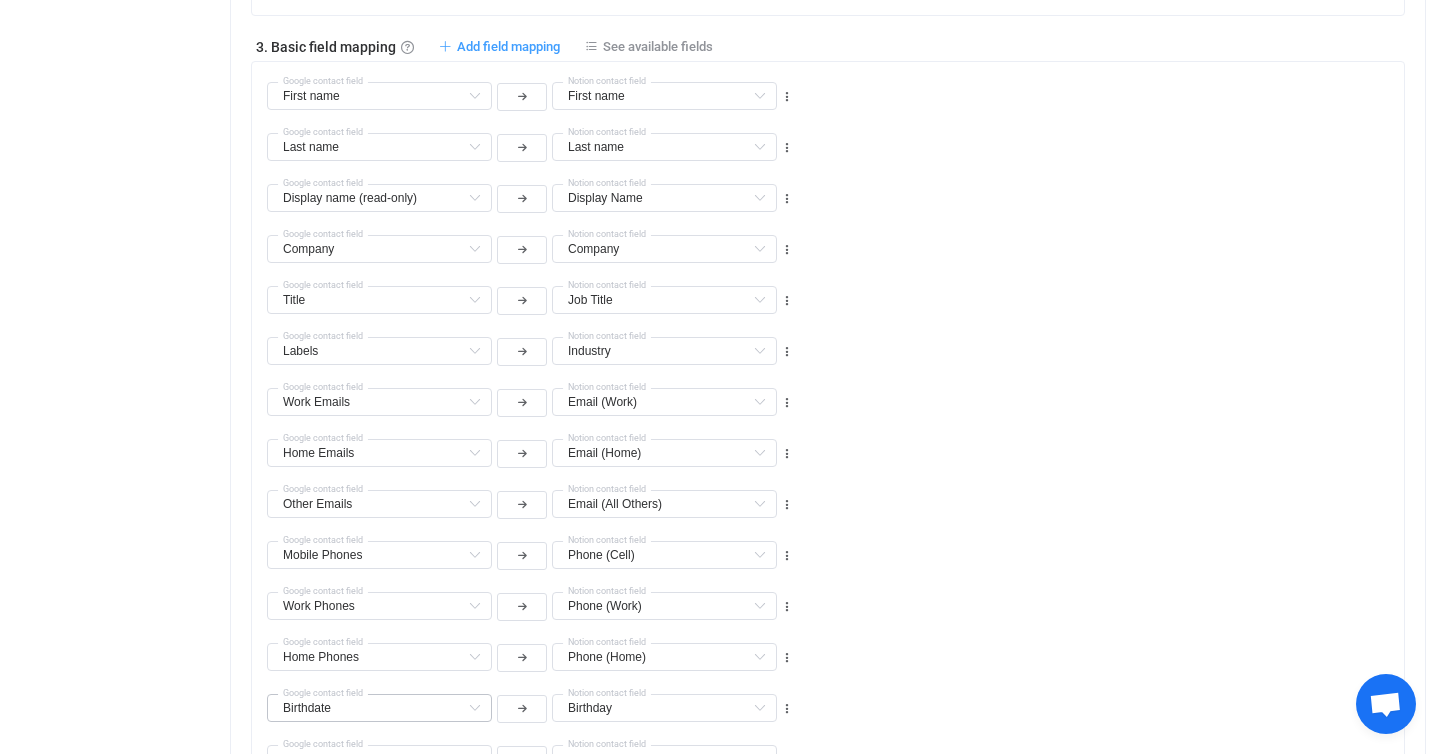 scroll, scrollTop: 559, scrollLeft: 0, axis: vertical 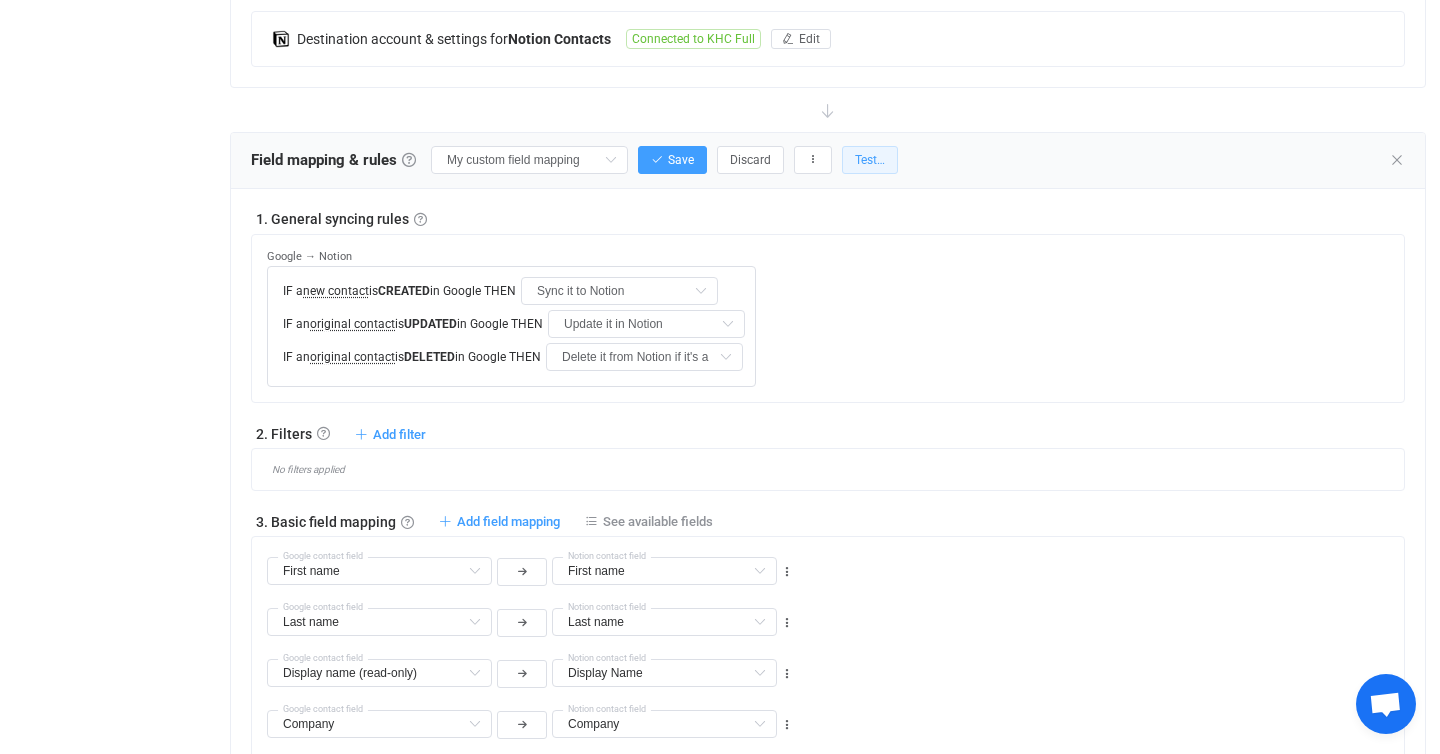 click on "Test…" at bounding box center (870, 160) 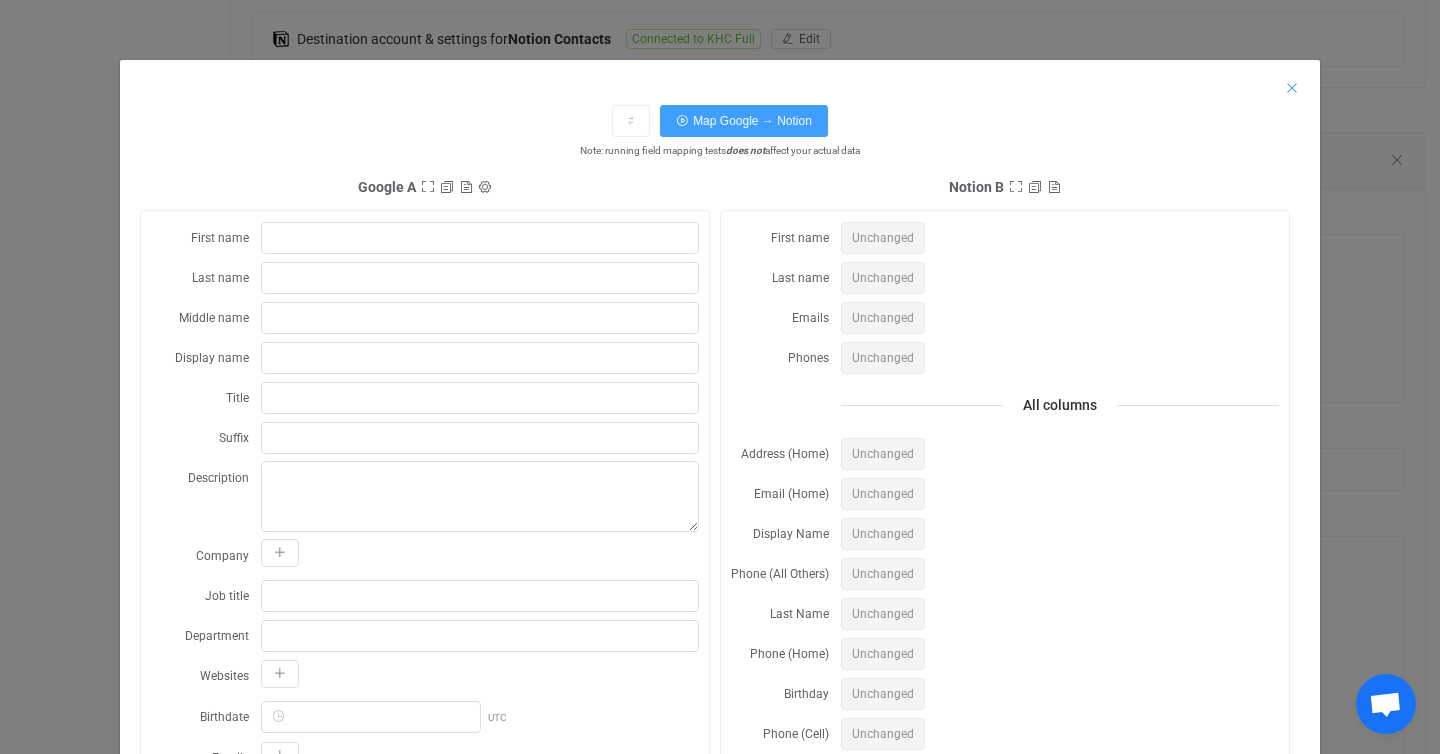 click at bounding box center (1292, 88) 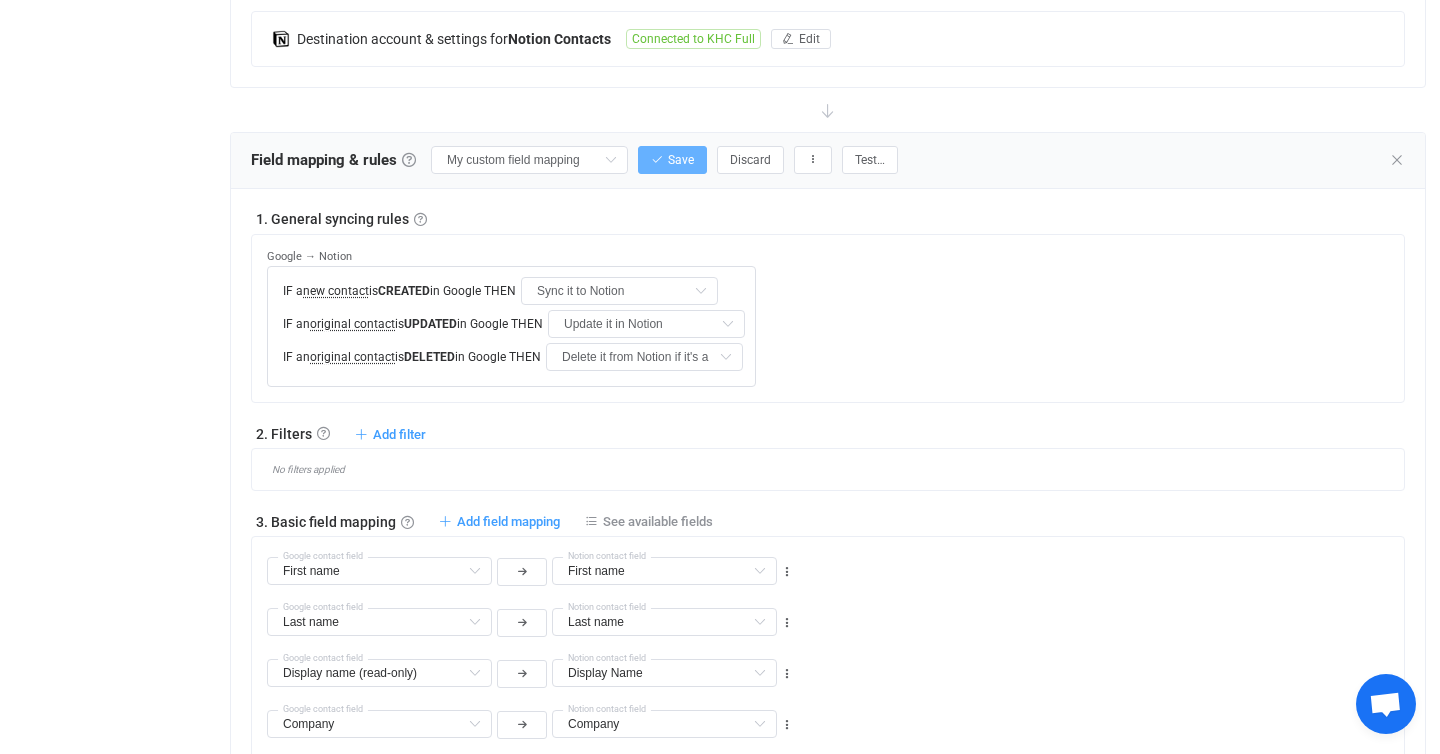 click on "Save" at bounding box center (672, 160) 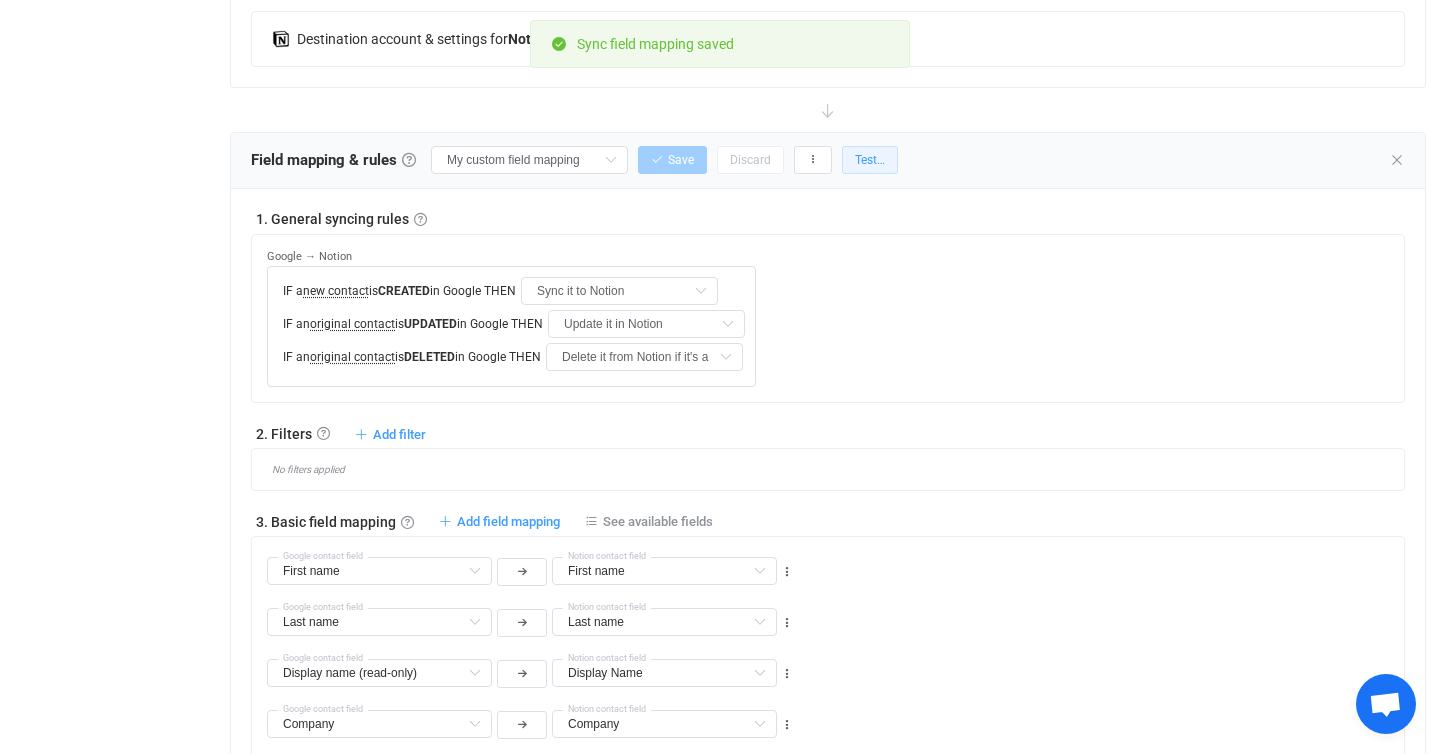 click on "Test…" at bounding box center (870, 160) 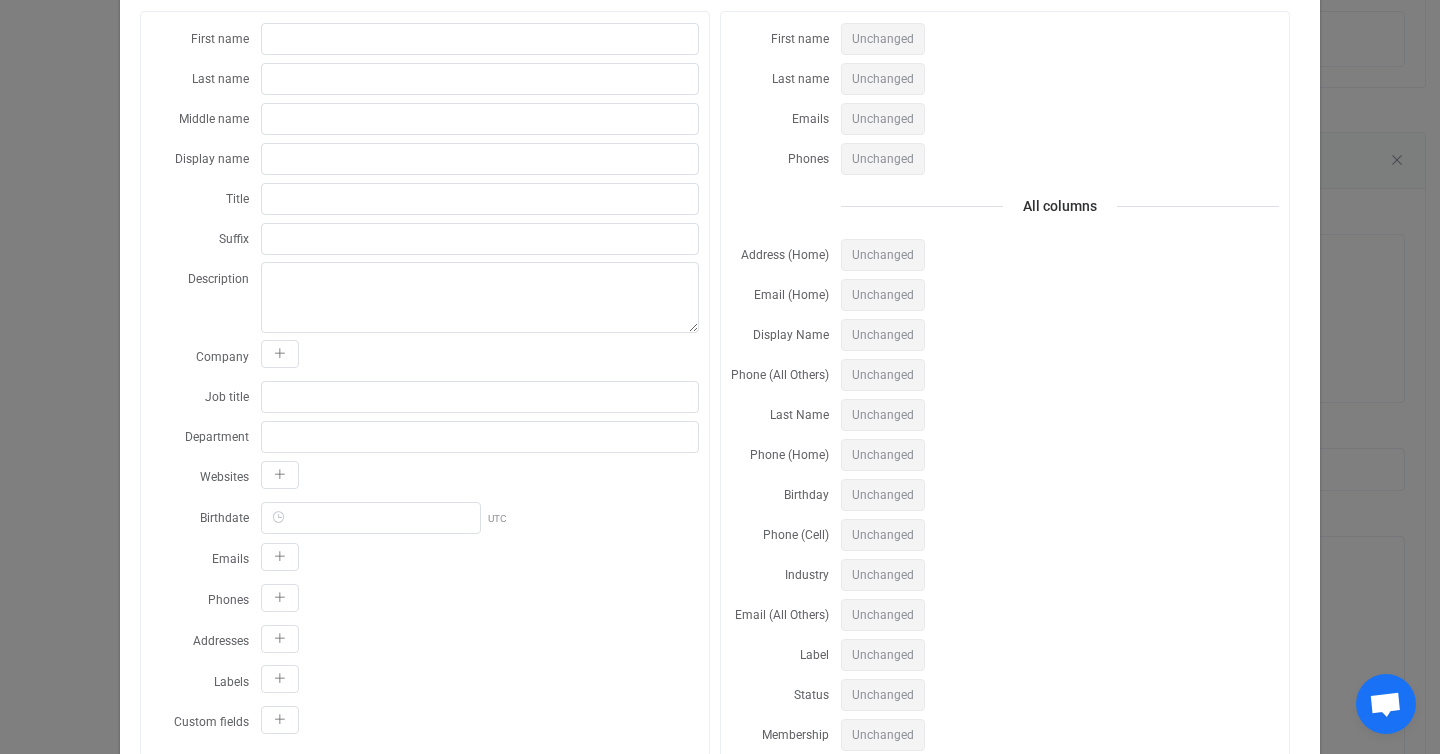 scroll, scrollTop: 443, scrollLeft: 0, axis: vertical 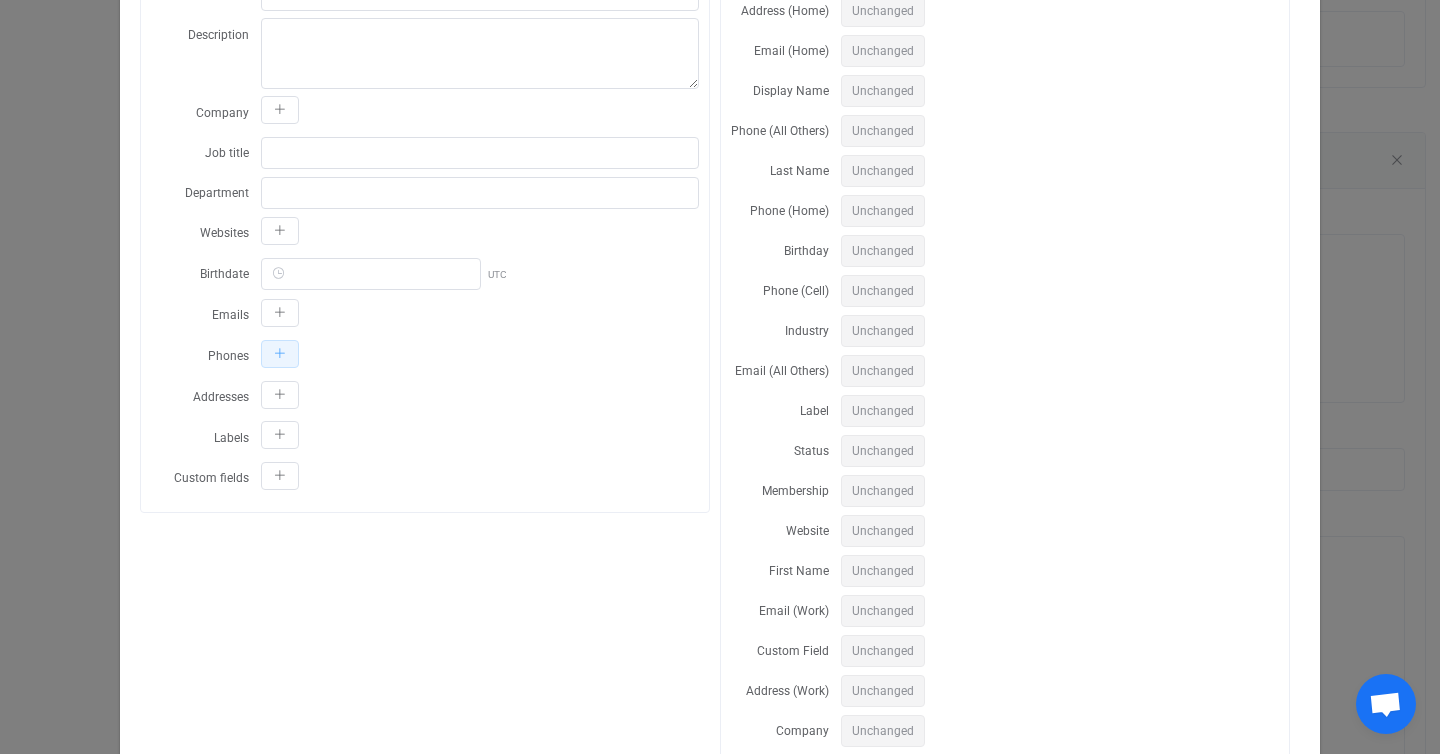 click at bounding box center (280, 354) 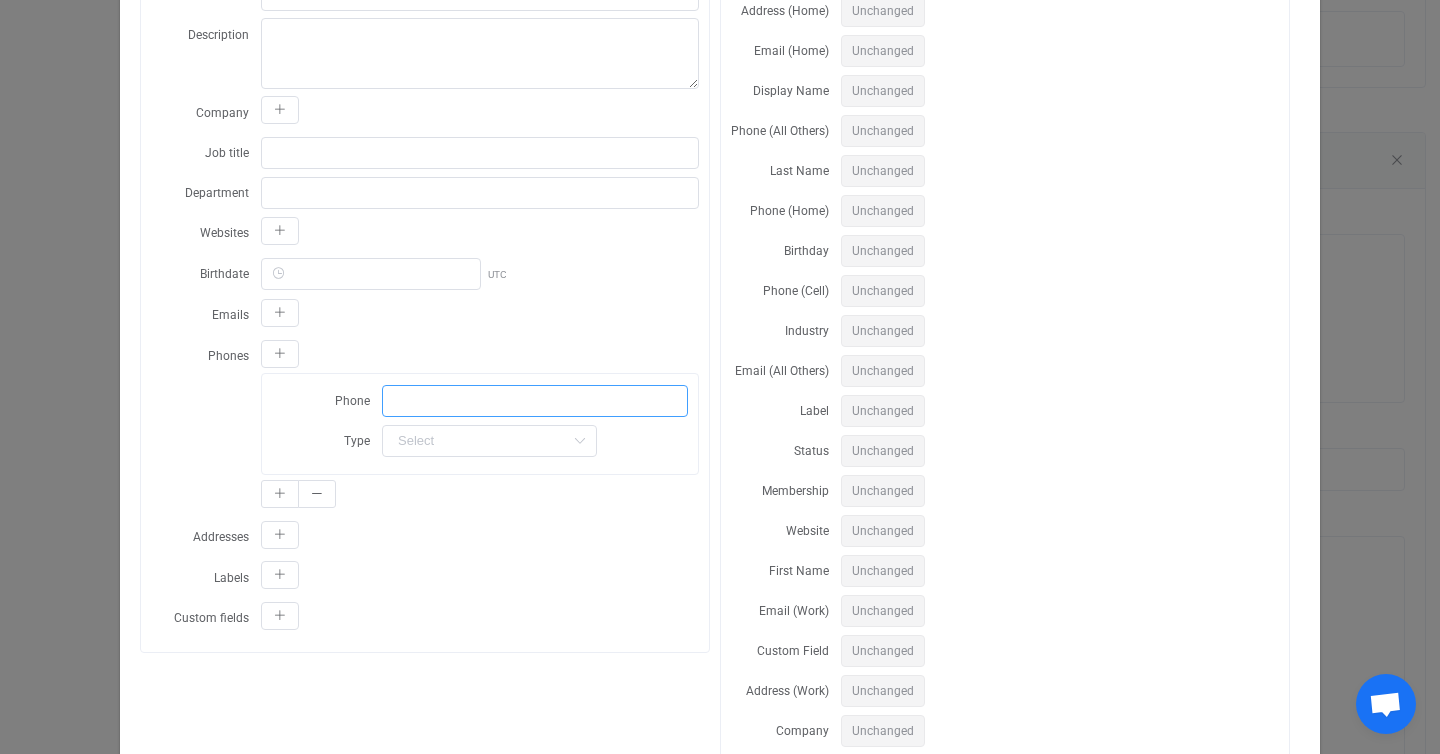 click at bounding box center (535, 401) 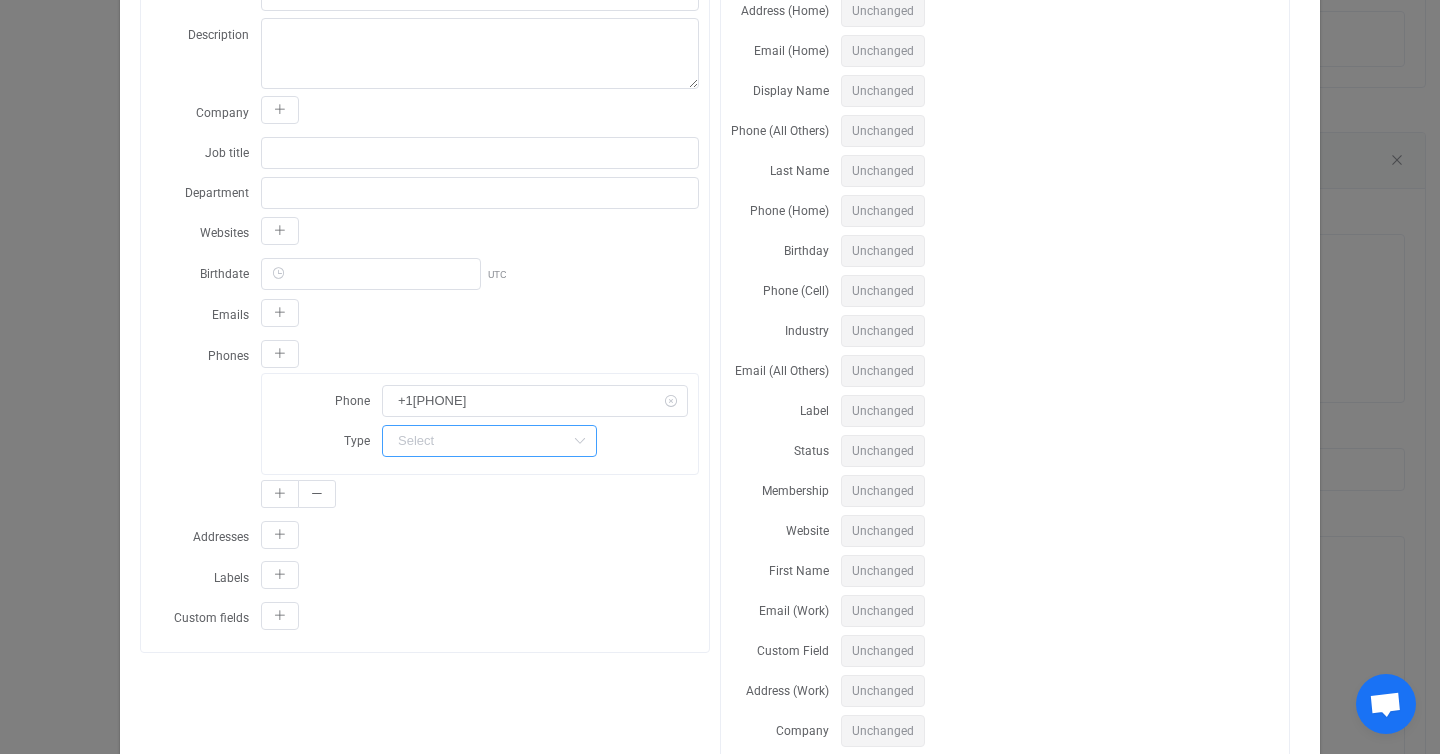 click at bounding box center [489, 441] 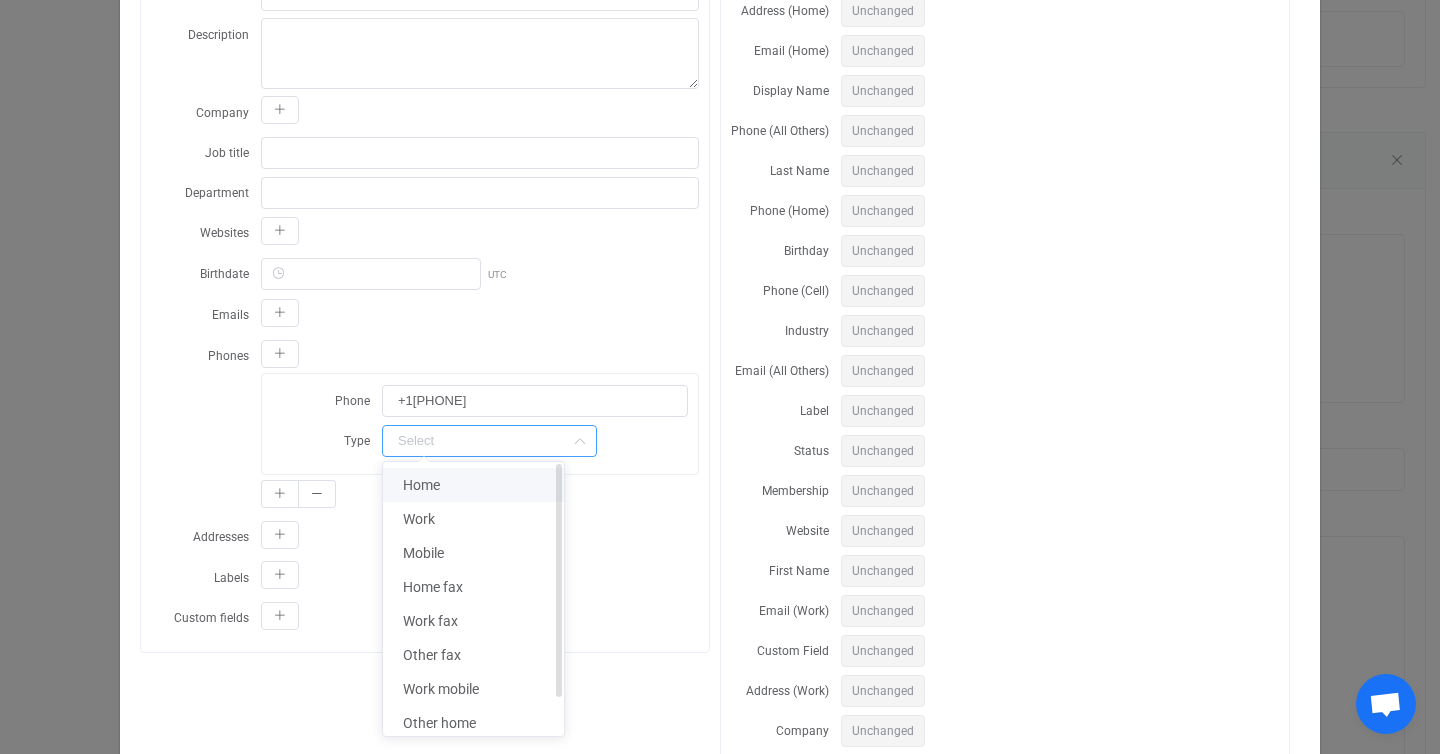click on "Home" at bounding box center [421, 485] 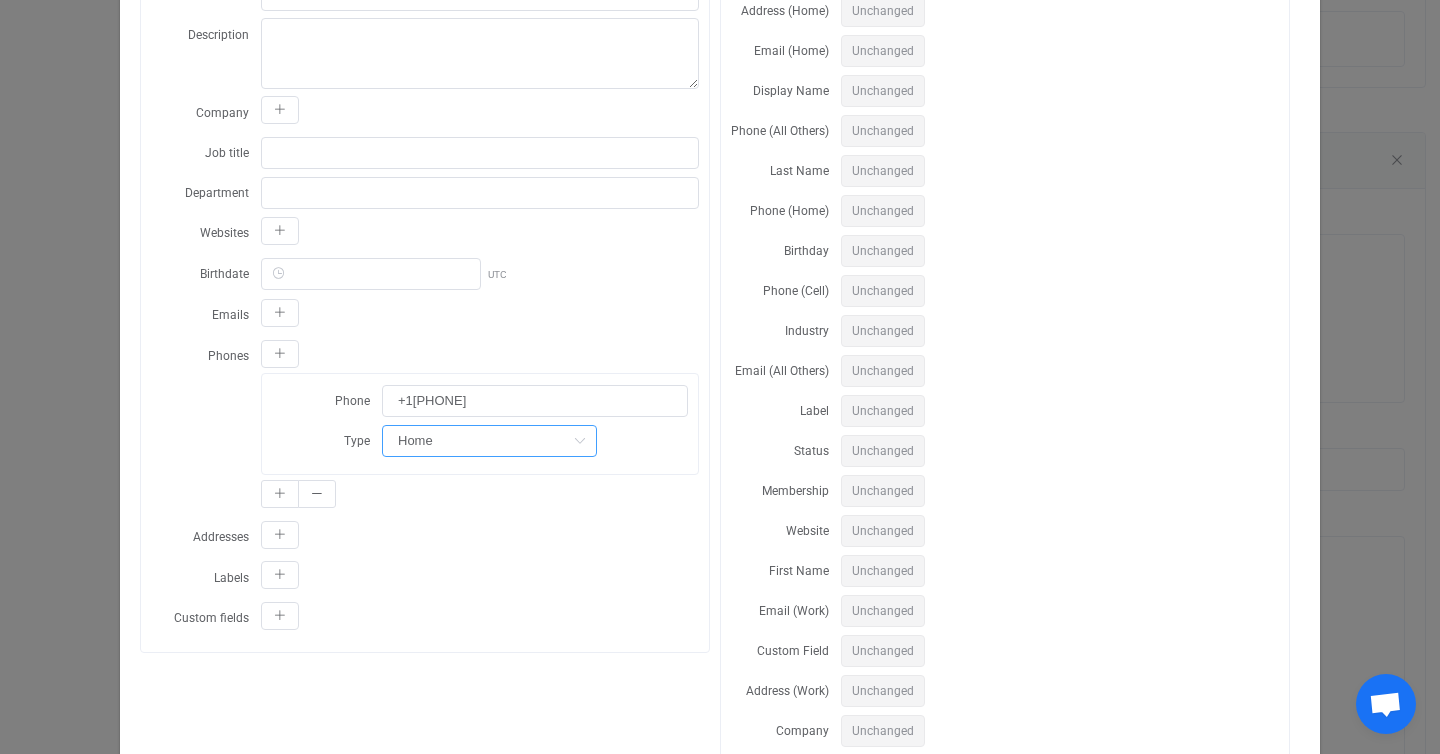 scroll, scrollTop: 0, scrollLeft: 0, axis: both 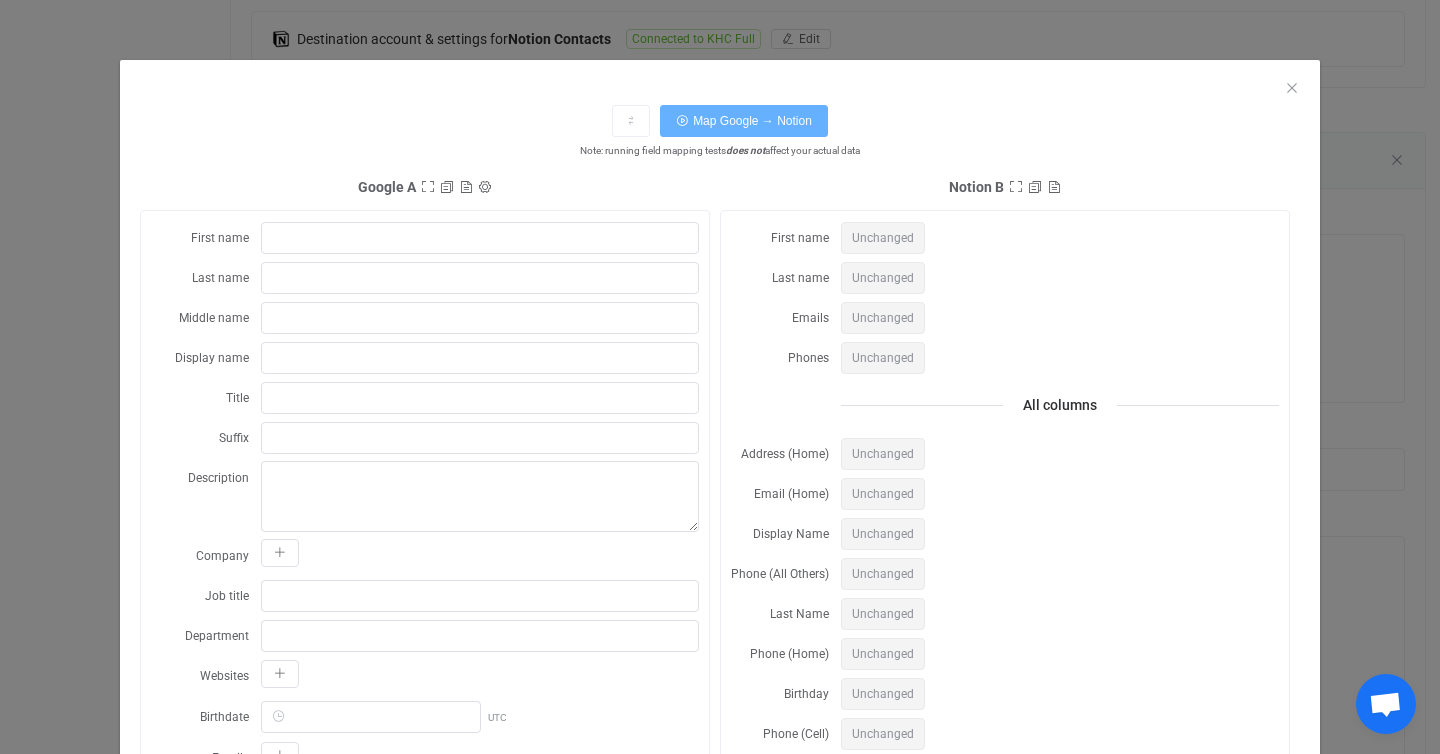 click on "Map Google → Notion" at bounding box center [752, 121] 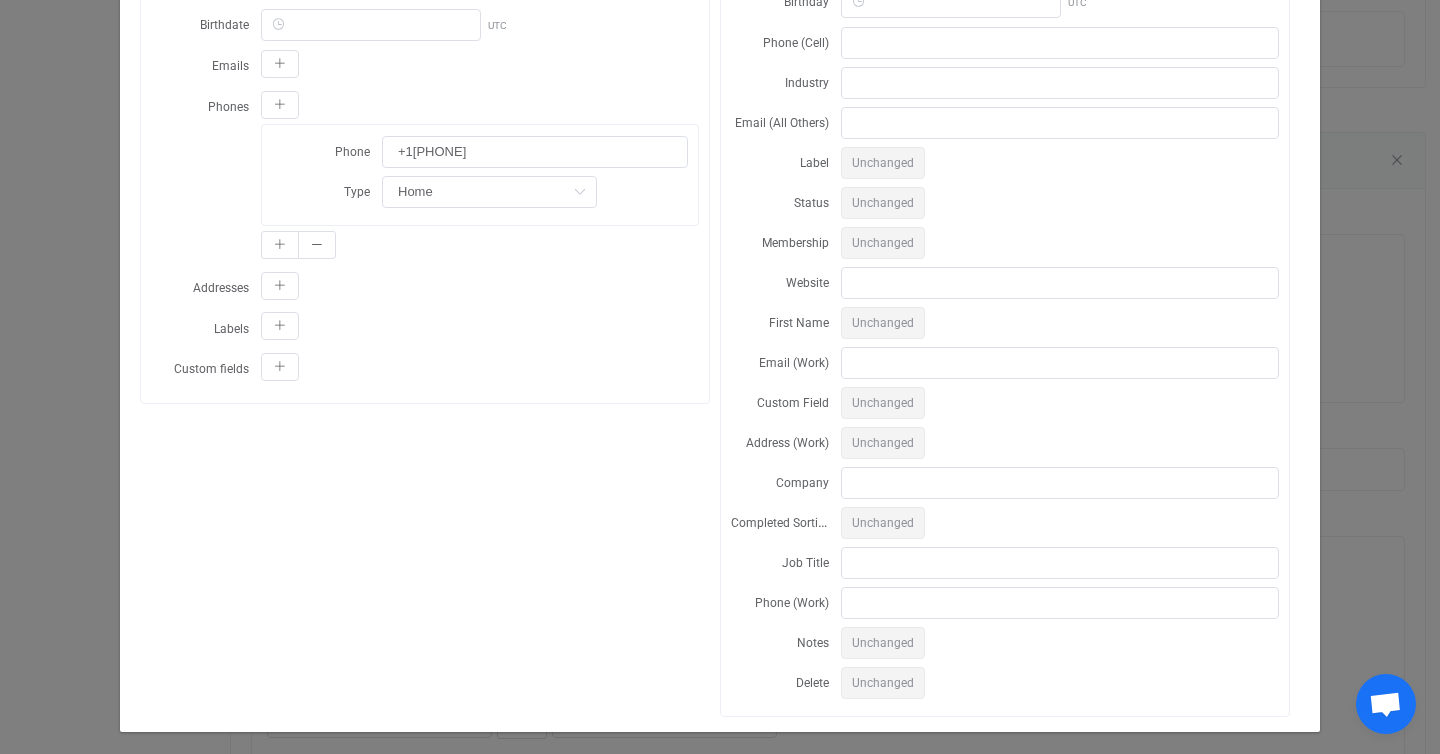 scroll, scrollTop: 706, scrollLeft: 0, axis: vertical 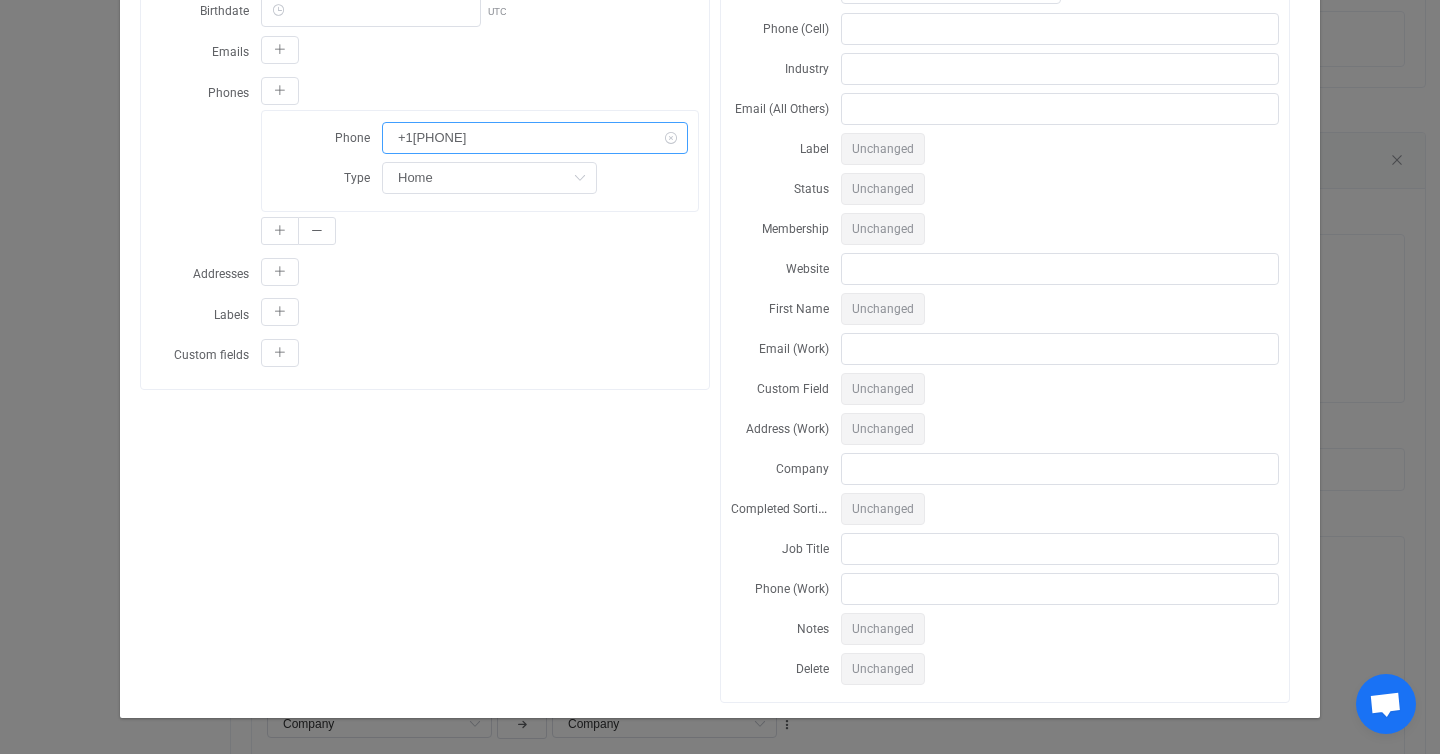 click on "+1[PHONE]" at bounding box center (535, 138) 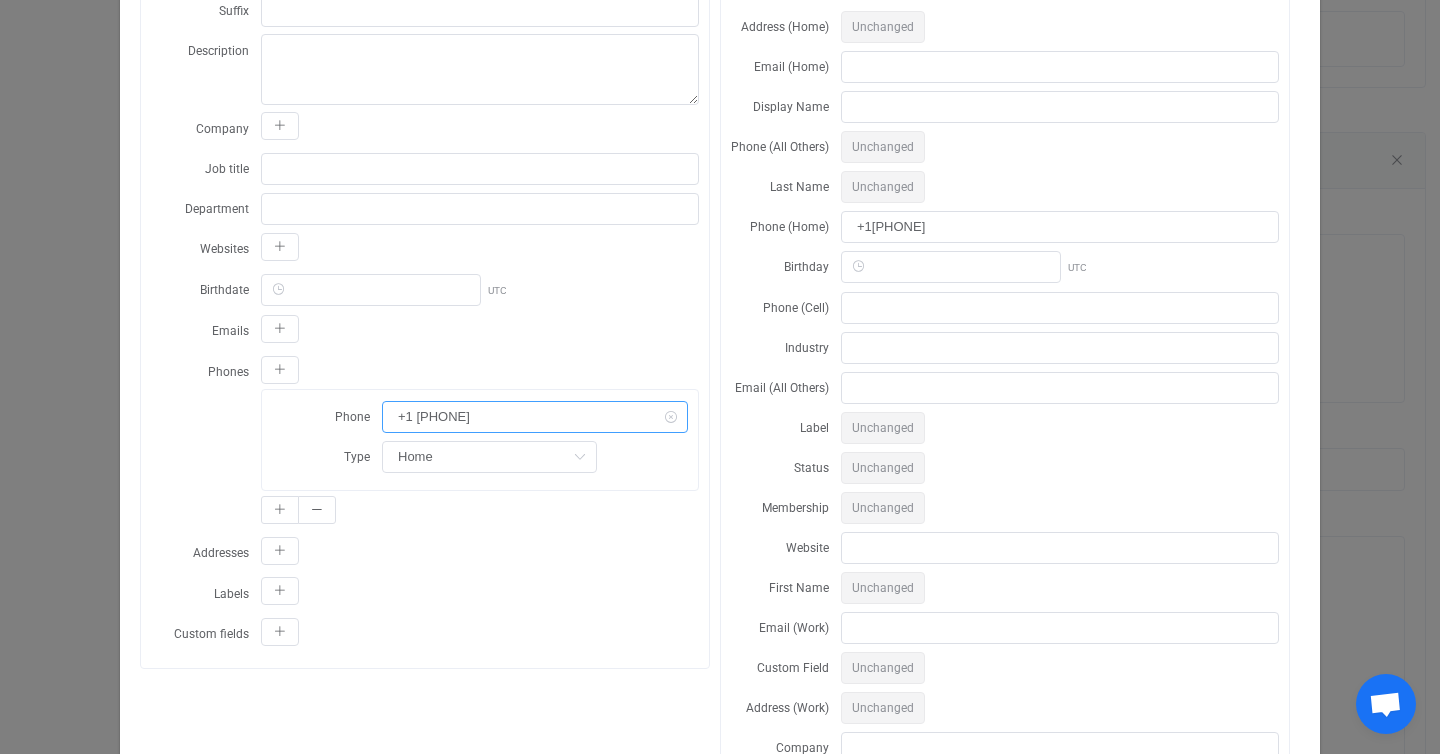scroll, scrollTop: 0, scrollLeft: 0, axis: both 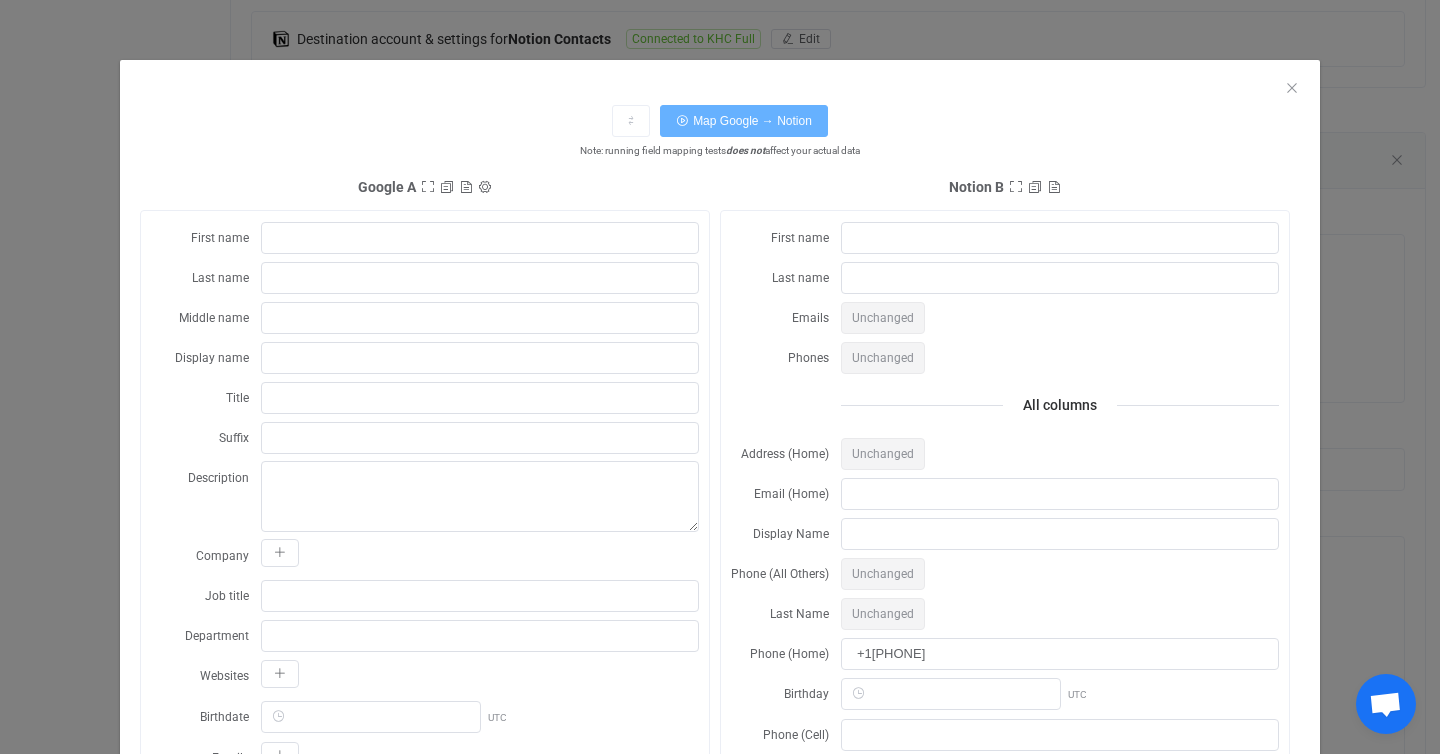 click on "Map Google → Notion" at bounding box center [744, 121] 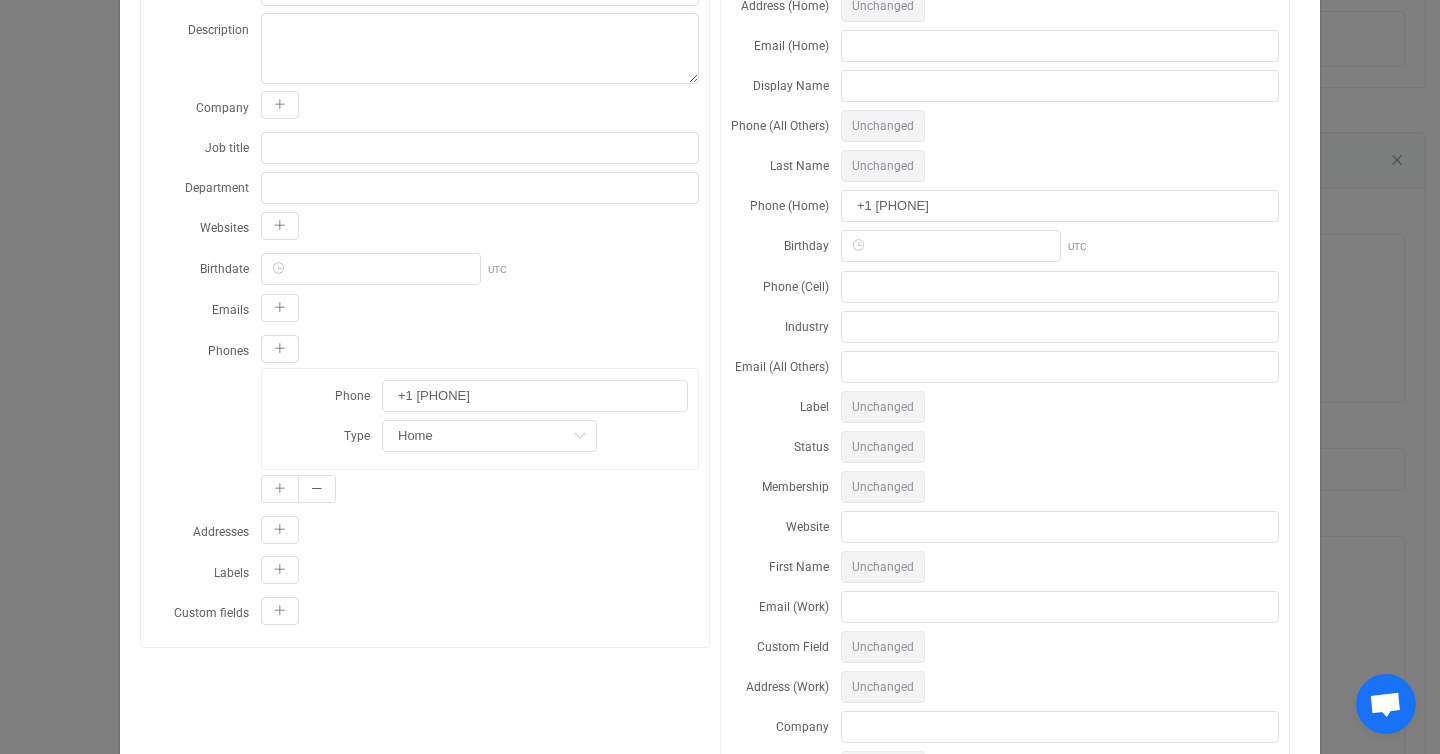 scroll, scrollTop: 533, scrollLeft: 0, axis: vertical 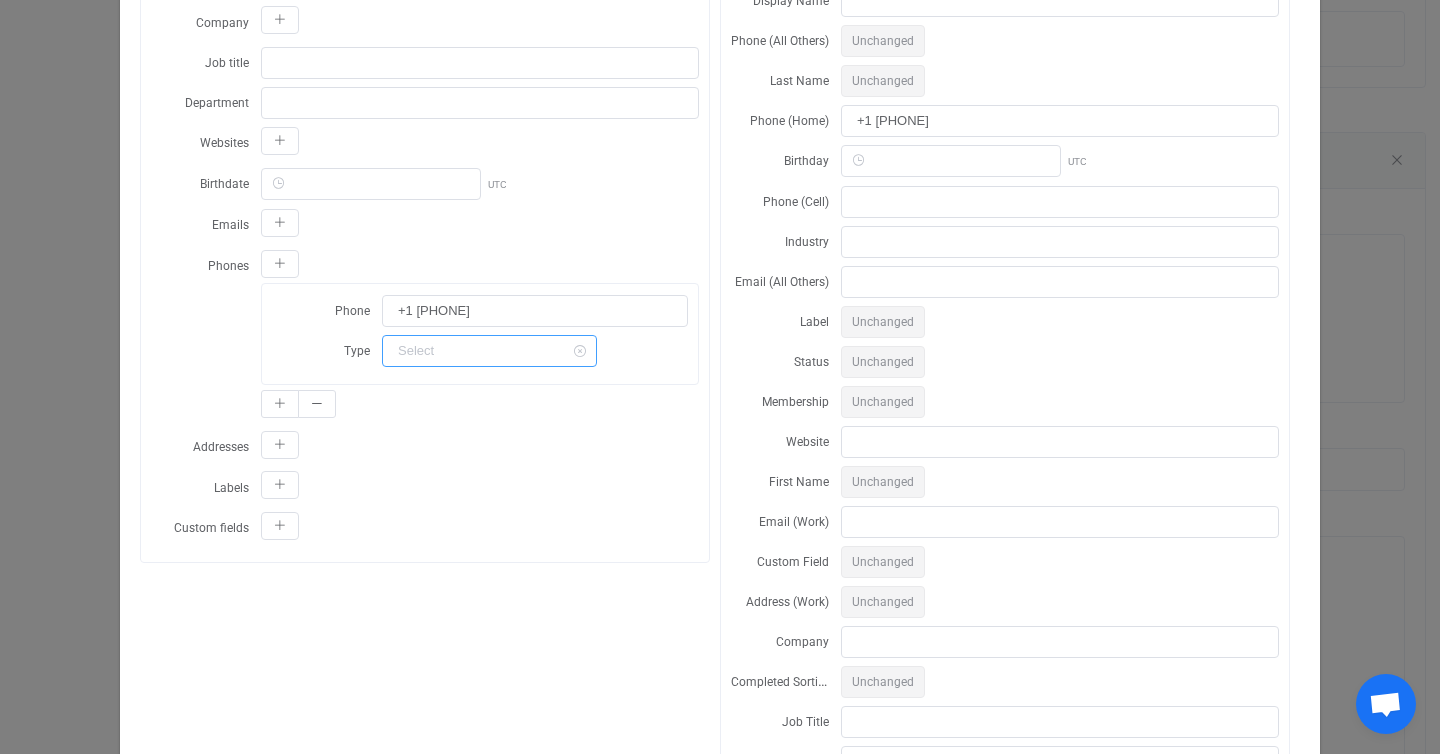 click at bounding box center (489, 351) 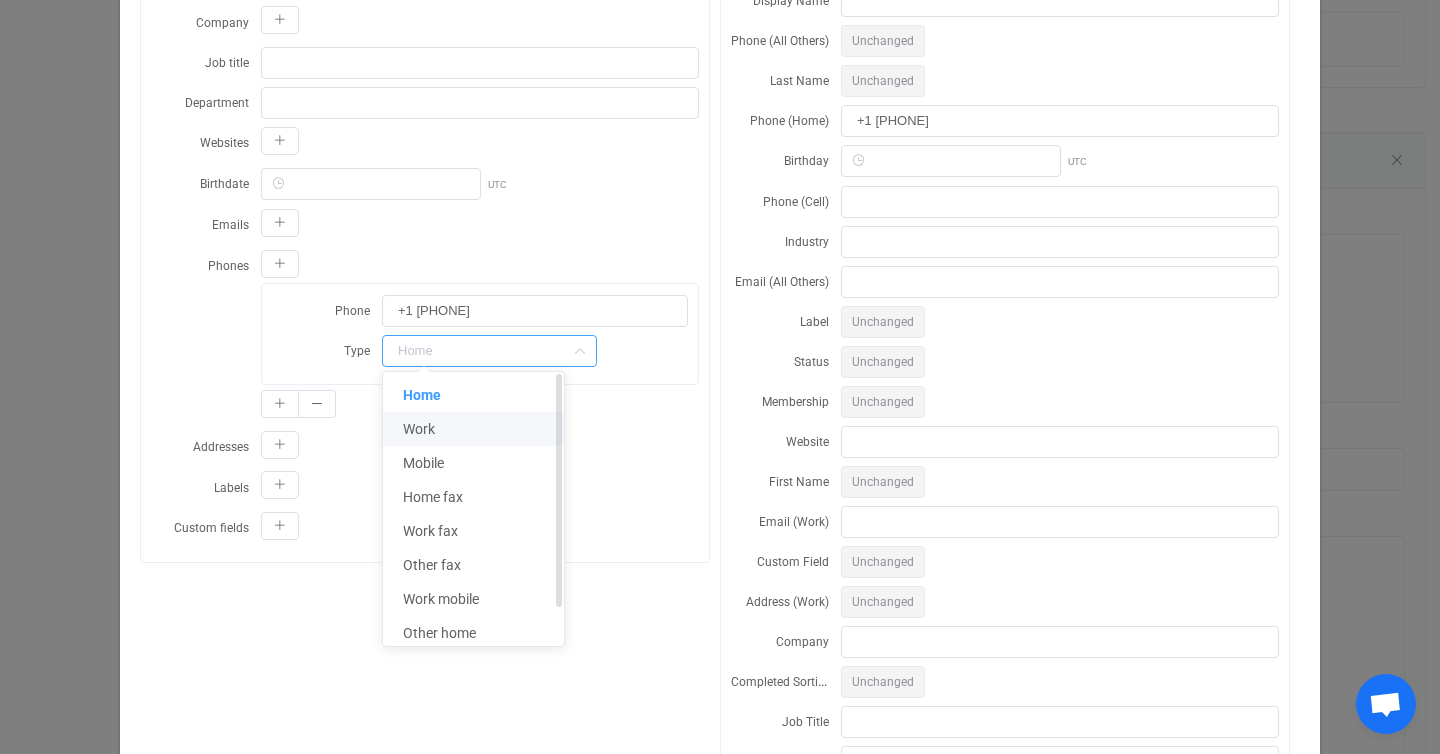 click on "Work" at bounding box center [473, 429] 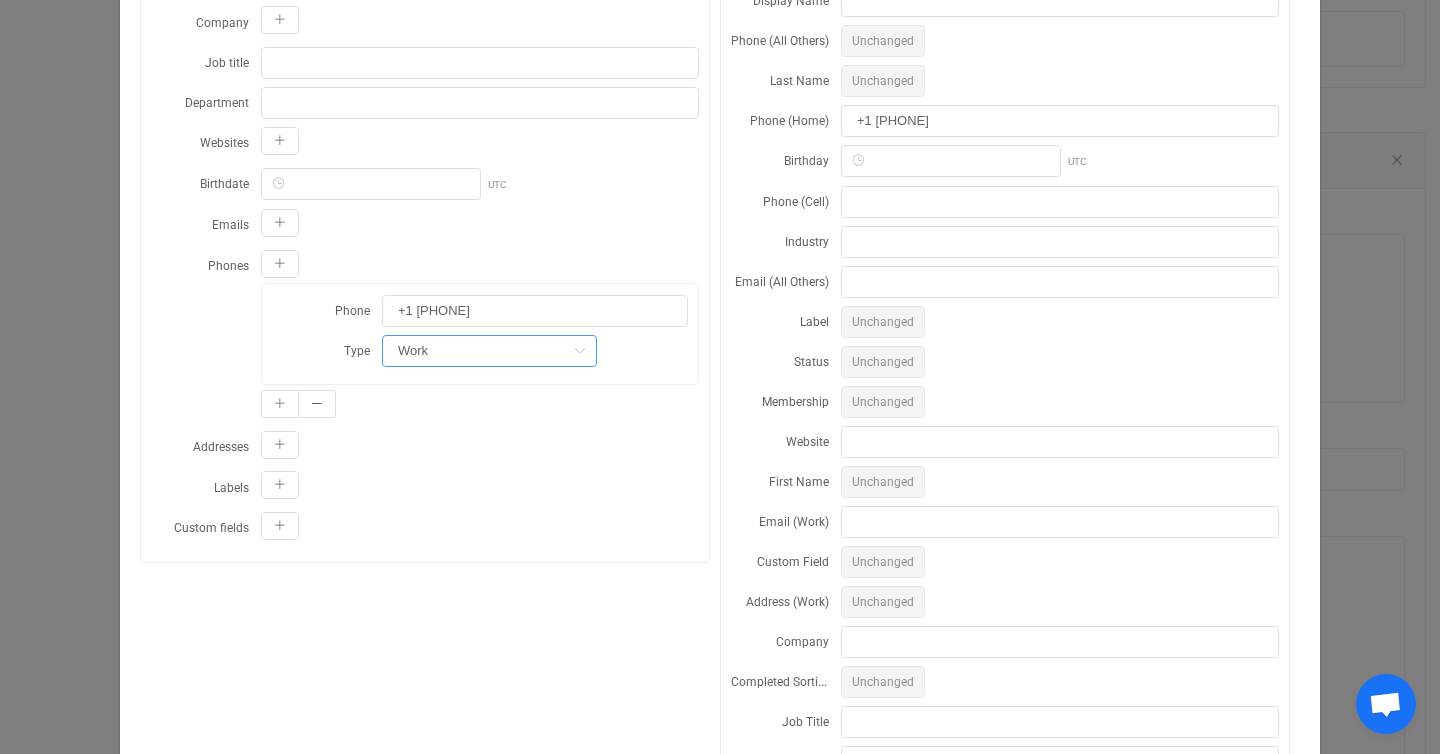 scroll, scrollTop: 0, scrollLeft: 0, axis: both 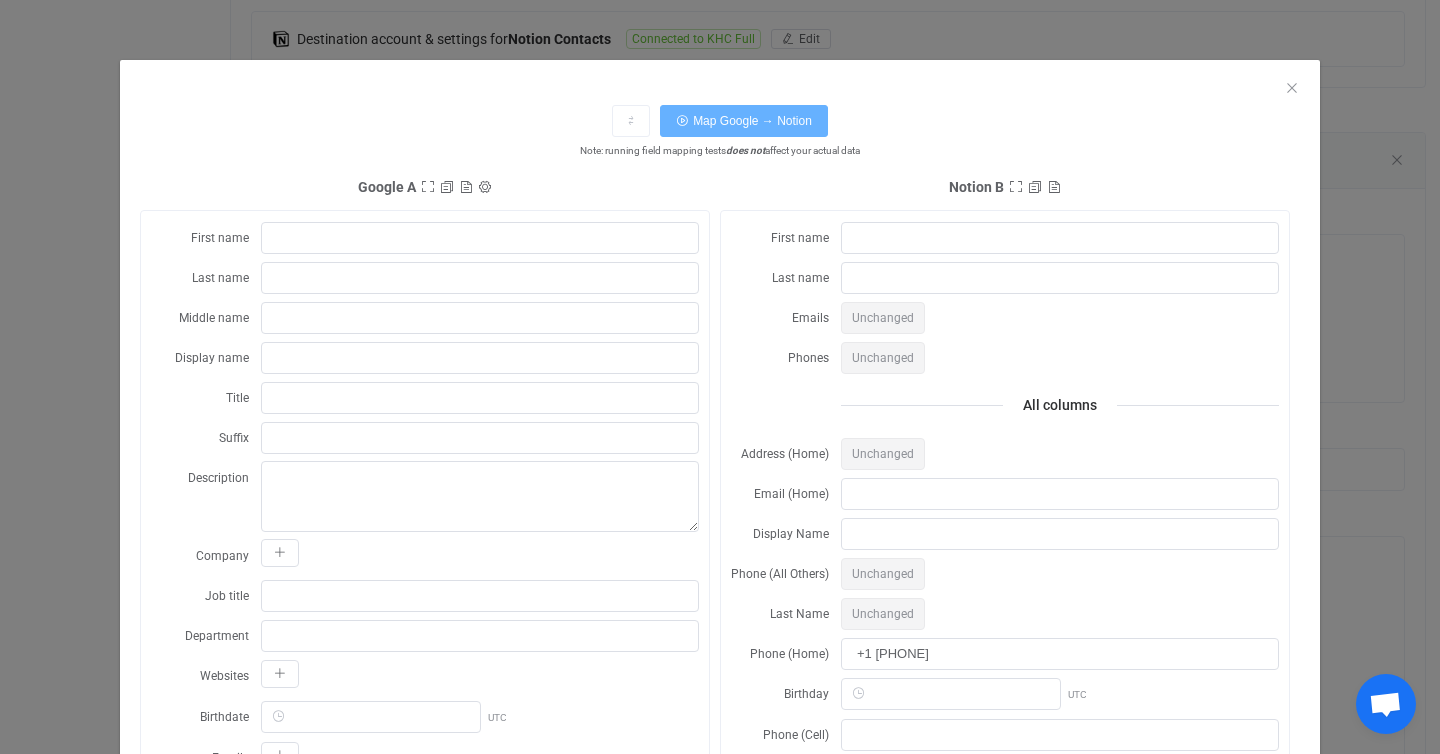 click on "Map Google → Notion" at bounding box center [744, 121] 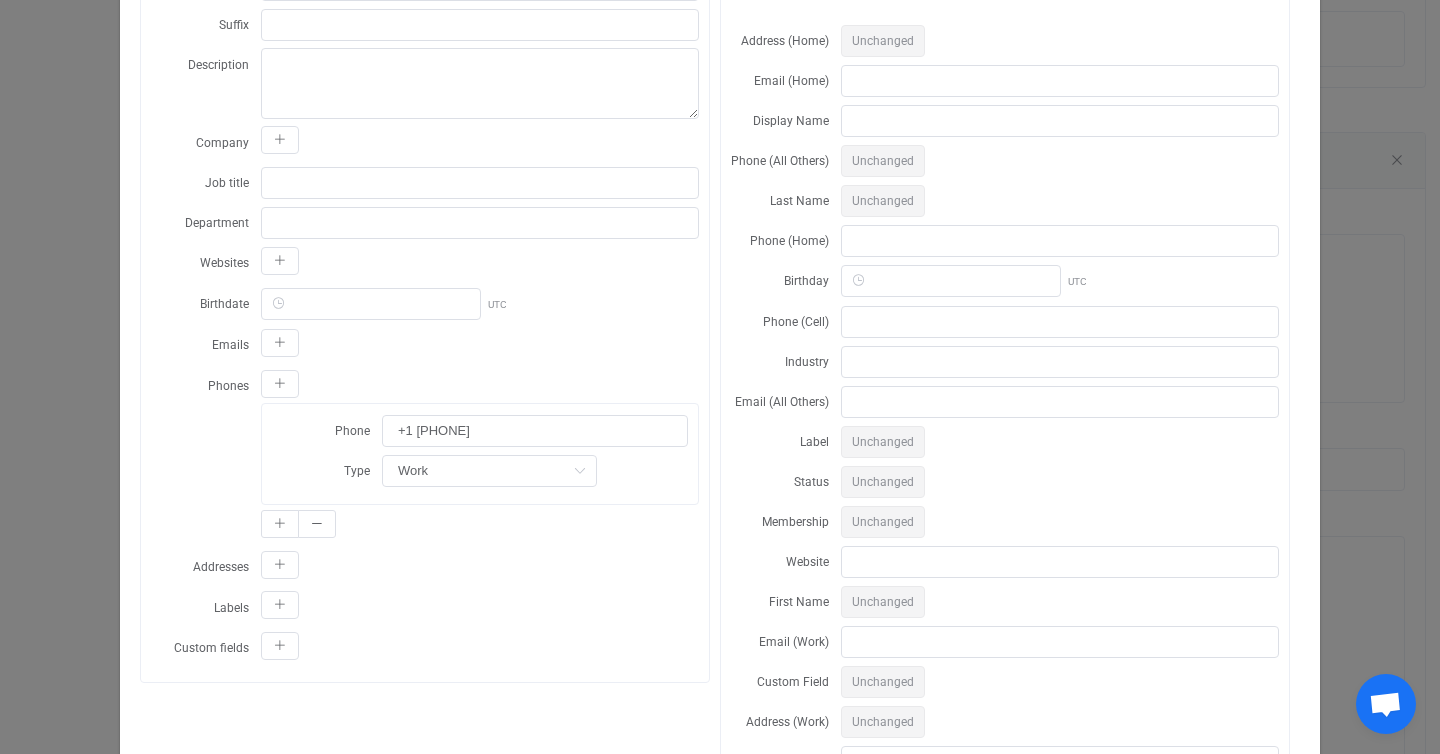 scroll, scrollTop: 706, scrollLeft: 0, axis: vertical 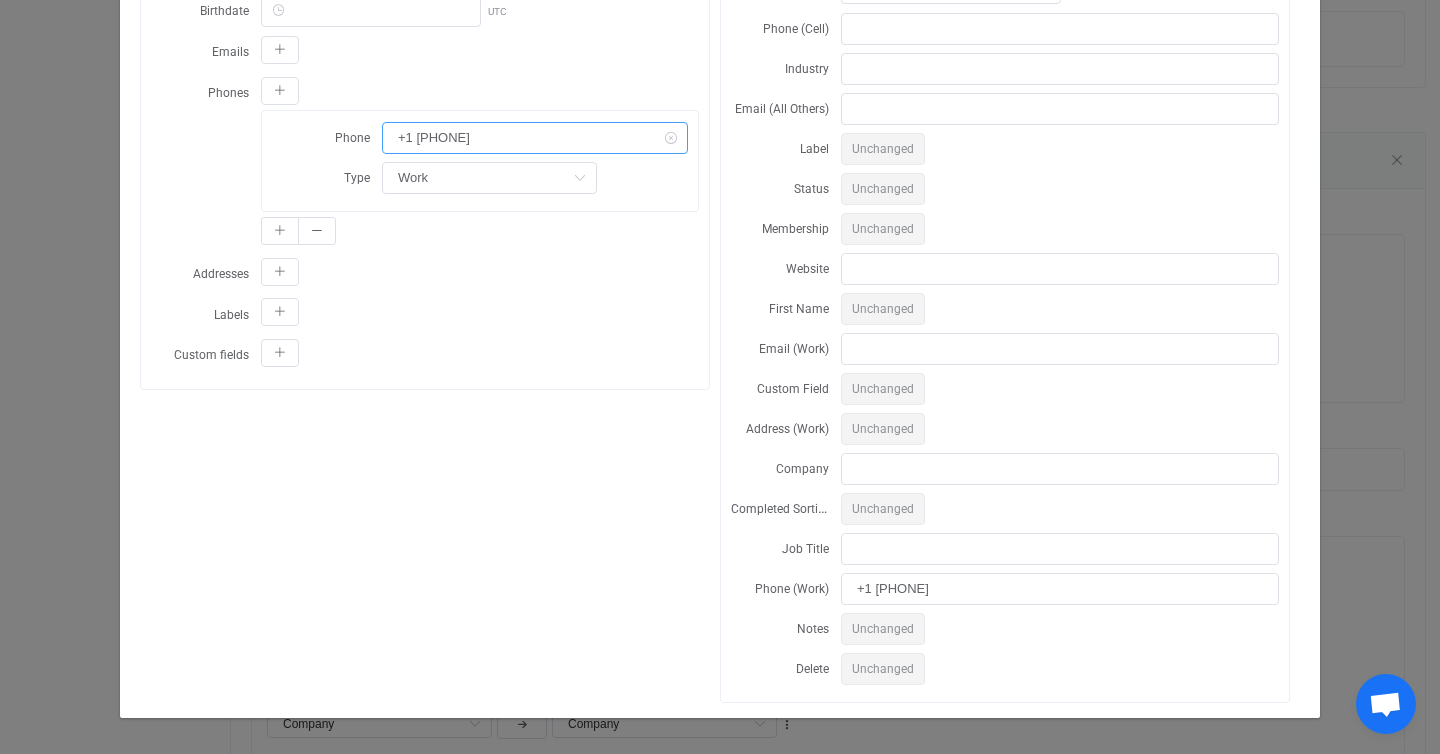 click on "+1 [PHONE]" at bounding box center (535, 138) 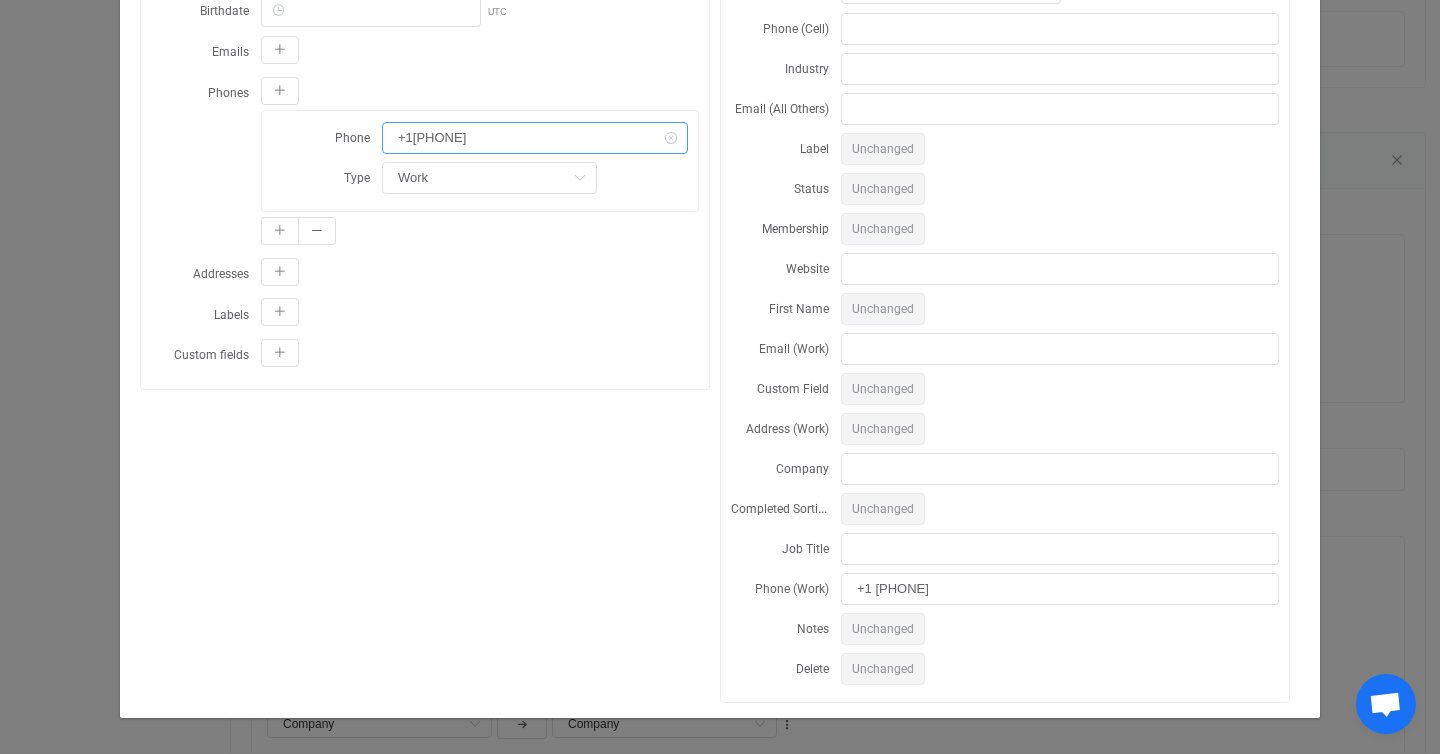 click on "+1[PHONE]" at bounding box center (535, 138) 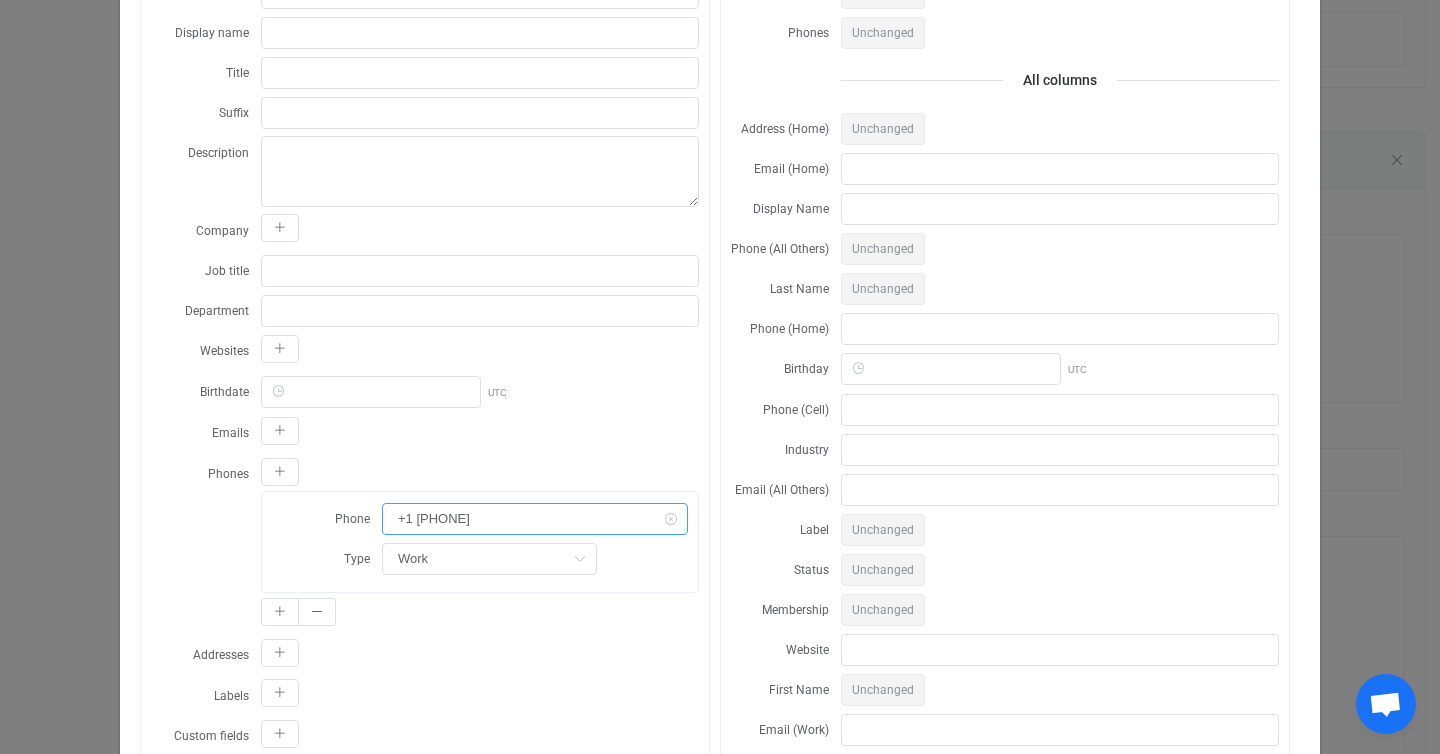 scroll, scrollTop: 0, scrollLeft: 0, axis: both 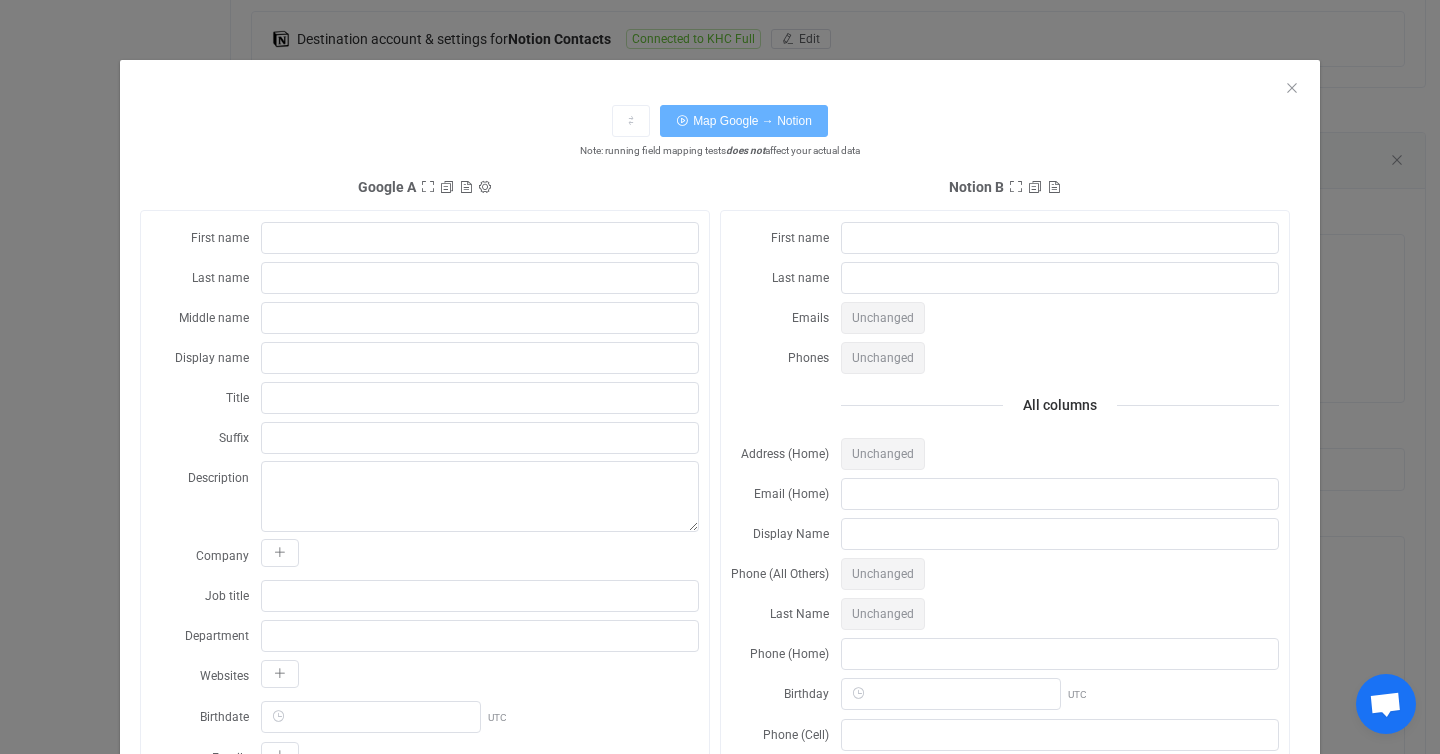 click on "Map Google → Notion" at bounding box center (744, 121) 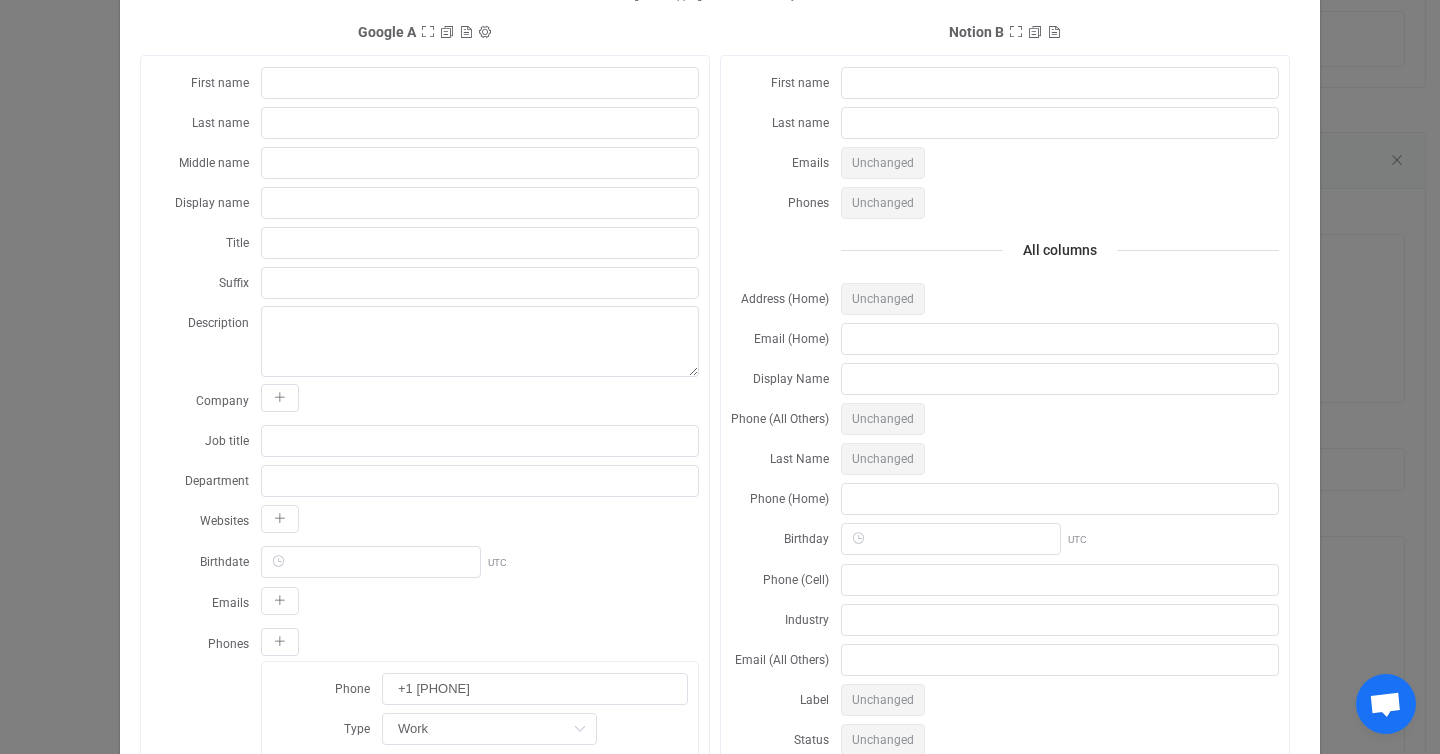 scroll, scrollTop: 0, scrollLeft: 0, axis: both 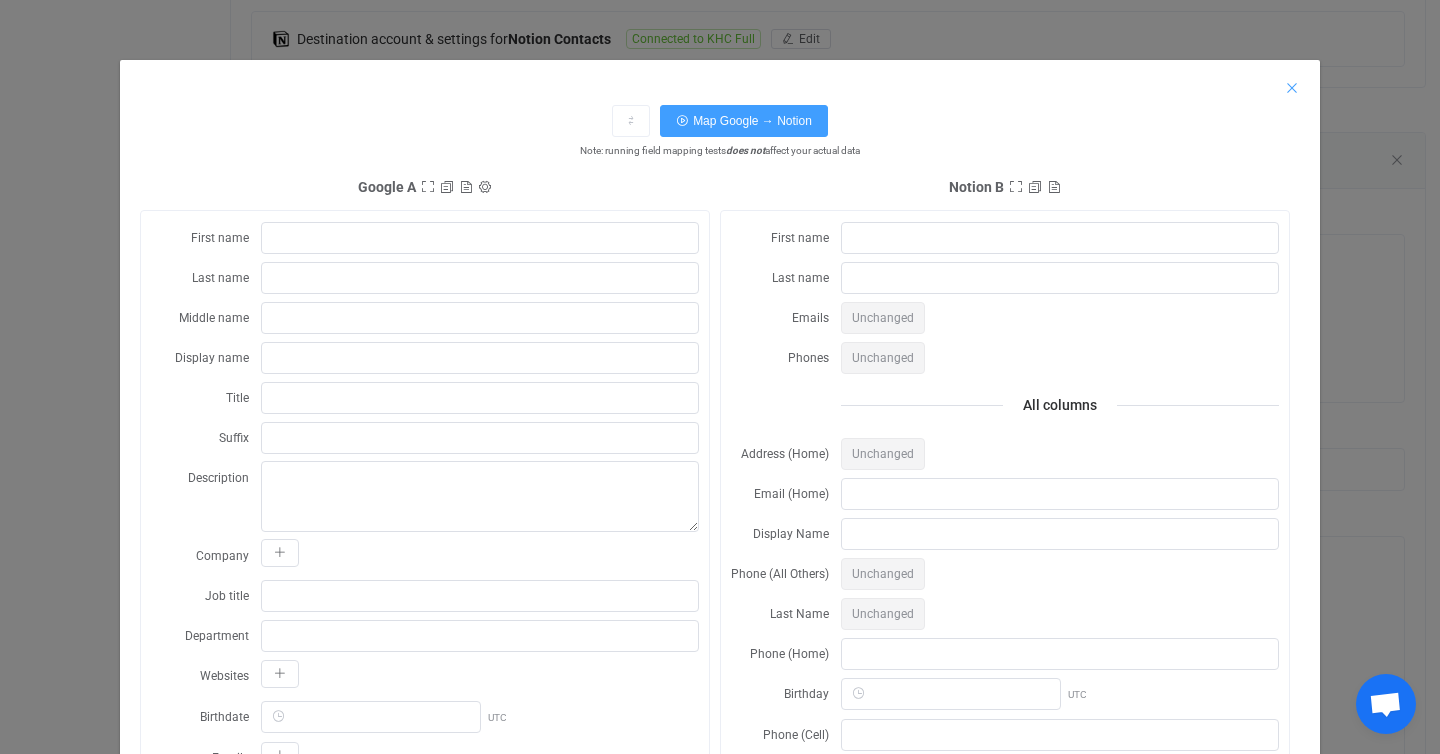 click at bounding box center [1292, 88] 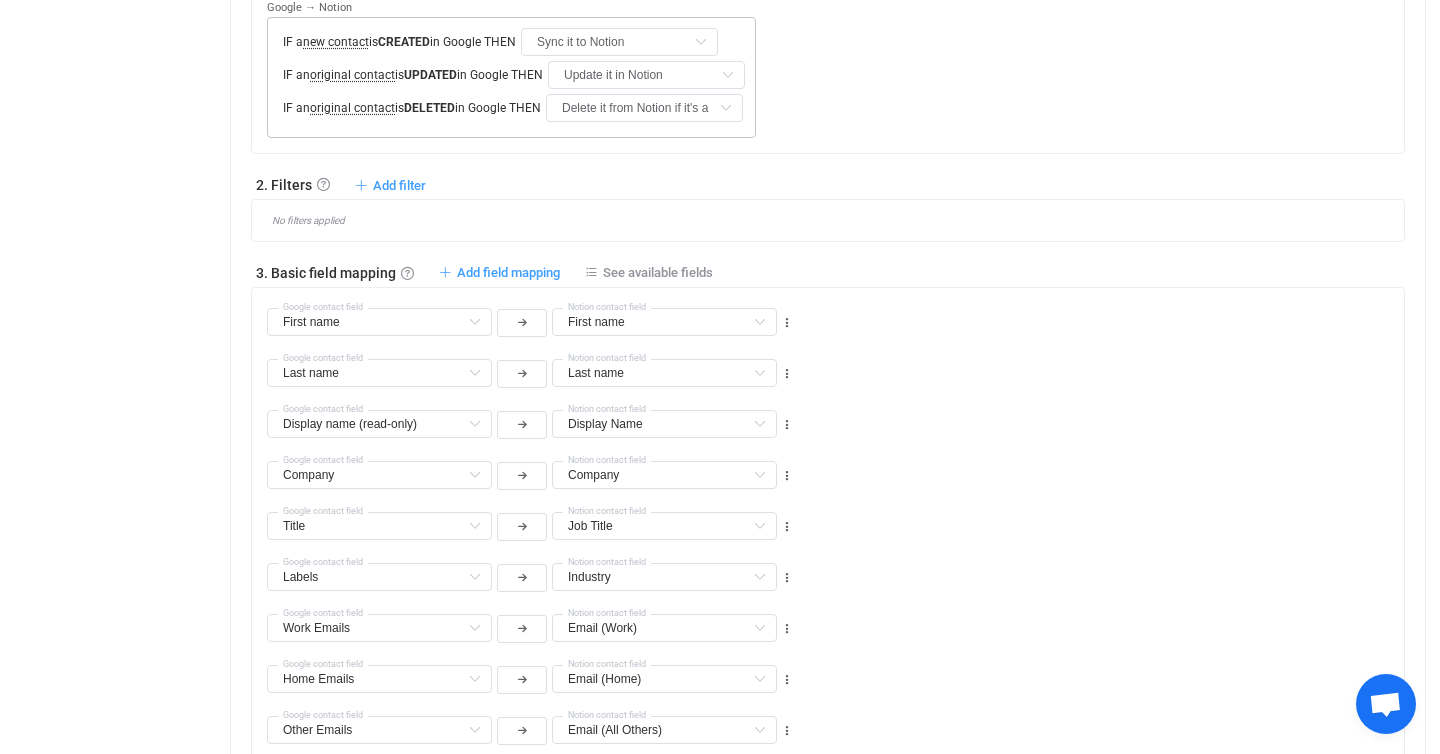 scroll, scrollTop: 864, scrollLeft: 0, axis: vertical 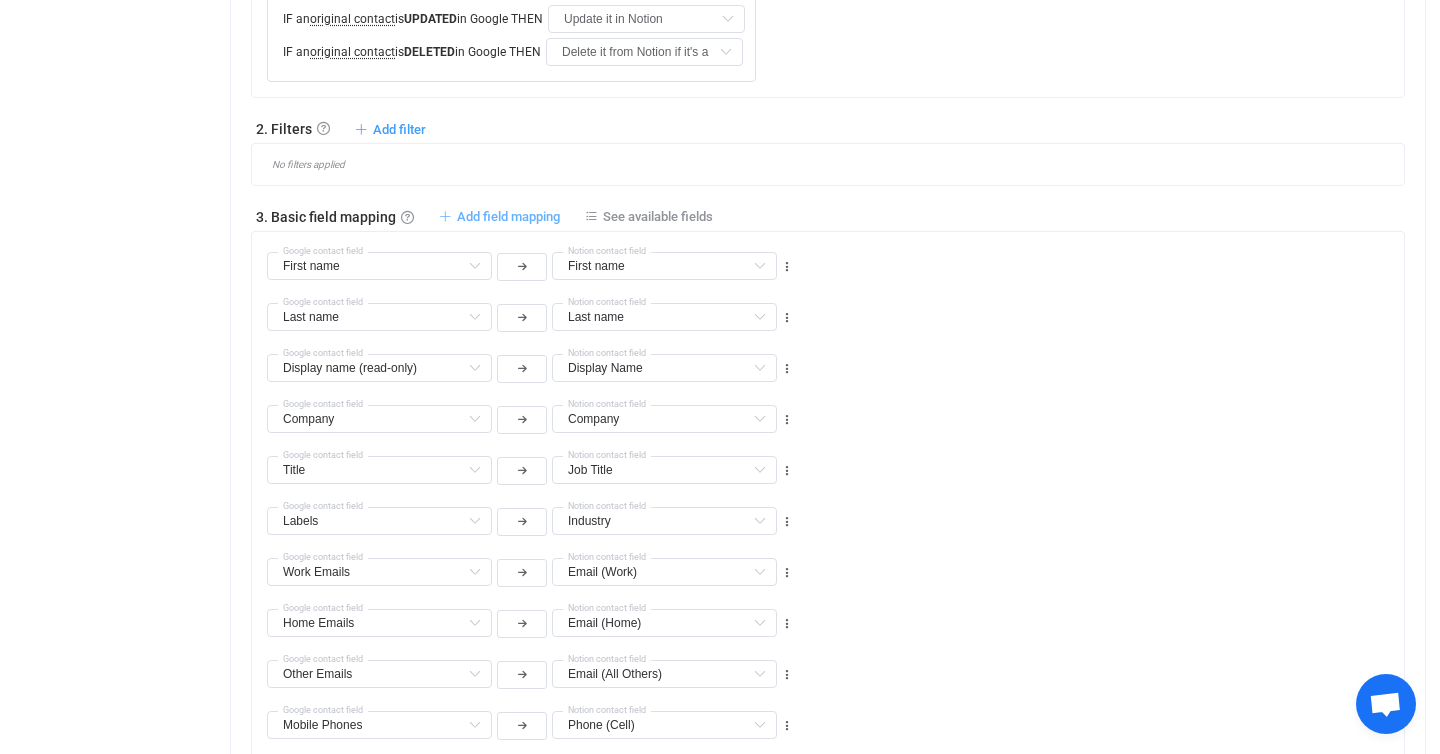 click on "Add field mapping" at bounding box center (508, 216) 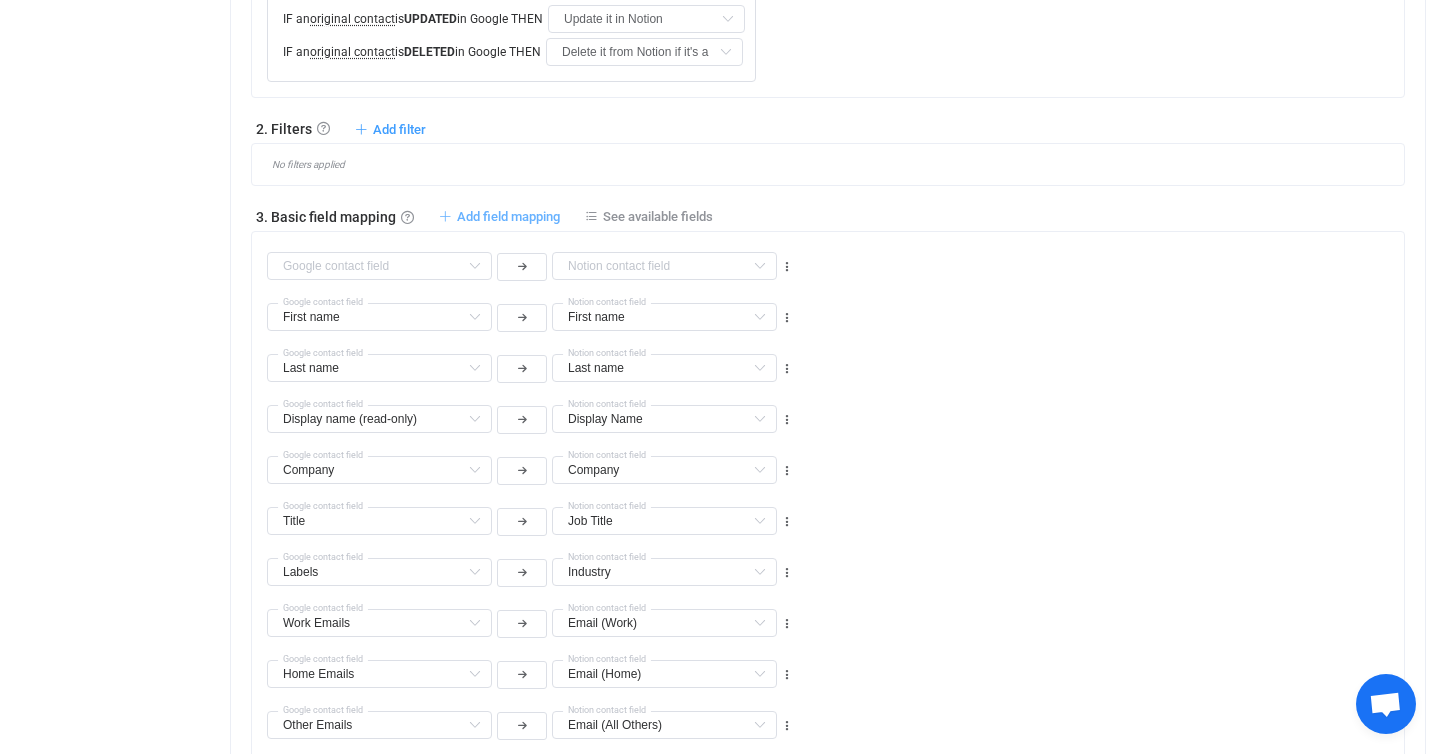 click on "Add field mapping" at bounding box center [508, 216] 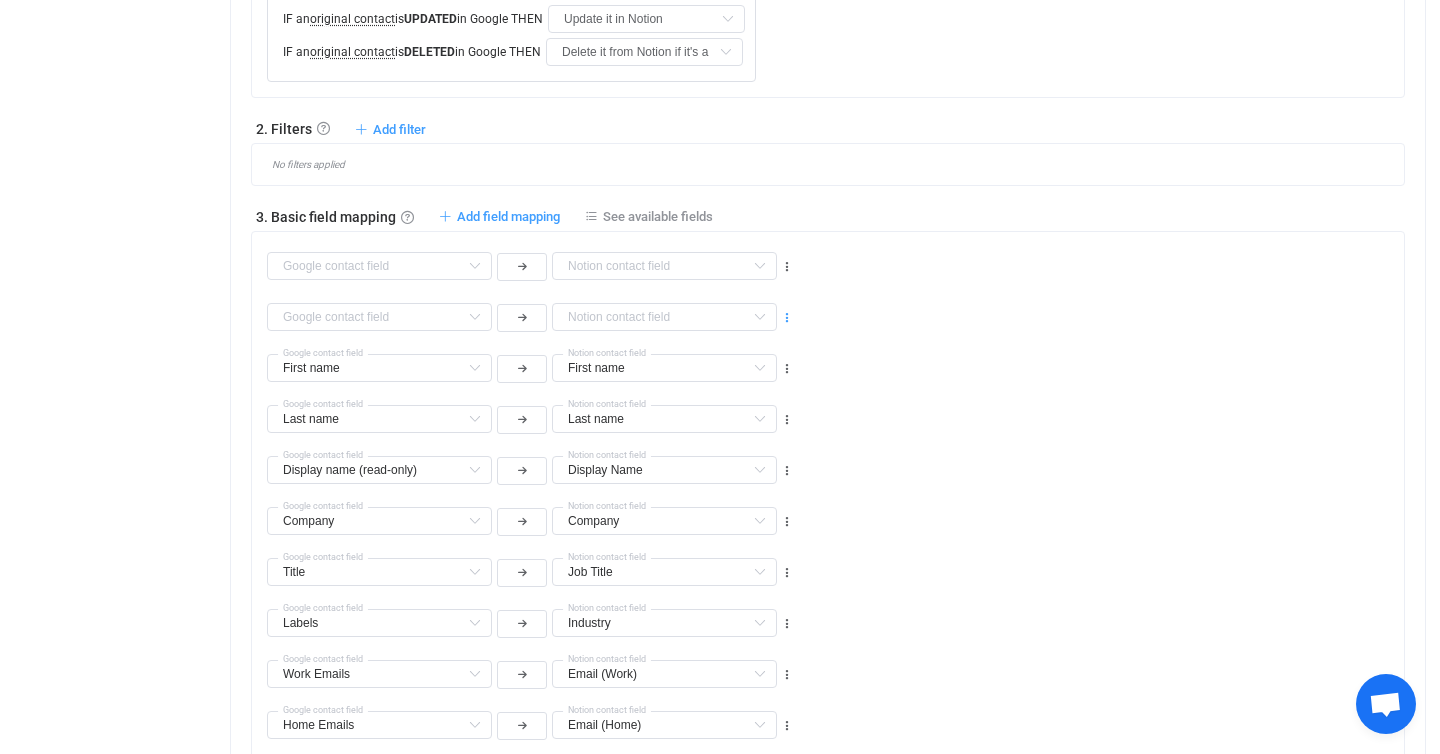 click at bounding box center (787, 318) 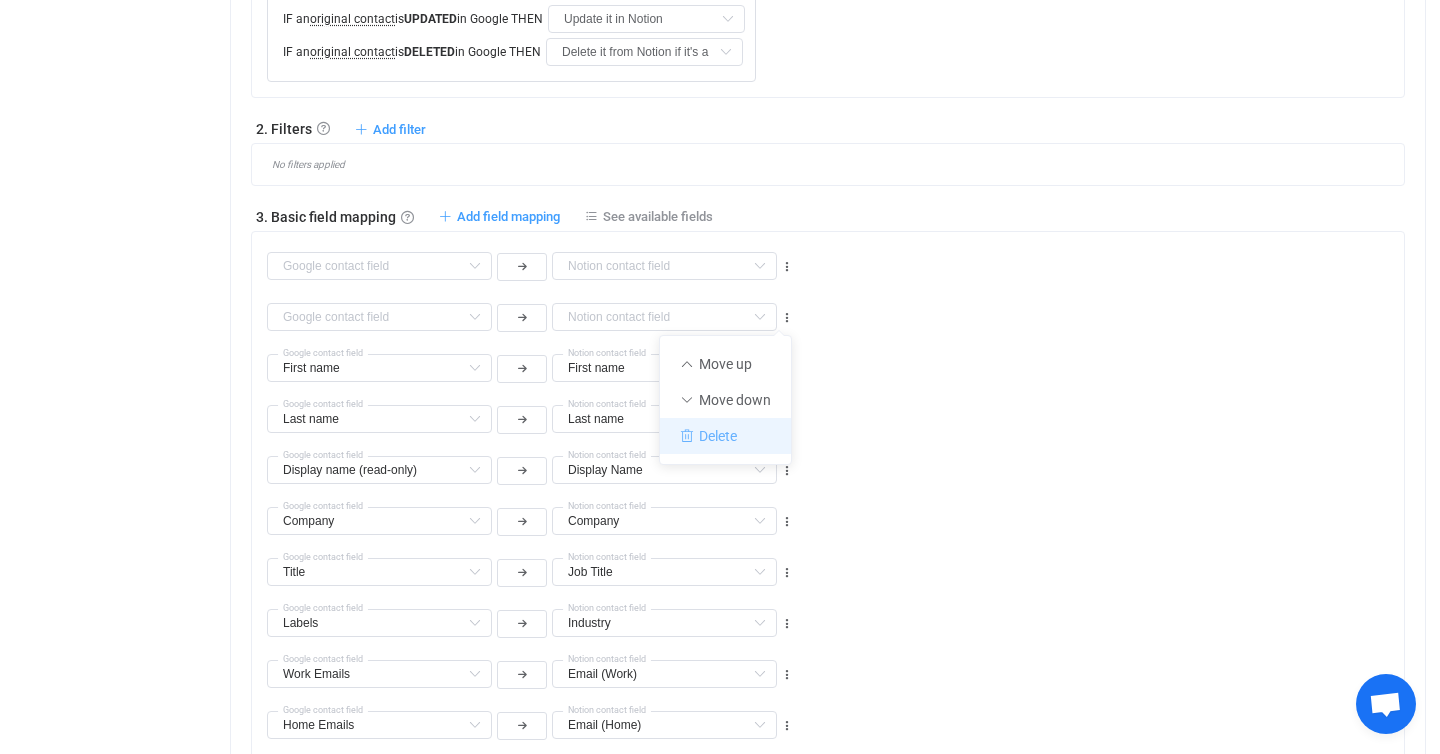click on "Delete" at bounding box center [725, 436] 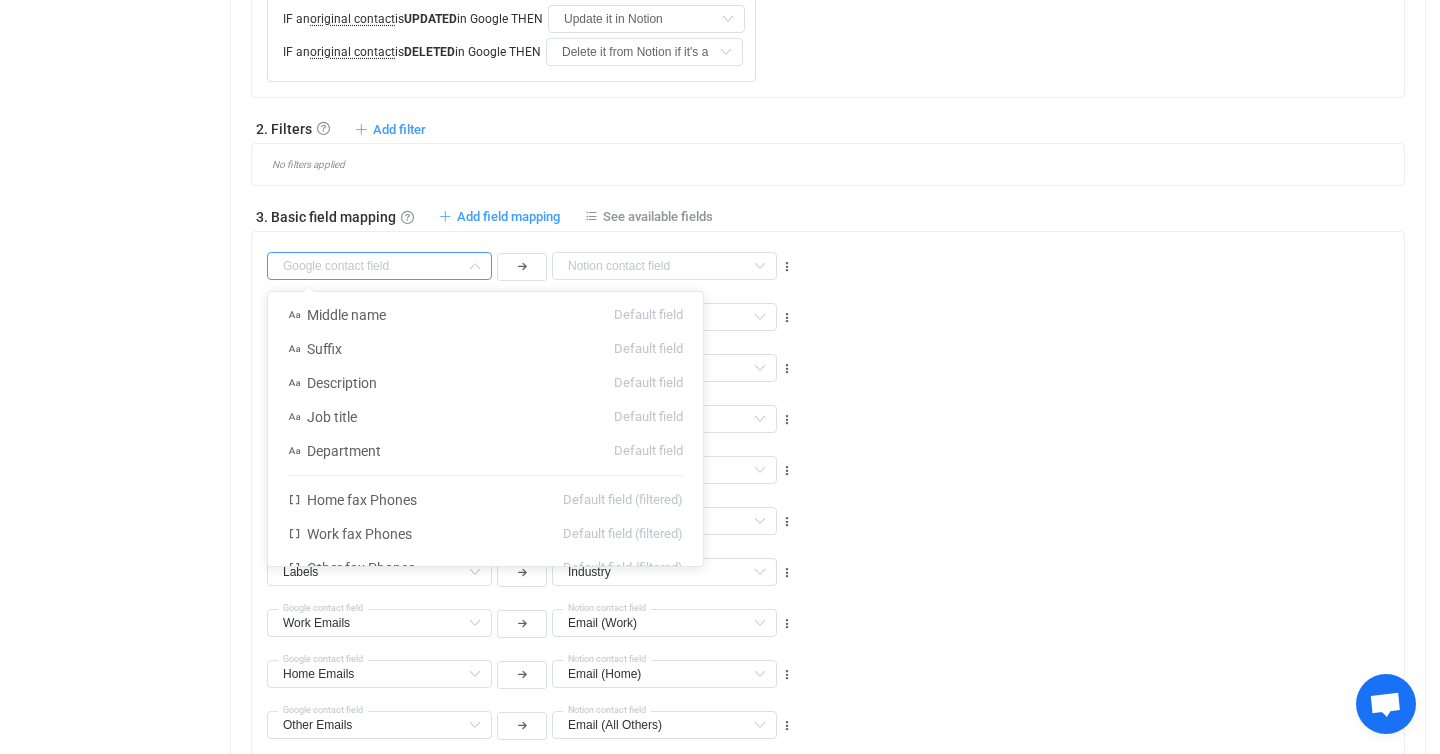 click at bounding box center (379, 266) 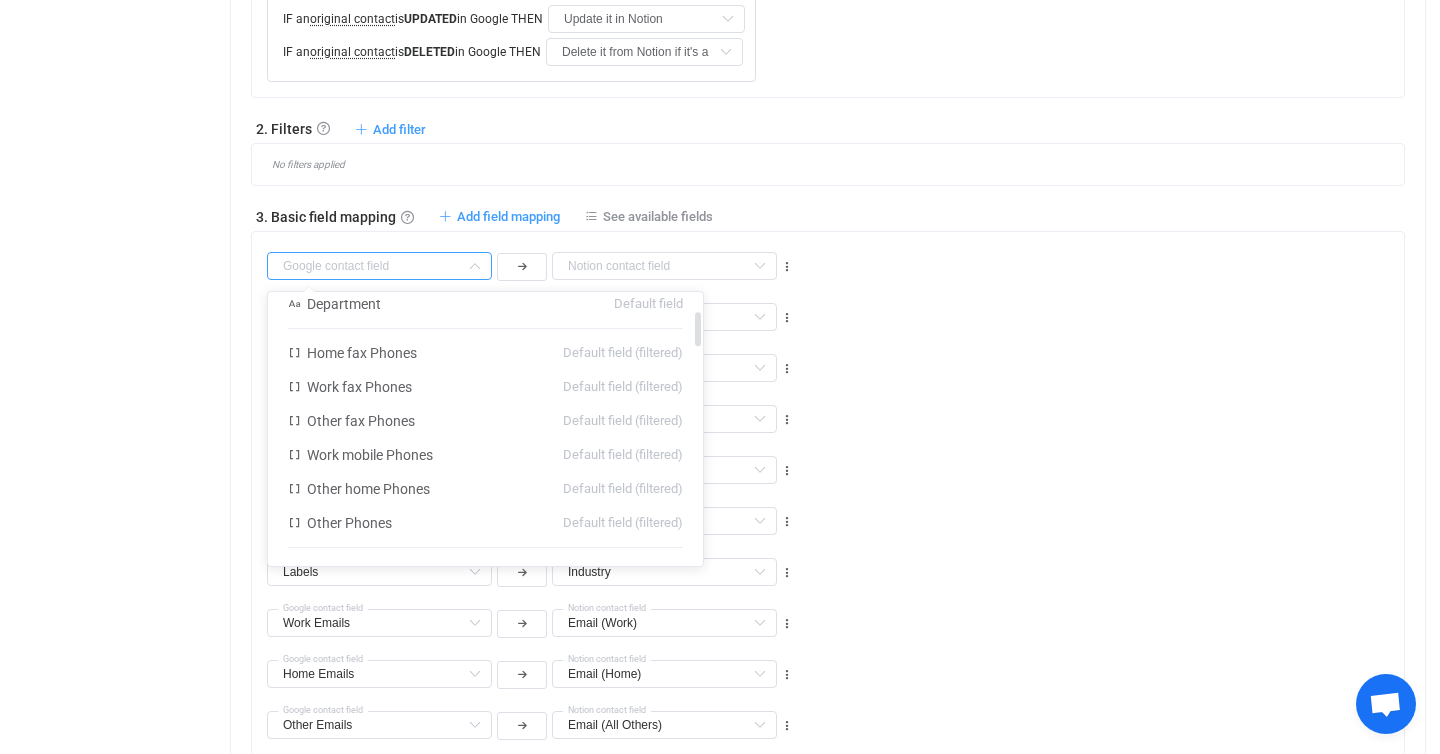 scroll, scrollTop: 148, scrollLeft: 0, axis: vertical 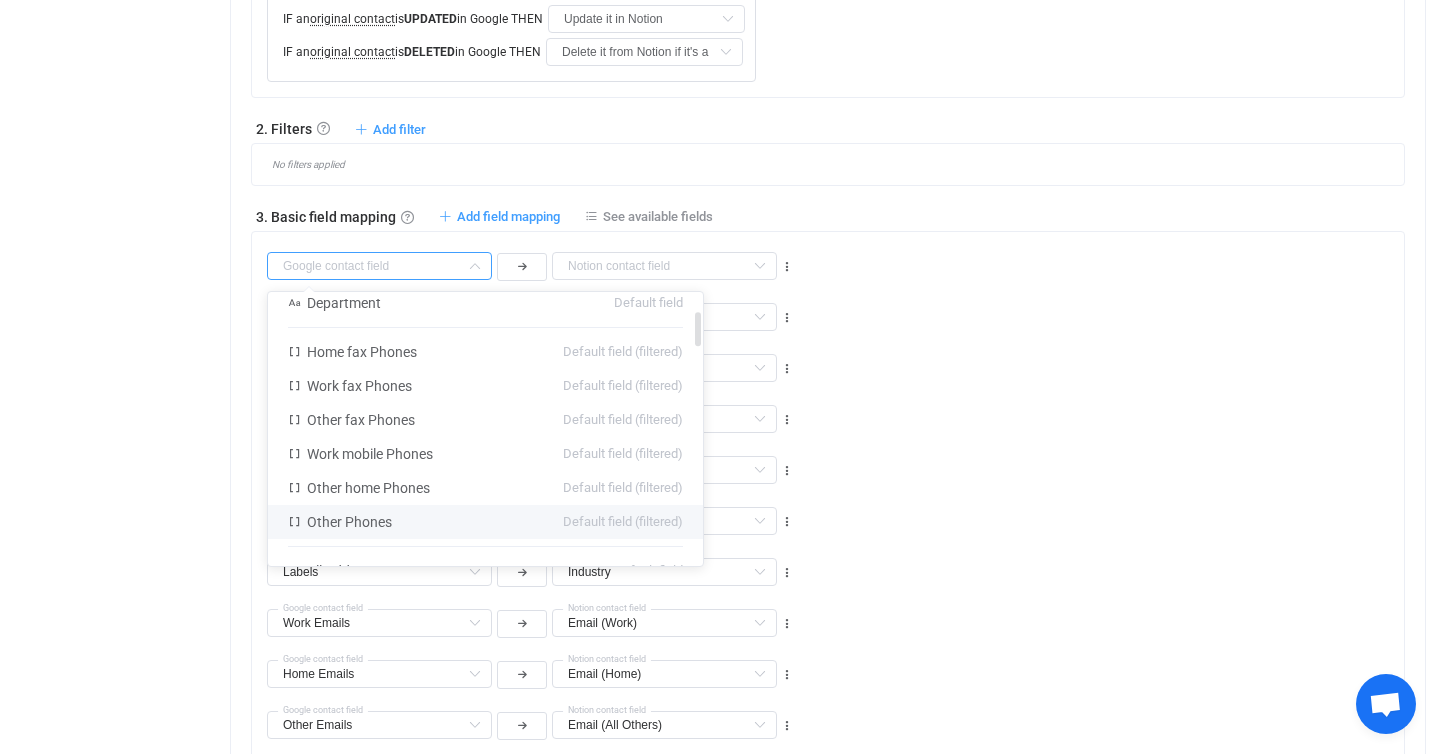 click on "Other Phones Default field (filtered)" at bounding box center (485, 522) 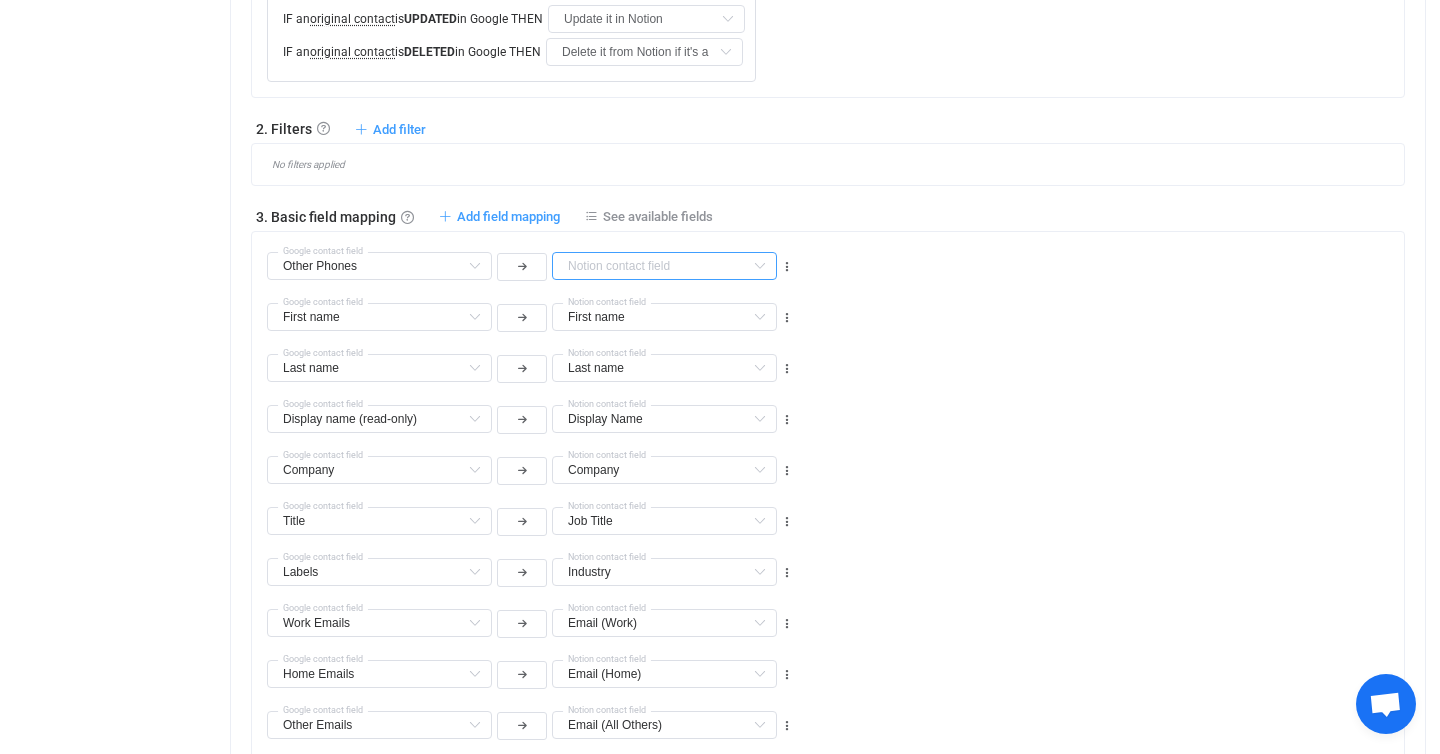 click at bounding box center (664, 266) 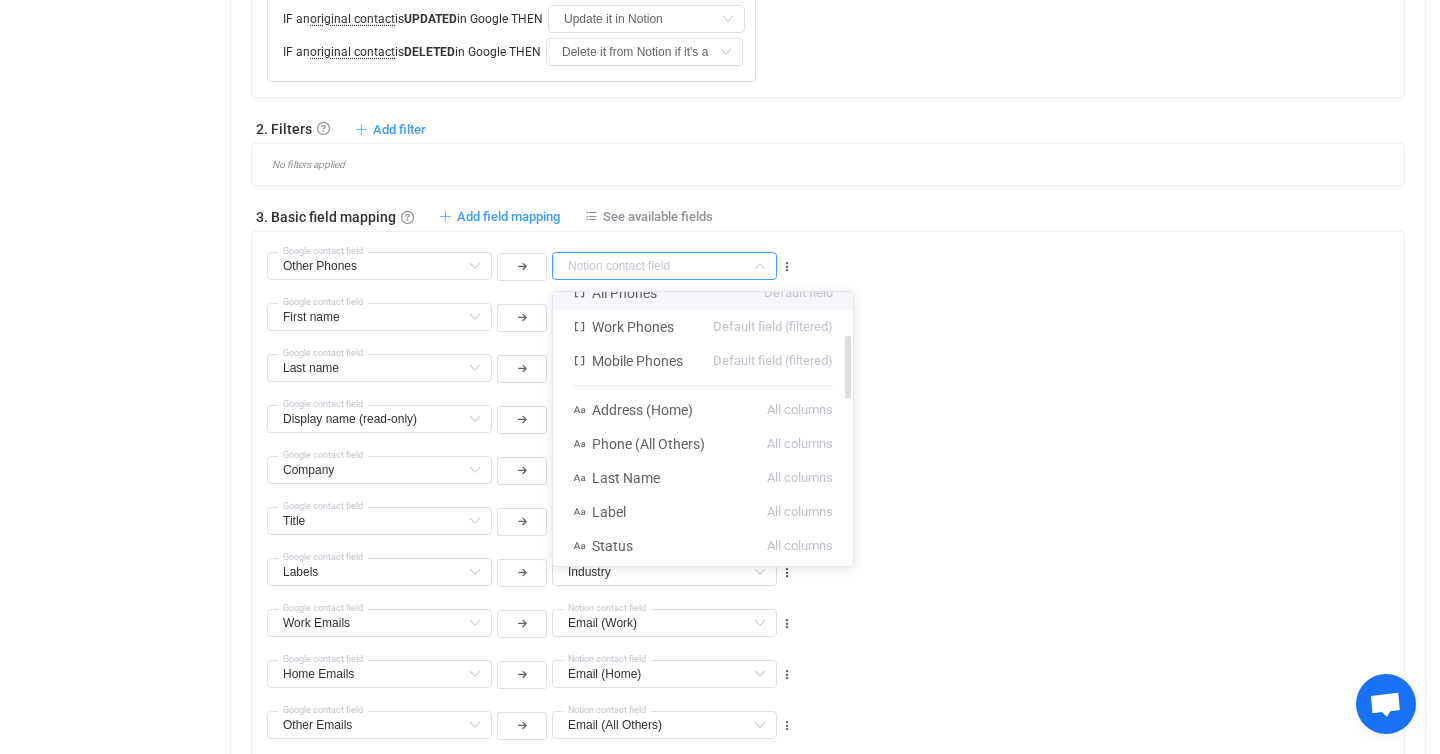 scroll, scrollTop: 186, scrollLeft: 0, axis: vertical 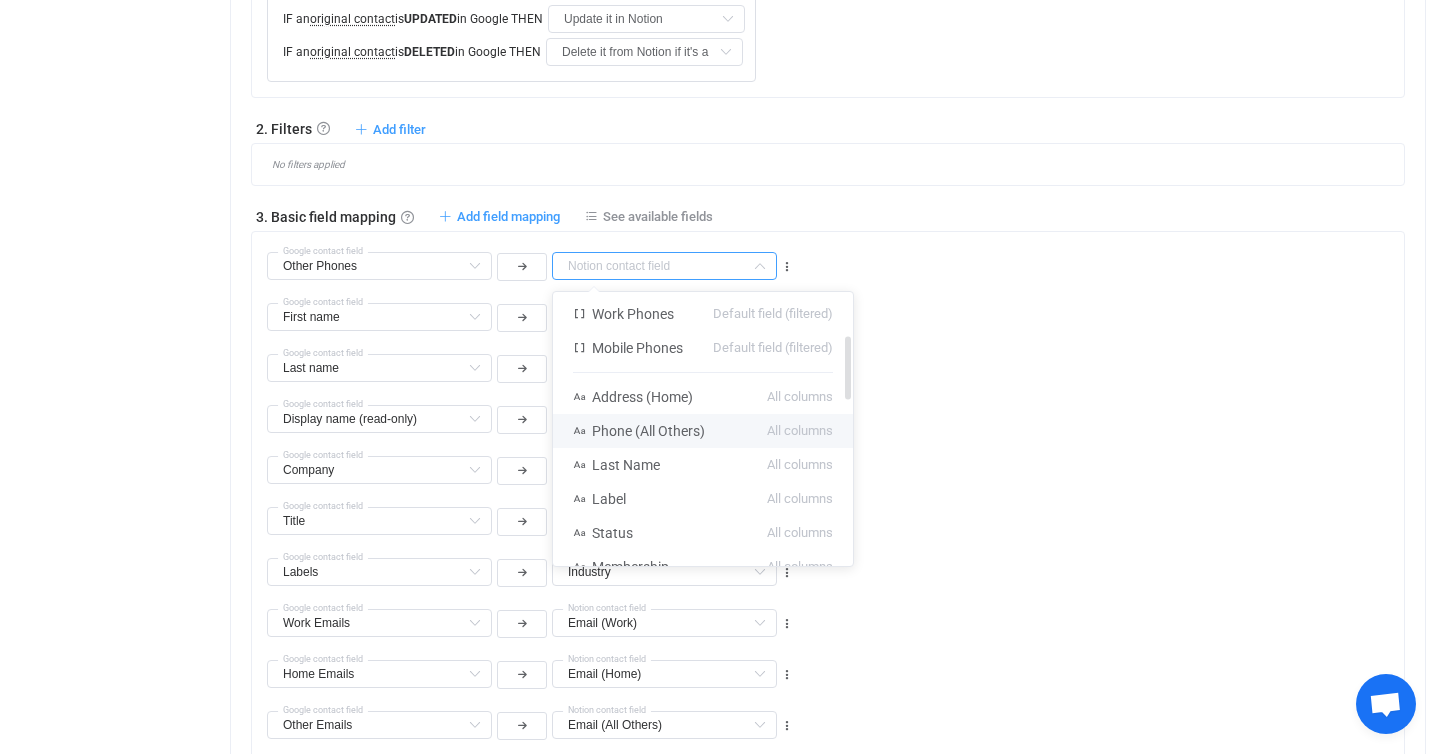 click on "Phone (All Others) All columns" at bounding box center [703, 431] 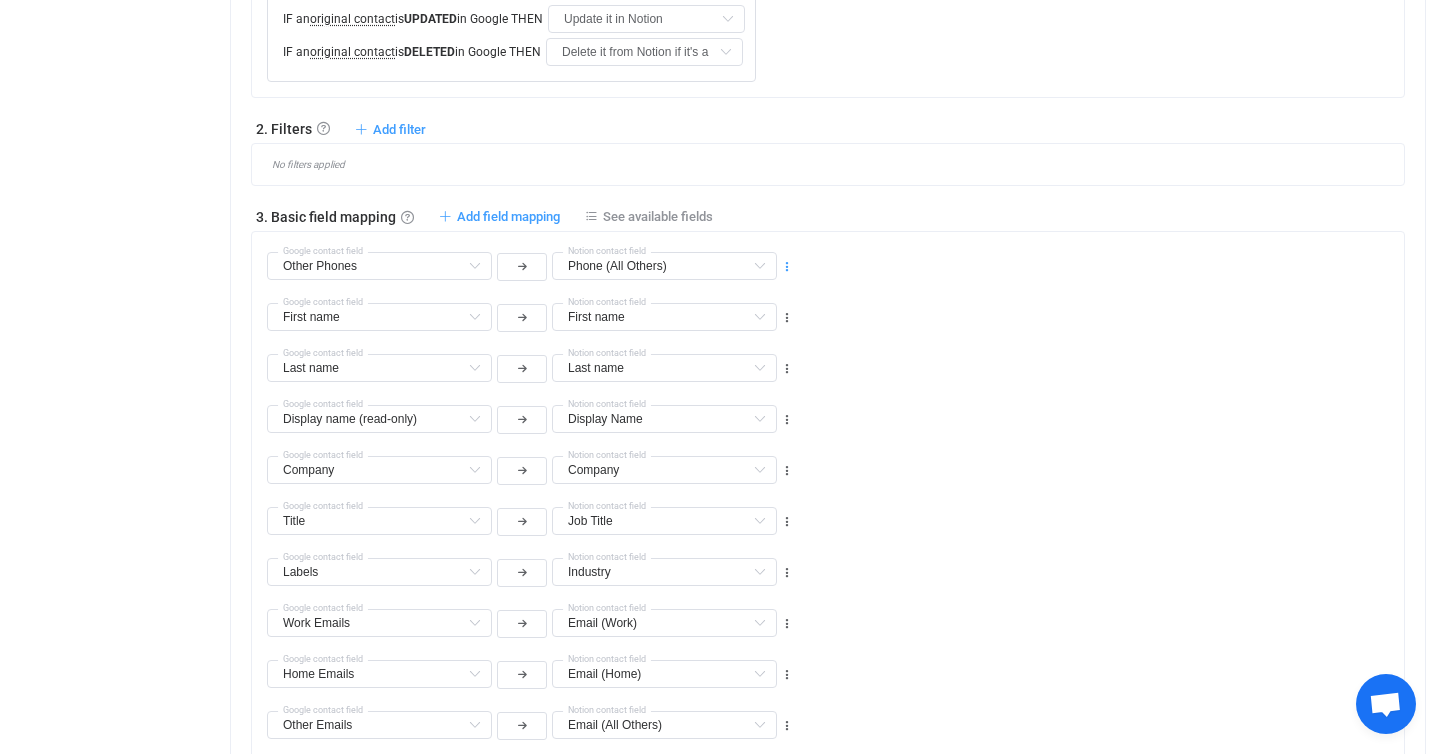 click at bounding box center [787, 267] 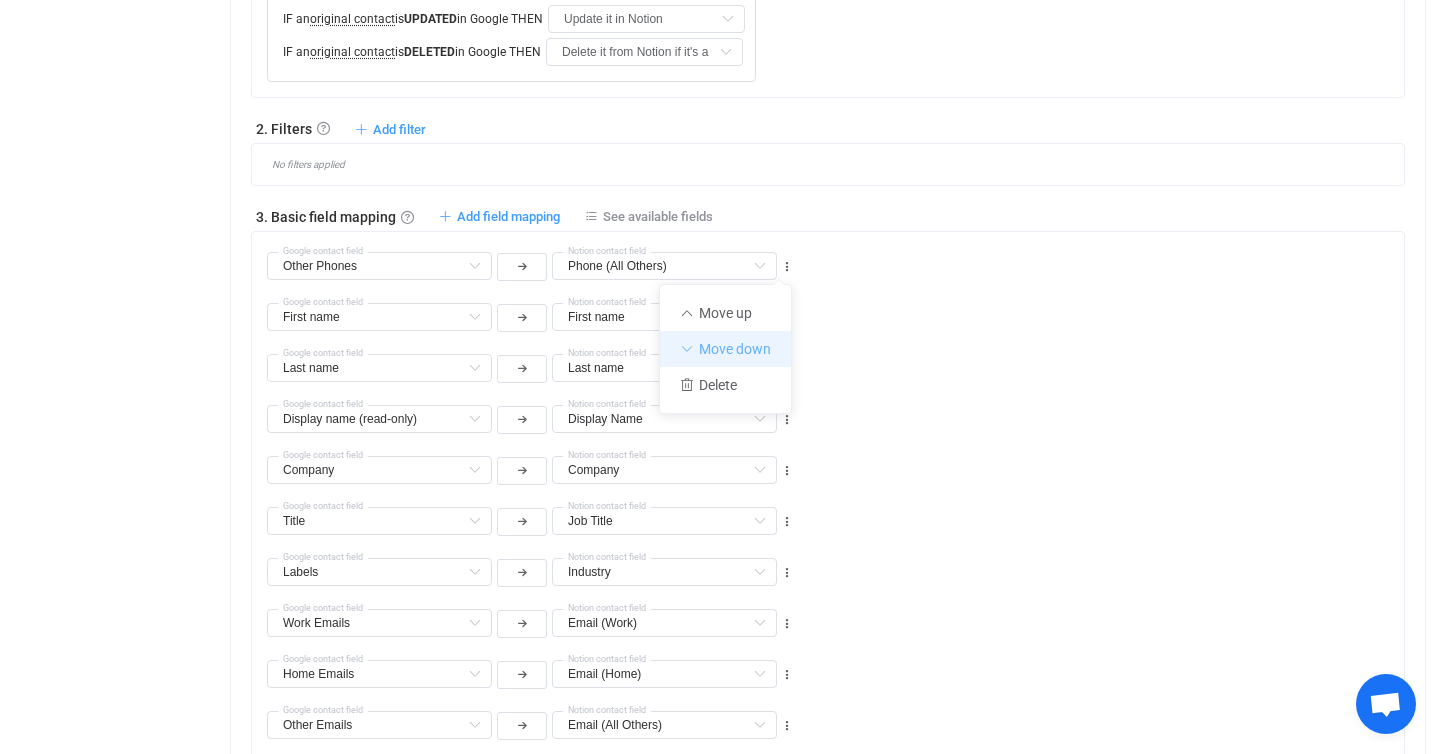 click on "Move down" at bounding box center [725, 349] 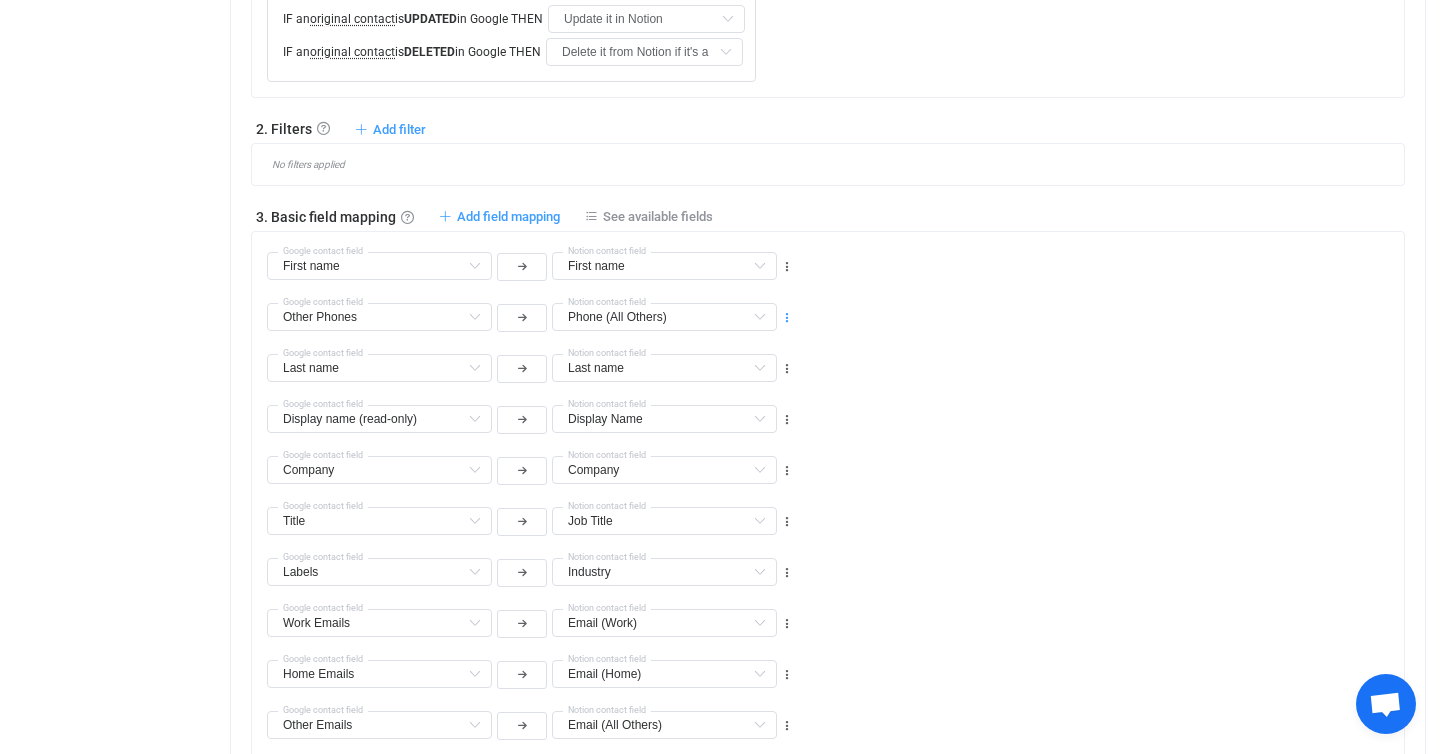 click at bounding box center [787, 318] 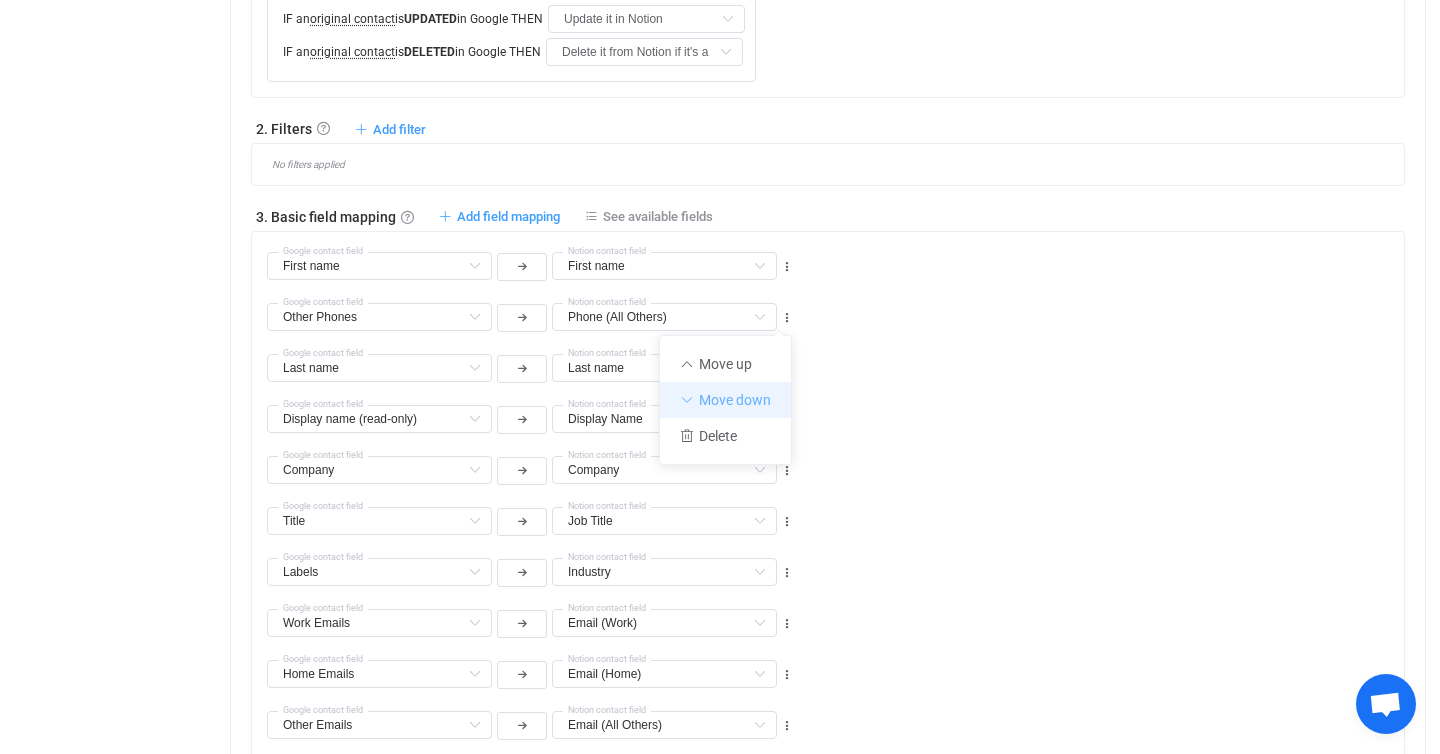click on "Move down" at bounding box center [725, 400] 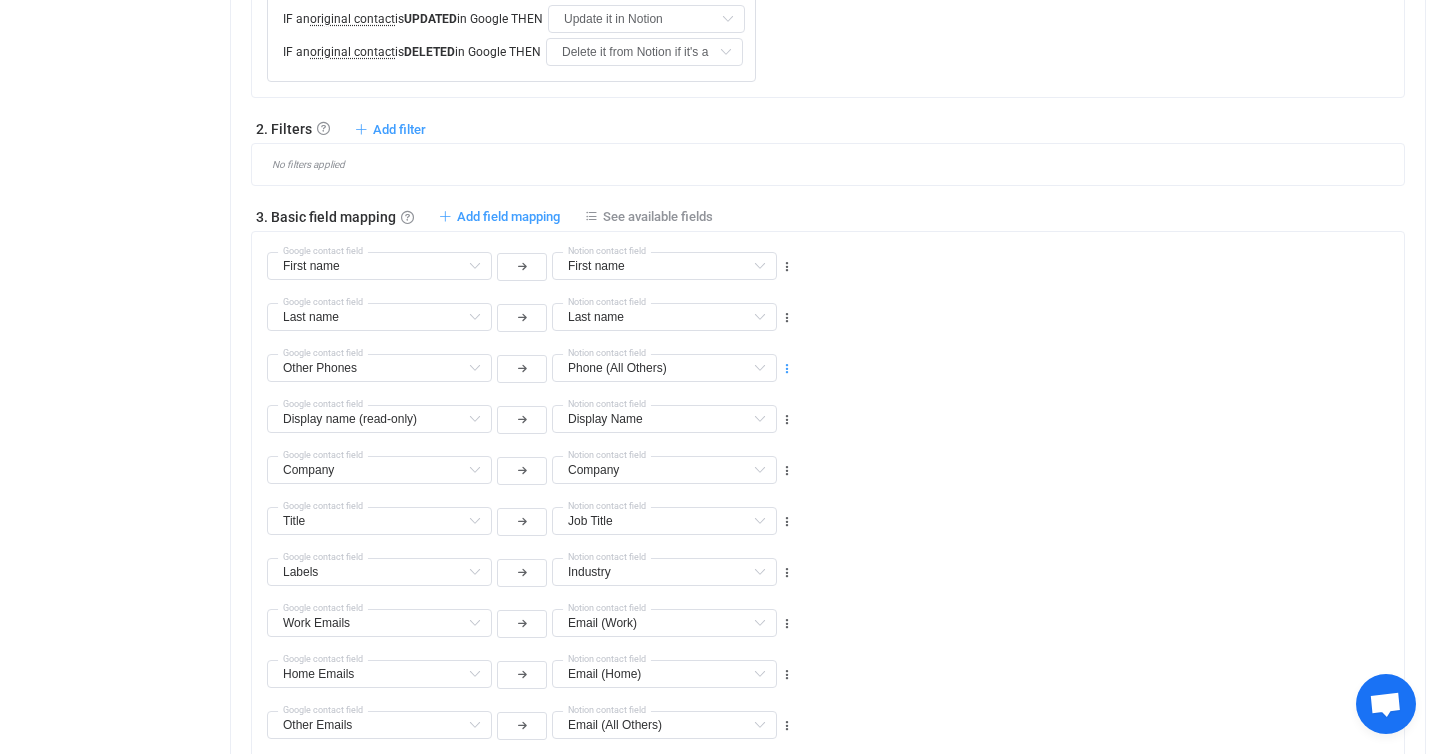 click at bounding box center [787, 369] 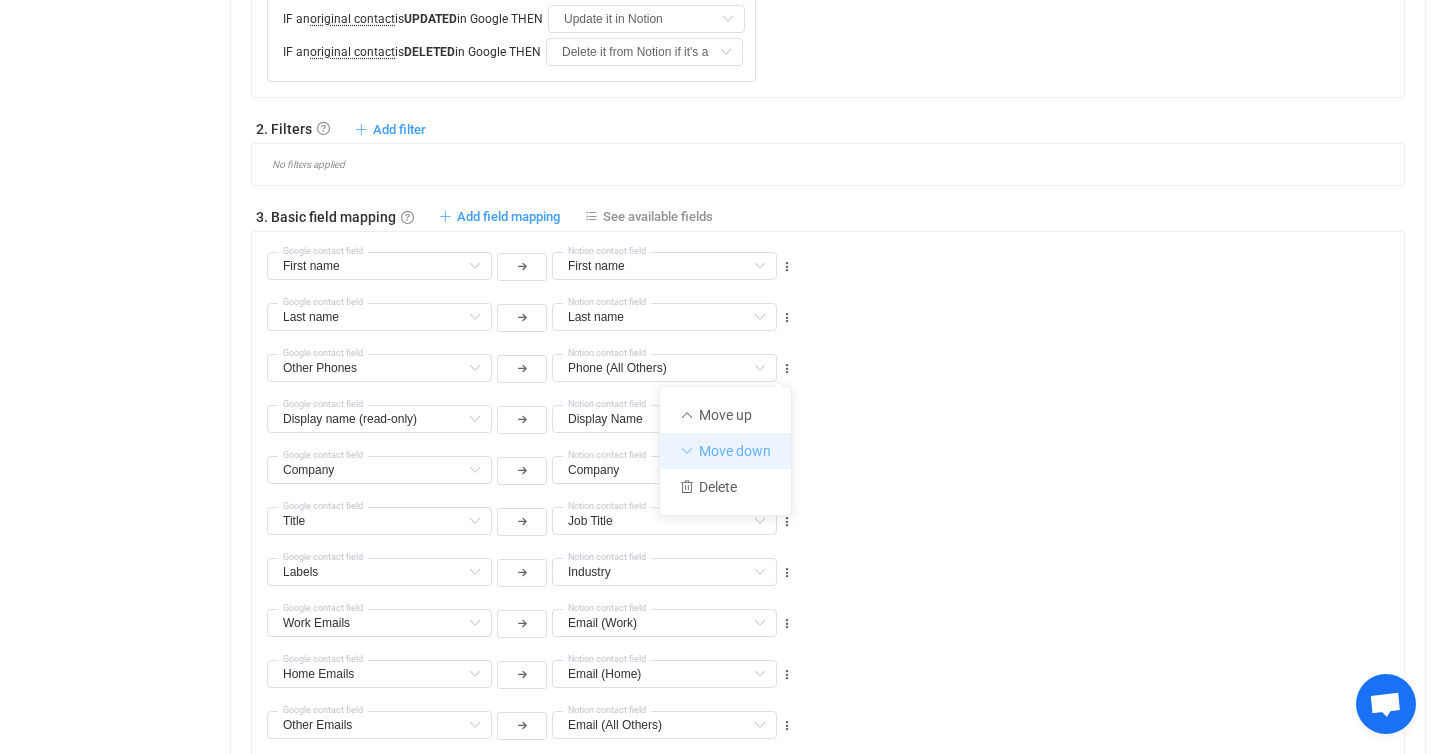 click on "Move down" at bounding box center [725, 451] 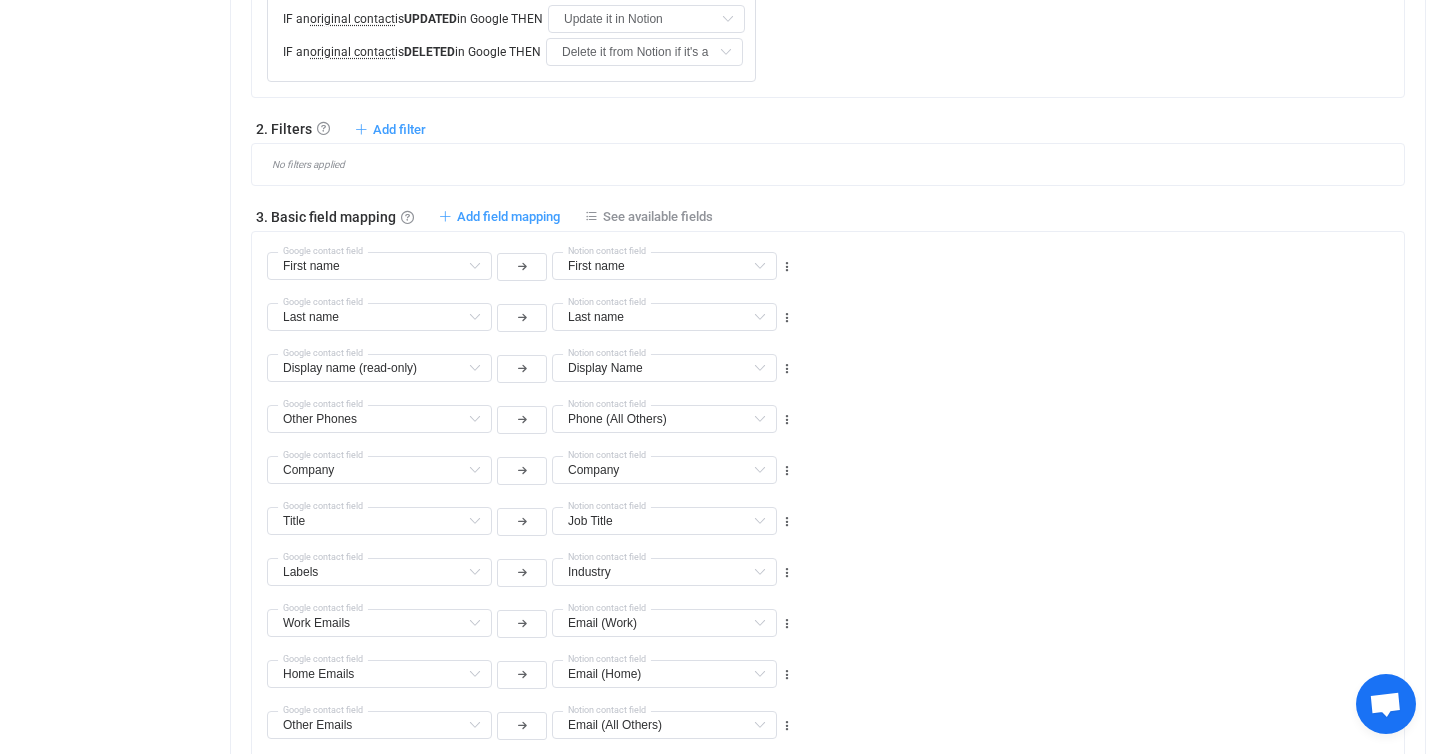 click on "Other Phones Middle name Default field Suffix Default field Description Default field Job title Default field Department Default field Home fax Phones Default field (filtered) Work fax Phones Default field (filtered) Other fax Phones Default field (filtered) Work mobile Phones Default field (filtered) Other home Phones Default field (filtered) Other Phones Default field (filtered) All Addresses → Country Default field All Addresses → State/Region Default field All Addresses → City Default field All Addresses → Postal code Default field All Addresses → Street address Default field All Addresses → Street address 2 Default field All Addresses → Type Default field Home Addresses → Country Default field (filtered) Home Addresses → State/Region Default field (filtered) Home Addresses → City Default field (filtered) Home Addresses → Postal code Default field (filtered) Home Addresses → Street address Default field (filtered) Home Addresses → Street address 2 Default field (filtered) Title" at bounding box center (530, 418) 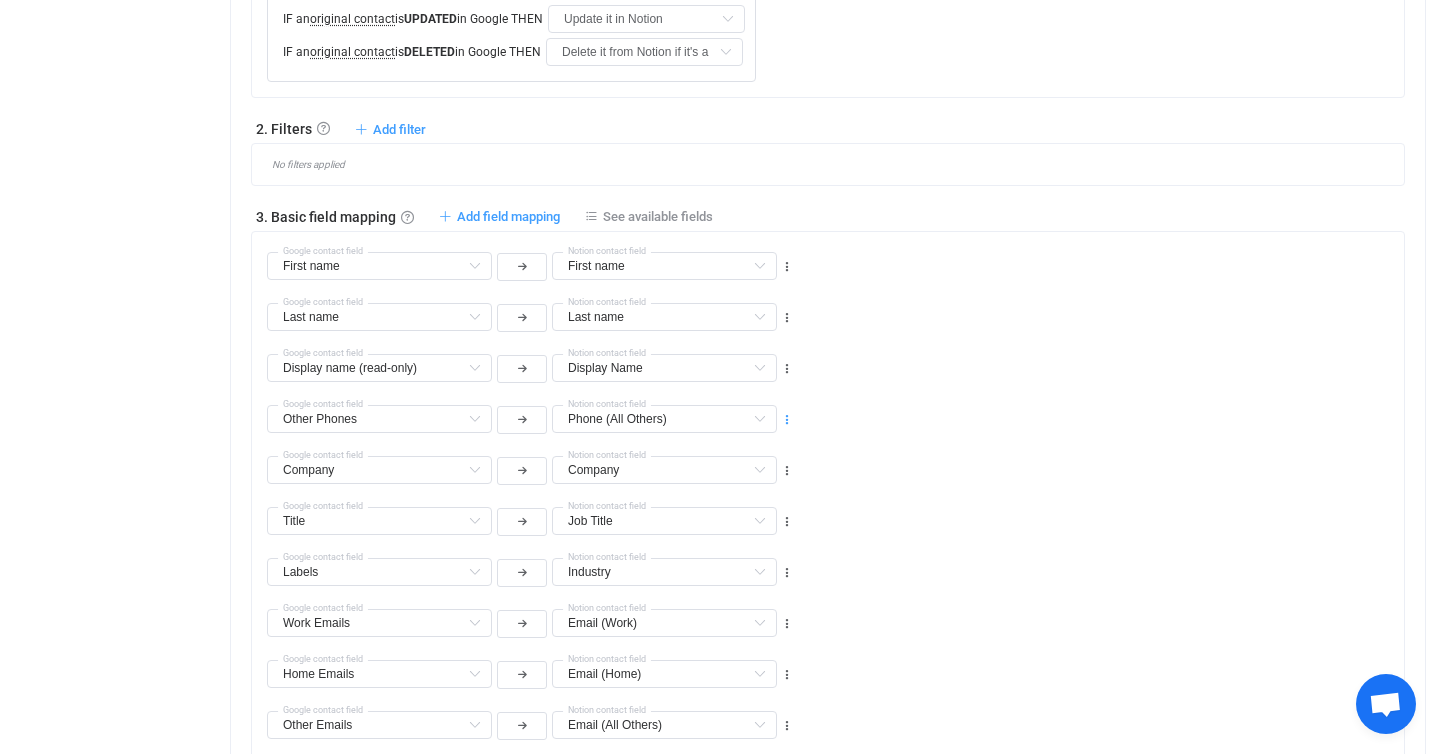 click at bounding box center (787, 420) 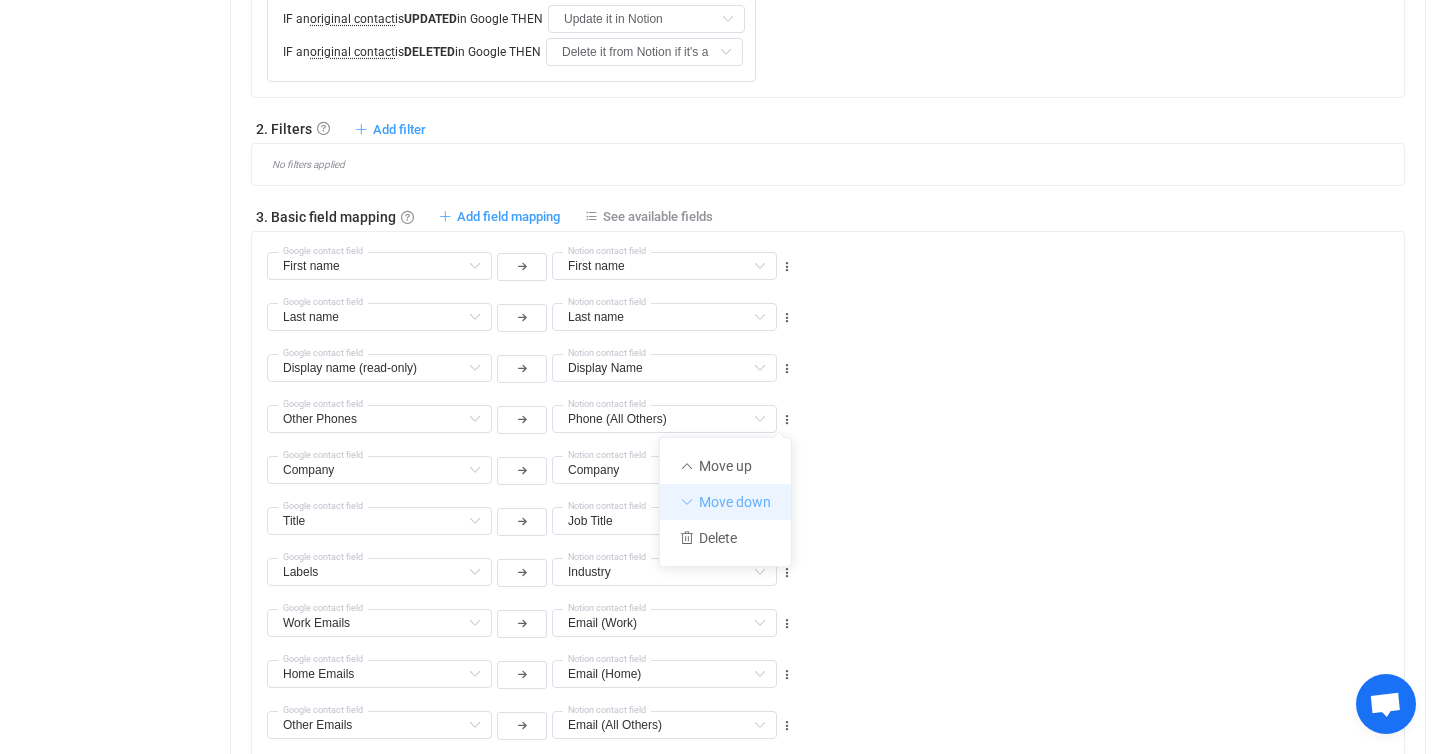 click on "Move down" at bounding box center (725, 502) 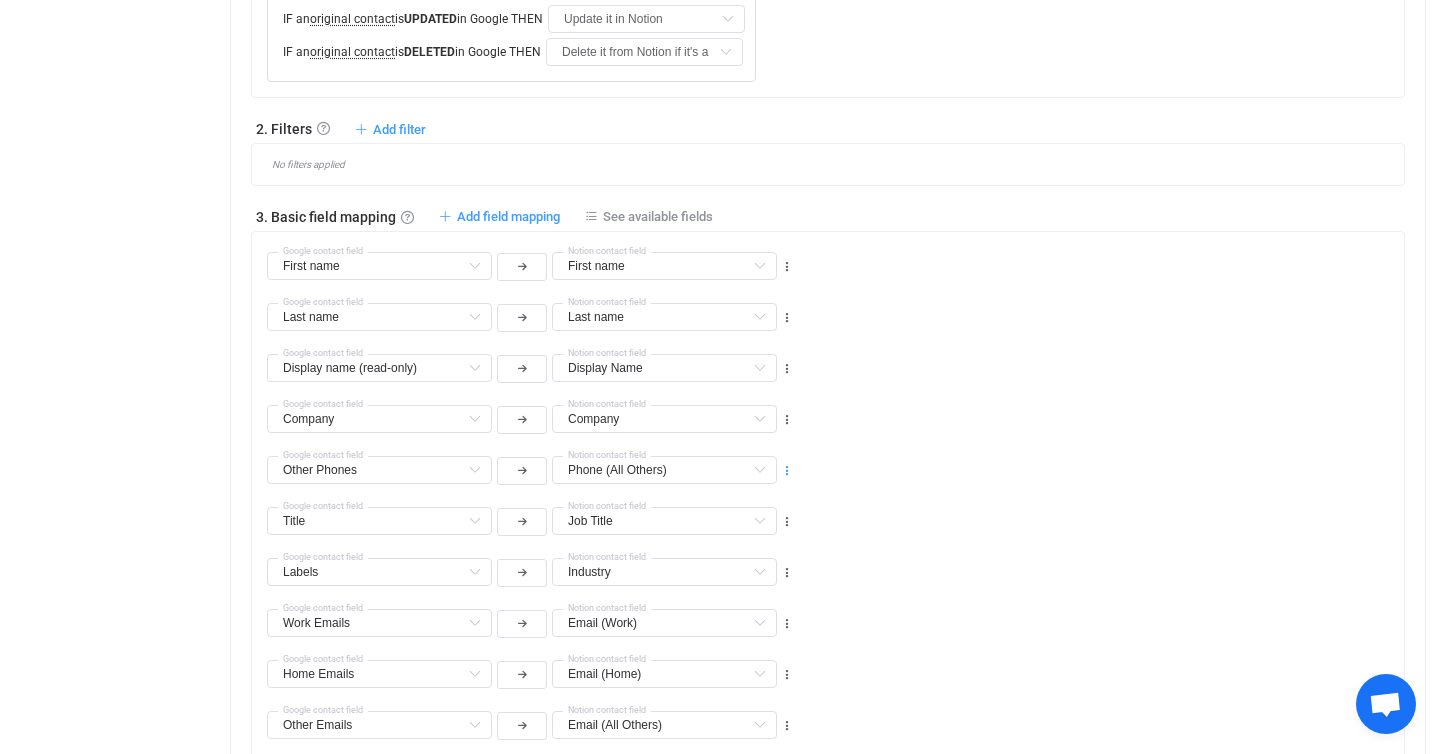 click at bounding box center (787, 471) 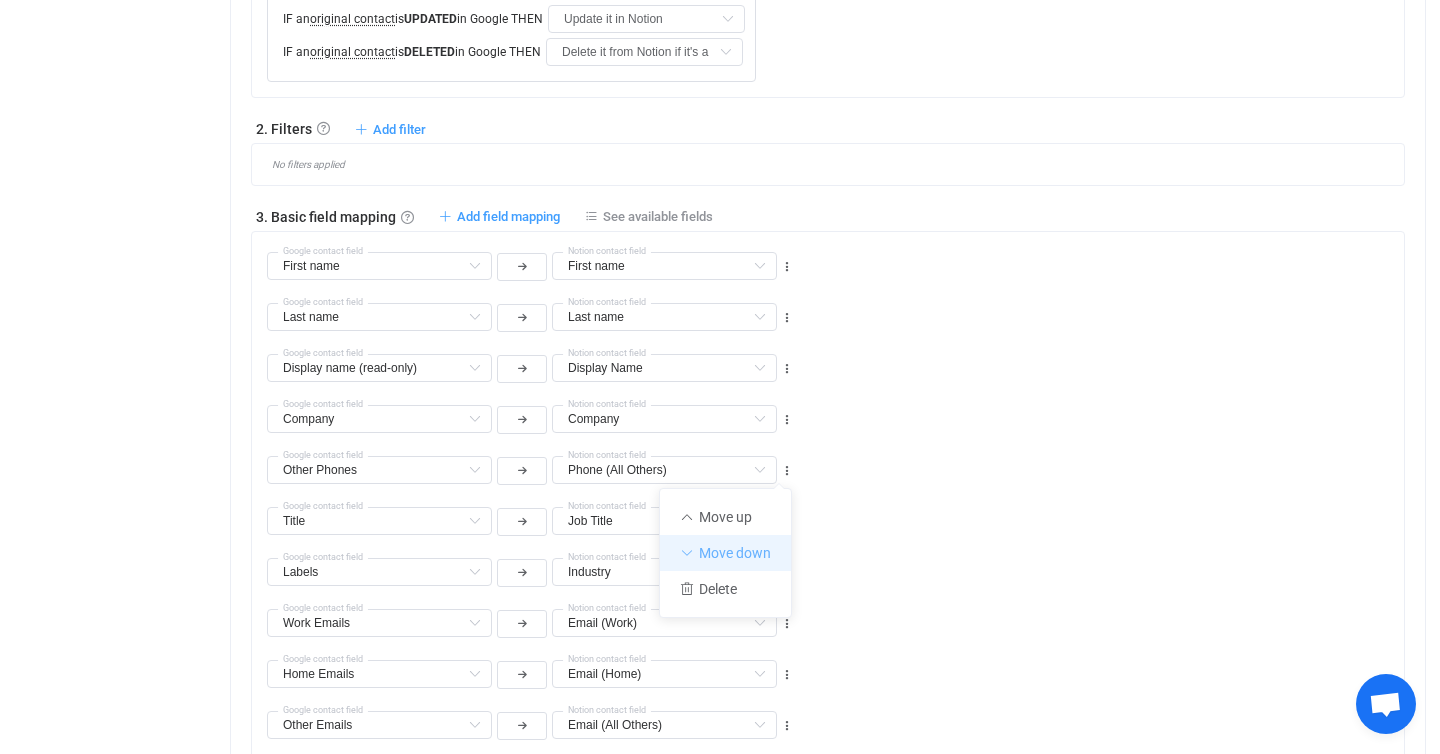 click on "Move down" at bounding box center [725, 553] 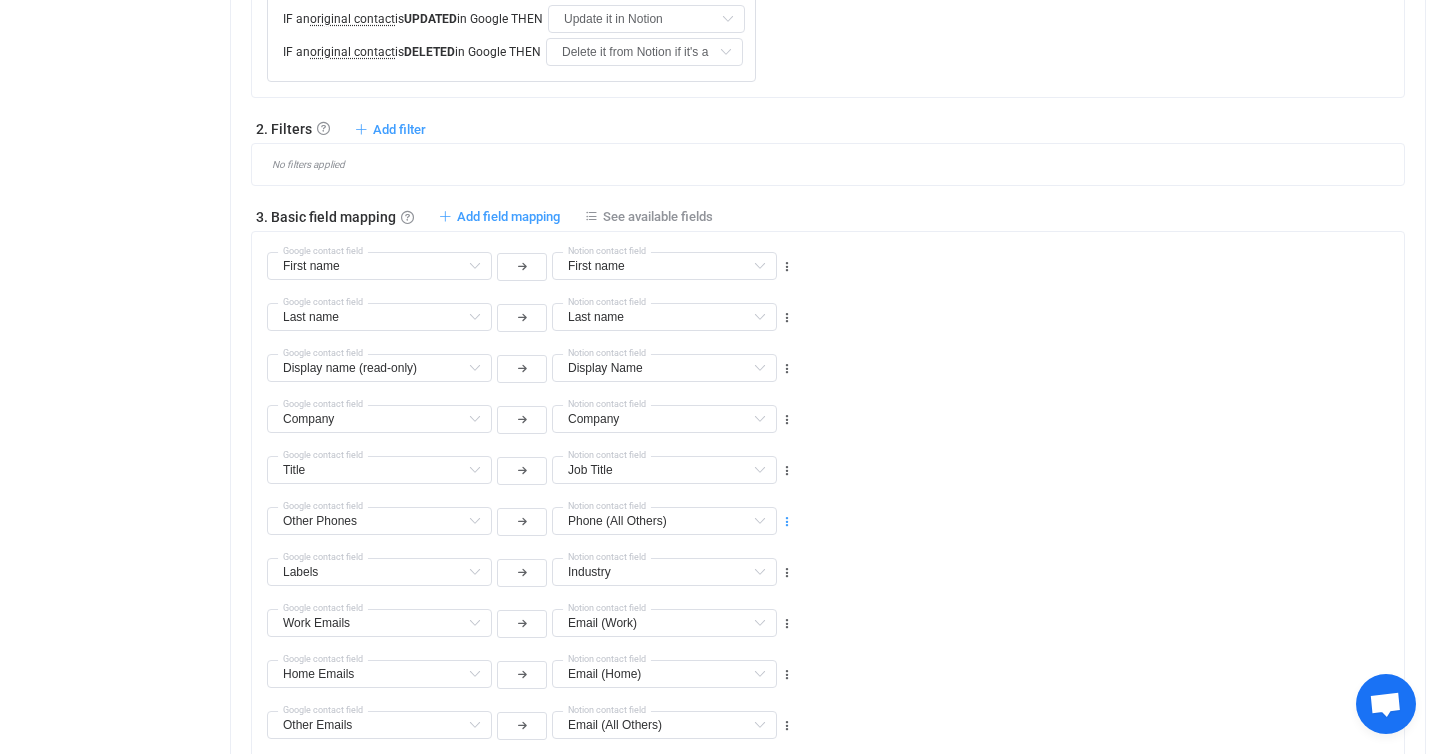 click at bounding box center [787, 522] 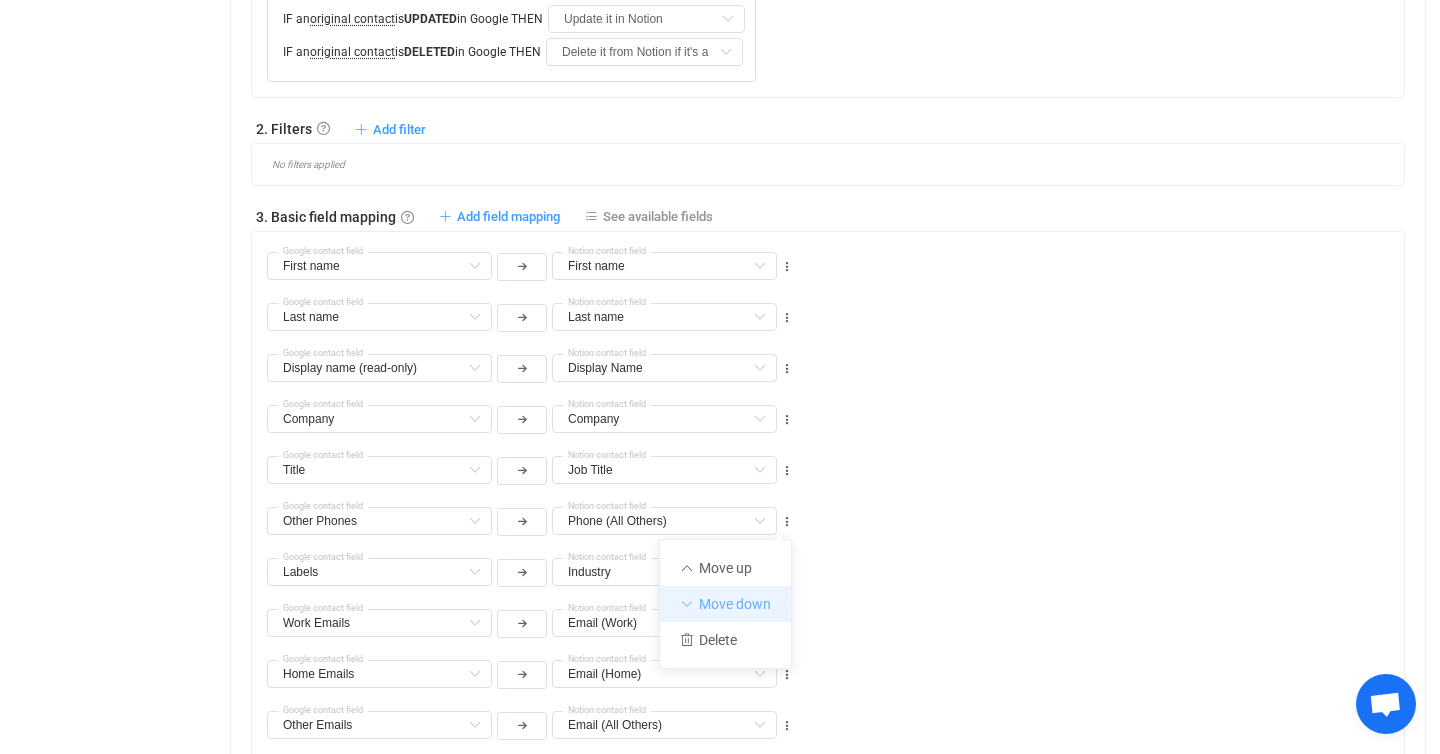 click on "Move down" at bounding box center (725, 604) 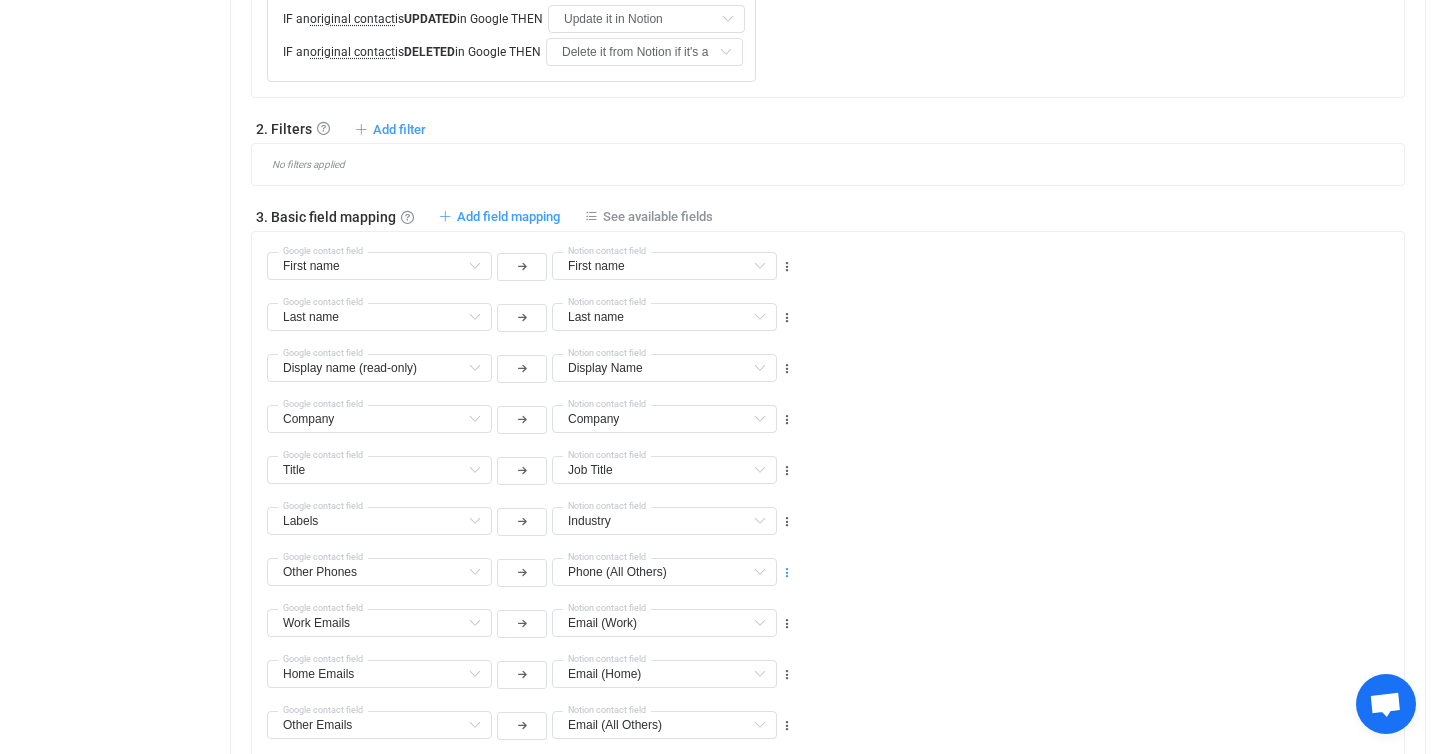 click at bounding box center (787, 573) 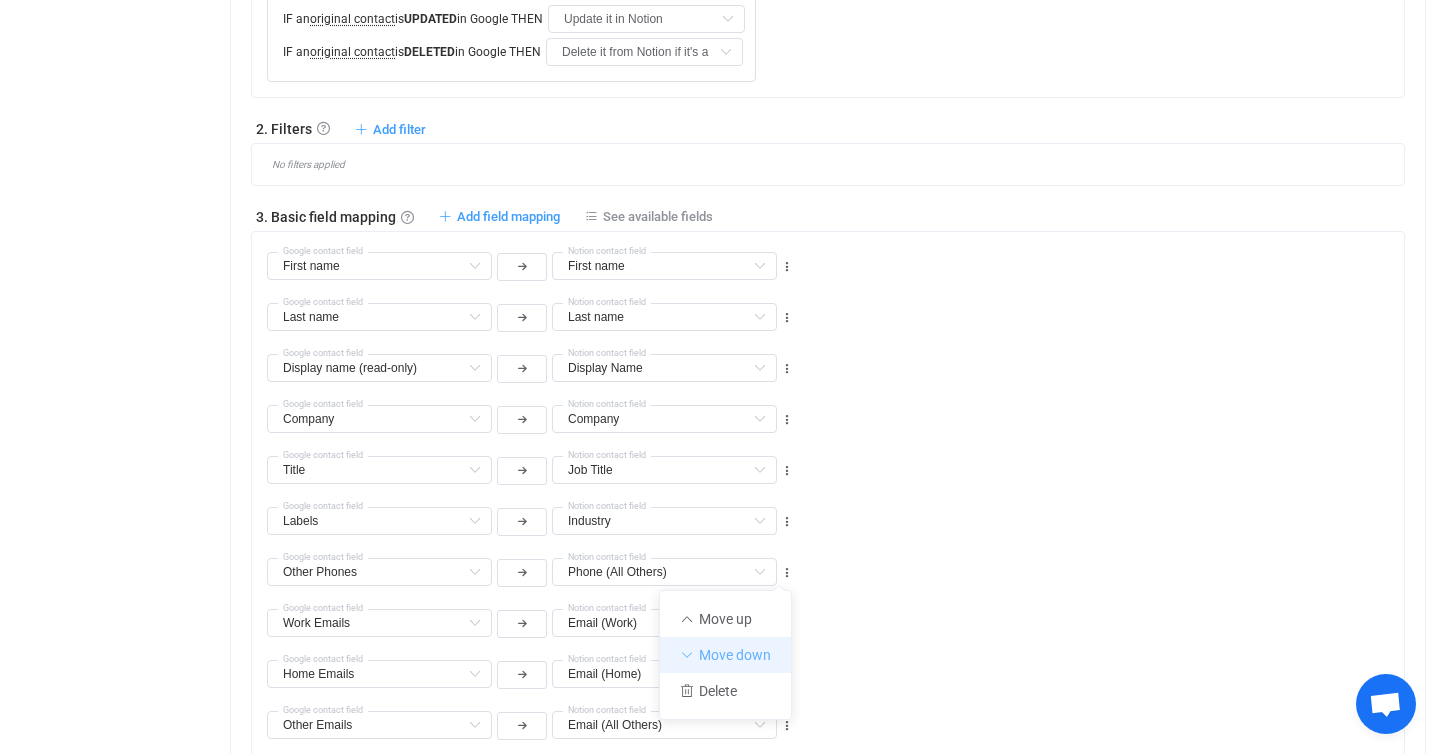 click on "Move down" at bounding box center (725, 655) 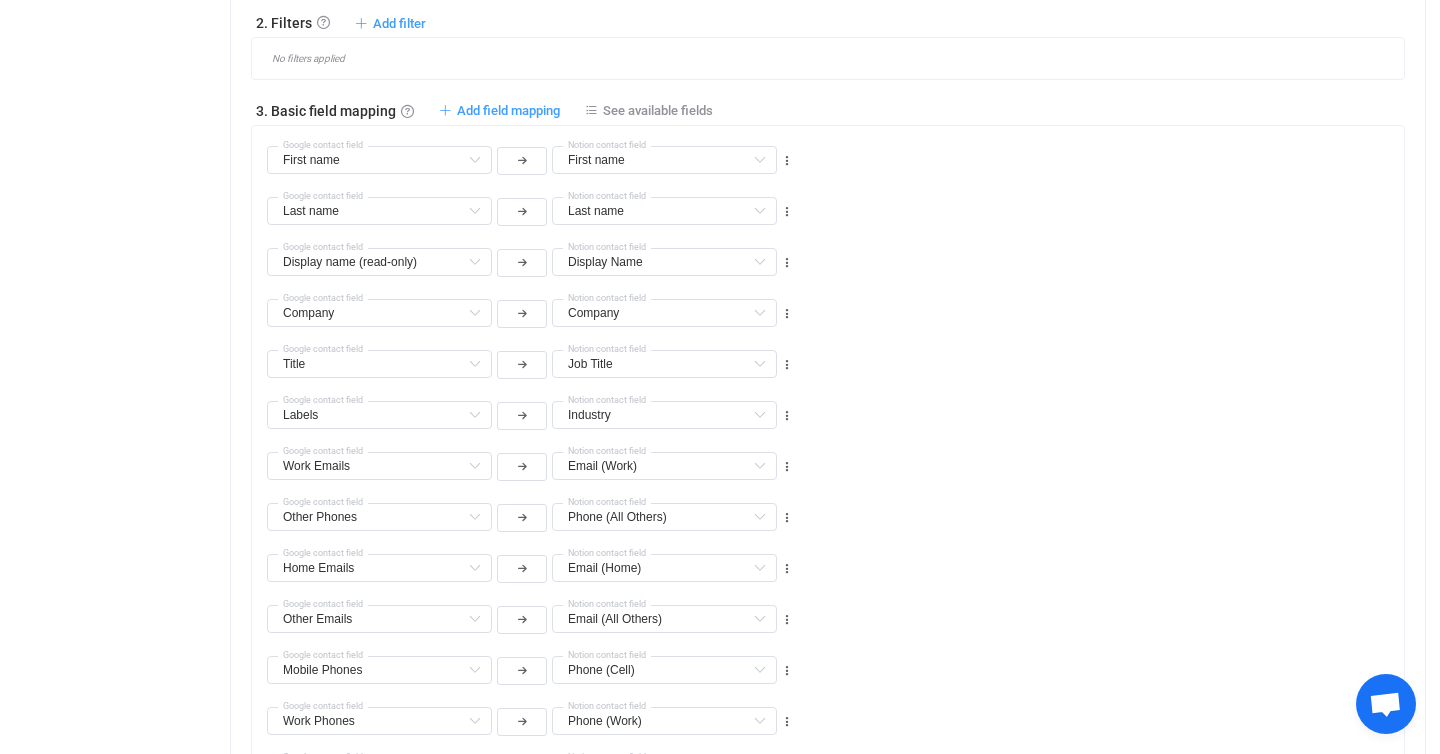 scroll, scrollTop: 974, scrollLeft: 0, axis: vertical 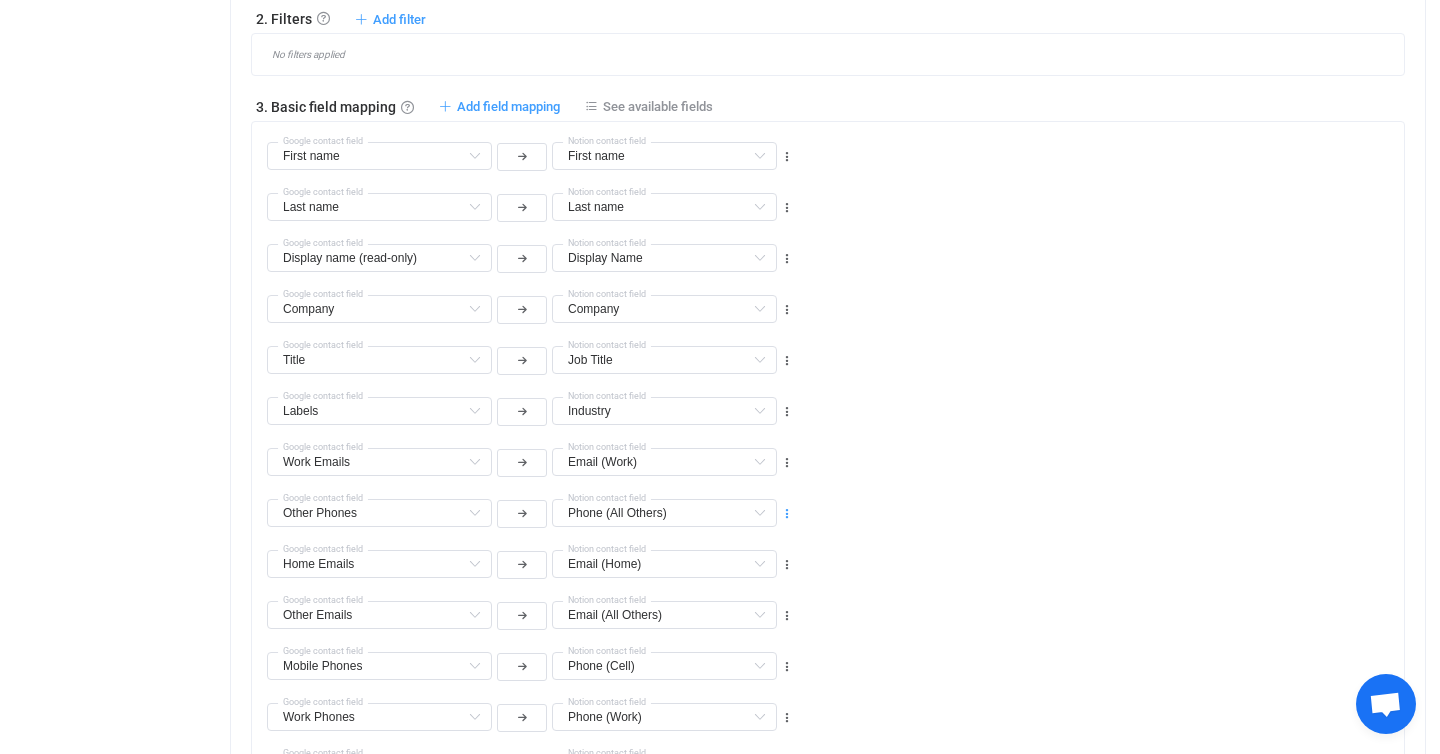 click at bounding box center [787, 514] 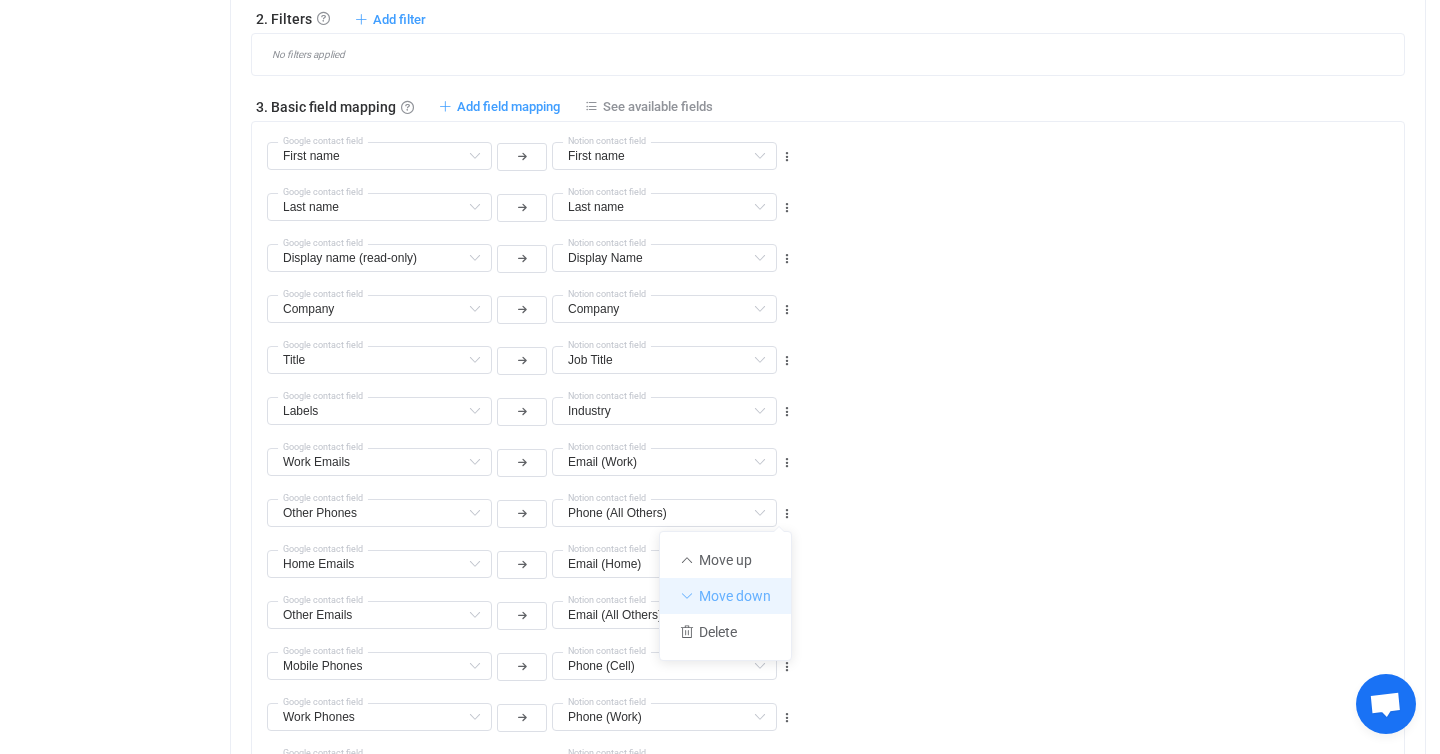 click on "Move down" at bounding box center (725, 596) 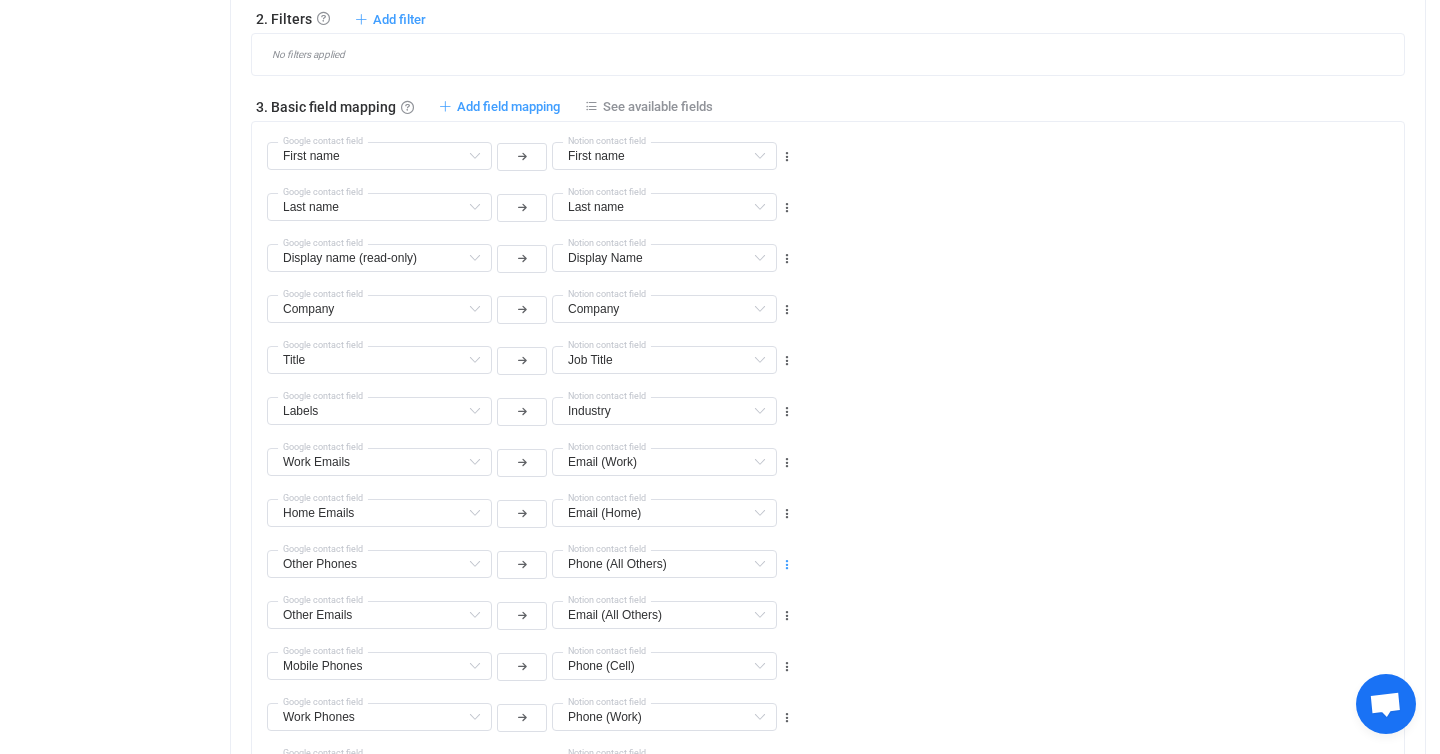 click at bounding box center [787, 565] 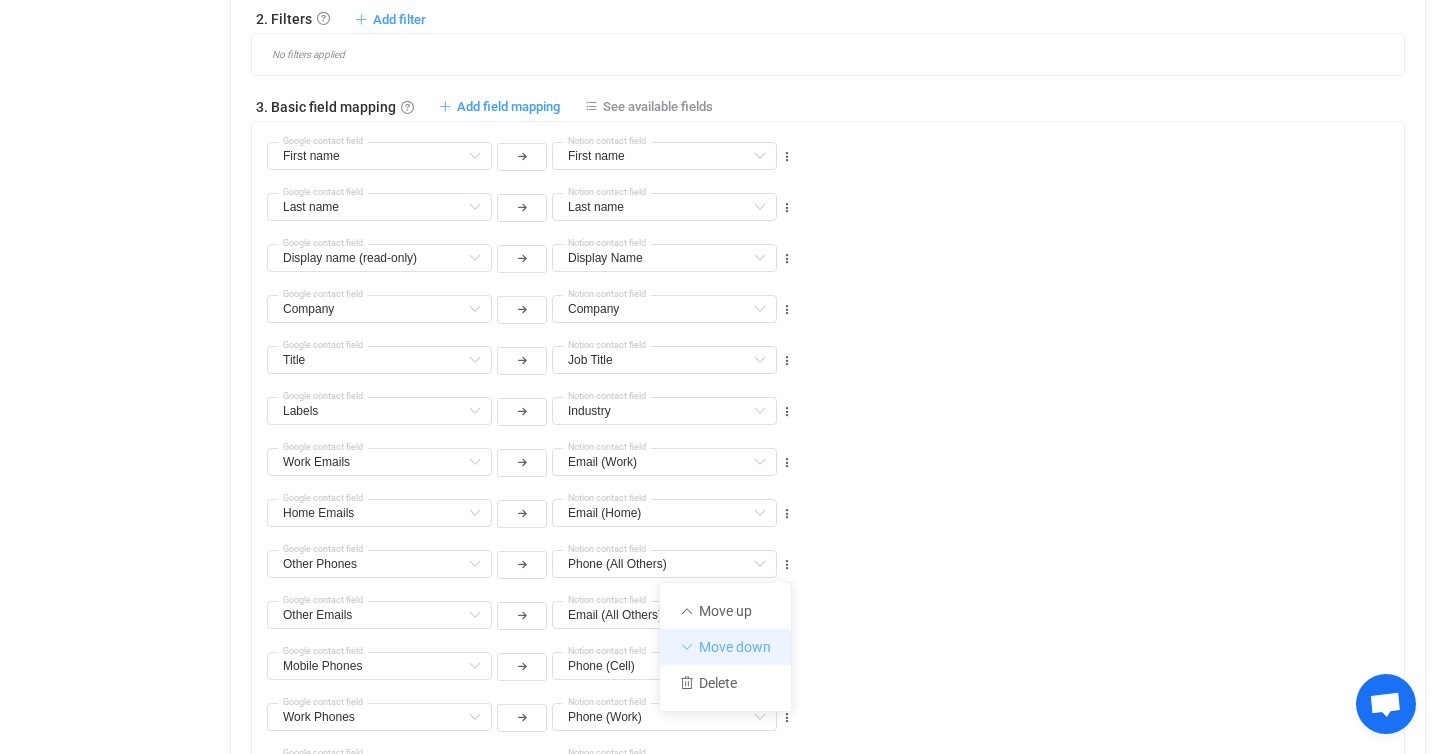click on "Move down" at bounding box center (725, 647) 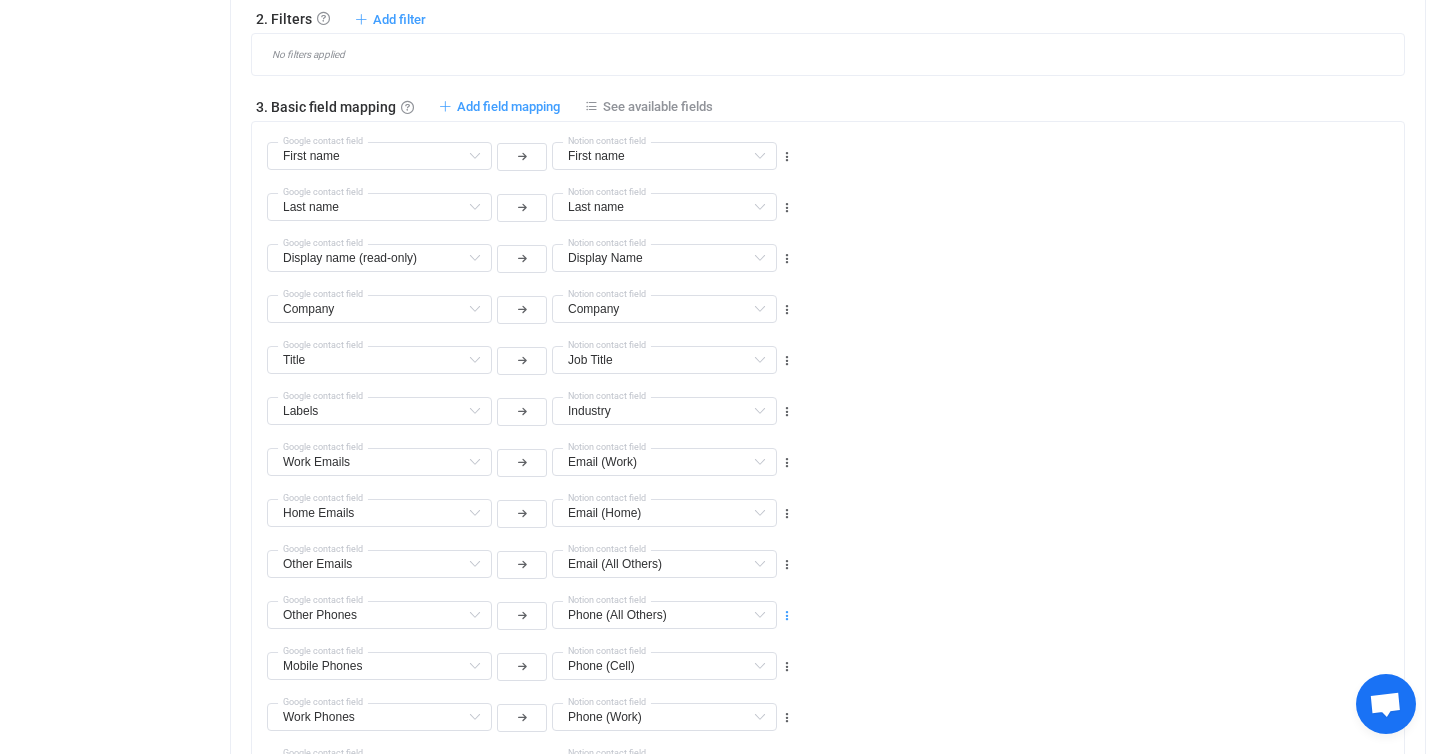 click at bounding box center (787, 616) 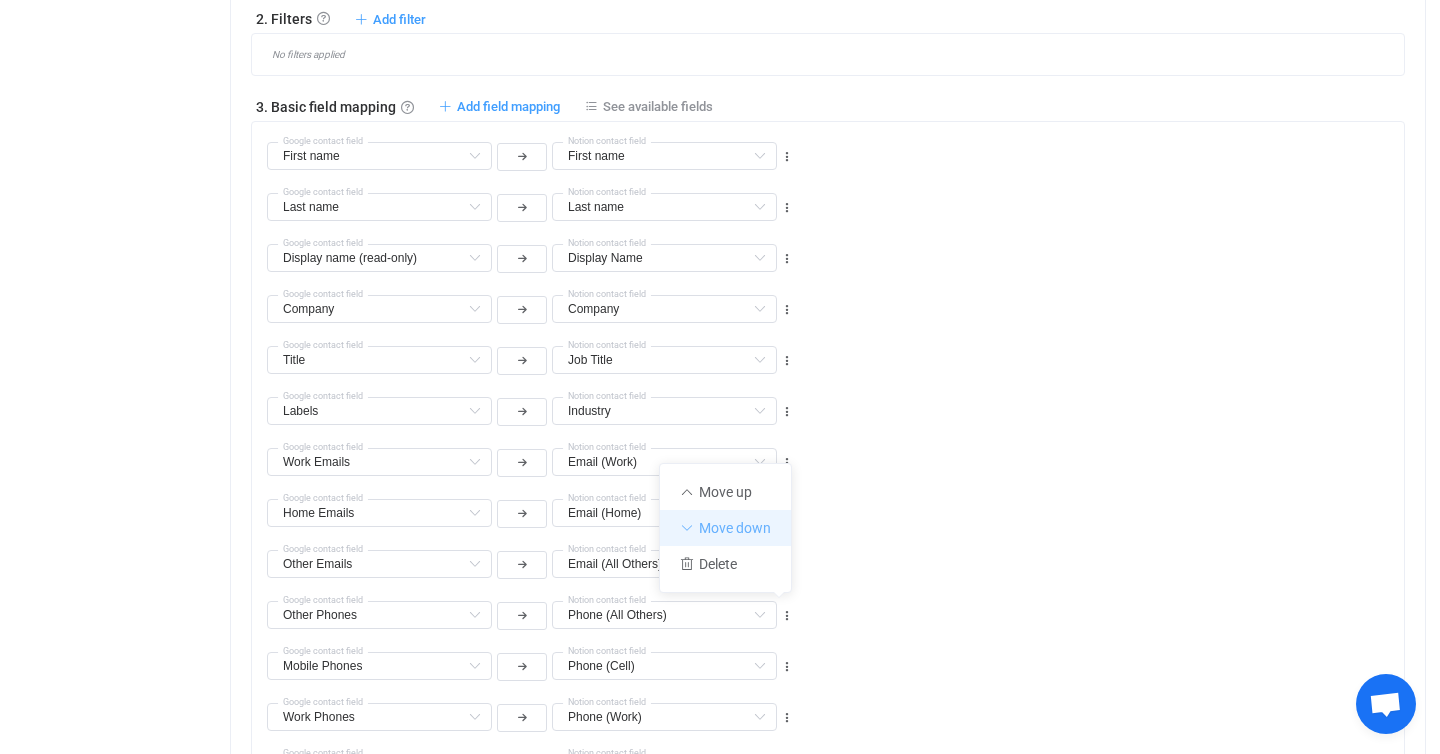 click on "Move down" at bounding box center (725, 528) 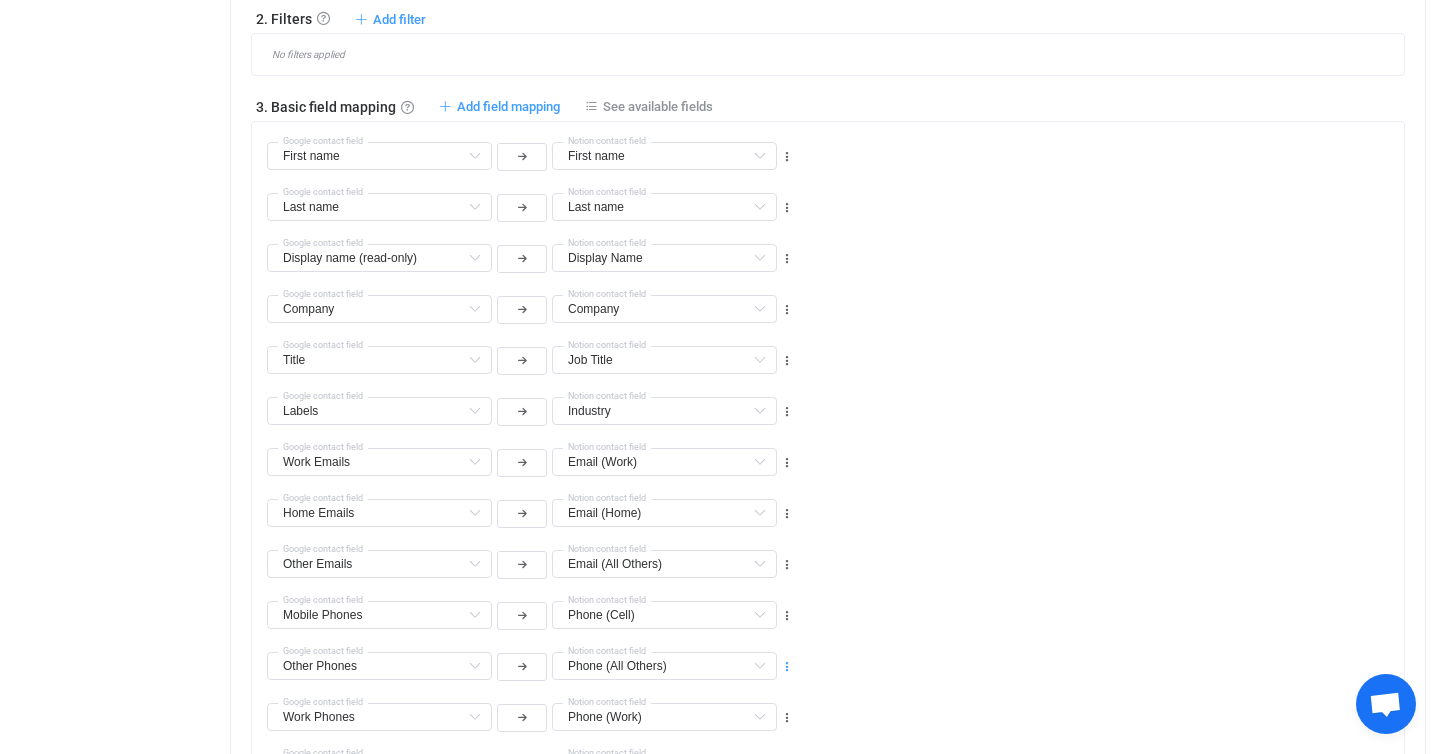 click at bounding box center (787, 667) 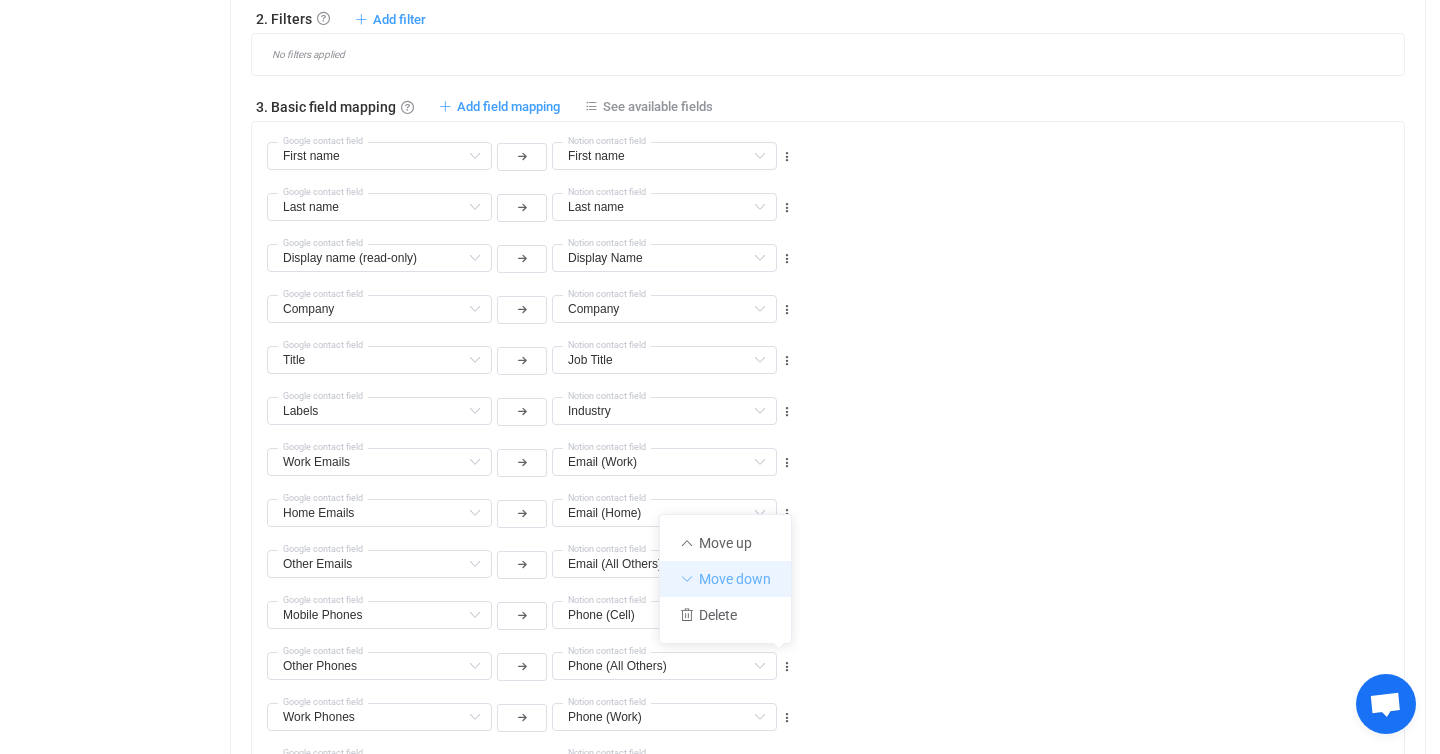 click on "Move down" at bounding box center (725, 579) 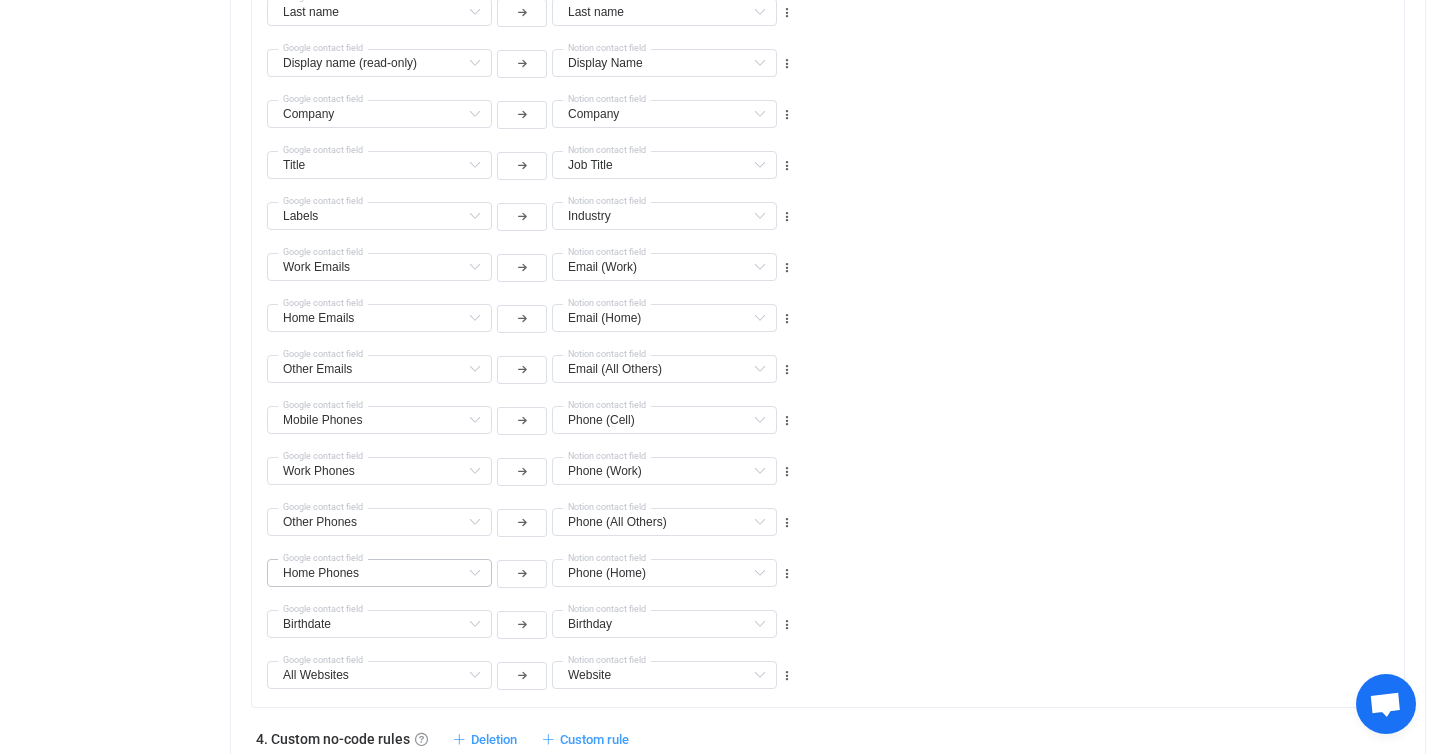 scroll, scrollTop: 1174, scrollLeft: 0, axis: vertical 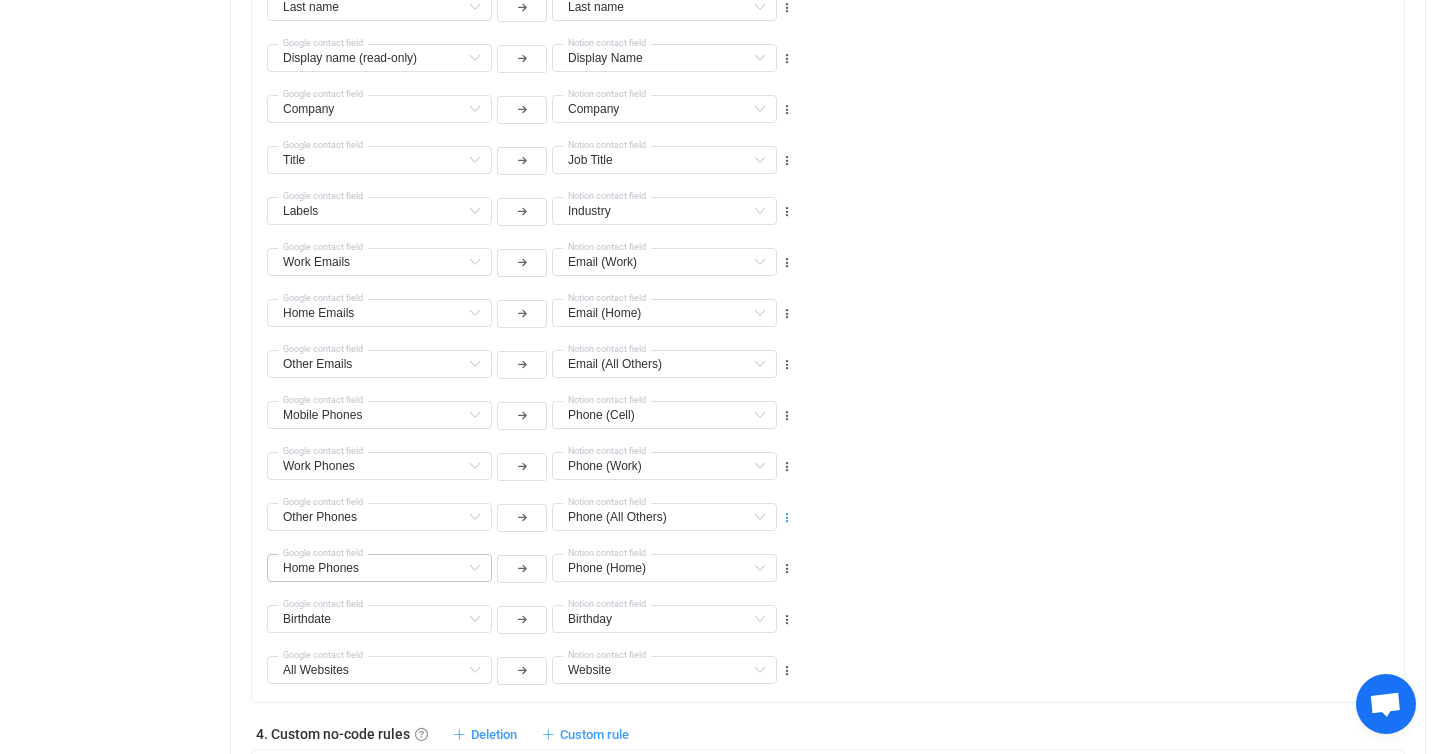 click at bounding box center (787, 518) 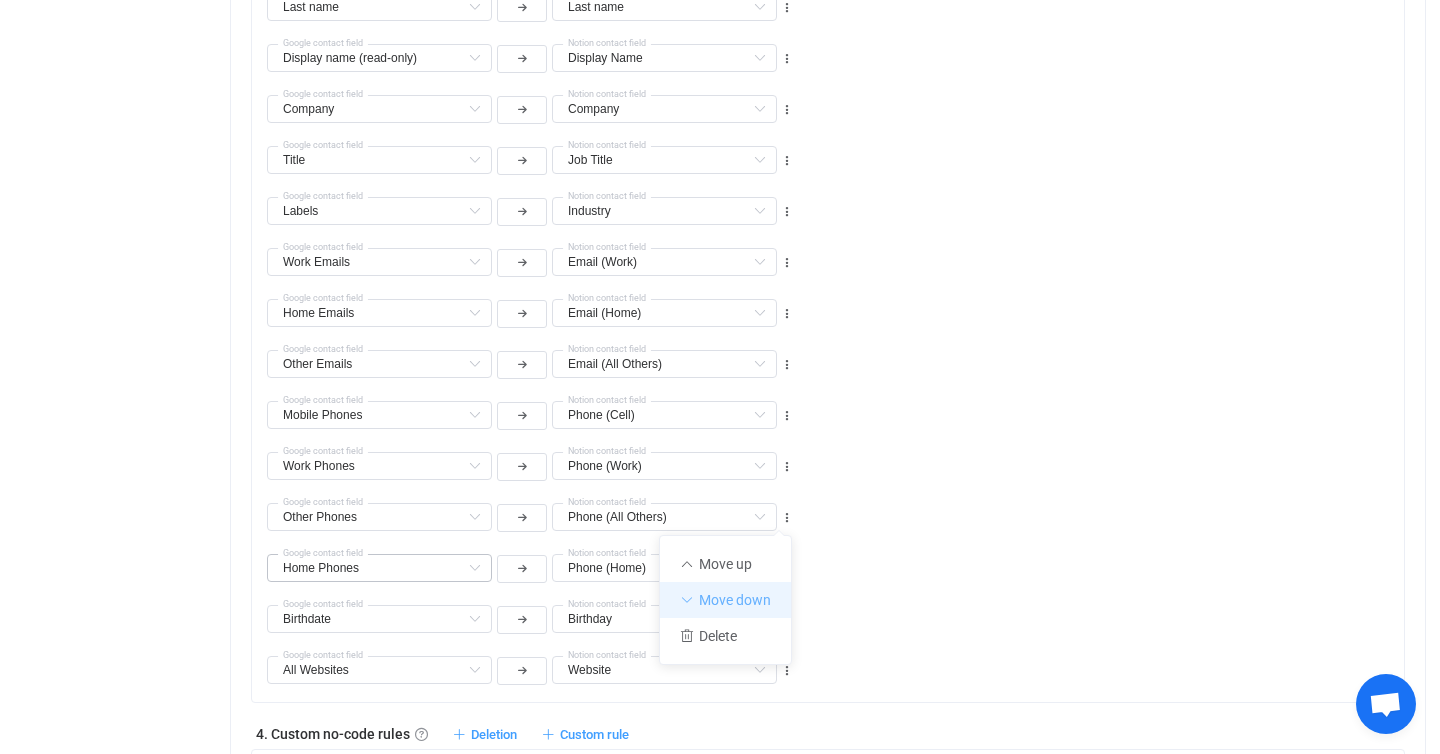 click on "Move down" at bounding box center (725, 600) 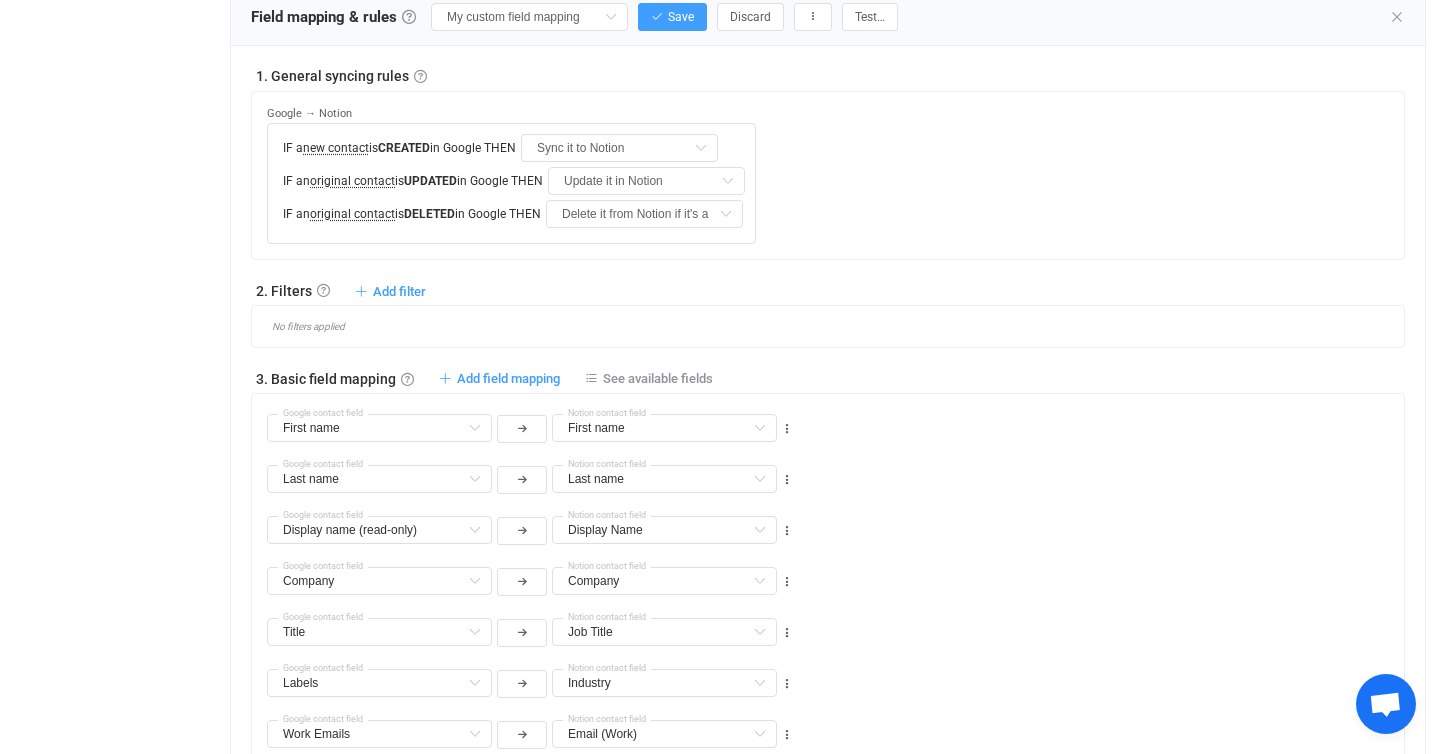 scroll, scrollTop: 700, scrollLeft: 0, axis: vertical 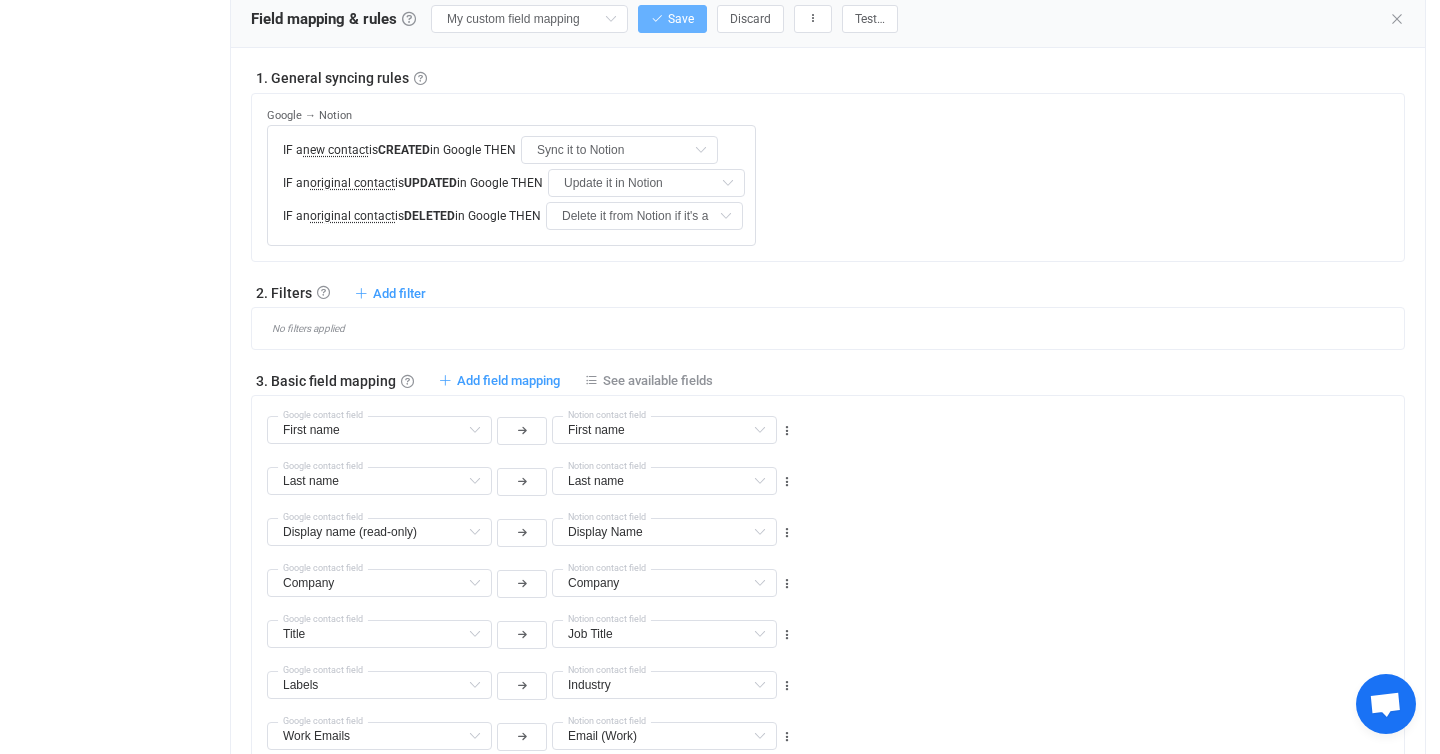 click on "Save" at bounding box center (672, 19) 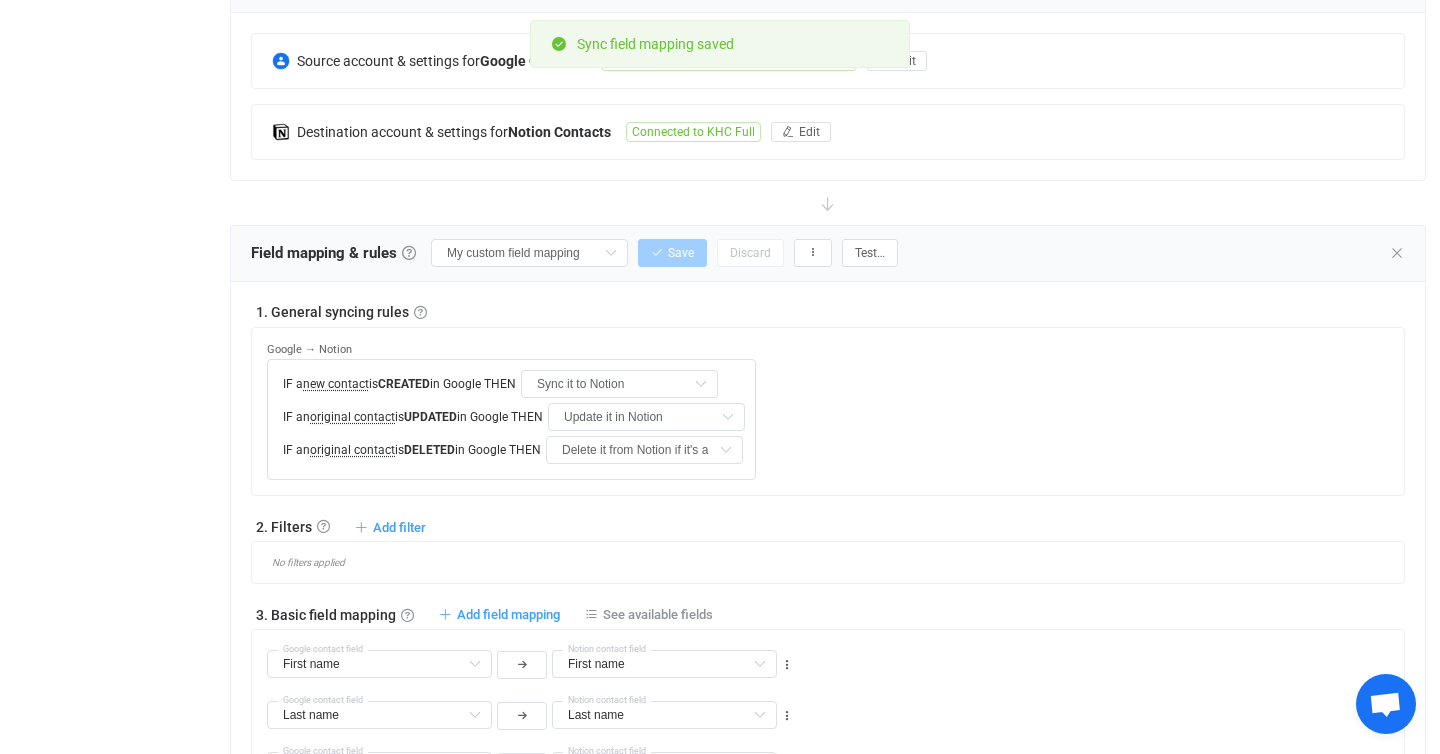 scroll, scrollTop: 464, scrollLeft: 0, axis: vertical 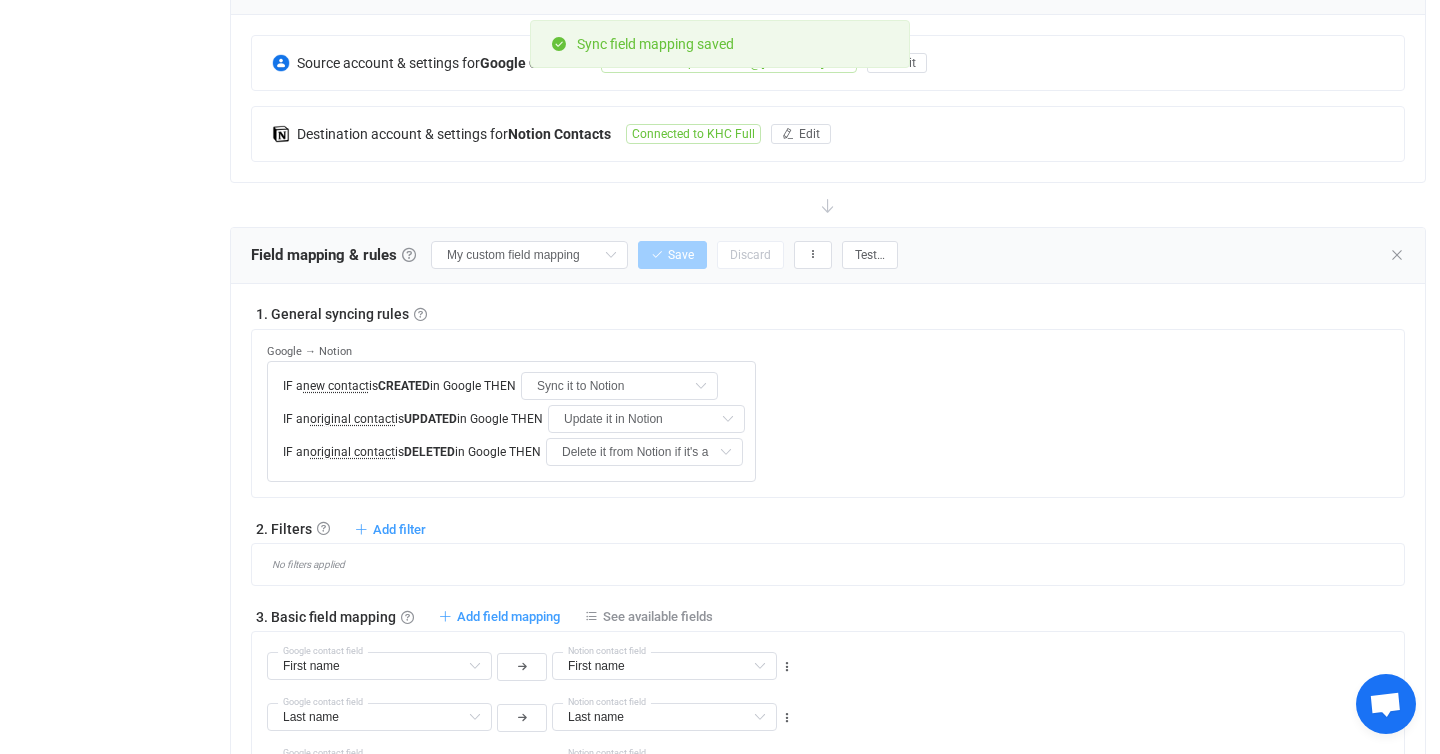 click at bounding box center [828, 205] 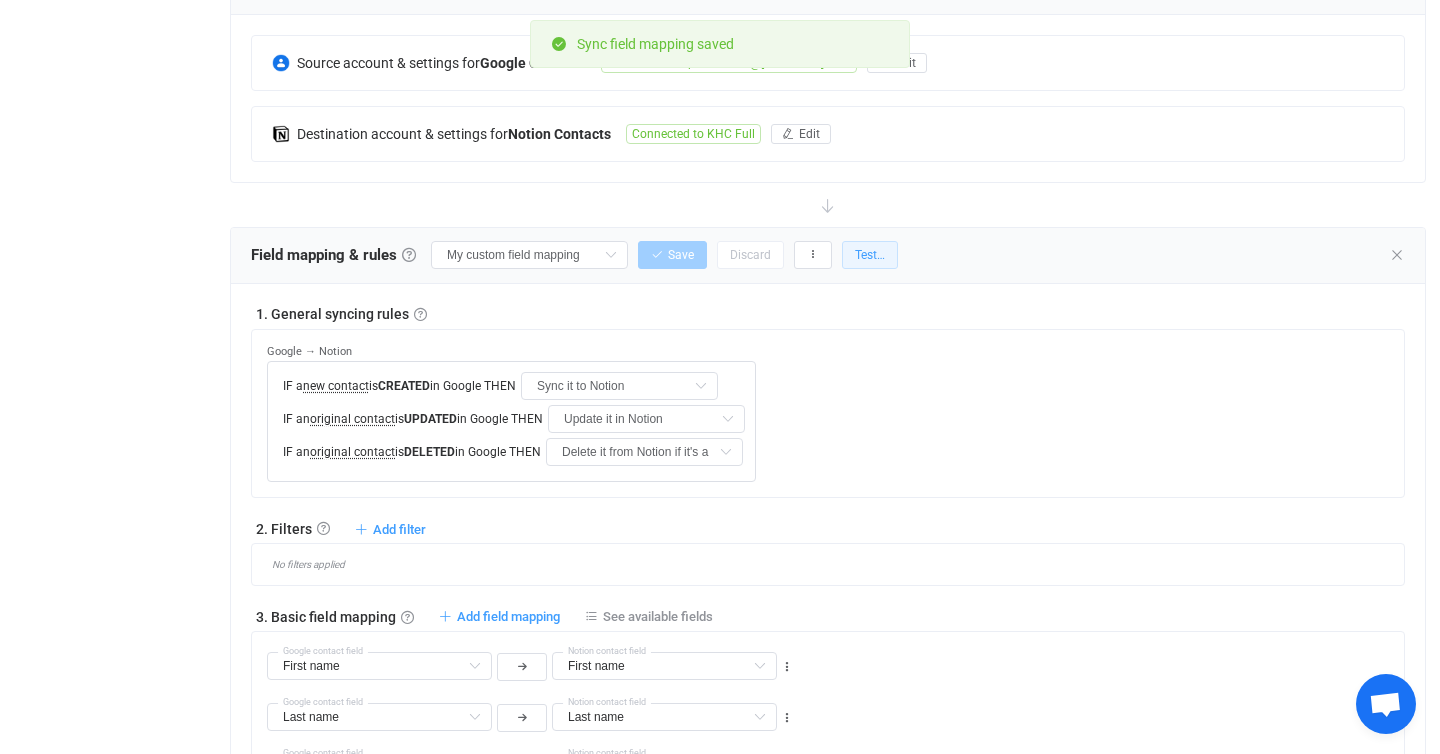click on "Test…" at bounding box center [870, 255] 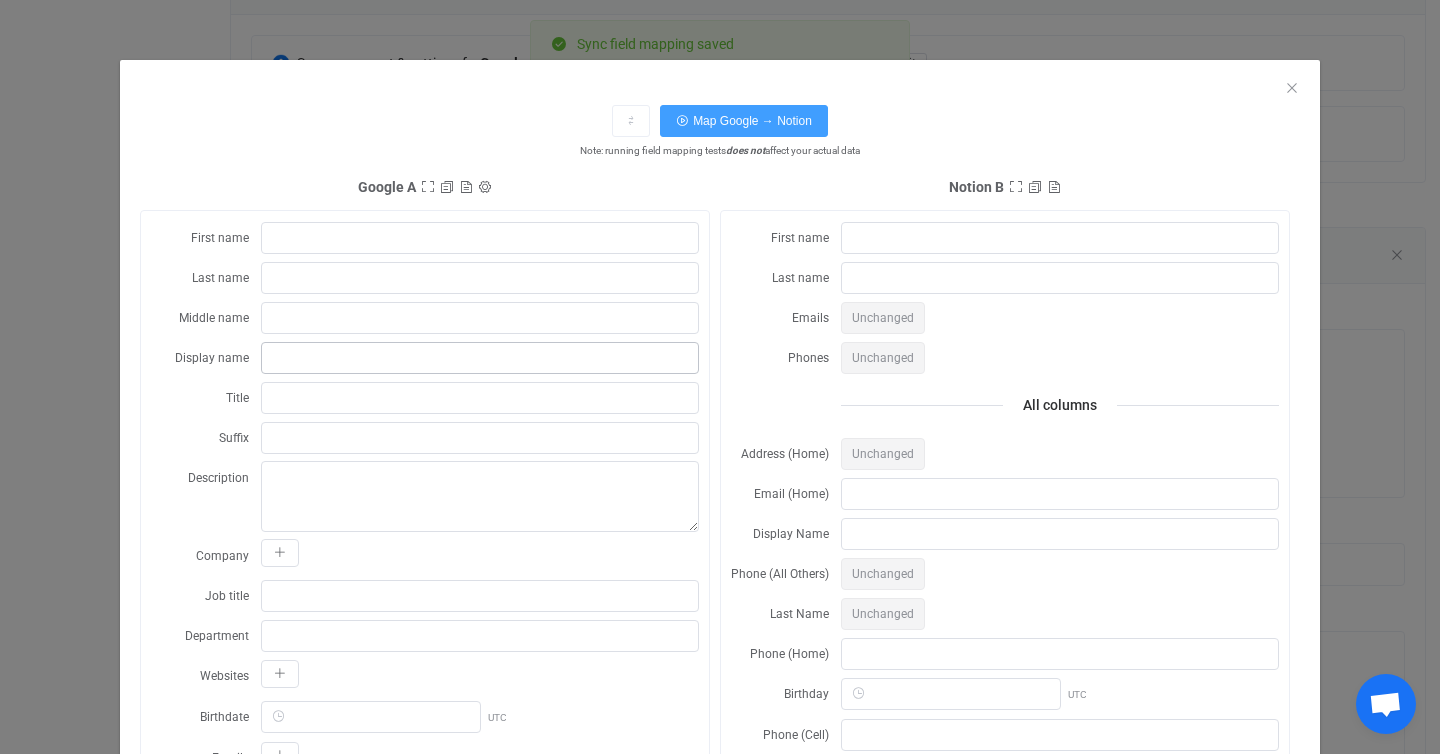 scroll, scrollTop: 484, scrollLeft: 0, axis: vertical 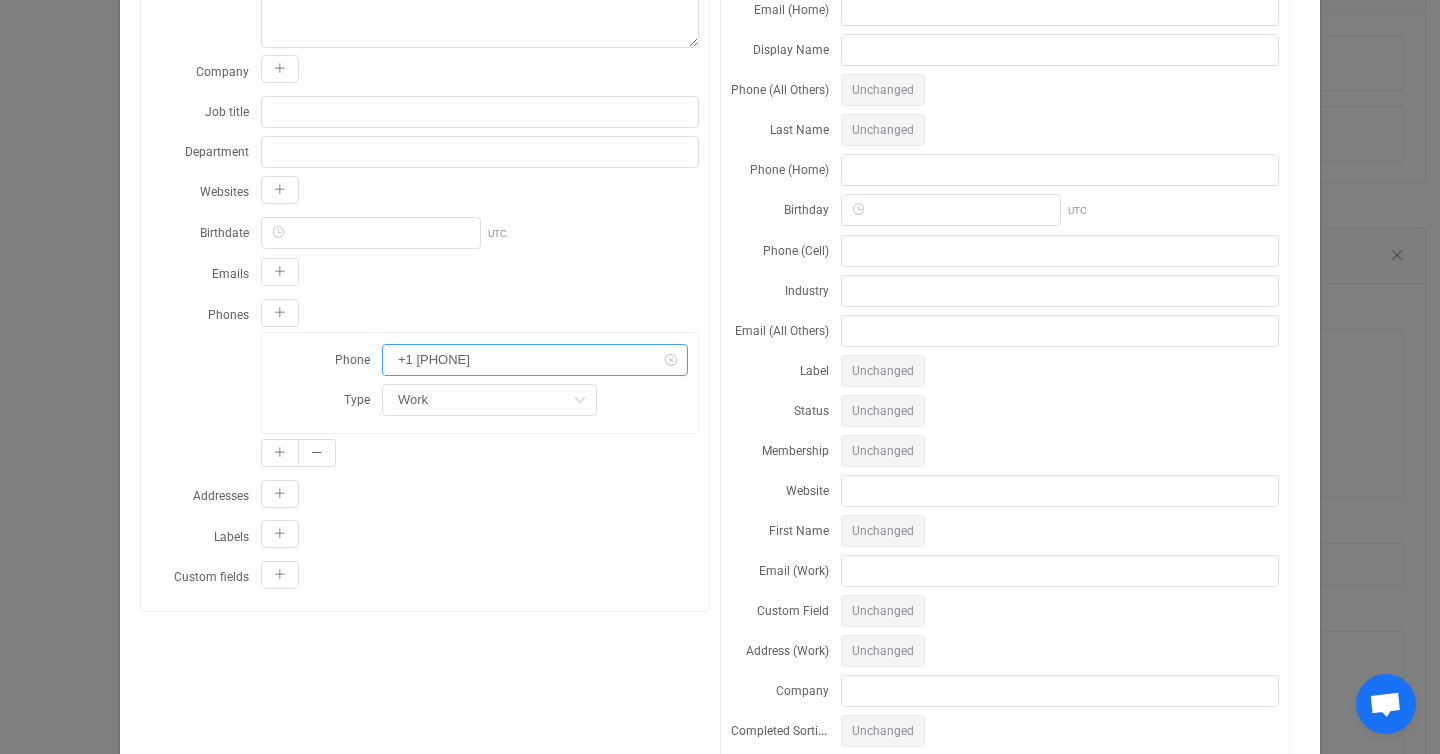 click on "+1 [PHONE]" at bounding box center [535, 360] 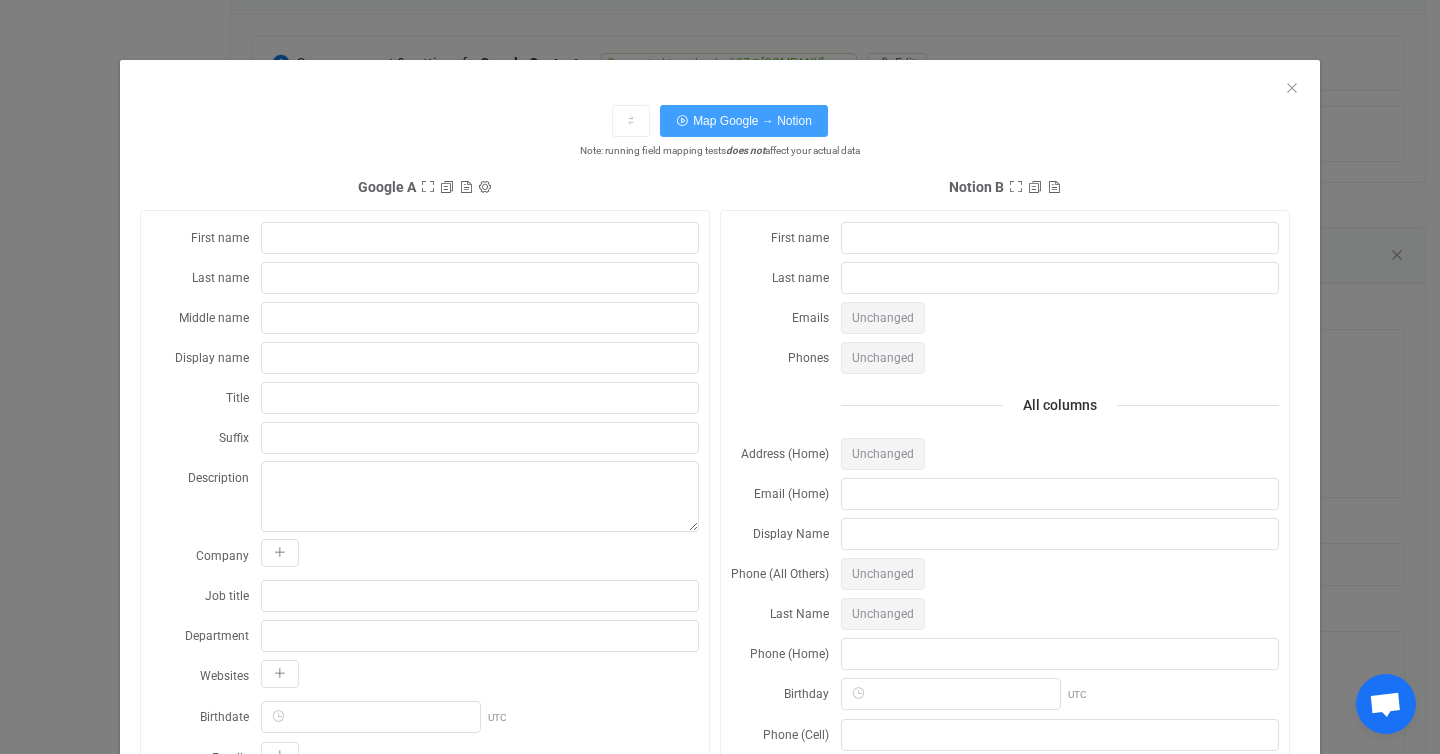 click on "⇄ Map Google → Notion Note: running field mapping tests  does not  affect your actual data" at bounding box center (720, 132) 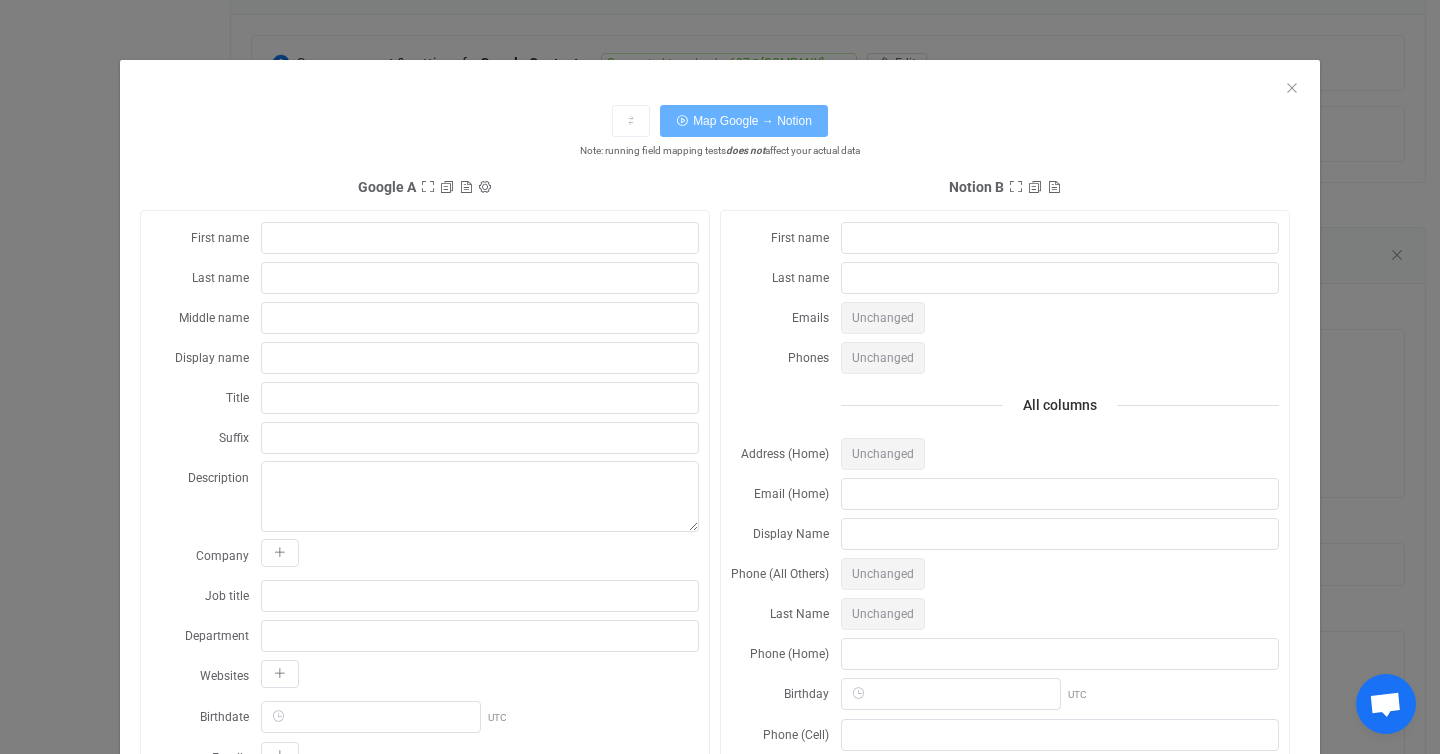 click on "Map Google → Notion" at bounding box center [752, 121] 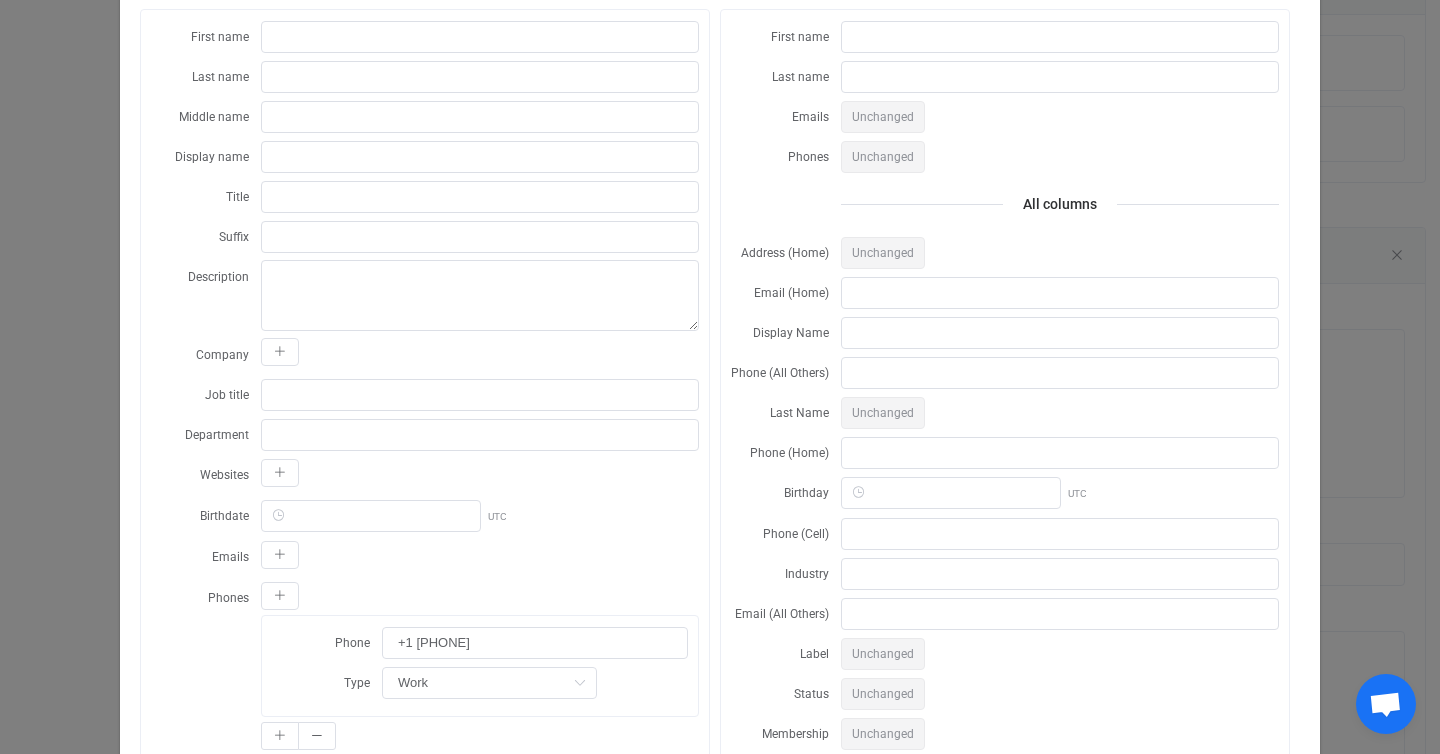scroll, scrollTop: 381, scrollLeft: 0, axis: vertical 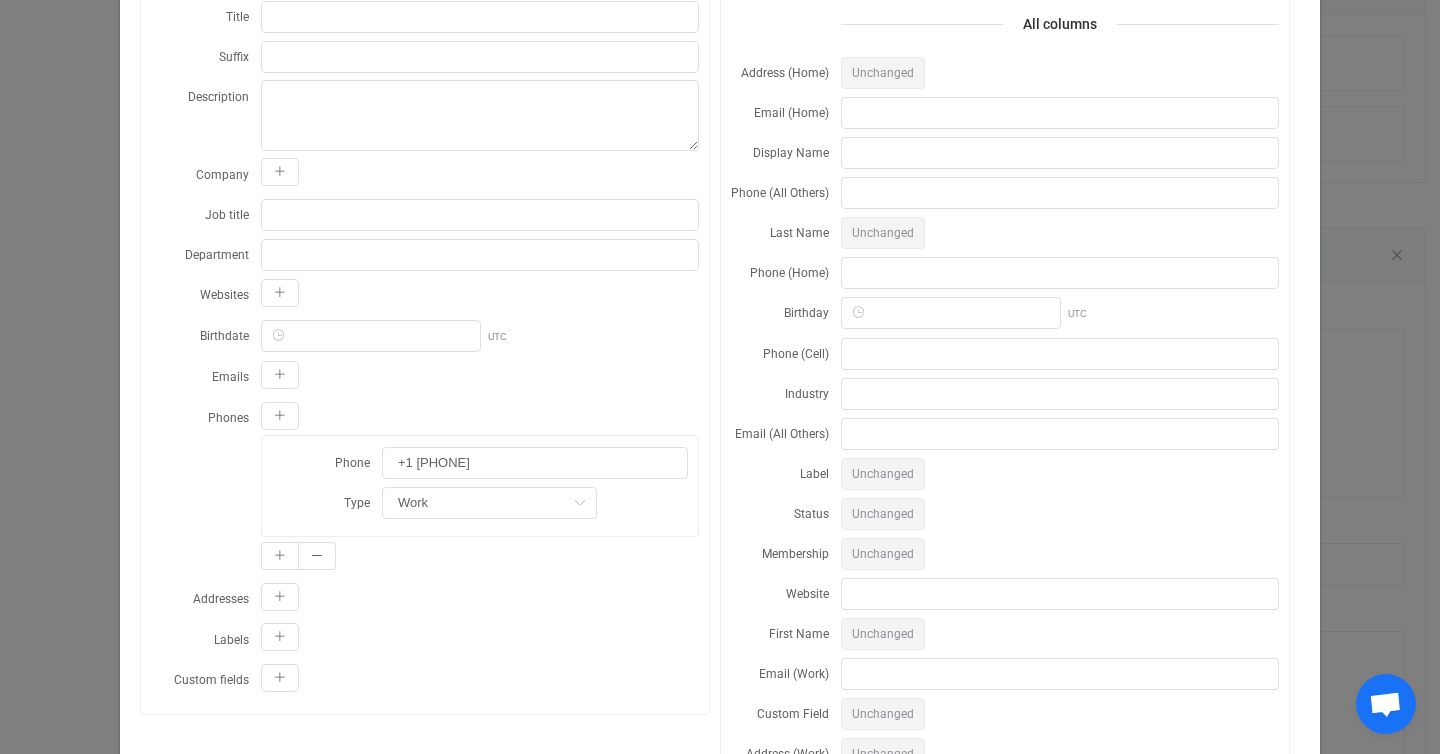 click on "Phone (Home)" at bounding box center (786, 272) 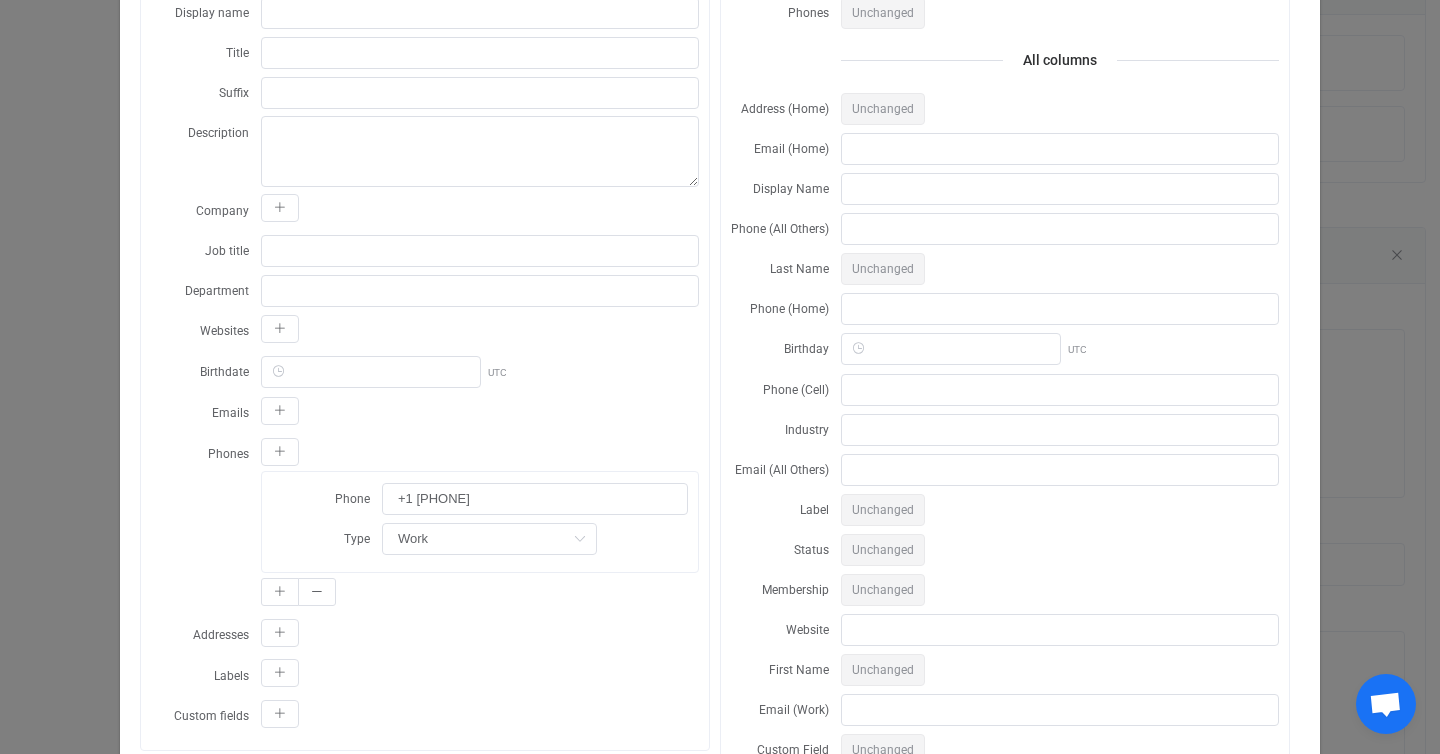 scroll, scrollTop: 347, scrollLeft: 0, axis: vertical 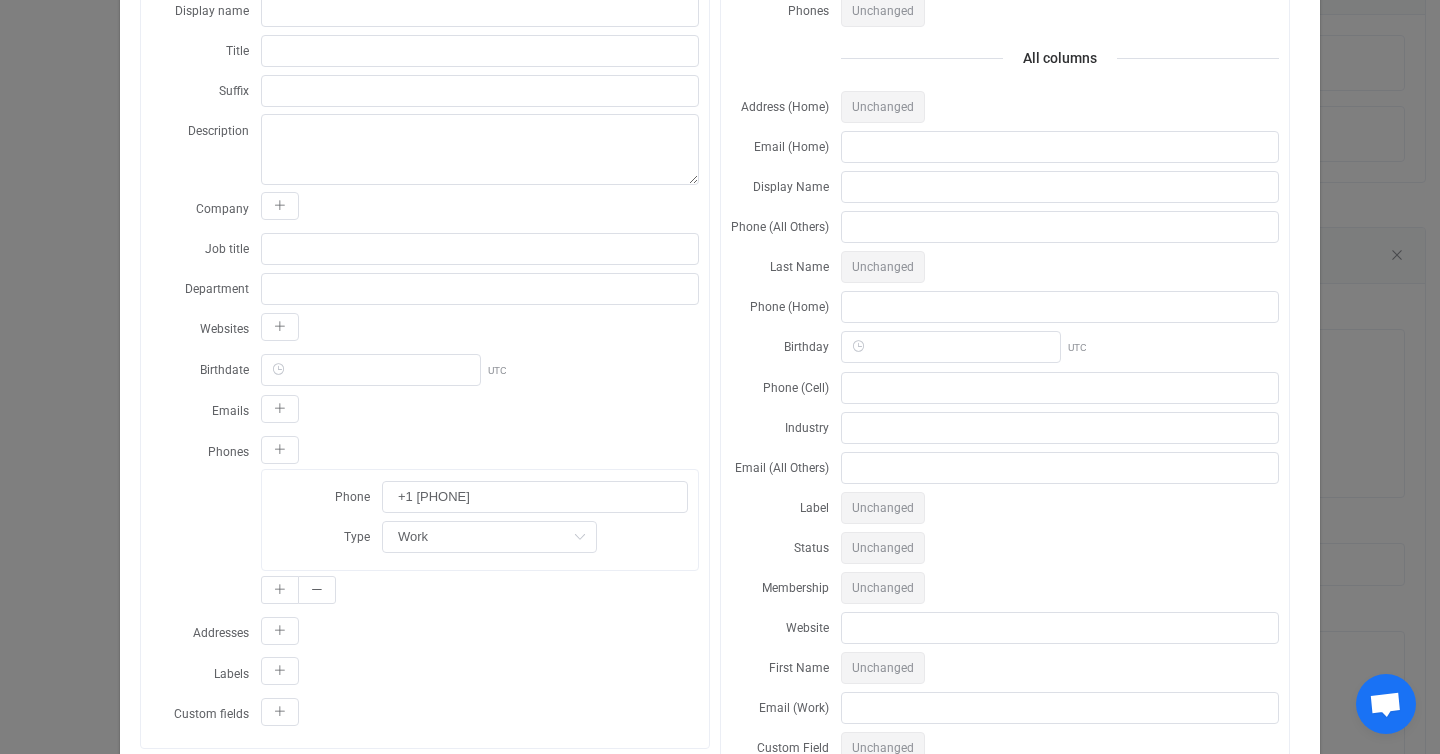 click on "First name Last name Emails Unchanged Phones Unchanged All columns Address (Home) Unchanged Email (Home) Display Name Phone (All Others) Last Name Unchanged Phone (Home) Birthday UTC Phone (Cell) Industry Email (All Others) Label Unchanged Status Unchanged Membership Unchanged Website First Name Unchanged Email (Work) Custom Field Unchanged Address (Work) Unchanged Company Completed Sorting Unchanged Job Title Phone (Work) +1 [PHONE] Notes Unchanged Delete Unchanged" at bounding box center [1005, 459] 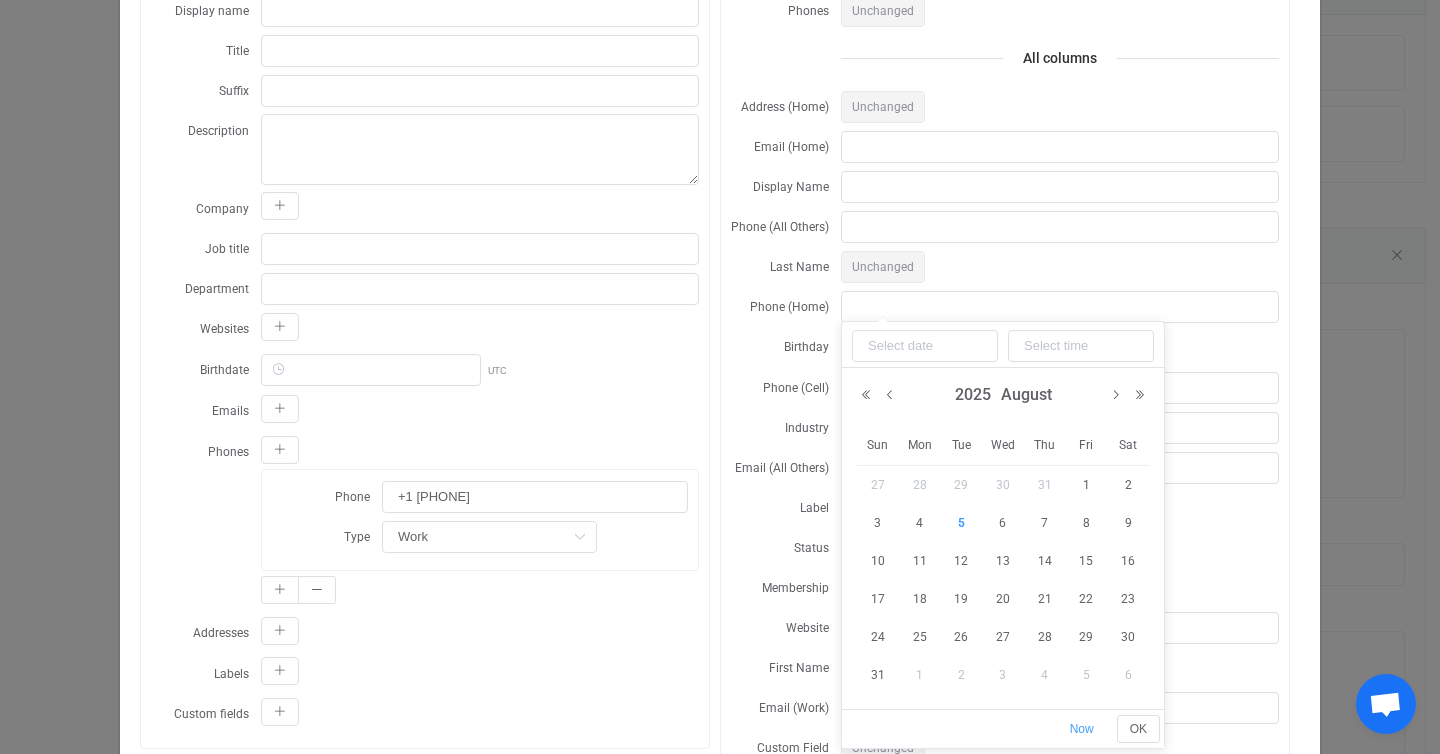 click on "[DAYS] of free trial left  |   data sync platform [EMAIL] Contact Us Log Out Overview Synchronizations Settings Billing Help Dashboard All syncs Sync S627 -> Notion CRM Share Sync sharing Delete Direction Google → Notion Two-way Google Notion Notion Google Sync every 10 minutes 10 minutes 15 minutes 30 minutes 1 hour 2 hours 4 hours 8 hours 12 hours 24 hours More settings... Sync profile
Sync profile A sync profile represents a single pair of contact lists to sync. You need to connect both accounts by authorizing access, as well as provide any additional details or settings if needed.   To connect your account, click on the corresponding row below and follow the instructions. Add sync profile Source account & settings for  Google Contacts
Connected  to [EMAIL] Edit Connection results Destination account & settings for  Notion Contacts
Connected  to [COMPANY] 1 { Save changes Done Save Discard  is" at bounding box center (720, 889) 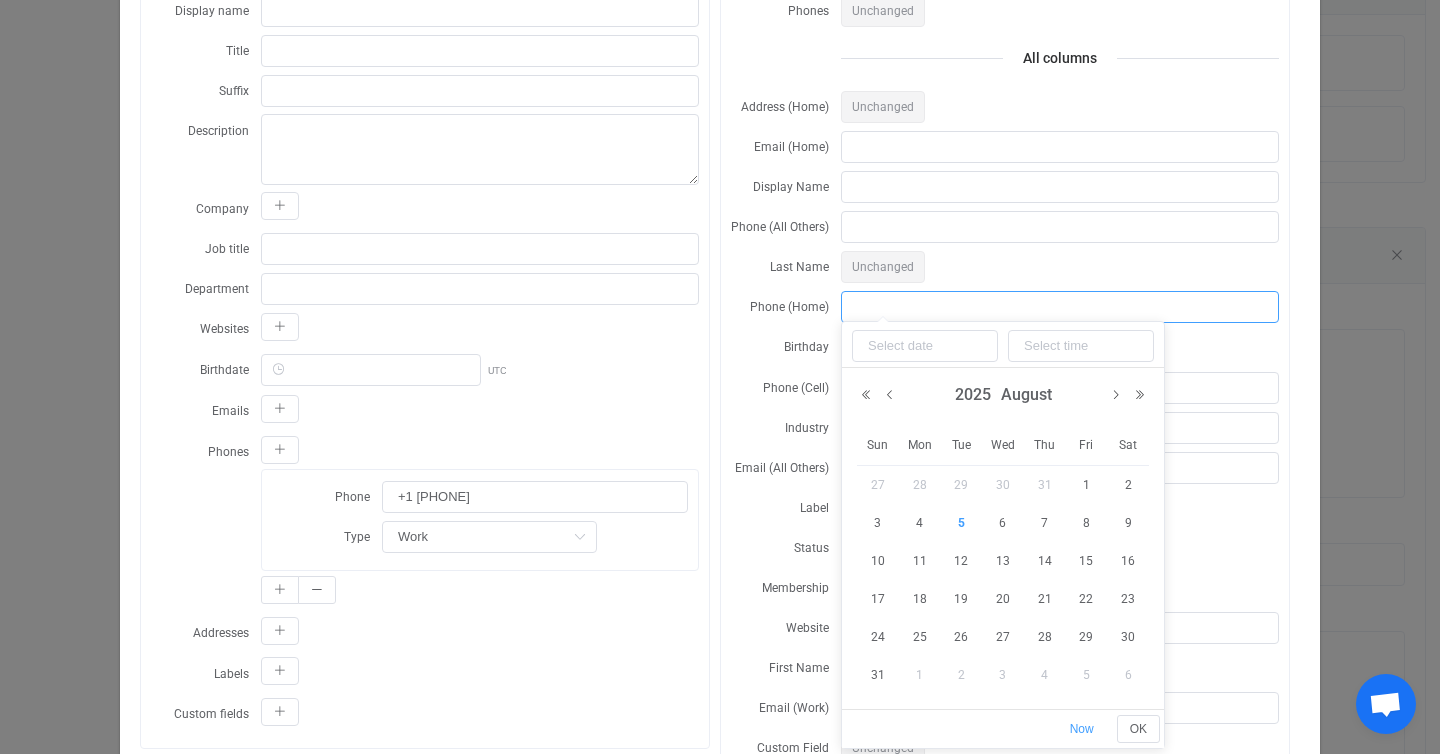 click at bounding box center [1060, 307] 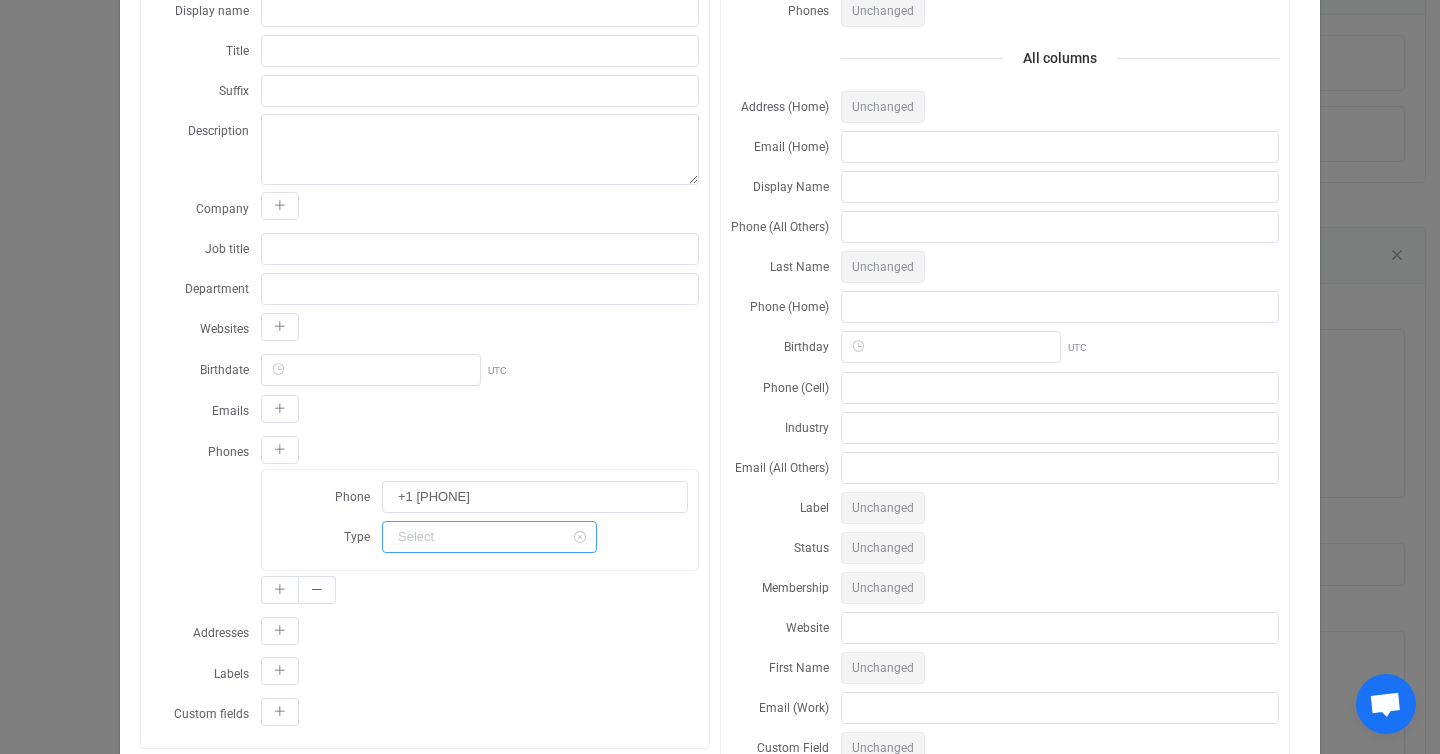 click at bounding box center [489, 537] 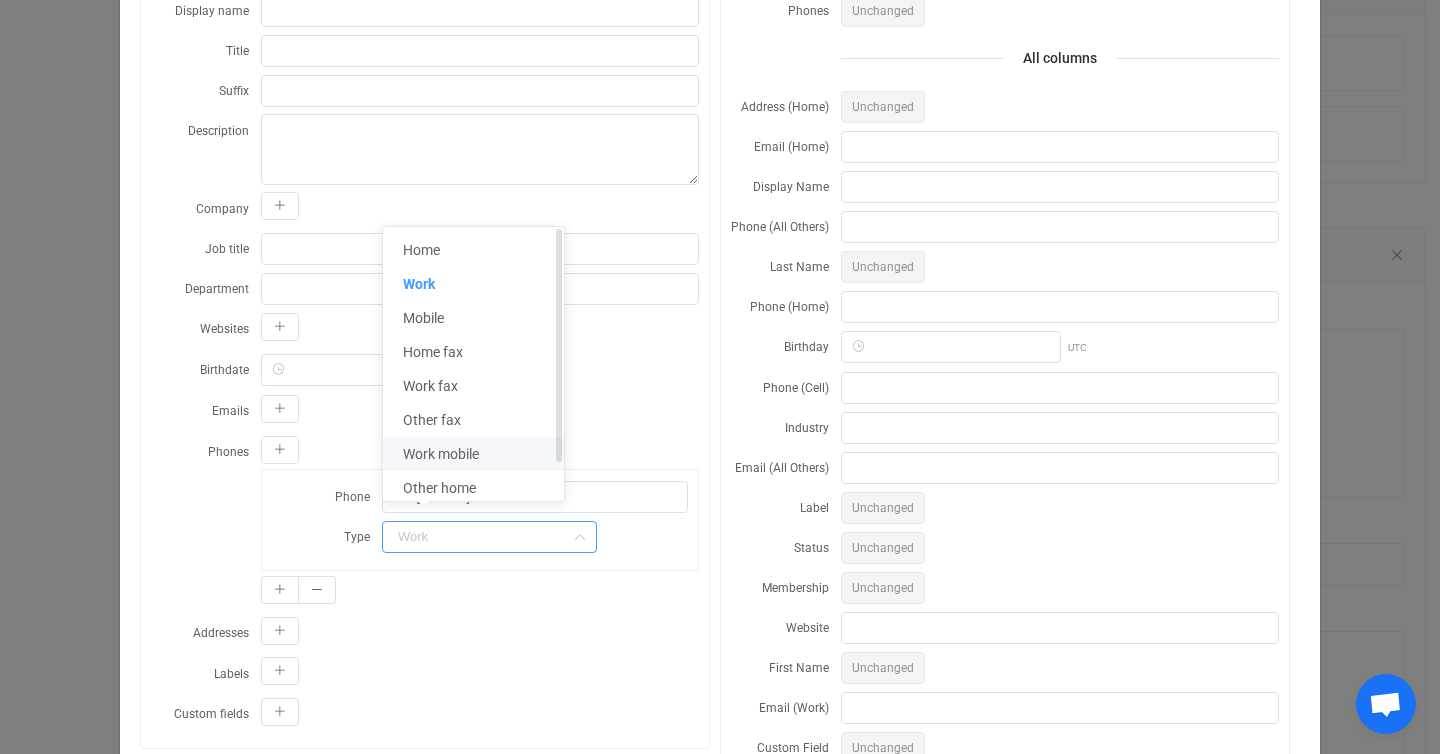click on "Work mobile" at bounding box center [473, 454] 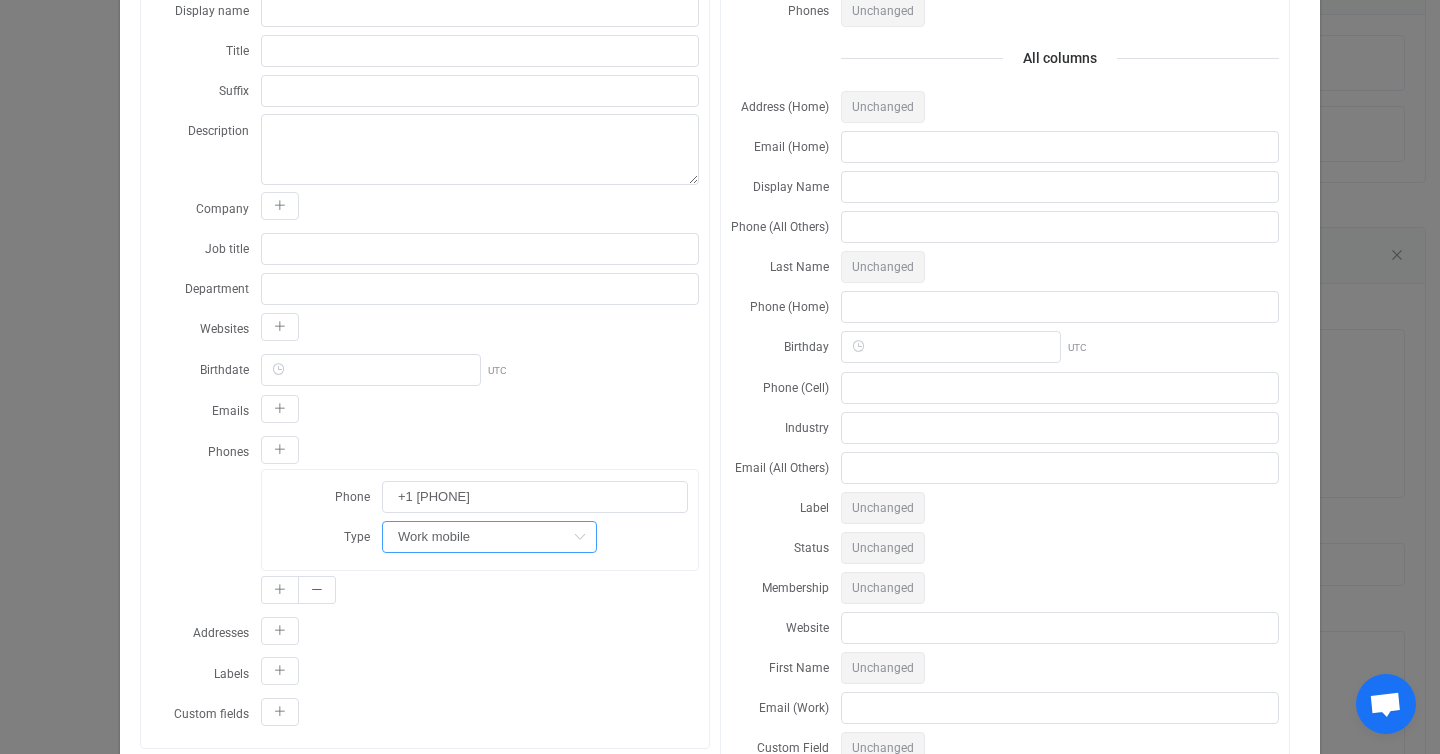 scroll, scrollTop: 43, scrollLeft: 0, axis: vertical 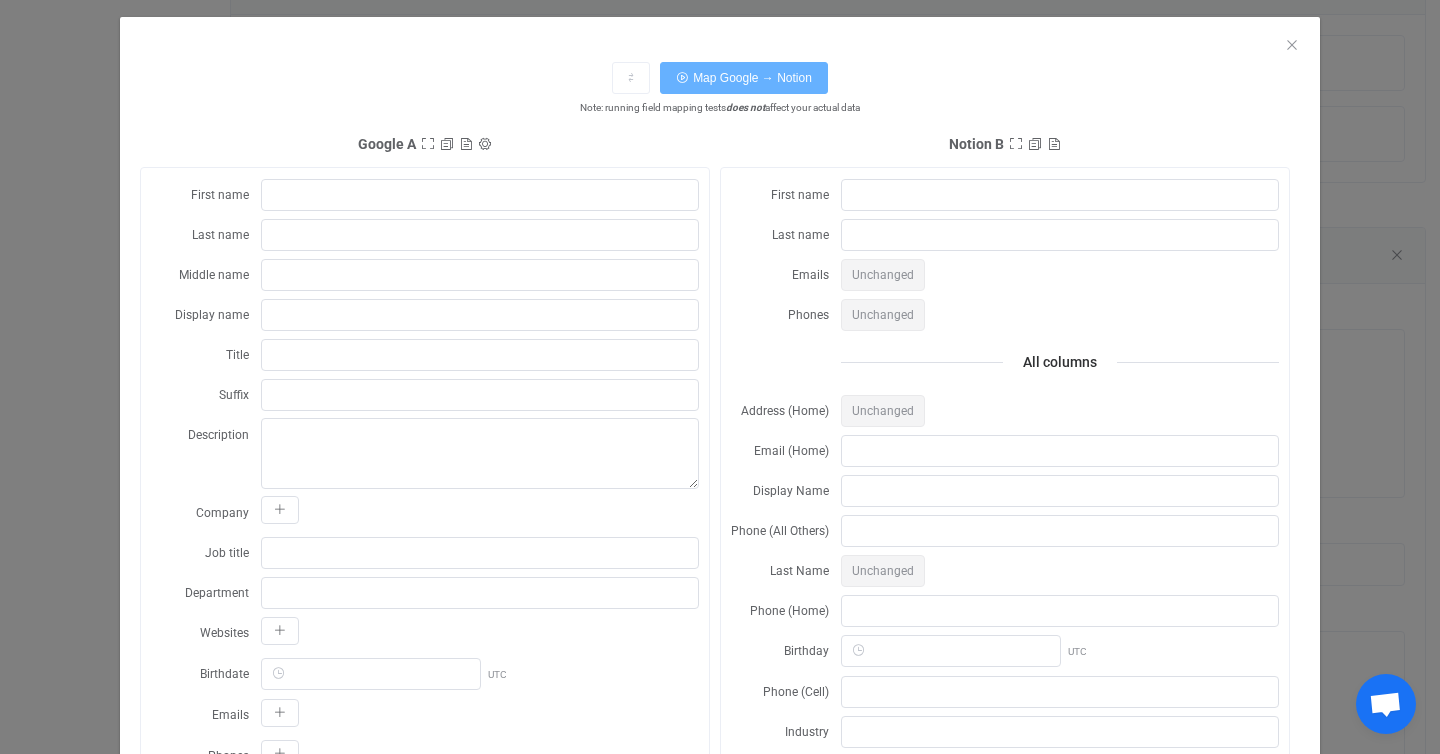 click on "Map Google → Notion" at bounding box center (744, 78) 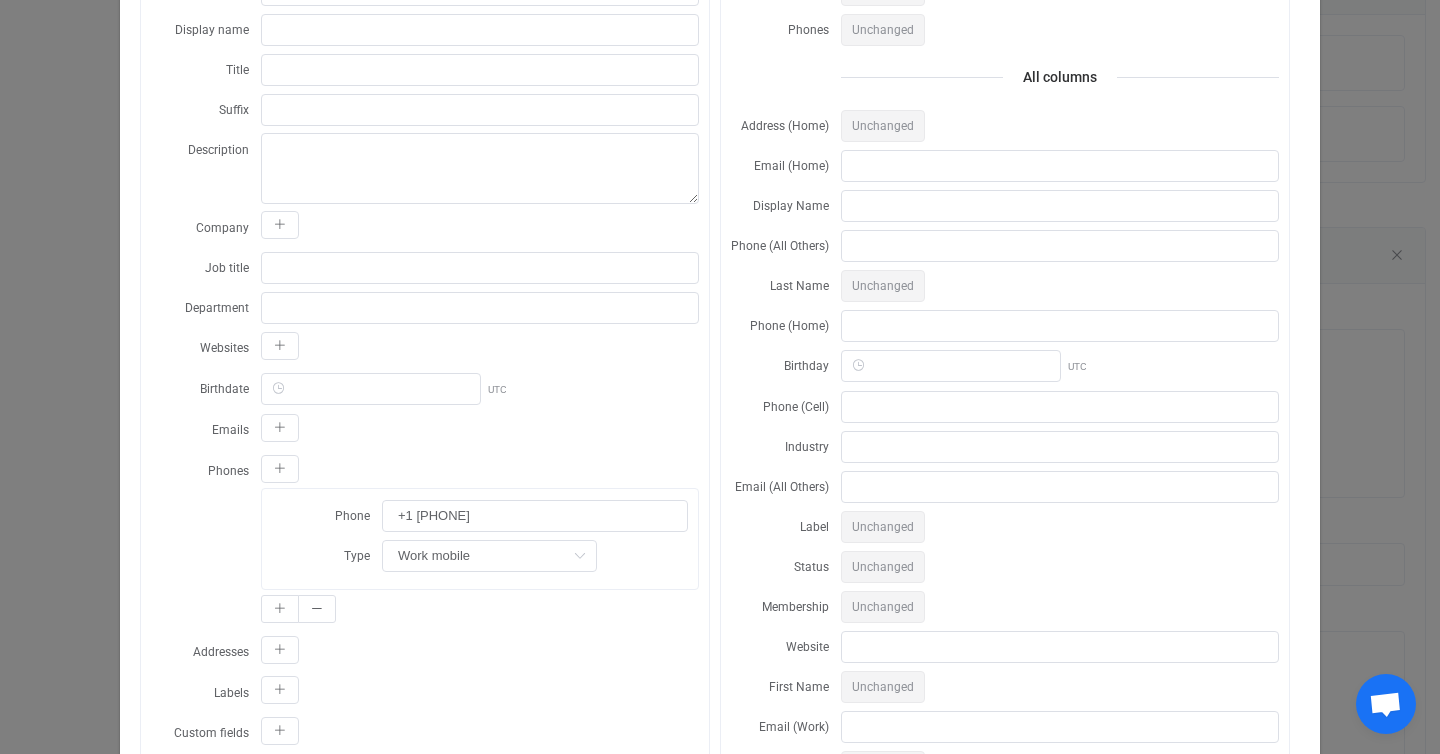 scroll, scrollTop: 337, scrollLeft: 0, axis: vertical 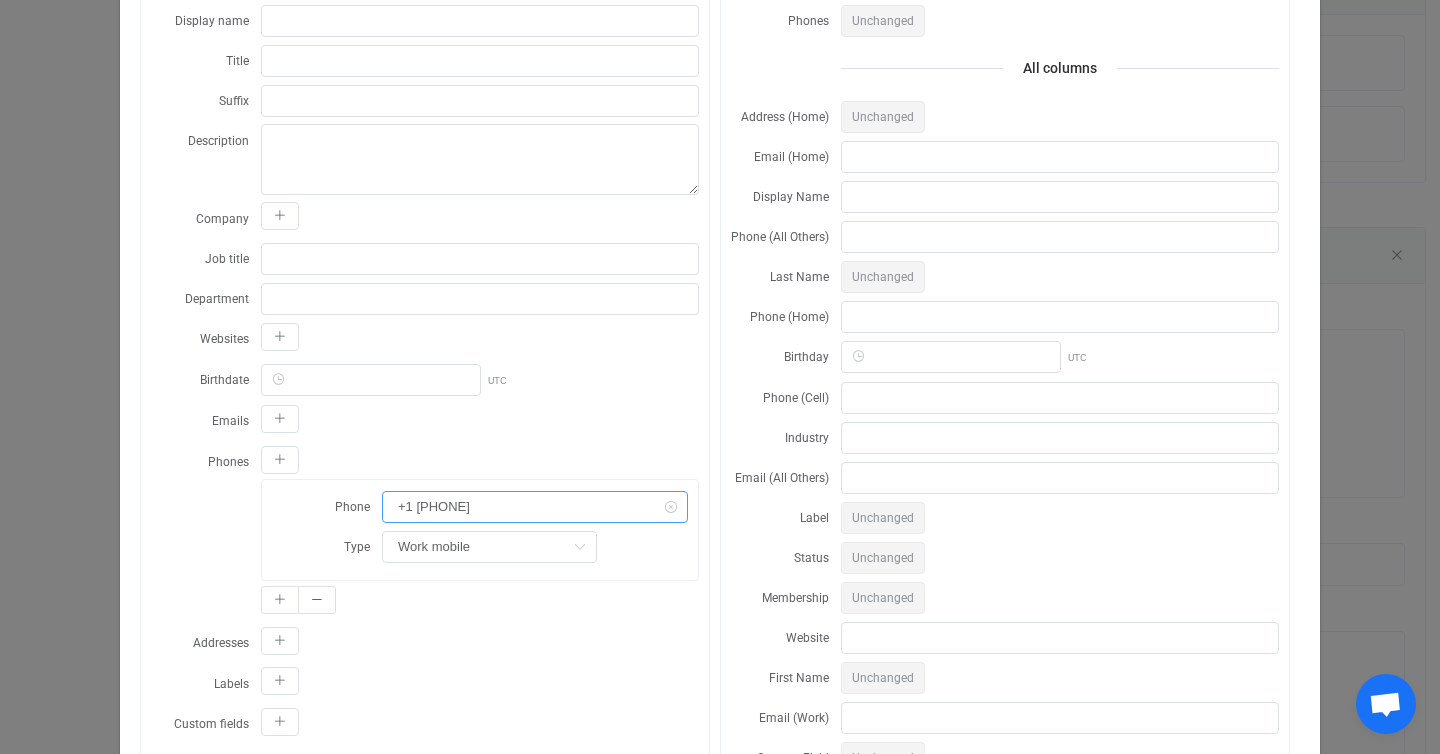 click on "+1 [PHONE]" at bounding box center [535, 507] 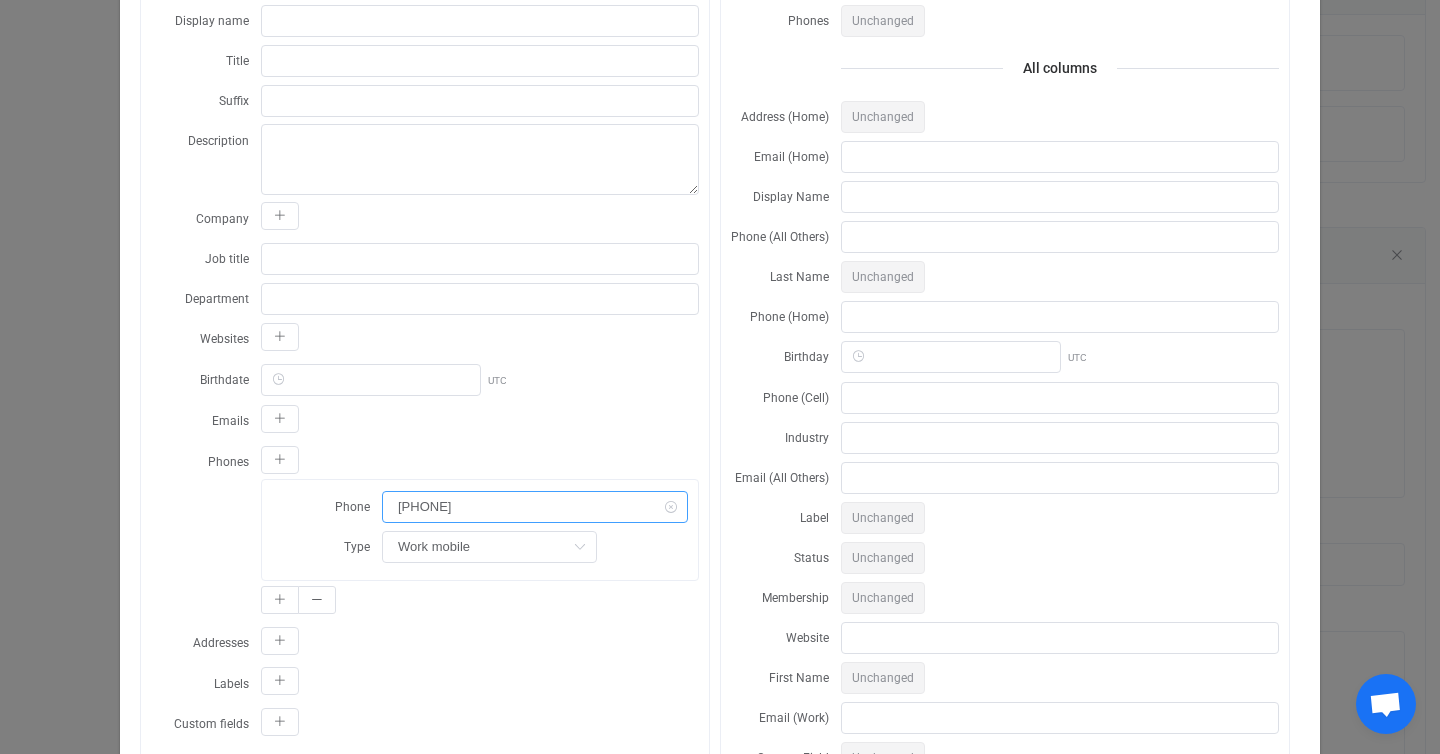 scroll, scrollTop: 0, scrollLeft: 0, axis: both 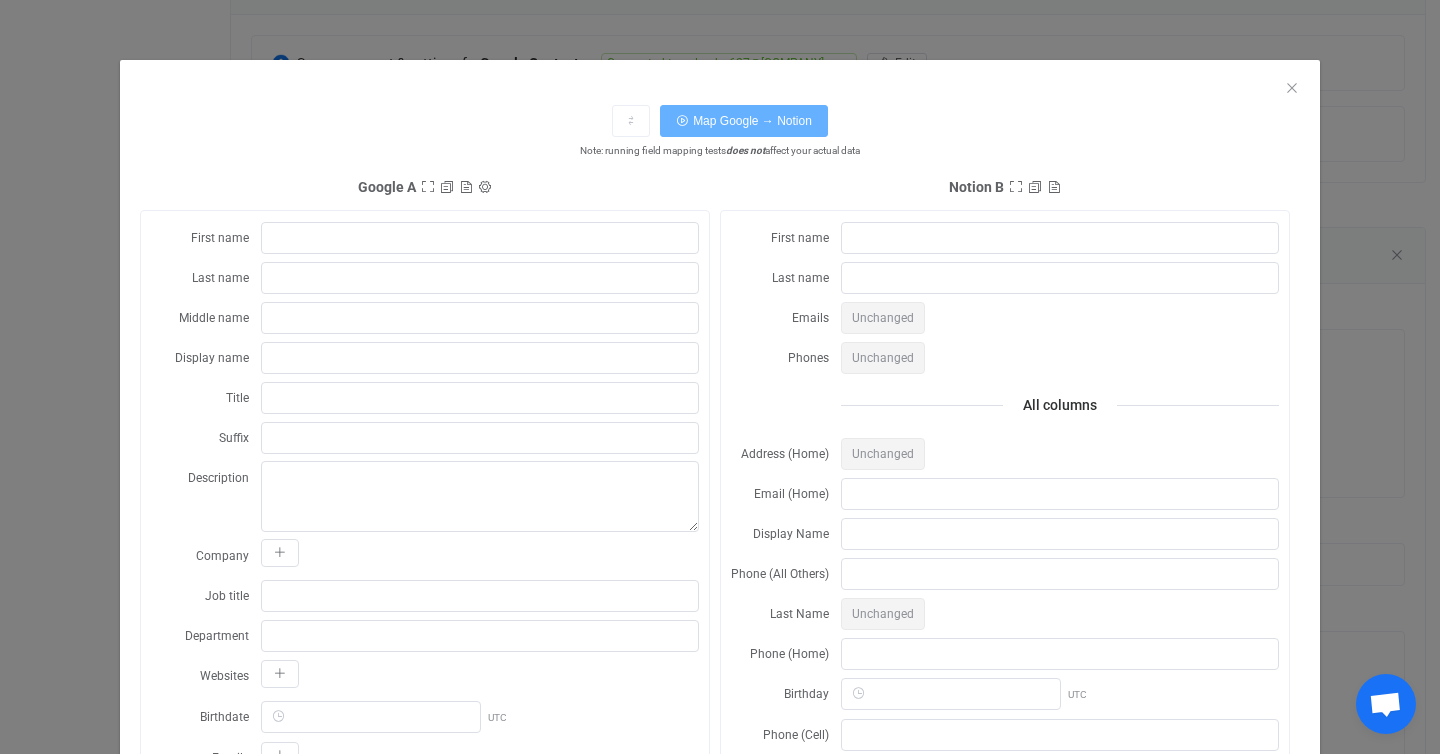 click on "Map Google → Notion" at bounding box center (752, 121) 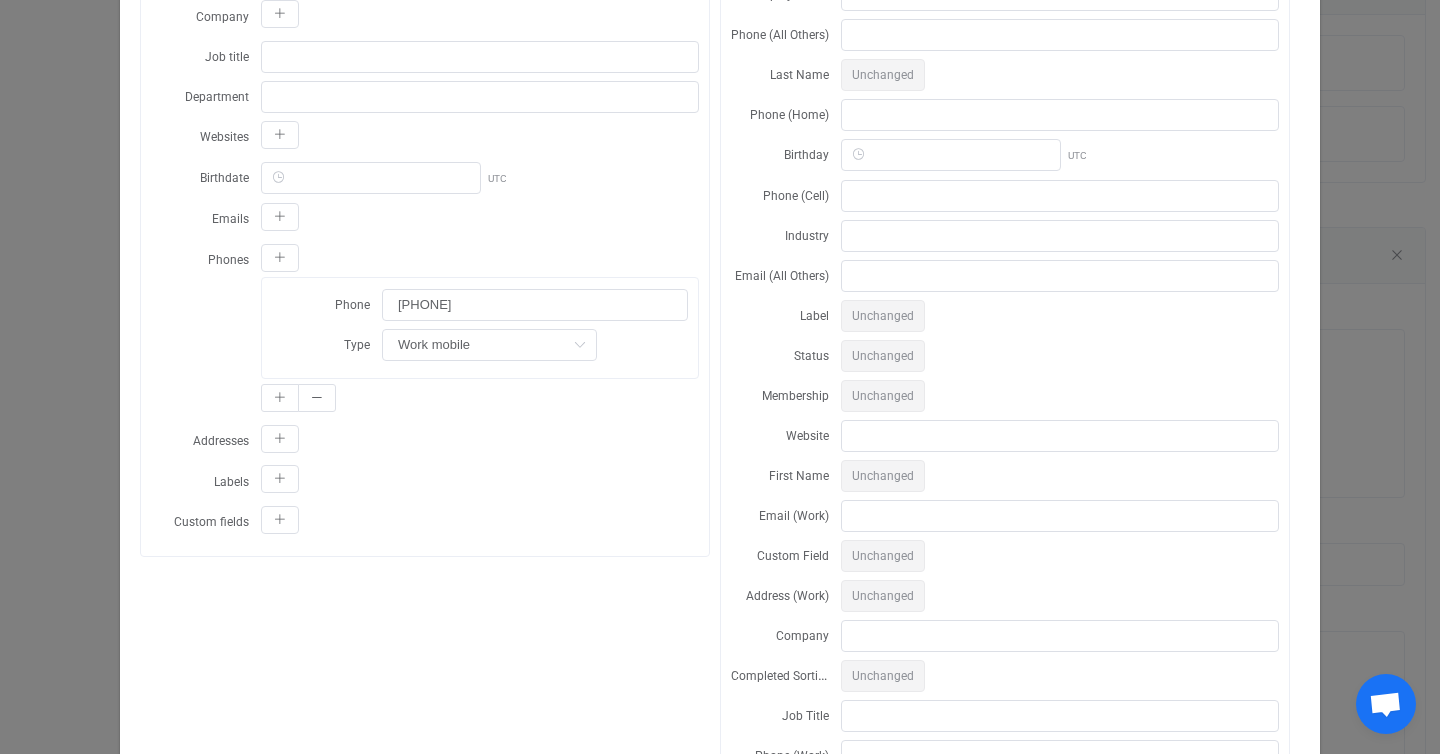 scroll, scrollTop: 706, scrollLeft: 0, axis: vertical 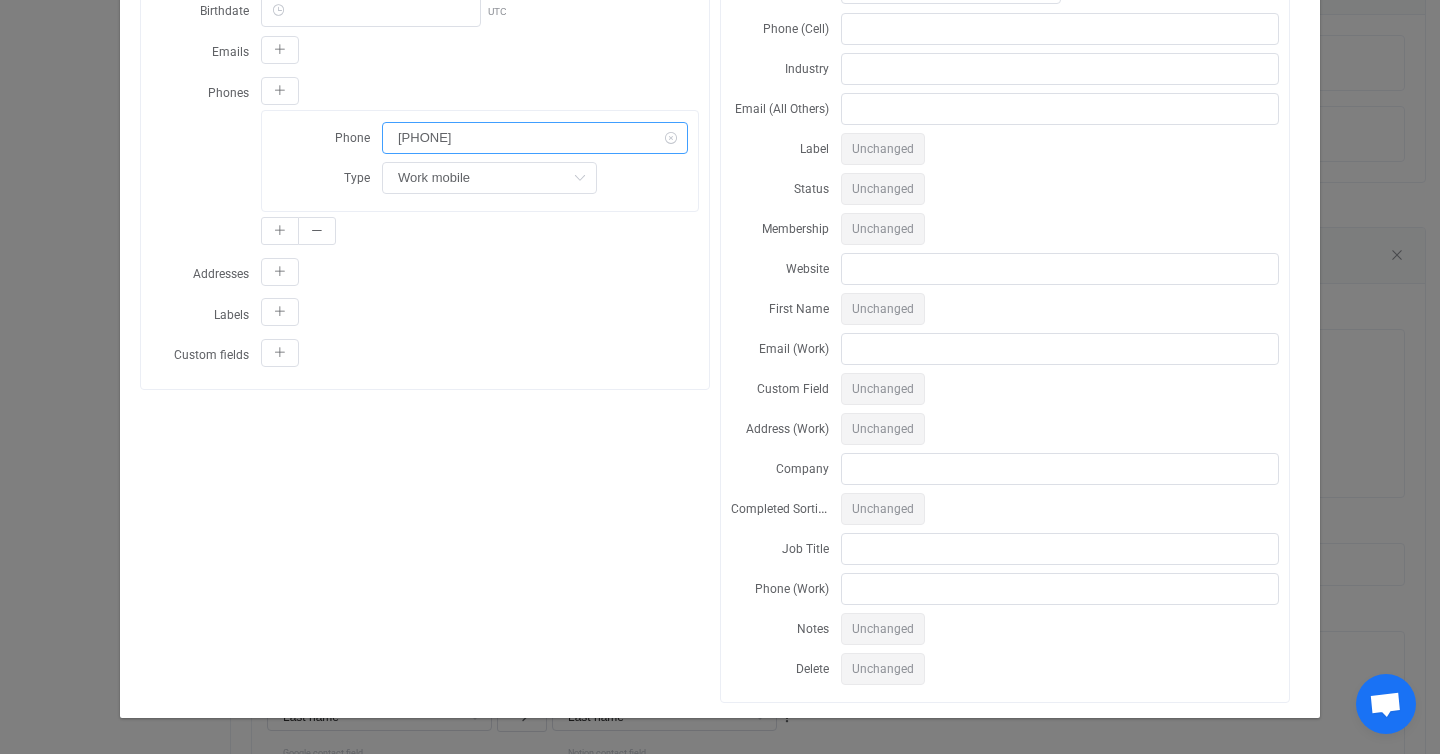 click on "[PHONE]" at bounding box center (535, 138) 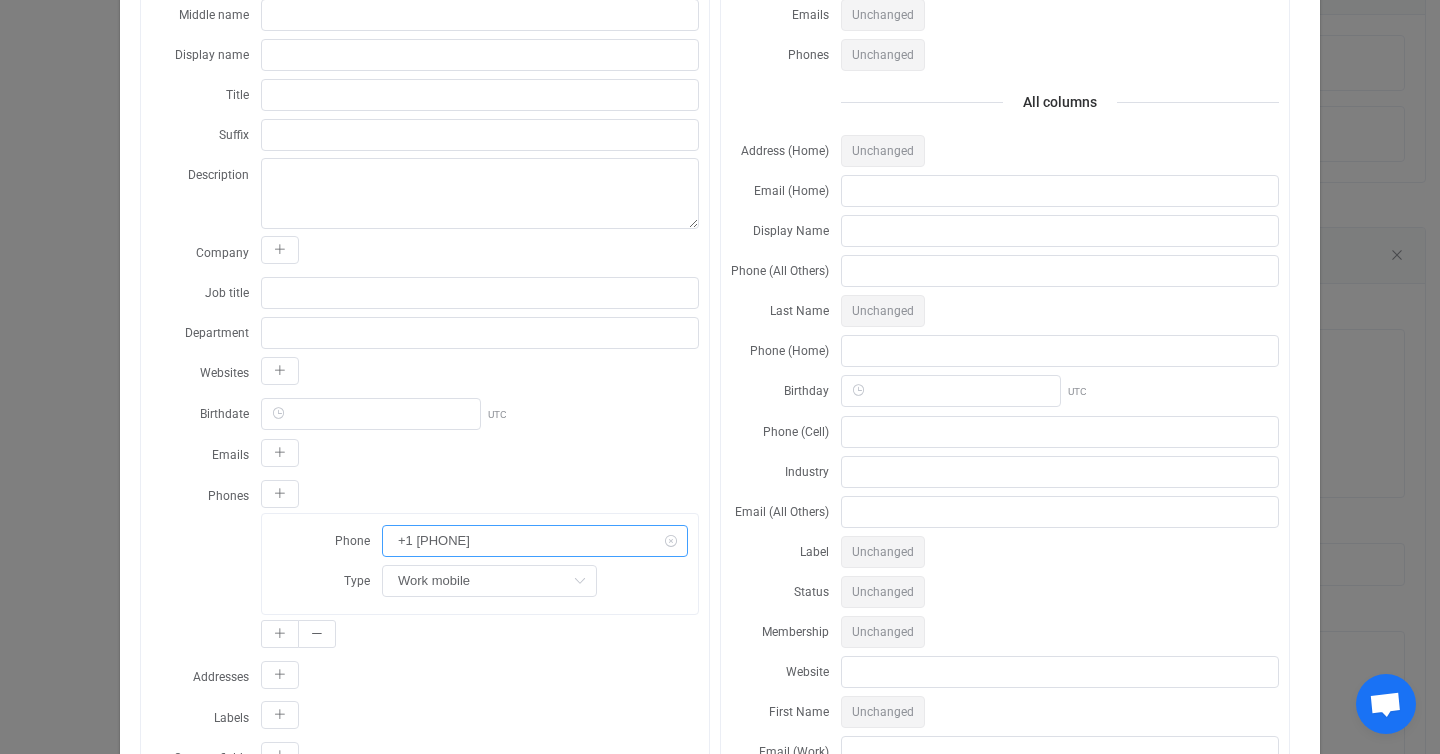 scroll, scrollTop: 0, scrollLeft: 0, axis: both 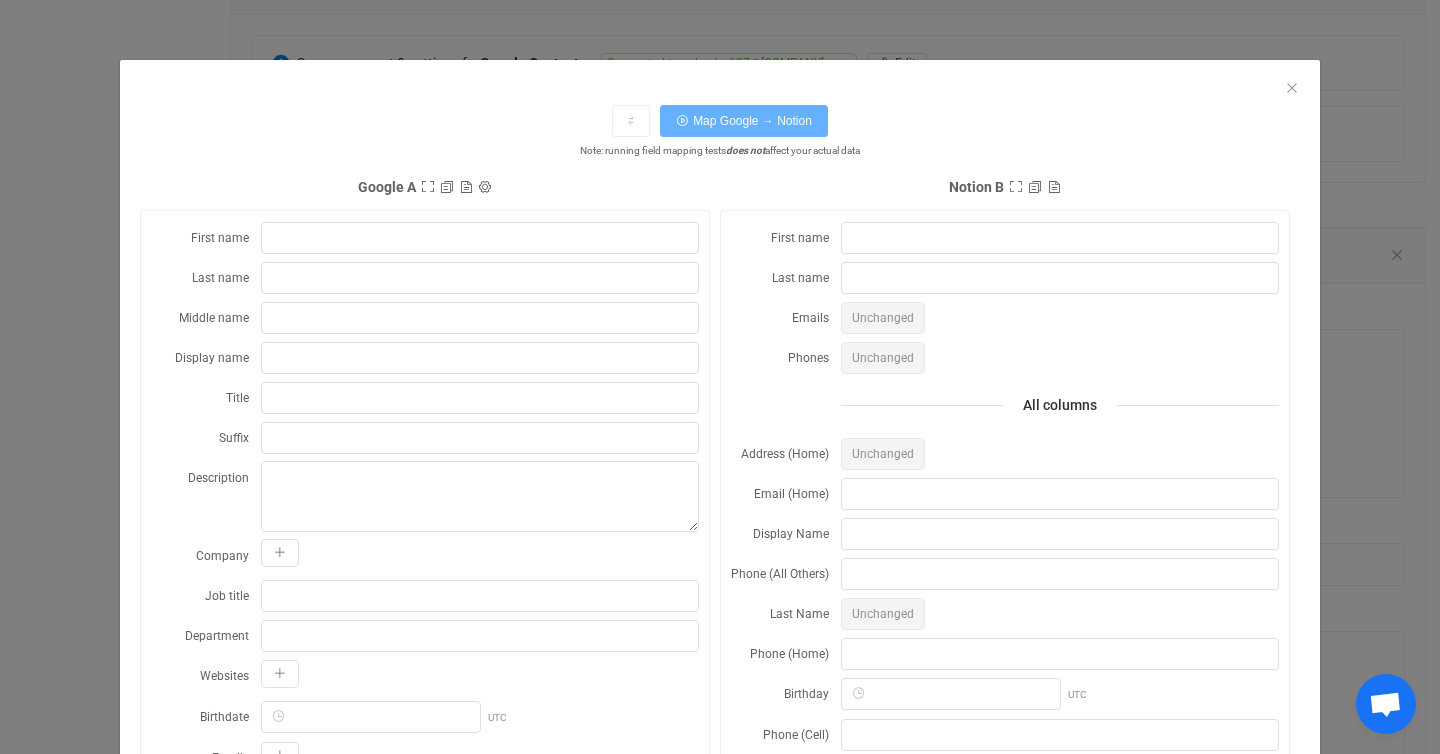 click on "Map Google → Notion" at bounding box center (752, 121) 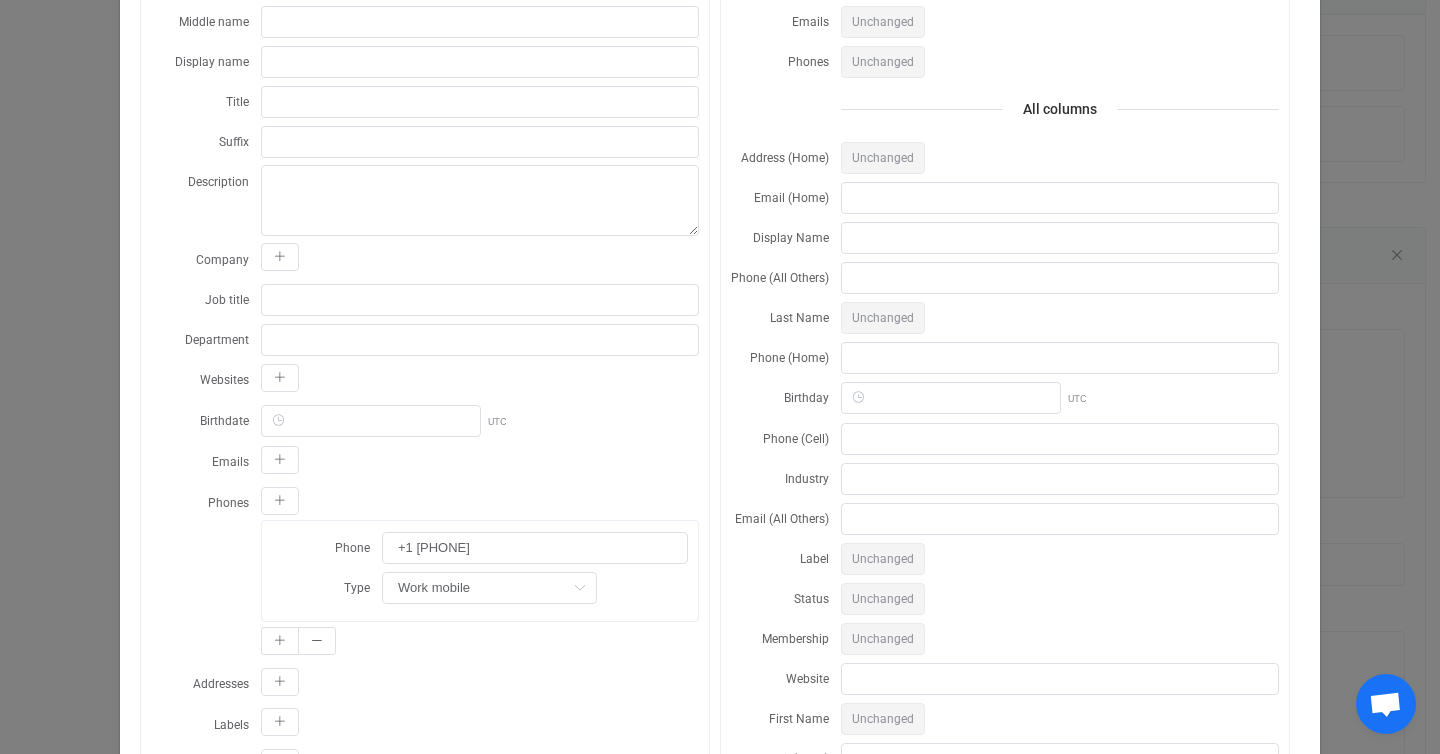 scroll, scrollTop: 706, scrollLeft: 0, axis: vertical 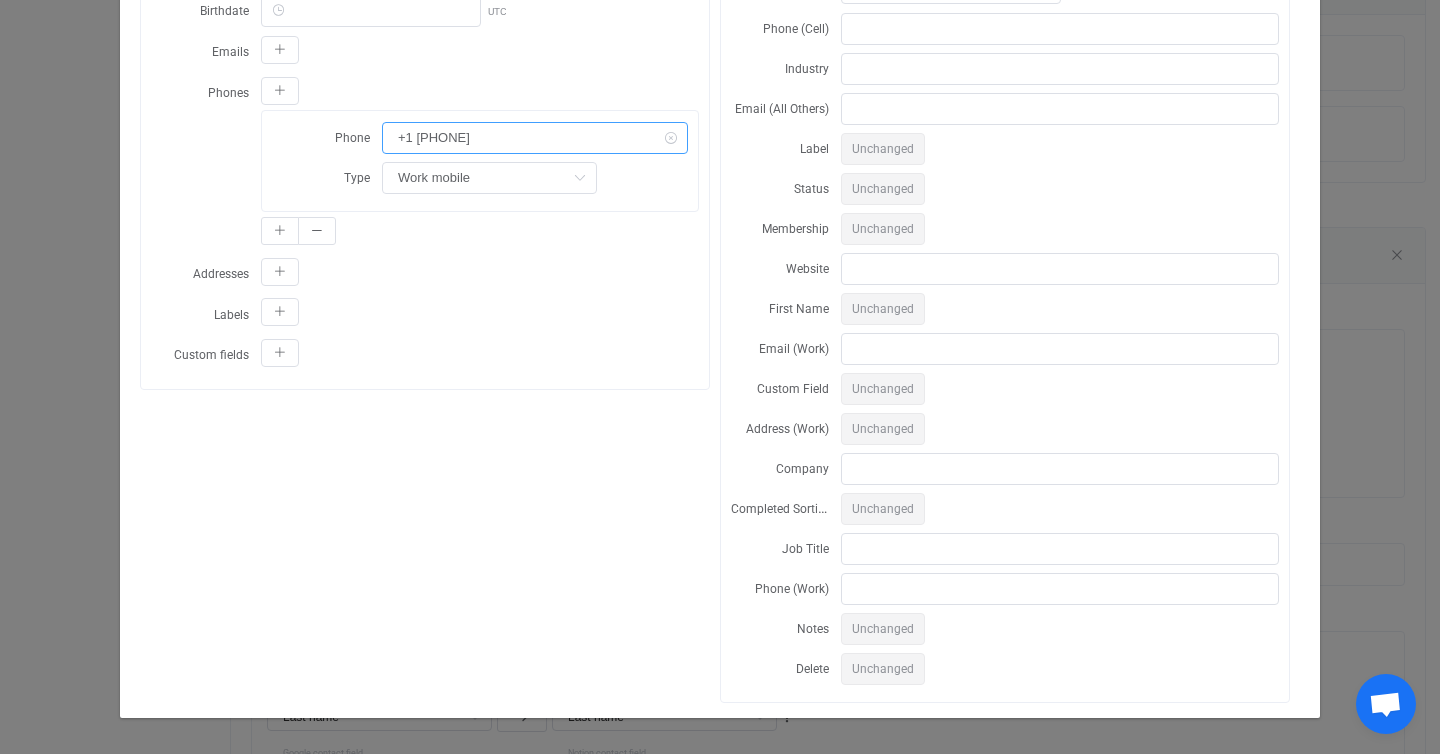 click on "+1 [PHONE]" at bounding box center [535, 138] 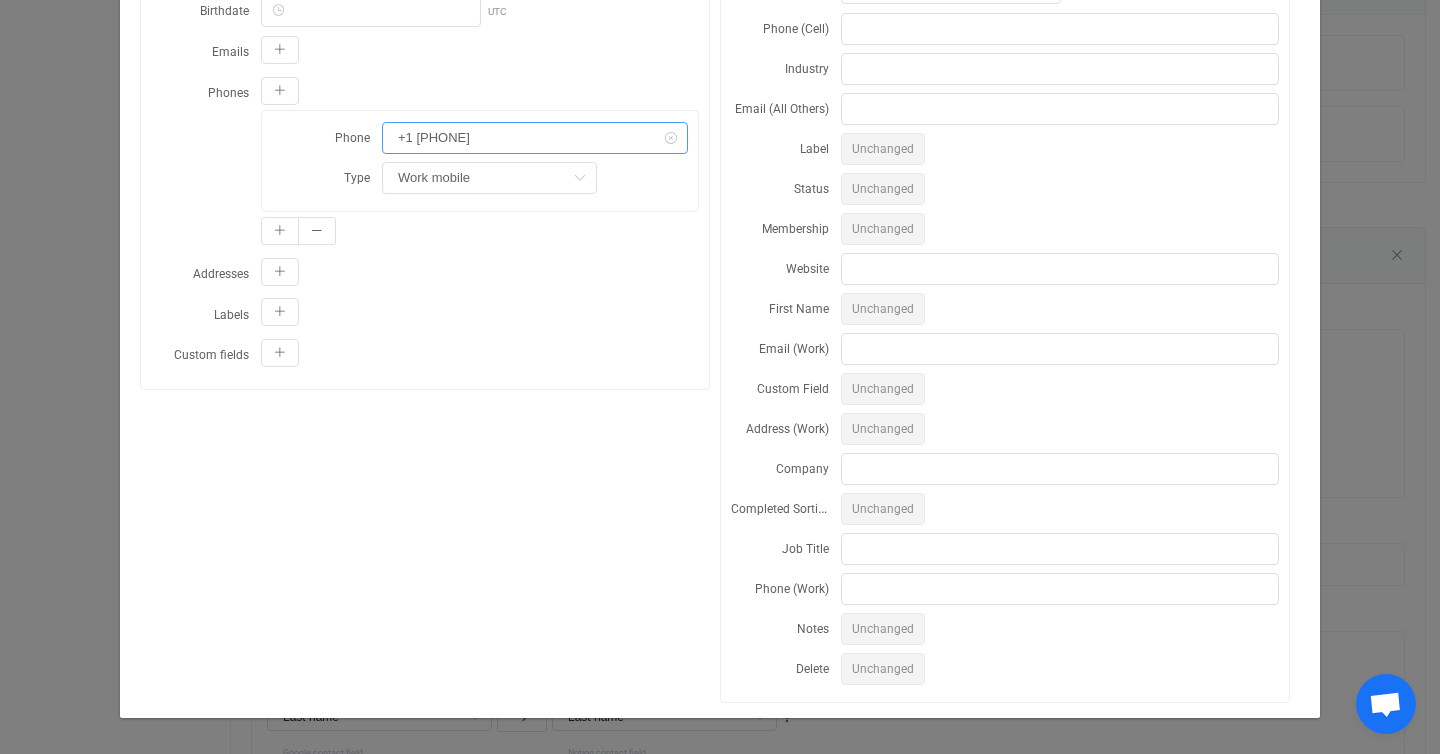 scroll, scrollTop: 0, scrollLeft: 0, axis: both 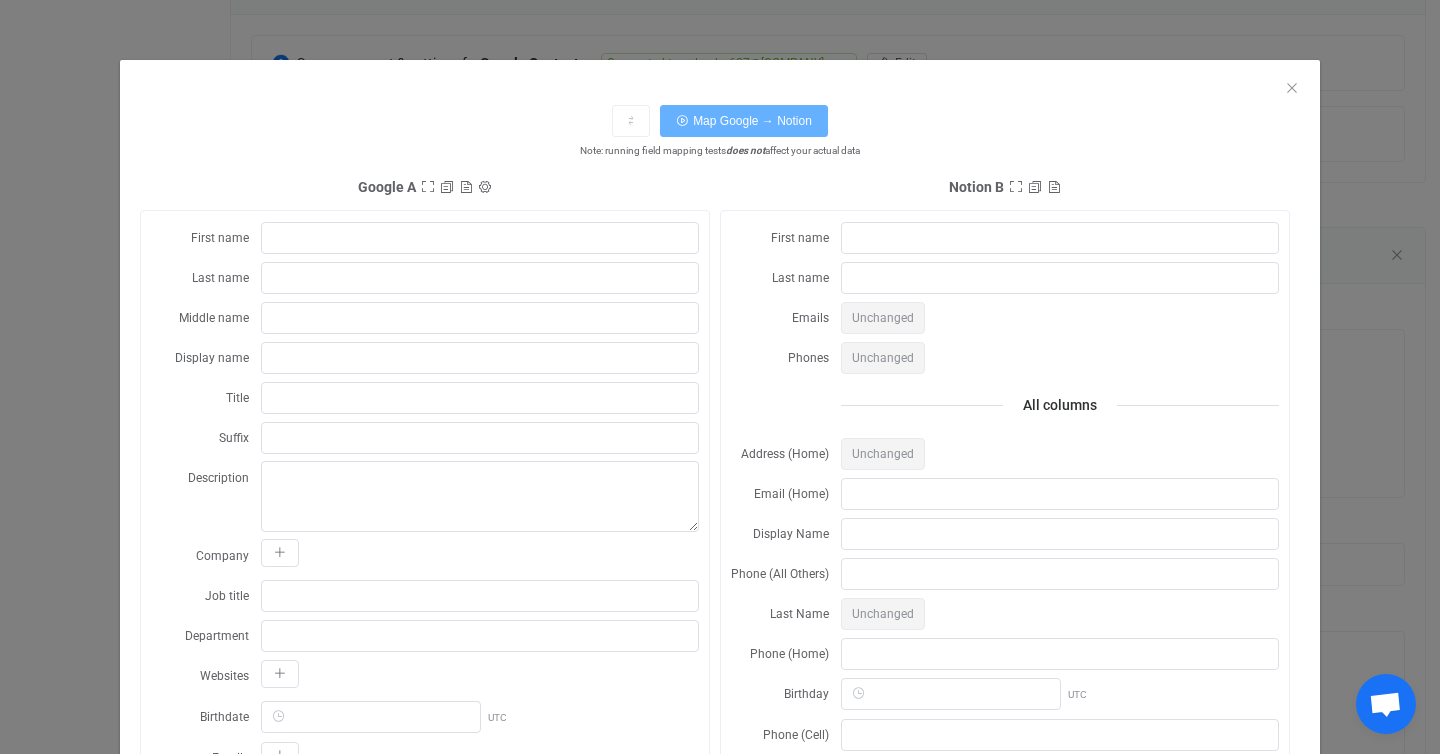 click on "Map Google → Notion" at bounding box center [744, 121] 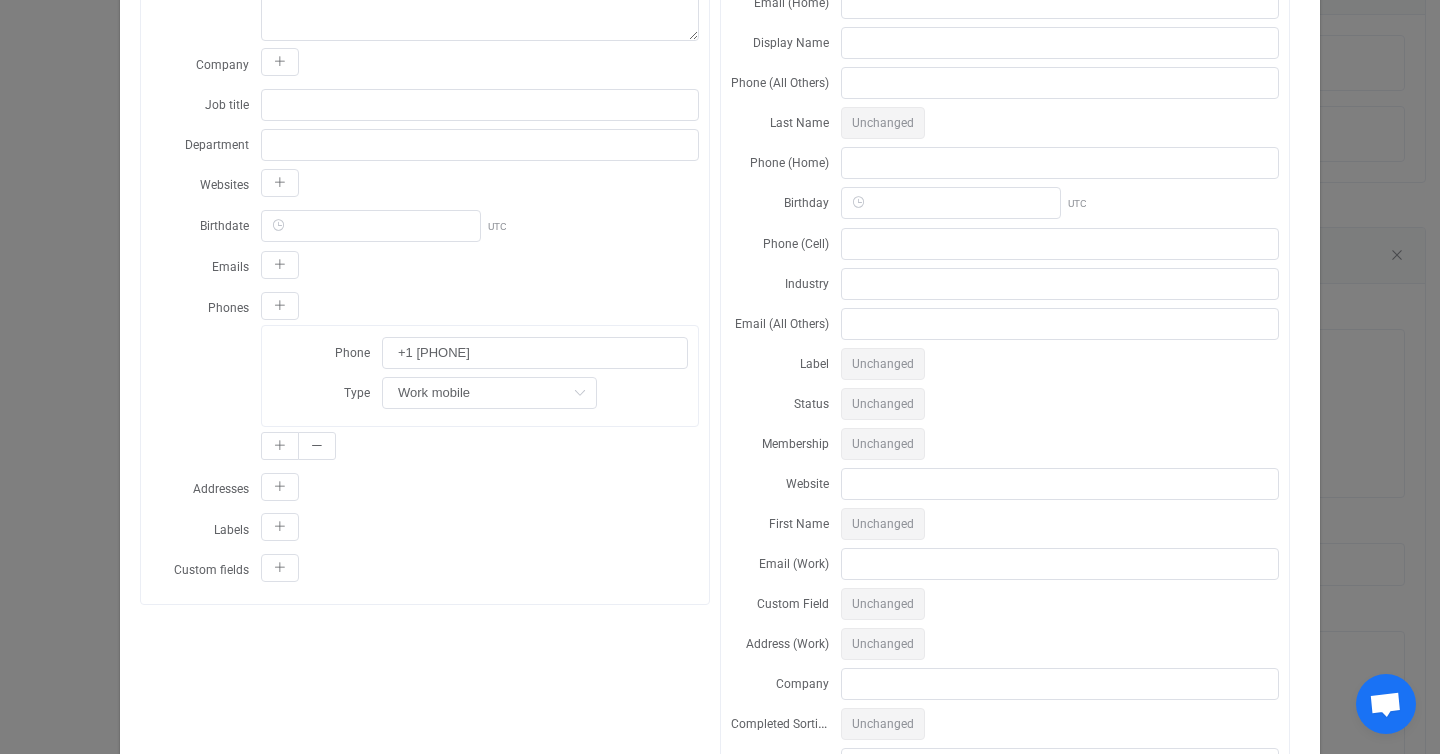scroll, scrollTop: 686, scrollLeft: 0, axis: vertical 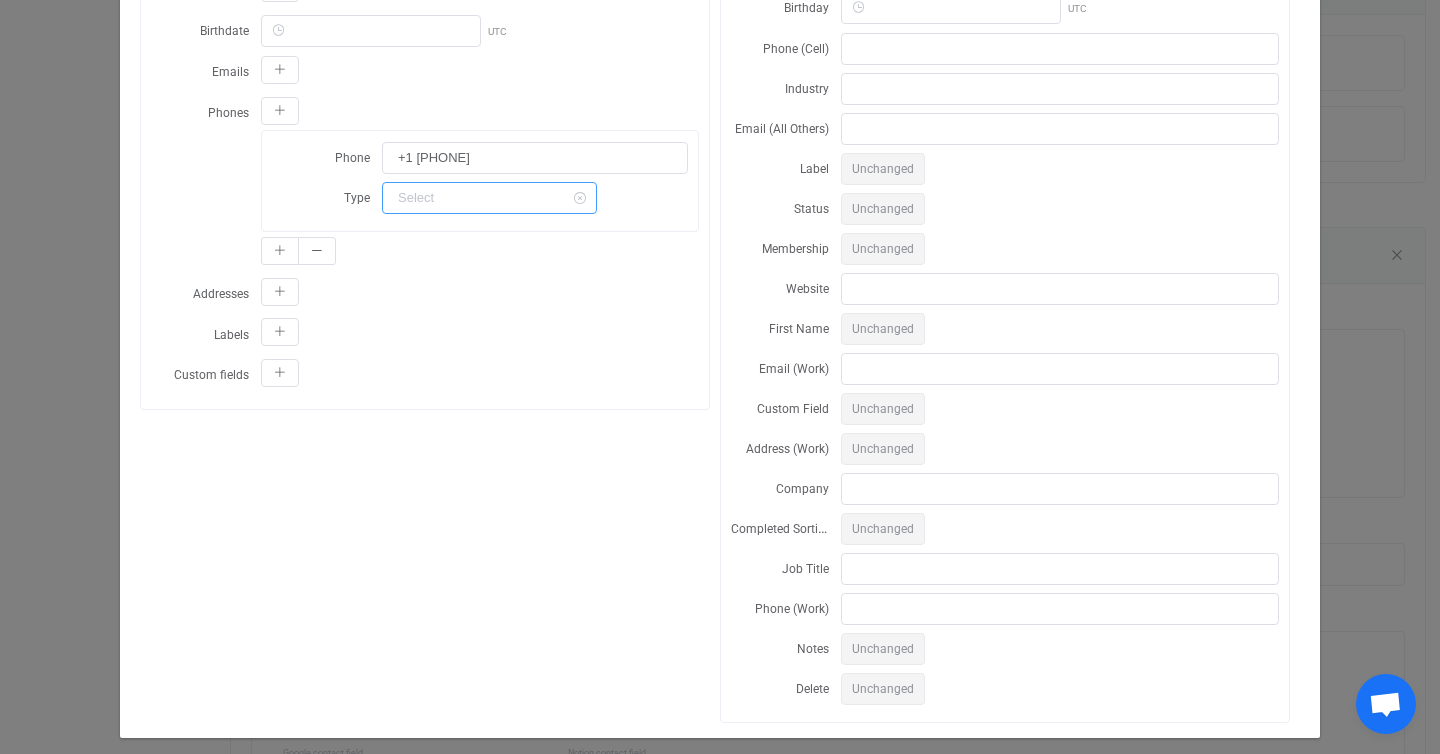 click at bounding box center [489, 198] 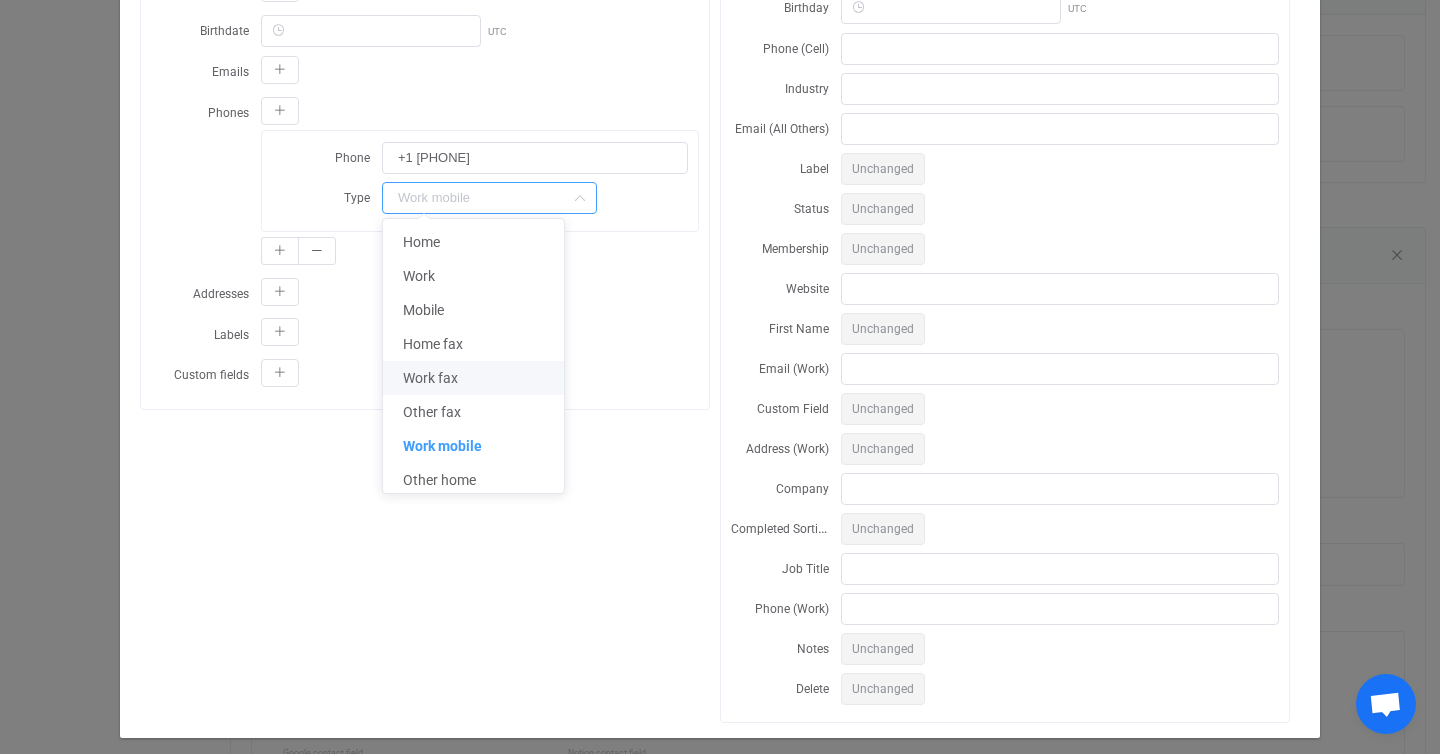 click on "First name Last name Middle name Display name Title Suffix Description Company Job title Department Websites Birthdate UTC Emails Phones Phone [PHONE] Type Addresses Labels Custom fields" at bounding box center (425, -33) 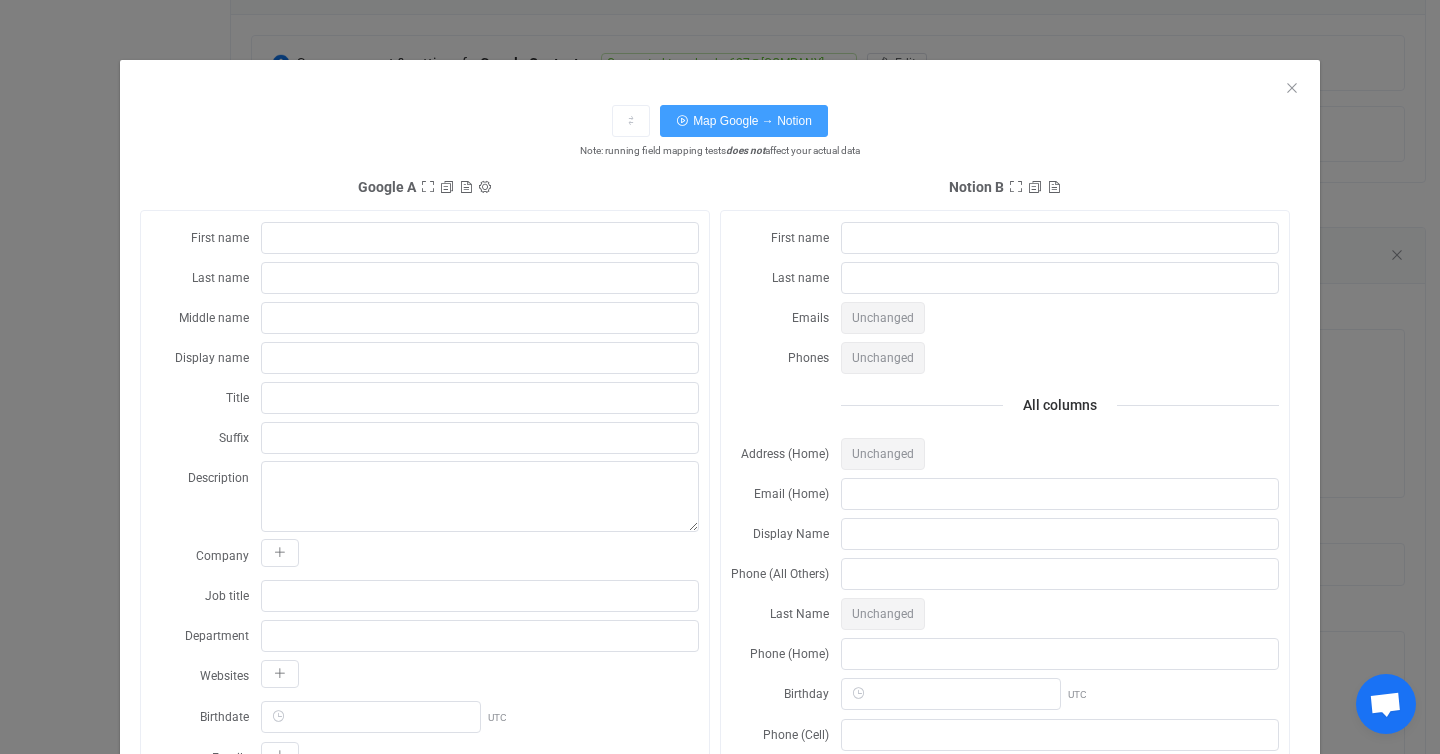 scroll, scrollTop: 706, scrollLeft: 0, axis: vertical 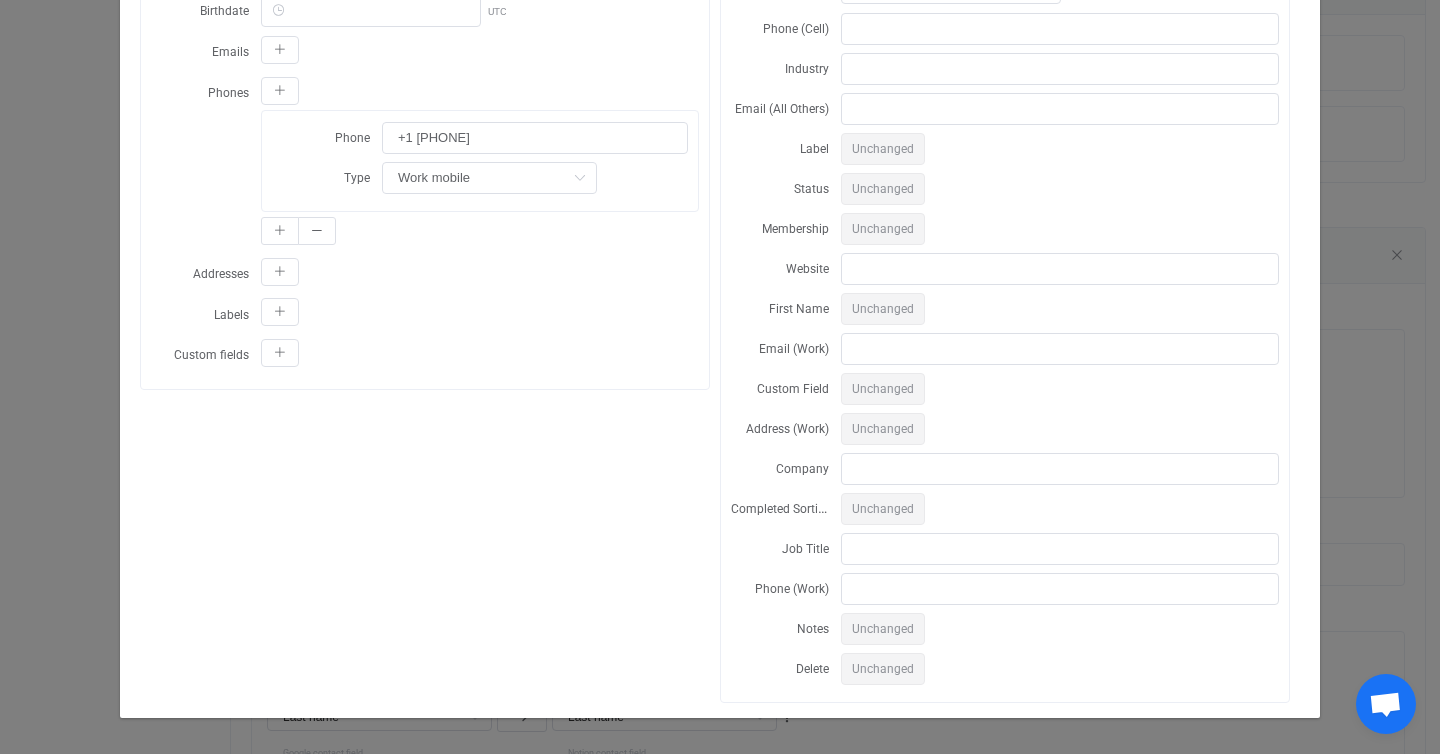 click on "Phone [PHONE] Type Work mobile" at bounding box center (480, 161) 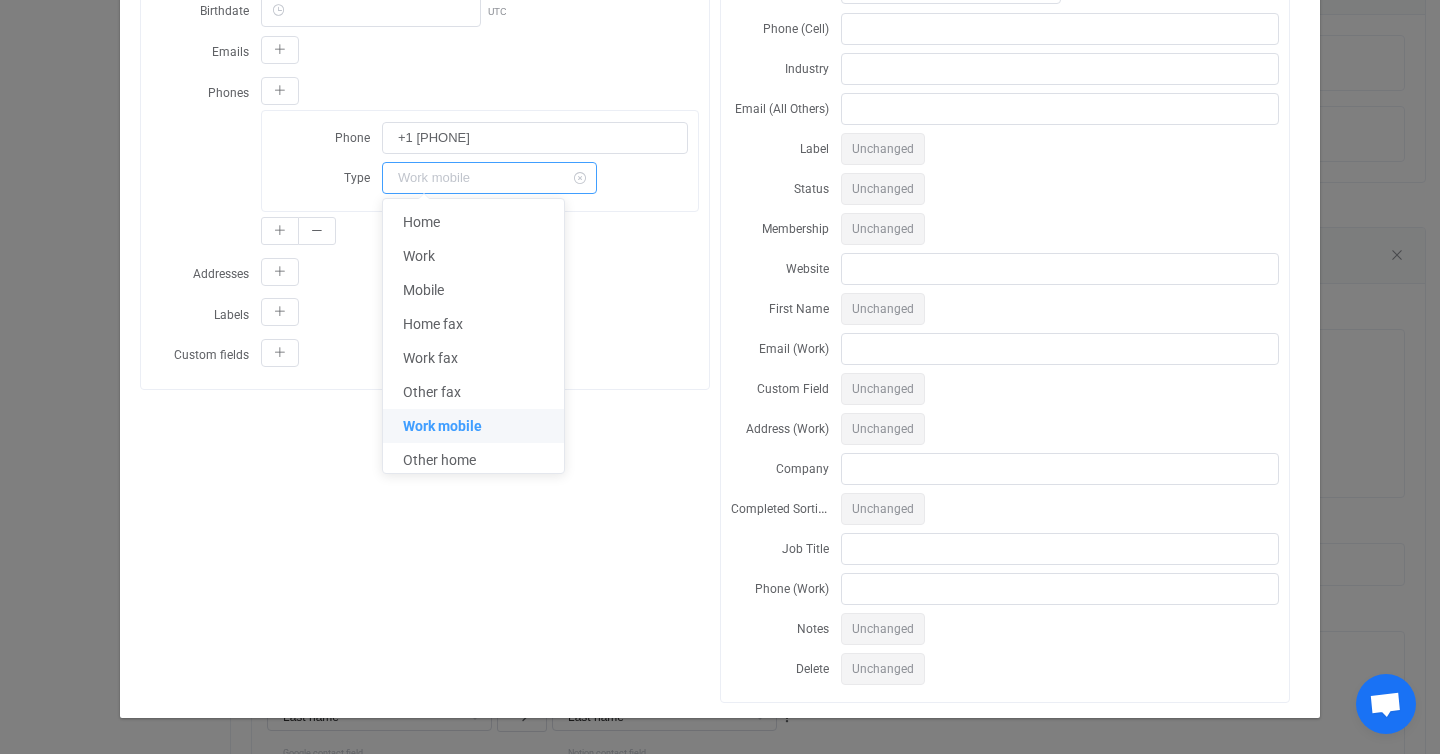 click at bounding box center [489, 178] 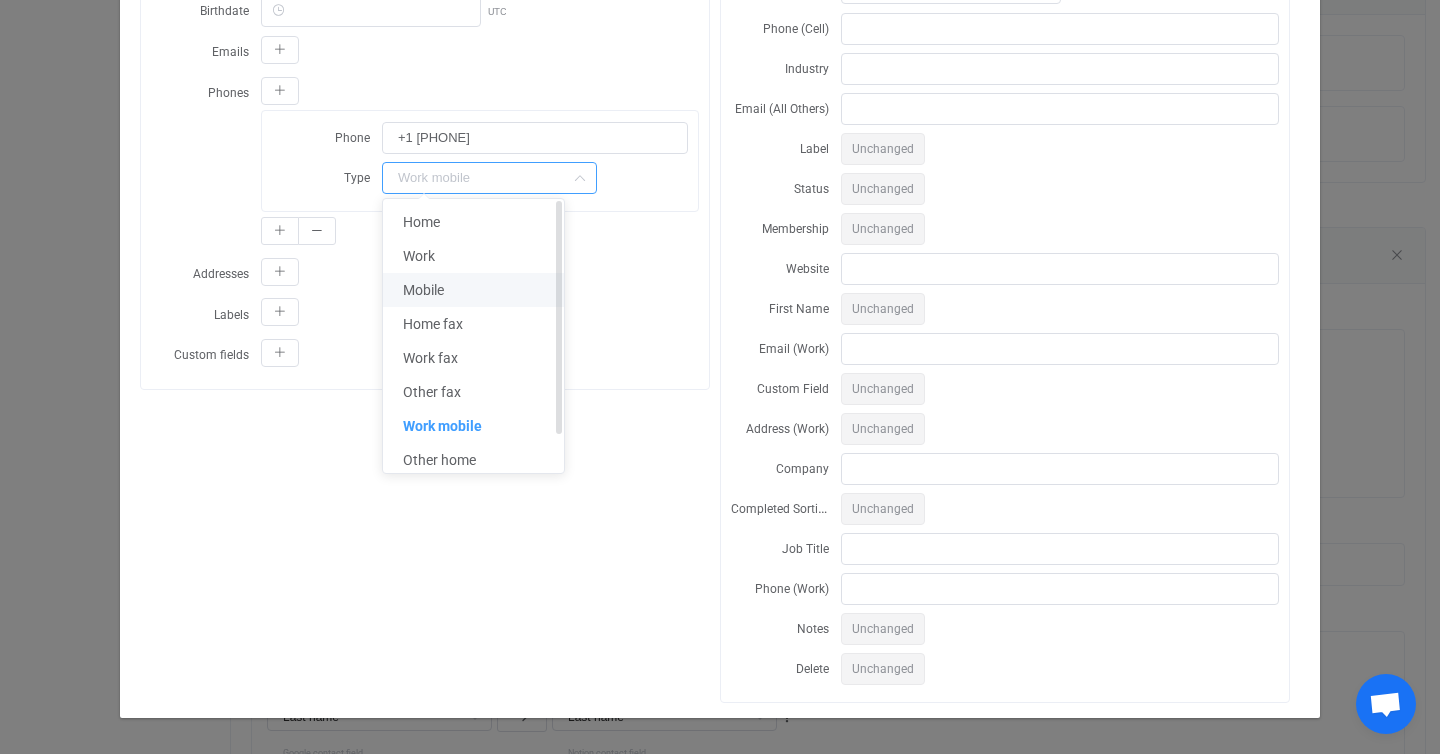 click on "Mobile" at bounding box center [473, 290] 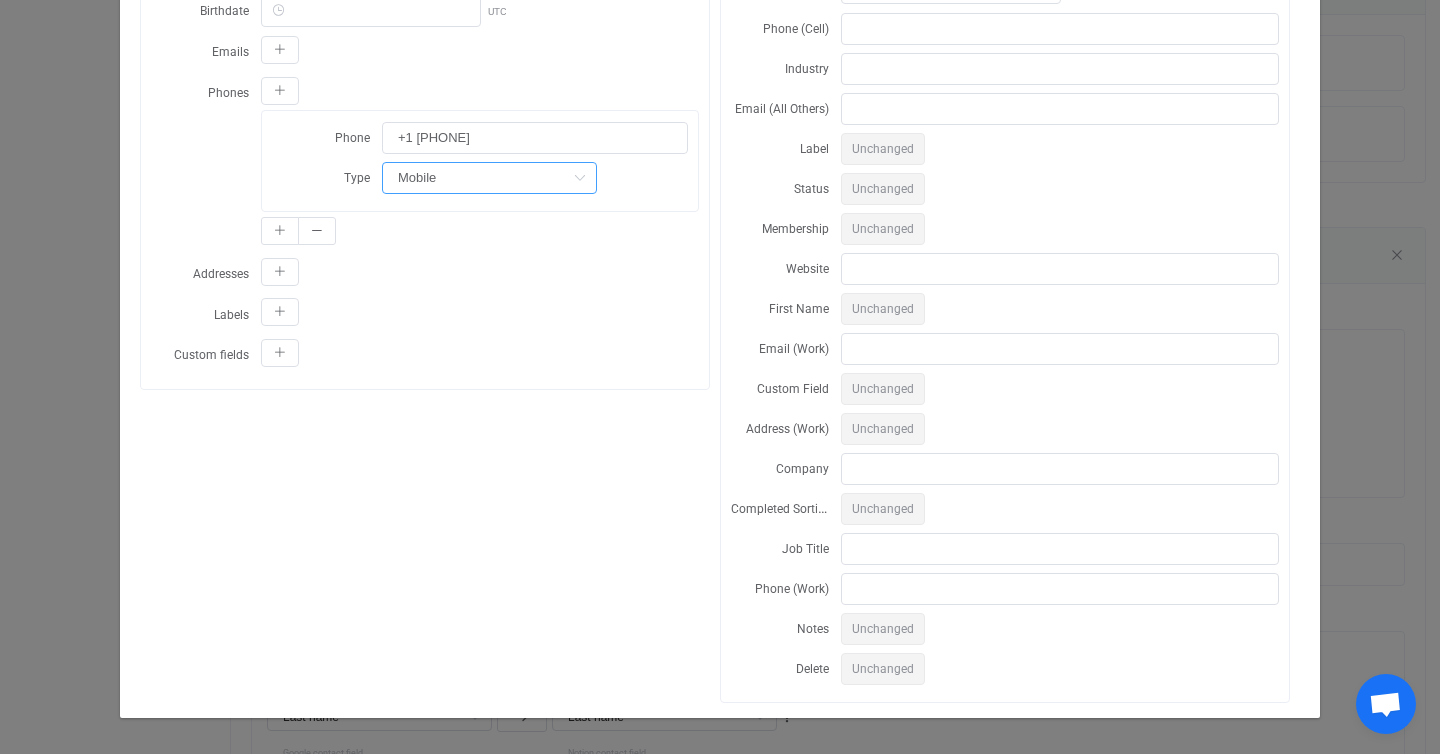 scroll, scrollTop: 0, scrollLeft: 0, axis: both 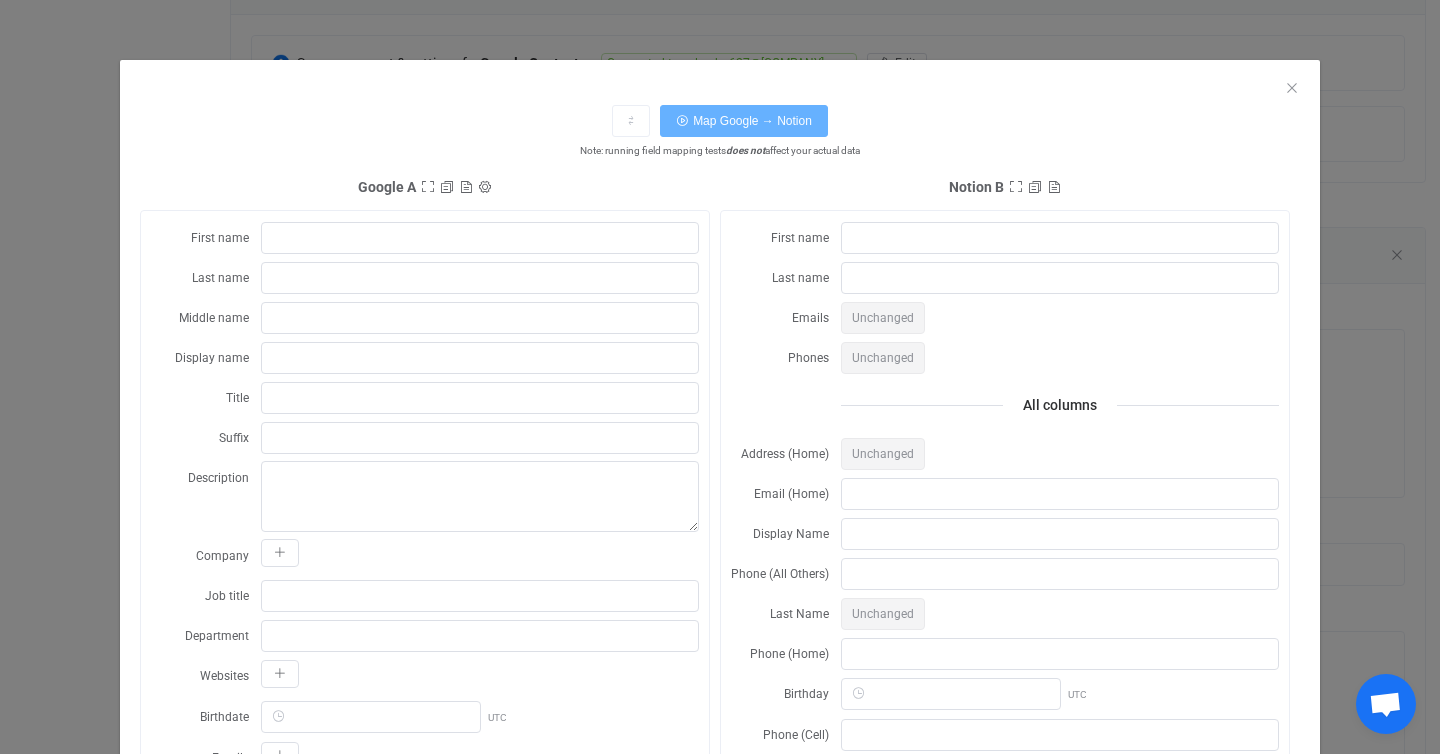click on "Map Google → Notion" at bounding box center (752, 121) 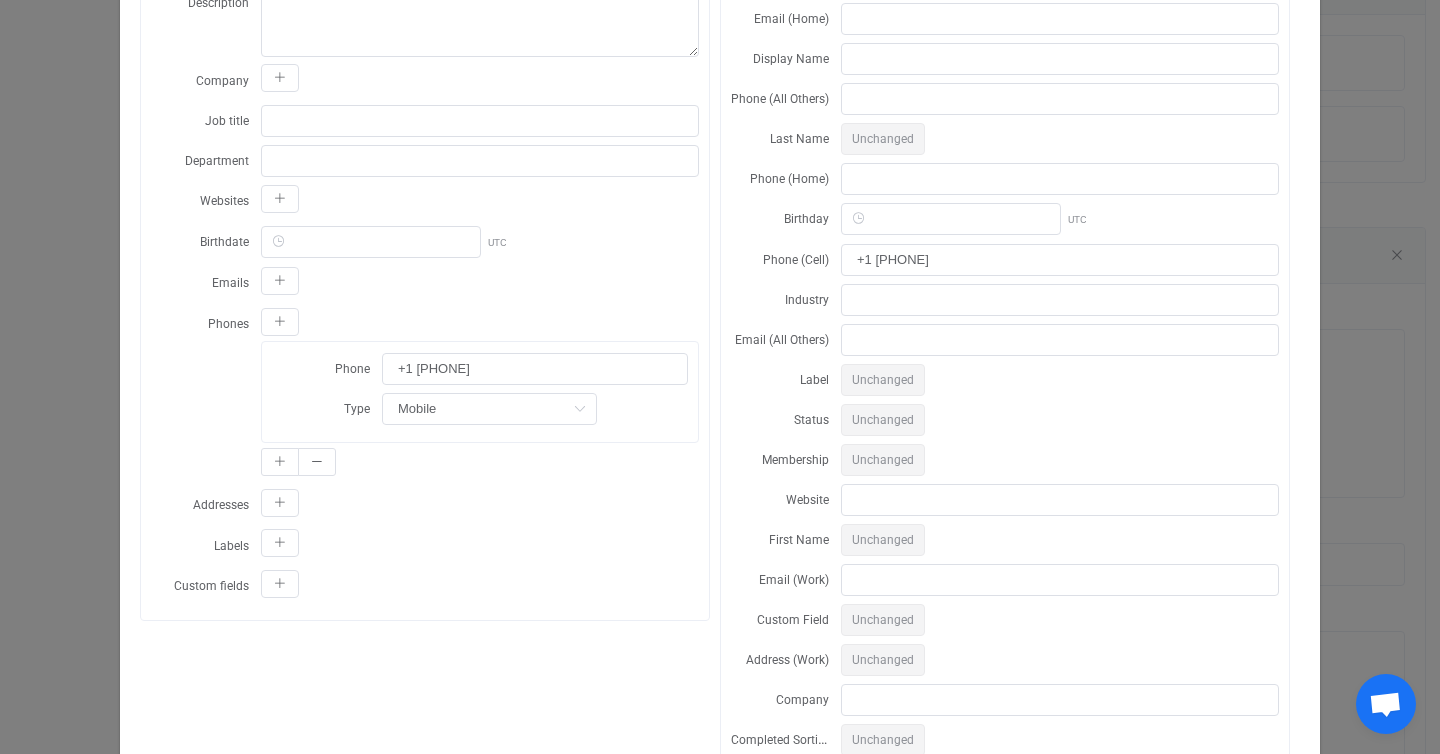 scroll, scrollTop: 0, scrollLeft: 0, axis: both 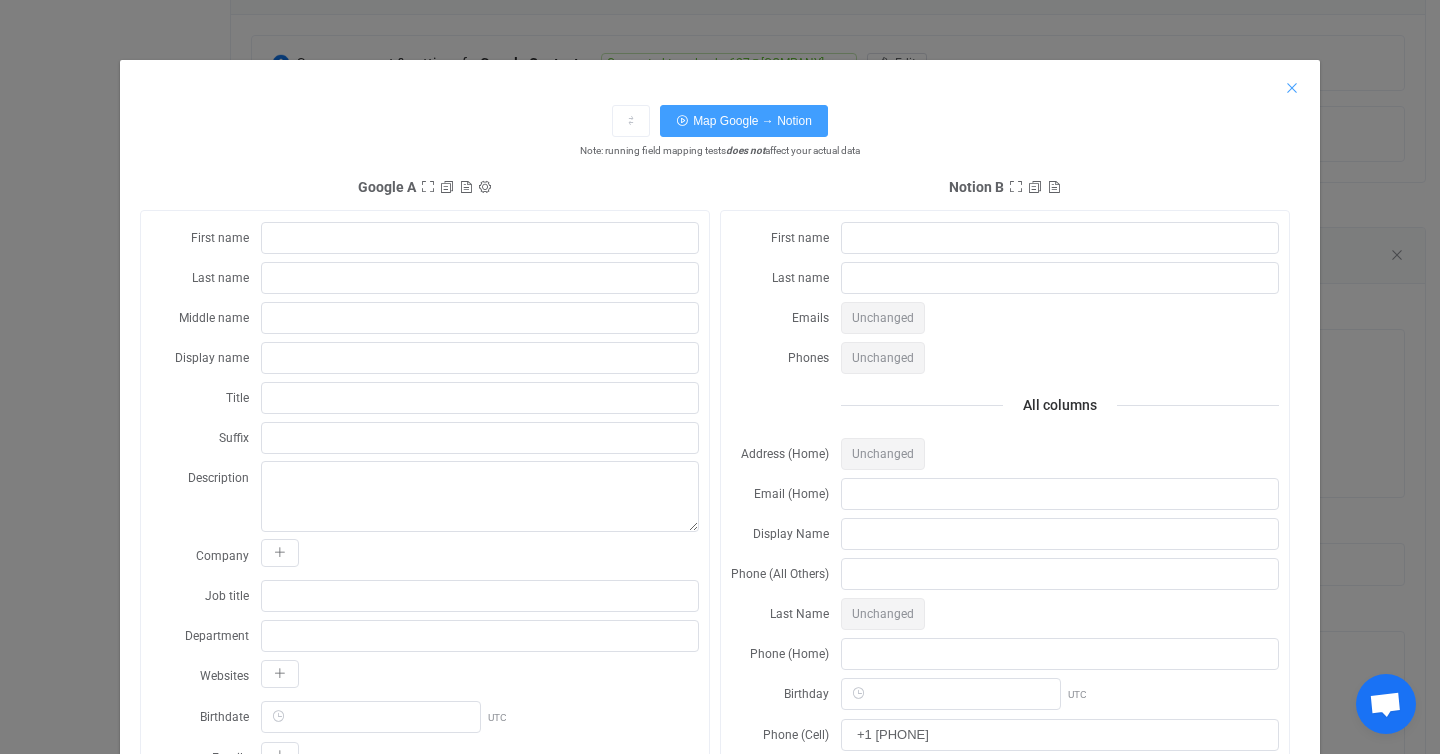 click at bounding box center (1292, 88) 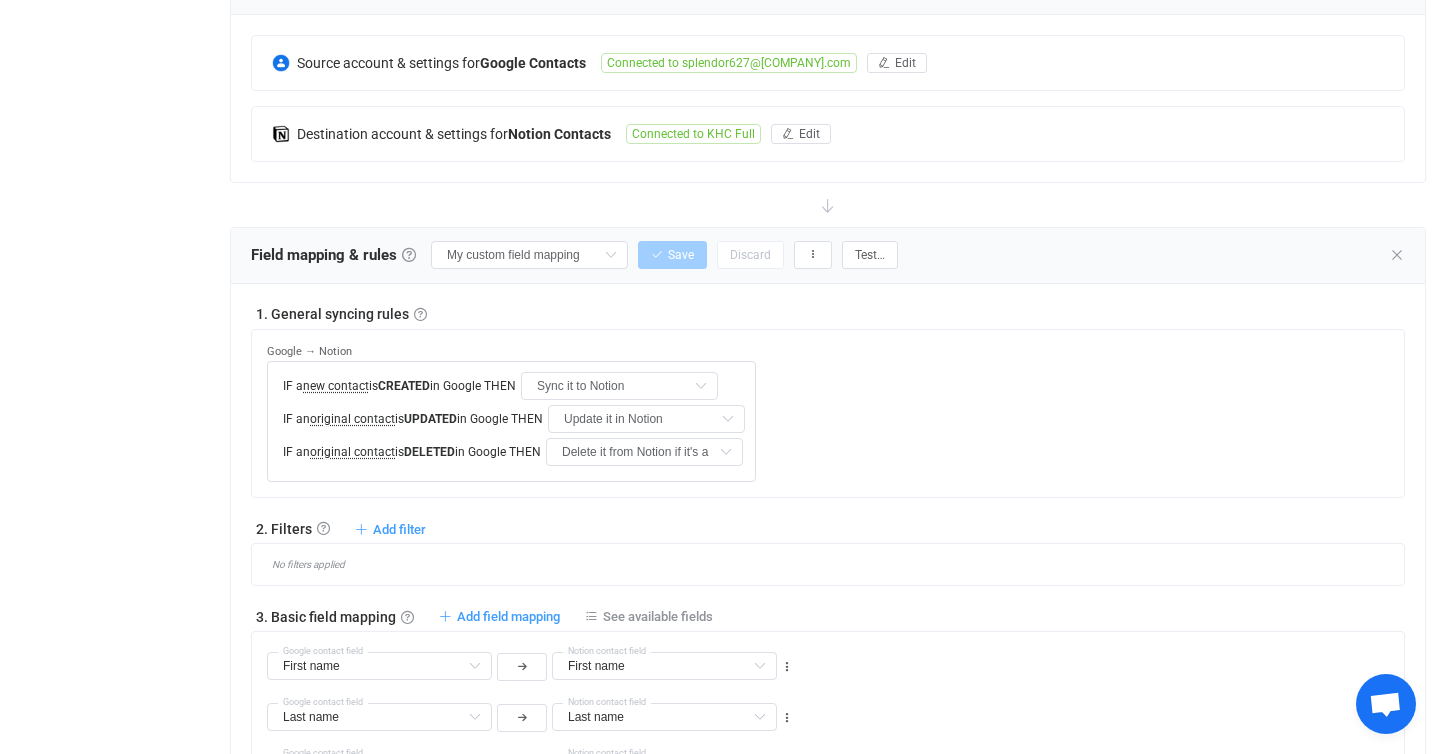click on "Field mapping & rules
Field mapping & rules By default, all contacts of the connected contact lists are synced, with common fields automatically mapped.
If you want to exclude/filter what data is synced, or change the way fields are mapped, you can do it in this section using our visual customization interface.
Note that the field mapping, filters and rules are applied during both initial sync and further syncing of changes. Field mapping
Field mapping & rules By default, all contacts of the connected contact lists are synced, with common fields automatically mapped.
If you want to exclude/filter what data is synced, or change the way fields are mapped, you can do it in this section using our visual customization interface.
Note that the field mapping, filters and rules are applied during both initial sync and further syncing of changes. My custom field mapping Save Discard  Rename…  Version history…  Clone this mapping… Test…" at bounding box center [574, 255] 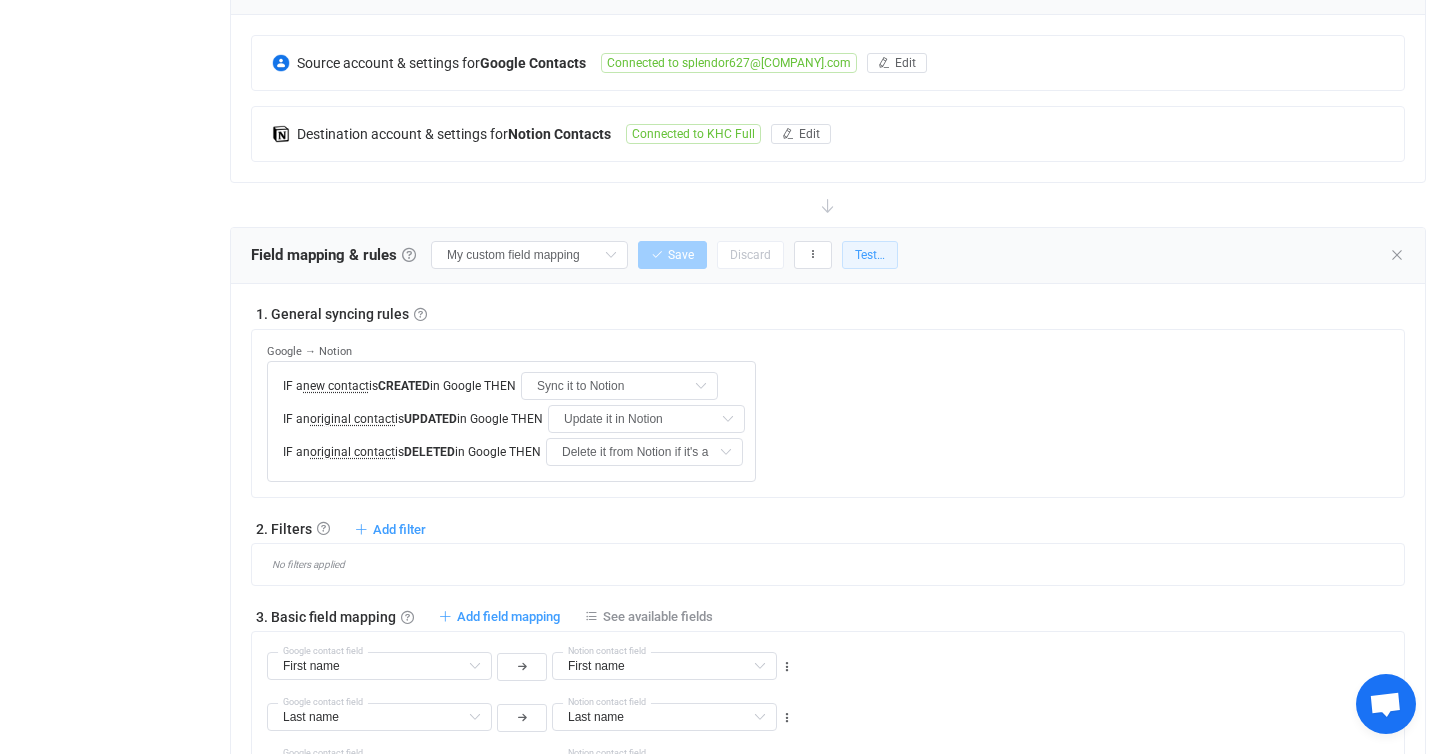 click on "Test…" at bounding box center (870, 255) 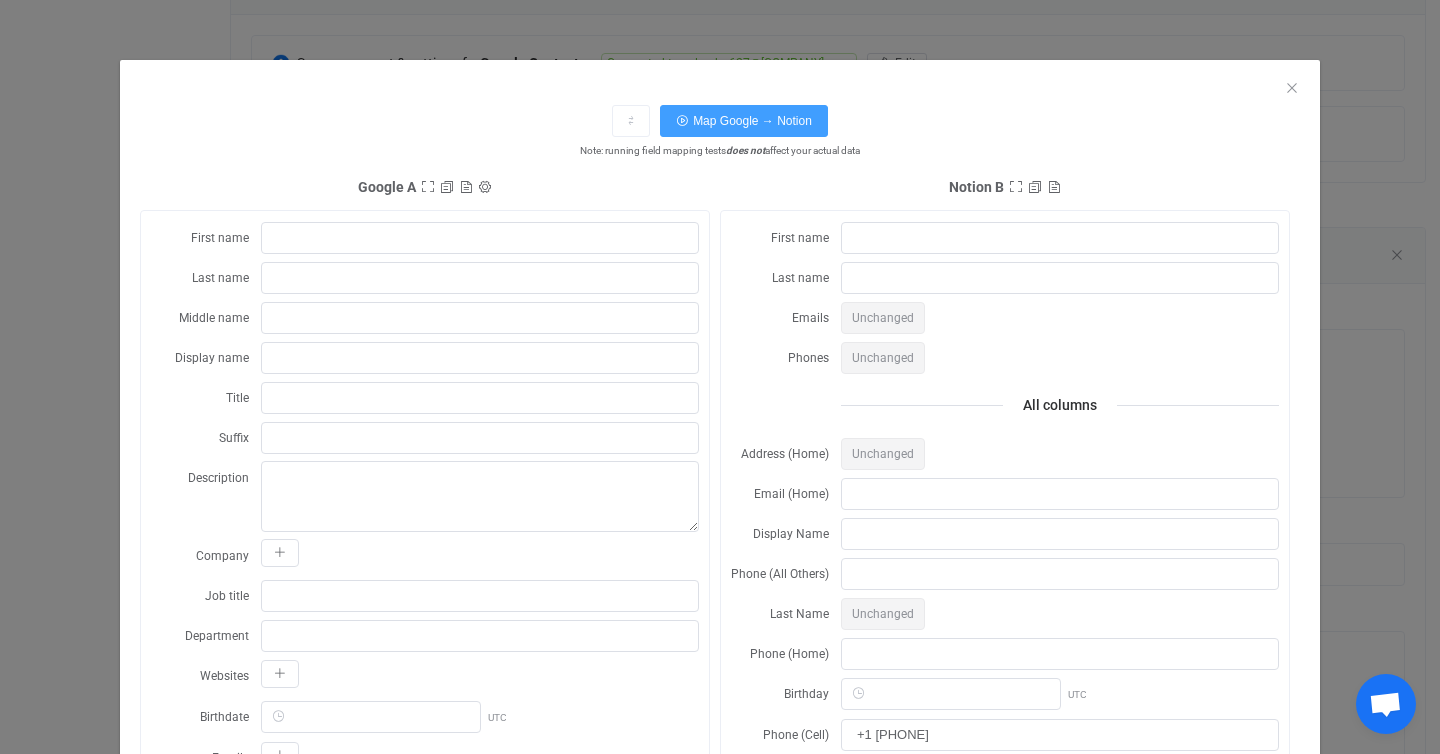 click at bounding box center (720, 75) 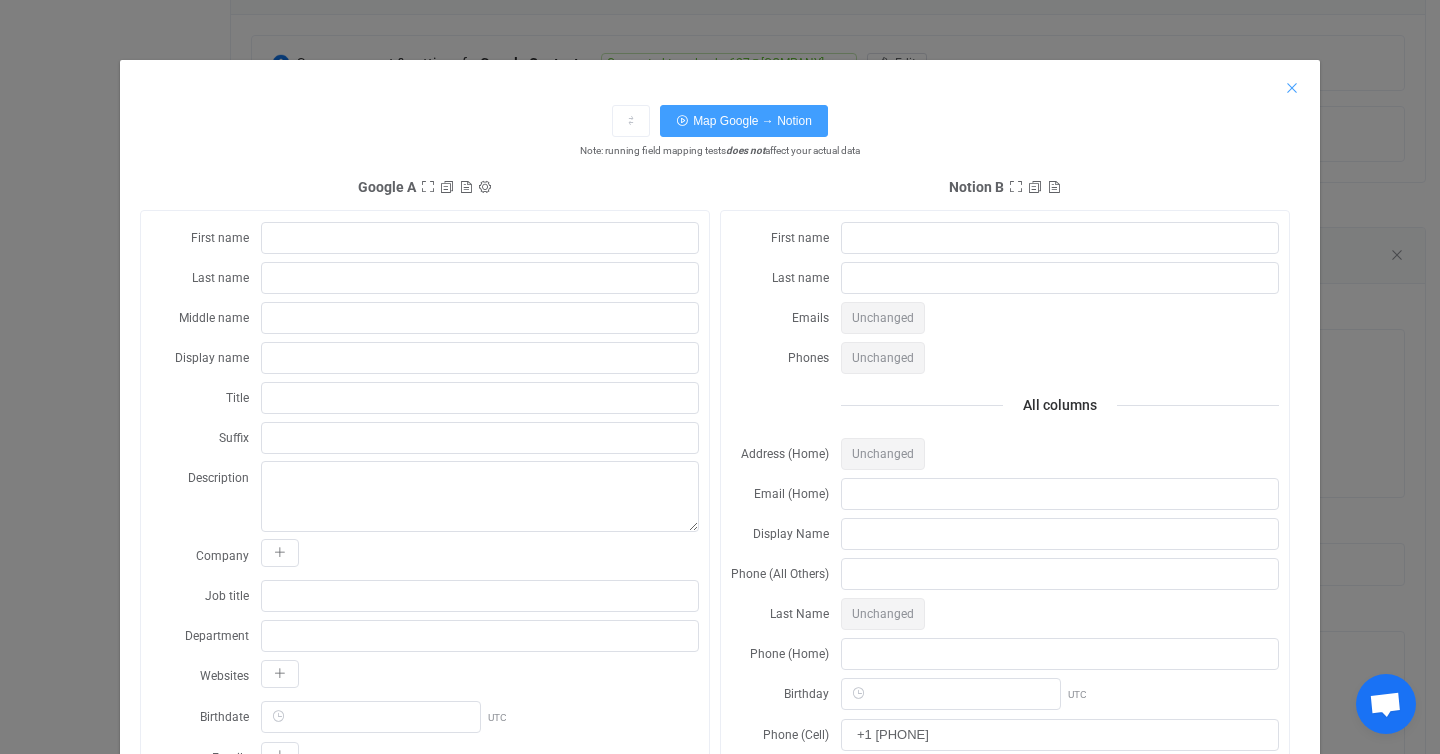 click at bounding box center [1292, 88] 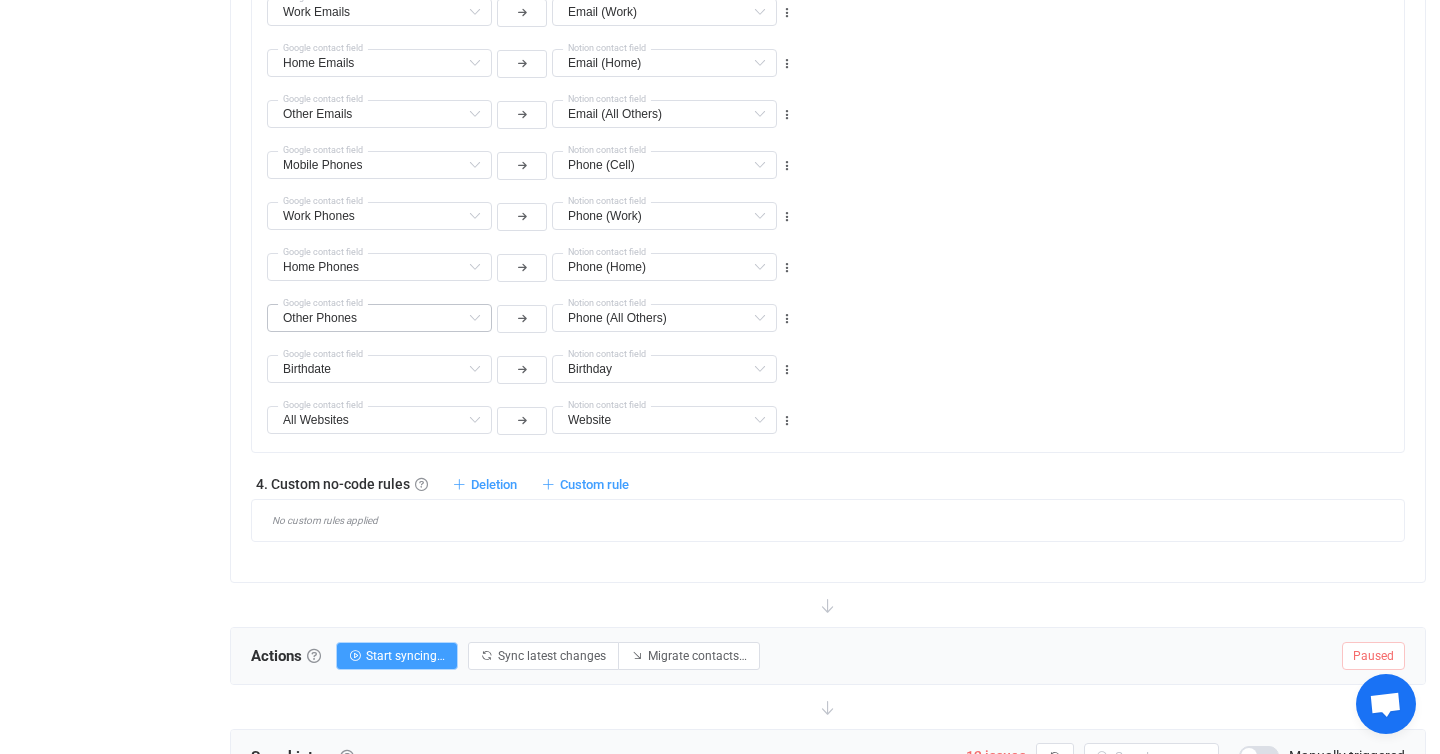 scroll, scrollTop: 1437, scrollLeft: 0, axis: vertical 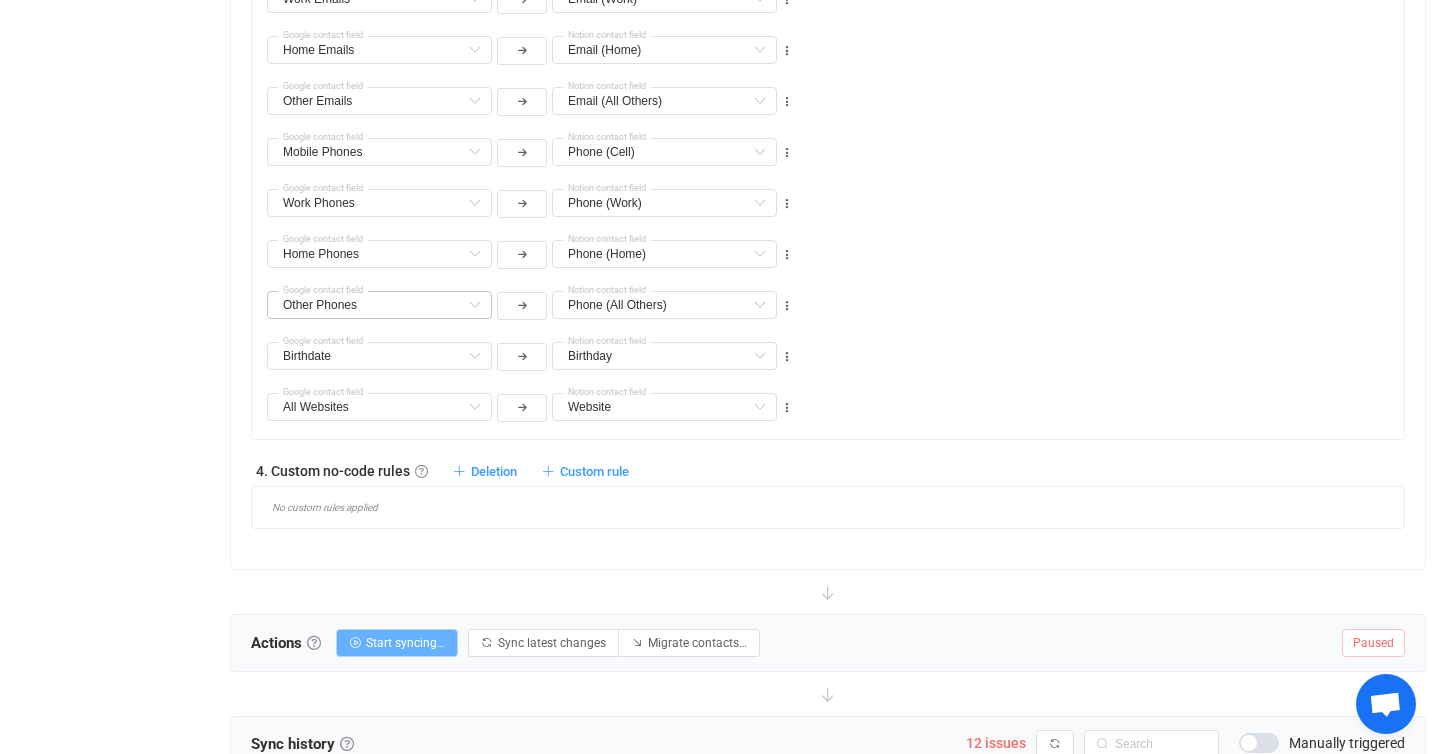 click on "Start syncing…" at bounding box center [405, 643] 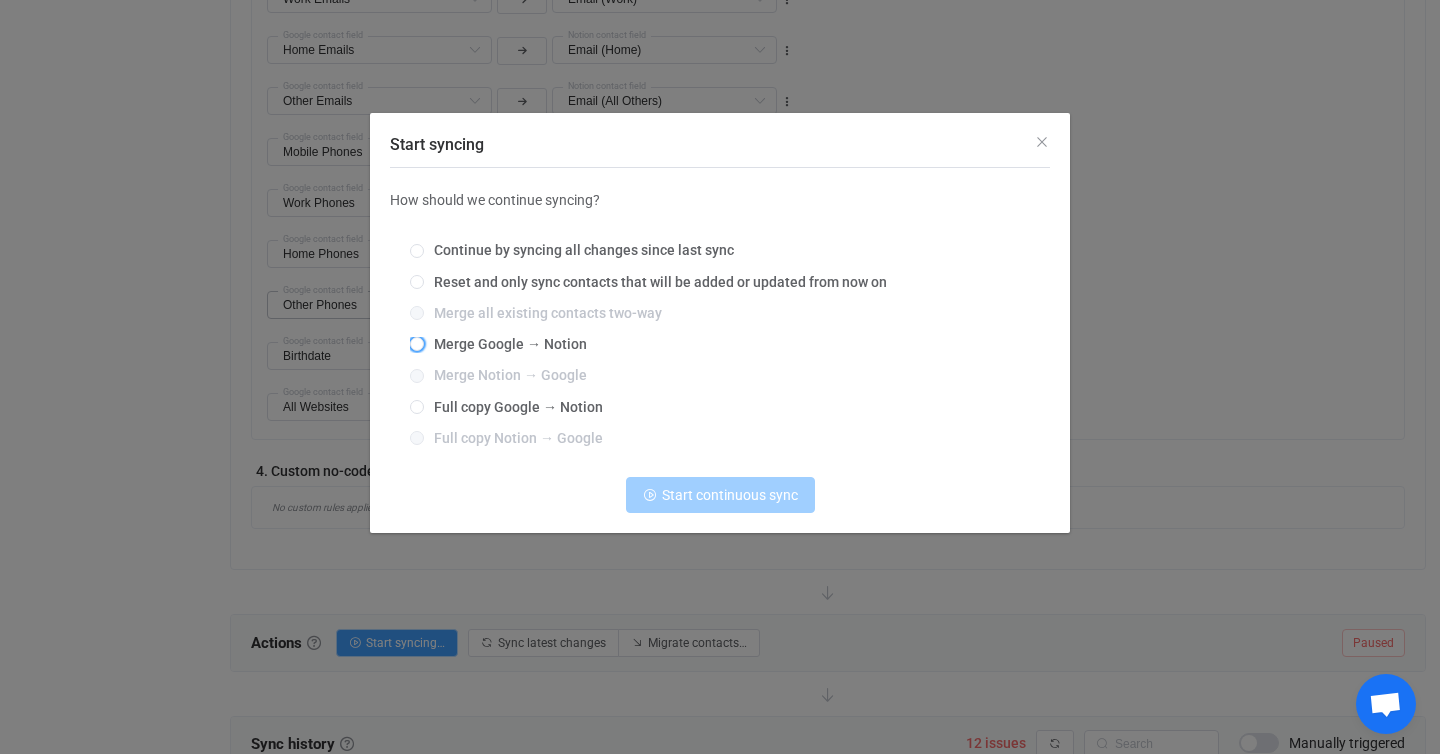 click on "Merge Google → Notion" at bounding box center (505, 344) 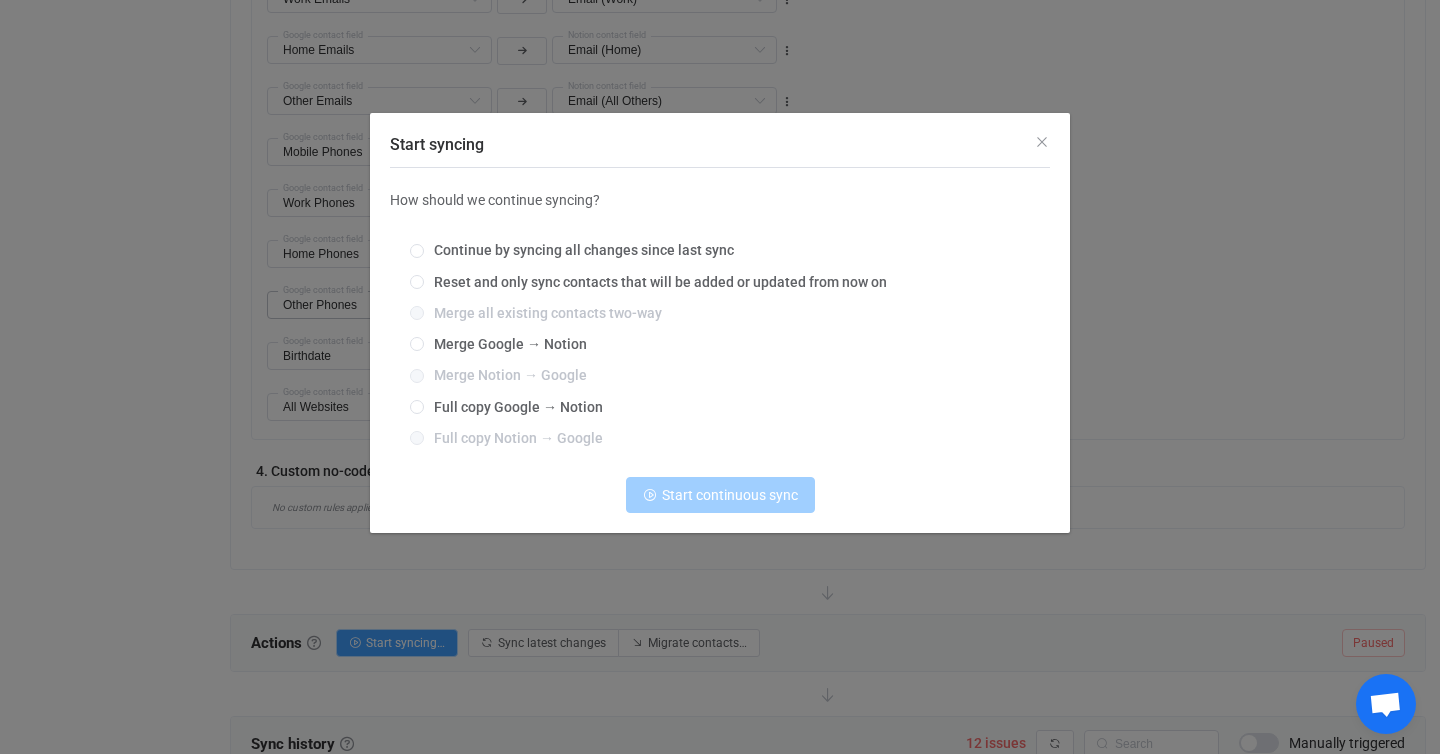 click on "Merge Google → Notion" at bounding box center [417, 345] 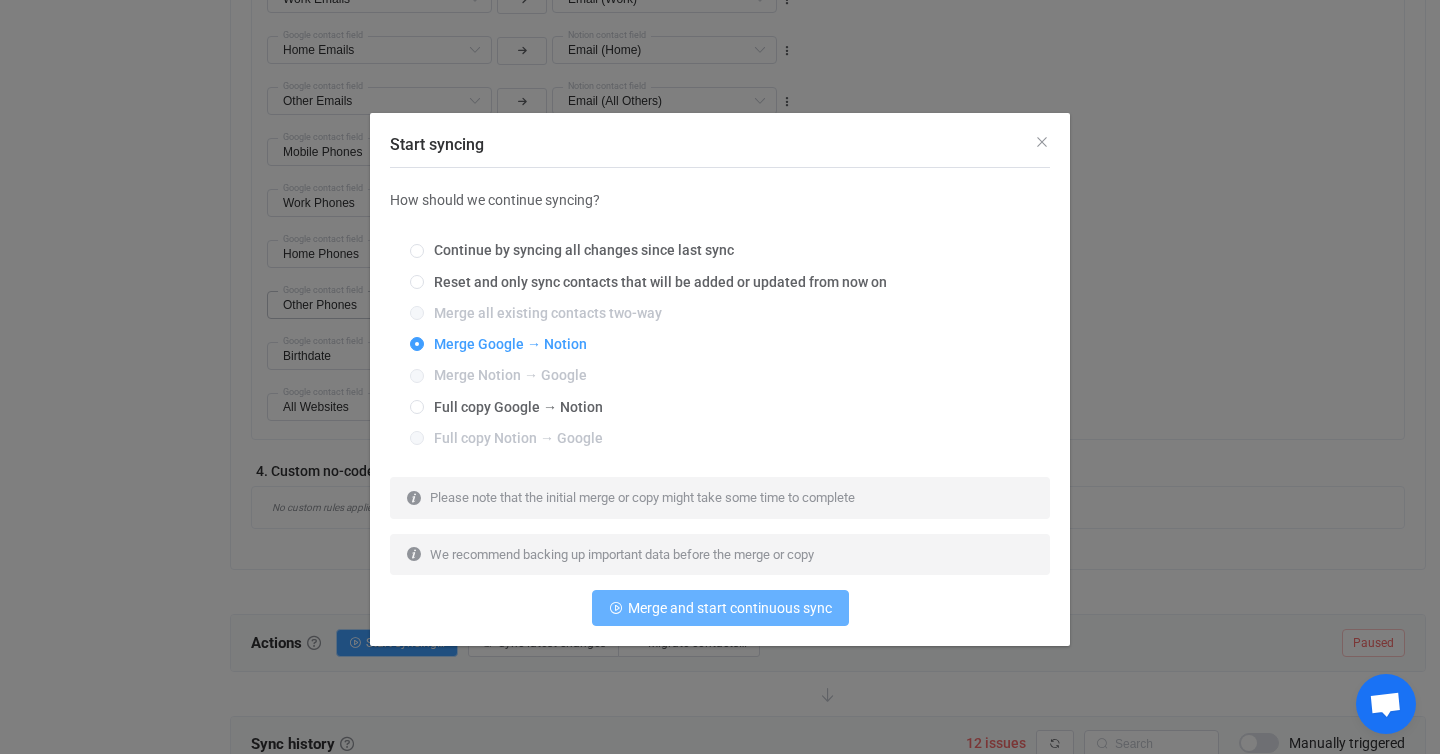 click on "Merge and start continuous sync" at bounding box center (730, 608) 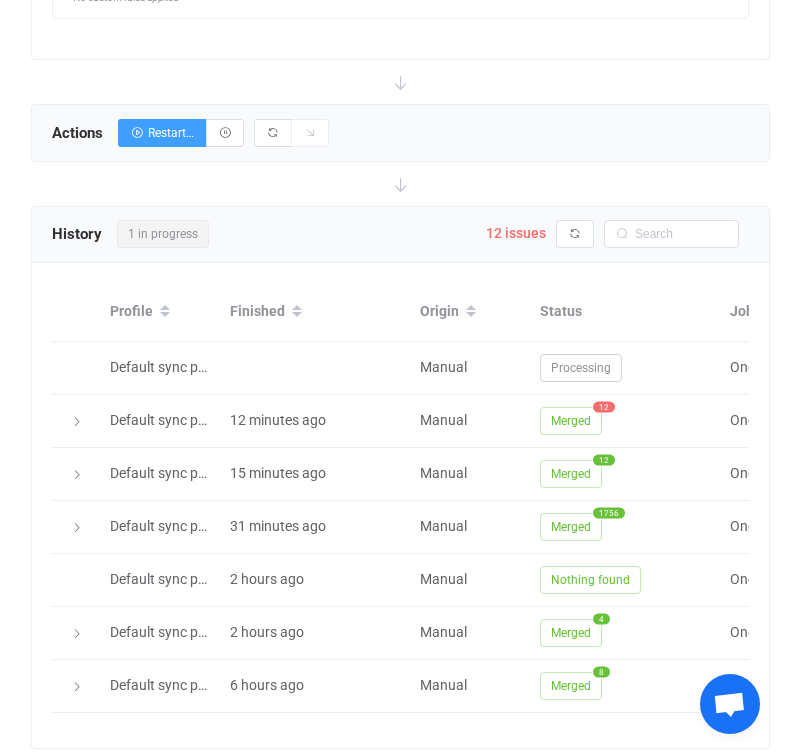 scroll, scrollTop: 1947, scrollLeft: 0, axis: vertical 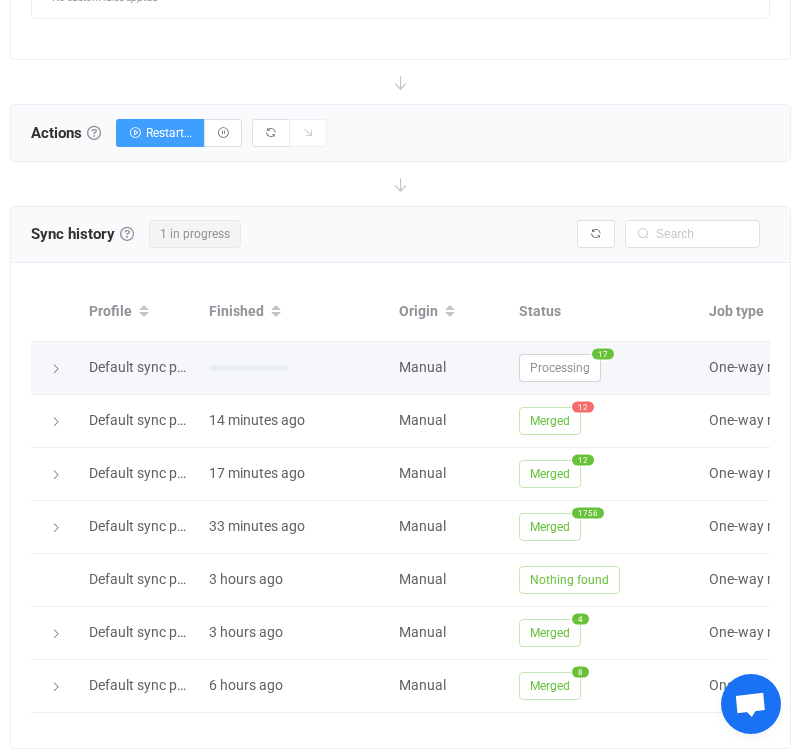 click at bounding box center [56, 369] 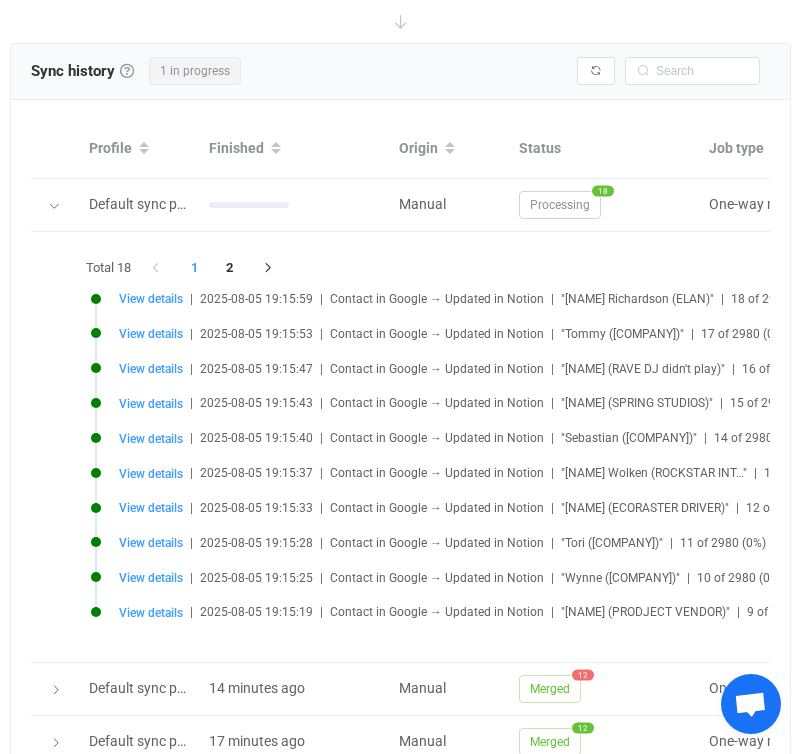 scroll, scrollTop: 2108, scrollLeft: 0, axis: vertical 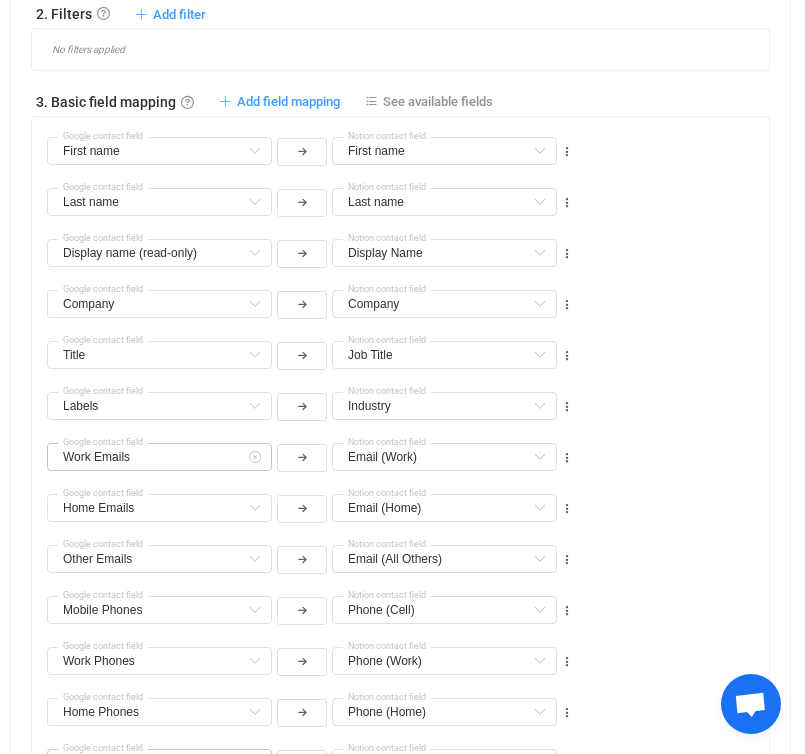 click at bounding box center [254, 457] 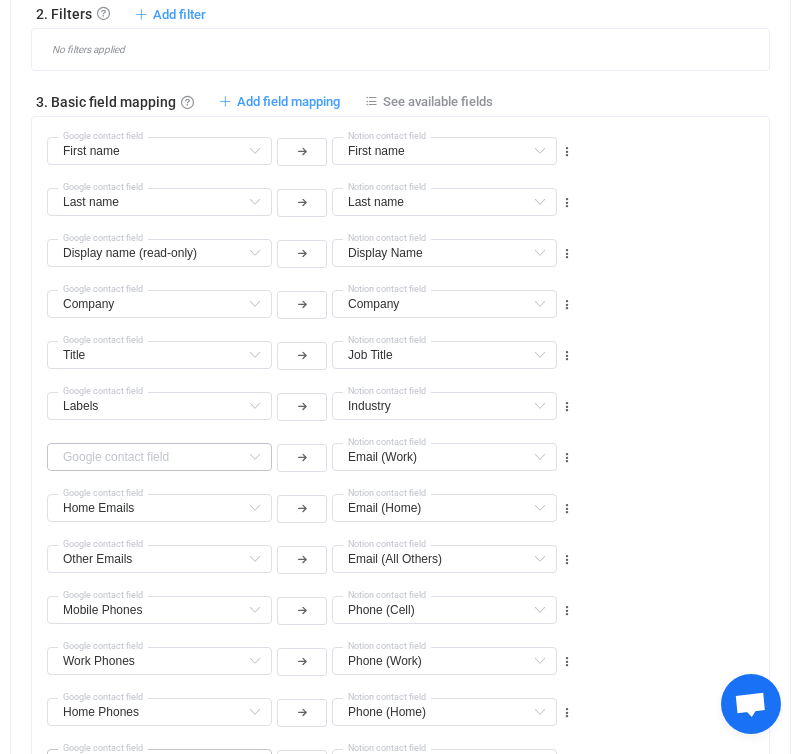 click at bounding box center (254, 457) 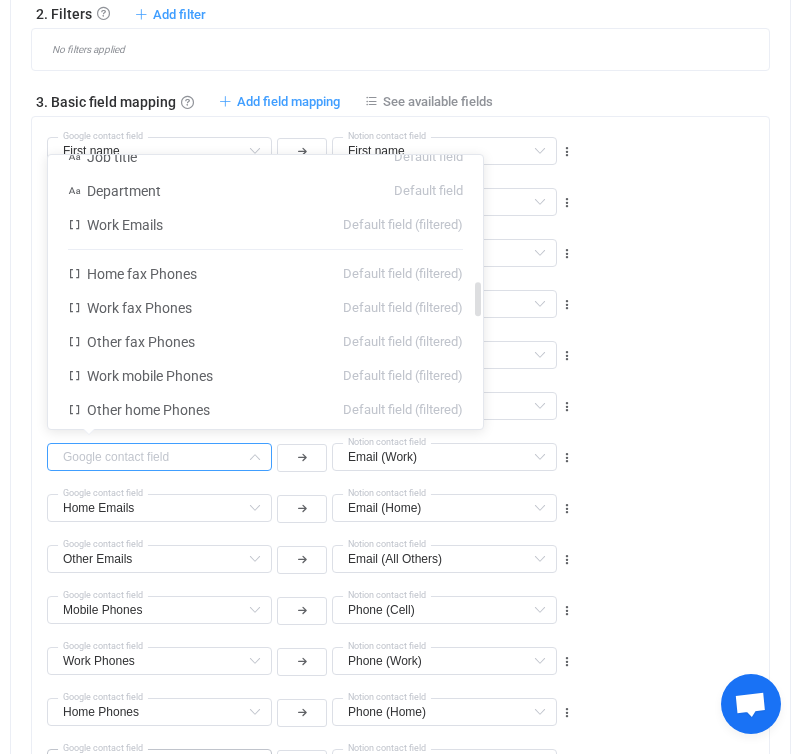 scroll, scrollTop: 0, scrollLeft: 0, axis: both 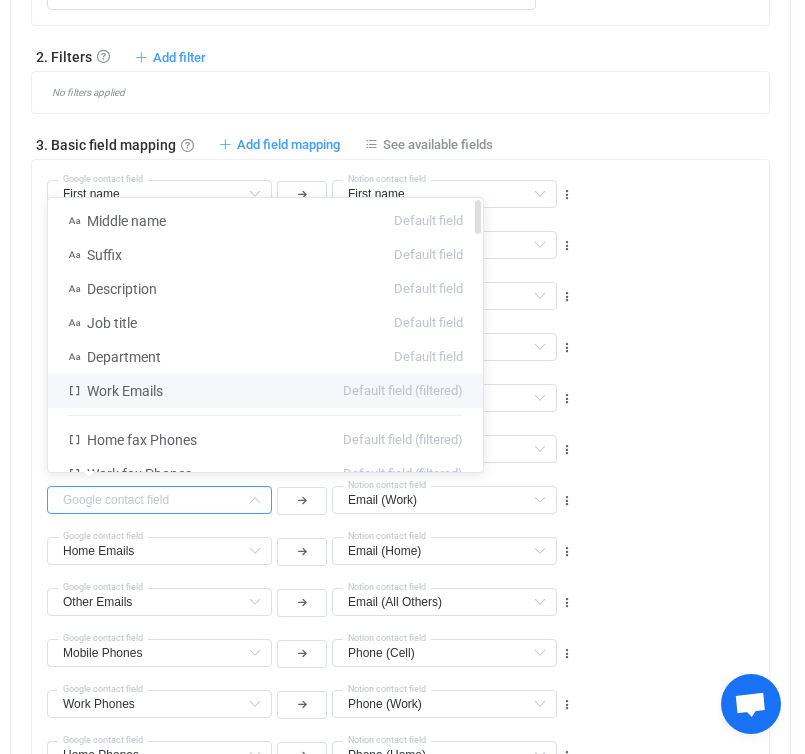 click on "Work Emails Default field (filtered)" at bounding box center (265, 391) 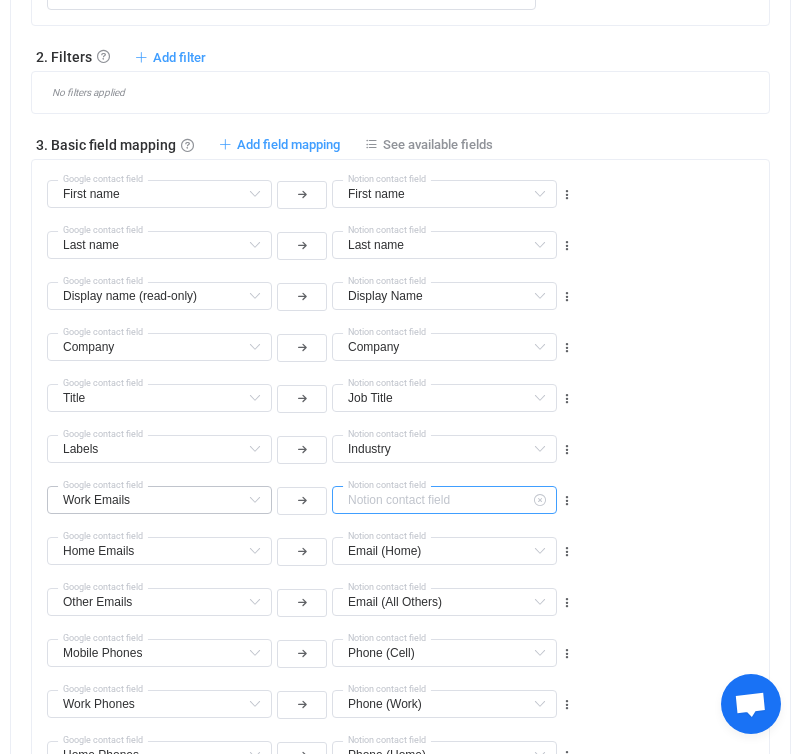 click at bounding box center [444, 500] 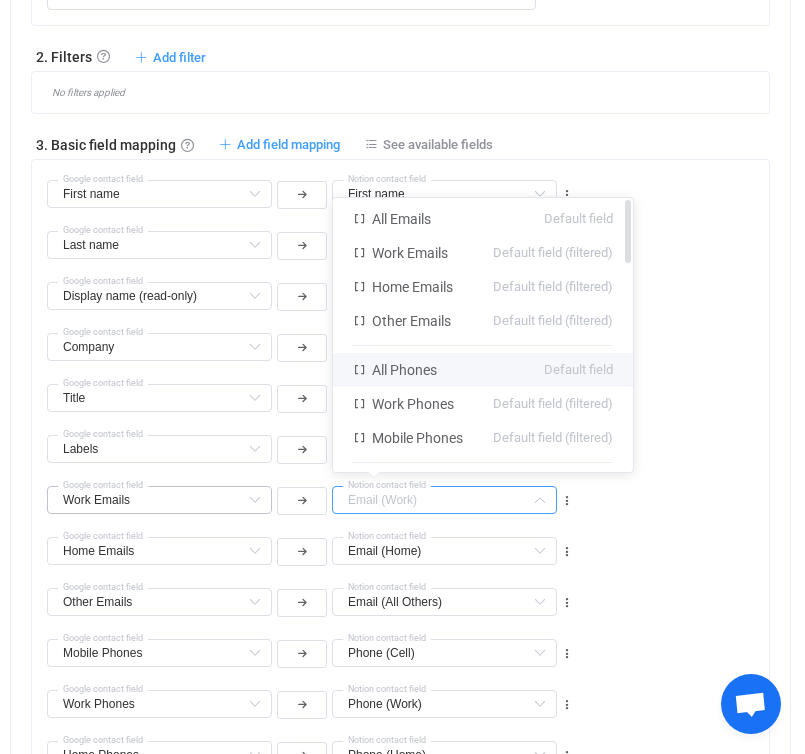 scroll, scrollTop: 0, scrollLeft: 0, axis: both 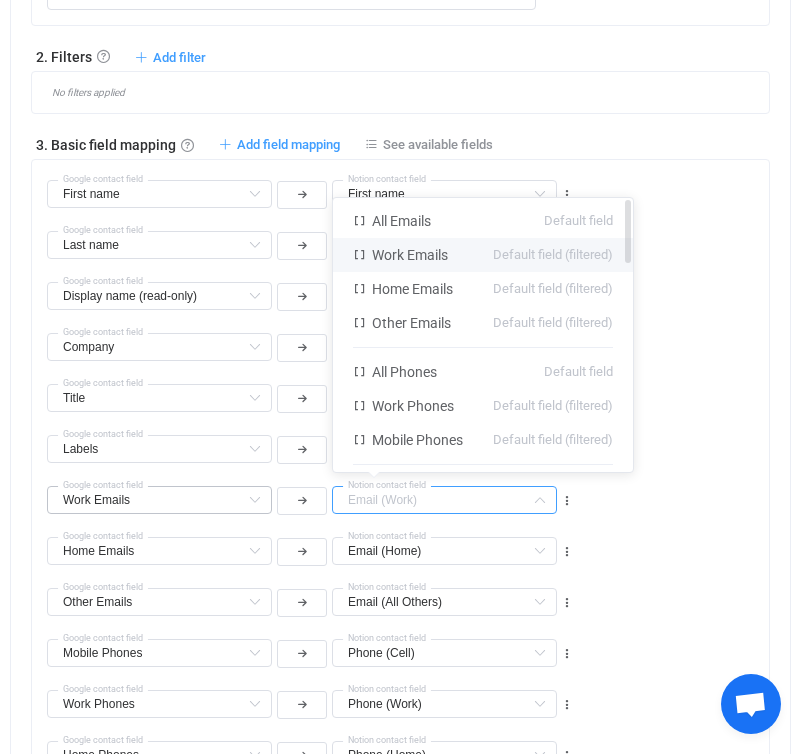 click on "Work Emails Default field (filtered)" at bounding box center (483, 255) 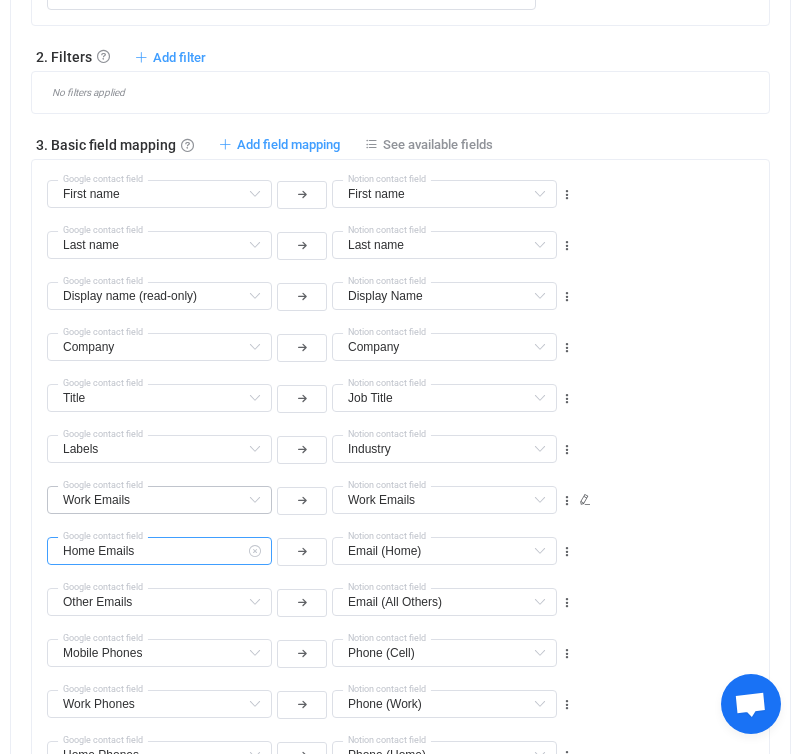 click on "Home Emails" at bounding box center (159, 551) 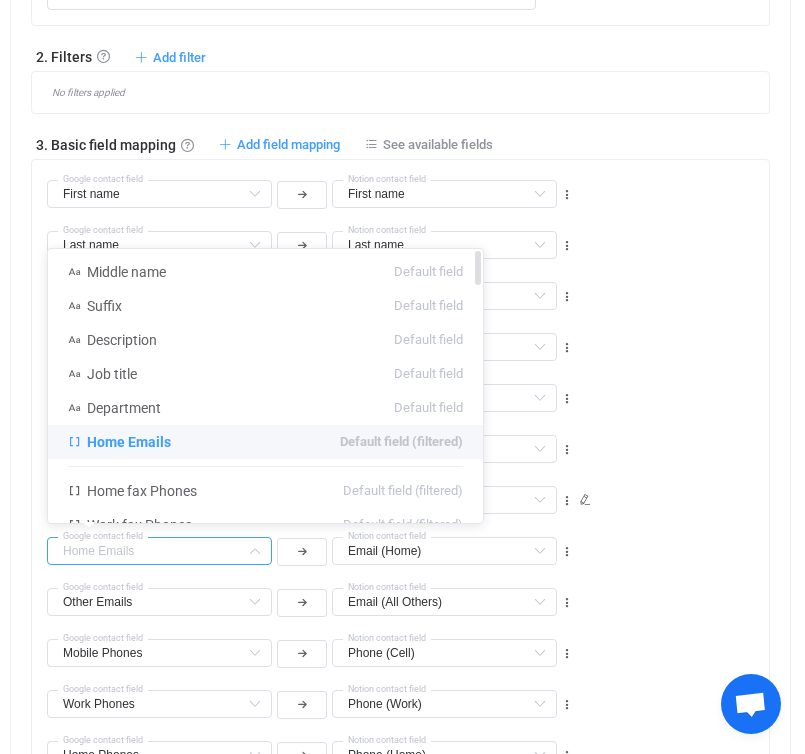 click on "Home Emails Default field (filtered)" at bounding box center [265, 442] 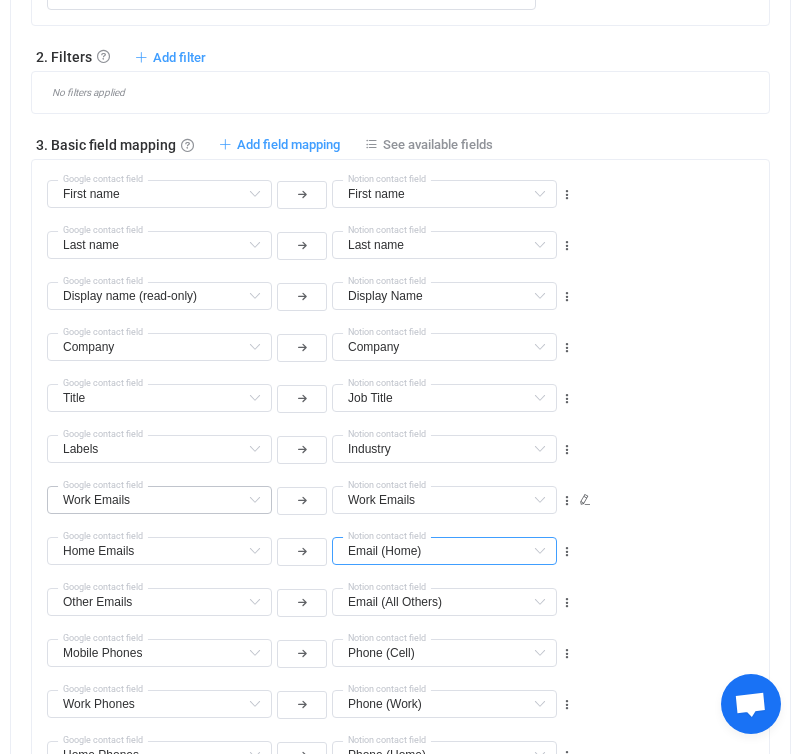 click on "Email (Home)" at bounding box center (444, 551) 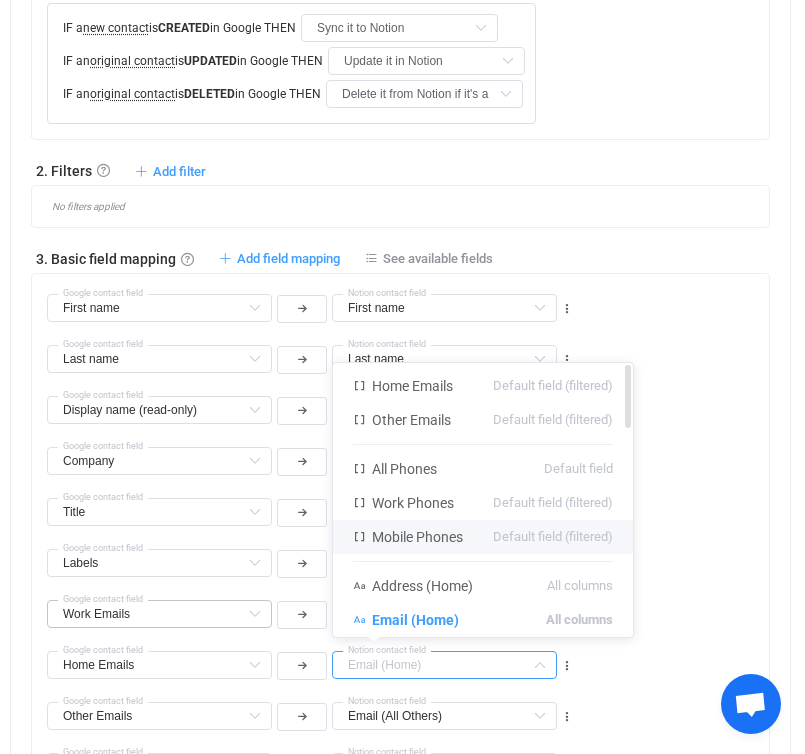 scroll, scrollTop: 818, scrollLeft: 0, axis: vertical 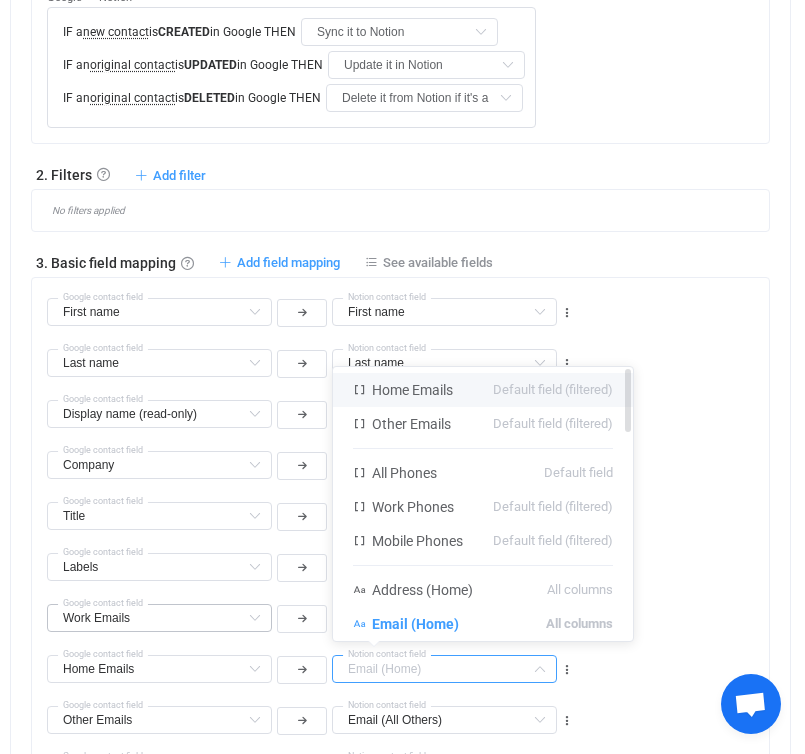click on "Home Emails Default field (filtered)" at bounding box center (483, 390) 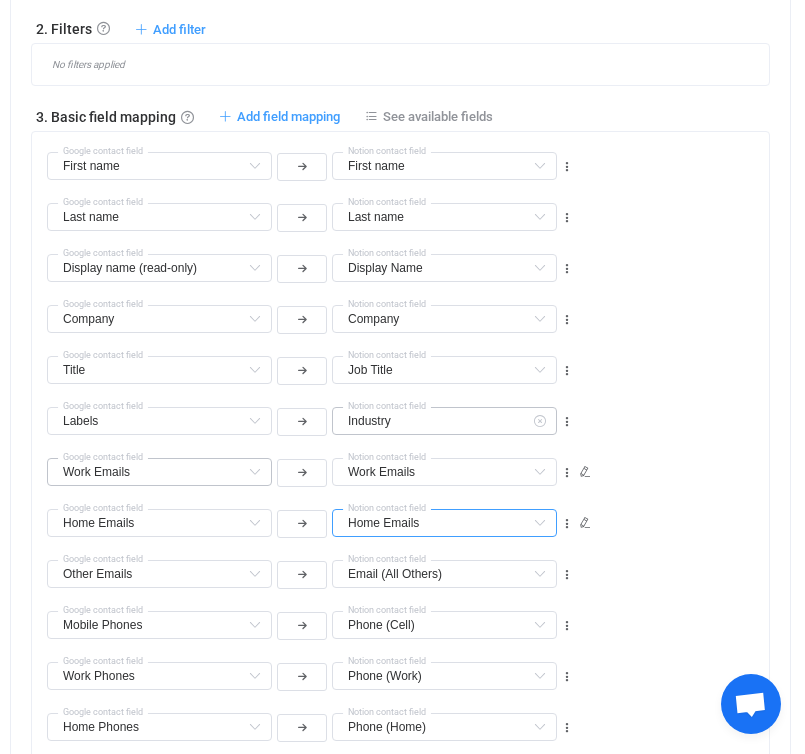scroll, scrollTop: 969, scrollLeft: 0, axis: vertical 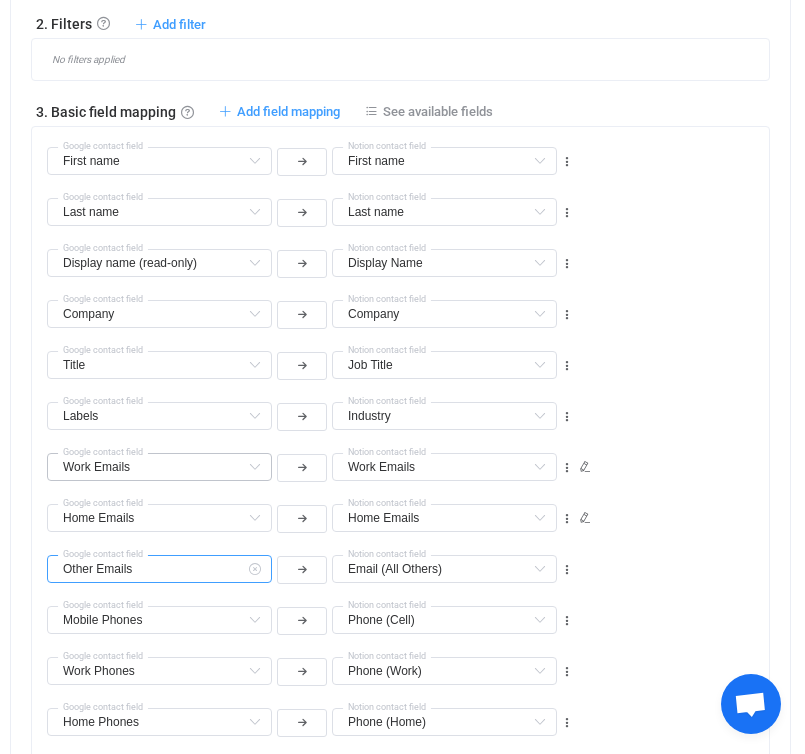 click on "Other Emails" at bounding box center (159, 569) 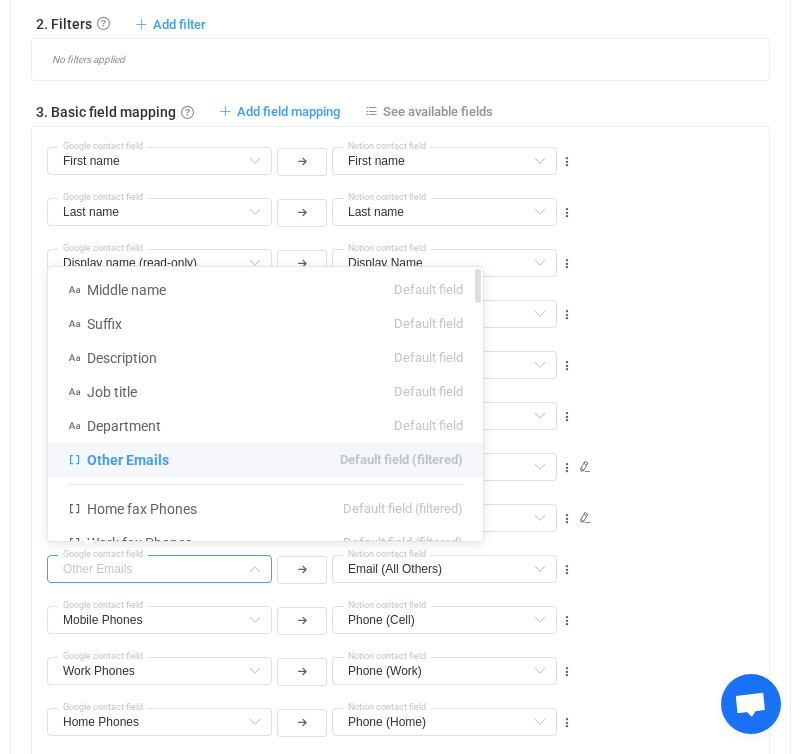 click on "Other Emails Default field (filtered)" at bounding box center [265, 460] 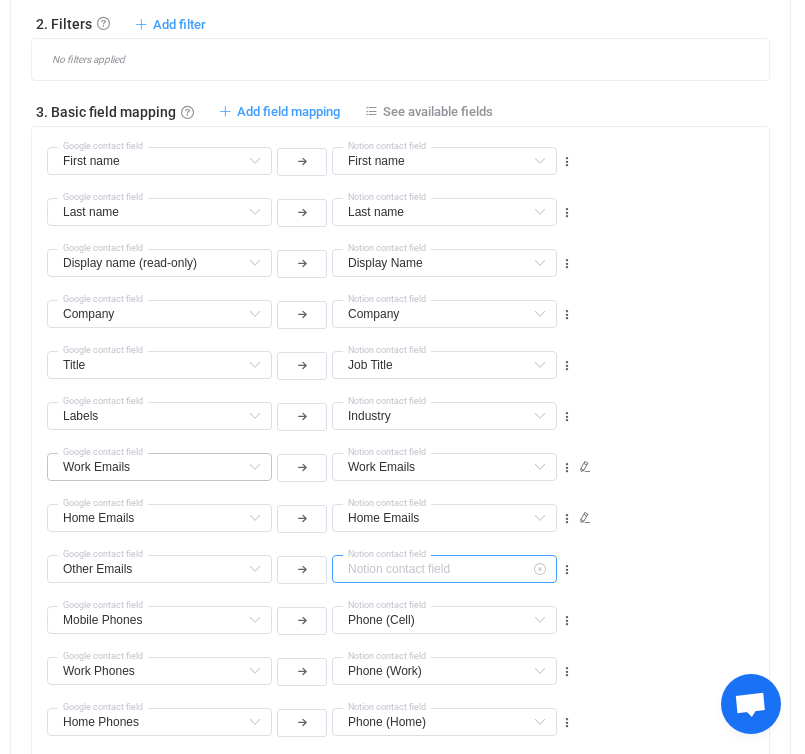 click at bounding box center [444, 569] 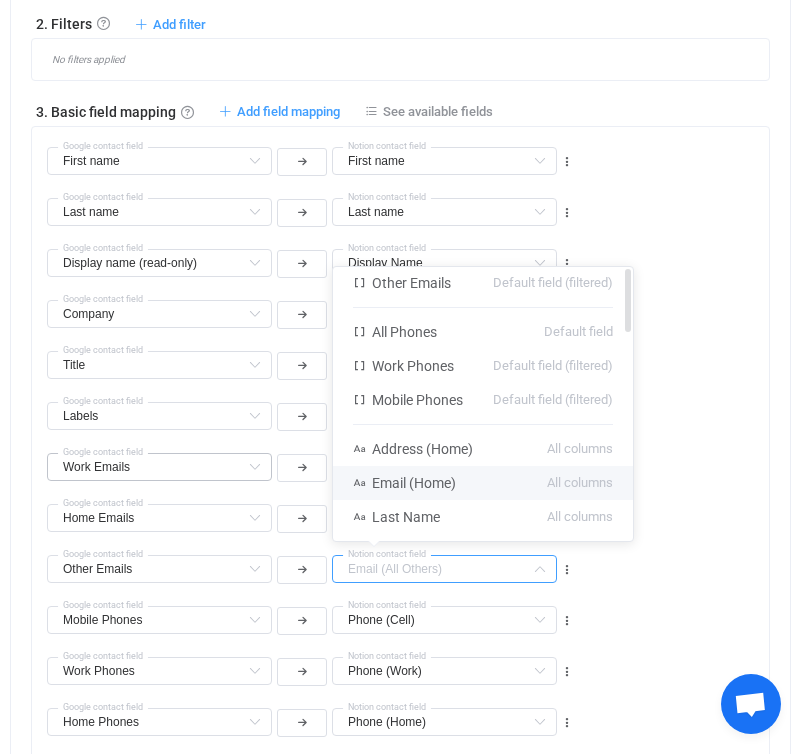 scroll, scrollTop: 0, scrollLeft: 0, axis: both 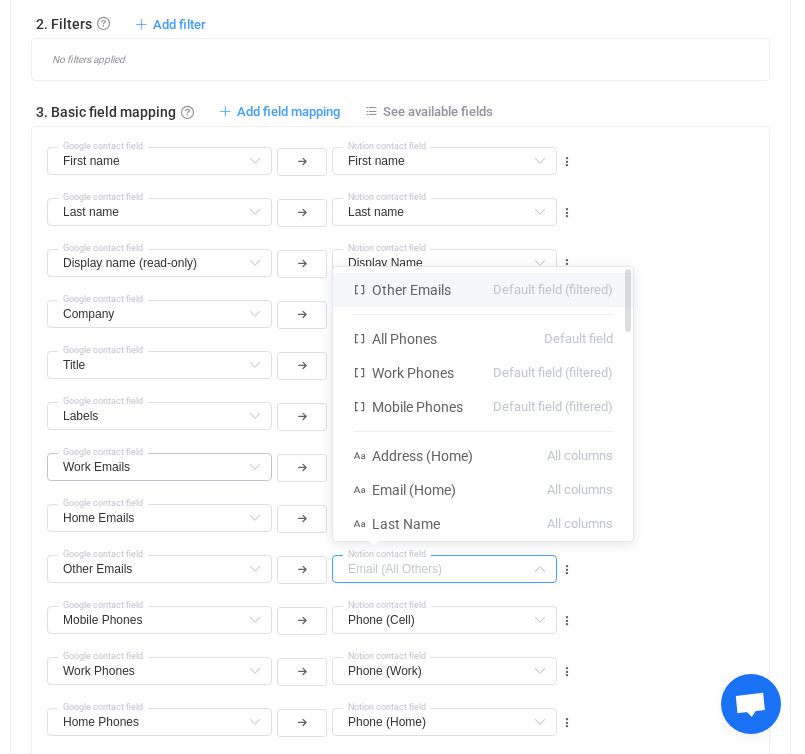 click on "Other Emails Default field (filtered)" at bounding box center (483, 290) 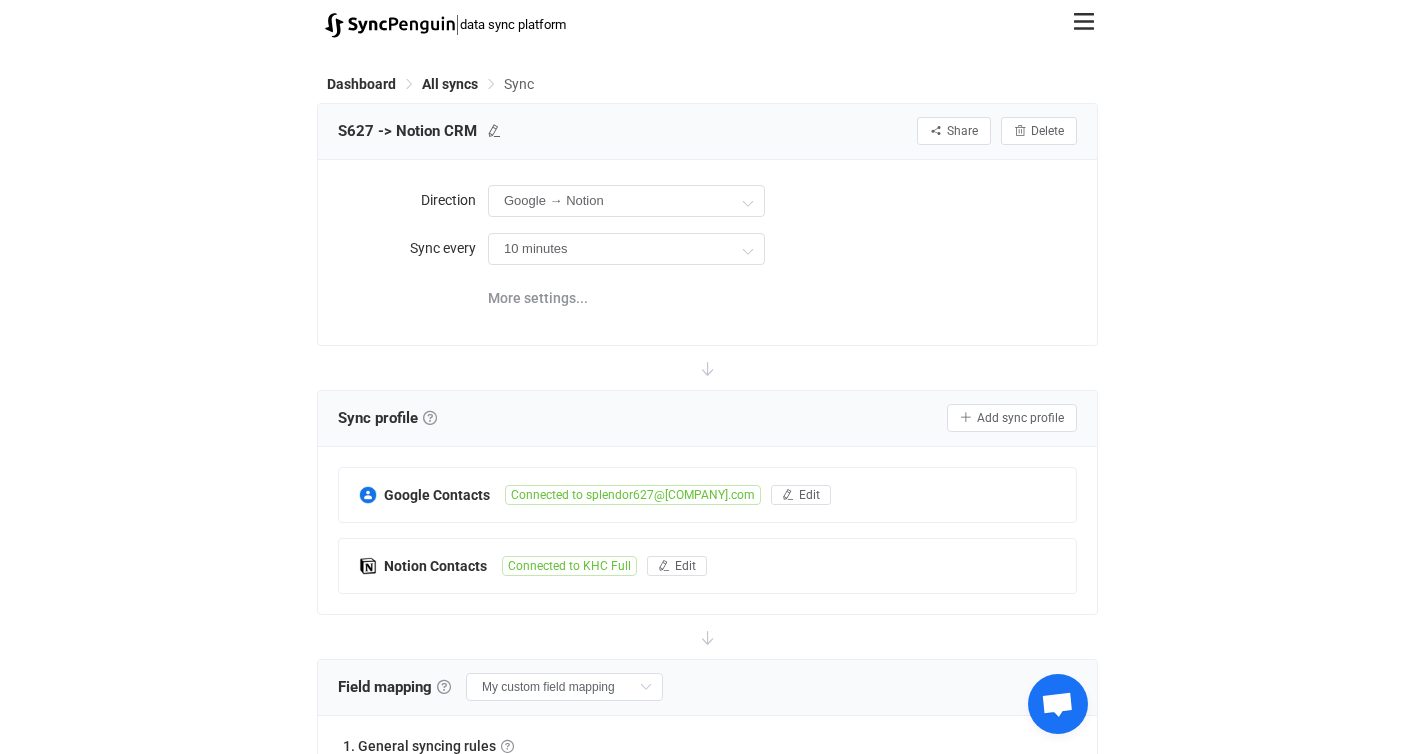 scroll, scrollTop: 0, scrollLeft: 0, axis: both 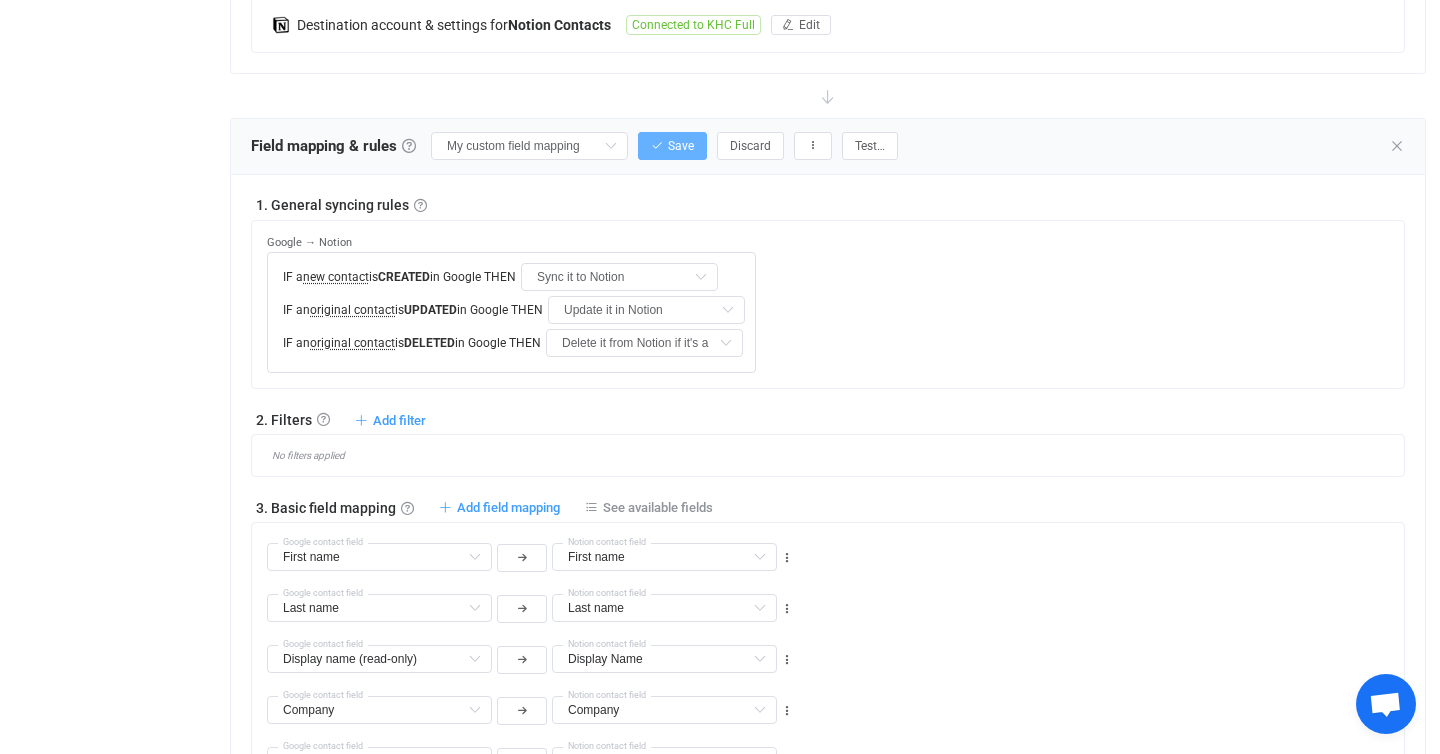 click on "Save" at bounding box center (681, 146) 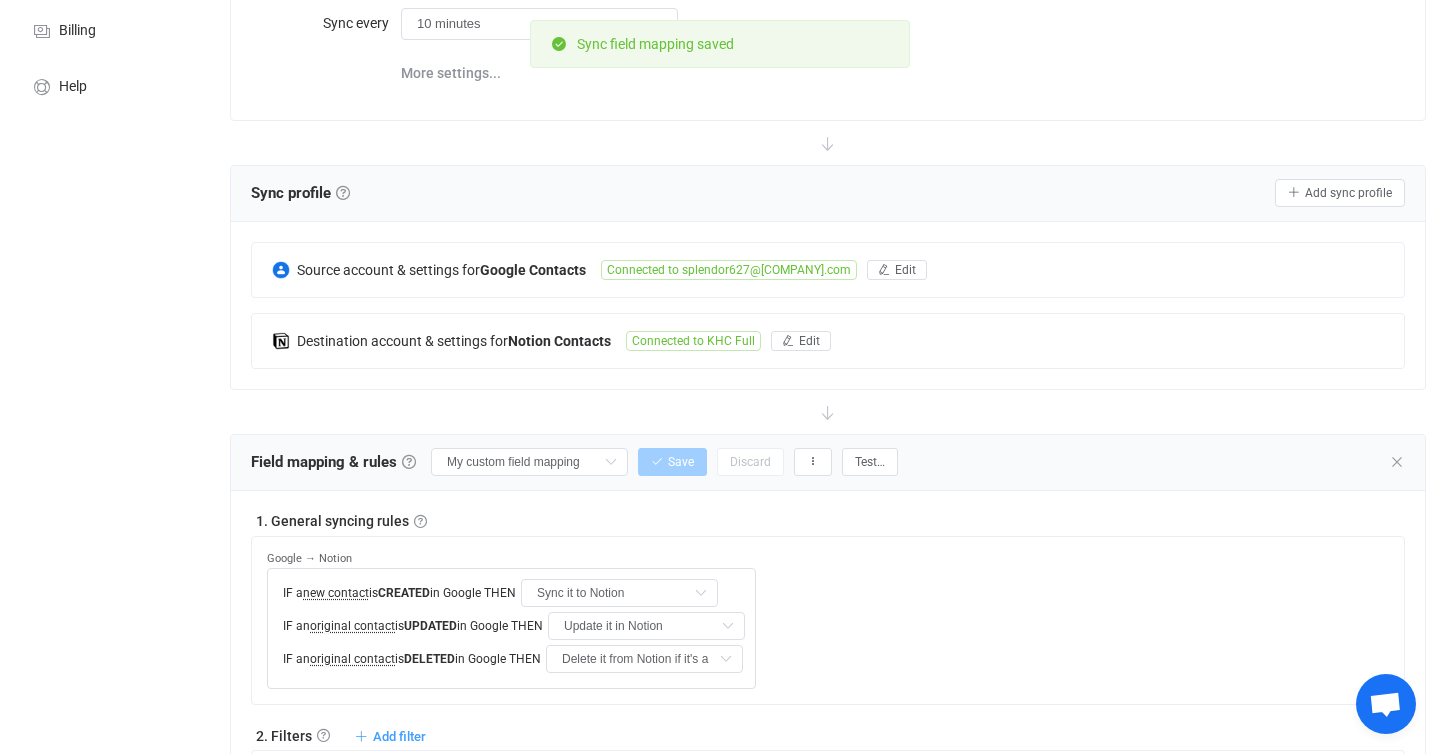 scroll, scrollTop: 199, scrollLeft: 0, axis: vertical 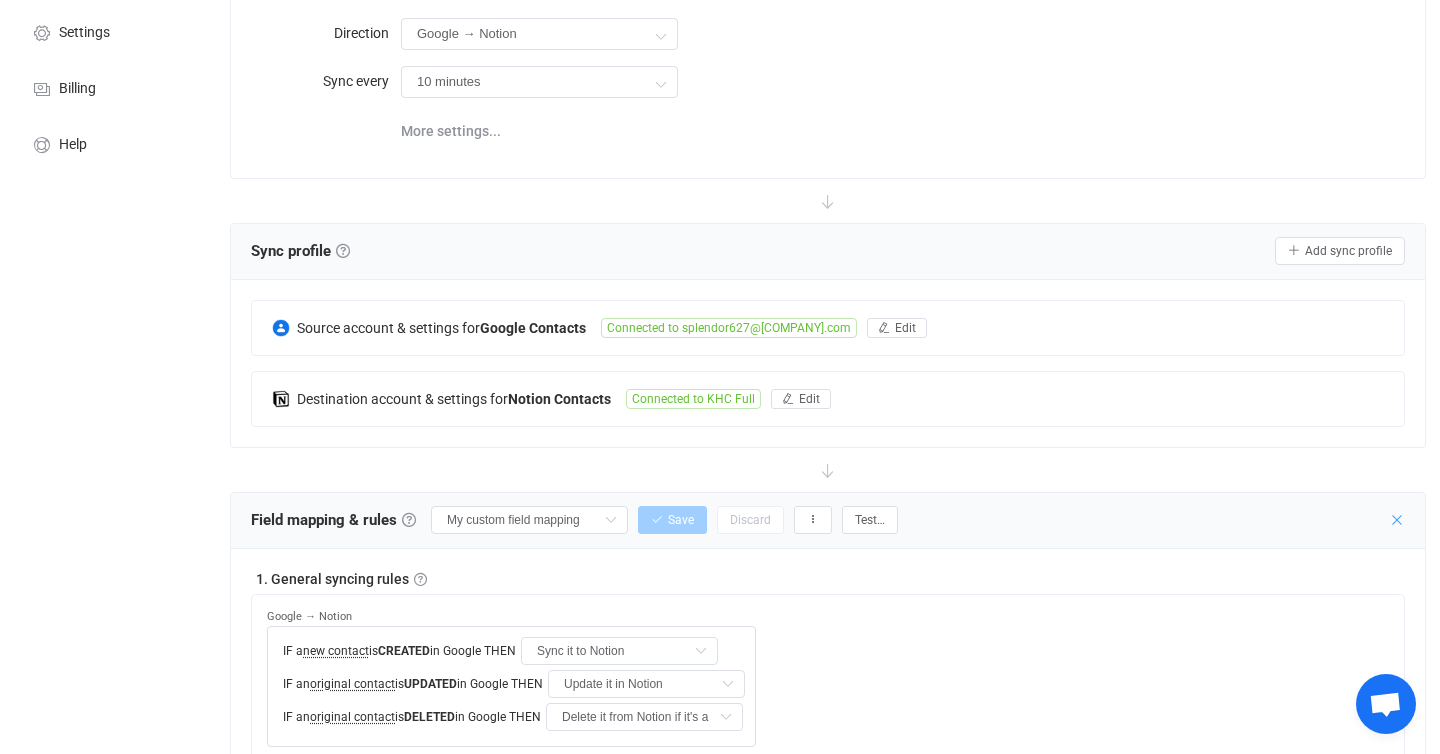 click at bounding box center [1397, 520] 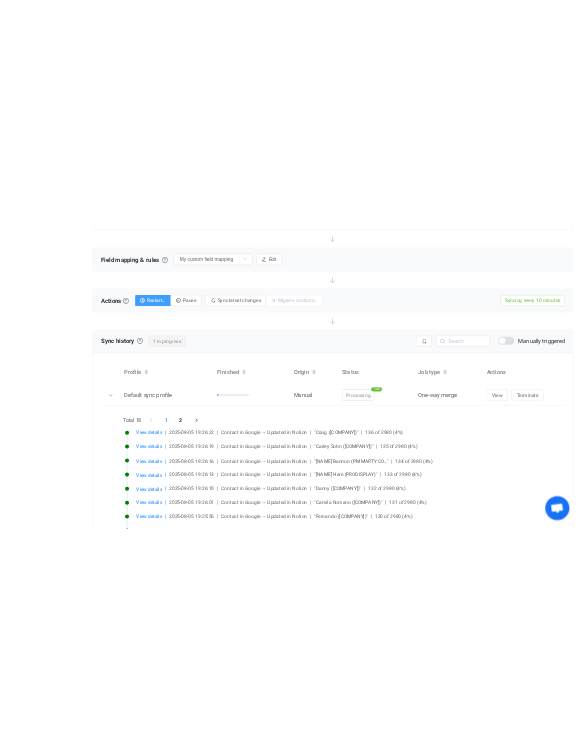 scroll, scrollTop: 600, scrollLeft: 0, axis: vertical 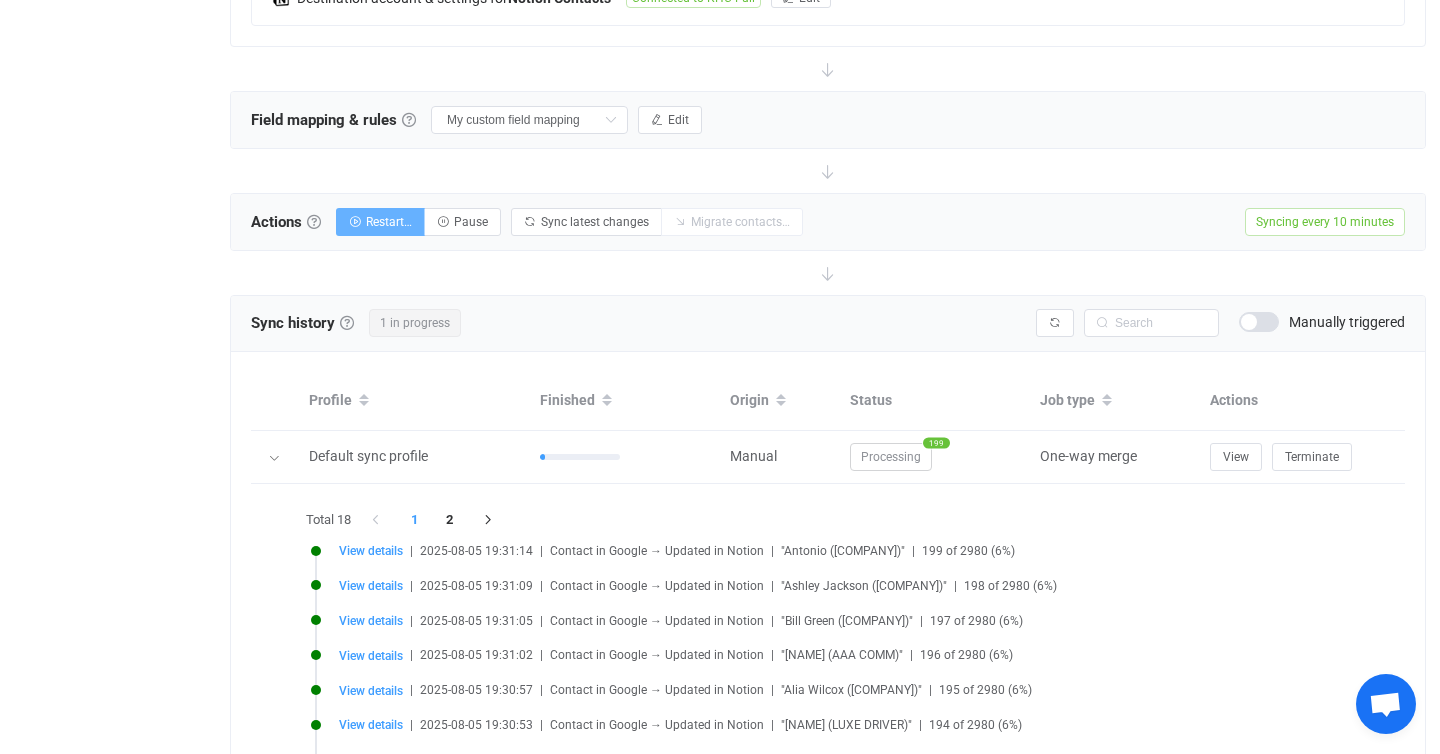 click on "Restart…" at bounding box center (389, 222) 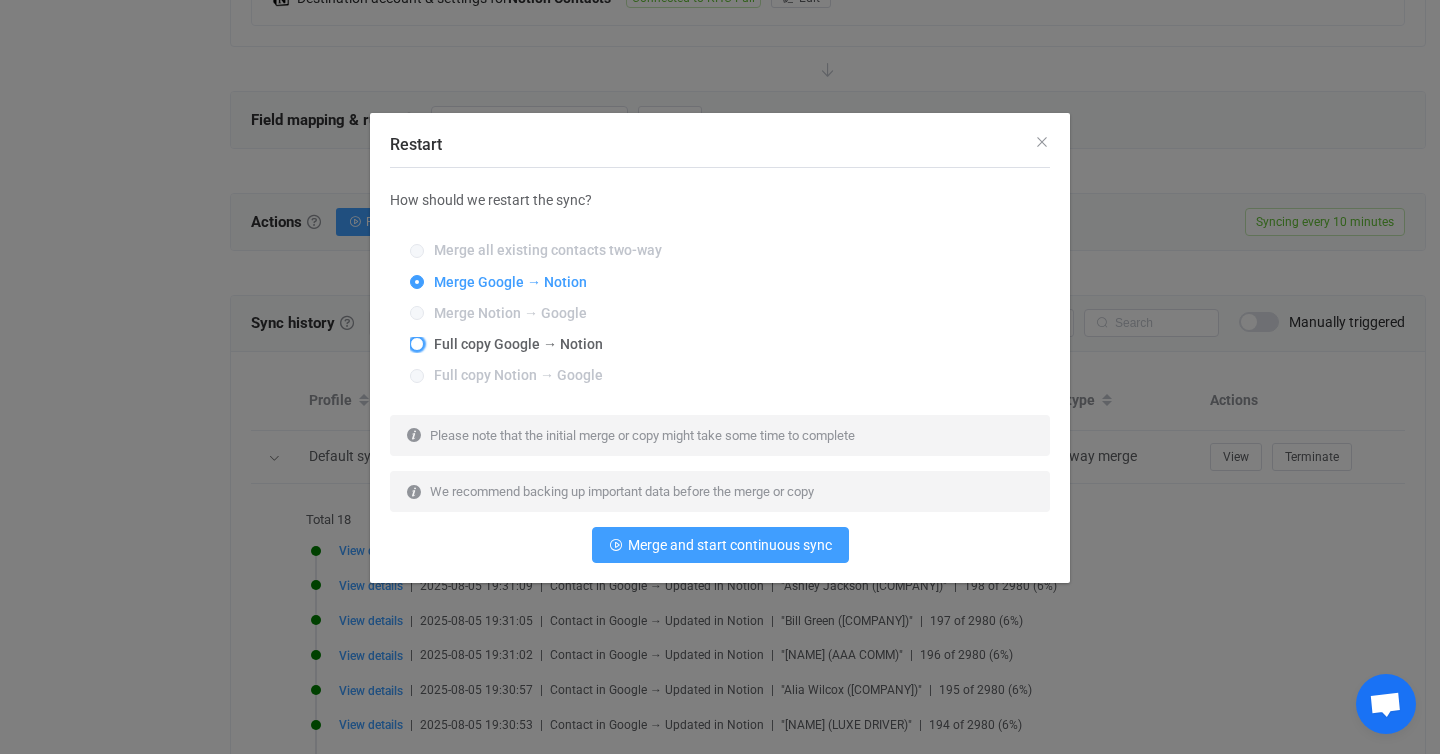 click at bounding box center (417, 344) 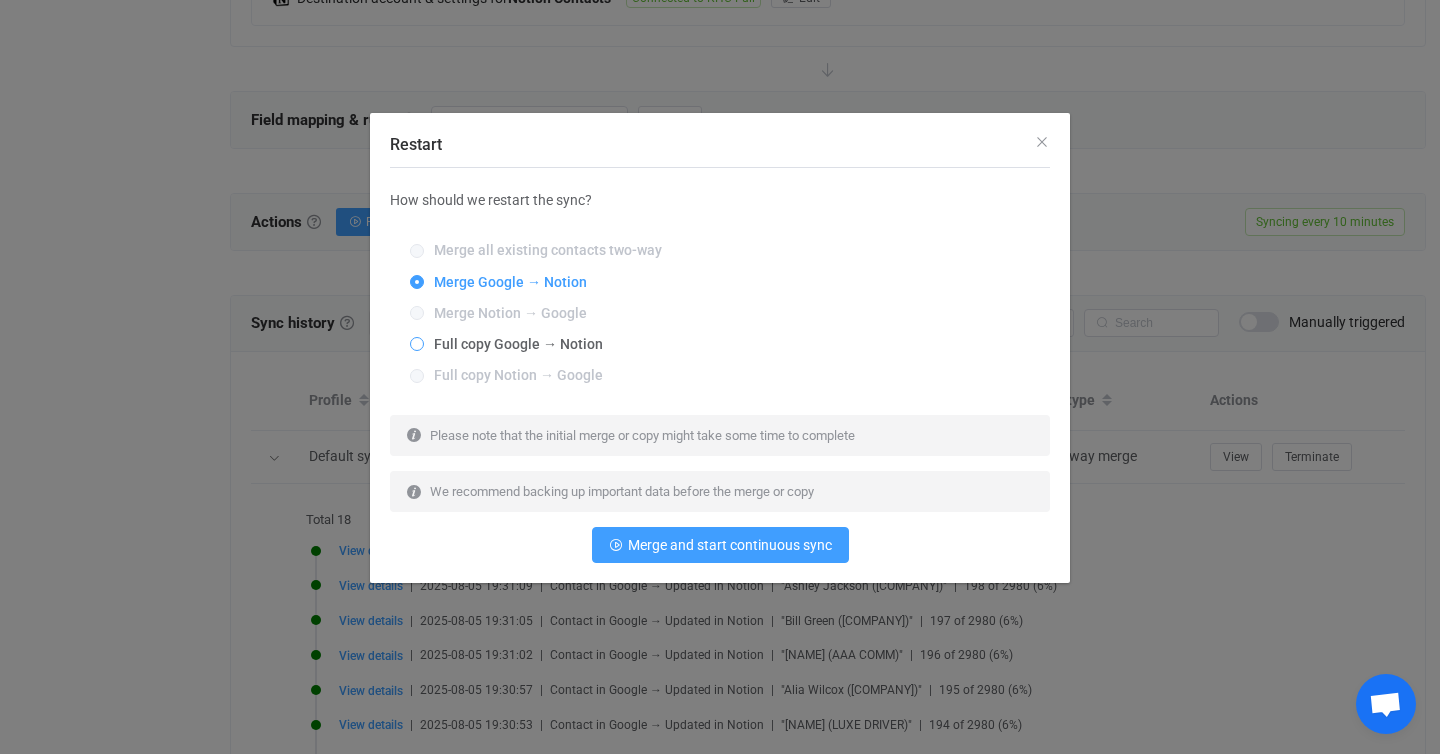 click on "Full copy Google → Notion" at bounding box center (417, 345) 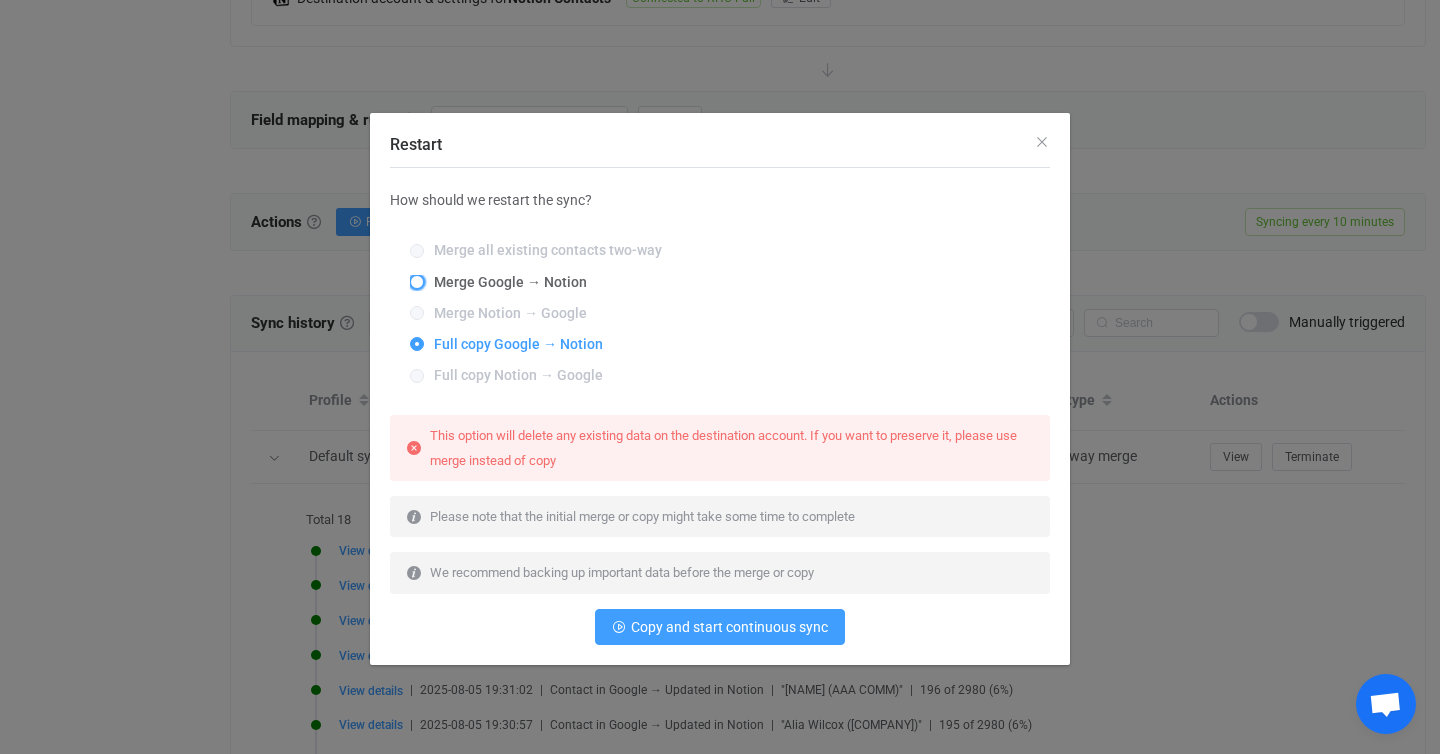 click at bounding box center (417, 282) 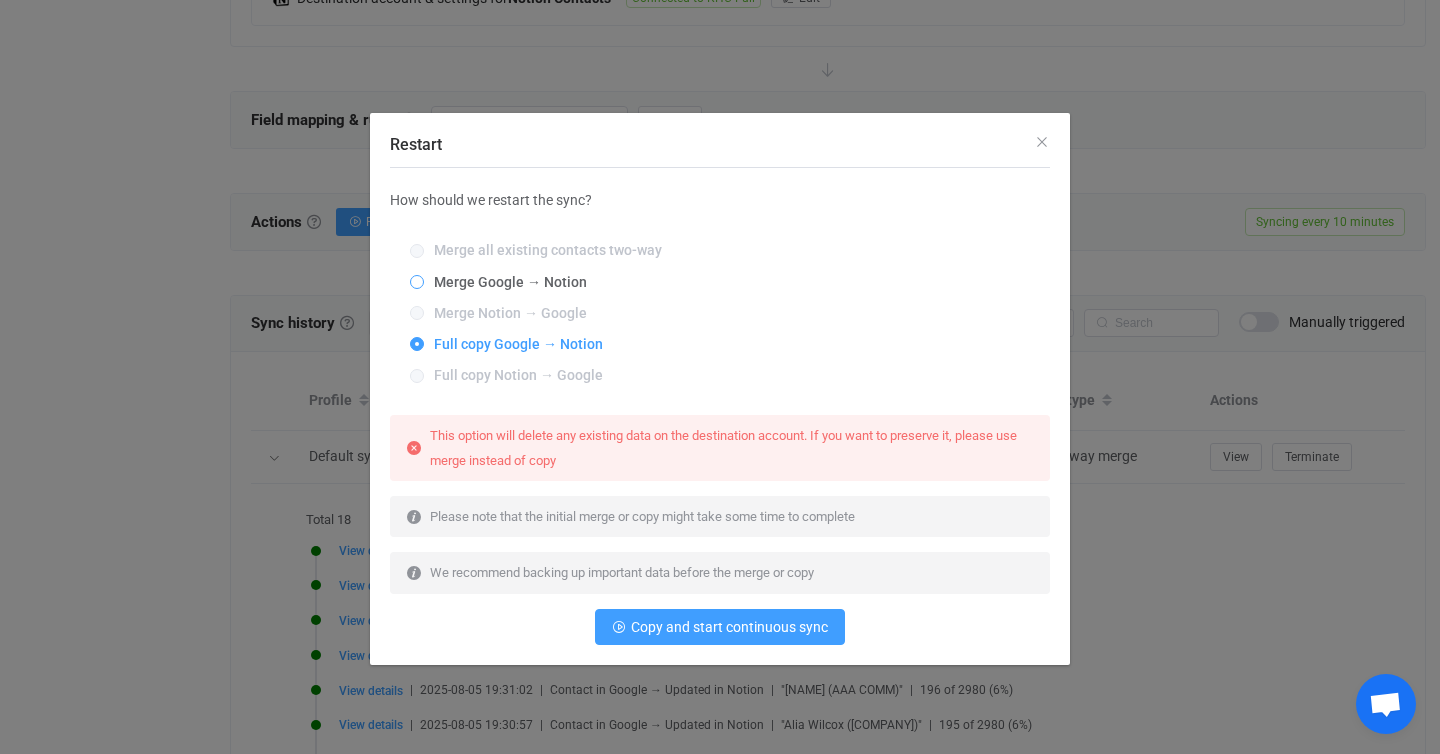click on "Merge Google → Notion" at bounding box center [417, 283] 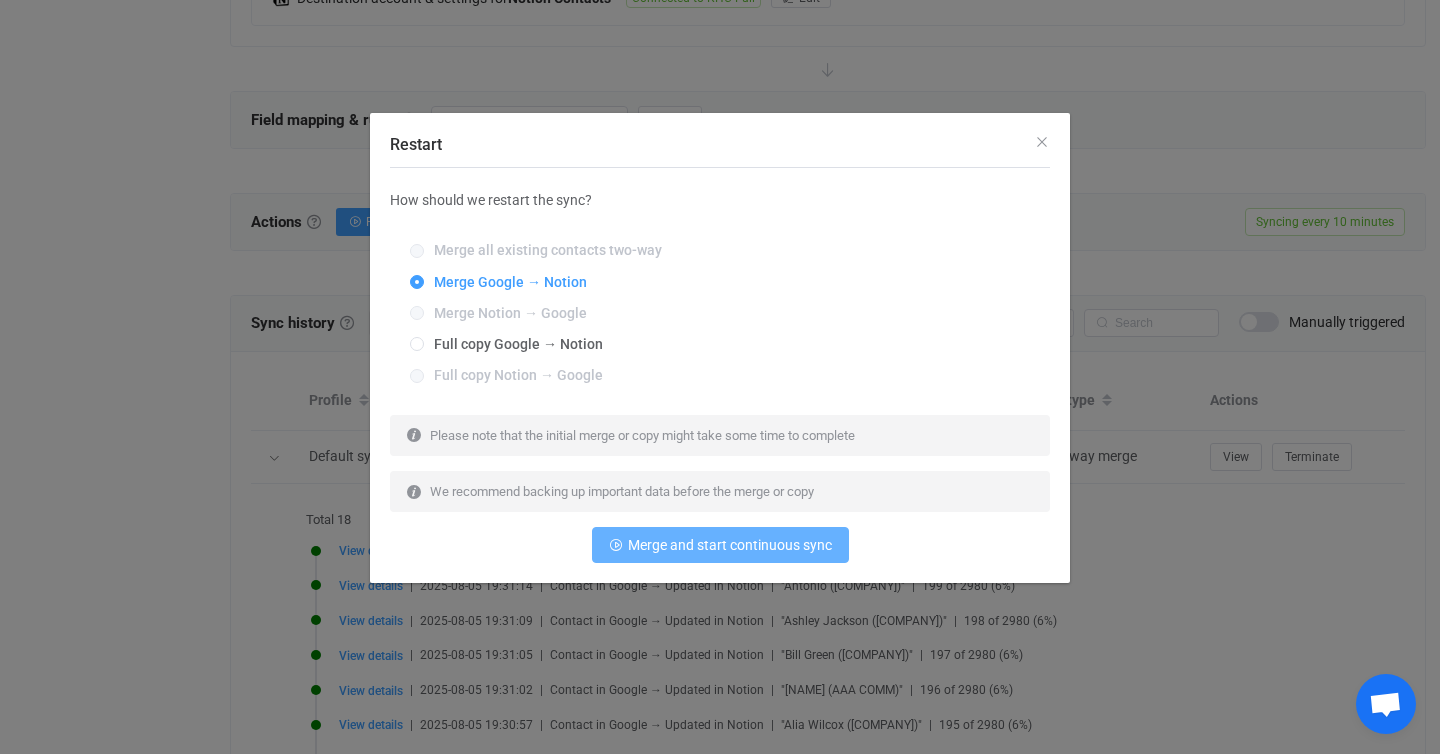 click on "Merge and start continuous sync" at bounding box center [720, 545] 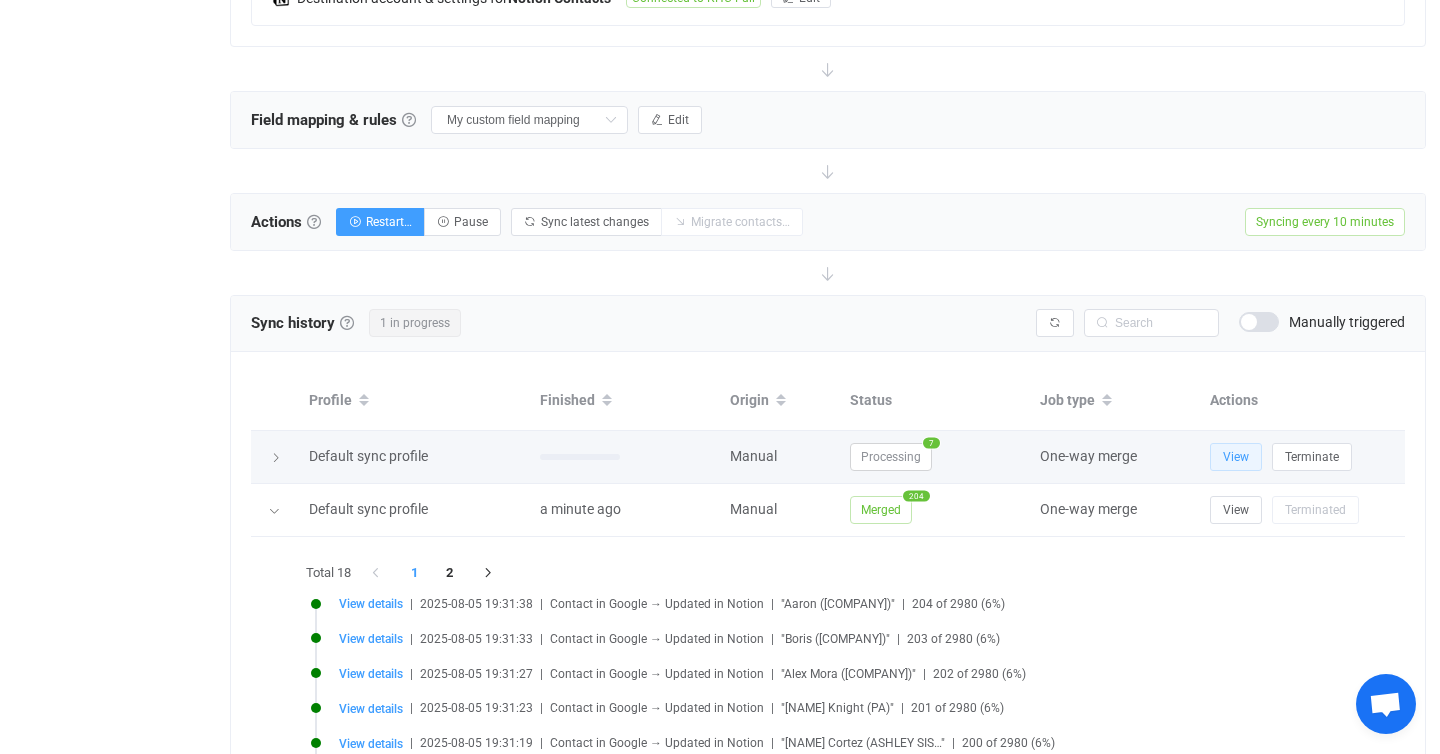 click on "View" at bounding box center (1236, 457) 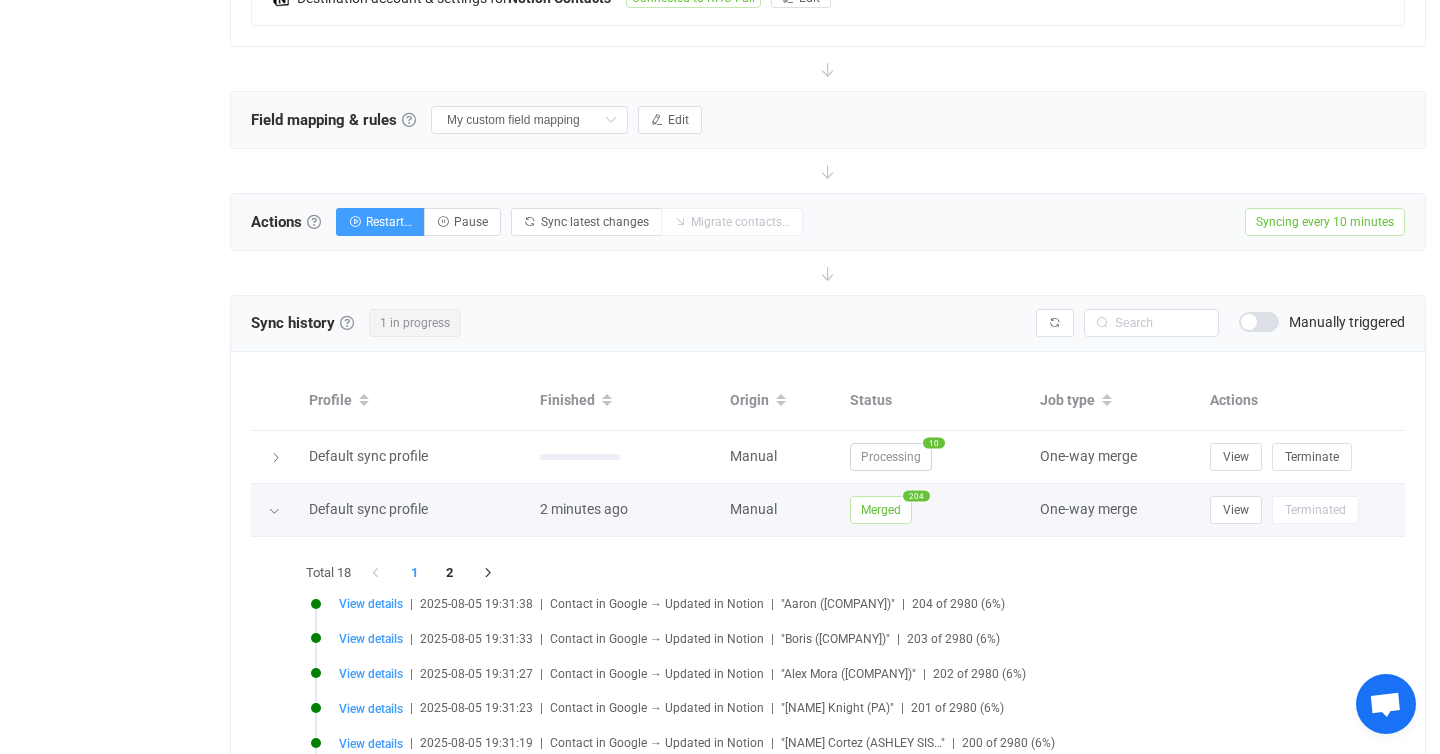 click at bounding box center [275, 510] 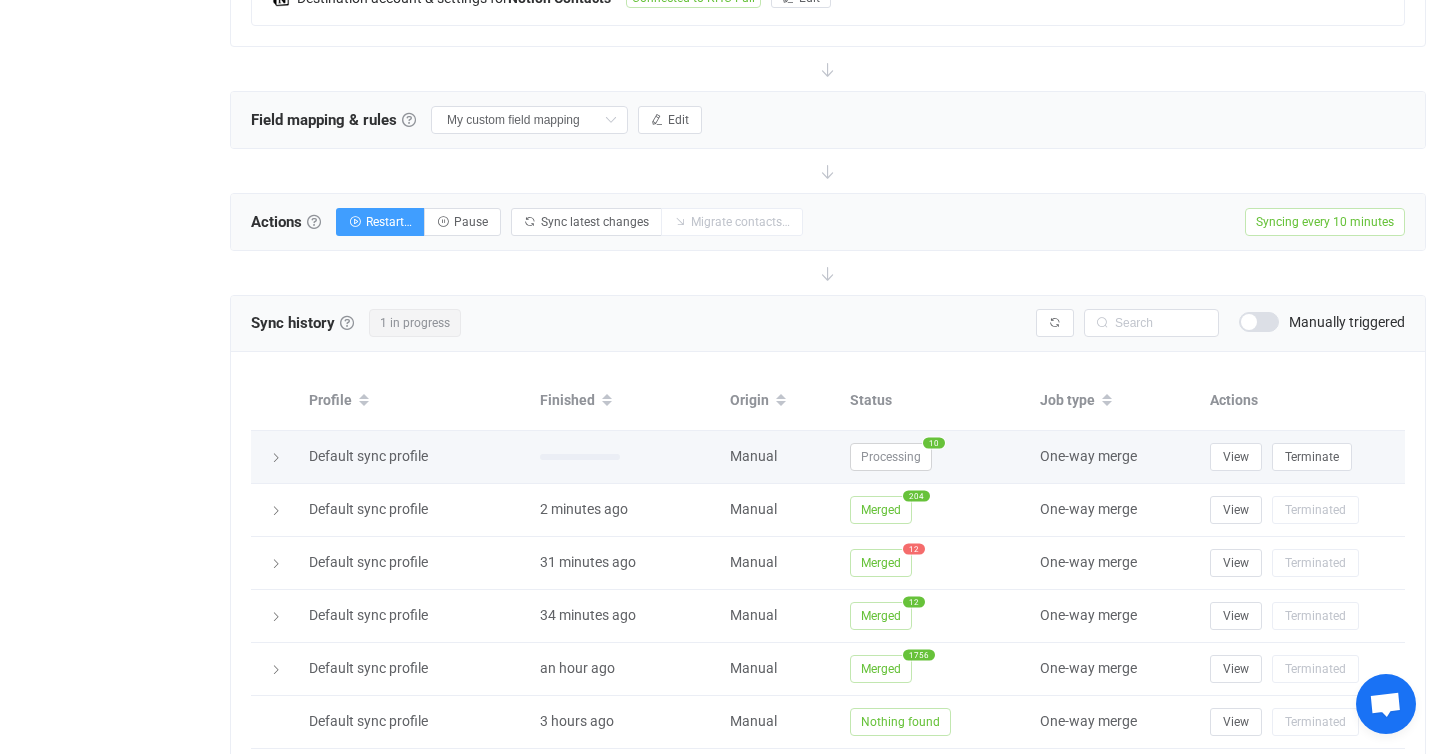 click at bounding box center [276, 458] 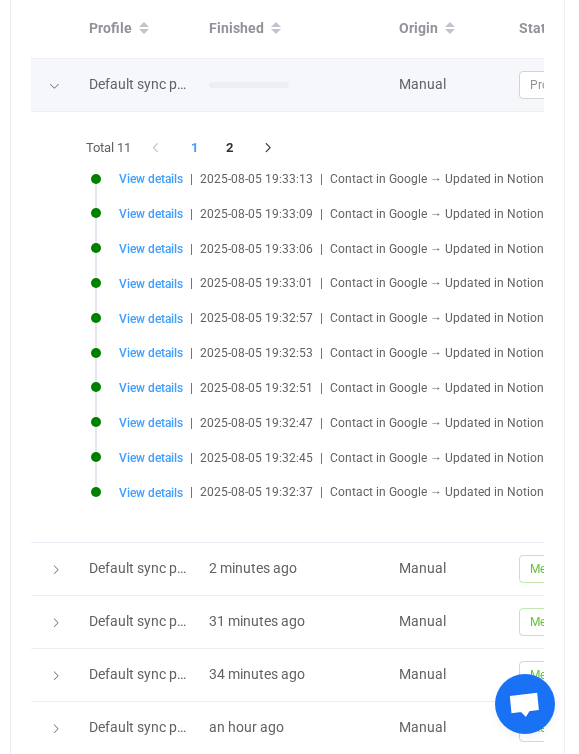 scroll, scrollTop: 1011, scrollLeft: 0, axis: vertical 